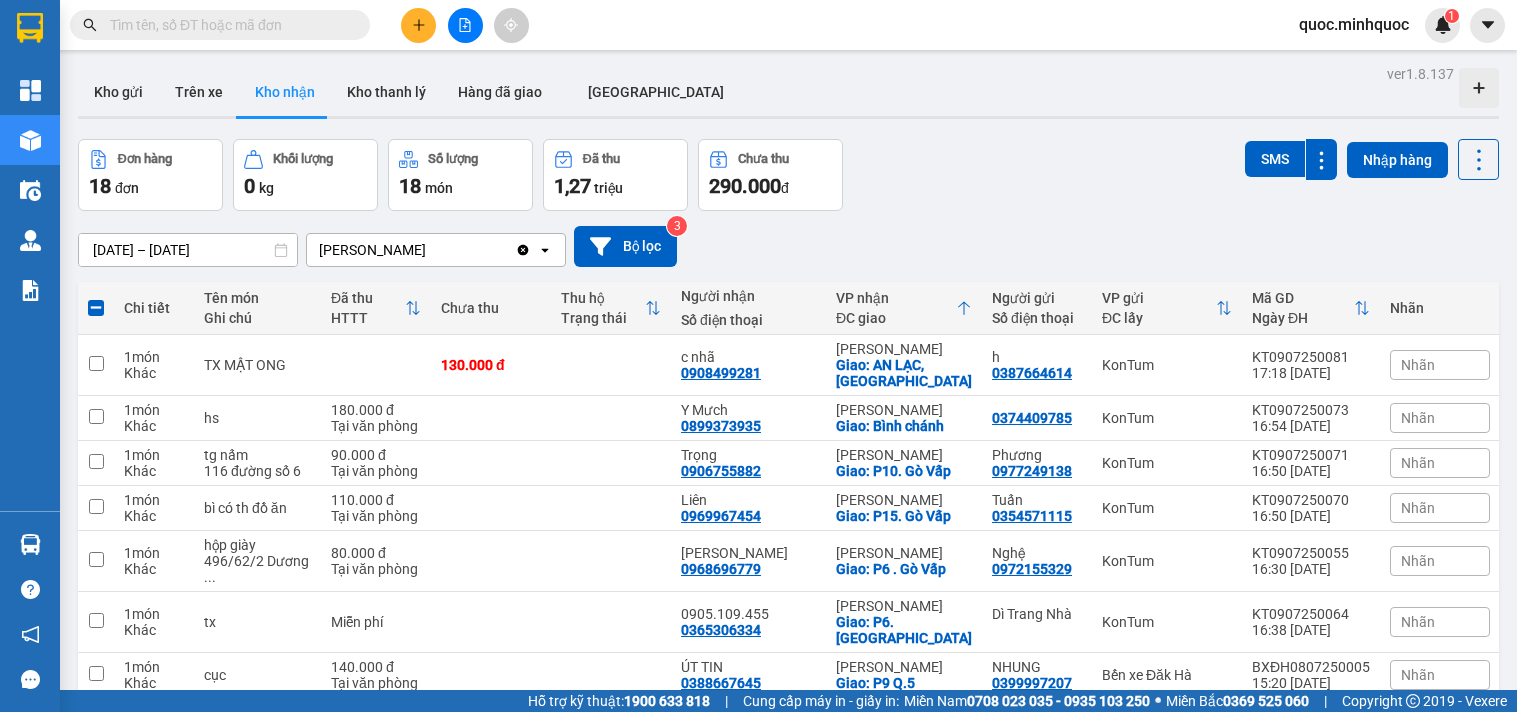 scroll, scrollTop: 0, scrollLeft: 0, axis: both 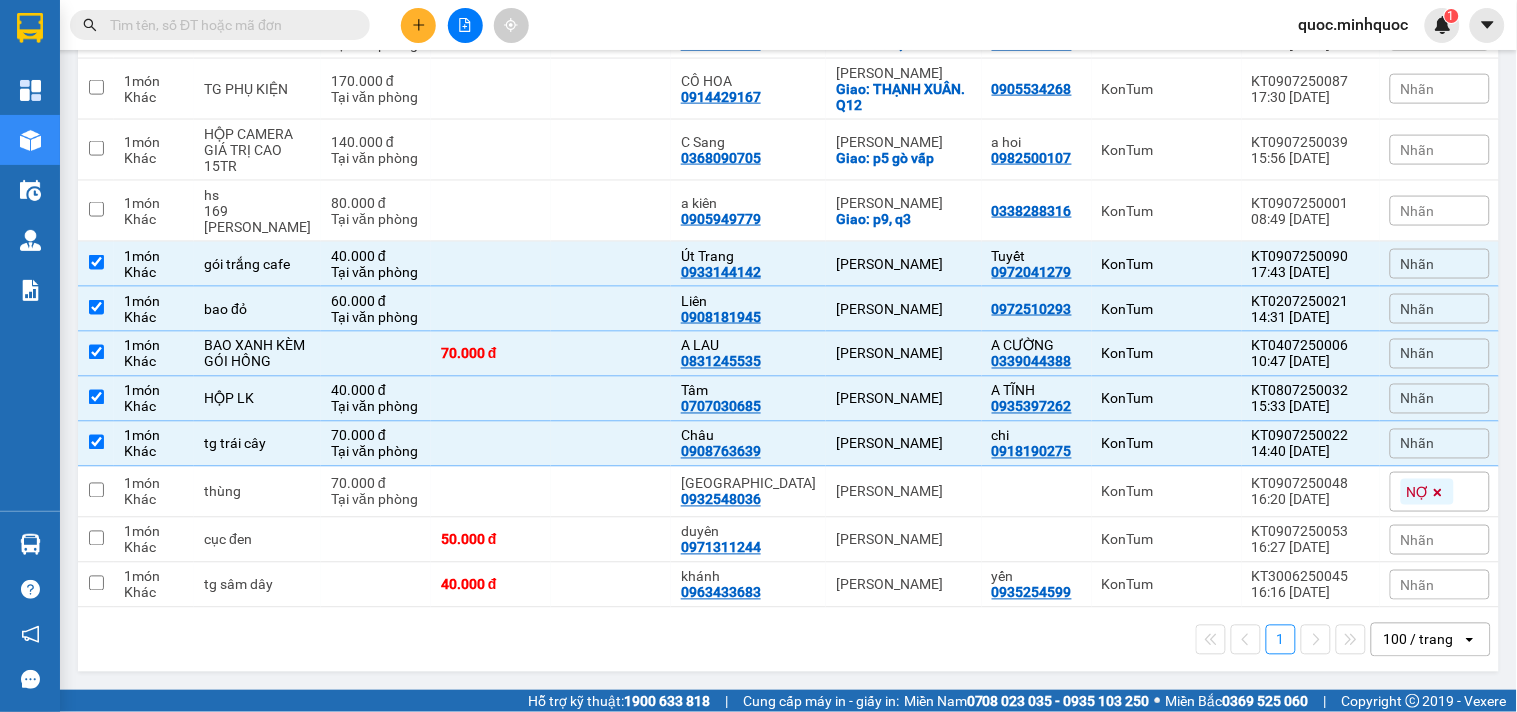 click 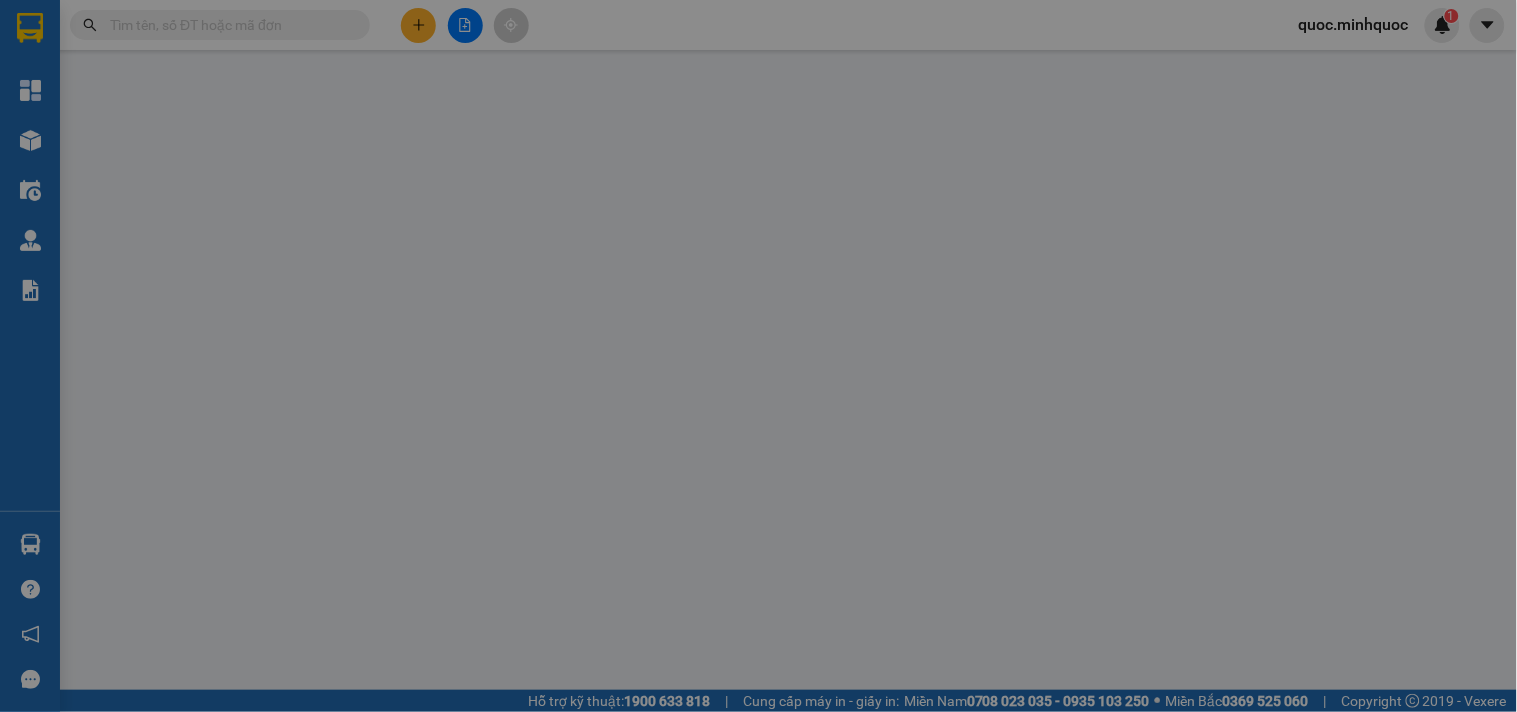 scroll, scrollTop: 0, scrollLeft: 0, axis: both 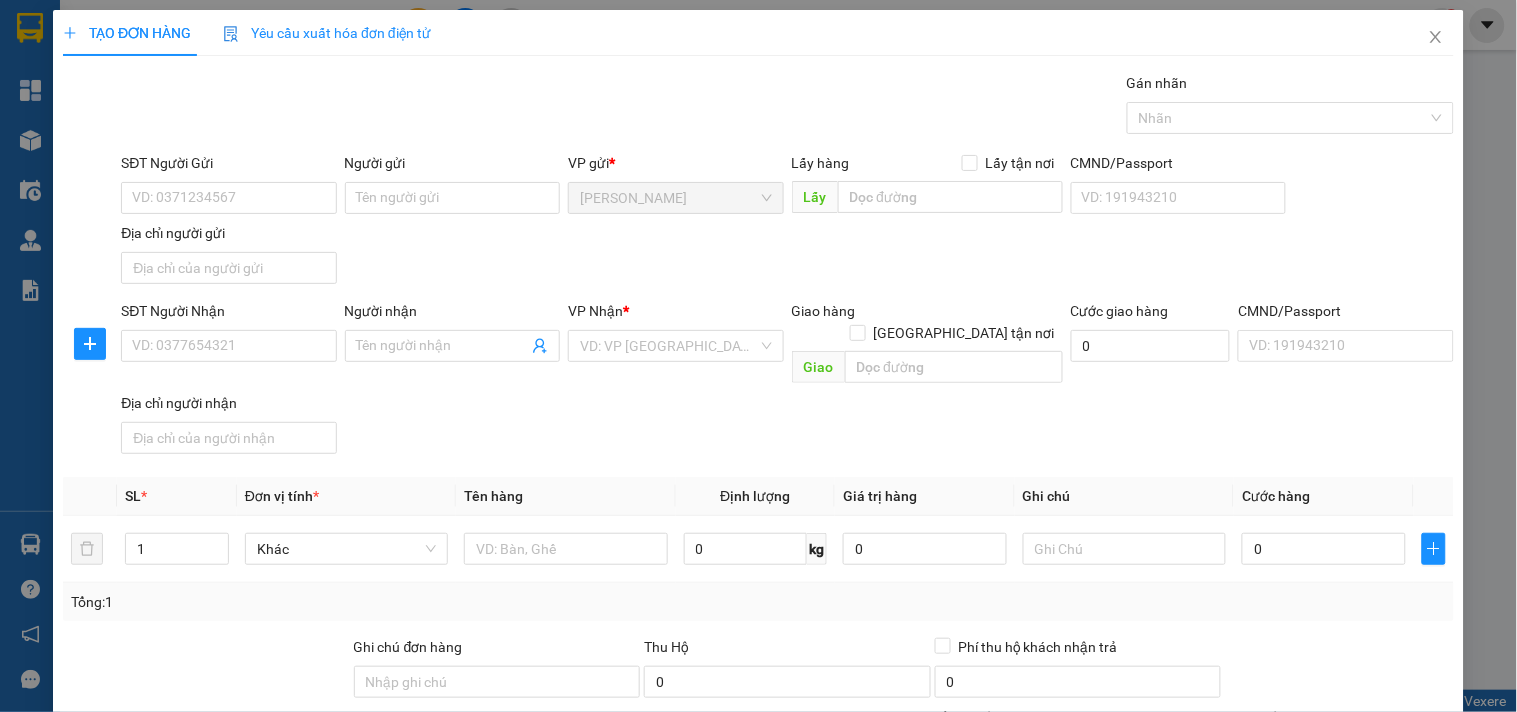 click on "Tổng:  1" at bounding box center (329, 602) 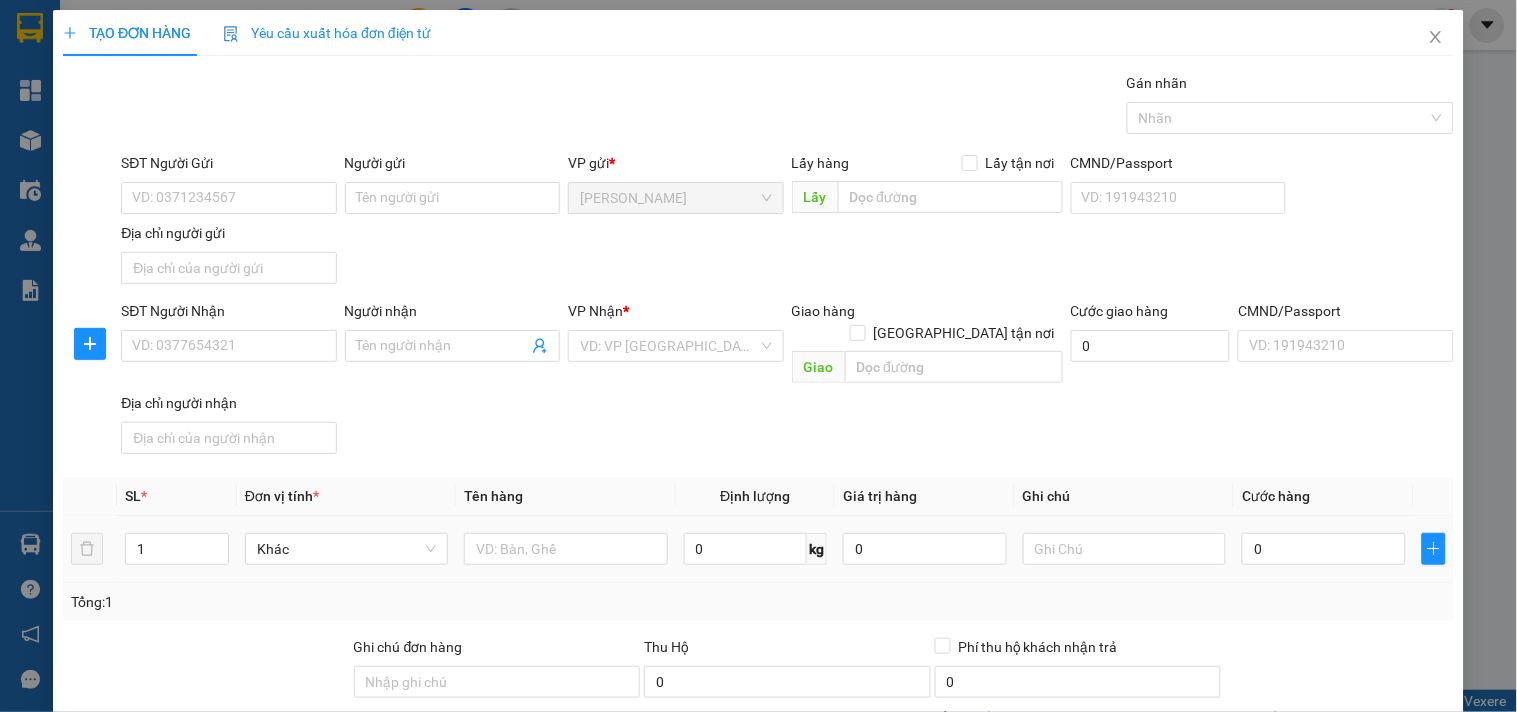 click at bounding box center (565, 549) 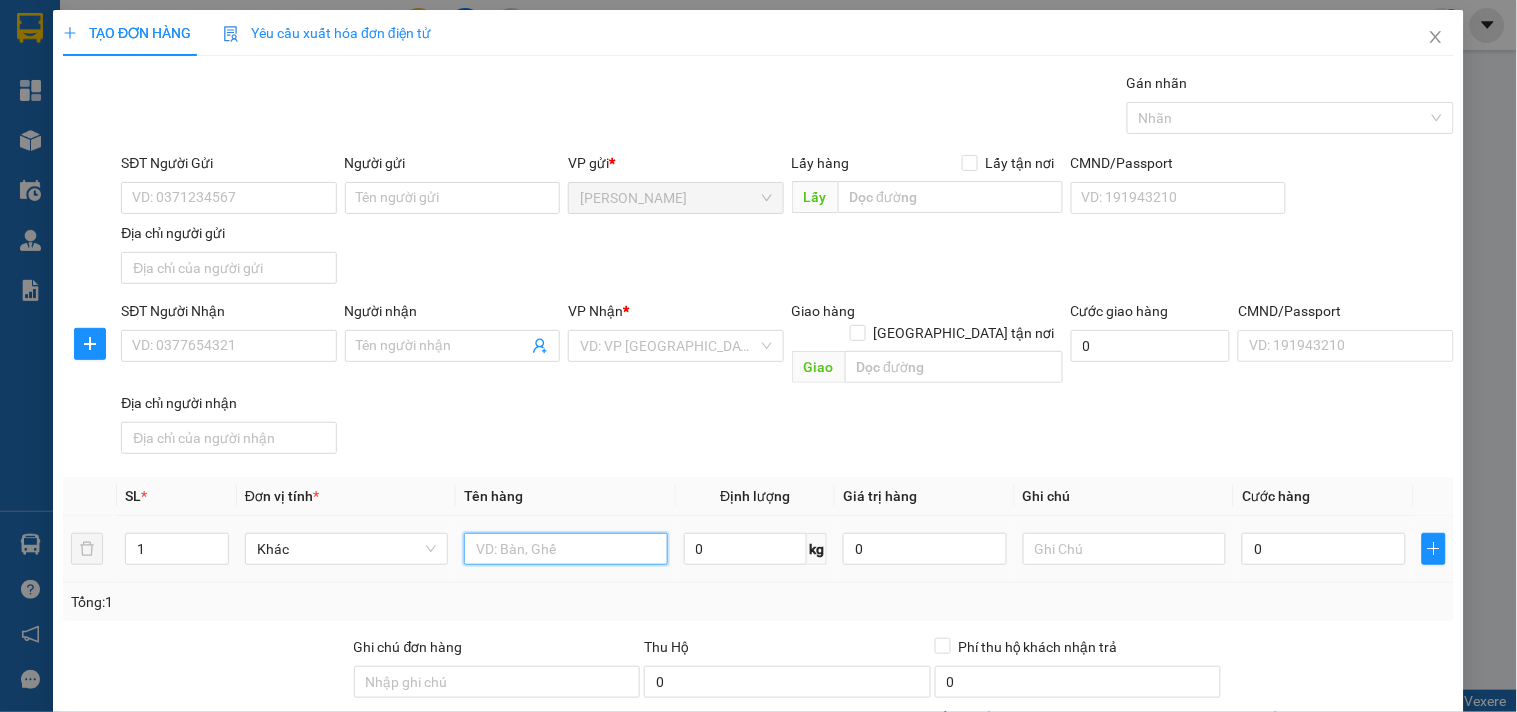 click at bounding box center [565, 549] 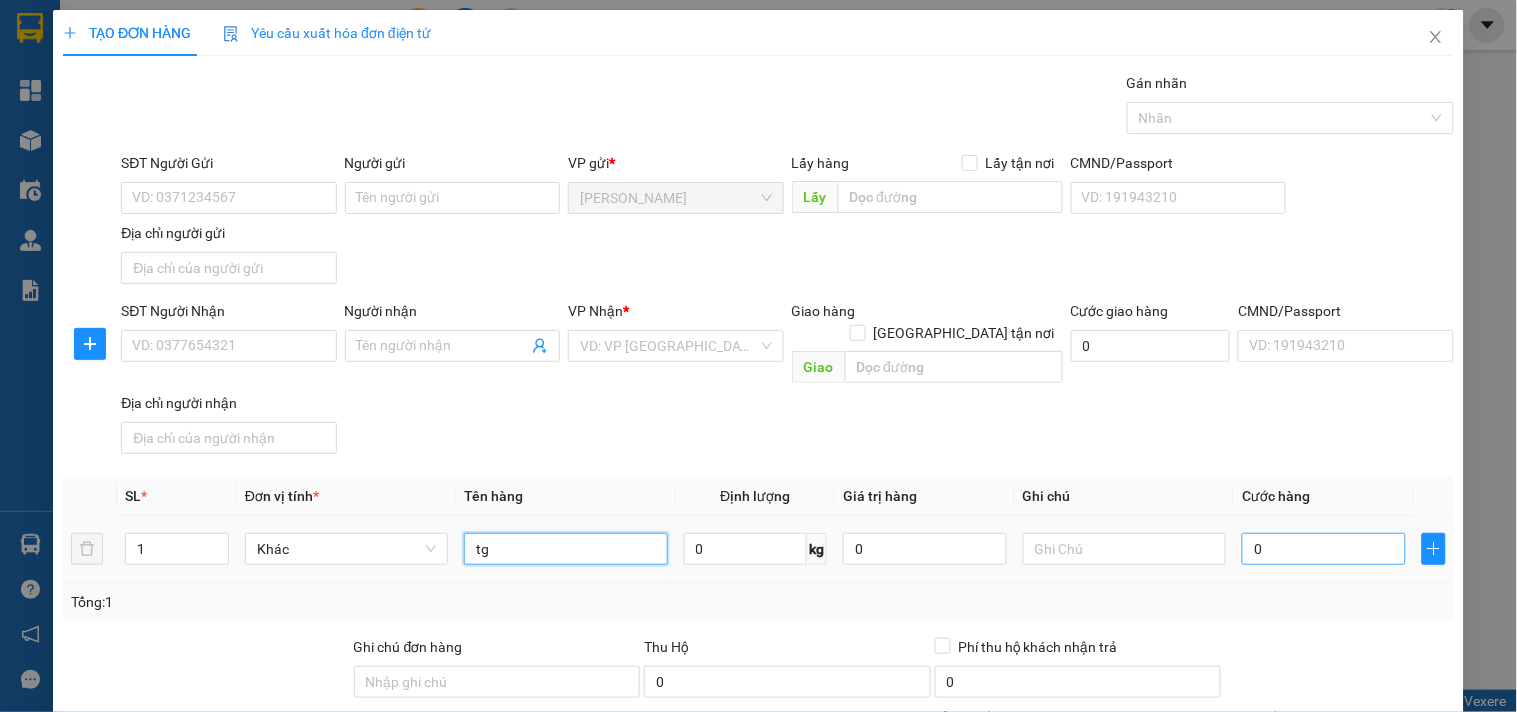 type on "tg" 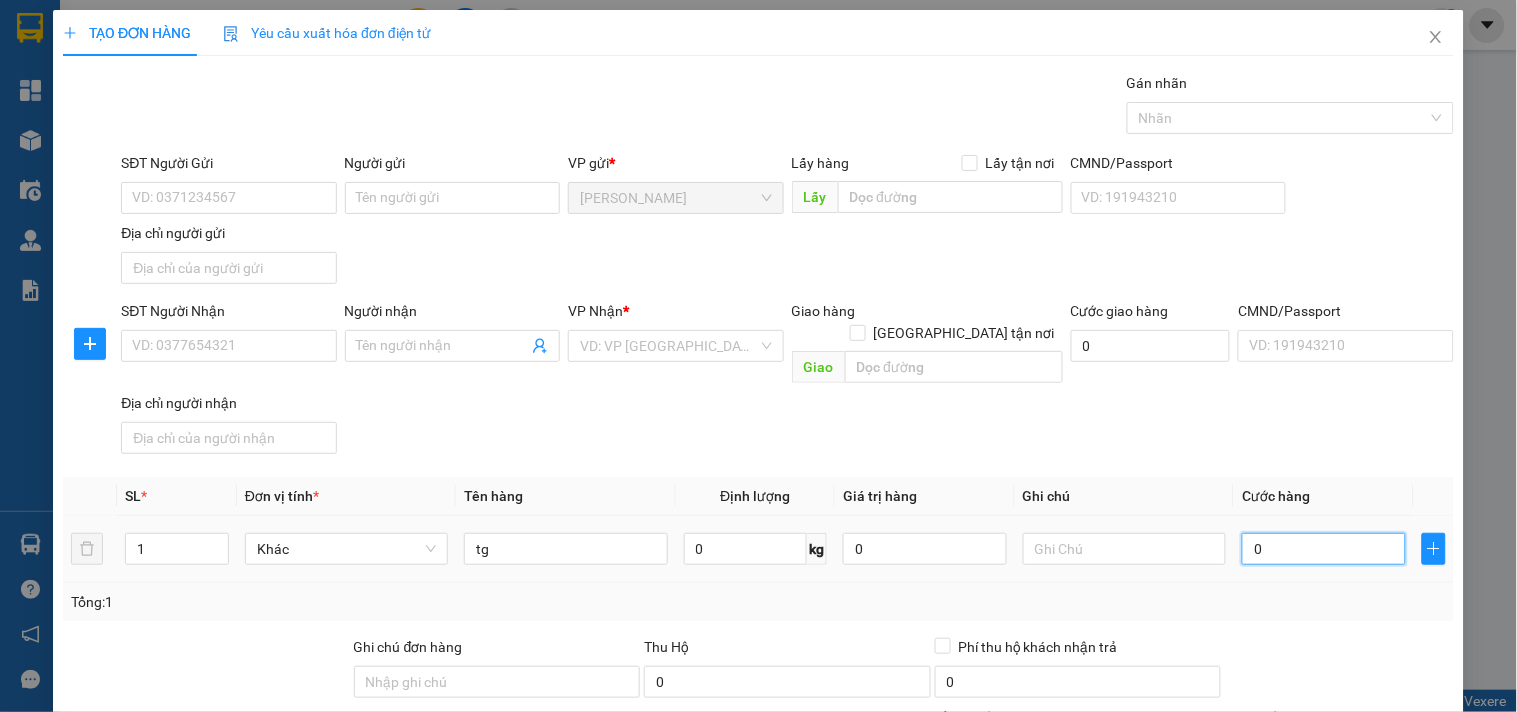 click on "0" at bounding box center [1324, 549] 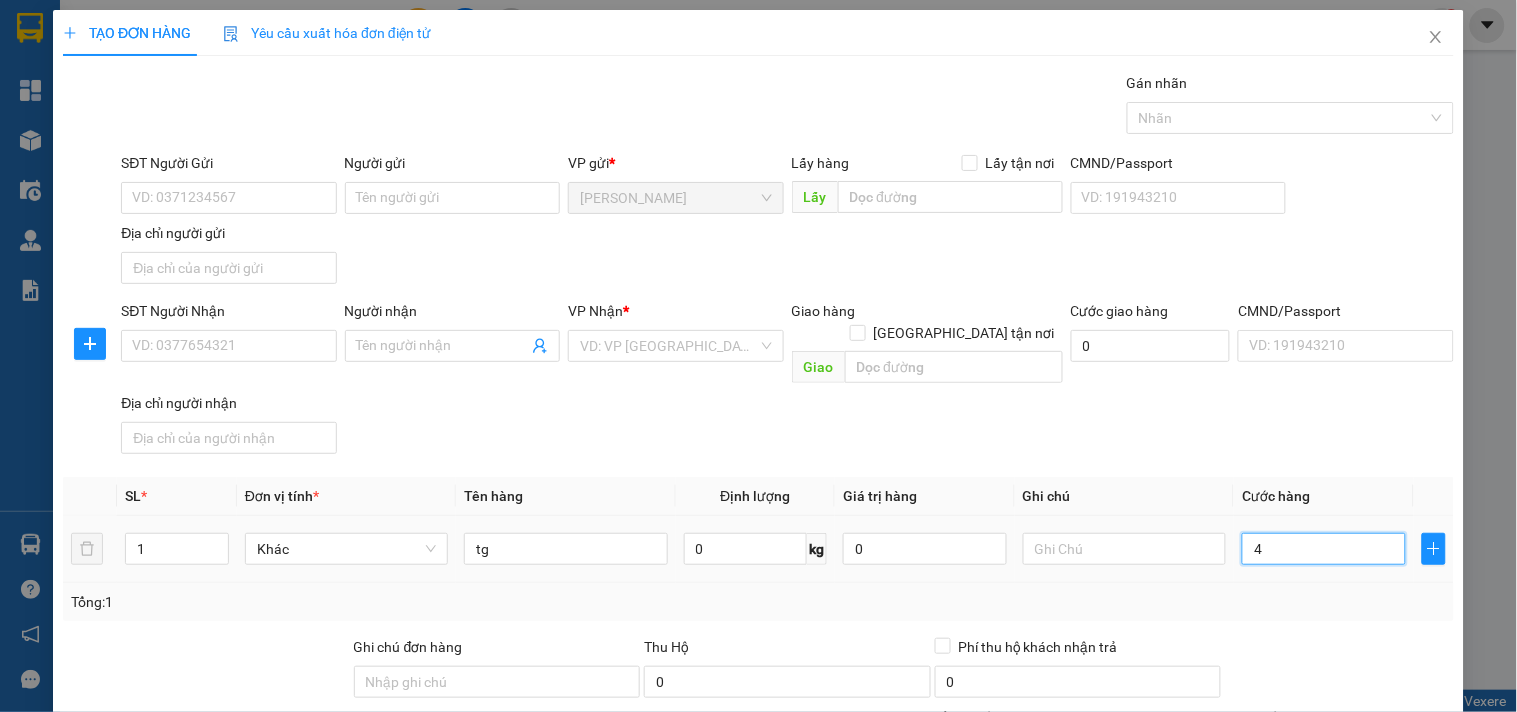 type on "40" 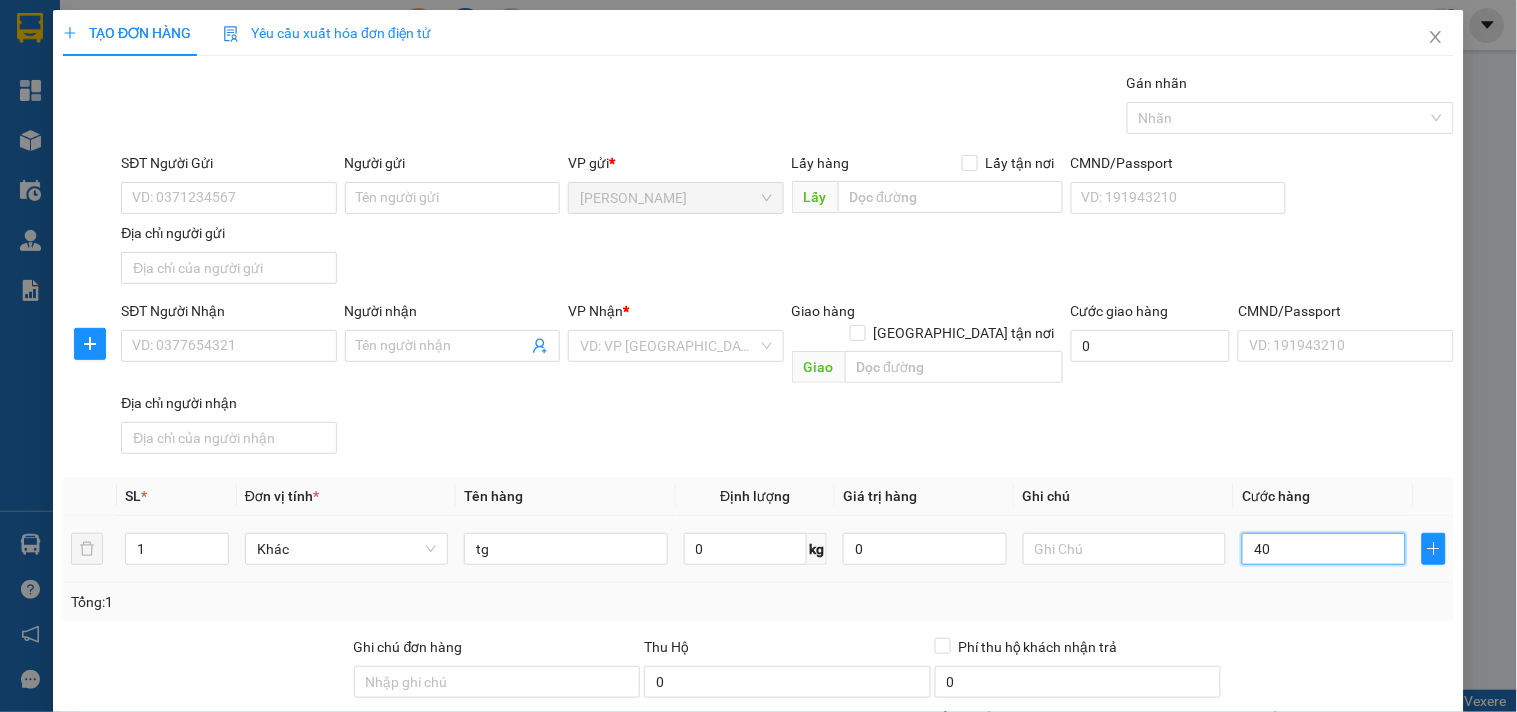 type on "40" 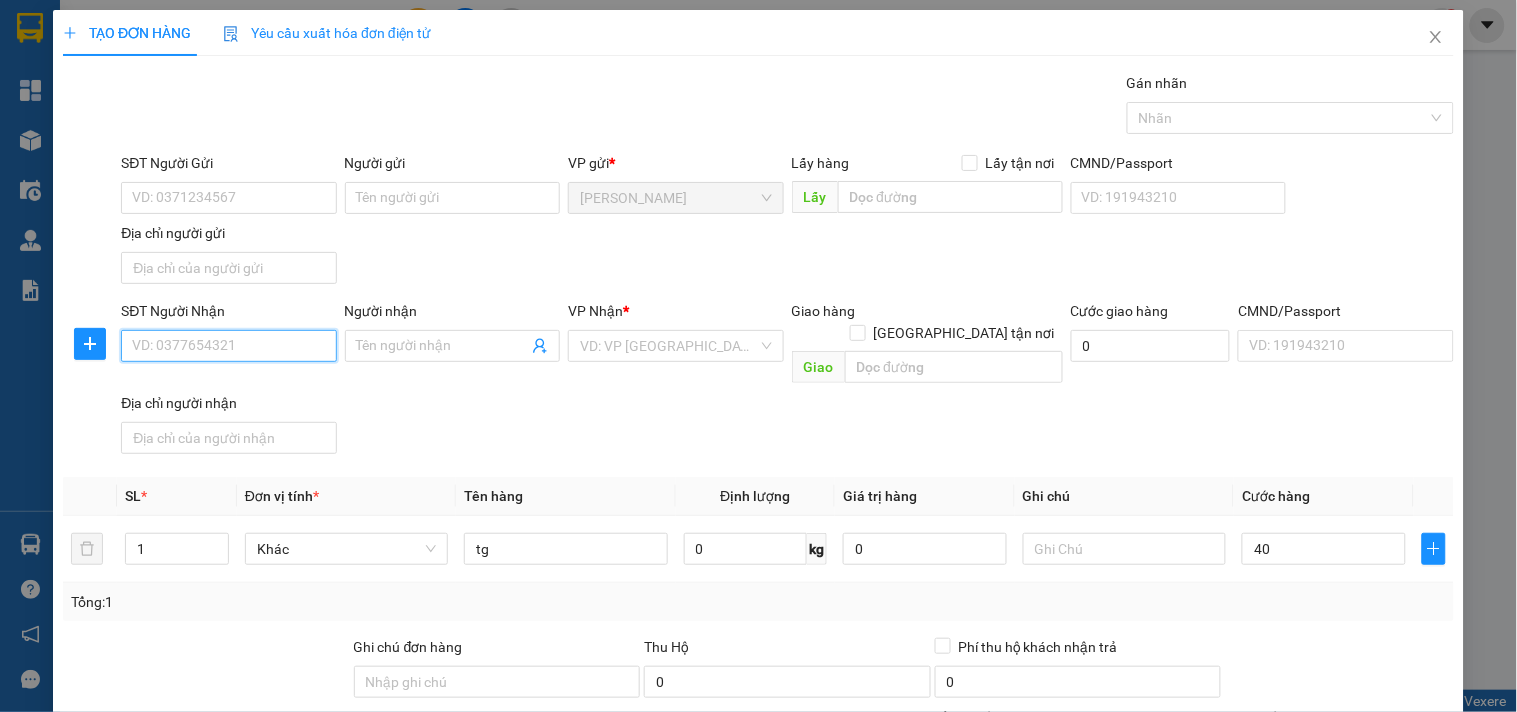 type on "40.000" 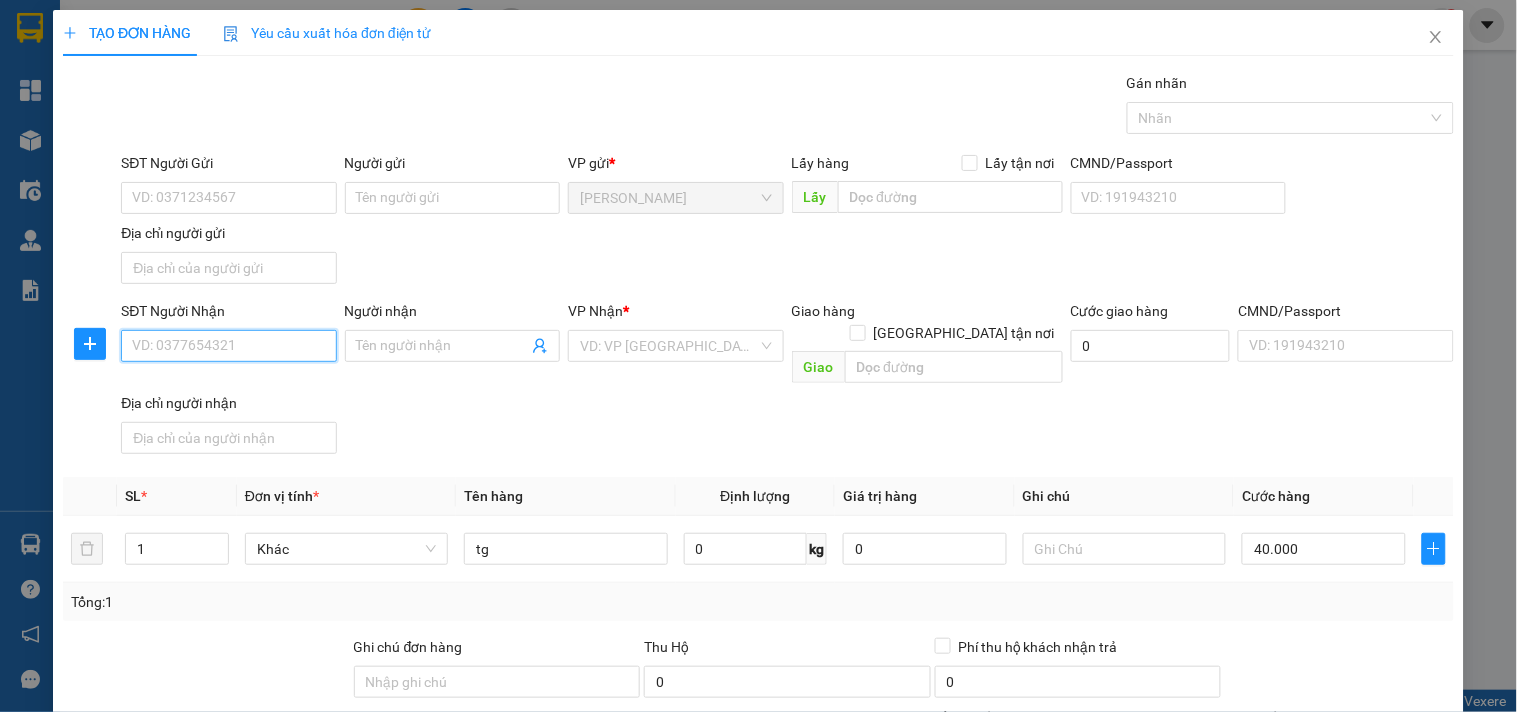 click on "SĐT Người Nhận" at bounding box center [228, 346] 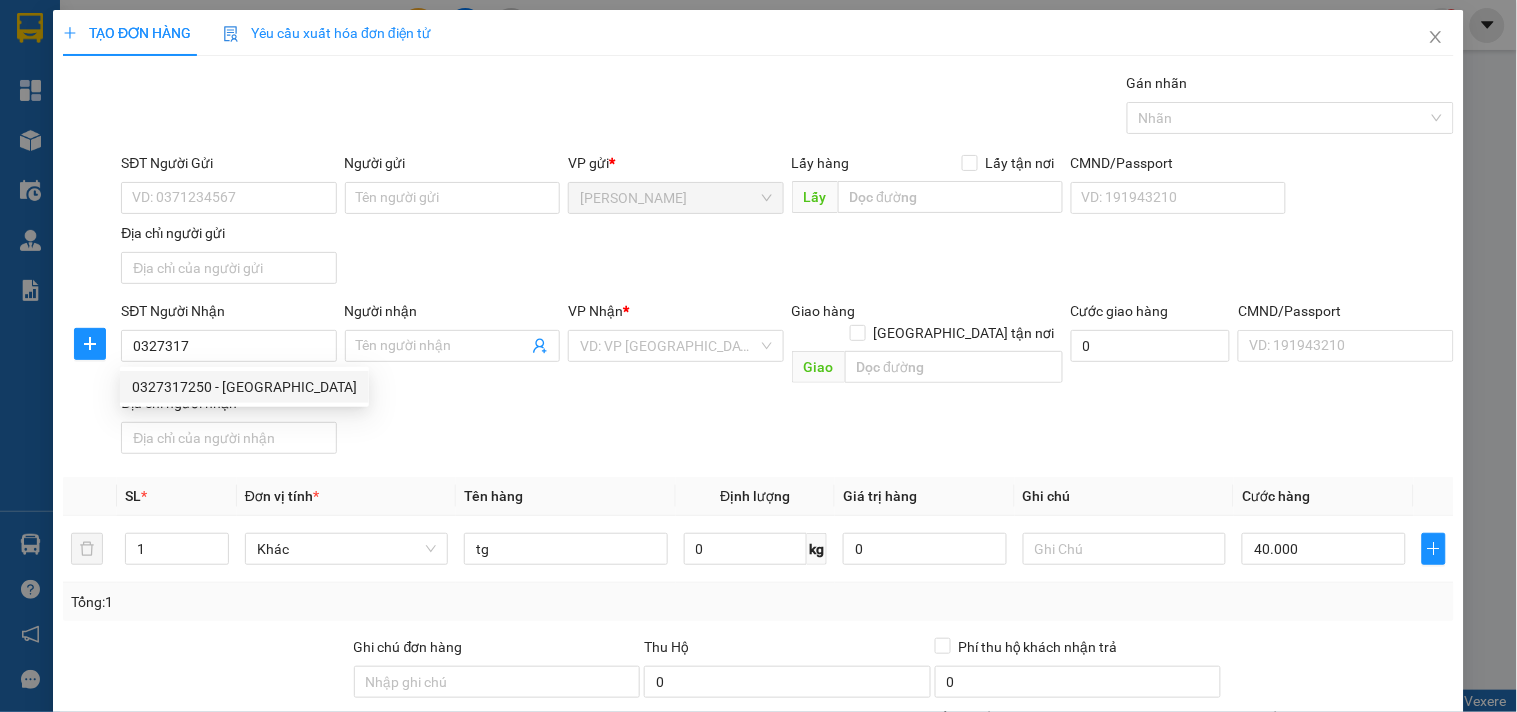 click on "0327317250 0327317250 - Lâm Sơn" at bounding box center [244, 387] 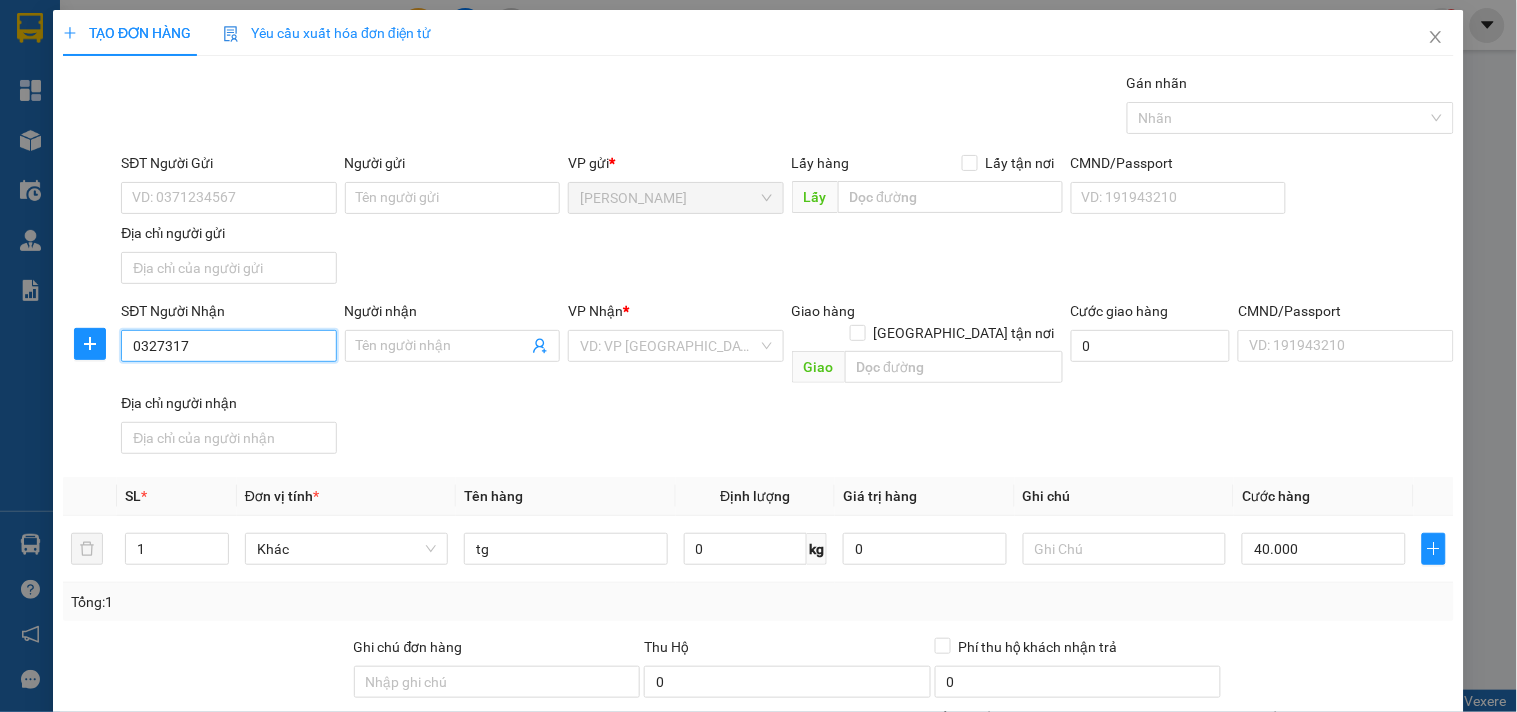 click on "0327317" at bounding box center [228, 346] 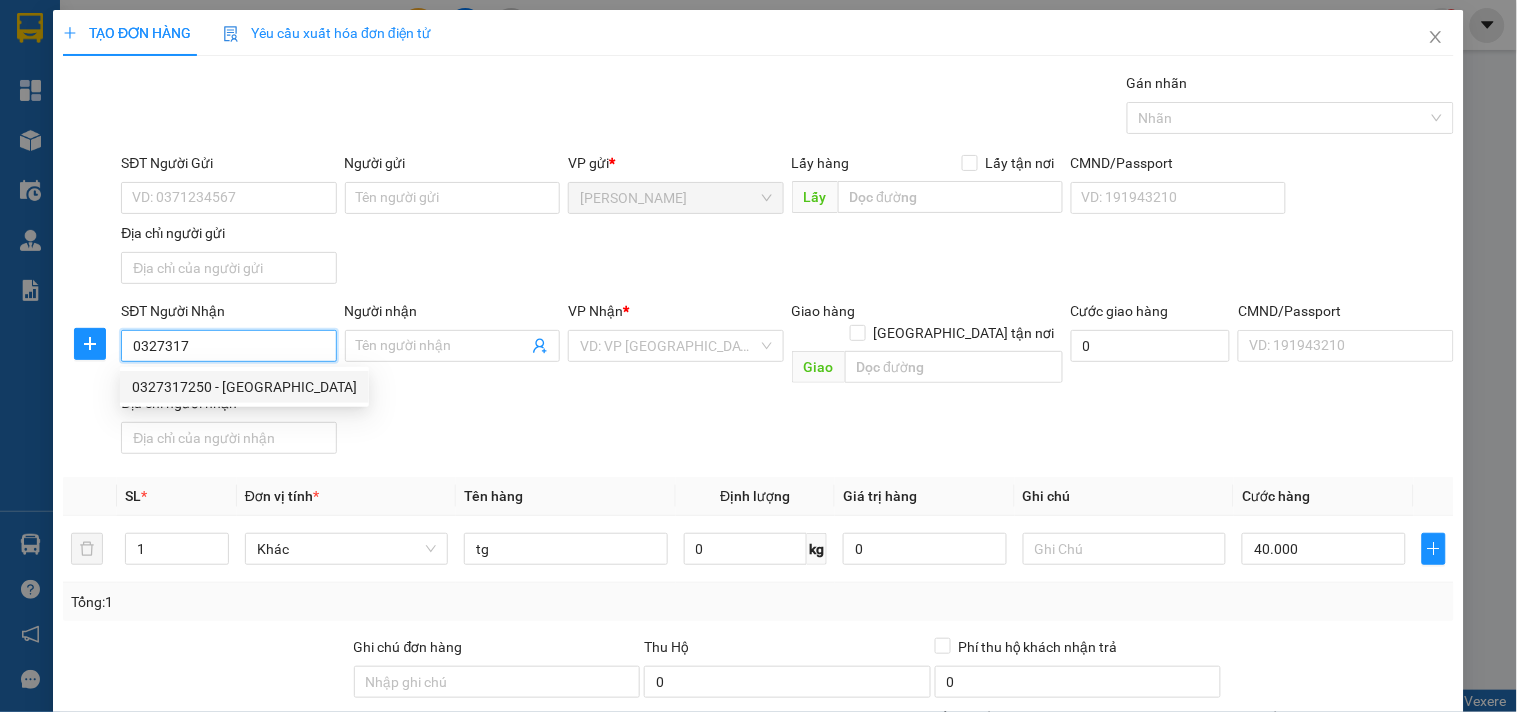 click on "0327317250 - Lâm Sơn" at bounding box center (244, 387) 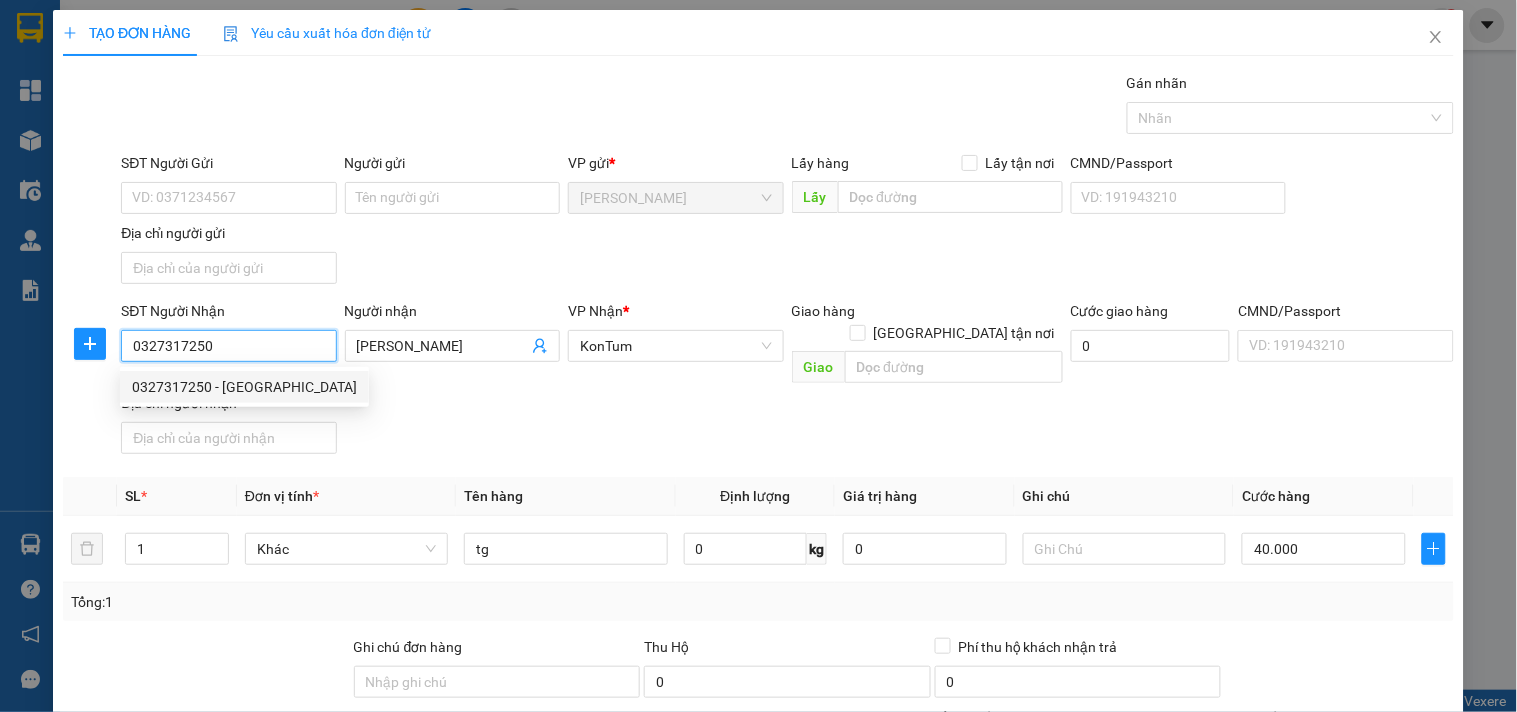 scroll, scrollTop: 167, scrollLeft: 0, axis: vertical 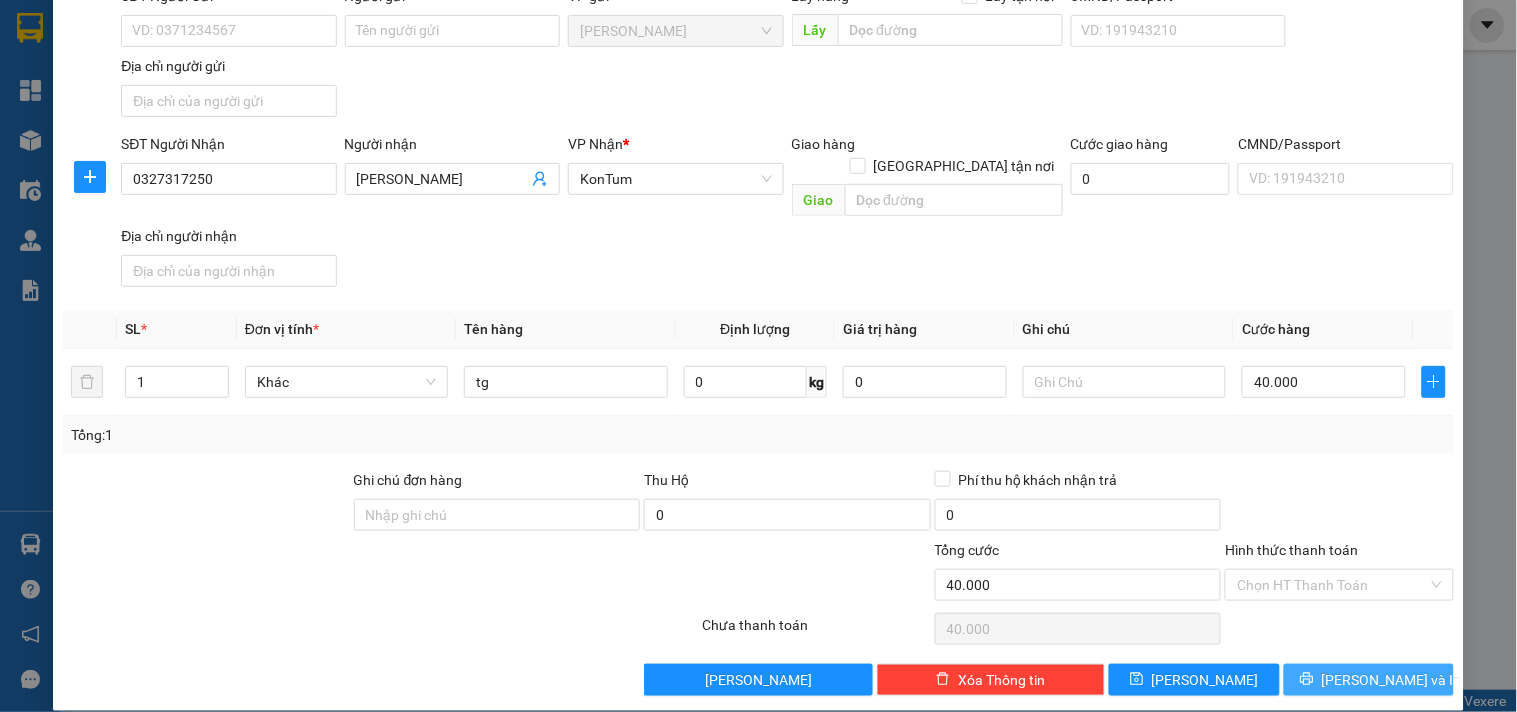 click on "[PERSON_NAME] và In" at bounding box center [1392, 680] 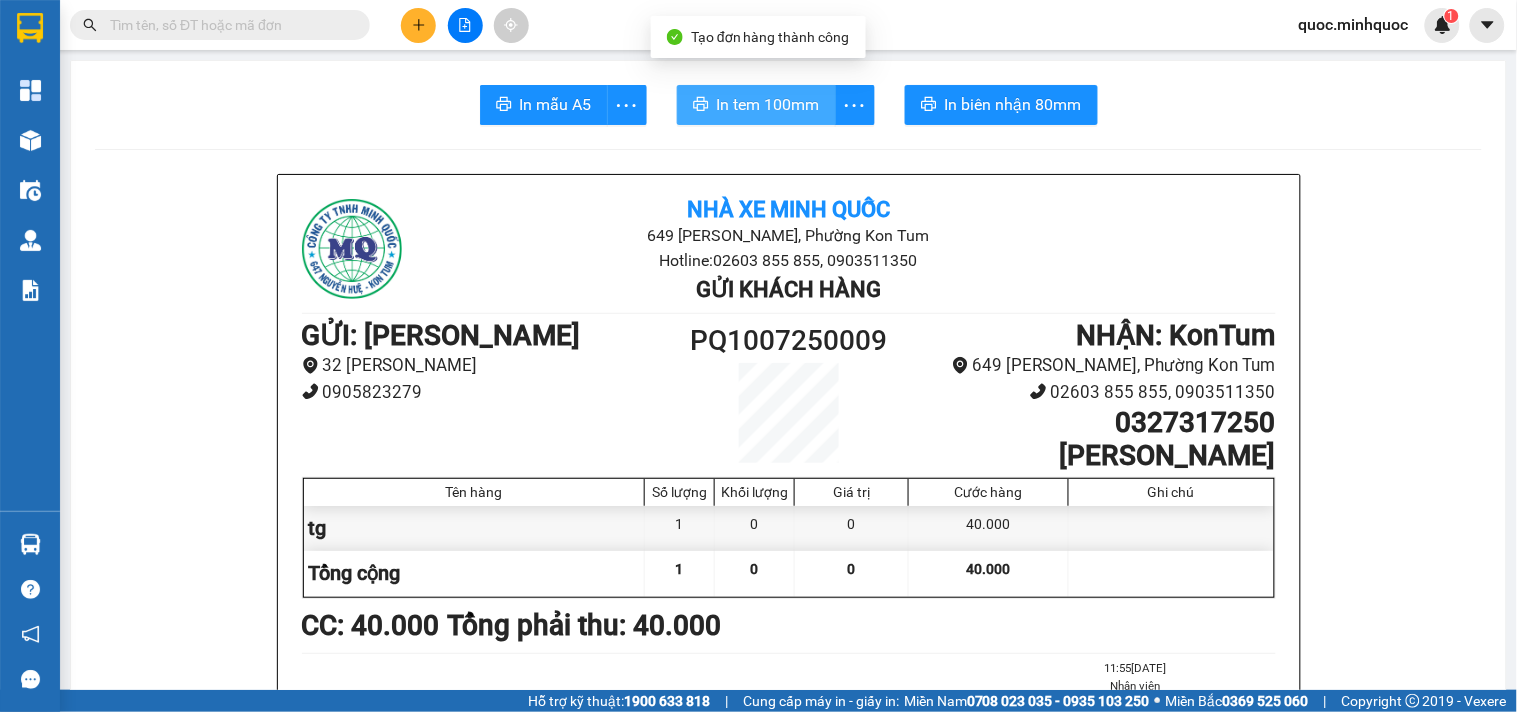 click 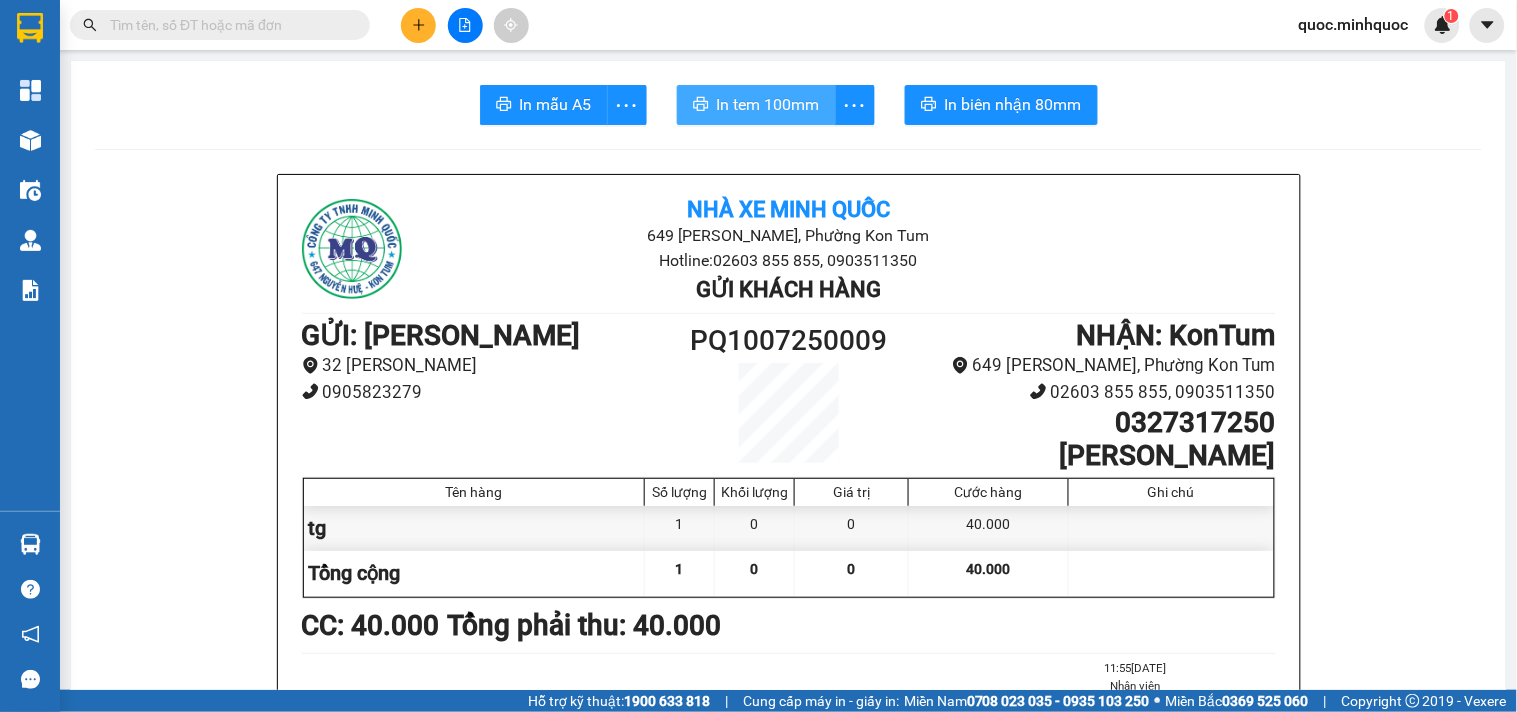 scroll, scrollTop: 0, scrollLeft: 0, axis: both 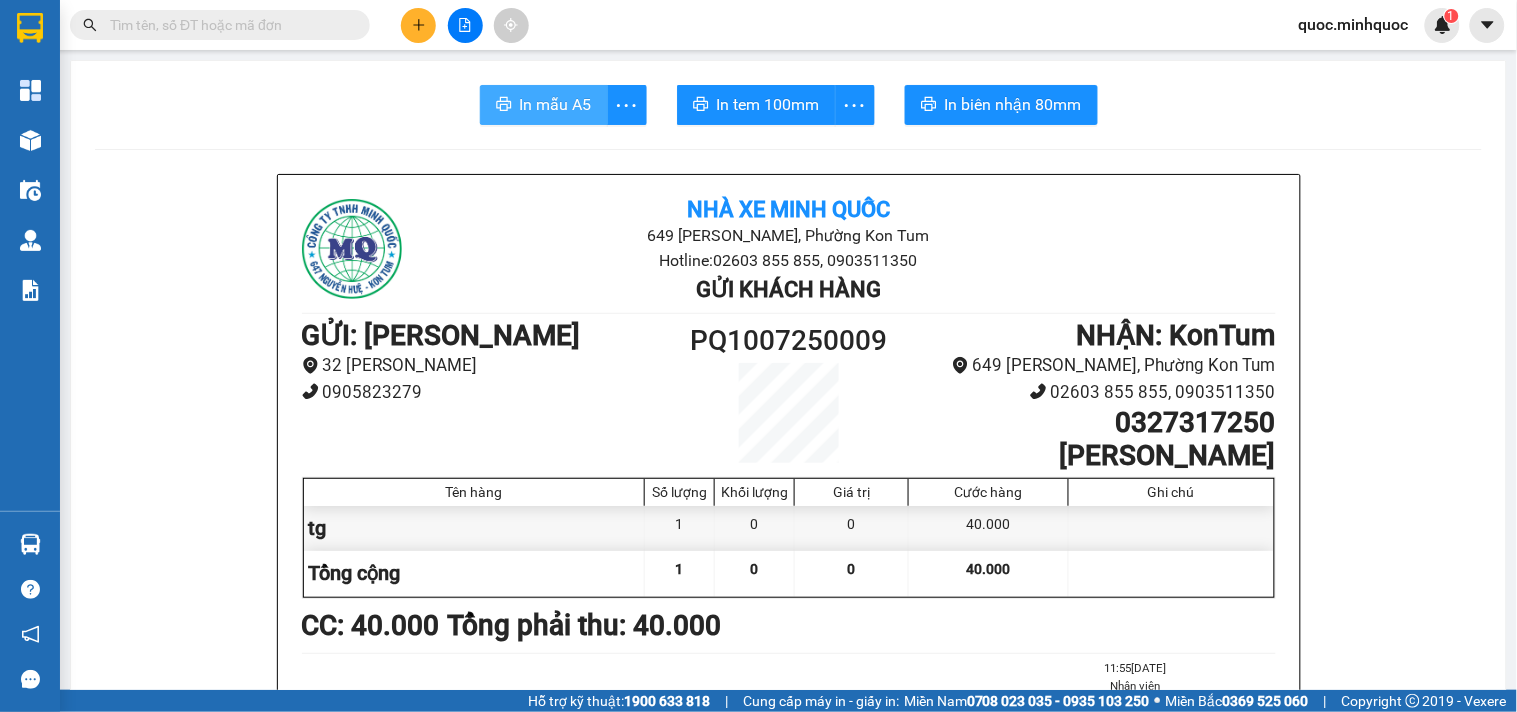 click on "In mẫu A5" at bounding box center [544, 105] 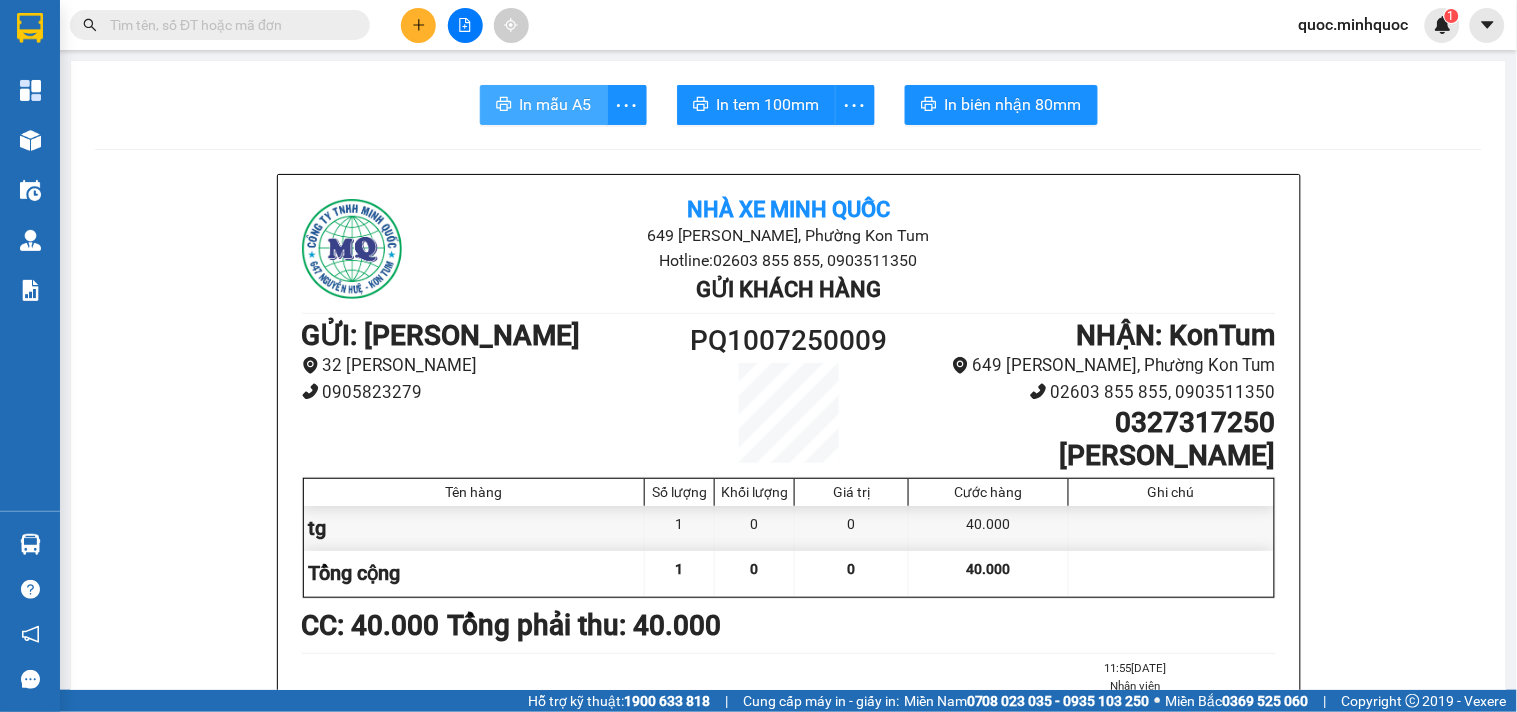scroll, scrollTop: 0, scrollLeft: 0, axis: both 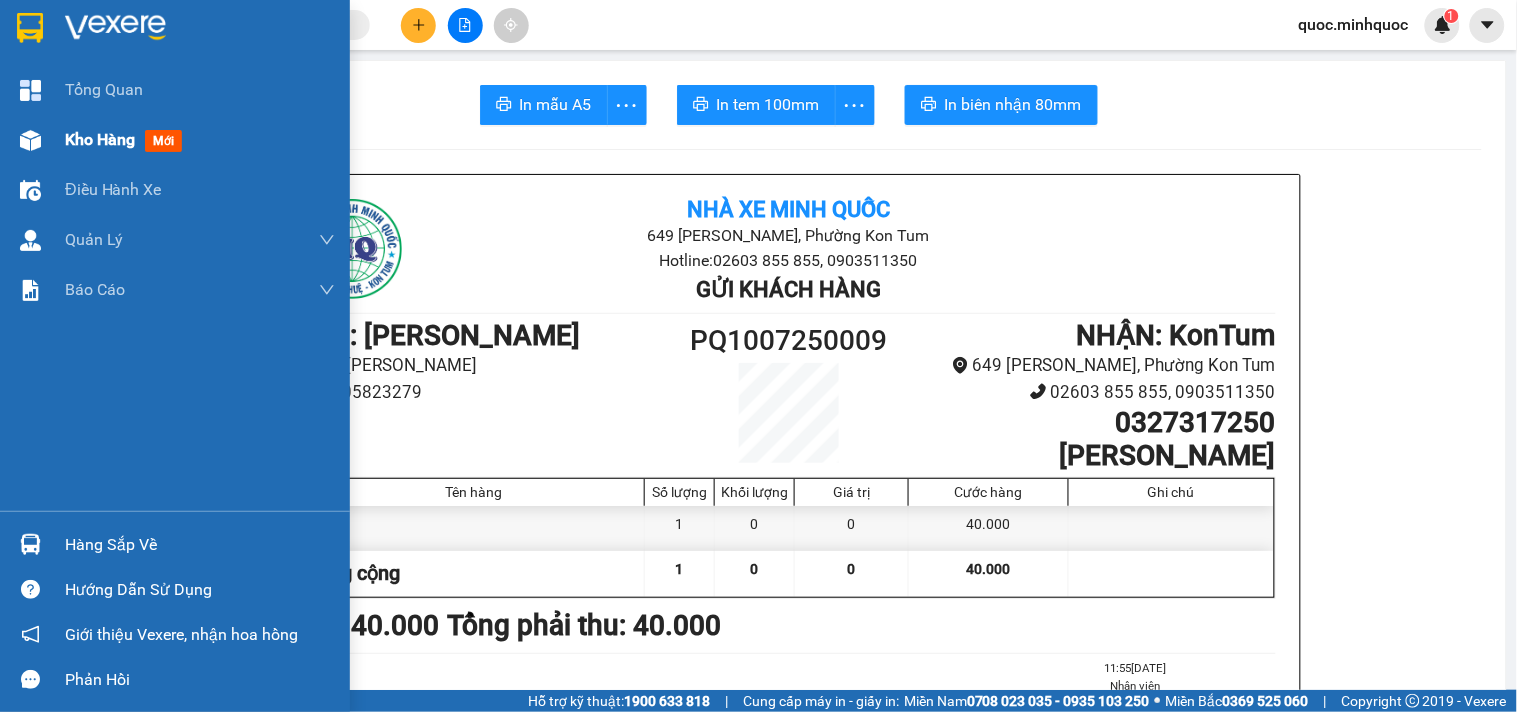 click on "Kho hàng mới" at bounding box center [175, 140] 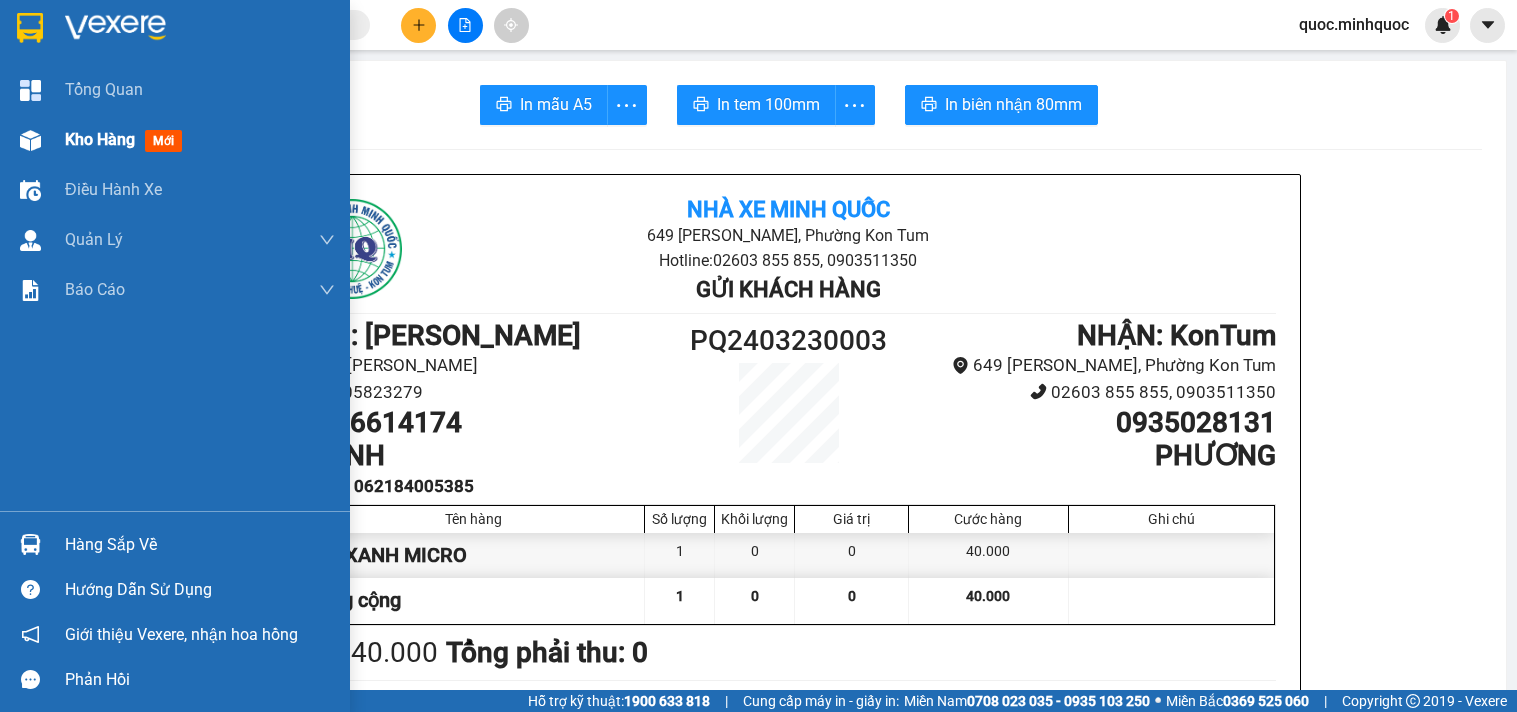 scroll, scrollTop: 0, scrollLeft: 0, axis: both 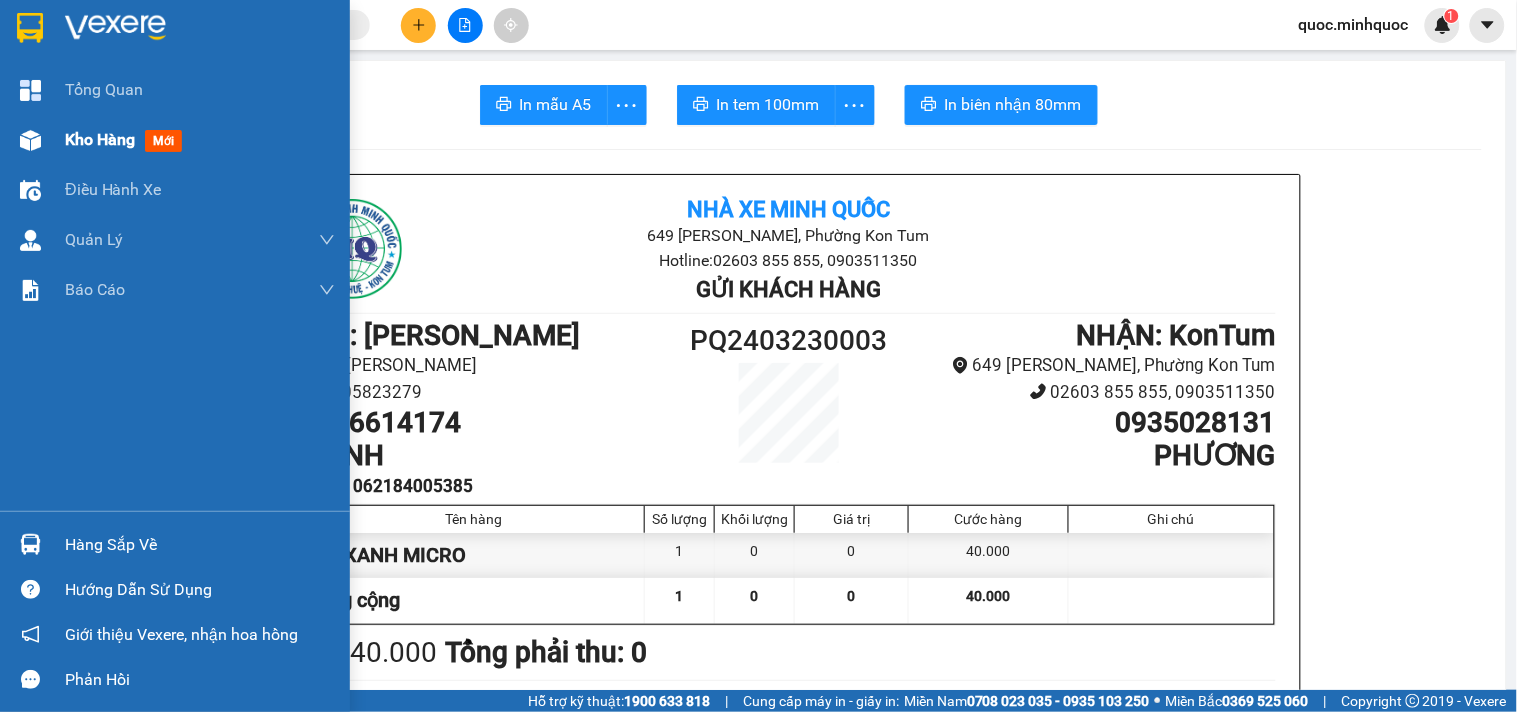 click at bounding box center [30, 140] 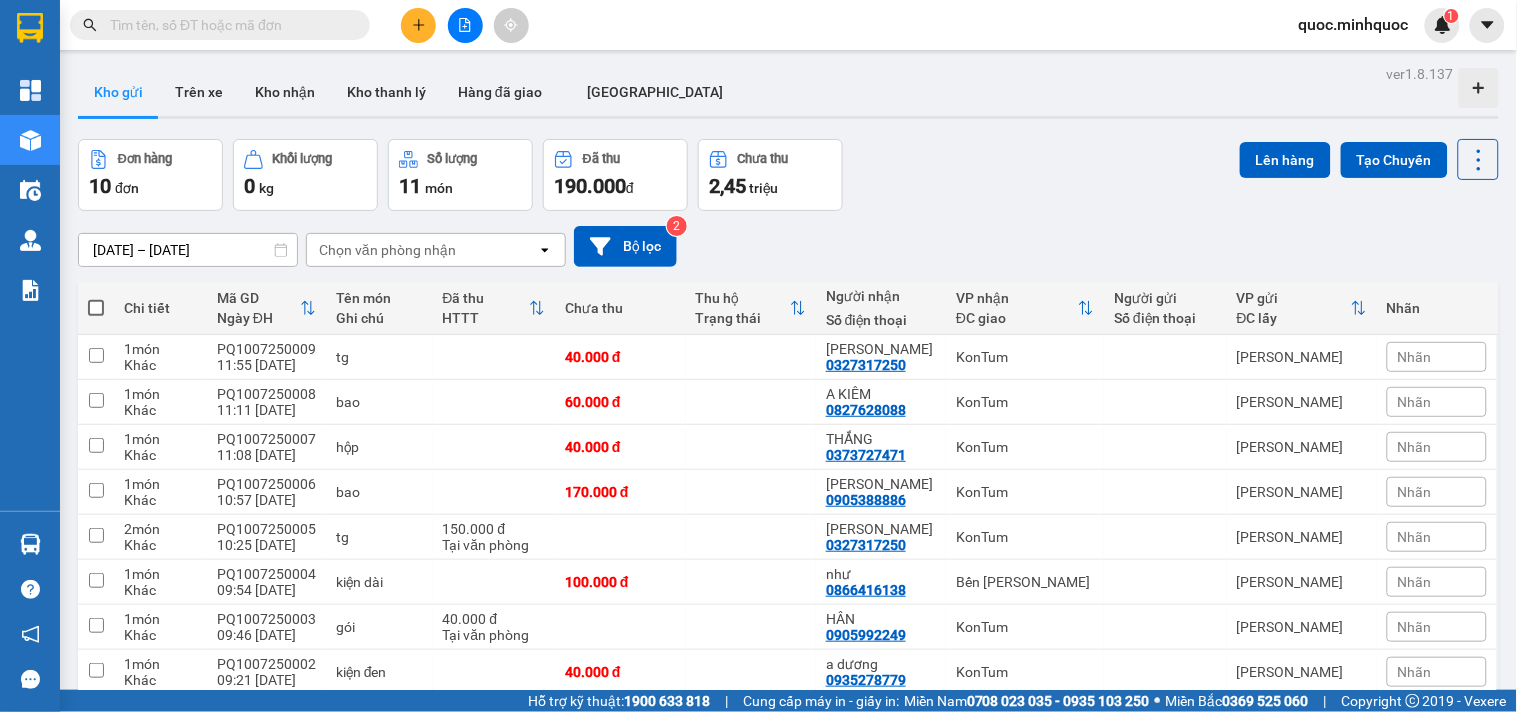 click on "Kho nhận" at bounding box center [285, 92] 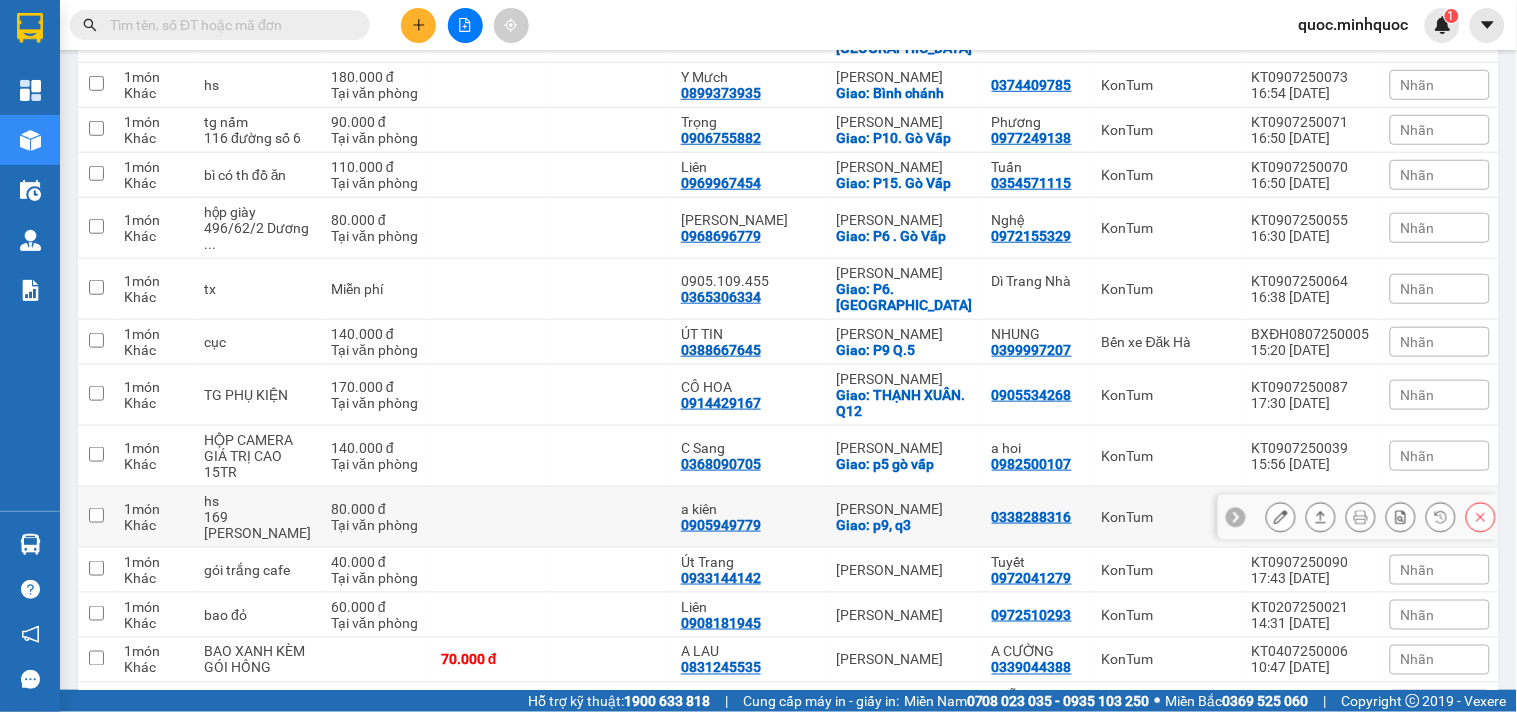 scroll, scrollTop: 555, scrollLeft: 0, axis: vertical 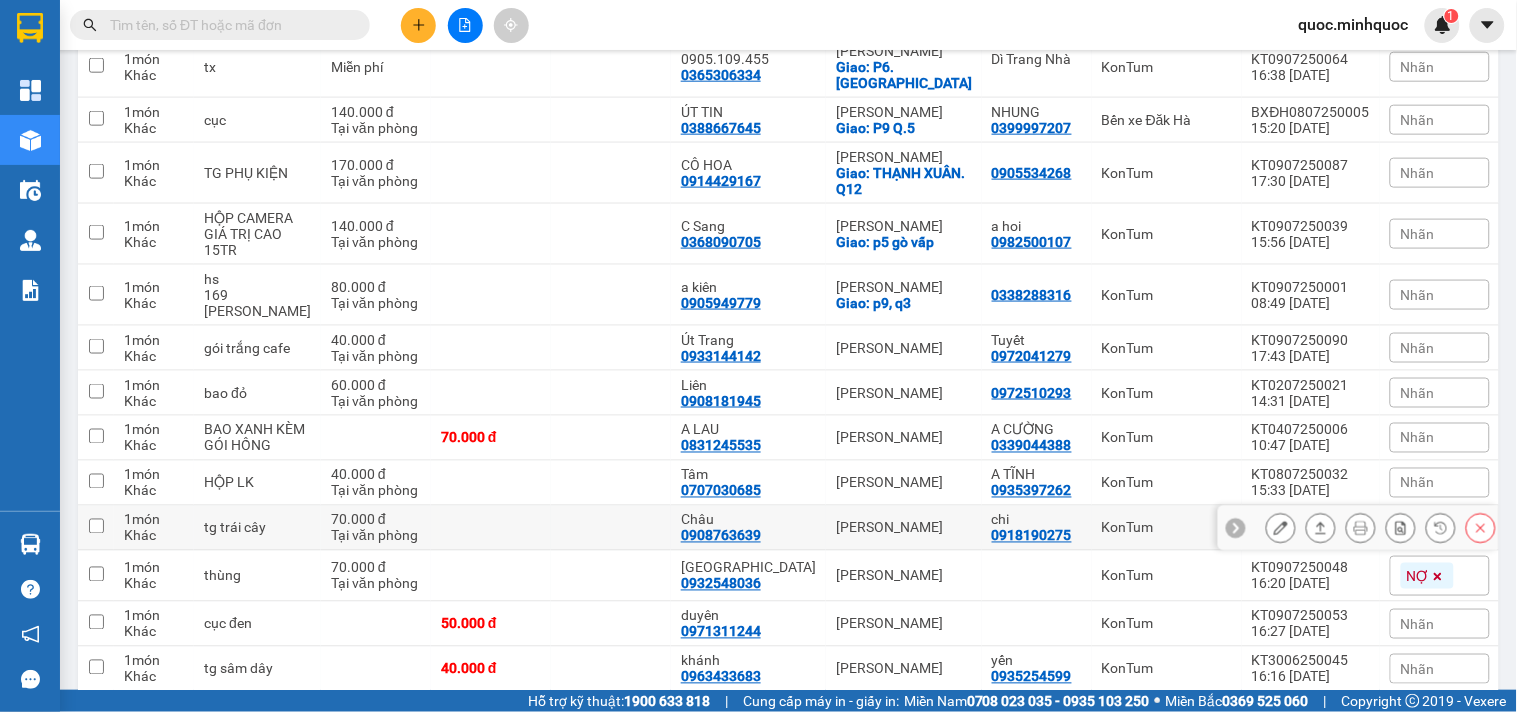 click 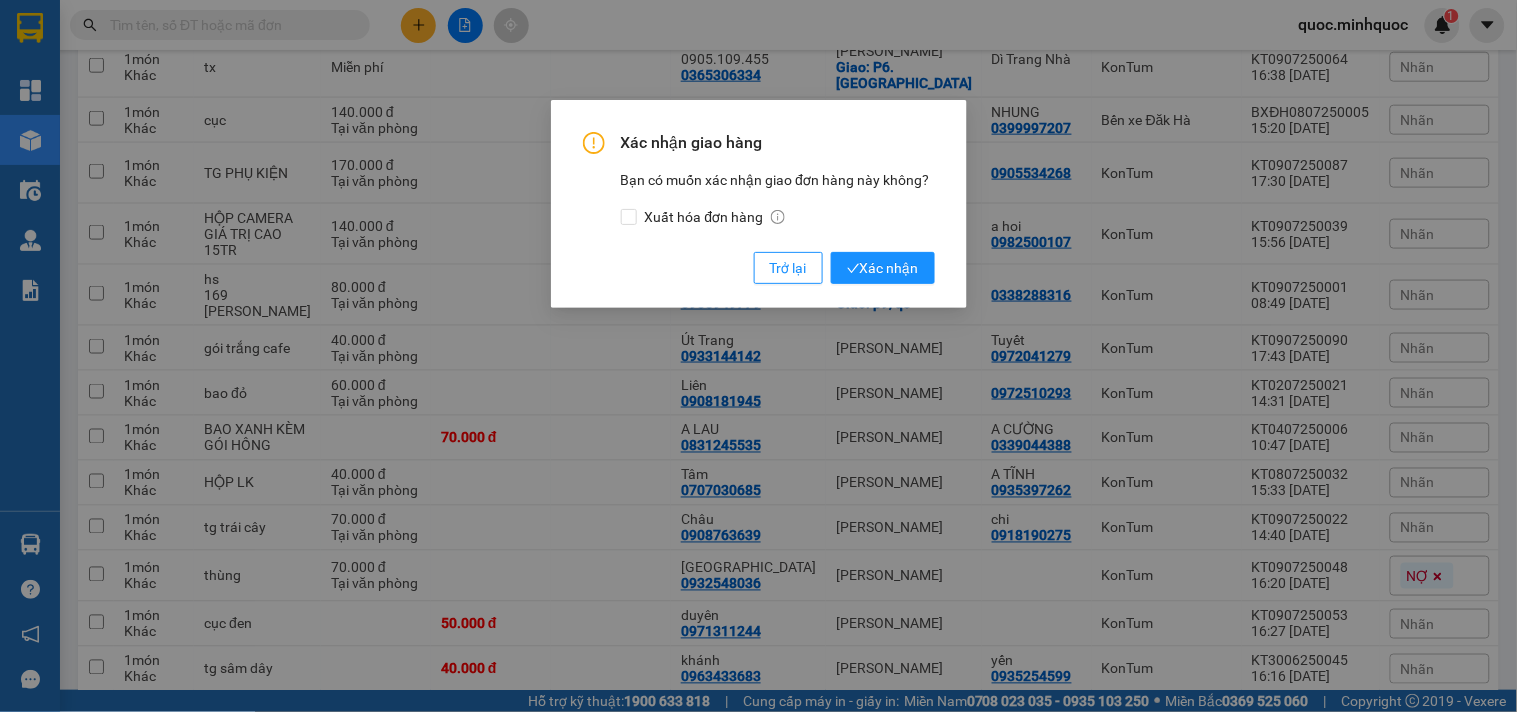 click on "Xác nhận giao hàng Bạn có muốn xác nhận giao đơn hàng này không? Xuất hóa đơn hàng Trở lại  Xác nhận" at bounding box center [759, 208] 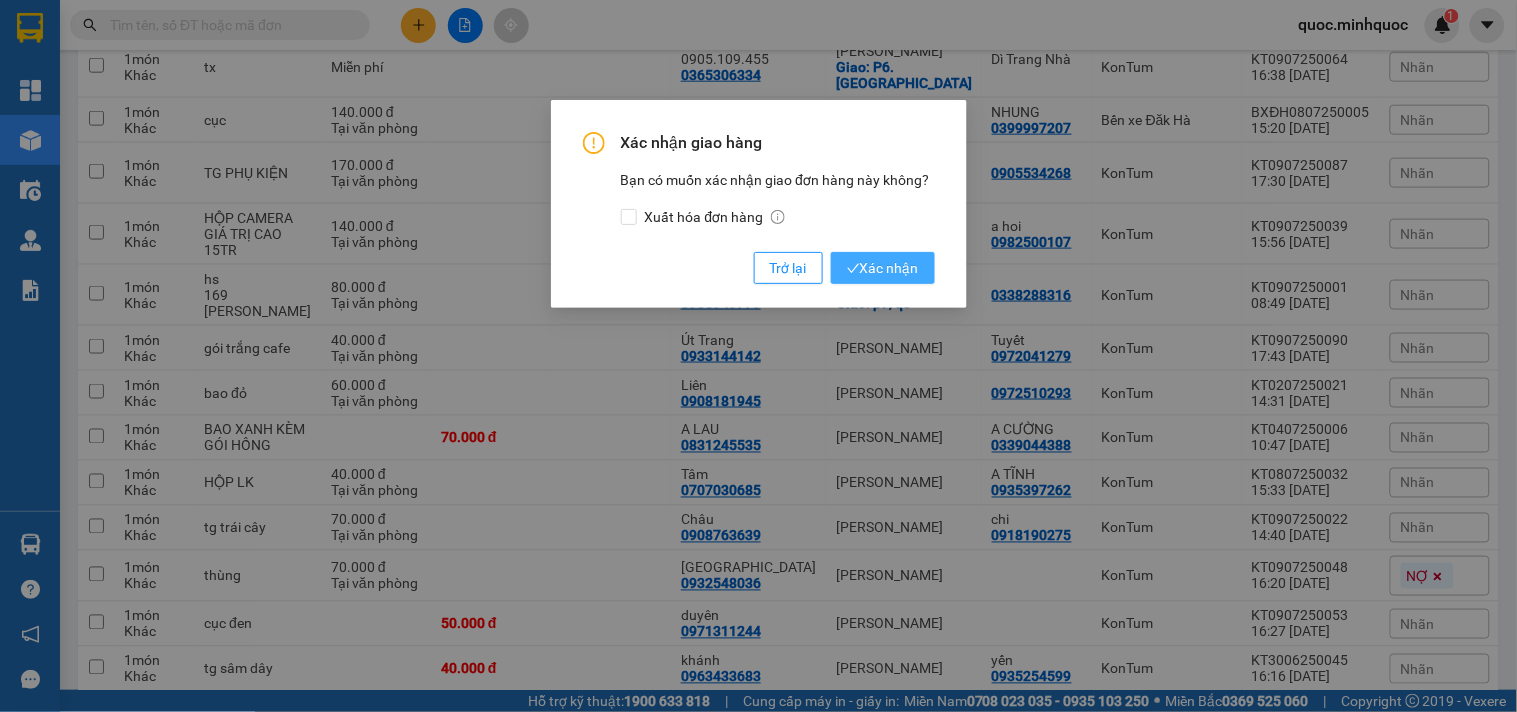 click on "Xác nhận" at bounding box center [883, 268] 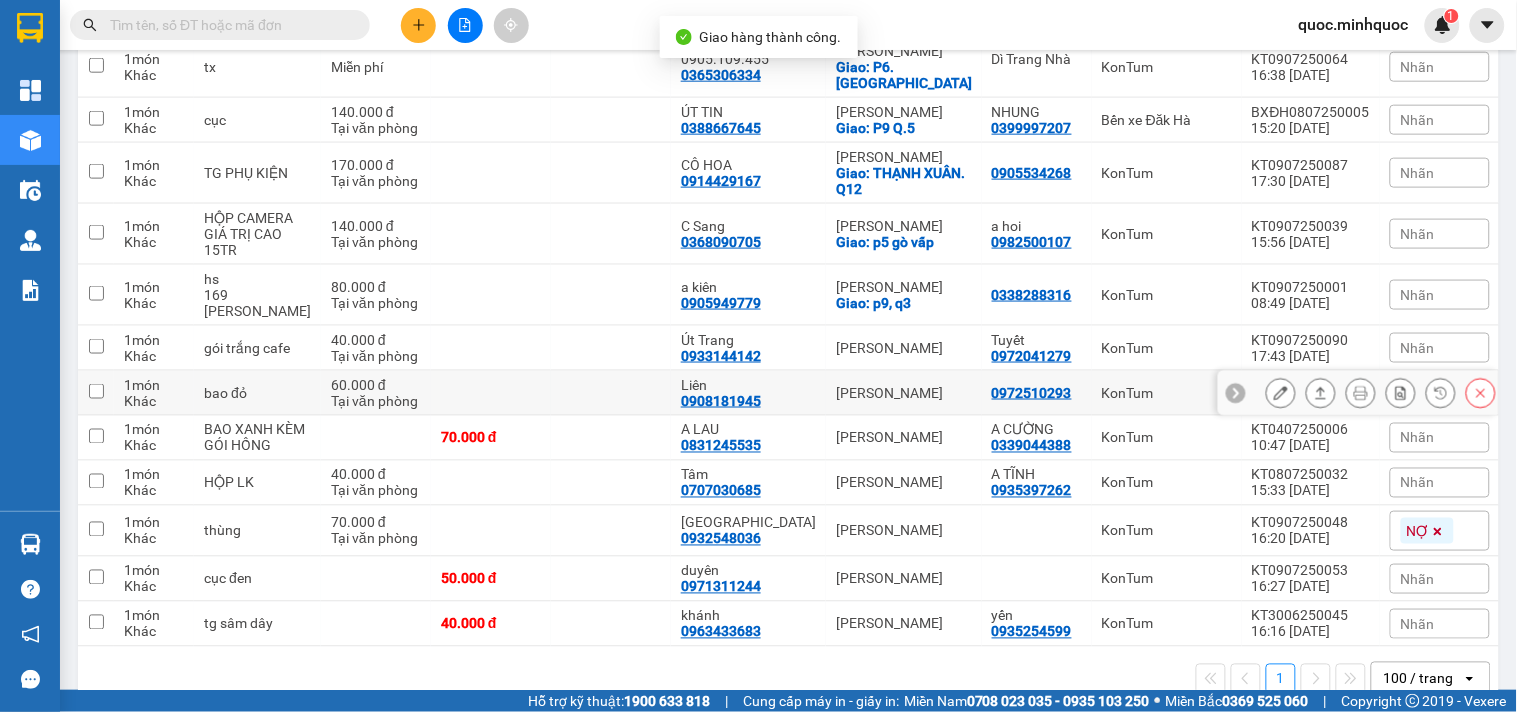 scroll, scrollTop: 628, scrollLeft: 0, axis: vertical 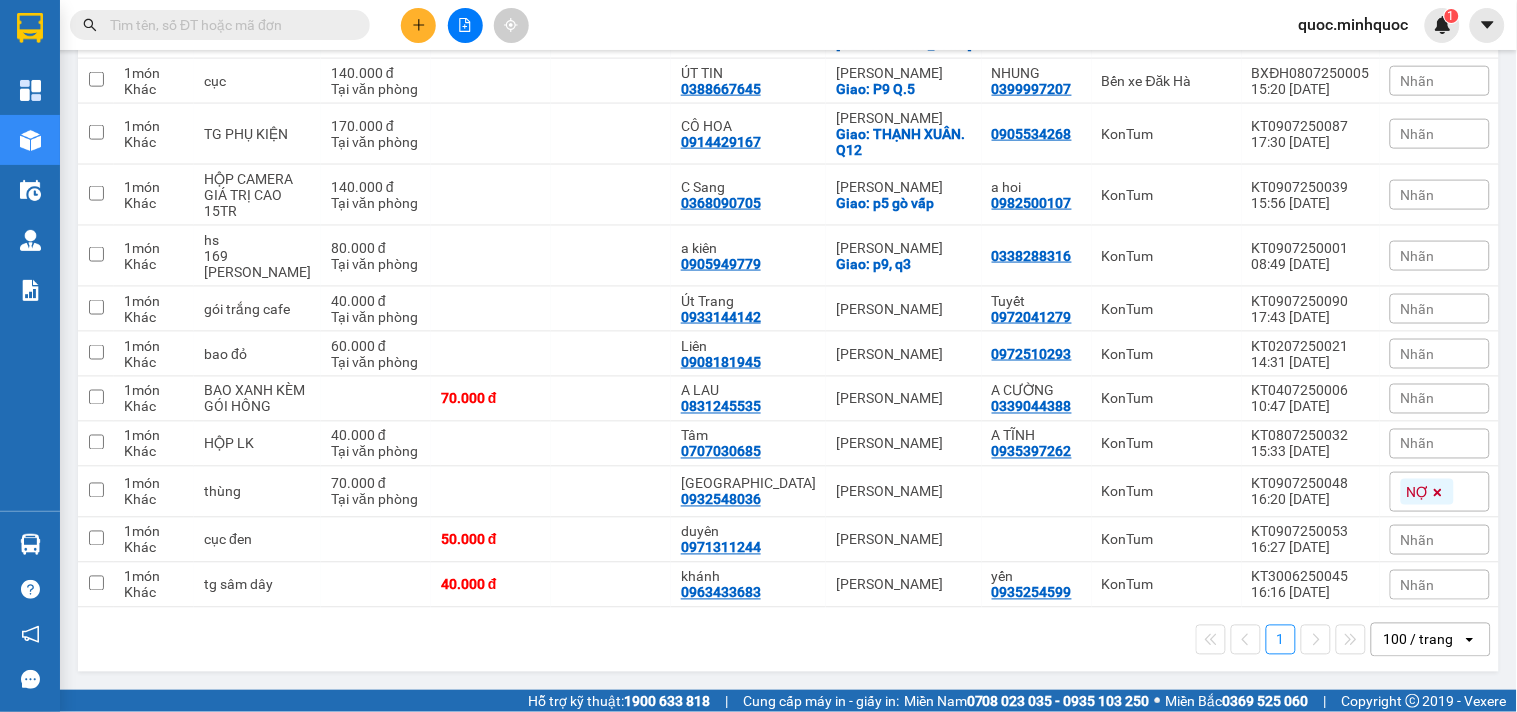 click at bounding box center (465, 25) 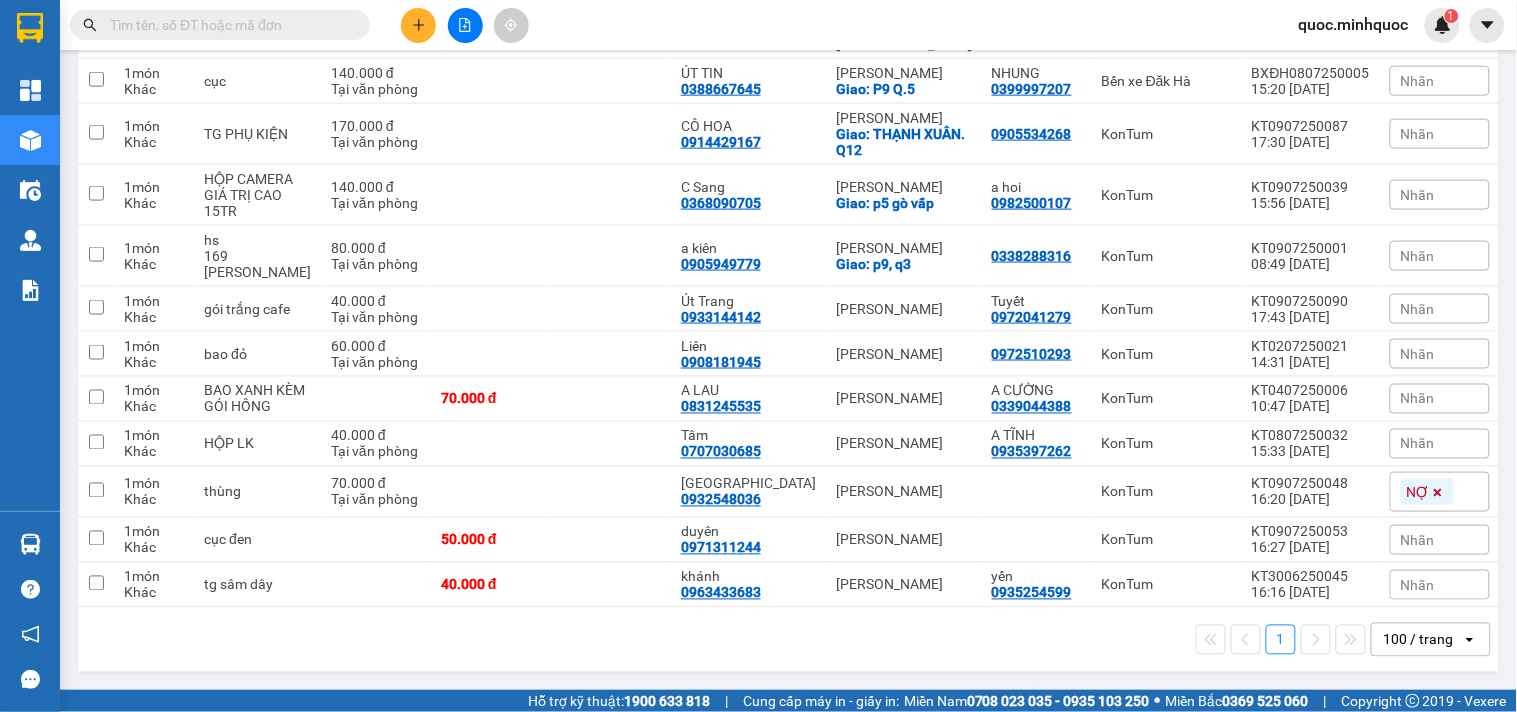 click at bounding box center (465, 25) 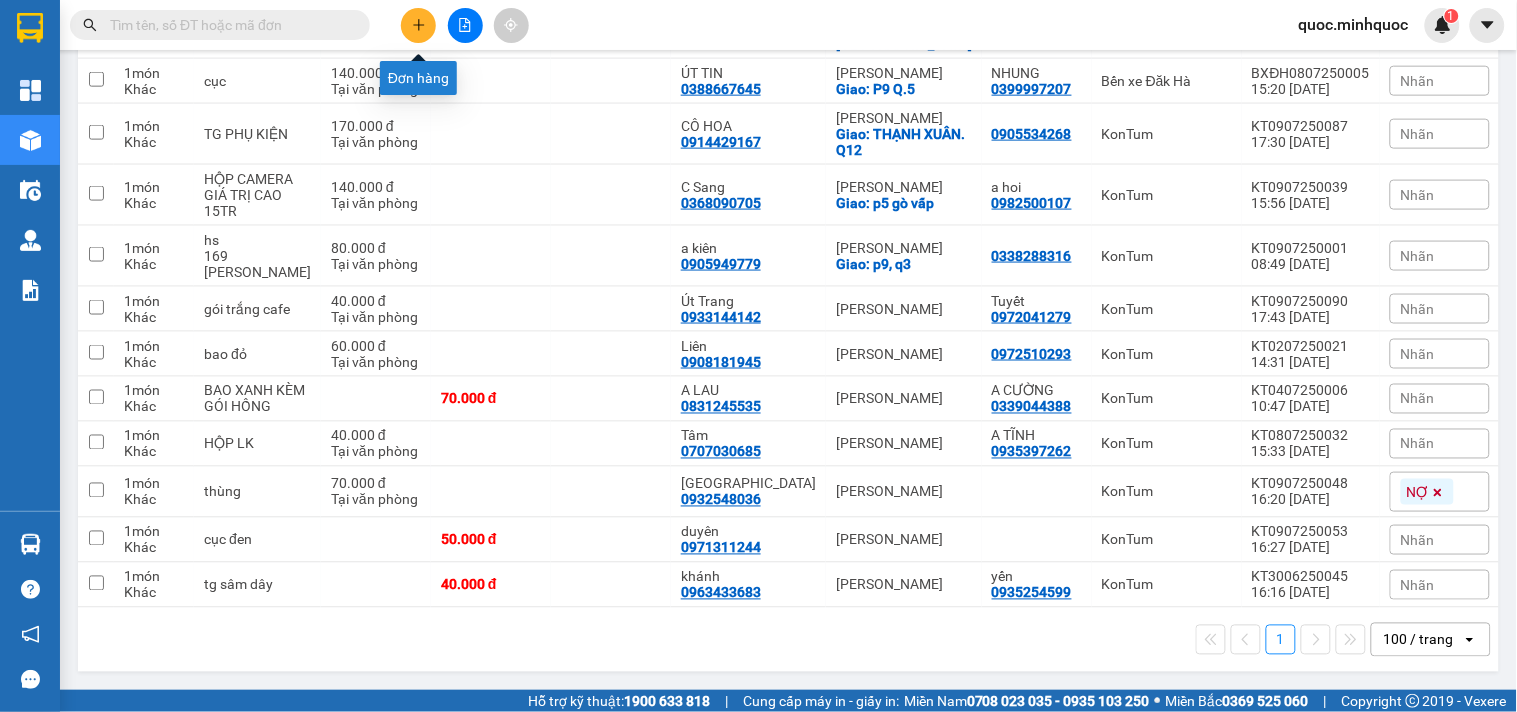 click 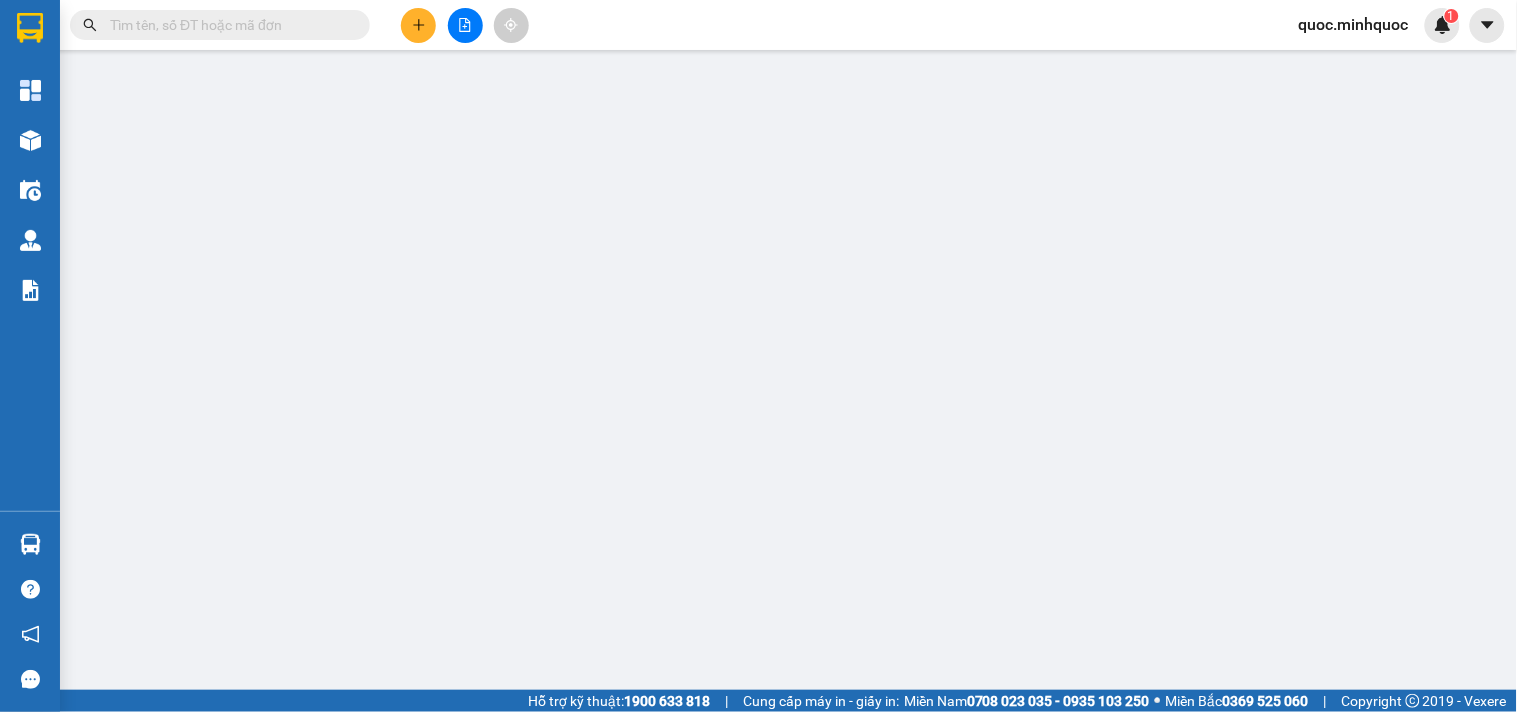 scroll, scrollTop: 0, scrollLeft: 0, axis: both 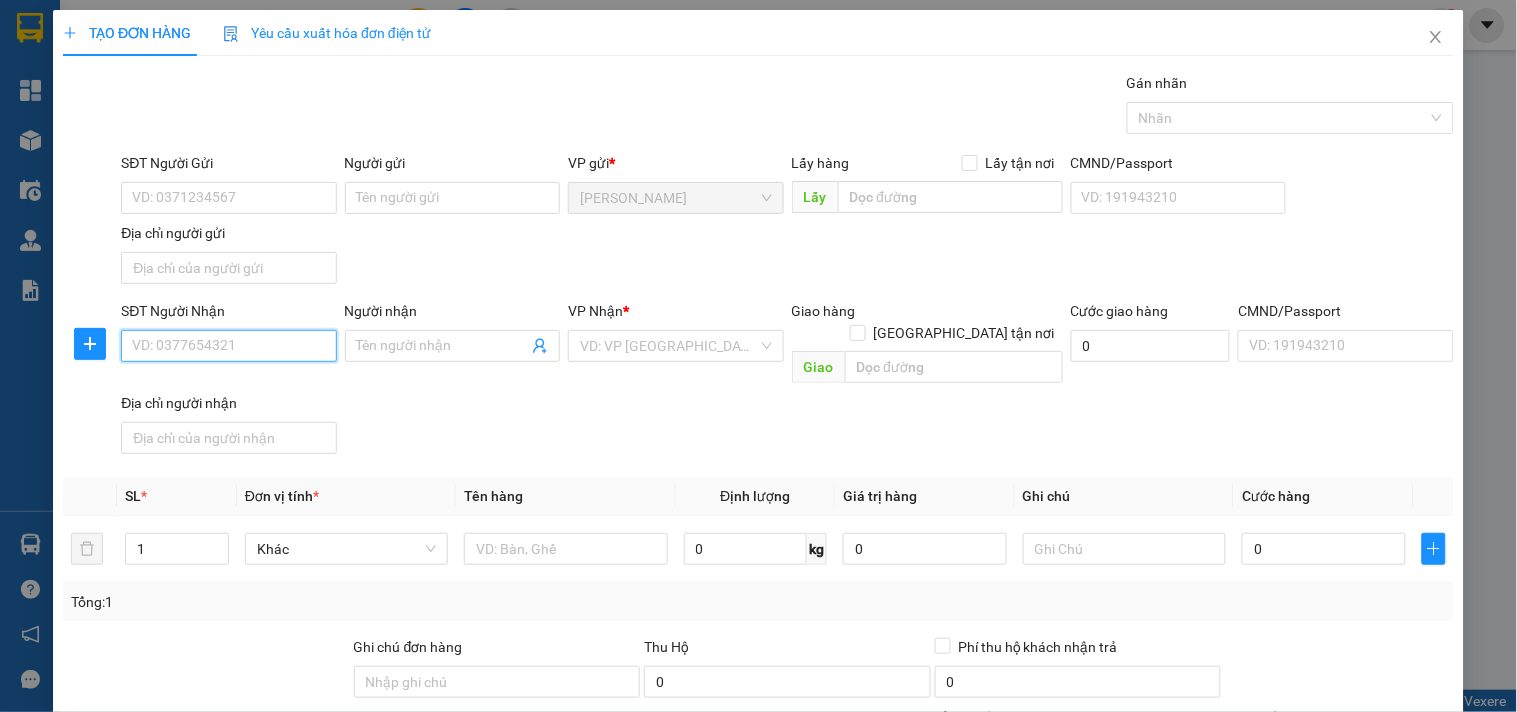 click on "SĐT Người Nhận" at bounding box center (228, 346) 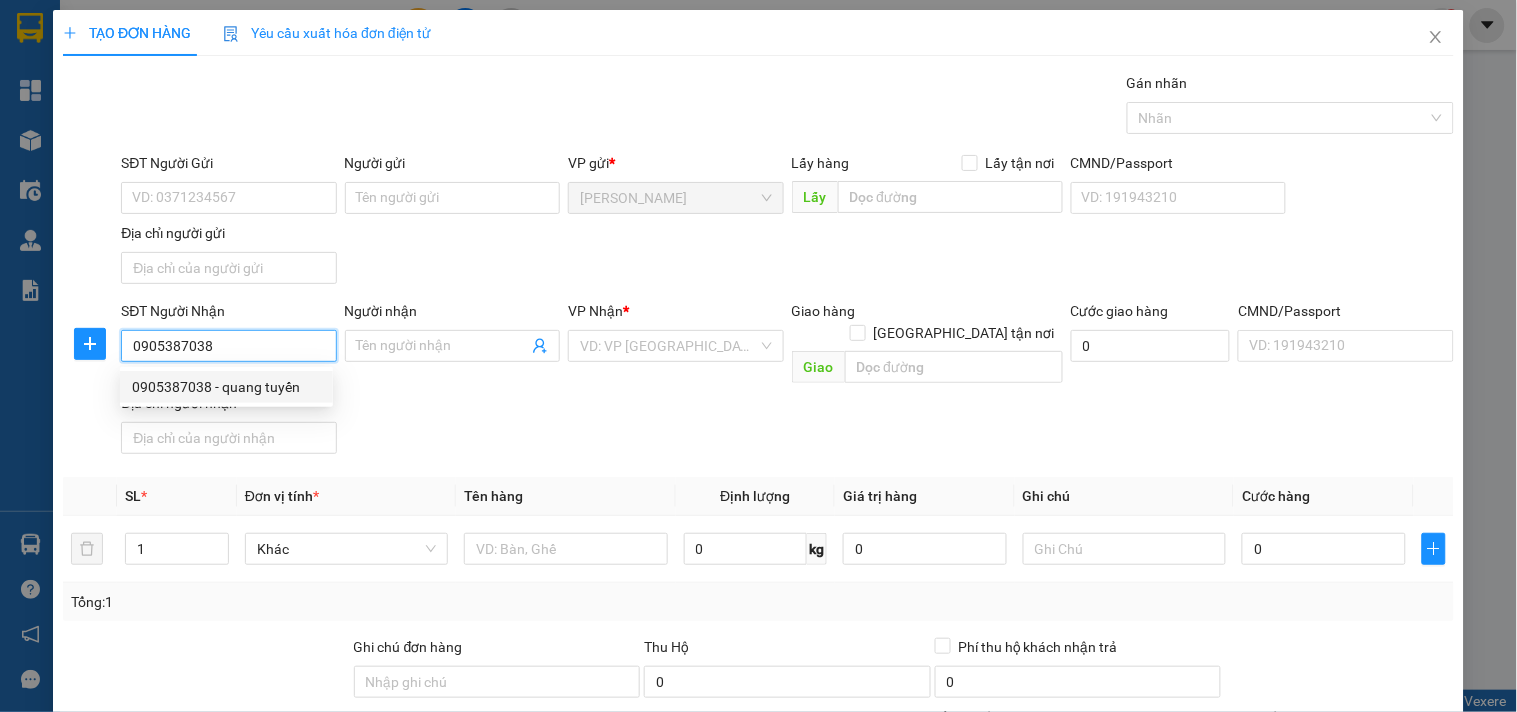 type on "0905387038" 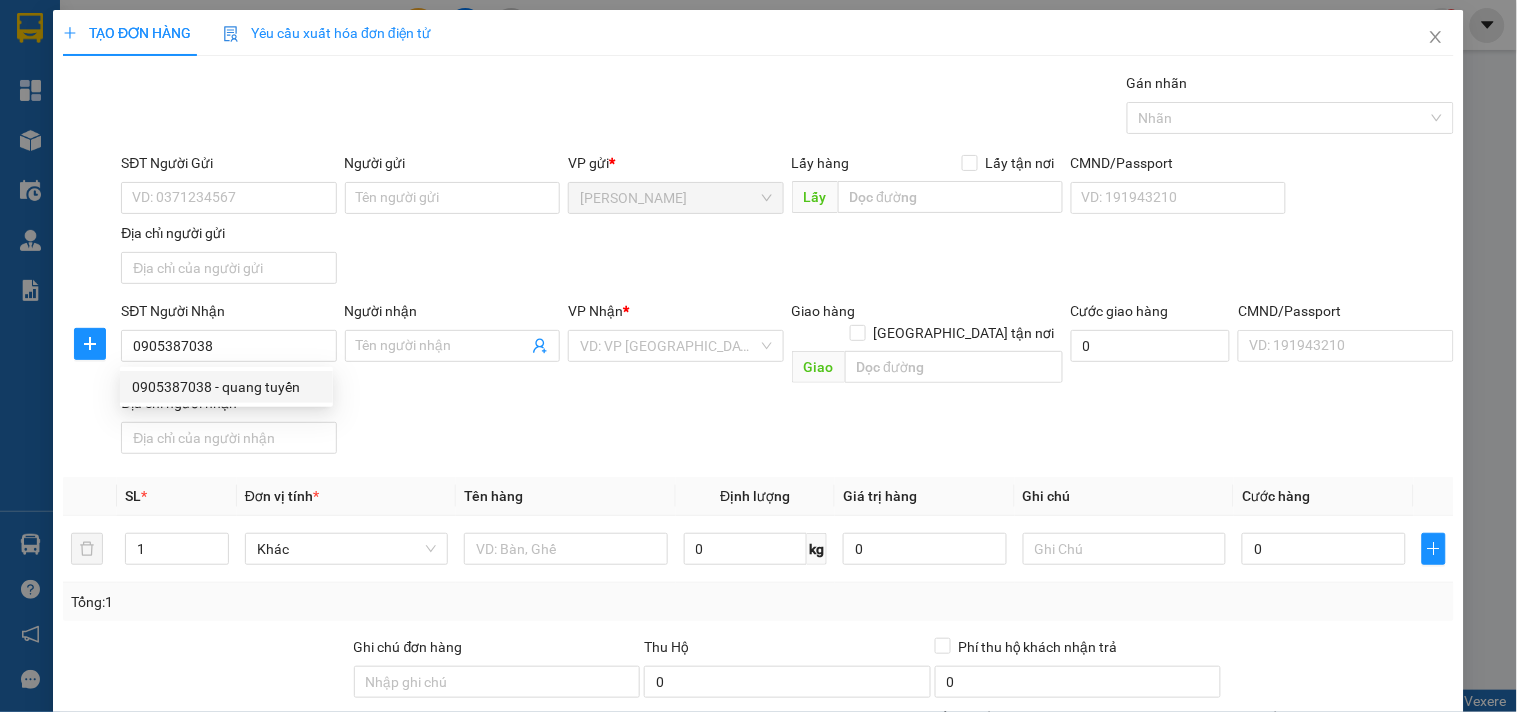 click on "SĐT Người Nhận 0905387038" at bounding box center (228, 335) 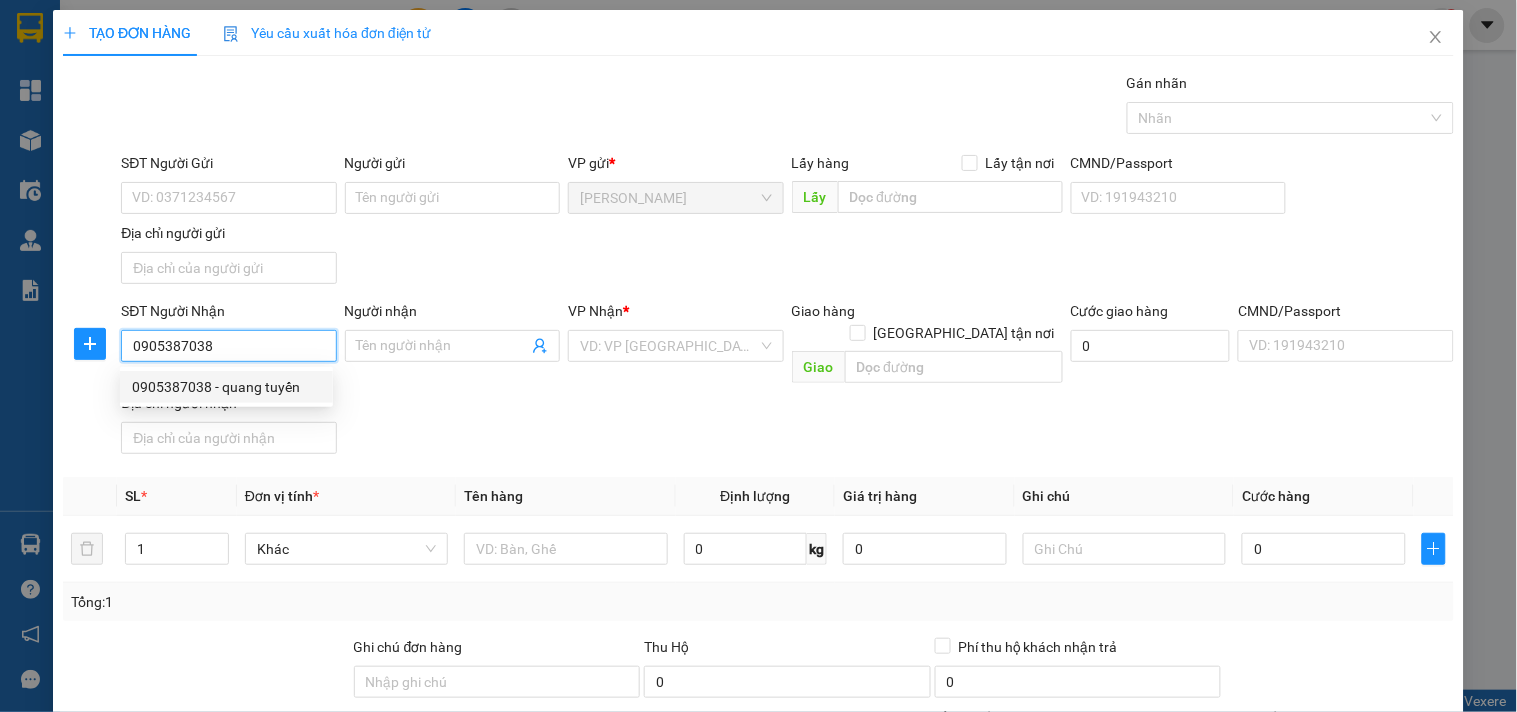 click on "Kết quả tìm kiếm ( 0 )  Bộ lọc  No Data quoc.minhquoc 1     Tổng Quan     Kho hàng mới     Điều hành xe     Quản Lý Quản lý thu hộ Quản lý chuyến Quản lý khách hàng Quản lý khách hàng mới Quản lý giao nhận mới Quản lý kiểm kho     Báo cáo BC đơn hủy các kho Báo cáo dòng tiền (nhà xe) Báo cáo dòng tiền (nhân viên) Báo cáo dòng tiền (trưởng trạm) Báo cáo dòng tiền tổng quan (nhà xe) Báo cáo tiền nợ ( khách gửi ) Báo cáo tiền nợ ( khách nhận ) Doanh số tạo đơn theo VP gửi (nhà xe) Doanh số tạo đơn theo VP gửi (nhân viên) Mẫu 1: Báo cáo dòng tiền theo nhân viên (VP) Mẫu 2: Thống kê đơn hàng theo nhân viên (Văn Phòng) Mẫu 4: Thống kê đơn hàng theo văn phòng Thống kê đơn sửa cước Hàng sắp về Hướng dẫn sử dụng Giới thiệu Vexere, nhận hoa hồng Phản hồi Phần mềm hỗ trợ bạn tốt chứ? Hỗ trợ kỹ thuật:" at bounding box center (758, 356) 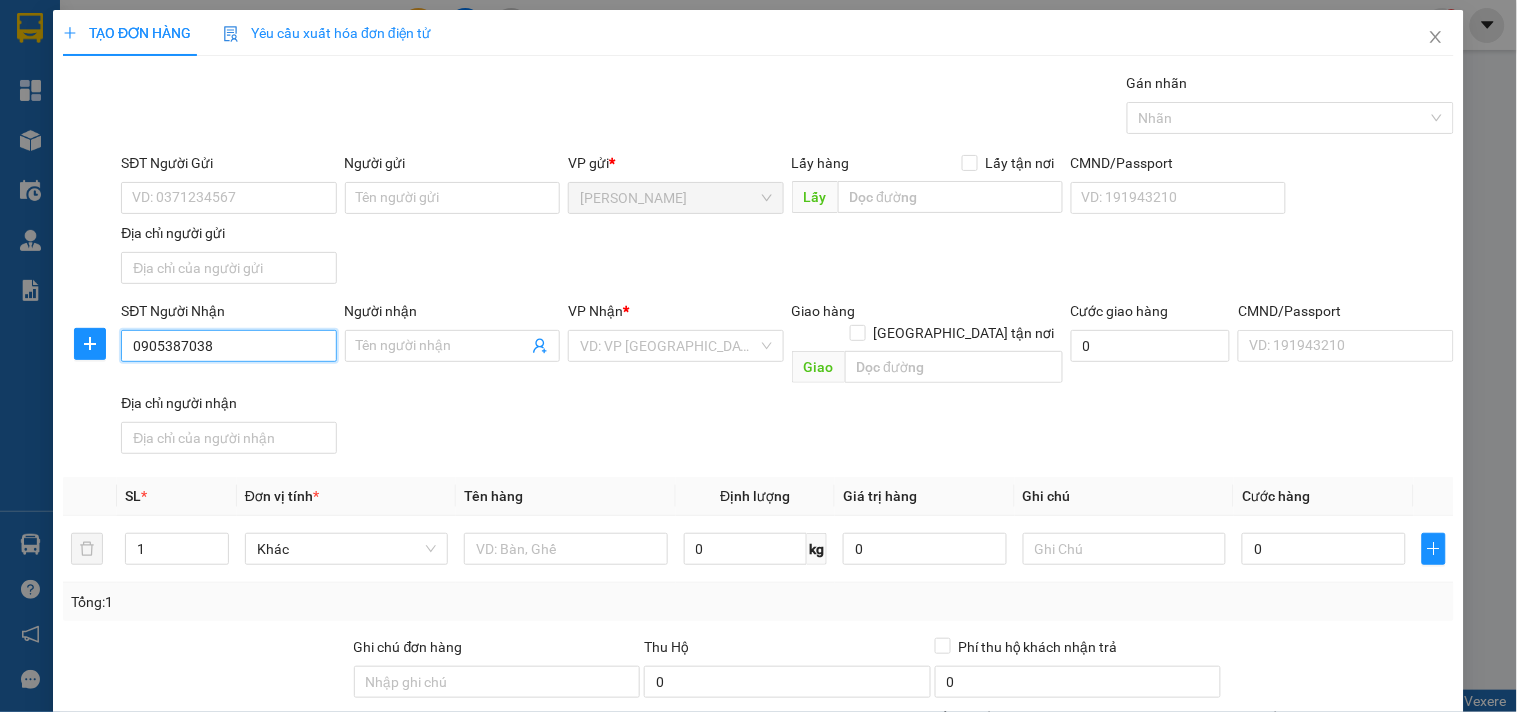 click on "0905387038" at bounding box center [228, 346] 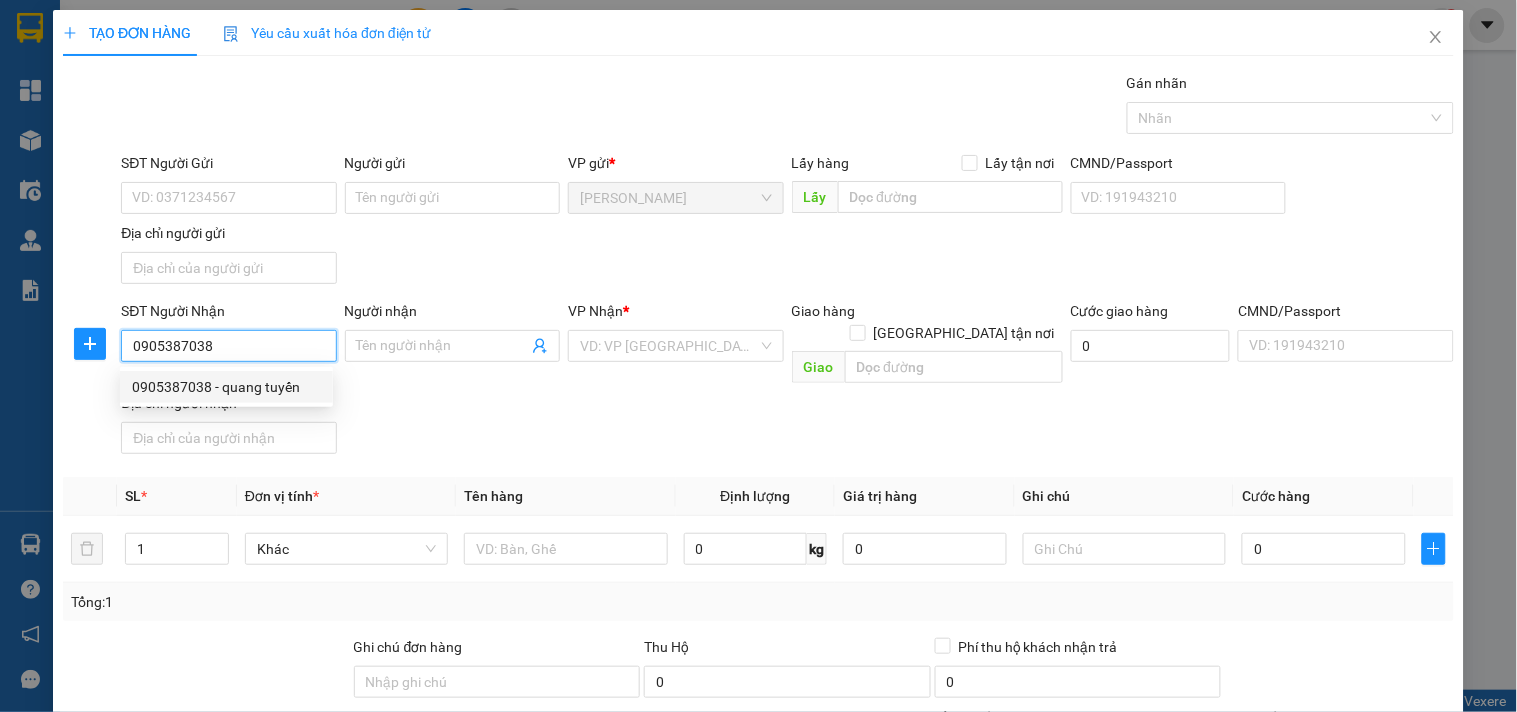click on "0905387038 - quang tuyến" at bounding box center (226, 387) 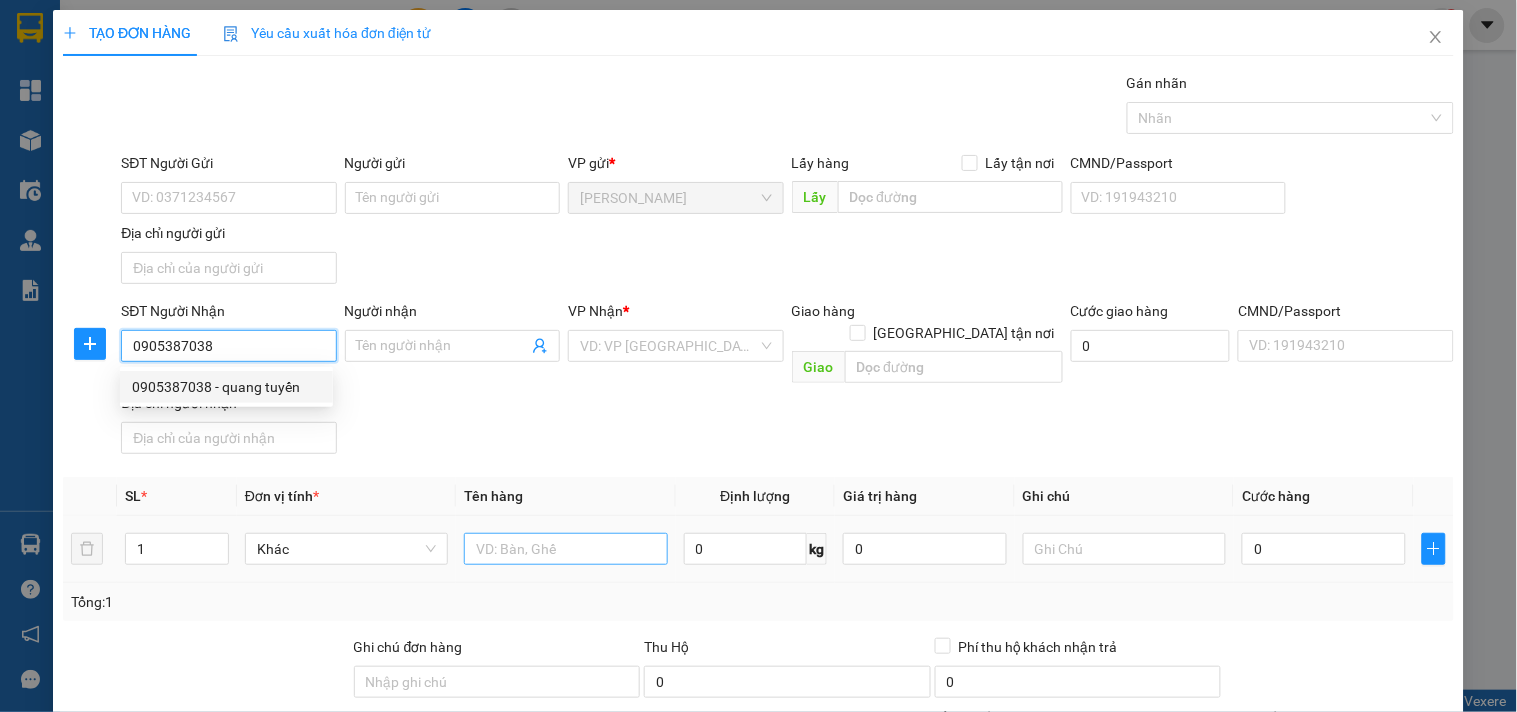 type on "quang tuyến" 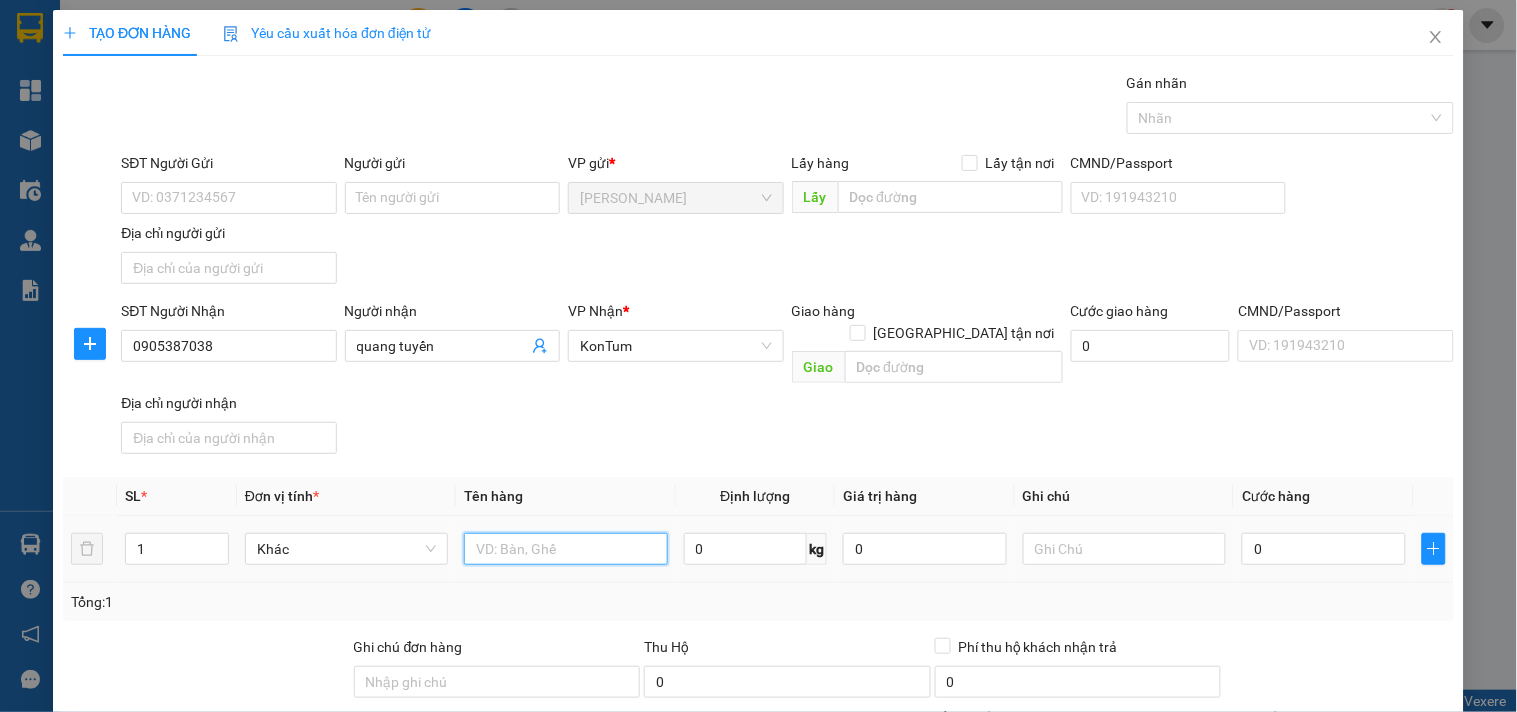 click at bounding box center [565, 549] 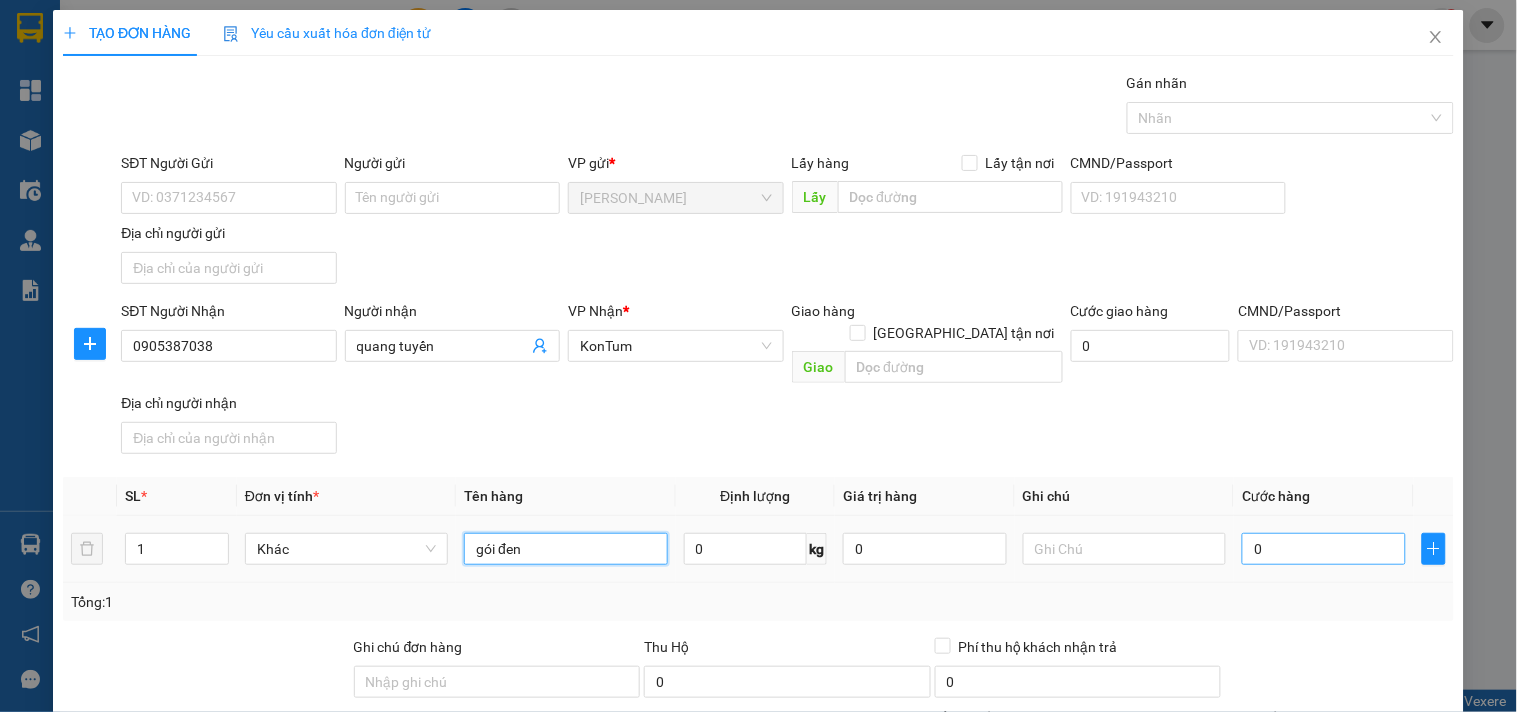 type on "gói đen" 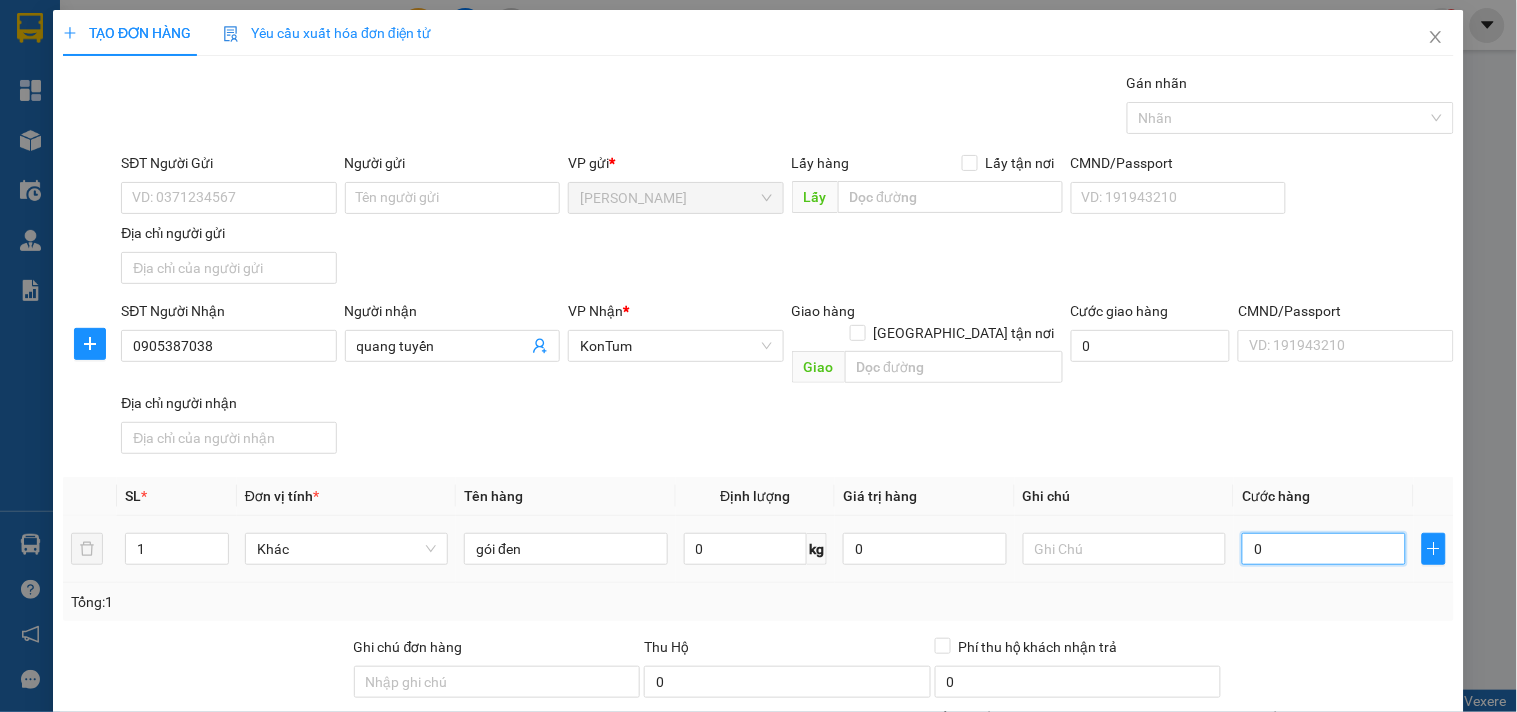 click on "0" at bounding box center (1324, 549) 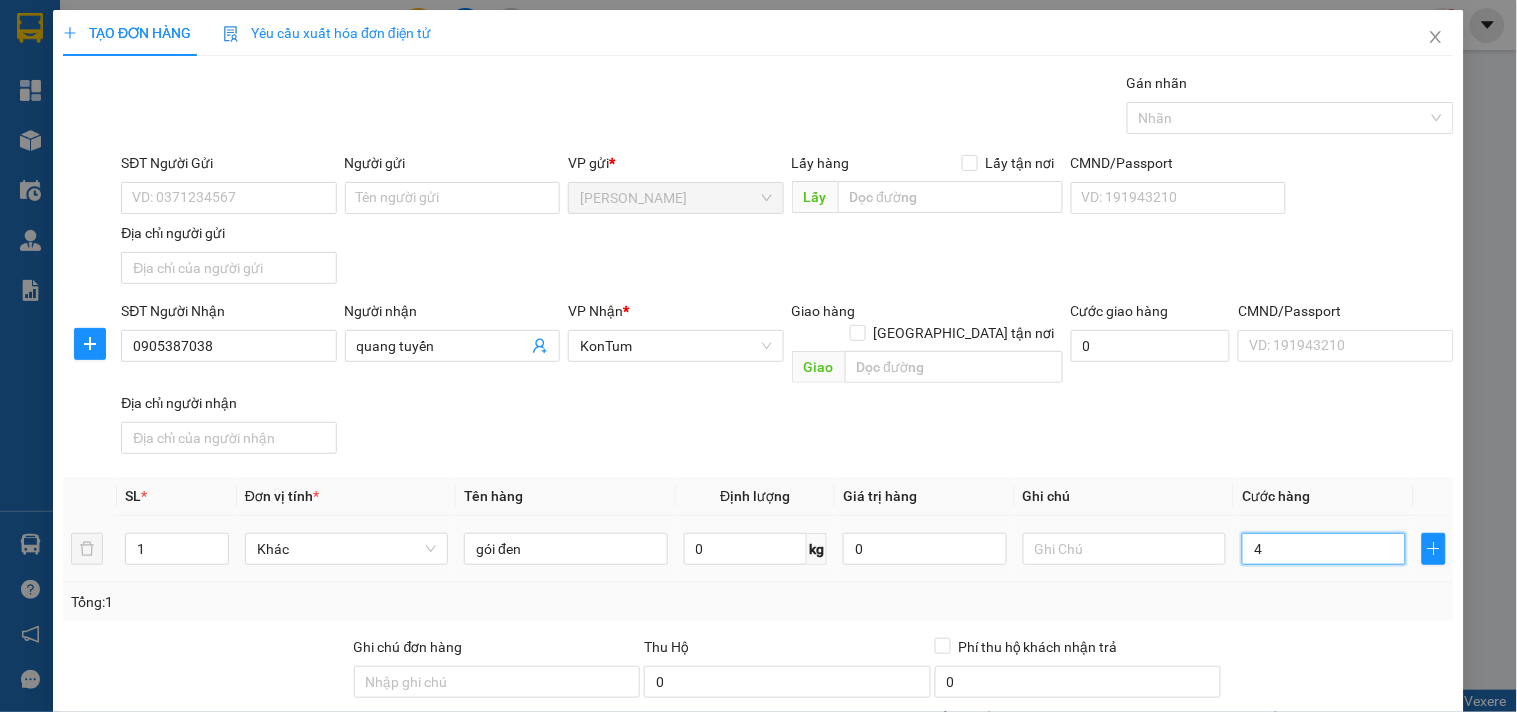 type on "40" 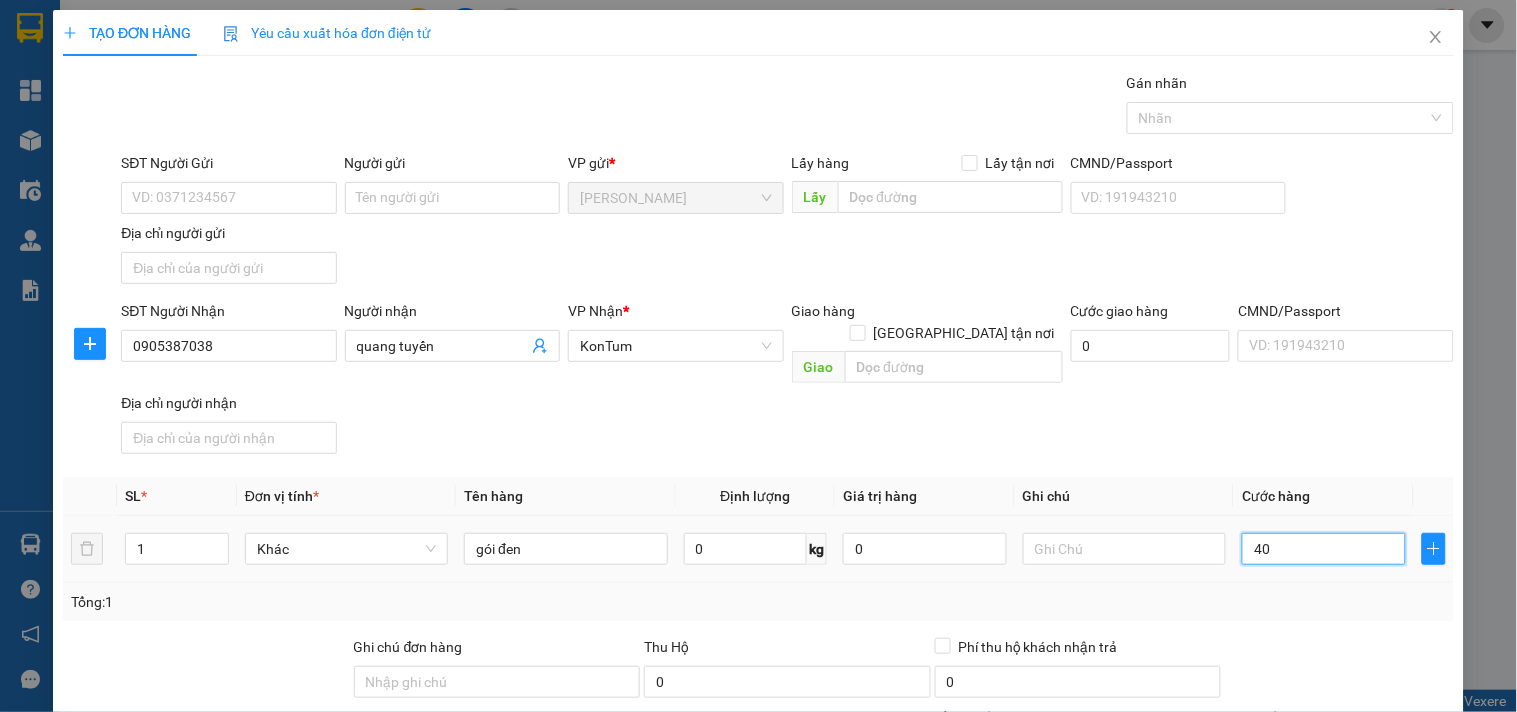 scroll, scrollTop: 167, scrollLeft: 0, axis: vertical 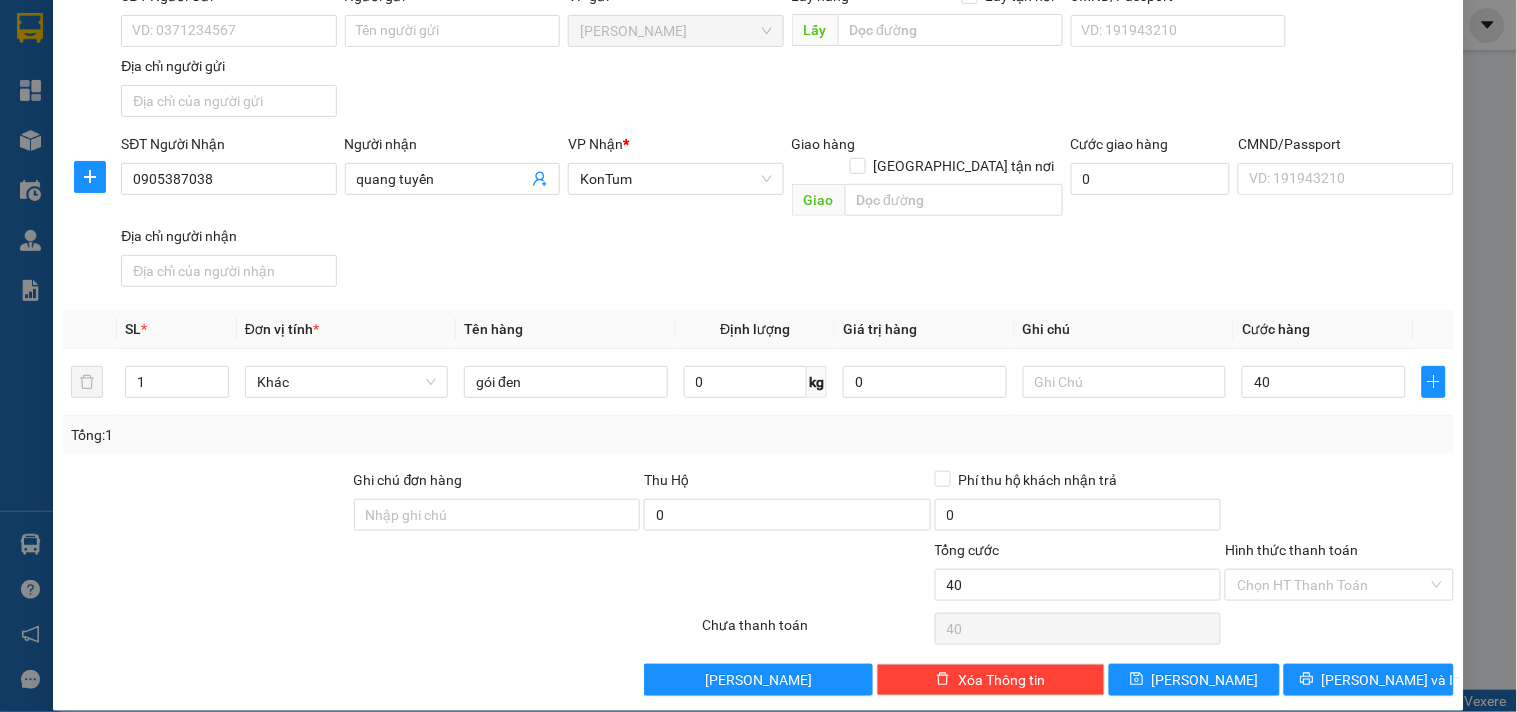 type on "40.000" 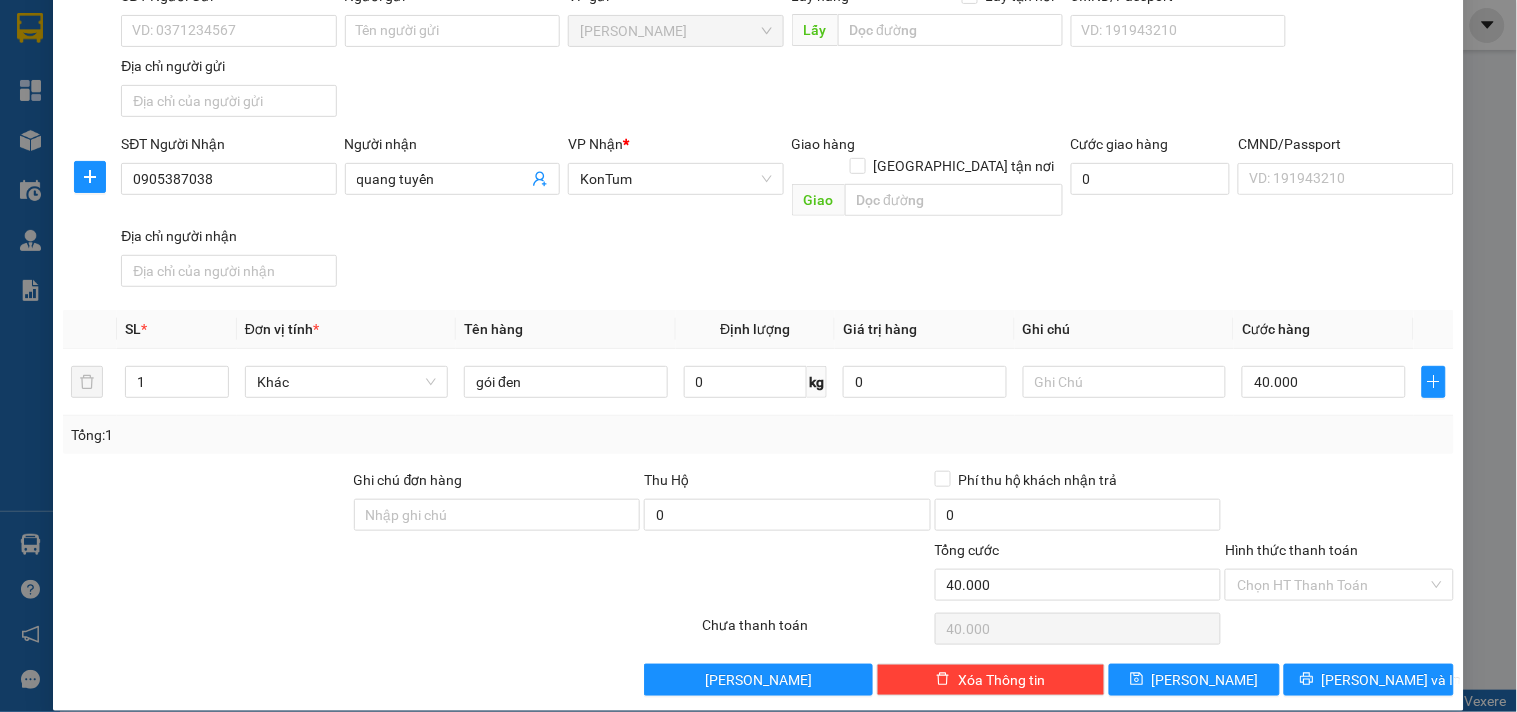 click on "Chọn HT Thanh Toán" at bounding box center [1339, 629] 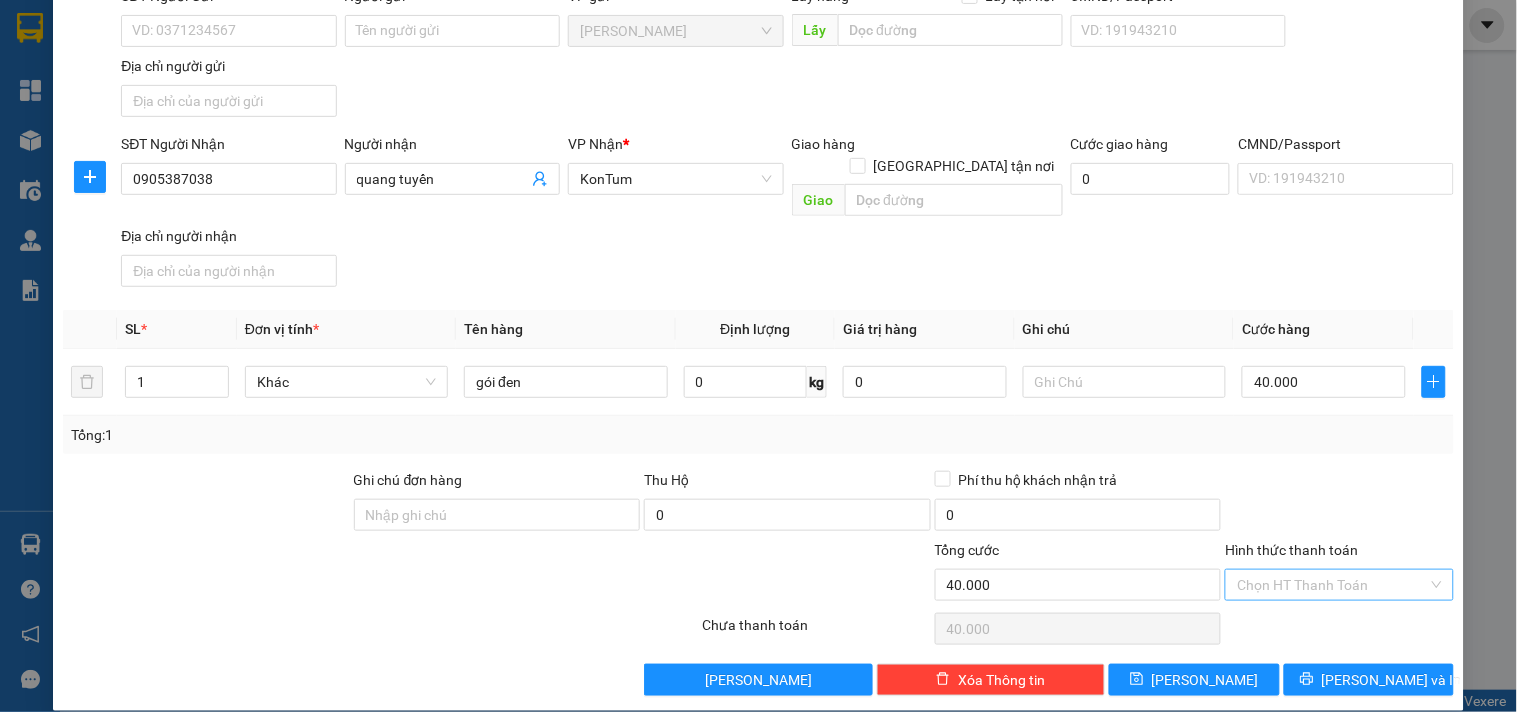 click on "Hình thức thanh toán" at bounding box center (1332, 585) 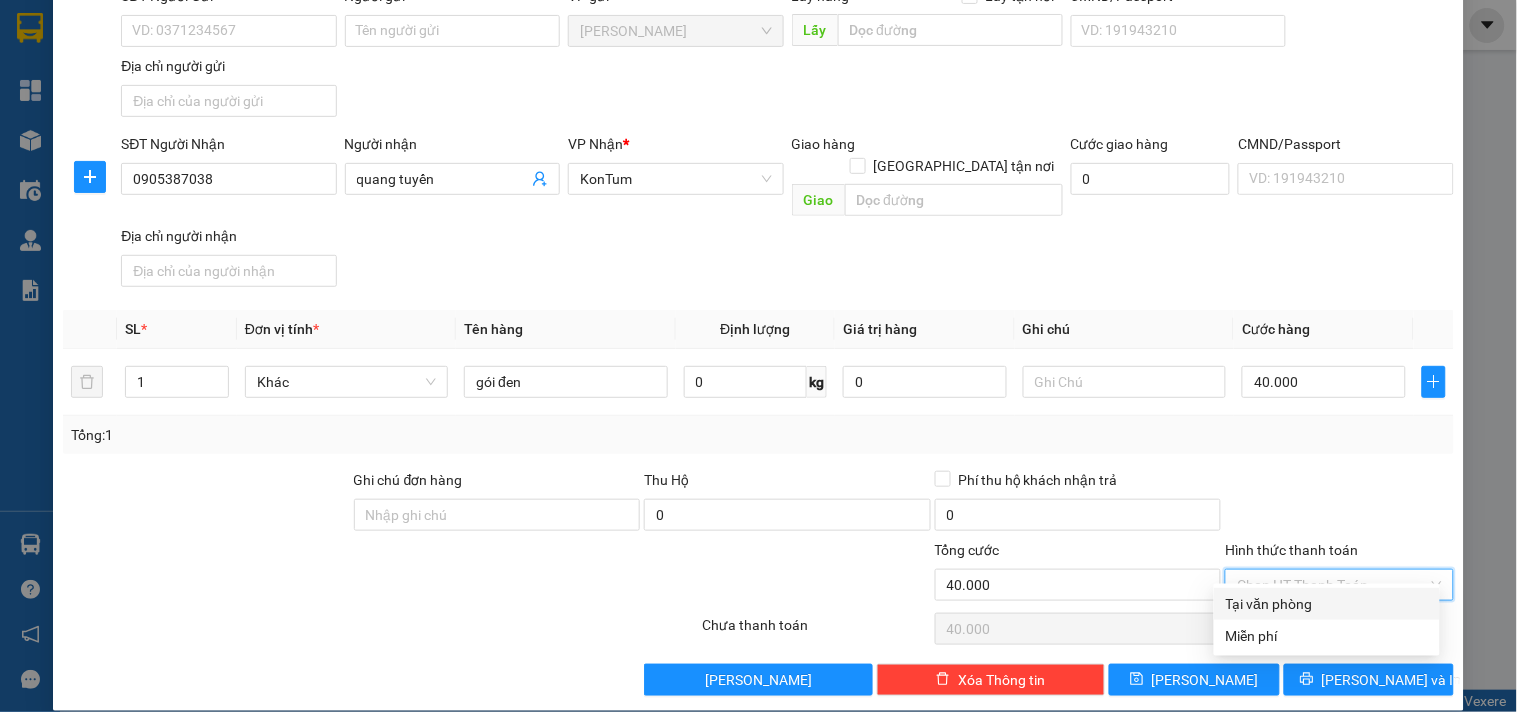 click on "Tại văn phòng" at bounding box center [1327, 604] 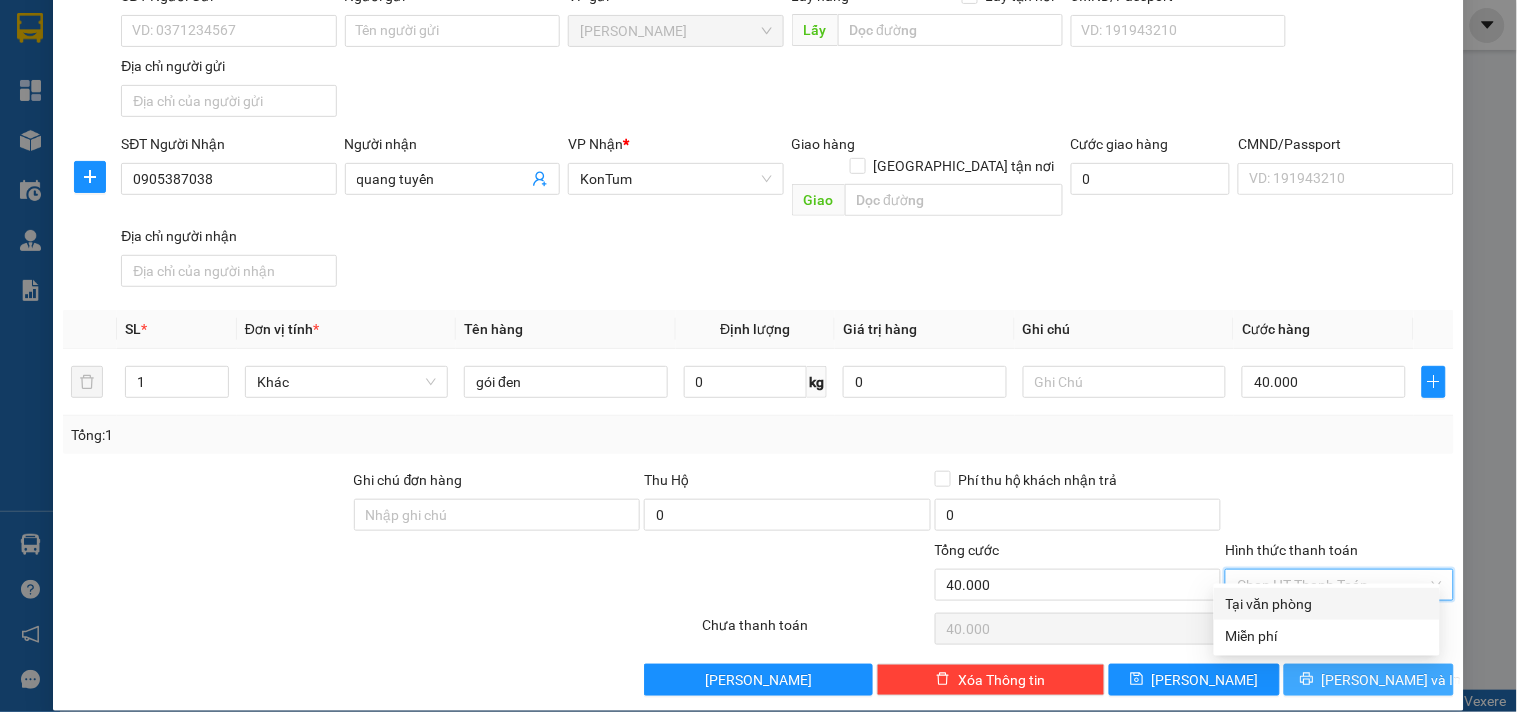 type on "0" 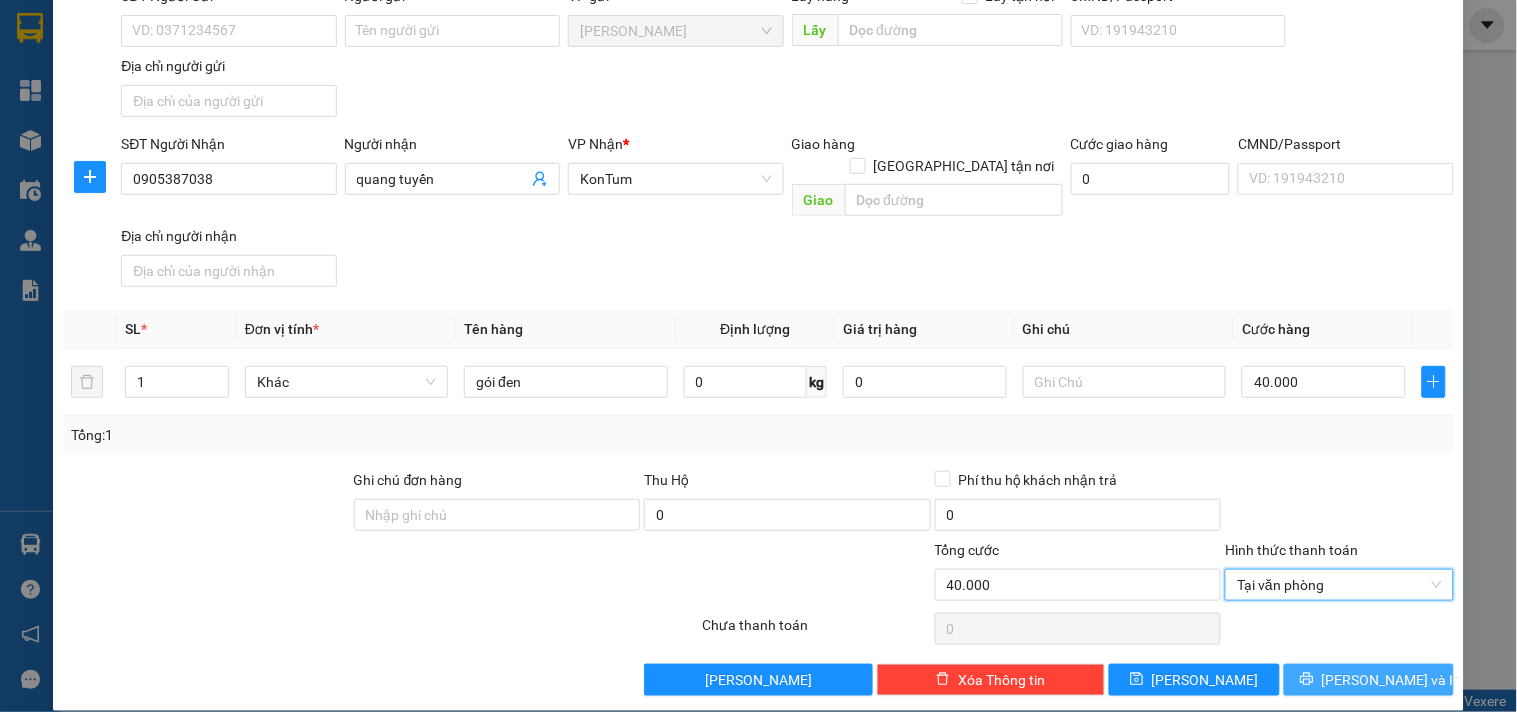 click on "[PERSON_NAME] và In" at bounding box center (1369, 680) 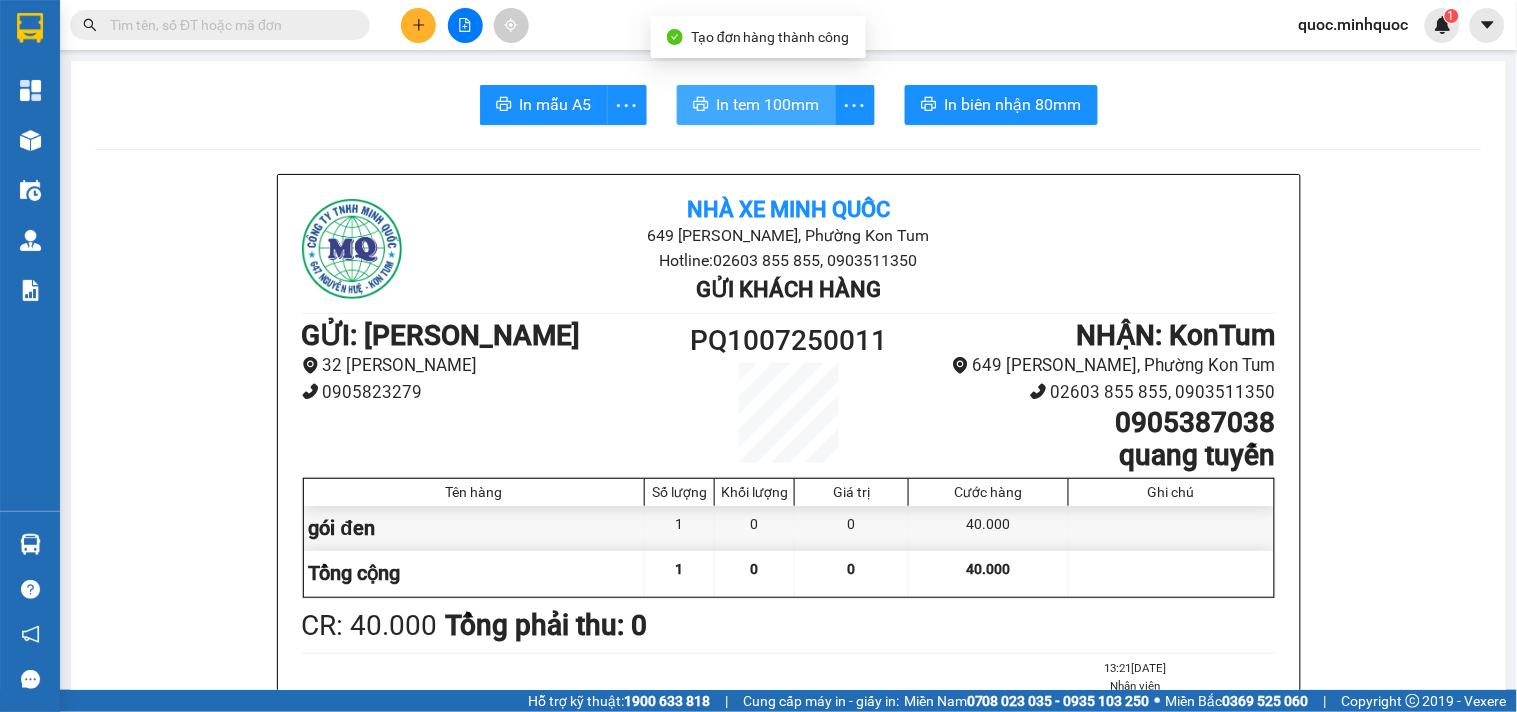 click on "In tem 100mm" at bounding box center [768, 104] 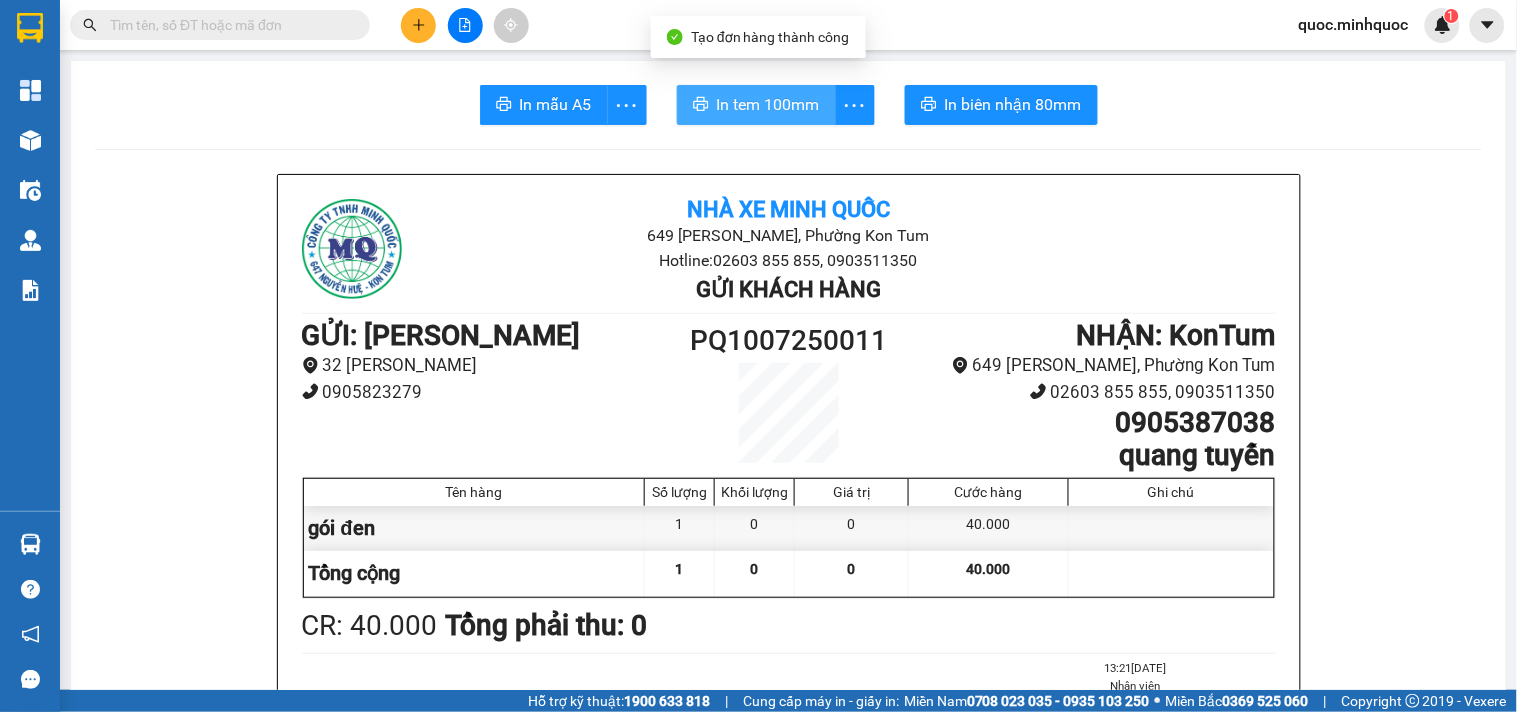 scroll, scrollTop: 0, scrollLeft: 0, axis: both 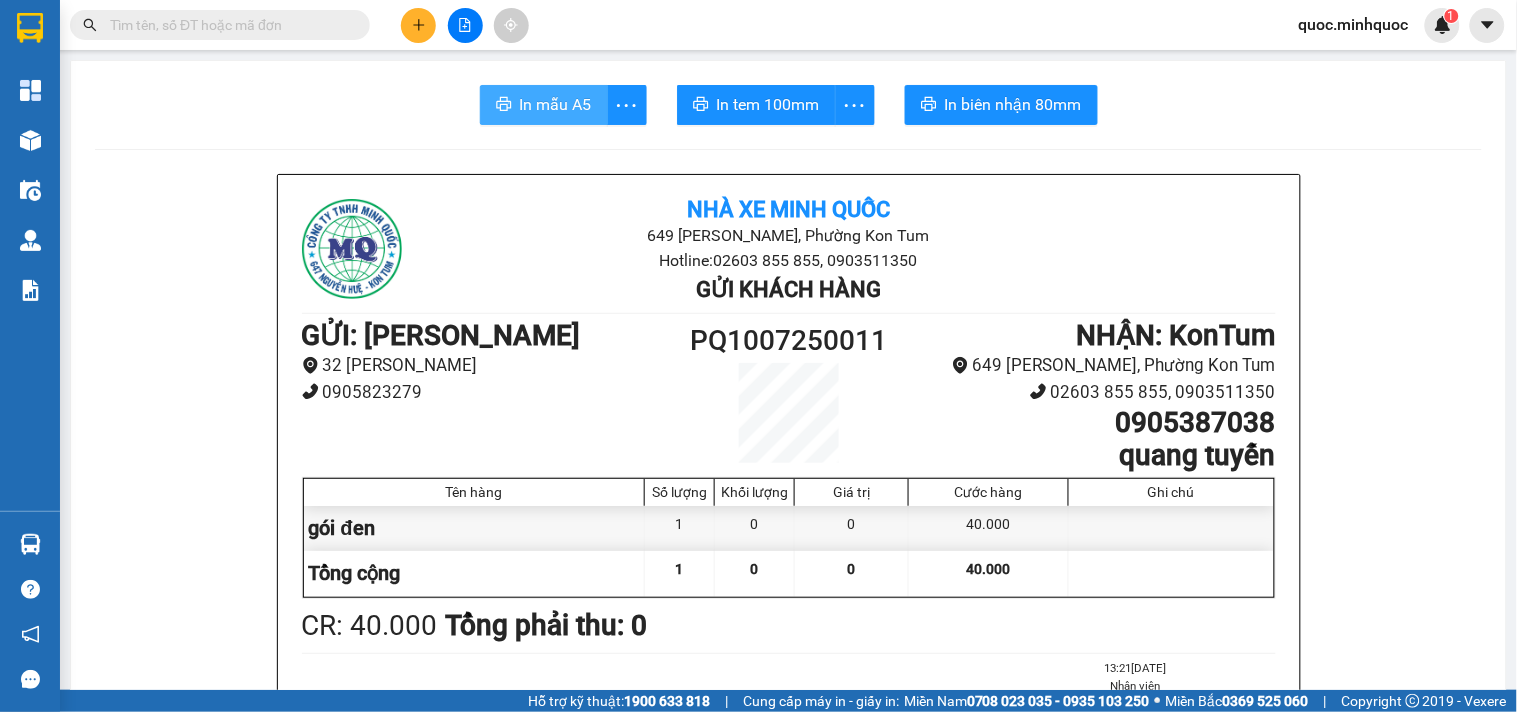 click on "In mẫu A5" at bounding box center (544, 105) 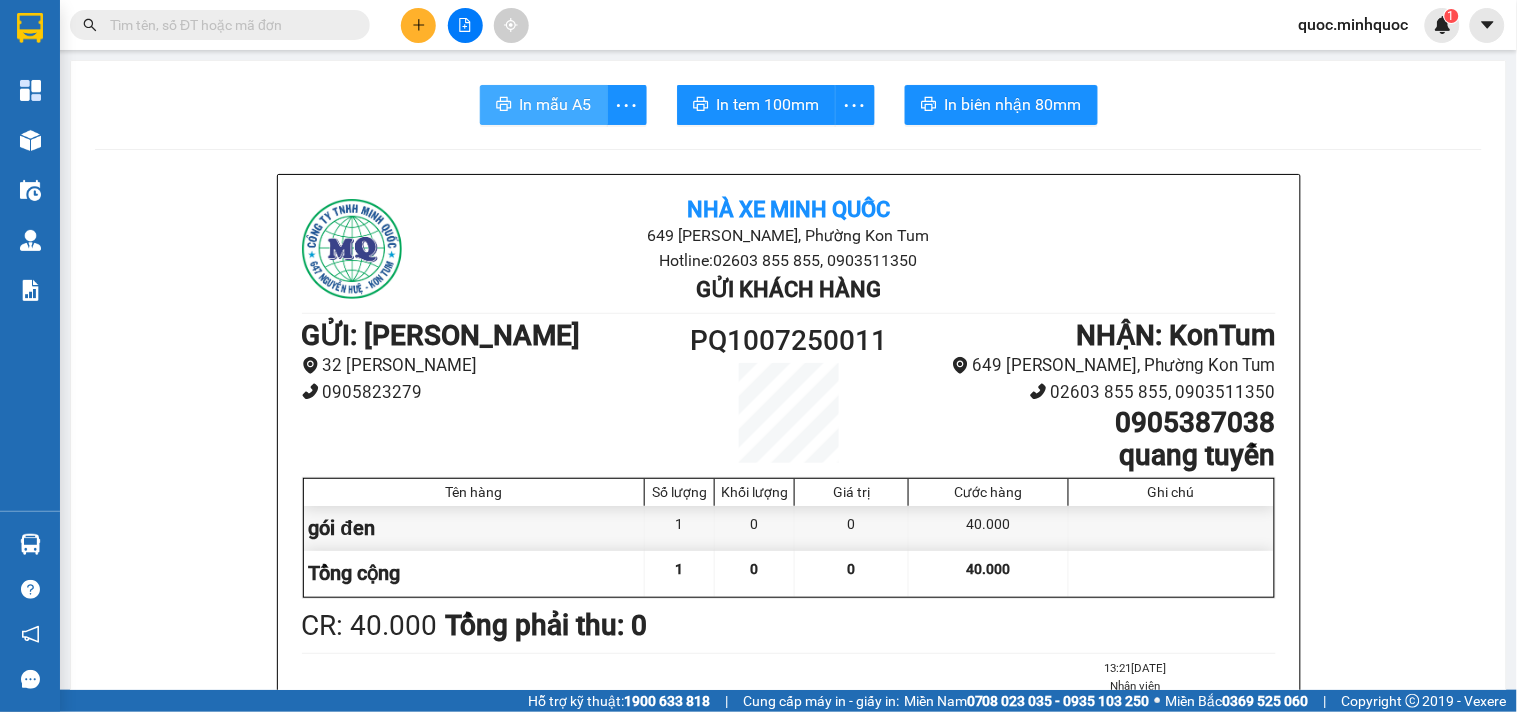 scroll, scrollTop: 0, scrollLeft: 0, axis: both 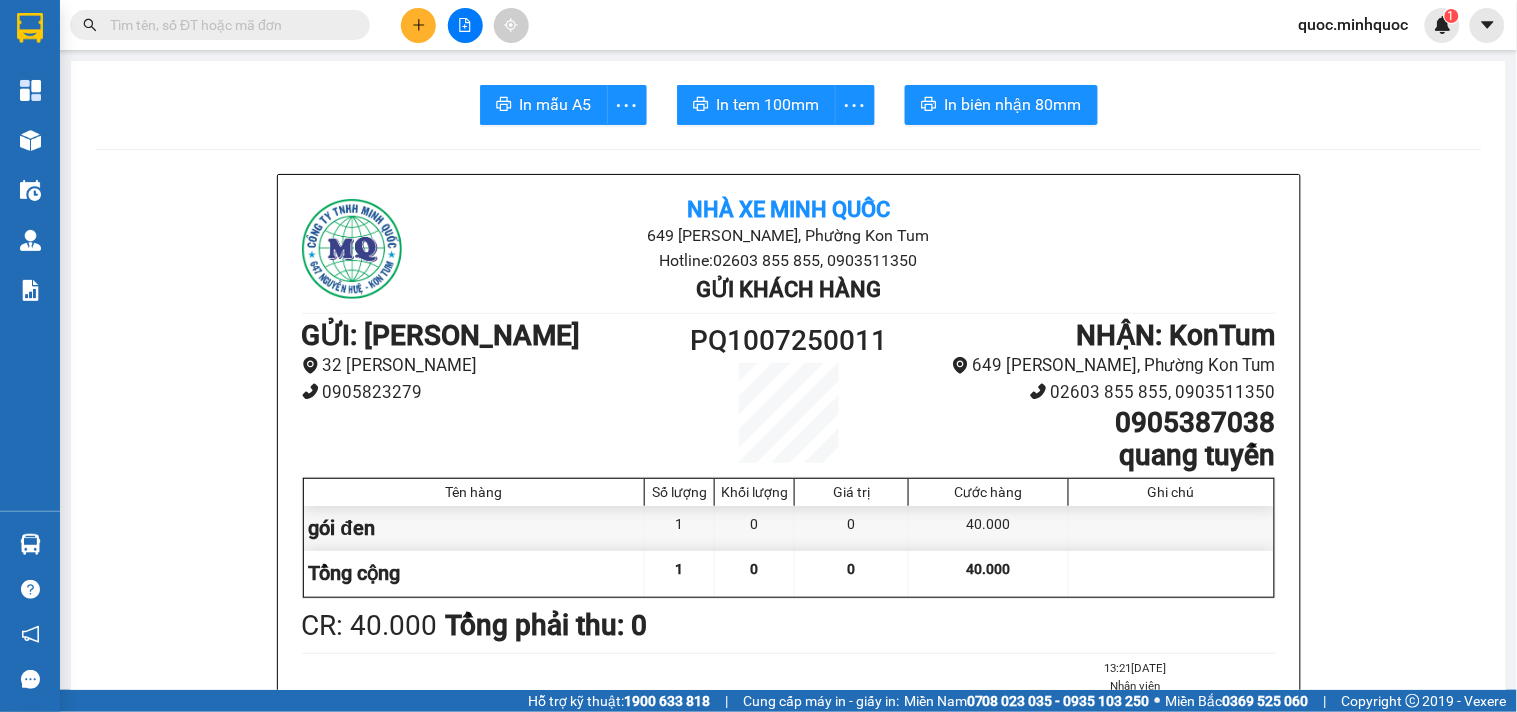 click at bounding box center [220, 25] 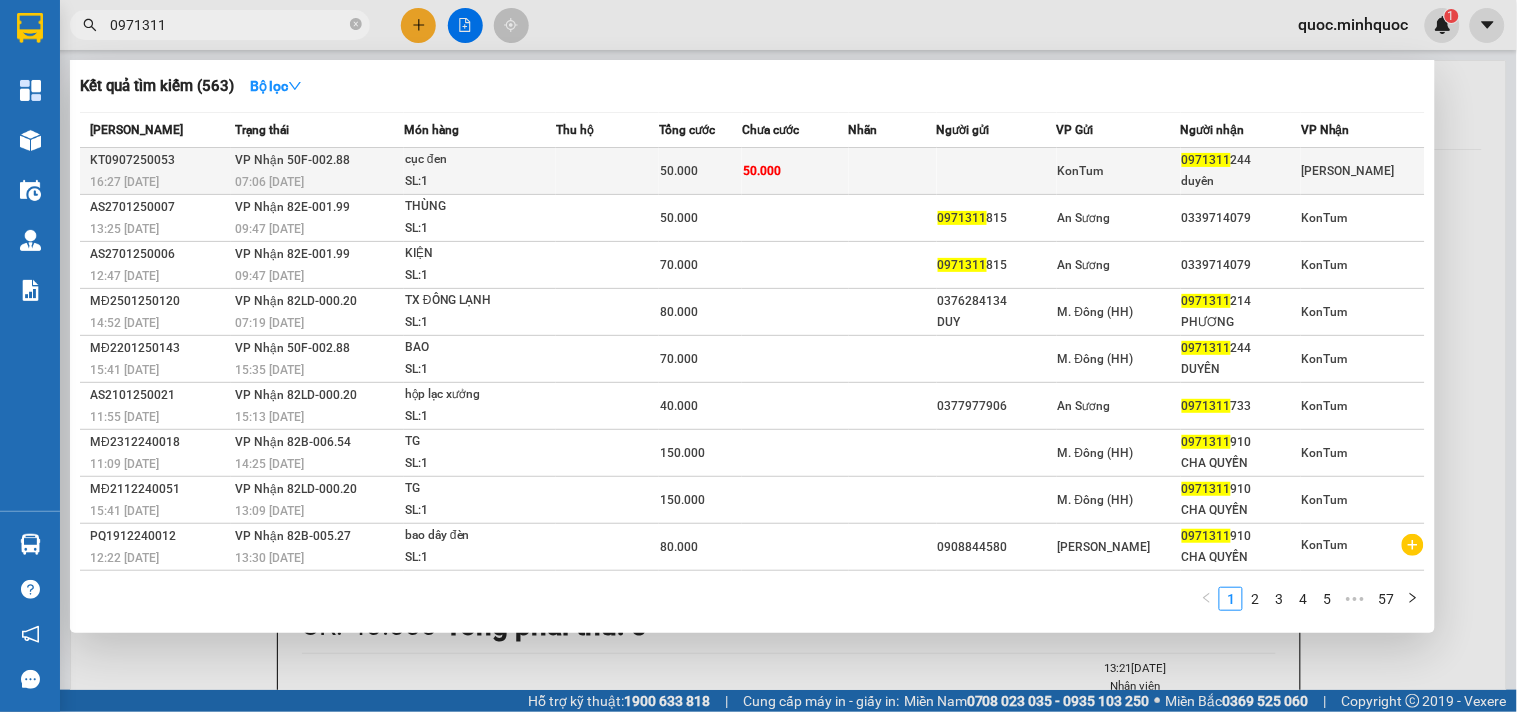 type on "0971311" 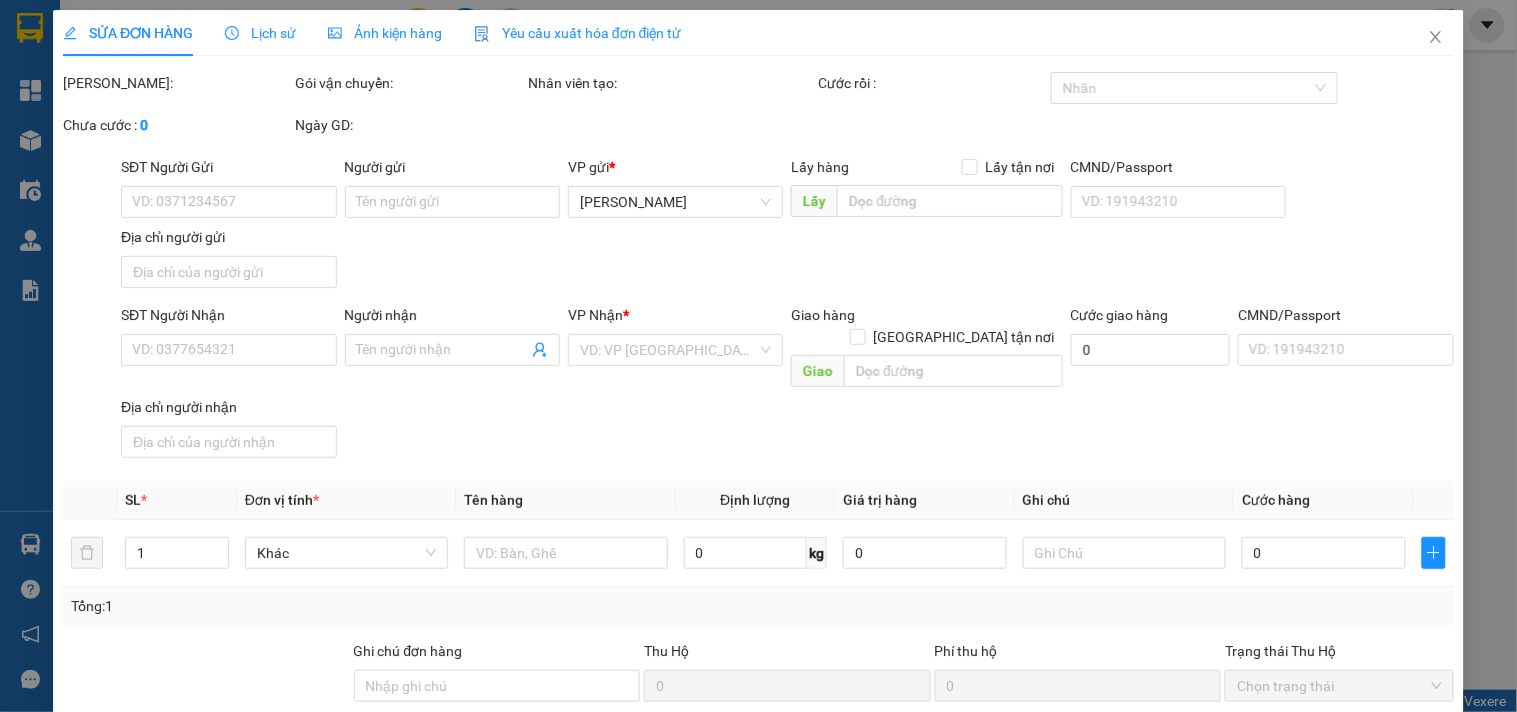 type on "0971311244" 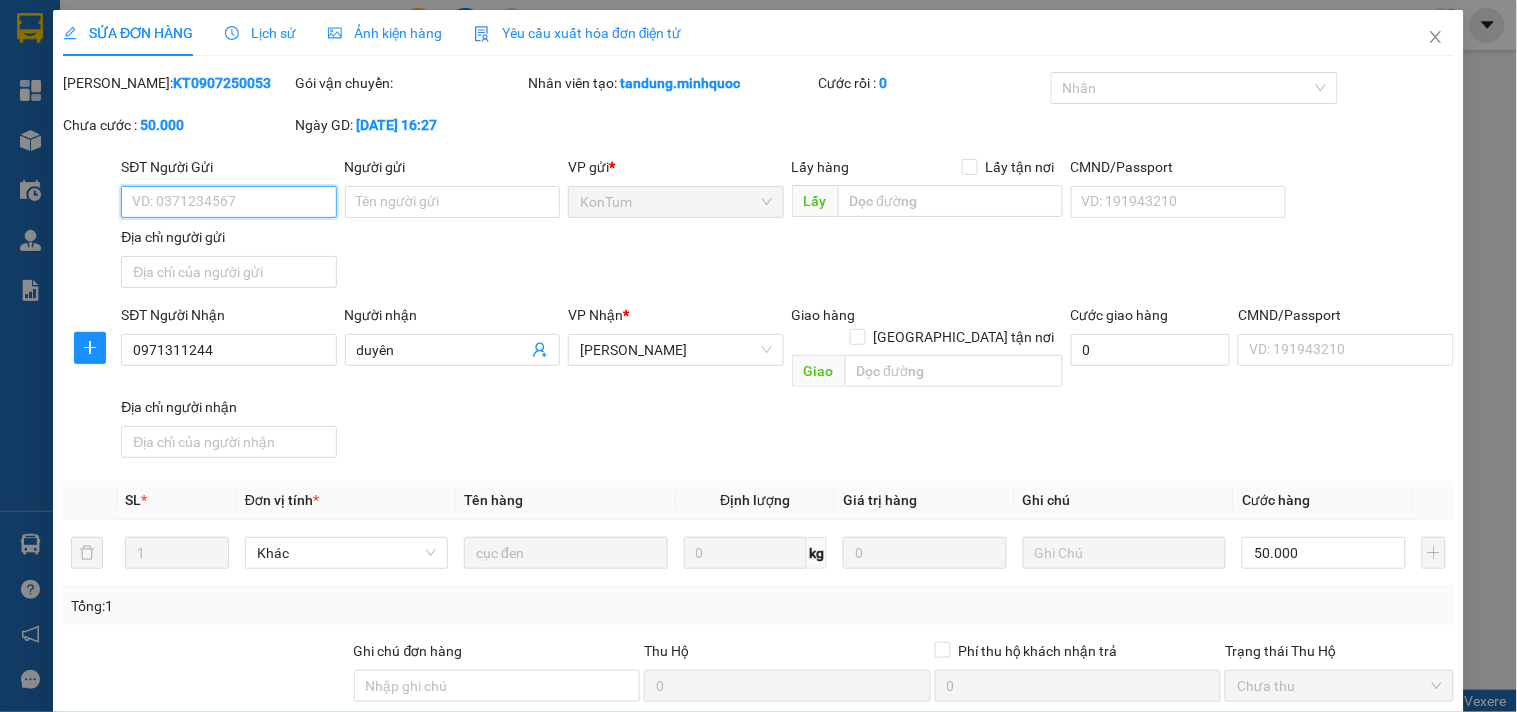 scroll, scrollTop: 172, scrollLeft: 0, axis: vertical 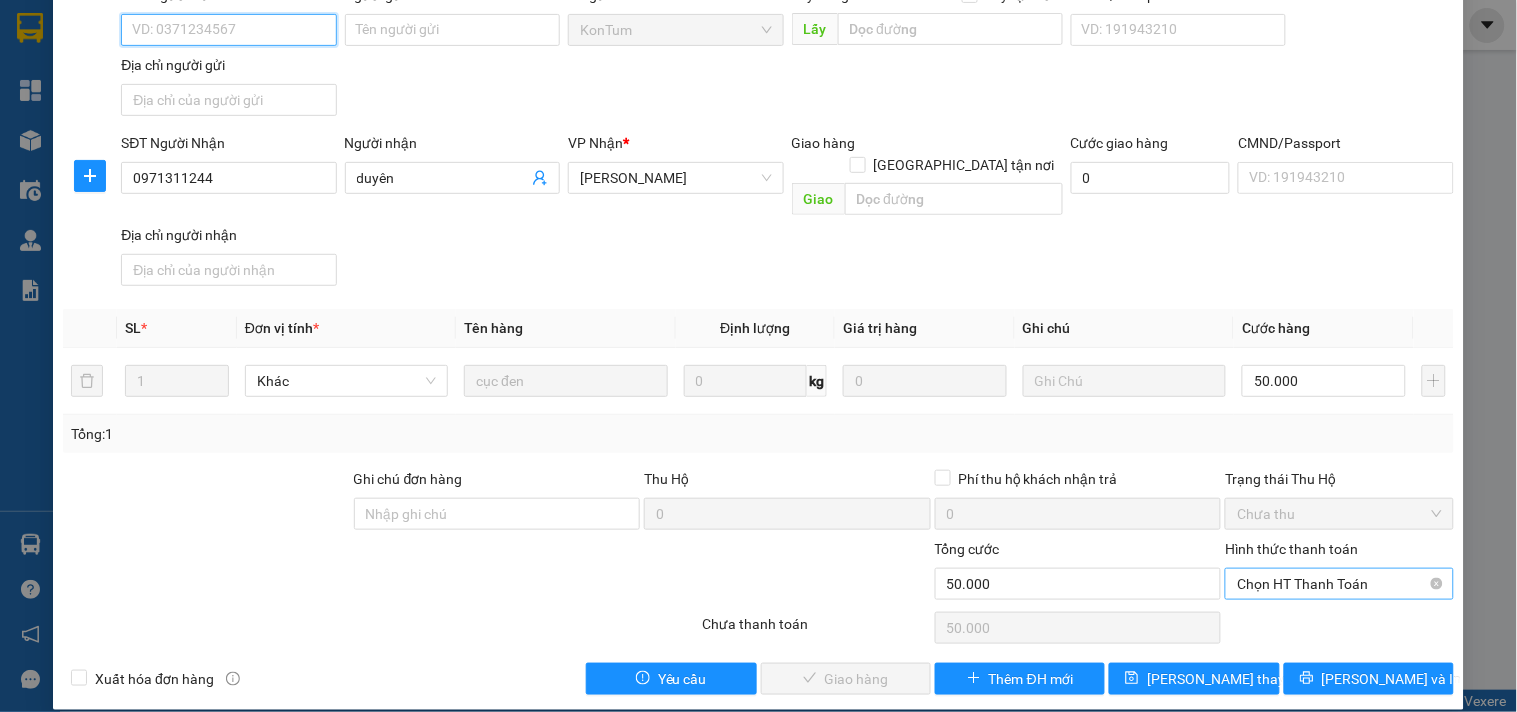 click on "Chọn HT Thanh Toán" at bounding box center [1339, 584] 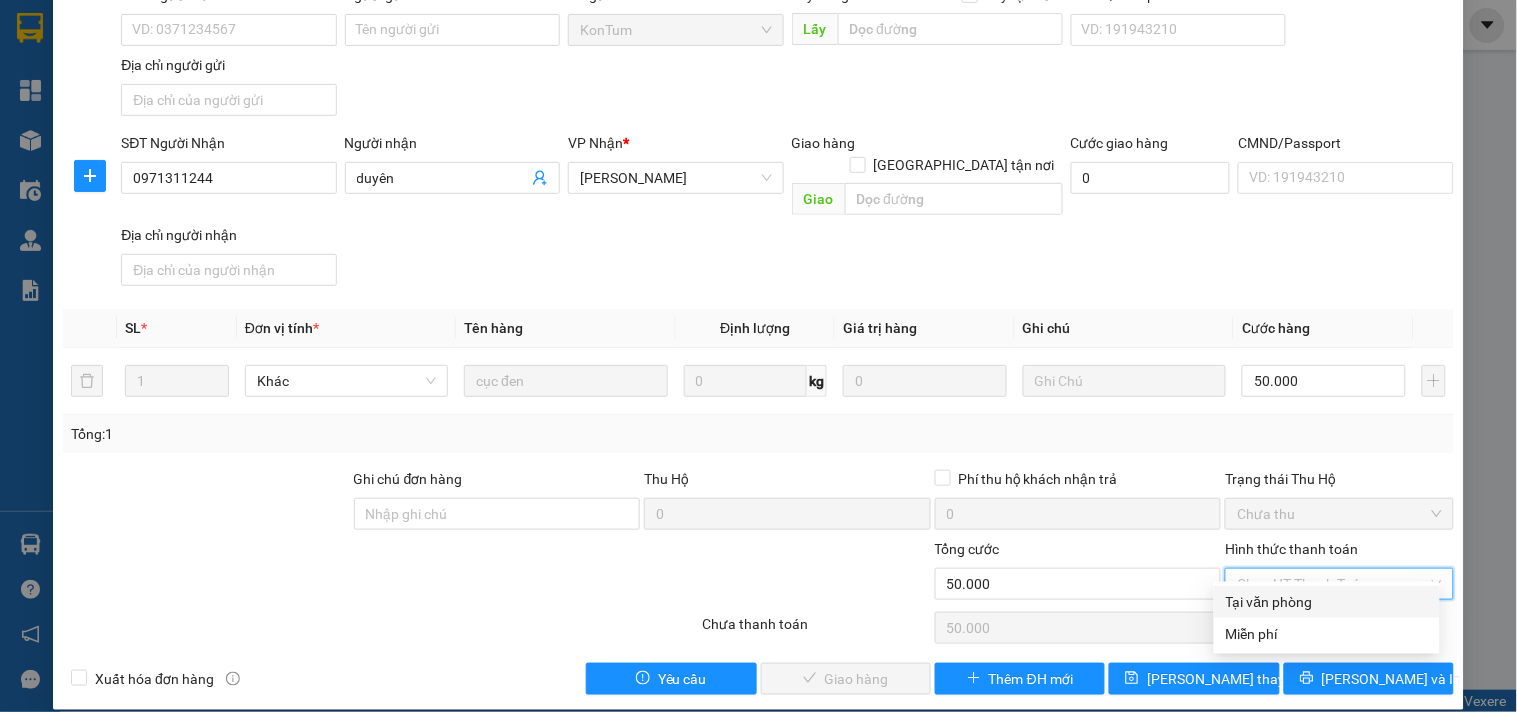 click on "Tại văn phòng" at bounding box center (1327, 602) 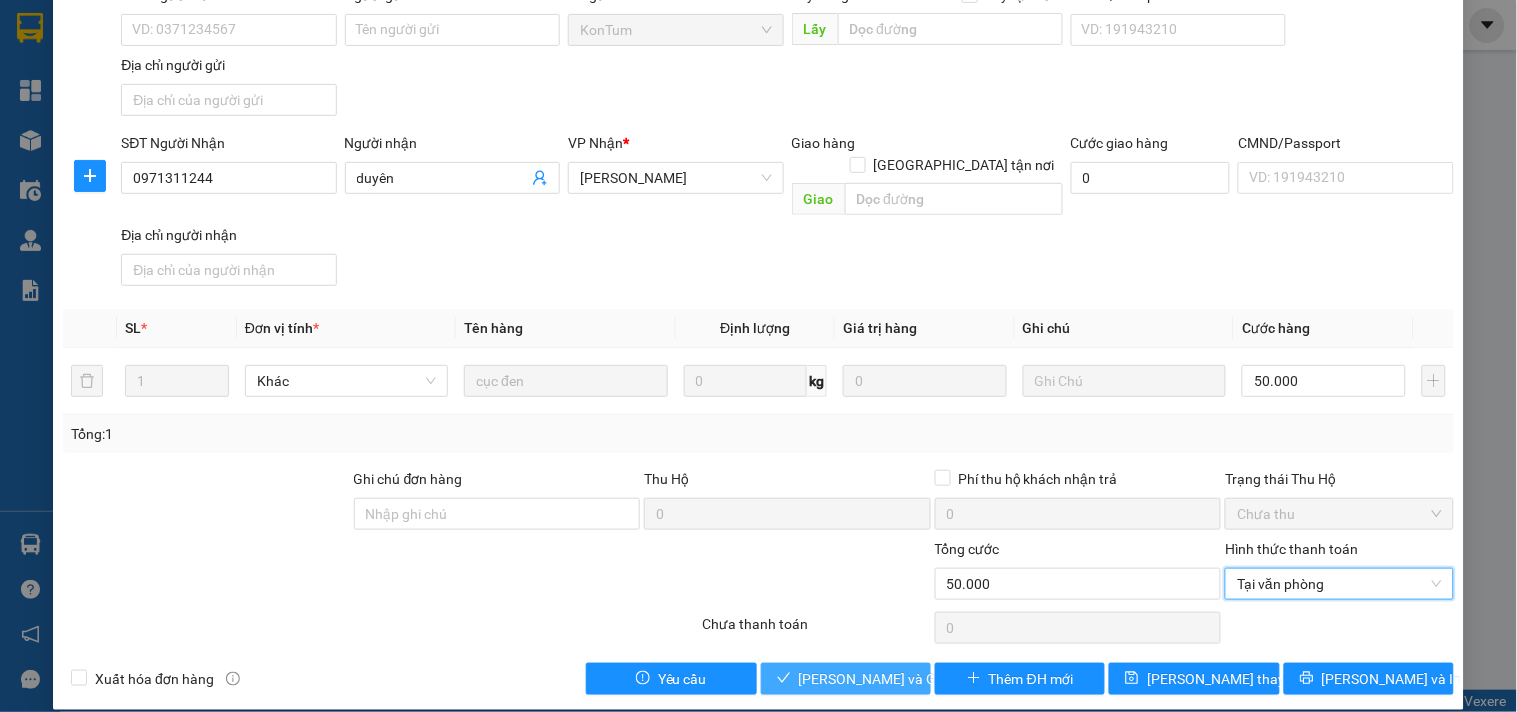 click on "[PERSON_NAME] và Giao hàng" at bounding box center (895, 679) 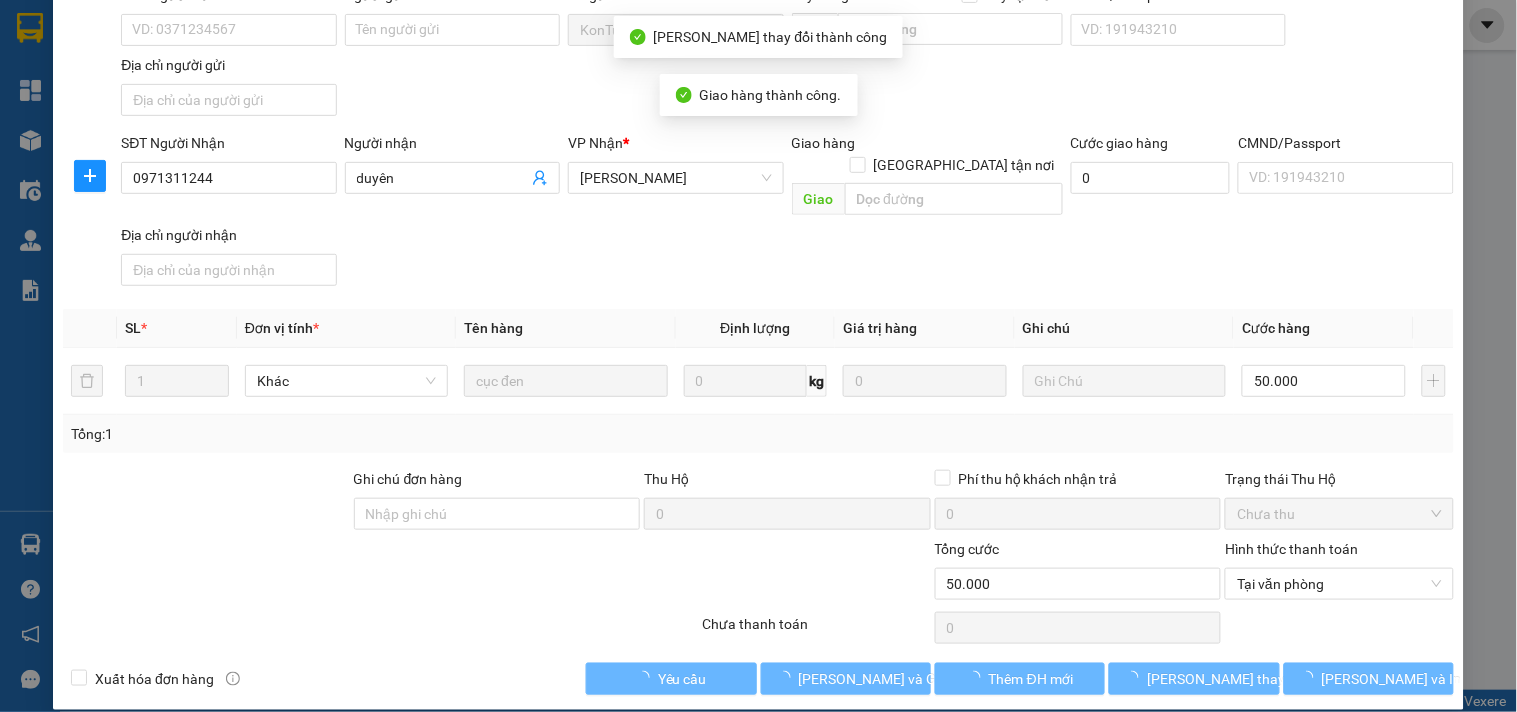 scroll, scrollTop: 0, scrollLeft: 0, axis: both 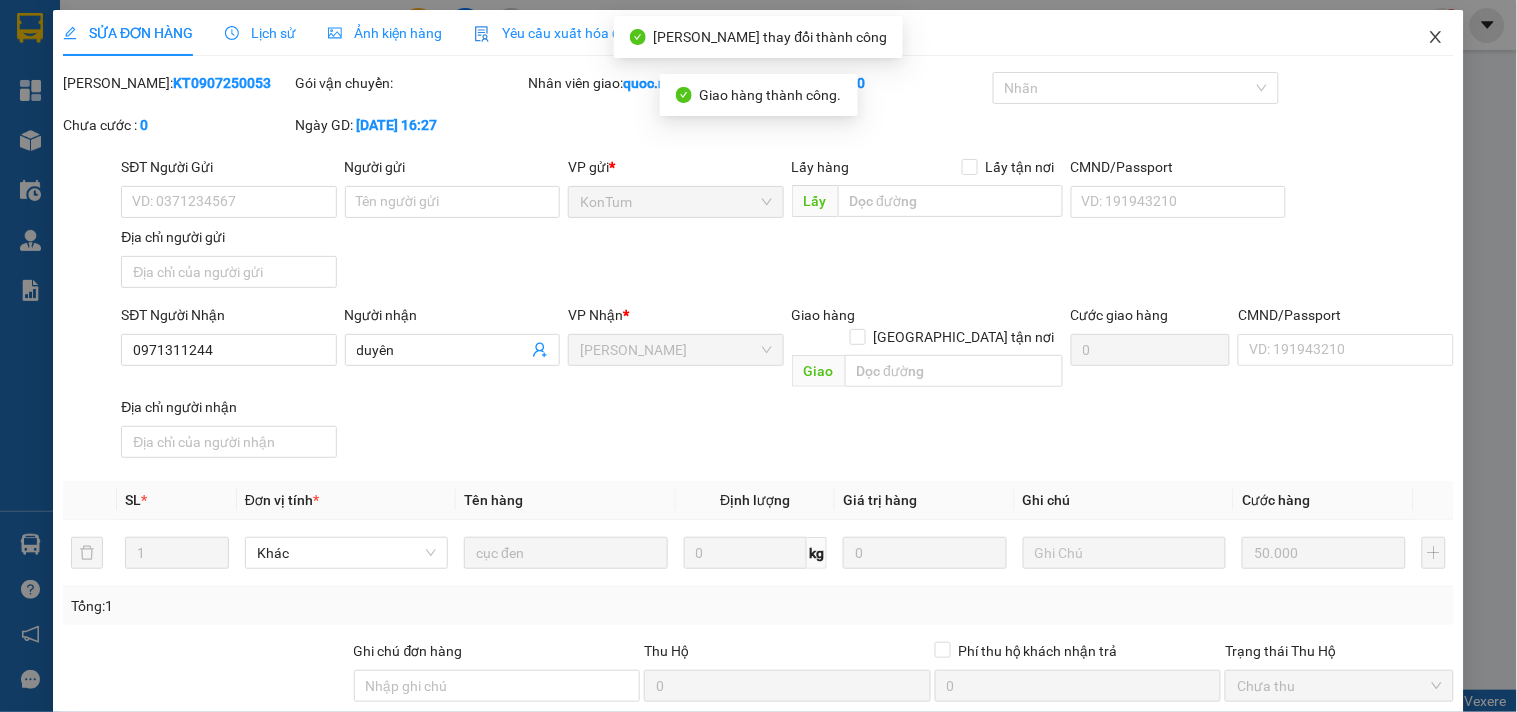 click 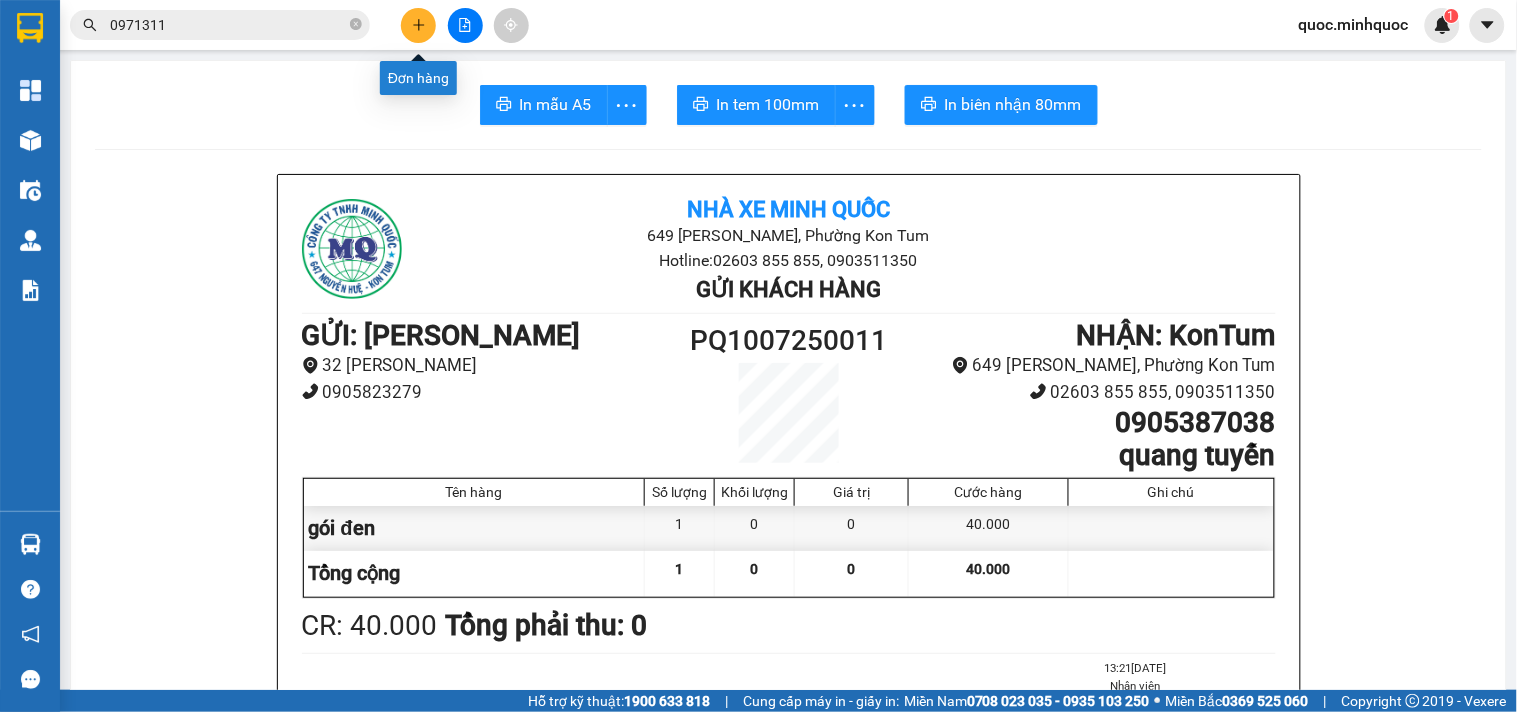click 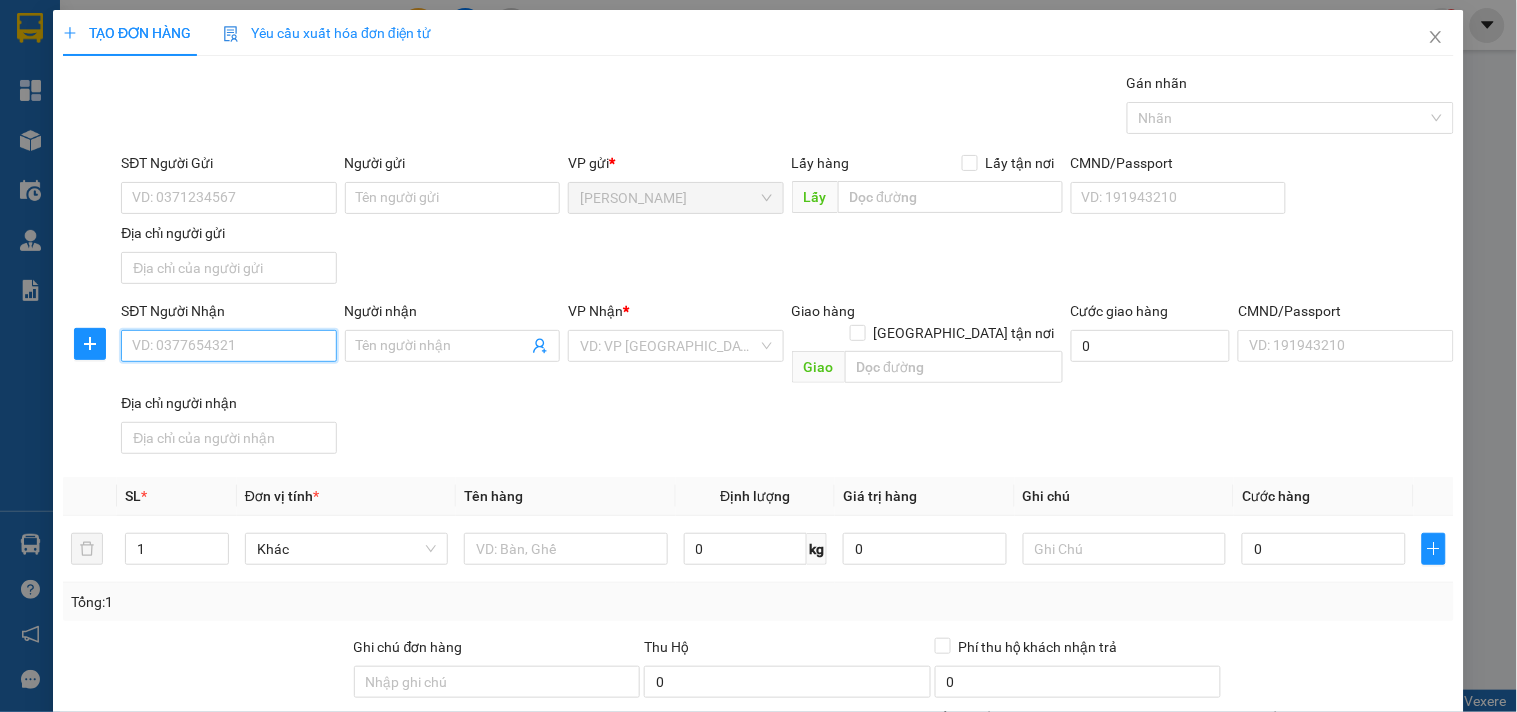 click on "SĐT Người Nhận" at bounding box center (228, 346) 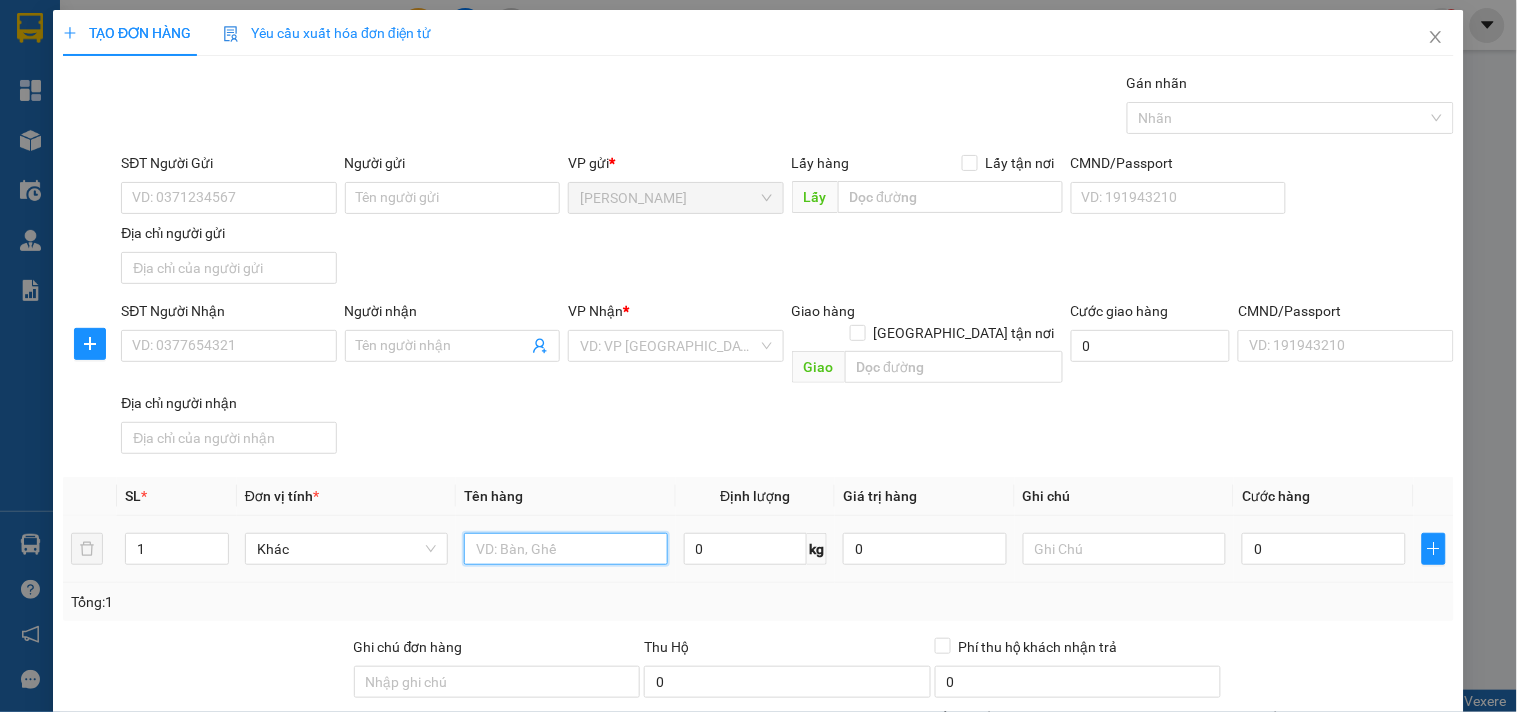 click at bounding box center (565, 549) 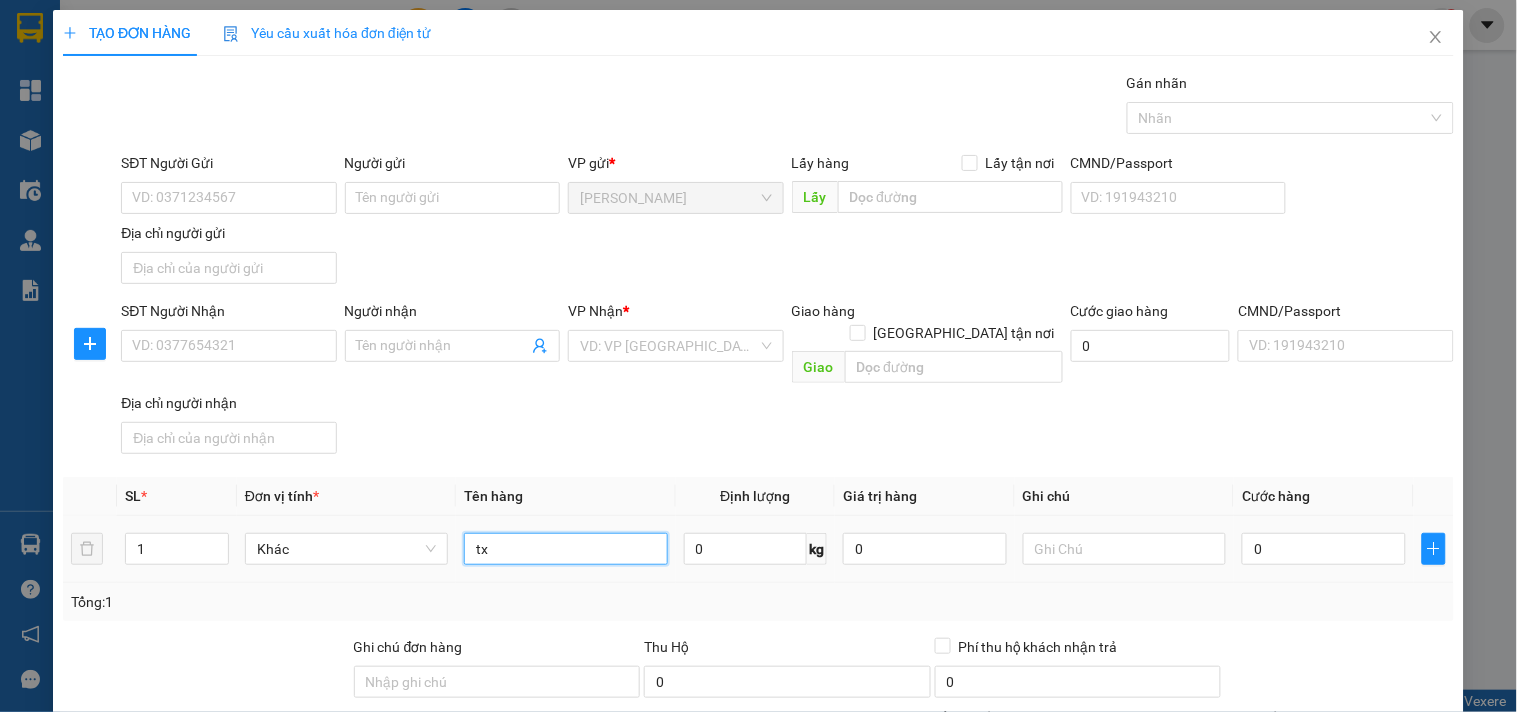 drag, startPoint x: 528, startPoint y: 528, endPoint x: 310, endPoint y: 496, distance: 220.3361 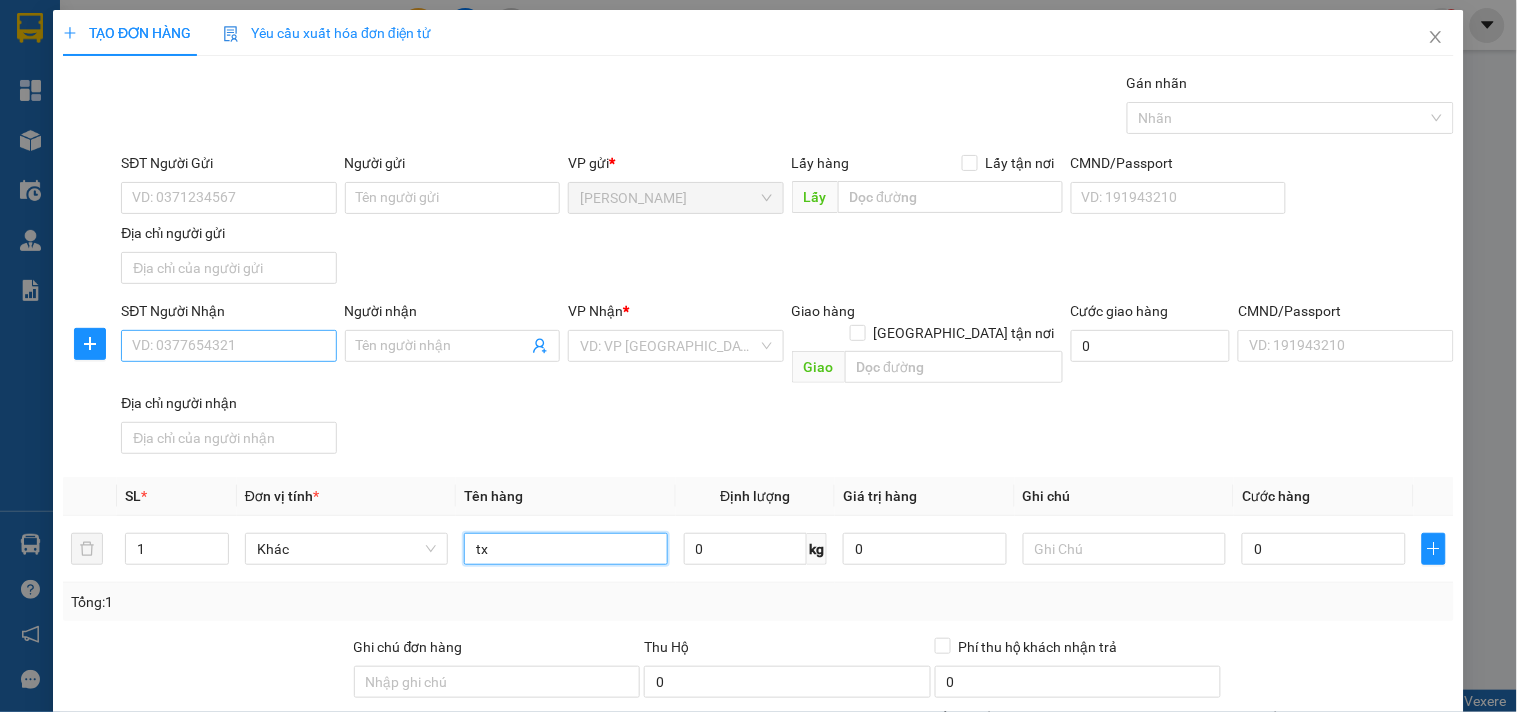 type on "tx" 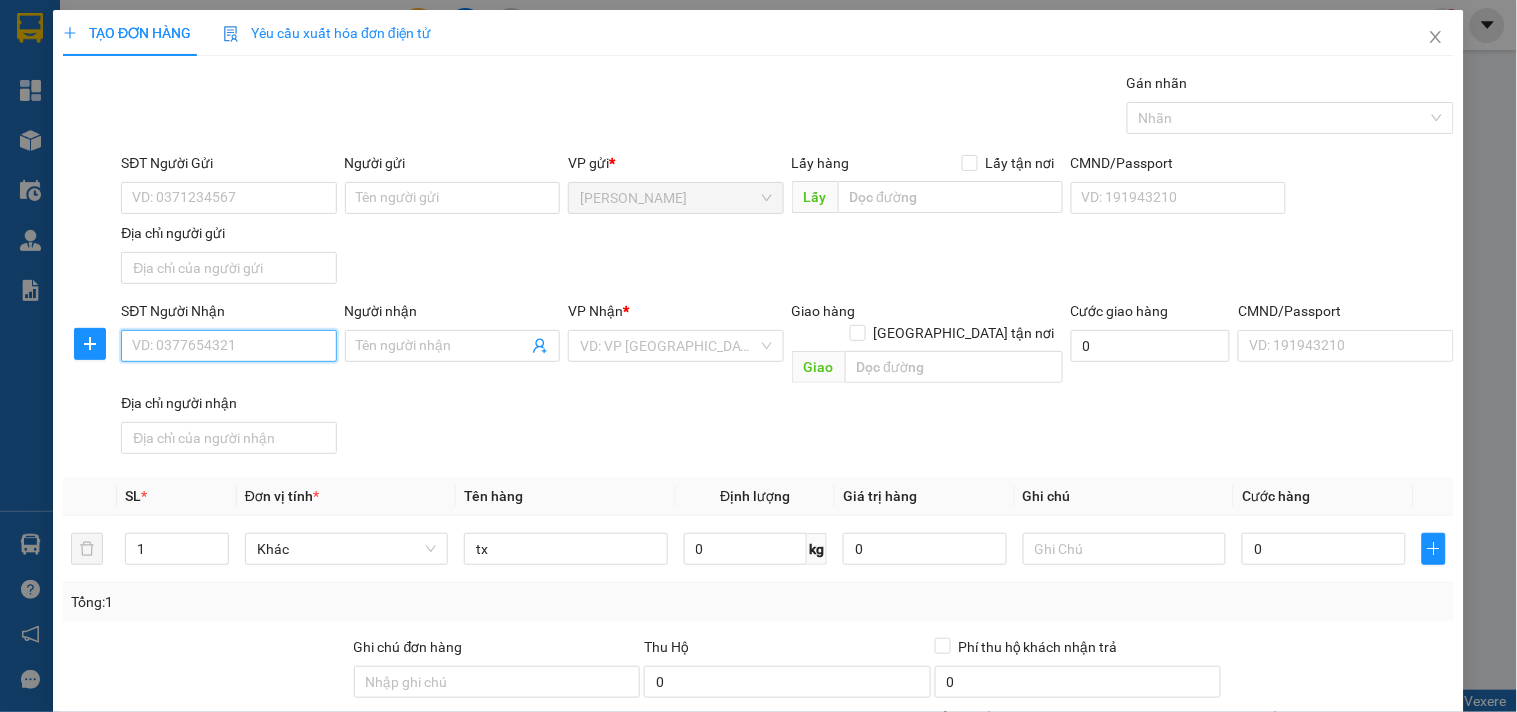 click on "SĐT Người Nhận" at bounding box center (228, 346) 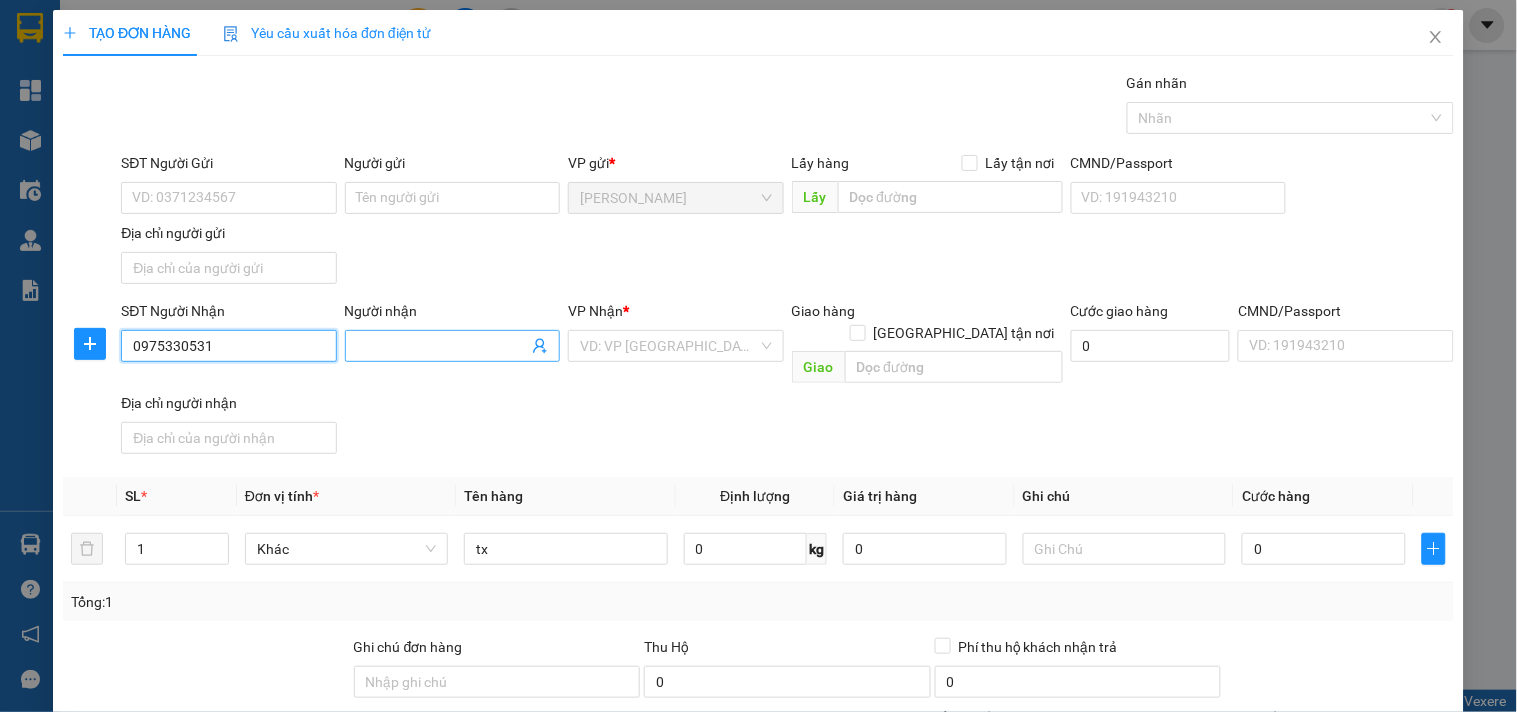 type on "0975330531" 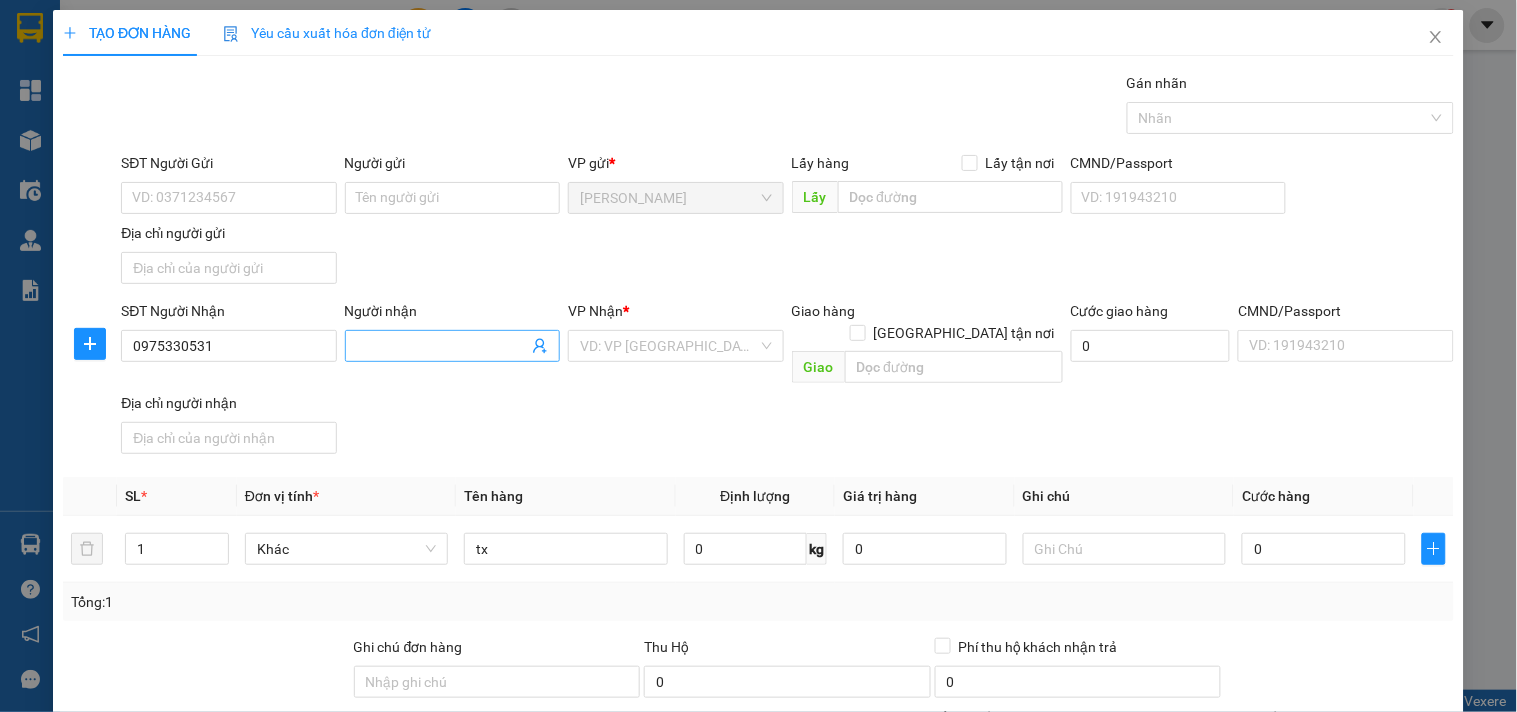 click on "Người nhận" at bounding box center [442, 346] 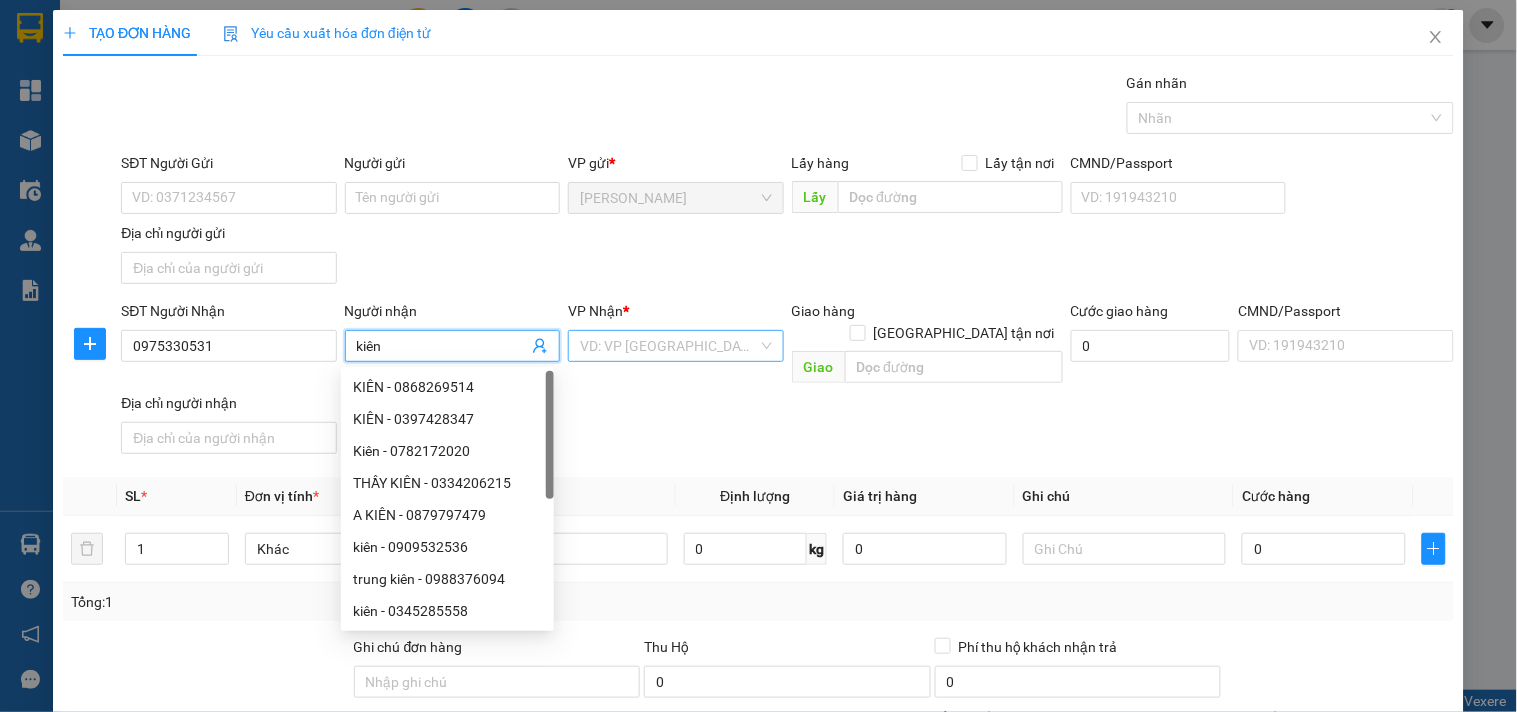 type on "kiên" 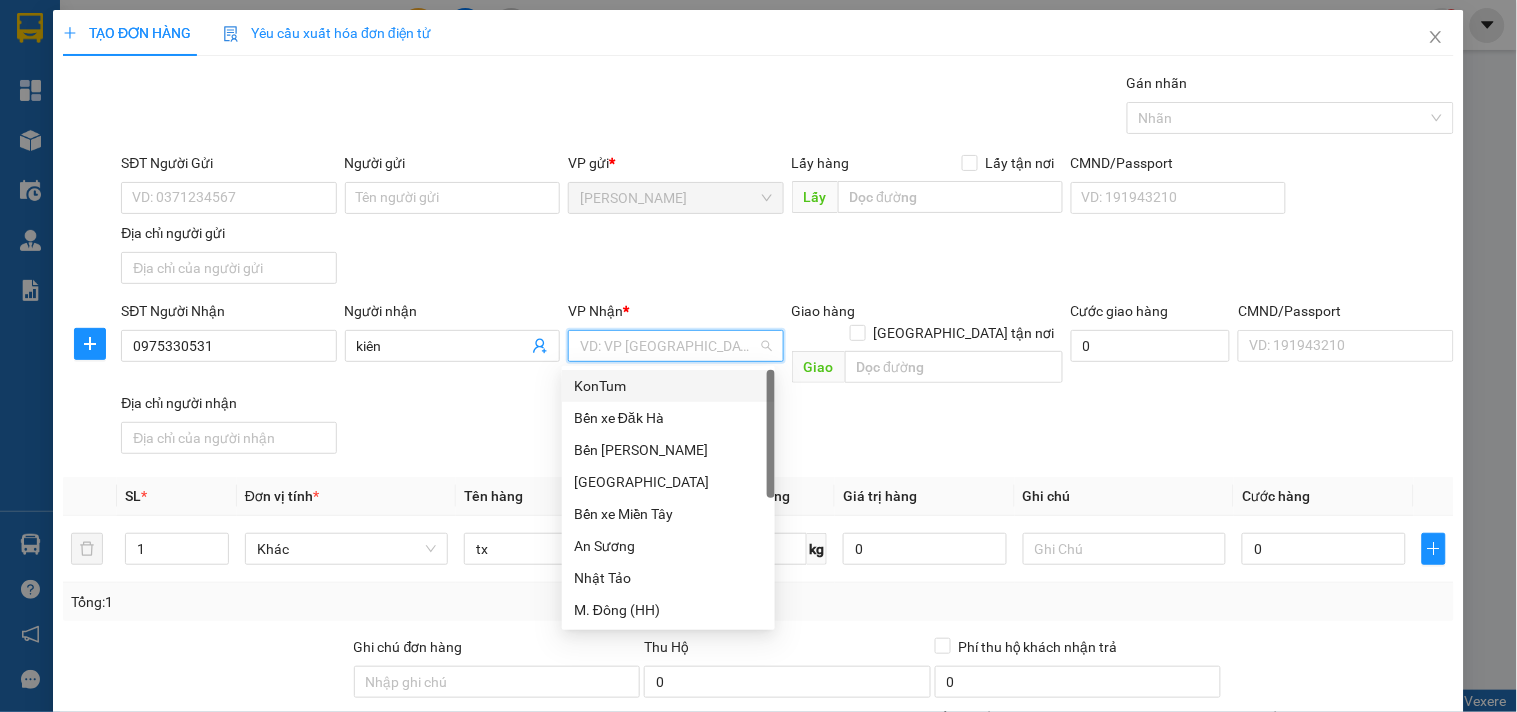 type on "k" 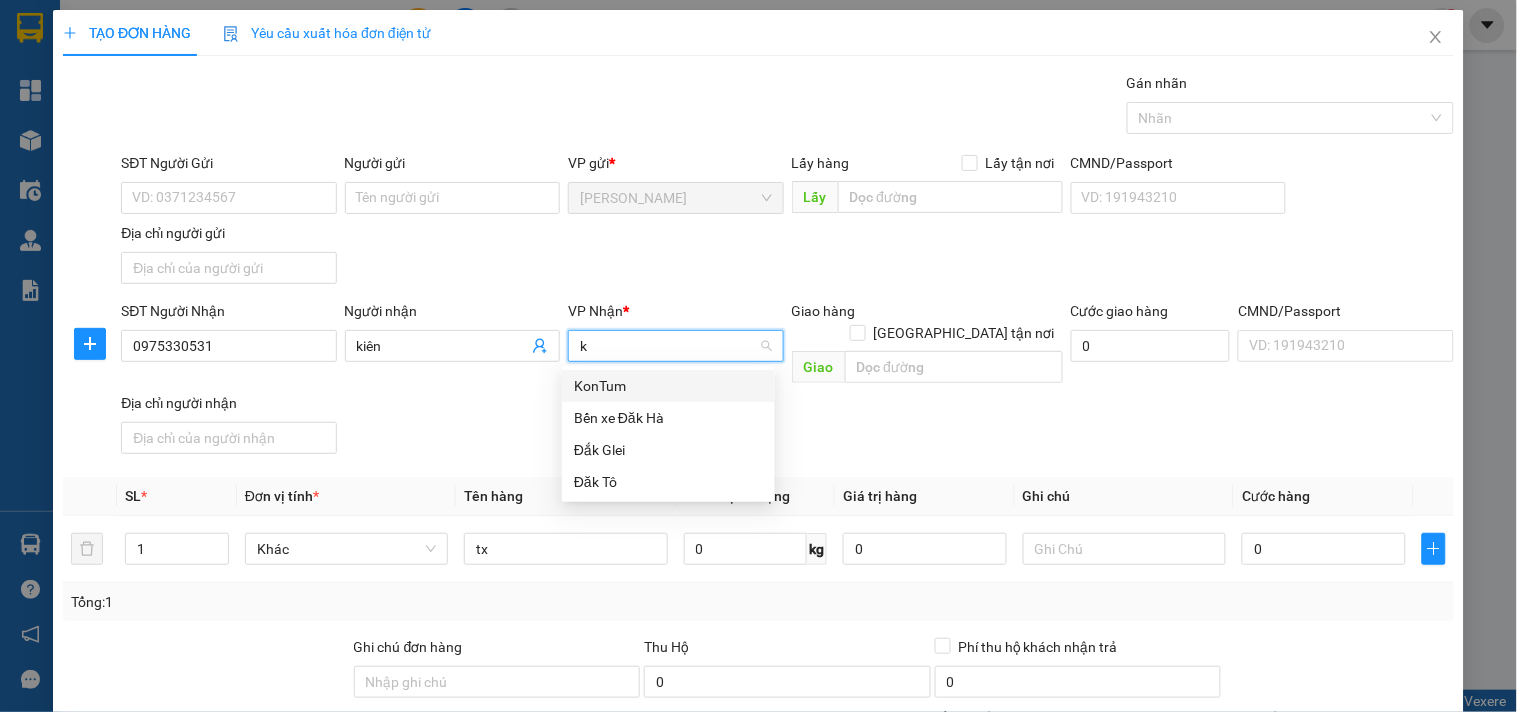 click on "KonTum" at bounding box center [668, 386] 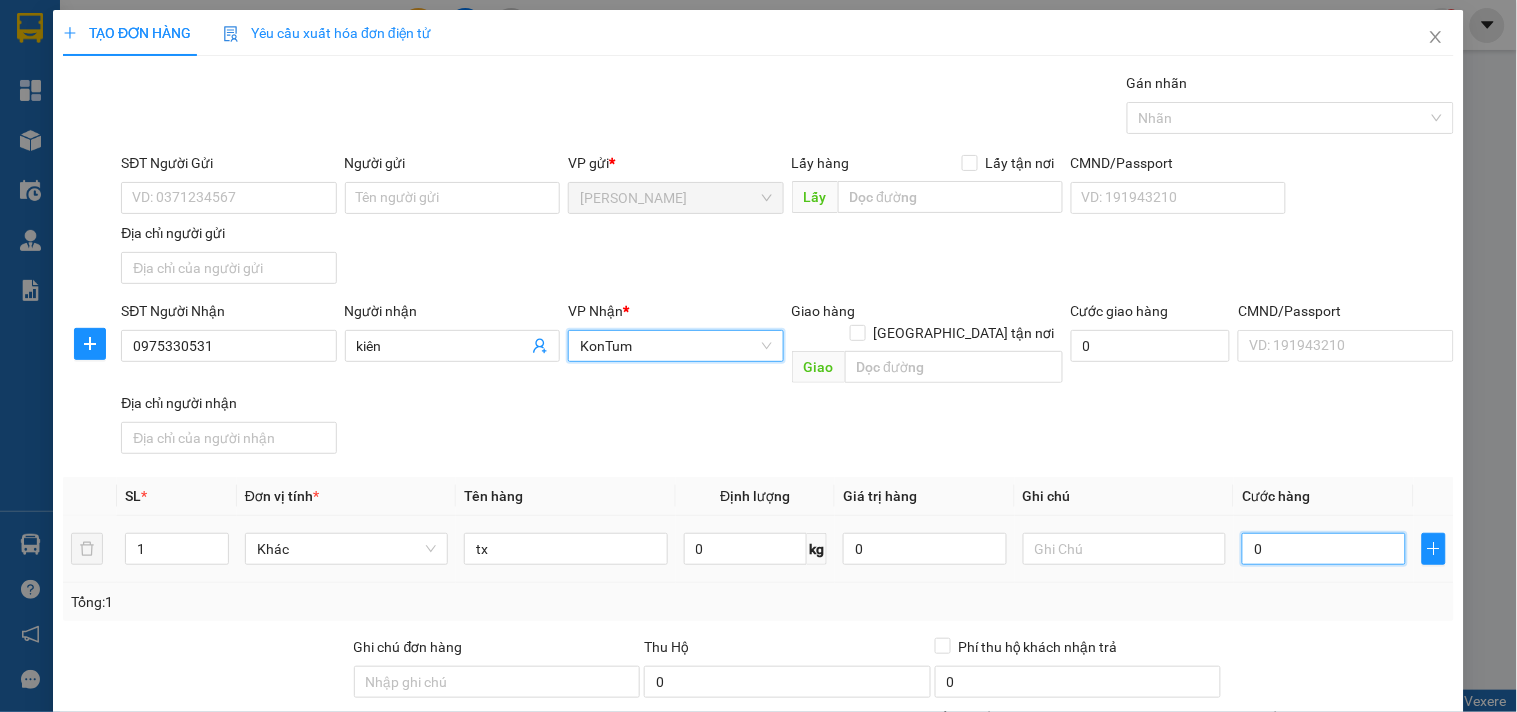 click on "0" at bounding box center (1324, 549) 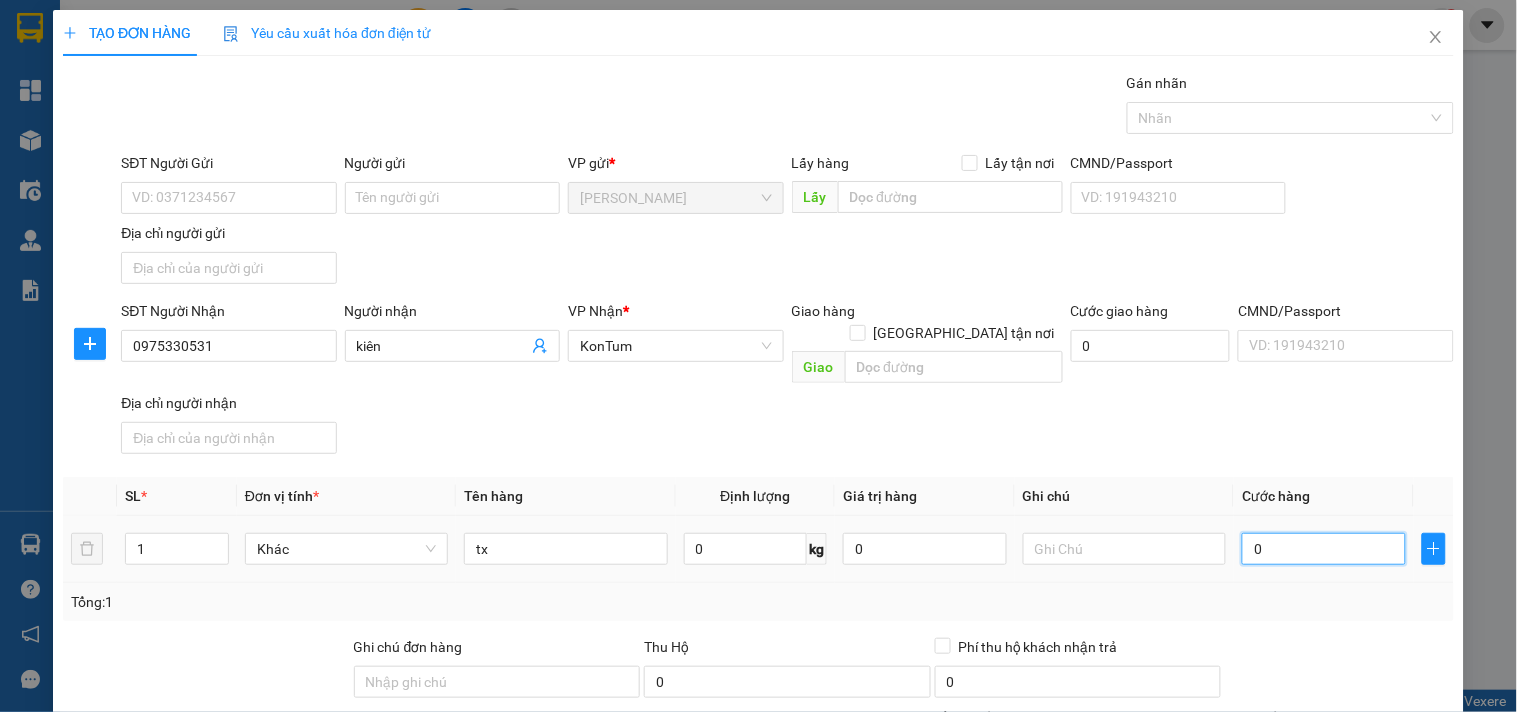 type on "7" 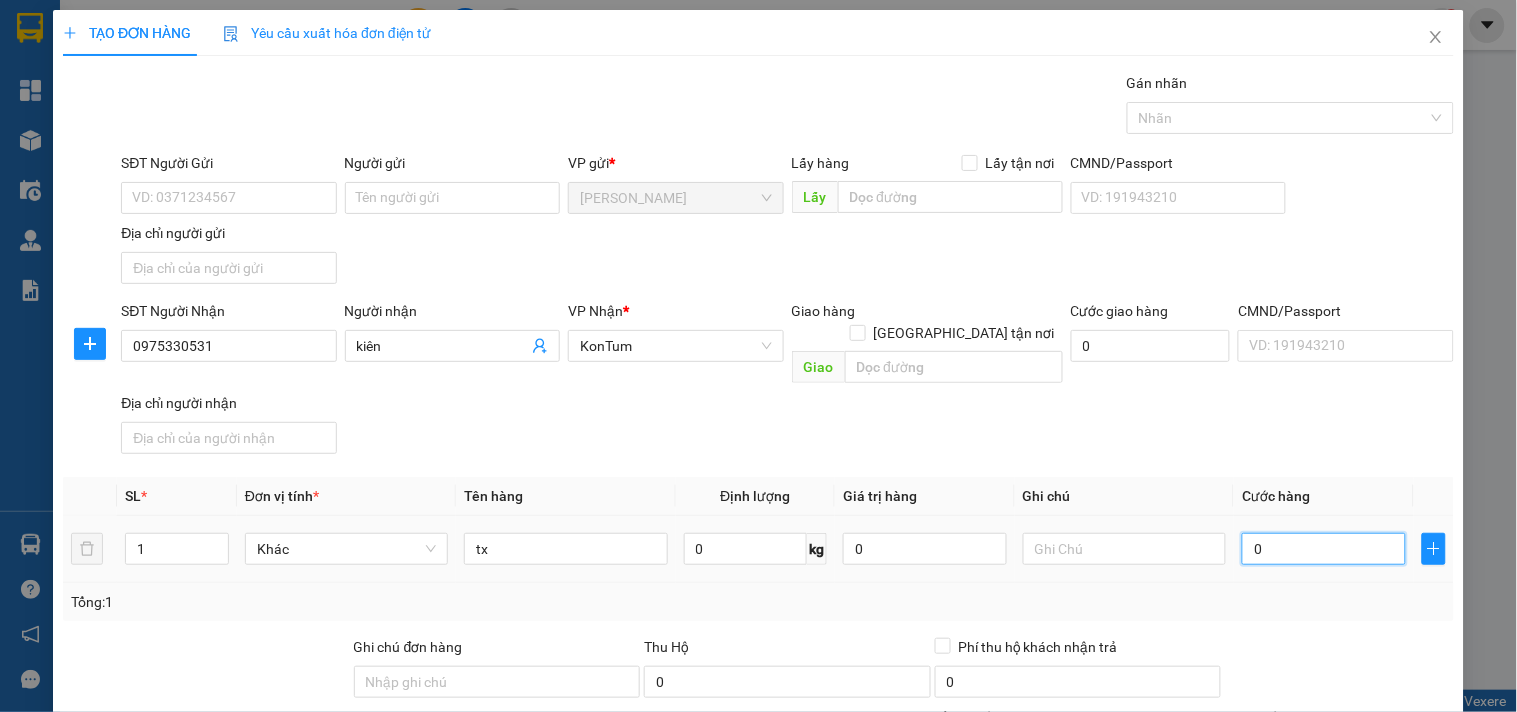 type on "7" 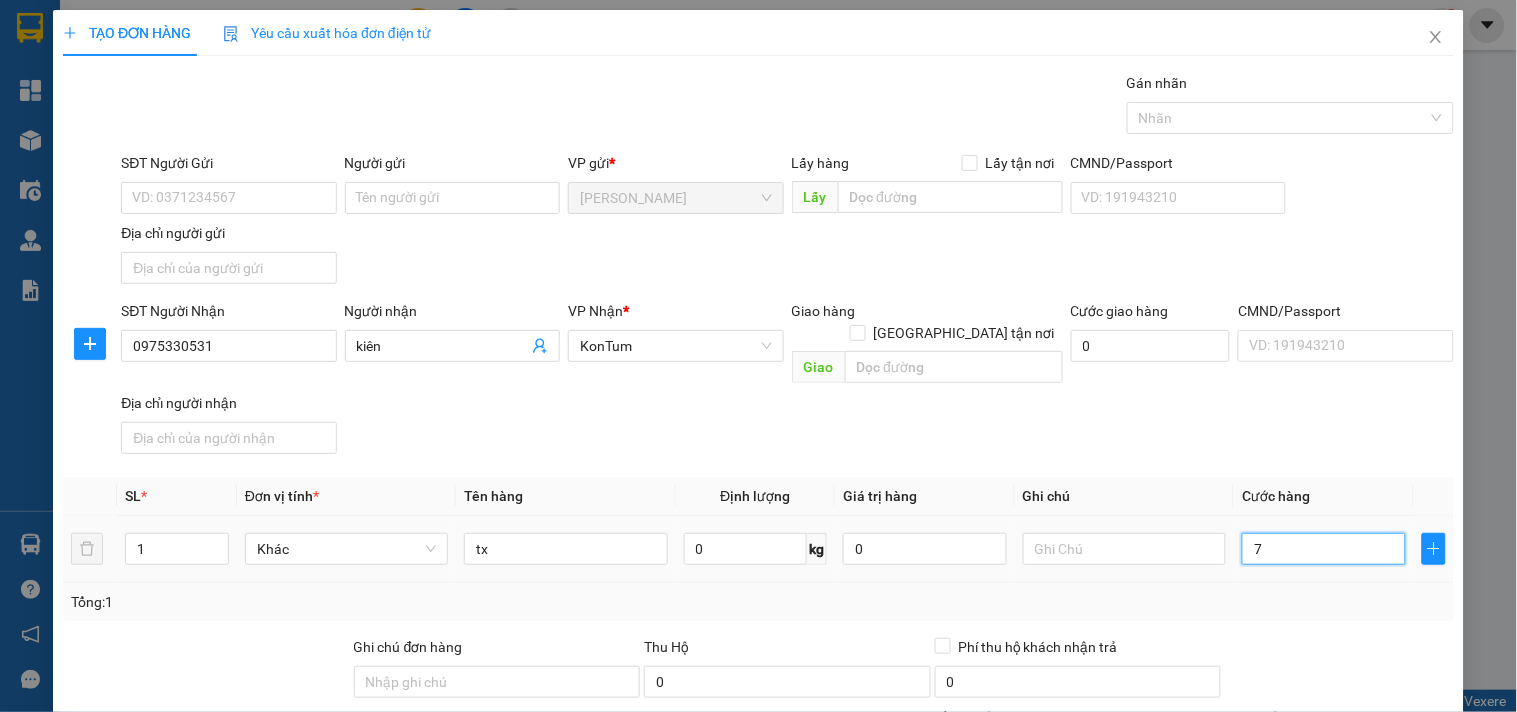 type on "70" 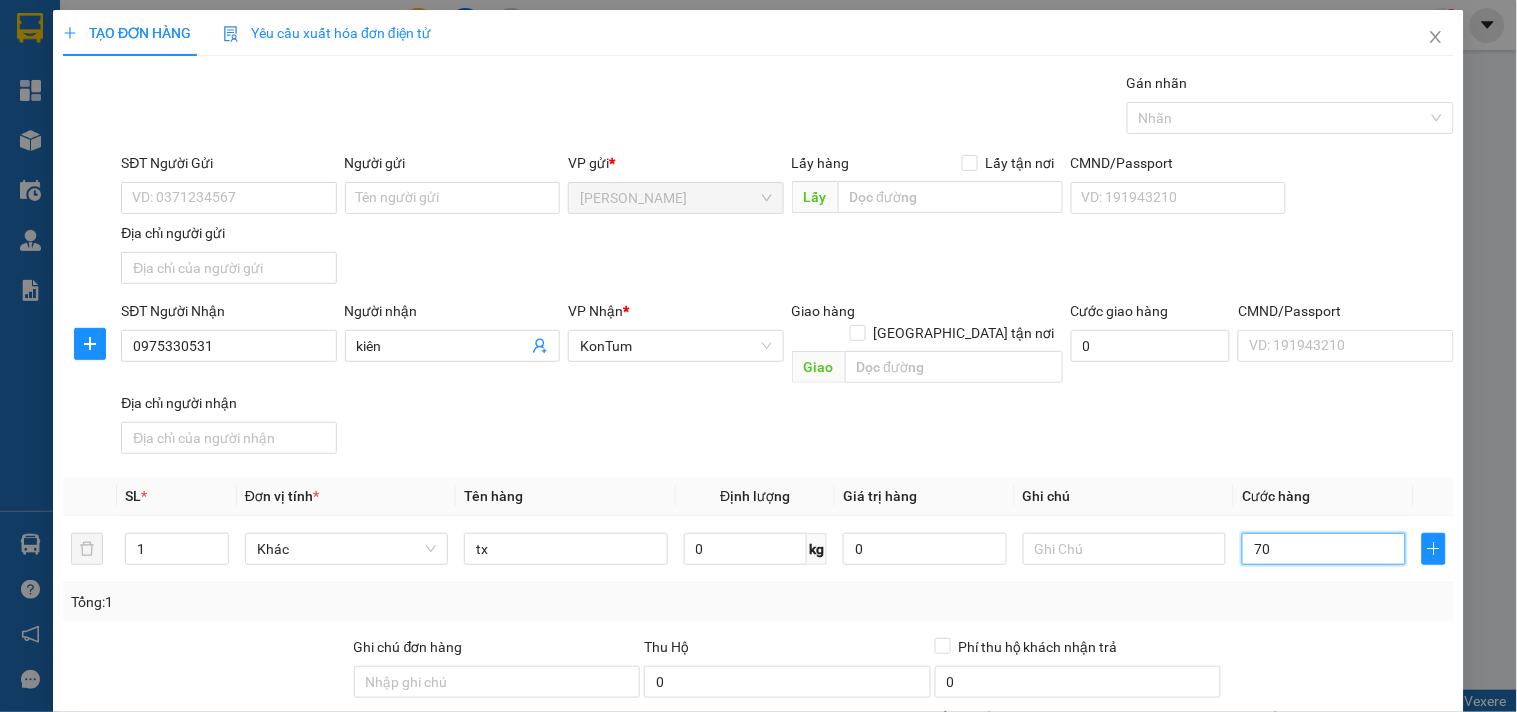 scroll, scrollTop: 167, scrollLeft: 0, axis: vertical 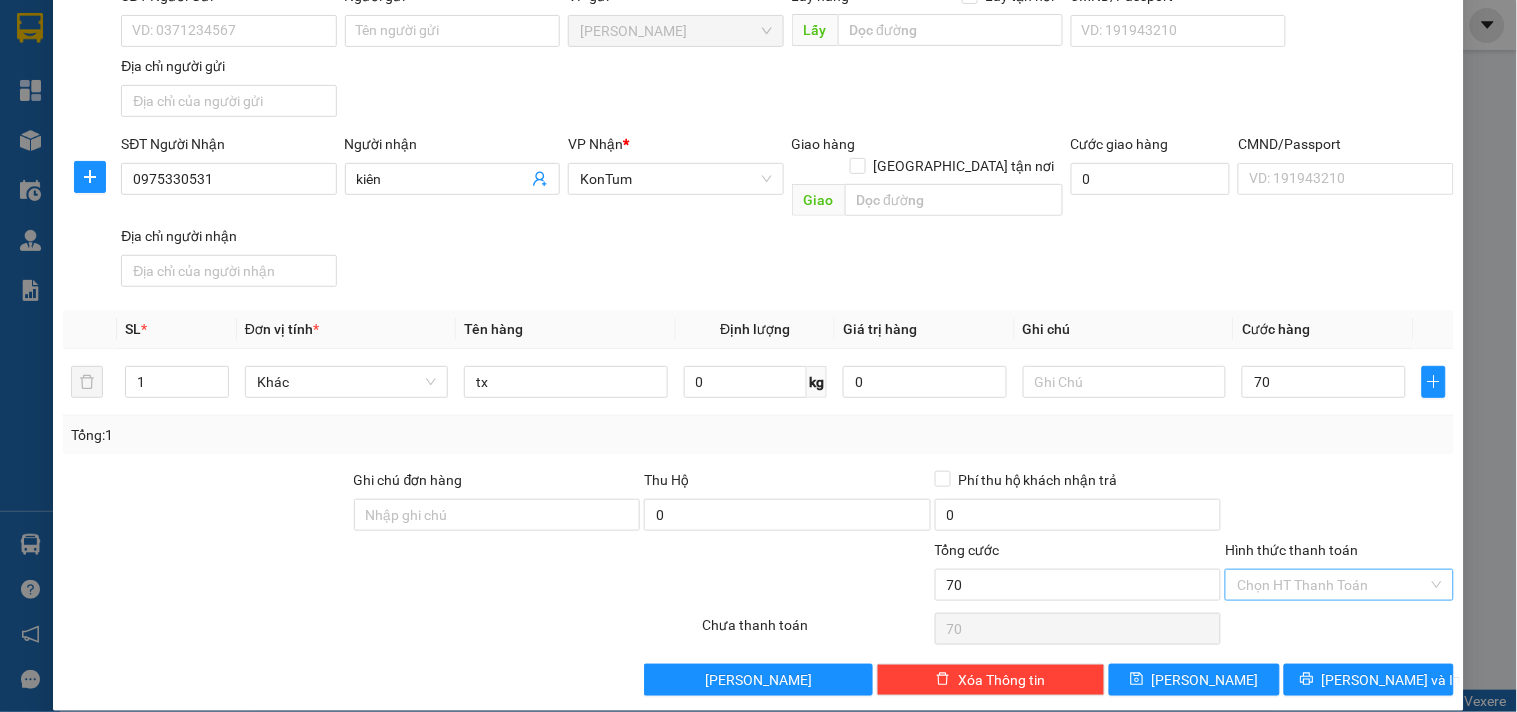type on "70.000" 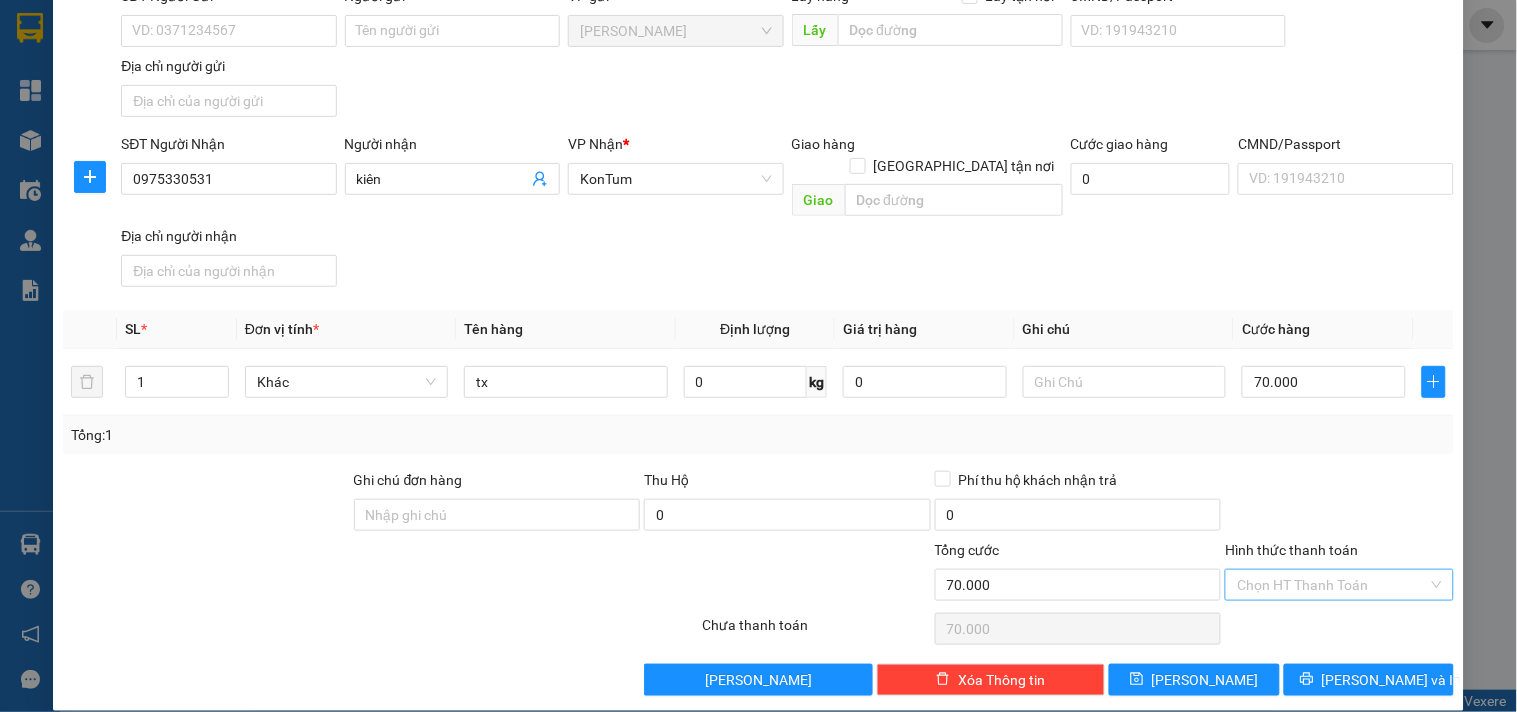 click on "Hình thức thanh toán" at bounding box center [1332, 585] 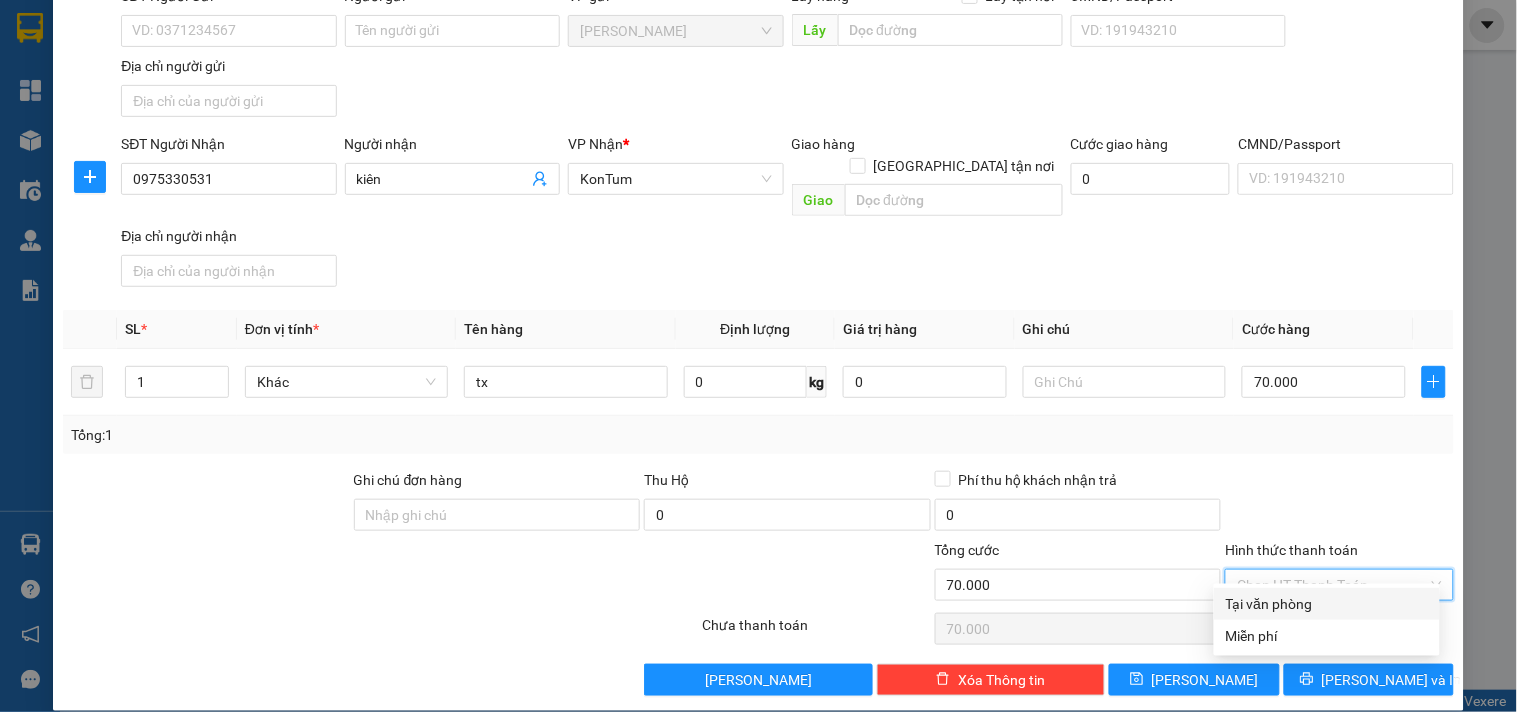 click on "Tại văn phòng" at bounding box center (1327, 604) 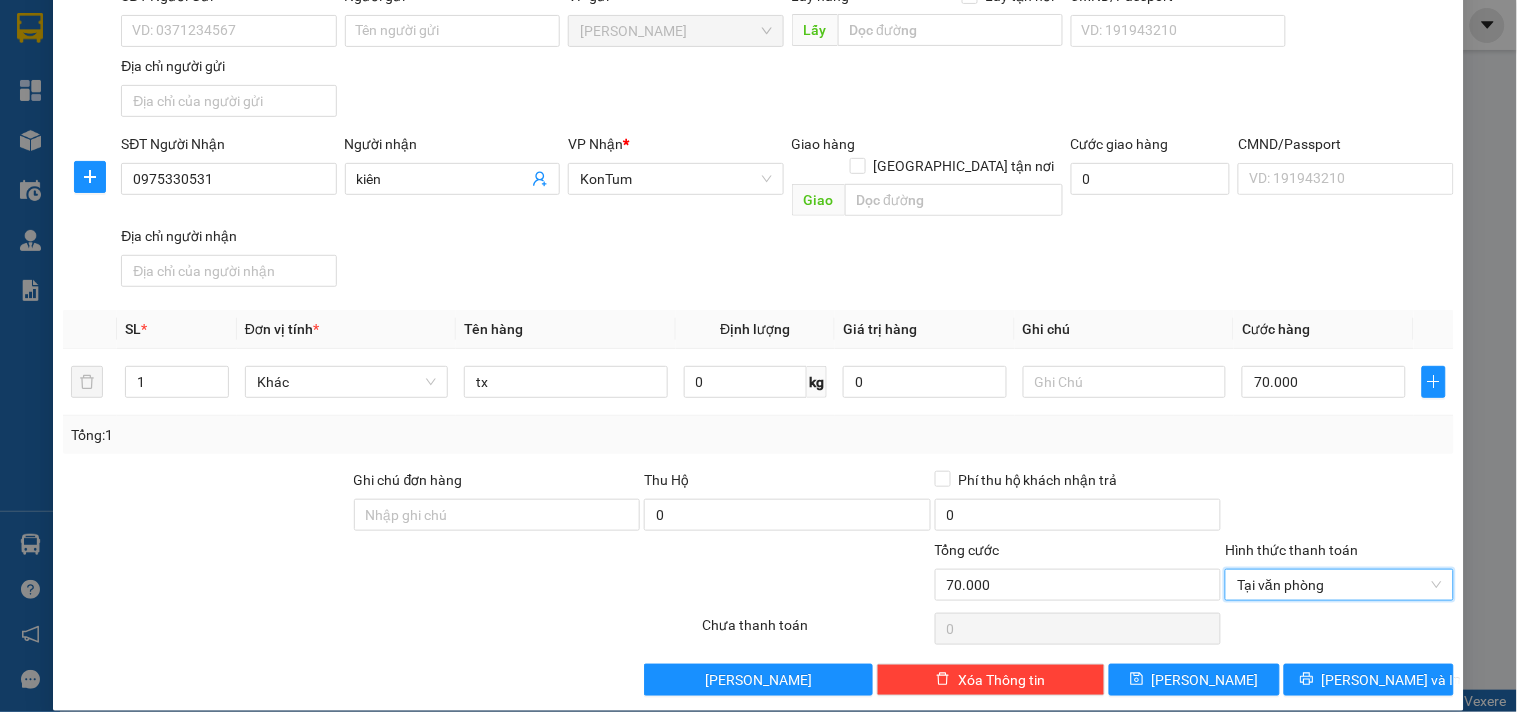 click on "TẠO ĐƠN HÀNG Yêu cầu xuất hóa đơn điện tử Transit Pickup Surcharge Ids Transit Deliver Surcharge Ids Transit Deliver Surcharge Transit Deliver Surcharge Gán nhãn   Nhãn SĐT Người Gửi VD: 0371234567 Người gửi Tên người gửi VP gửi  * Phổ Quang Lấy hàng Lấy tận nơi Lấy CMND/Passport VD: 191943210 Địa chỉ người gửi SĐT Người Nhận 0975330531 Người nhận kiên VP Nhận  * KonTum Giao hàng Giao tận nơi Giao Cước giao hàng 0 CMND/Passport VD: 191943210 Địa chỉ người nhận SL  * Đơn vị tính  * Tên hàng  Định lượng Giá trị hàng Ghi chú Cước hàng                   1 Khác tx 0 kg 0 70.000 Tổng:  1 Ghi chú đơn hàng Thu Hộ 0 Phí thu hộ khách nhận trả 0 Tổng cước 70.000 Hình thức thanh toán Tại văn phòng Tại văn phòng Số tiền thu trước 0 Tại văn phòng Chưa thanh toán 0 Lưu nháp Xóa Thông tin Lưu Lưu và In Tại văn phòng Miễn phí Miễn phí" at bounding box center [758, 277] 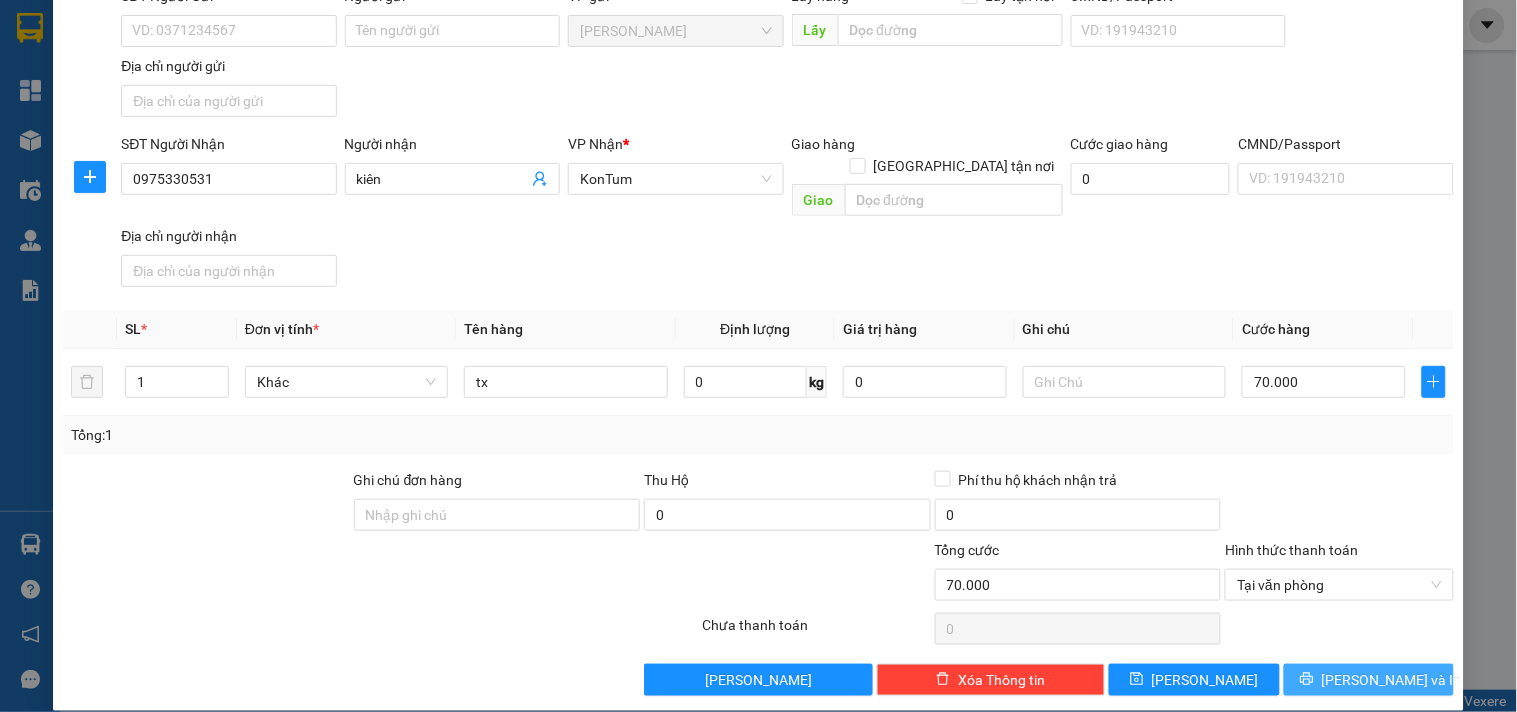 click on "[PERSON_NAME] và In" at bounding box center [1369, 680] 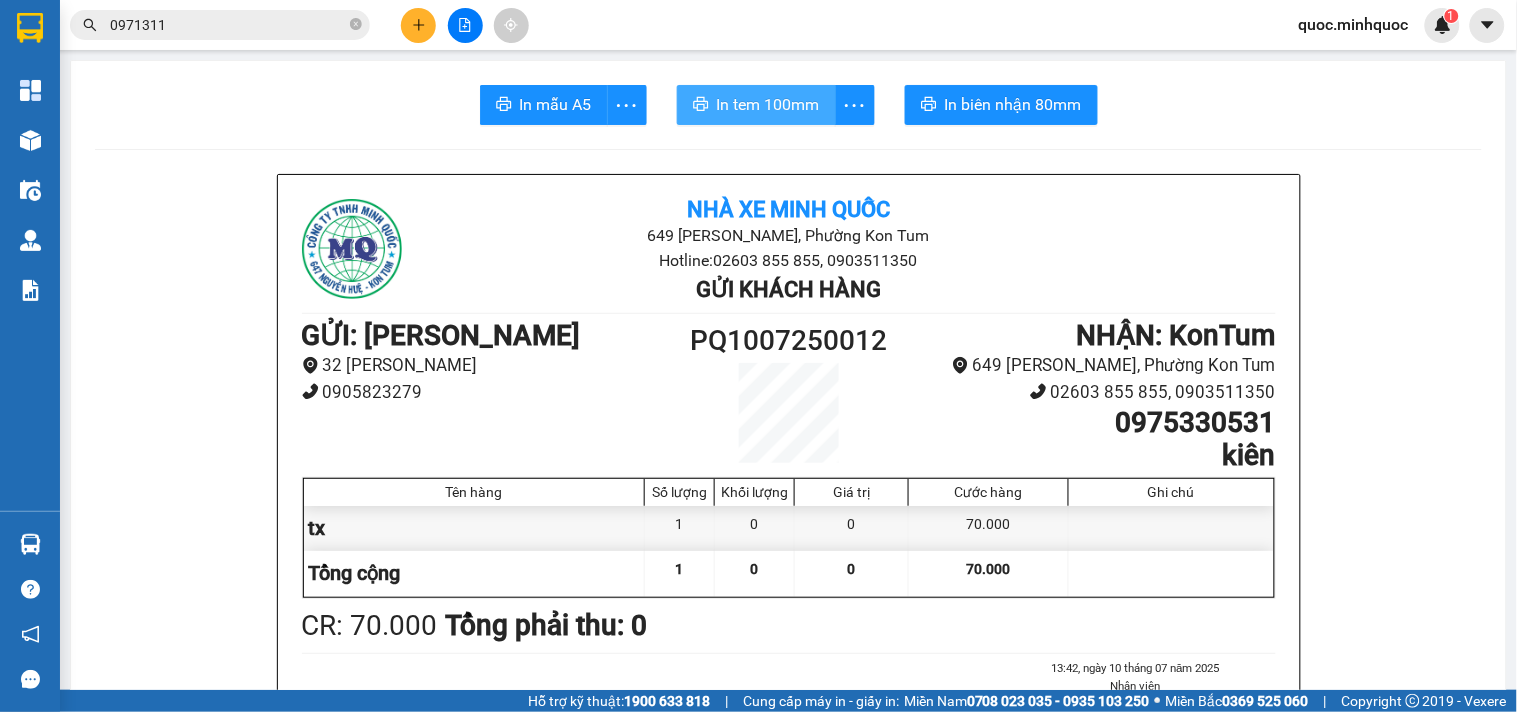click on "In tem 100mm" at bounding box center [768, 104] 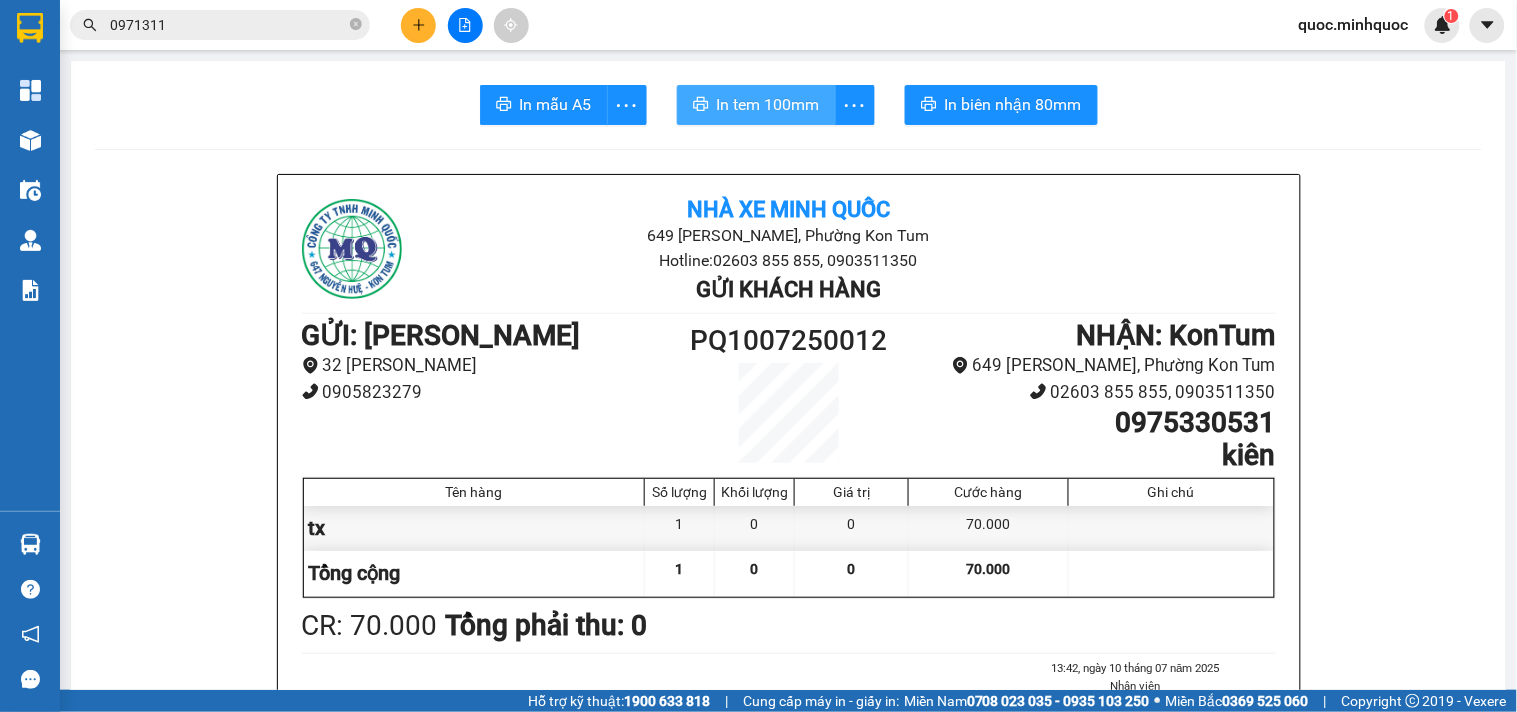 click on "In tem 100mm" at bounding box center [768, 104] 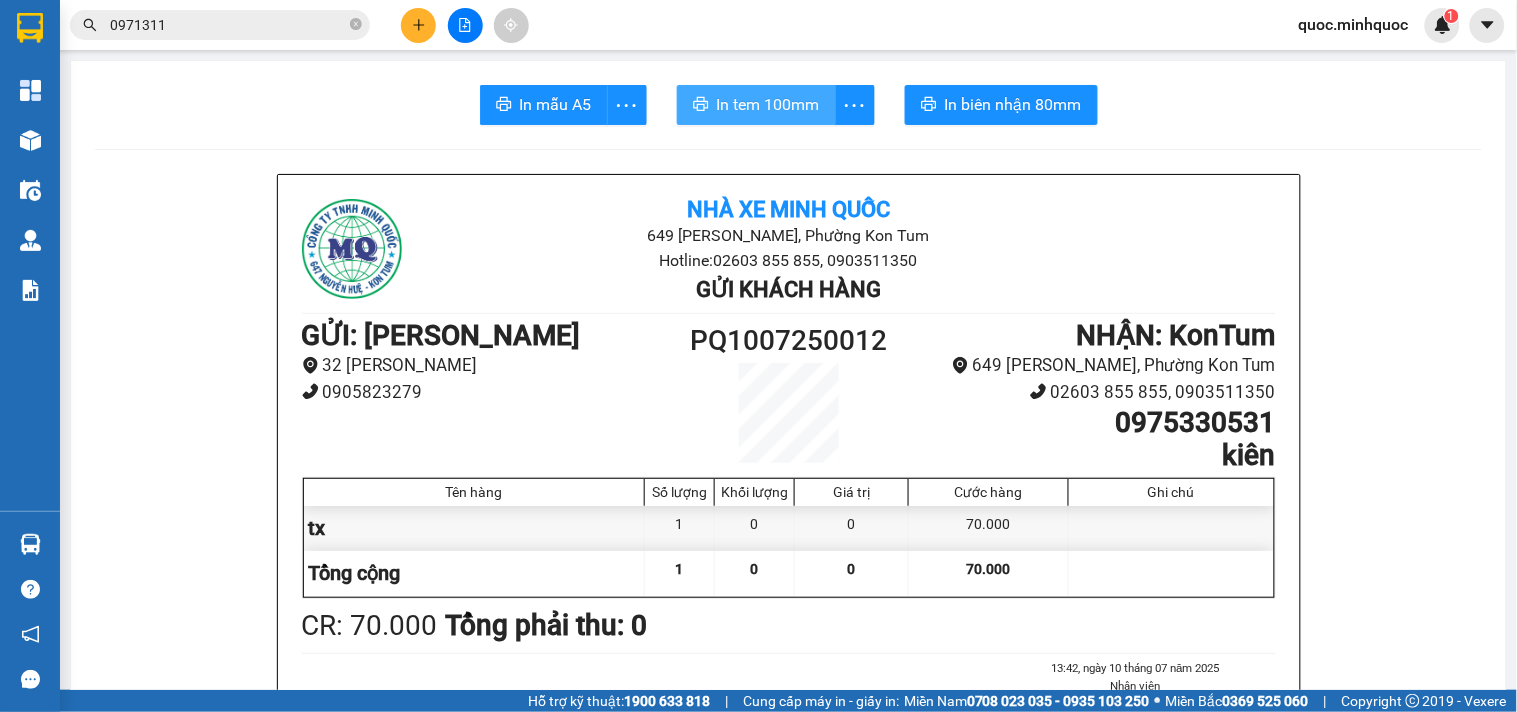 click on "In tem 100mm" at bounding box center [768, 104] 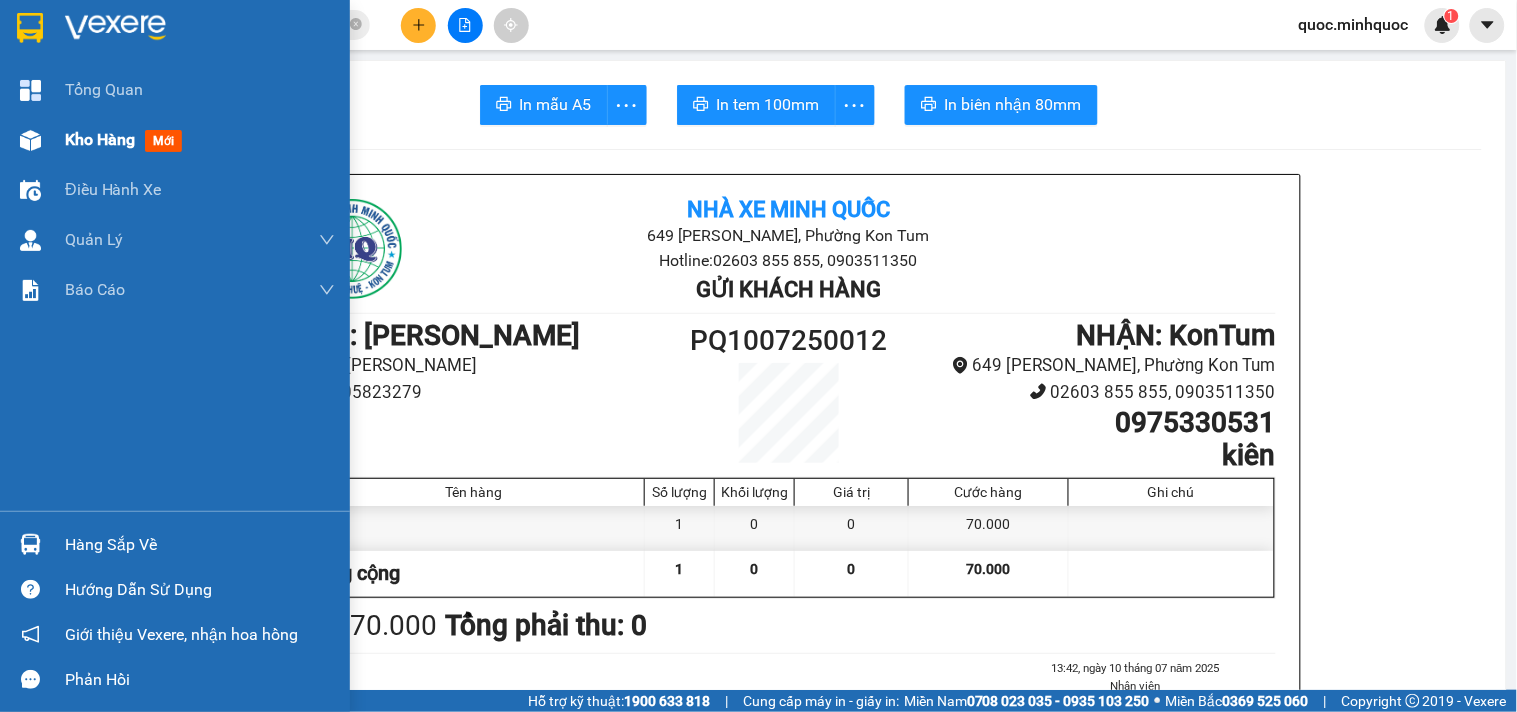 click at bounding box center [30, 140] 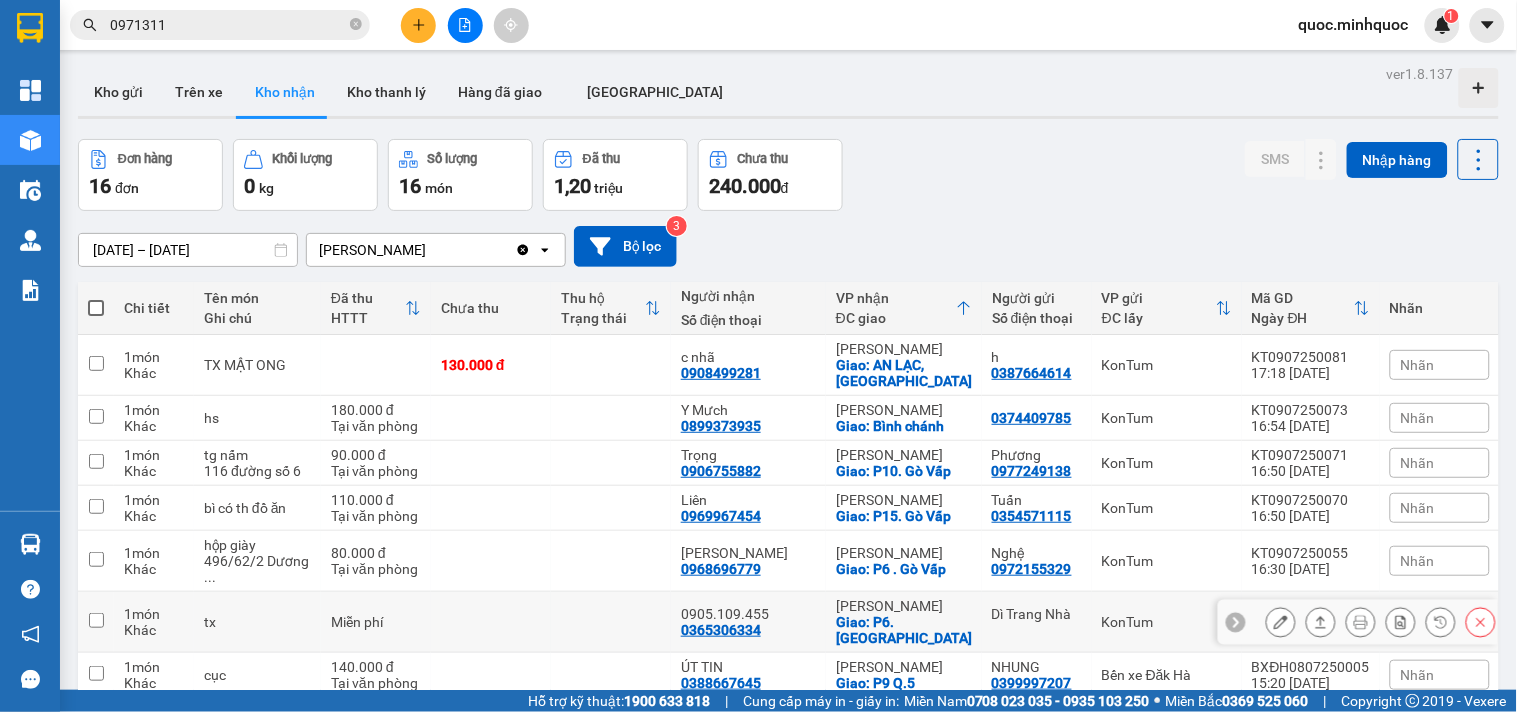 scroll, scrollTop: 0, scrollLeft: 0, axis: both 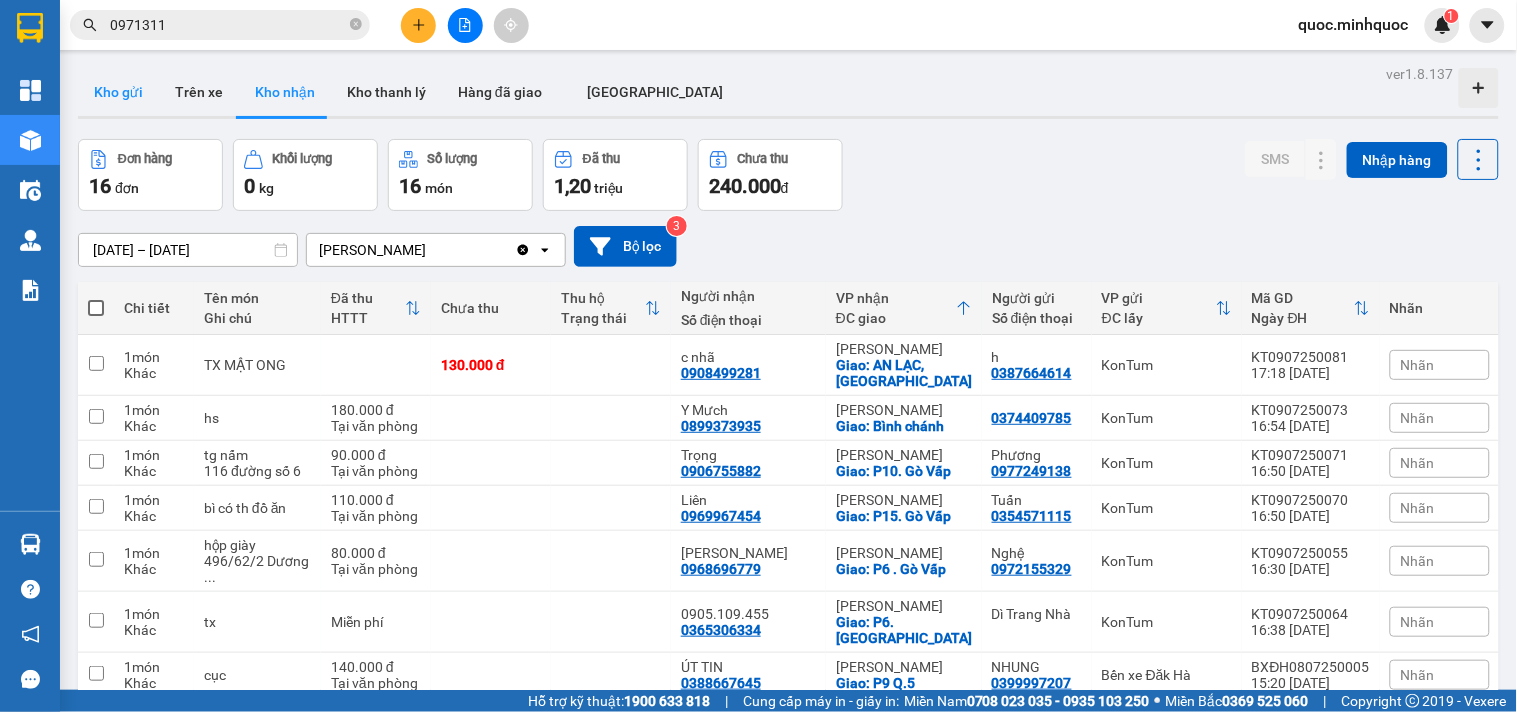 click on "Kho gửi" at bounding box center [118, 92] 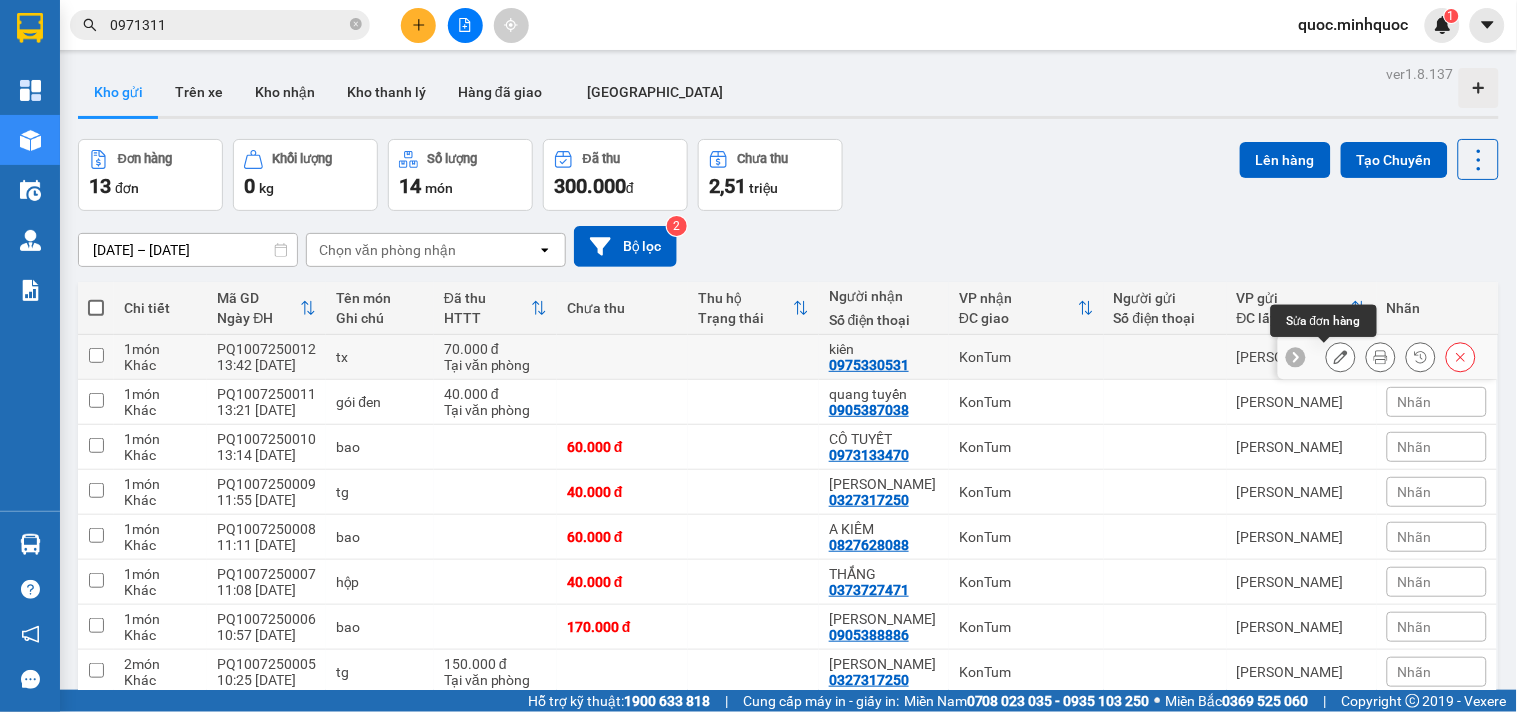 click at bounding box center [1341, 357] 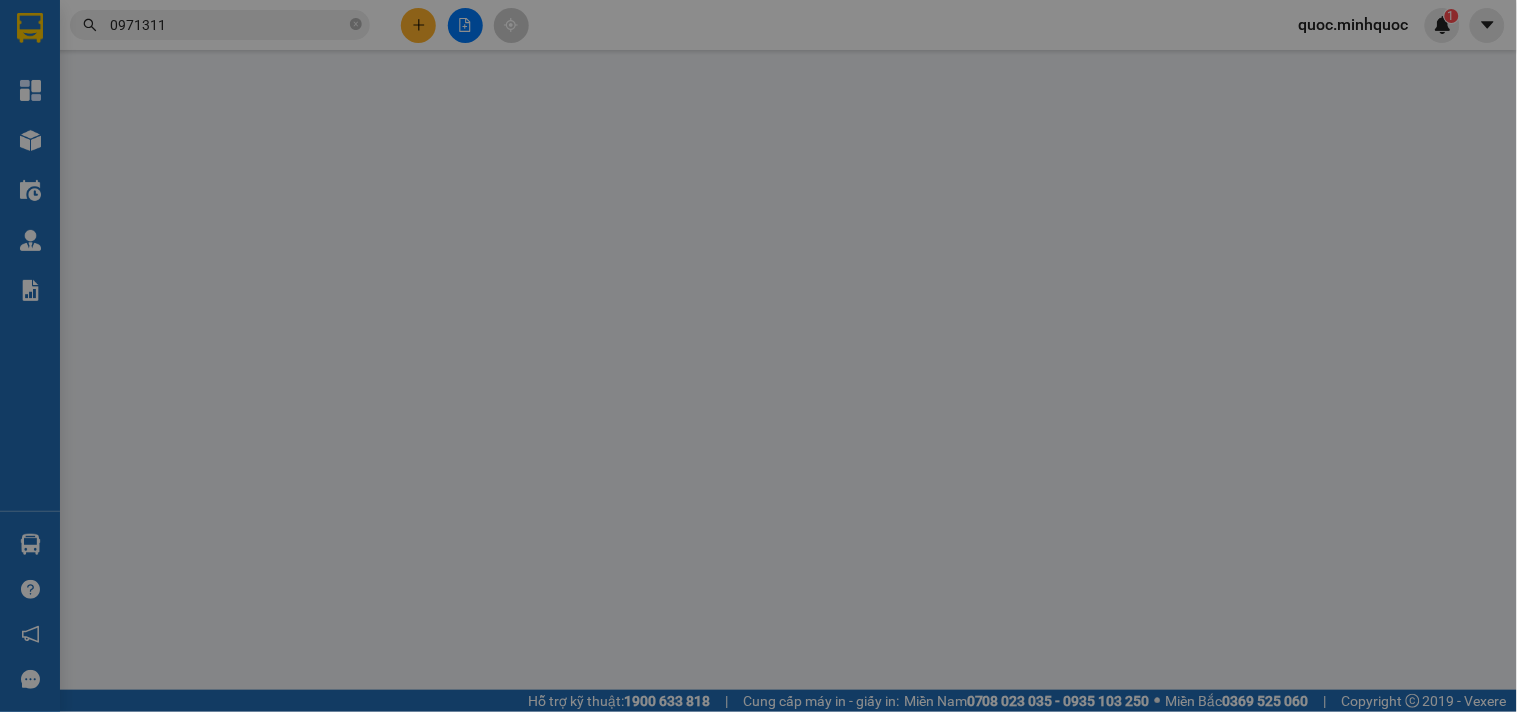 type on "0975330531" 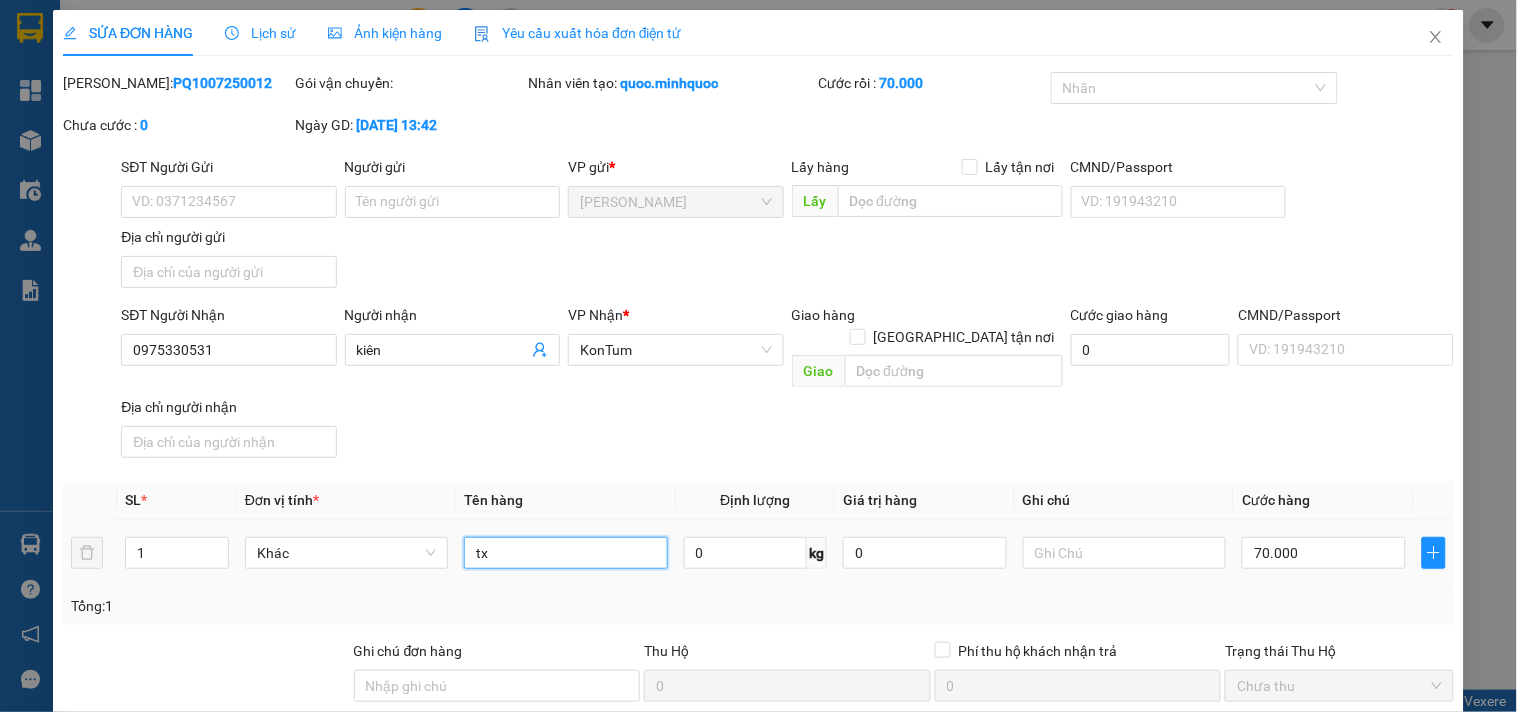 click on "tx" at bounding box center [565, 553] 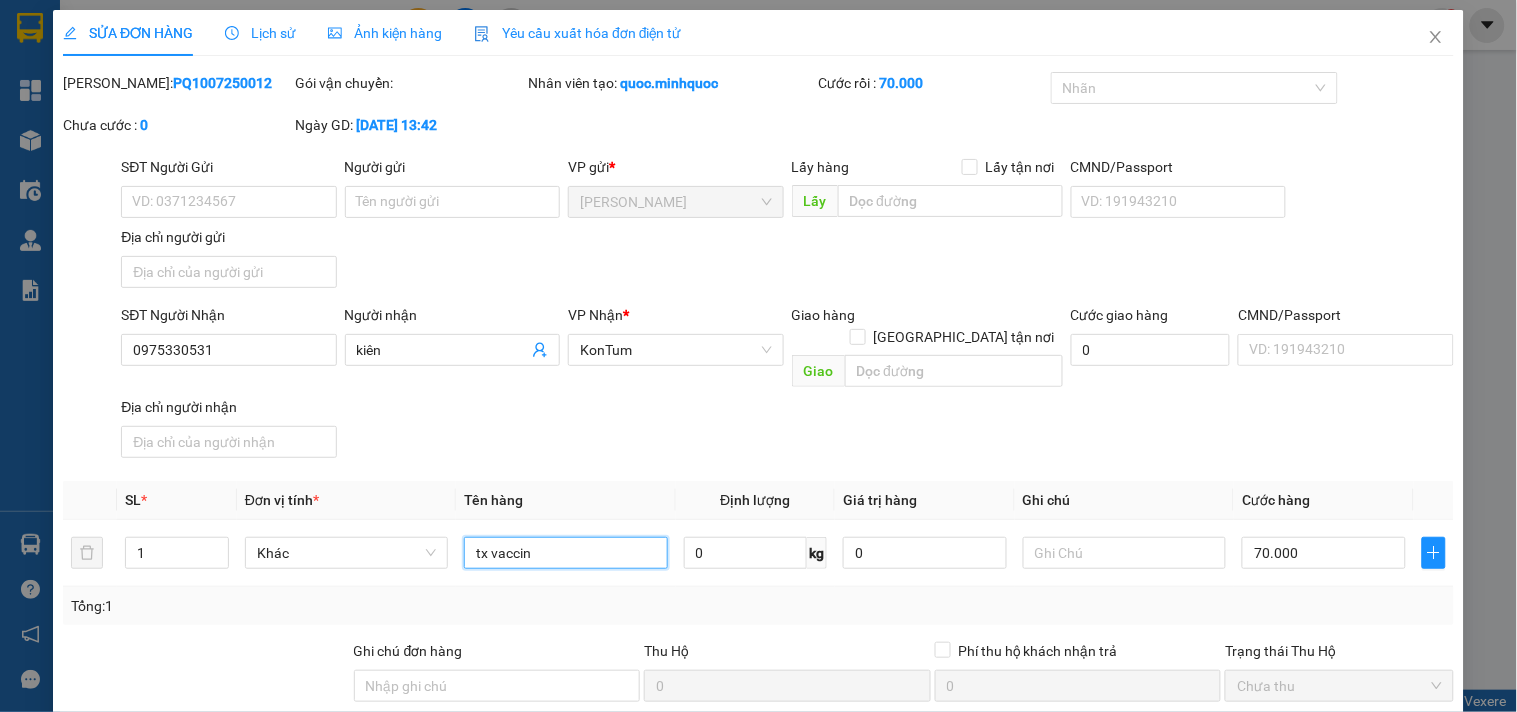 scroll, scrollTop: 172, scrollLeft: 0, axis: vertical 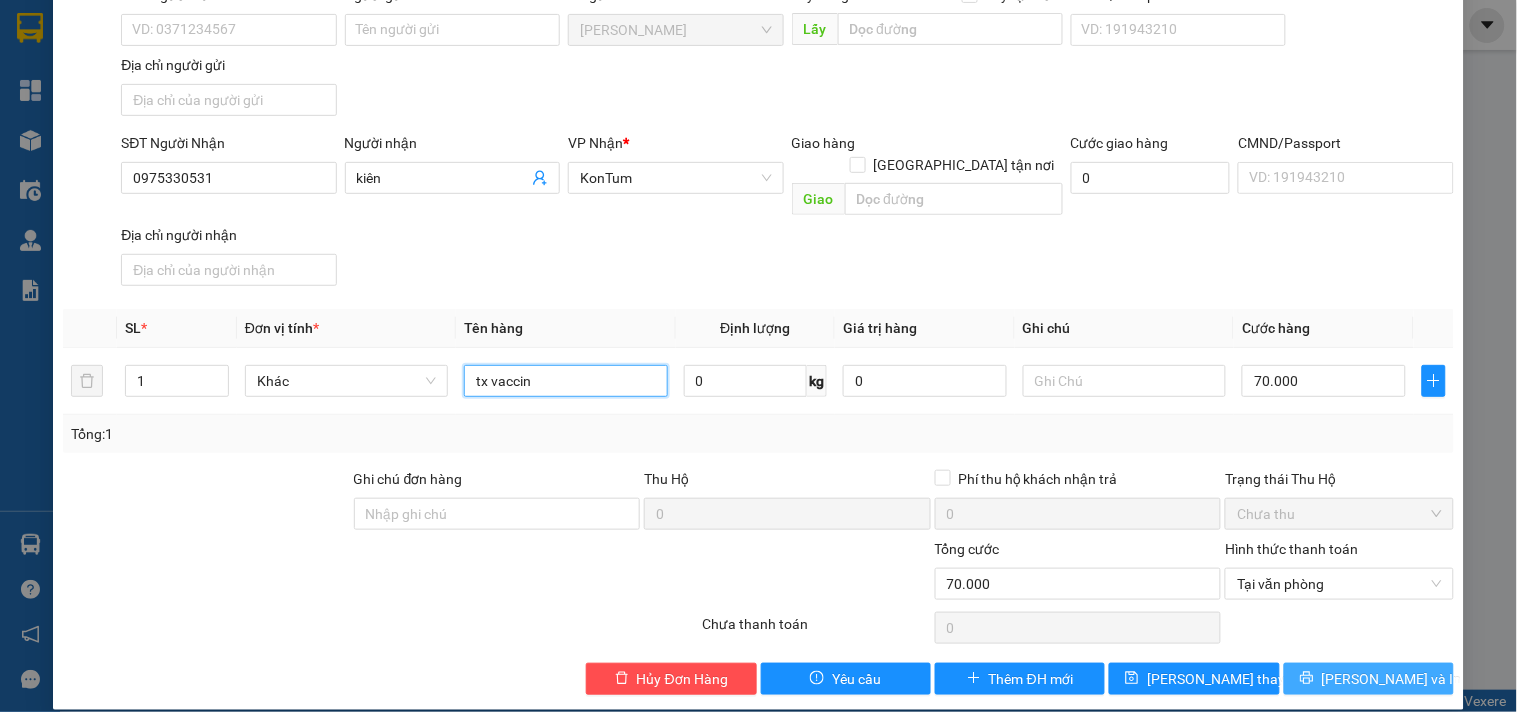 type on "tx vaccin" 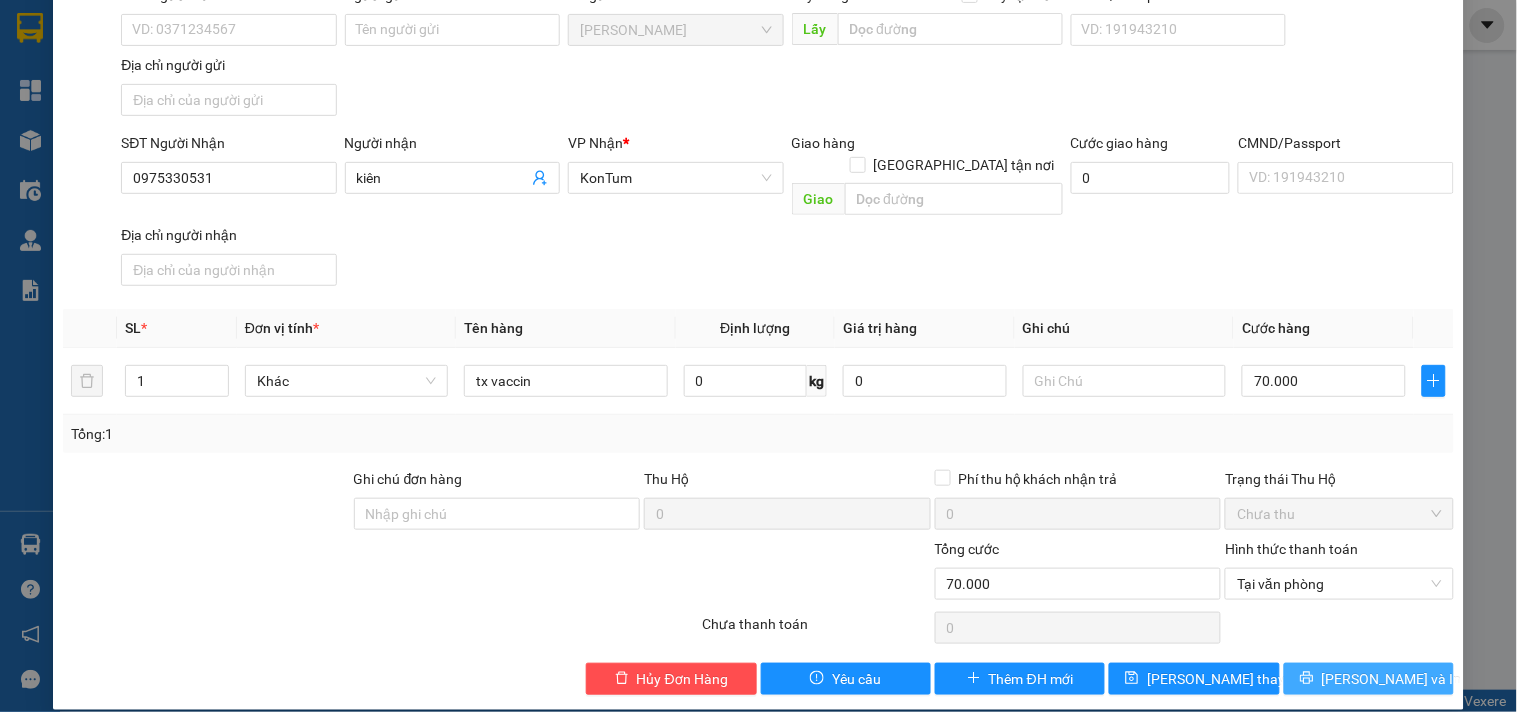 click on "[PERSON_NAME] và In" at bounding box center [1369, 679] 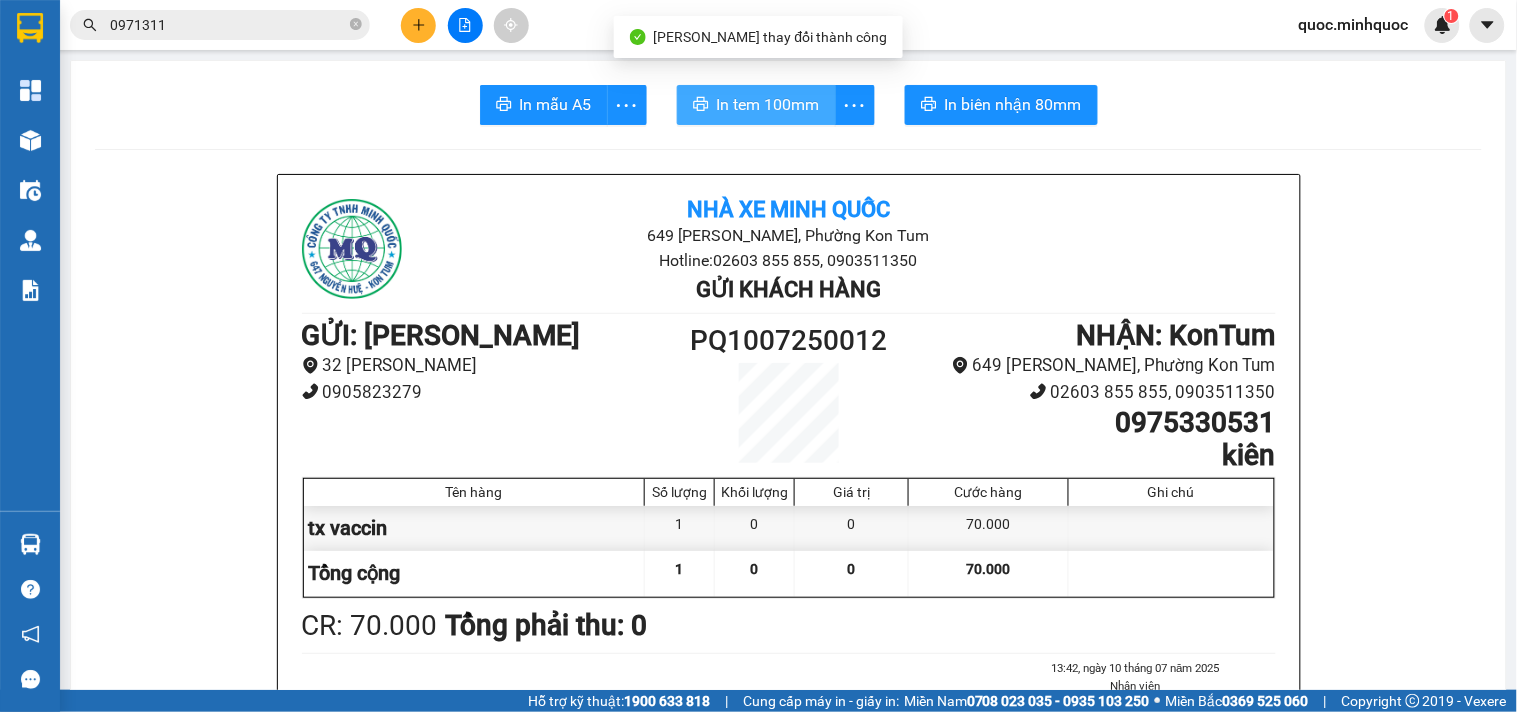 click on "In tem 100mm" at bounding box center (768, 104) 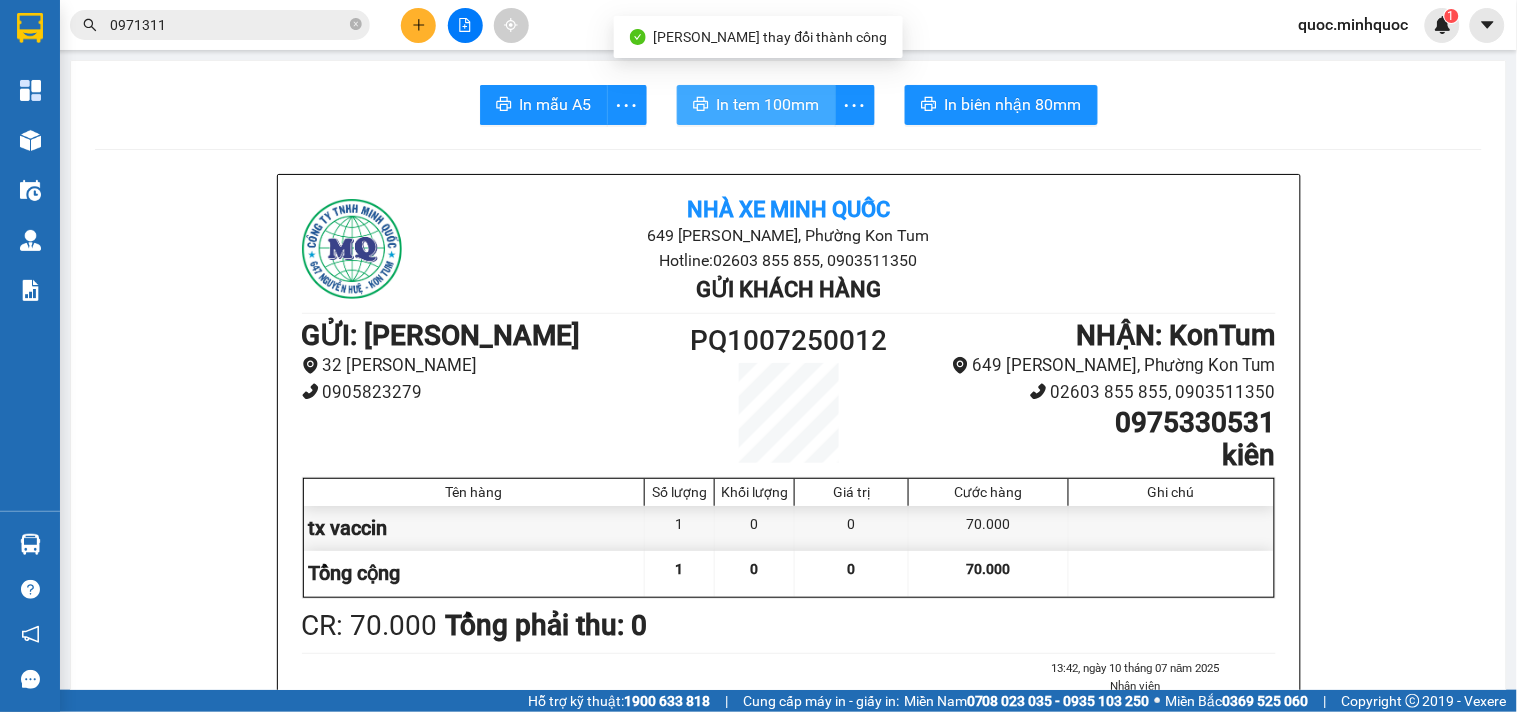 scroll, scrollTop: 0, scrollLeft: 0, axis: both 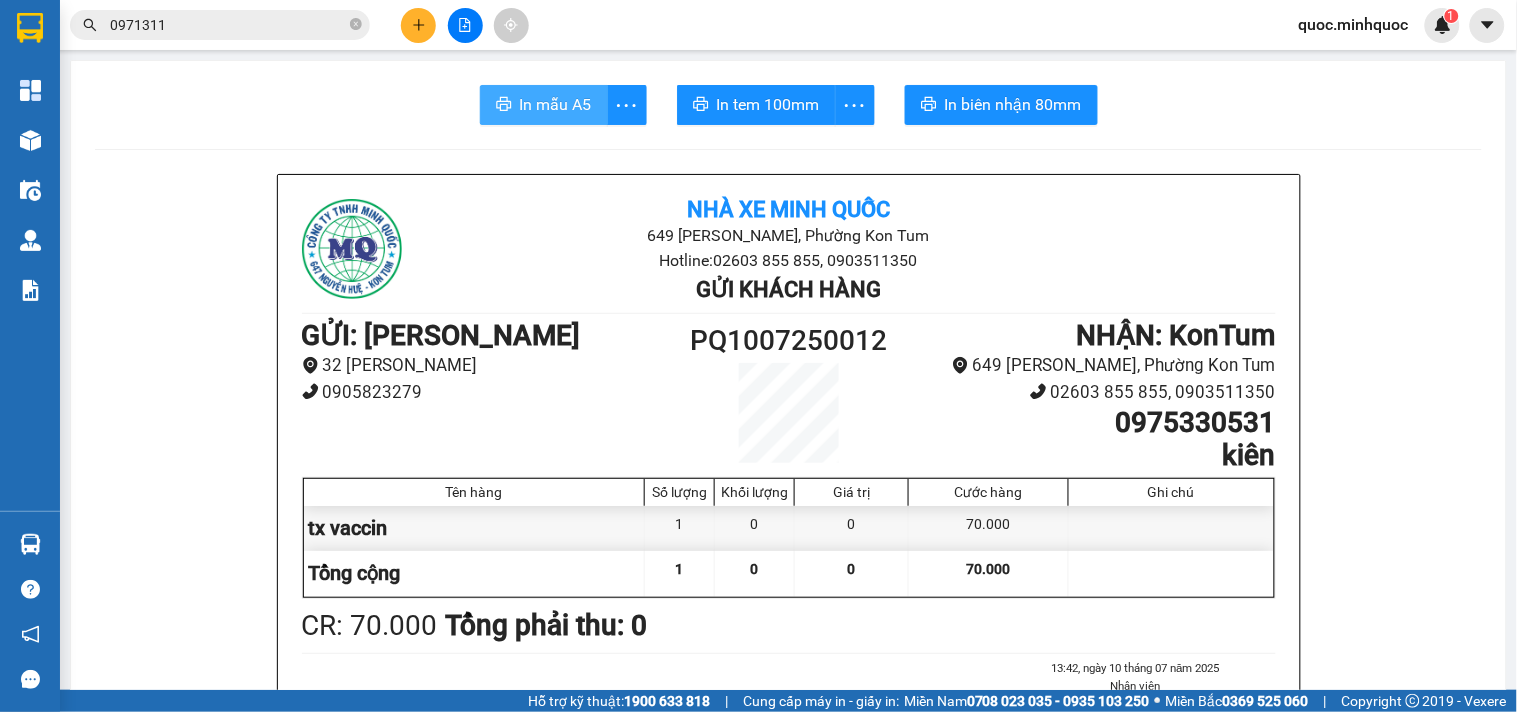 click on "In mẫu A5" at bounding box center [556, 104] 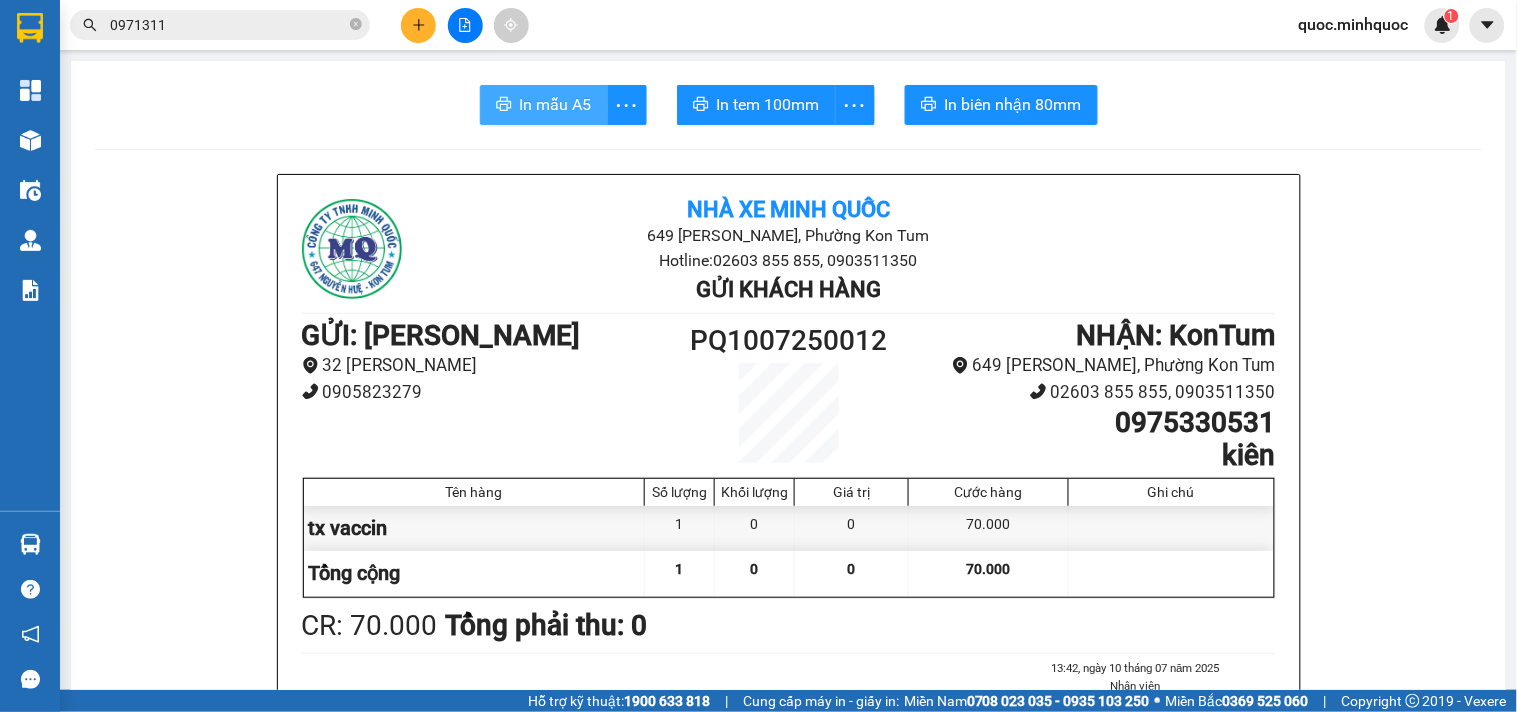 scroll, scrollTop: 0, scrollLeft: 0, axis: both 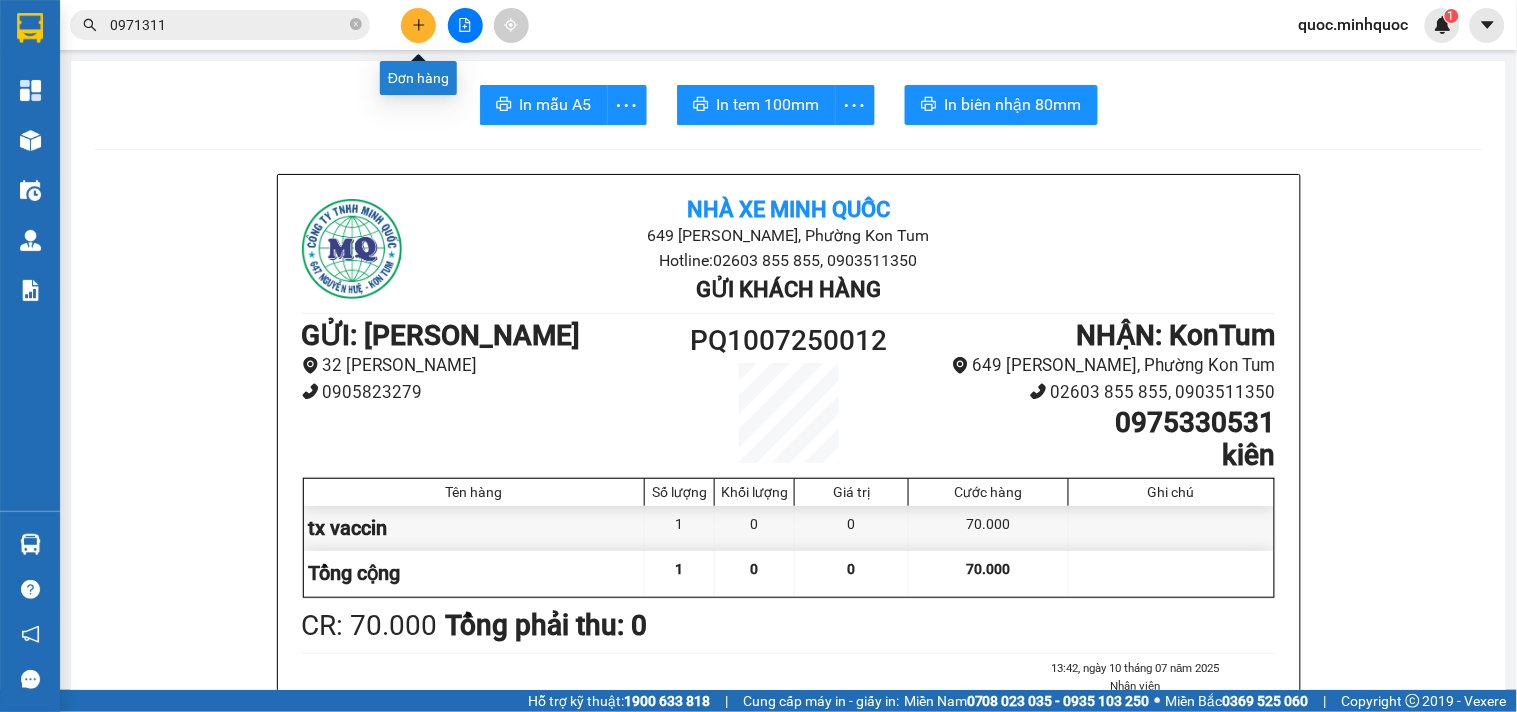 click at bounding box center [418, 25] 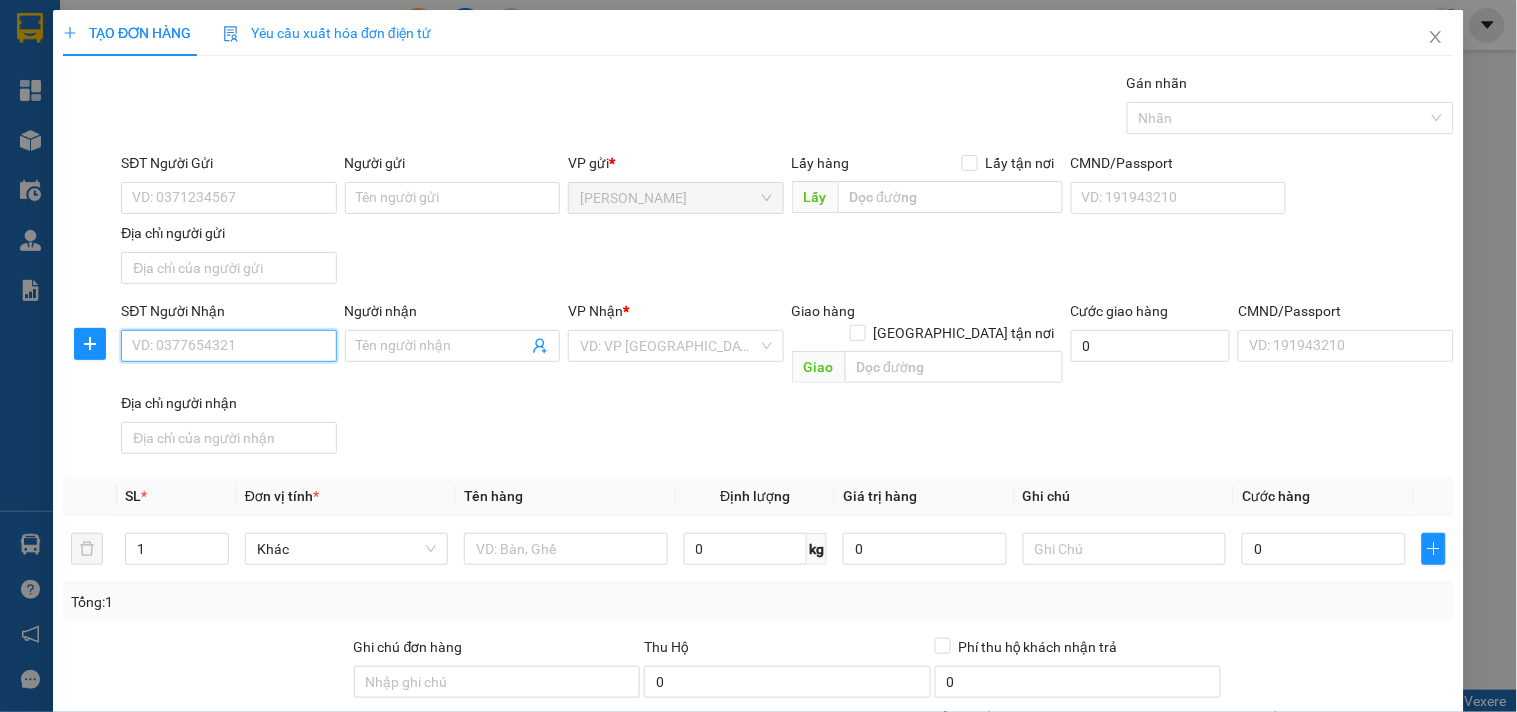 click on "SĐT Người Nhận" at bounding box center [228, 346] 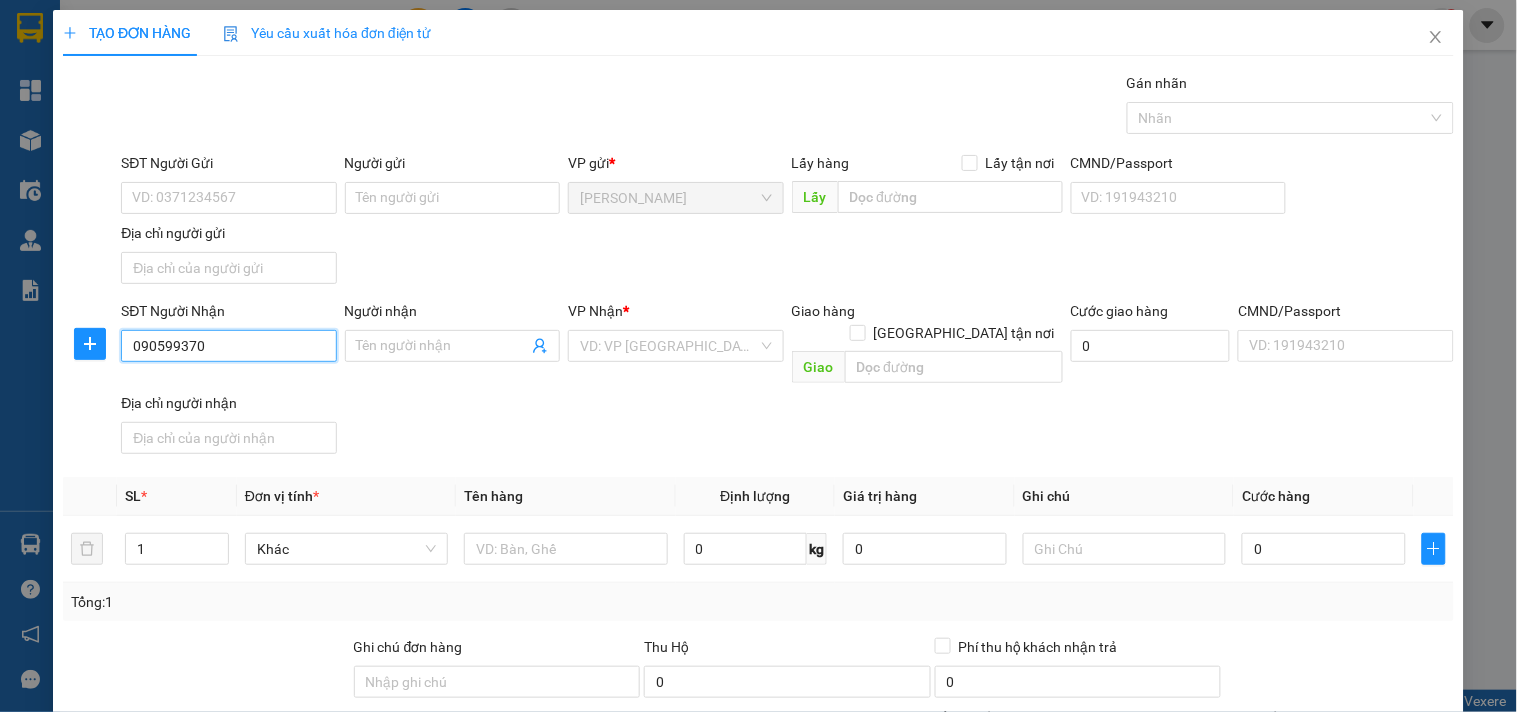 type on "0905993707" 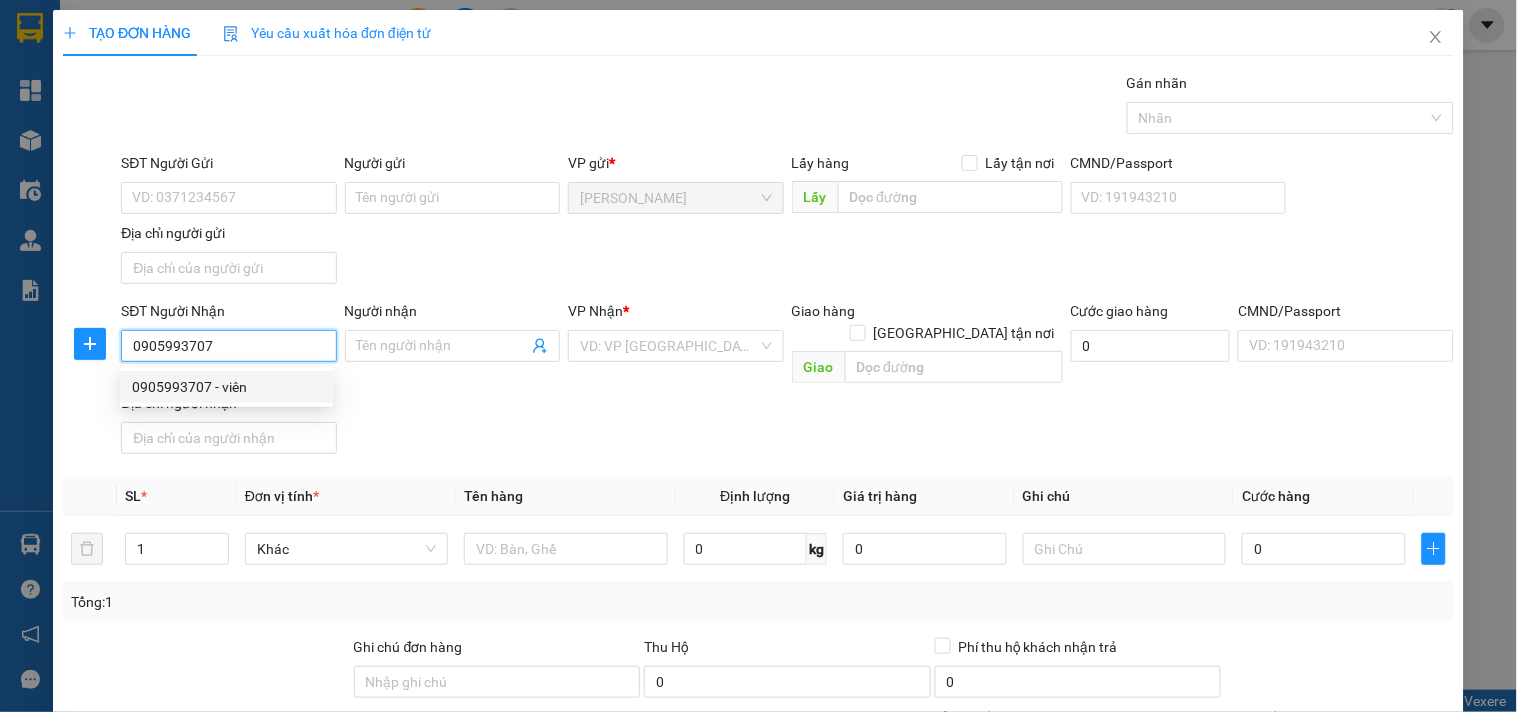 click on "0905993707 - viên" at bounding box center [226, 387] 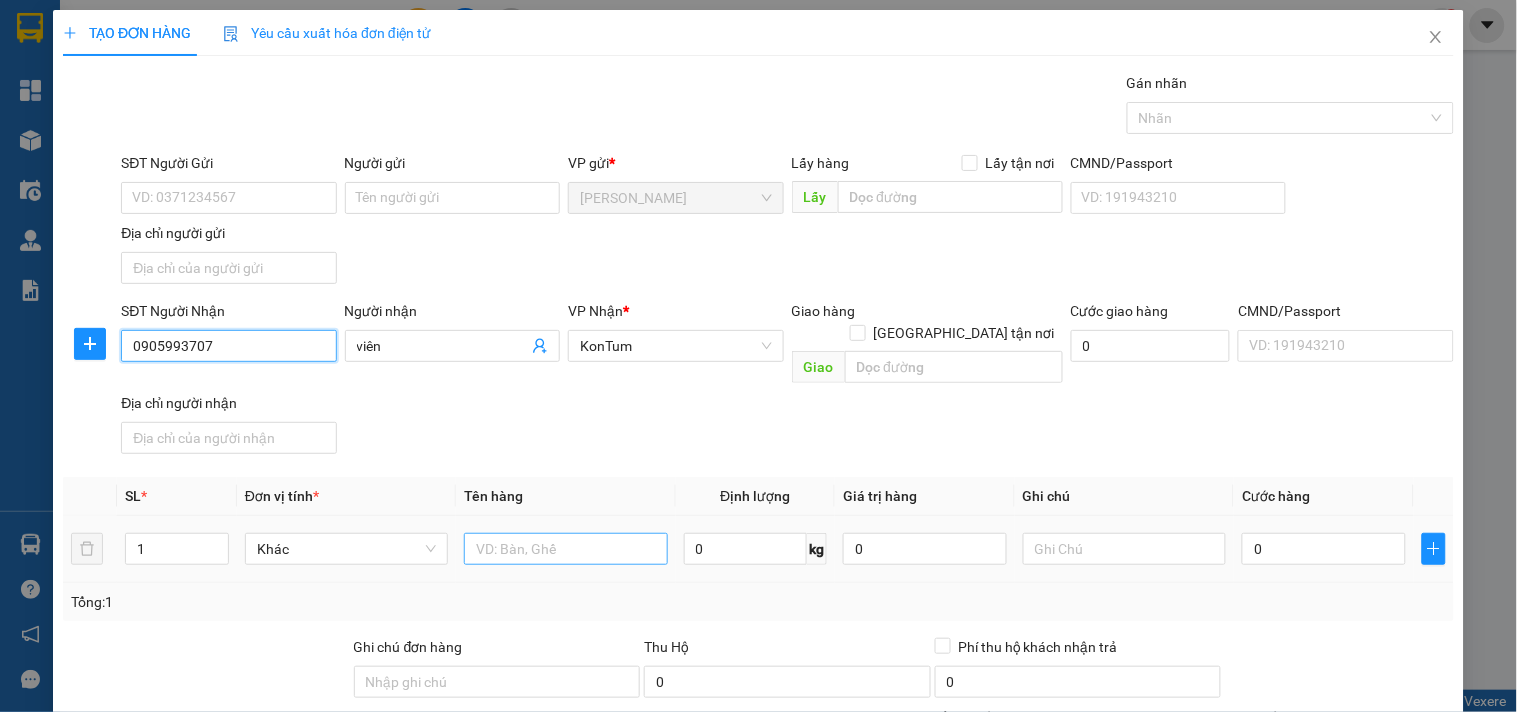type on "0905993707" 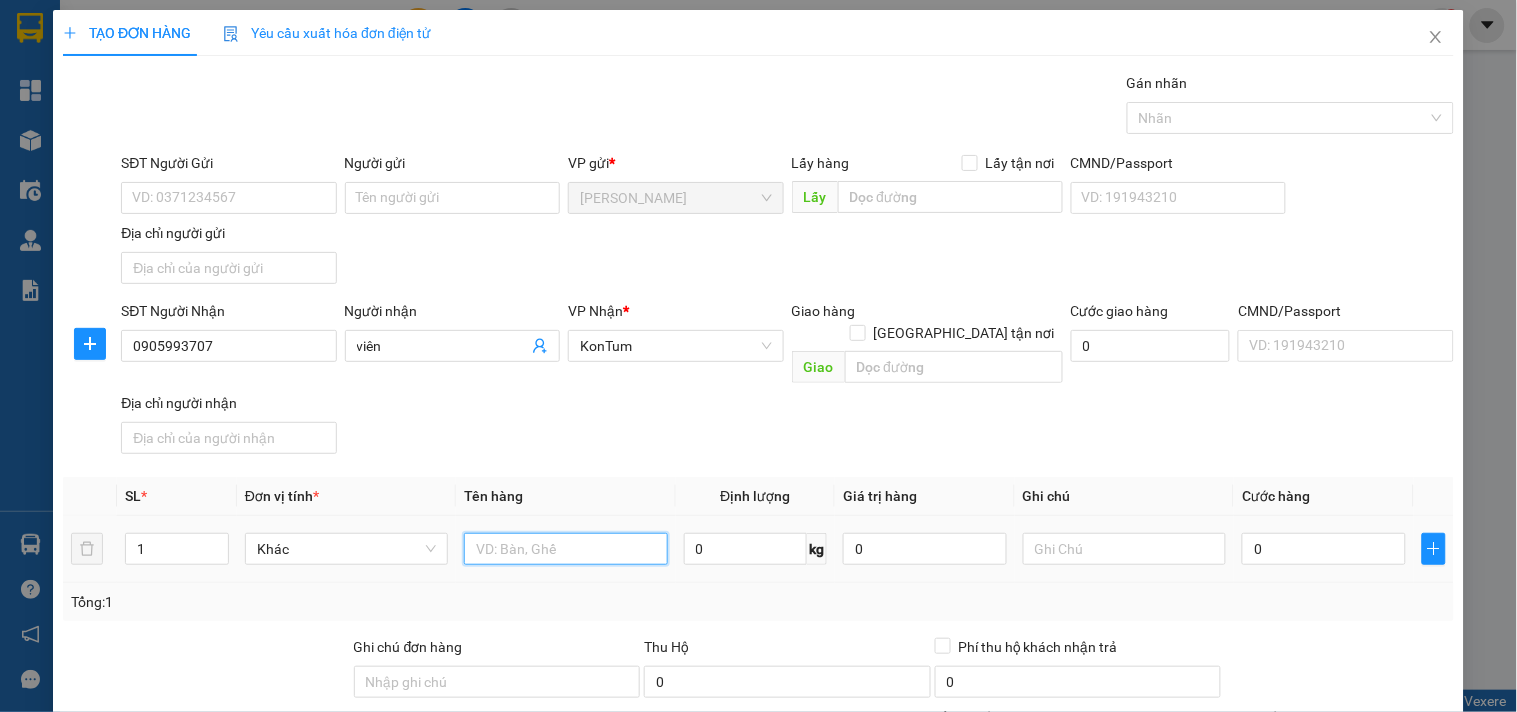 click at bounding box center [565, 549] 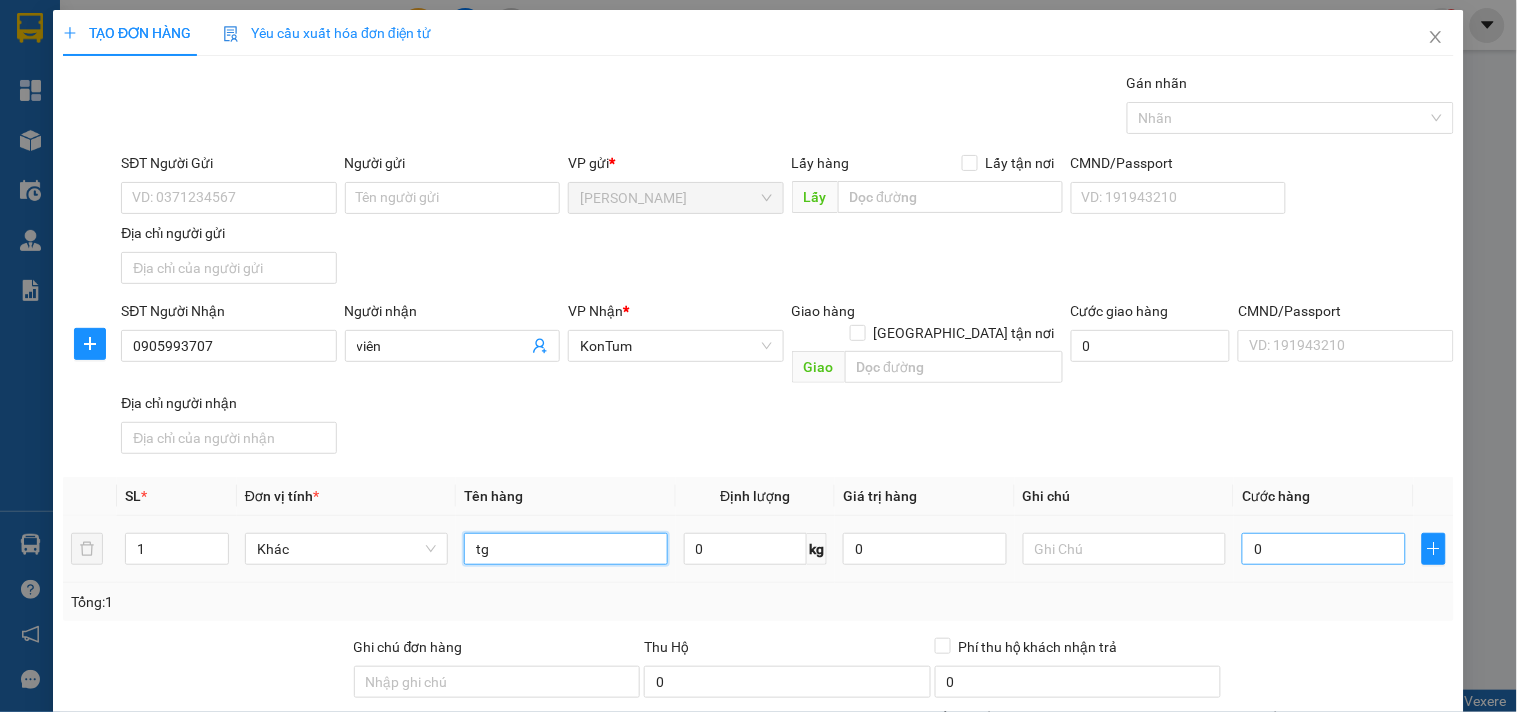 type on "tg" 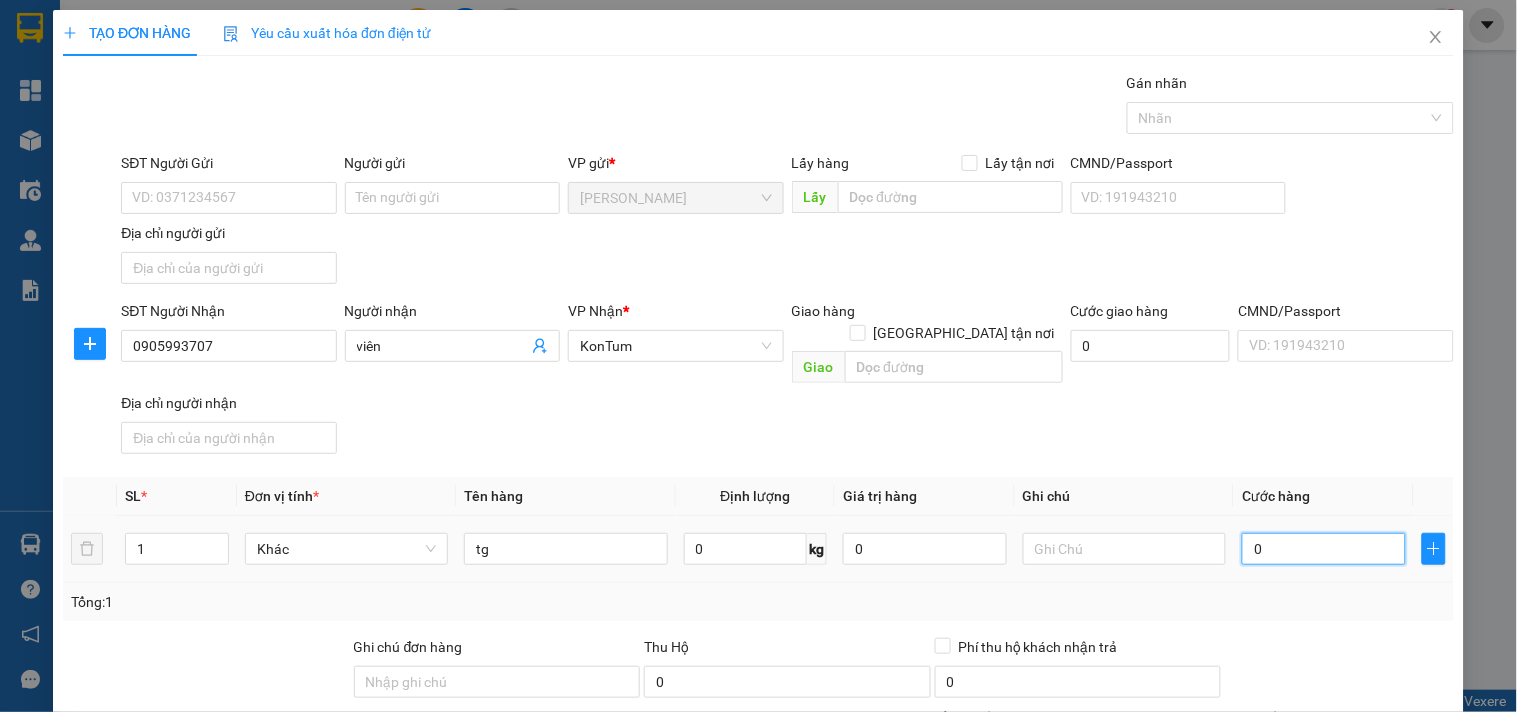 click on "0" at bounding box center [1324, 549] 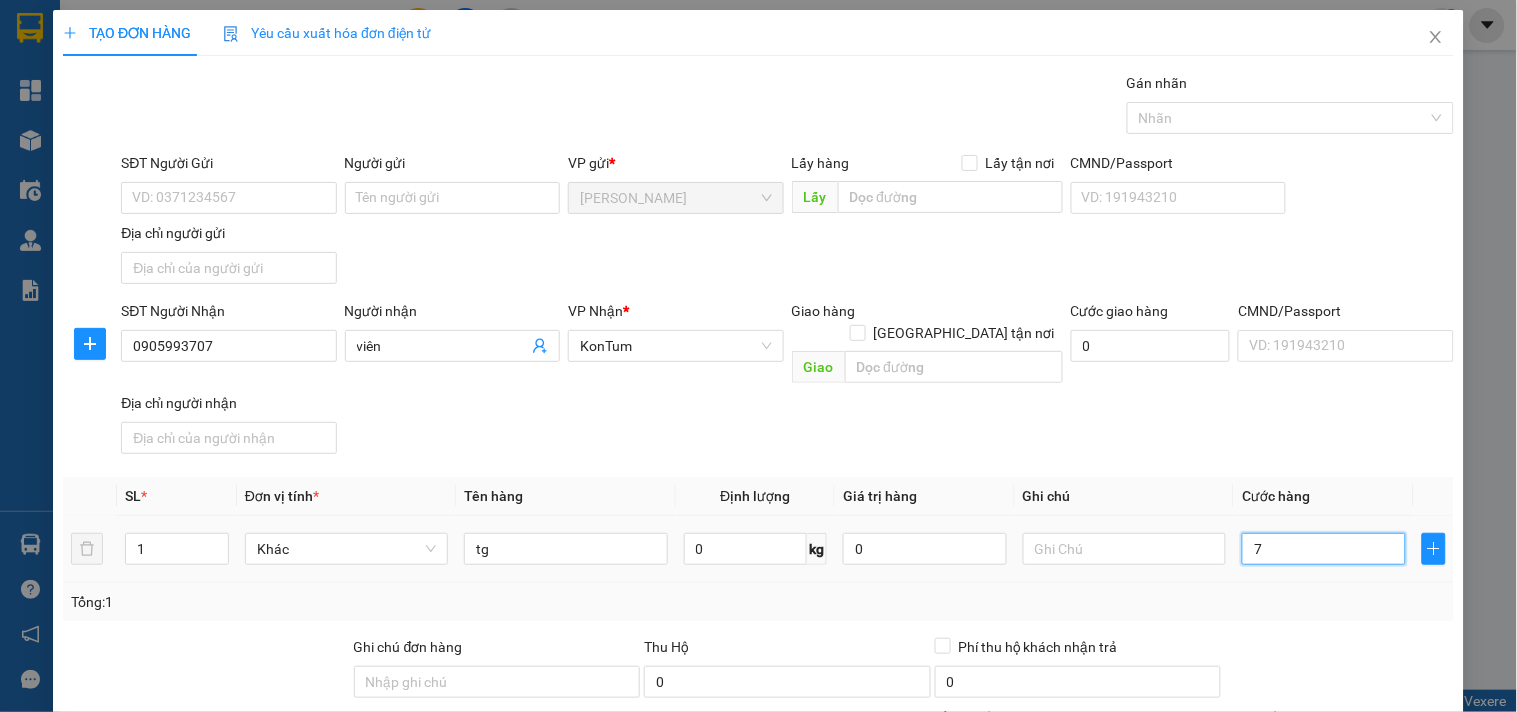 type on "70" 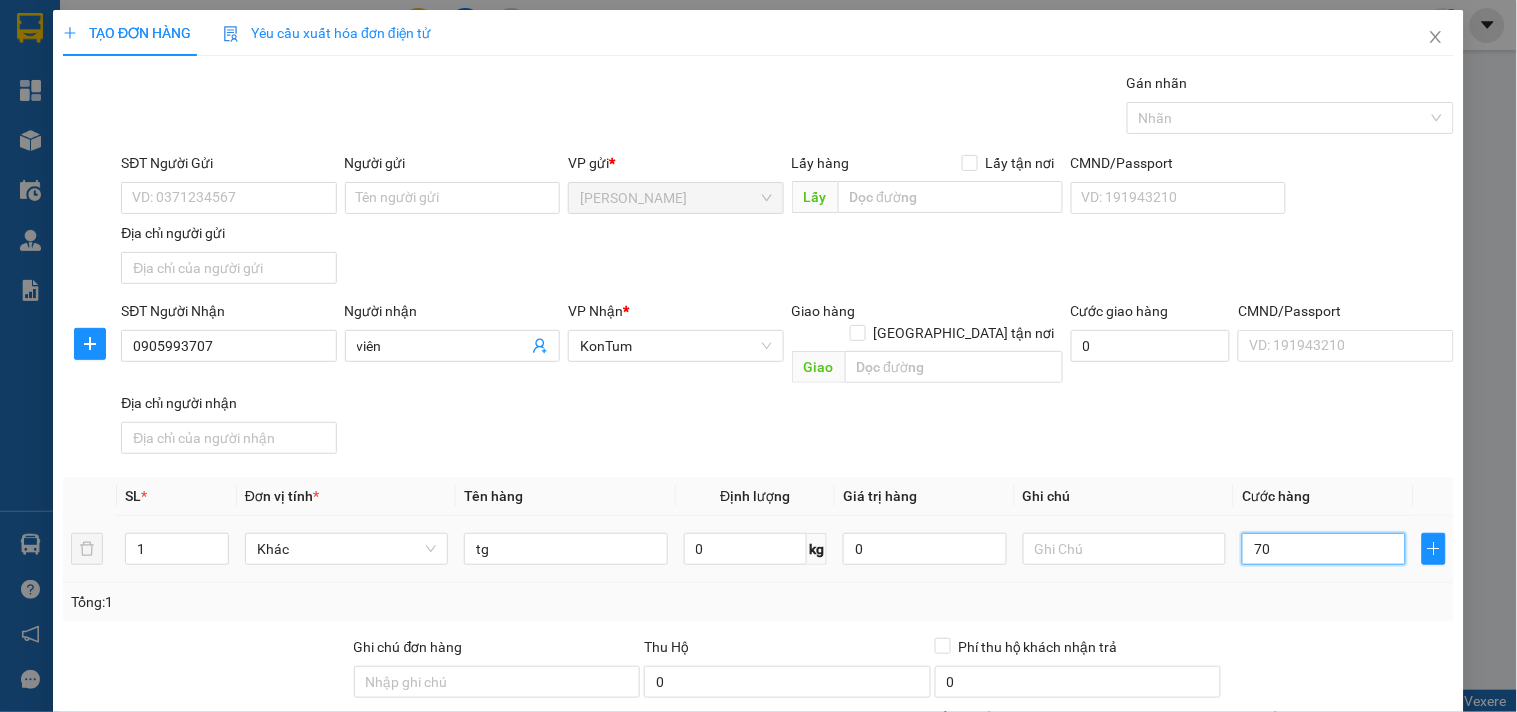 type on "70" 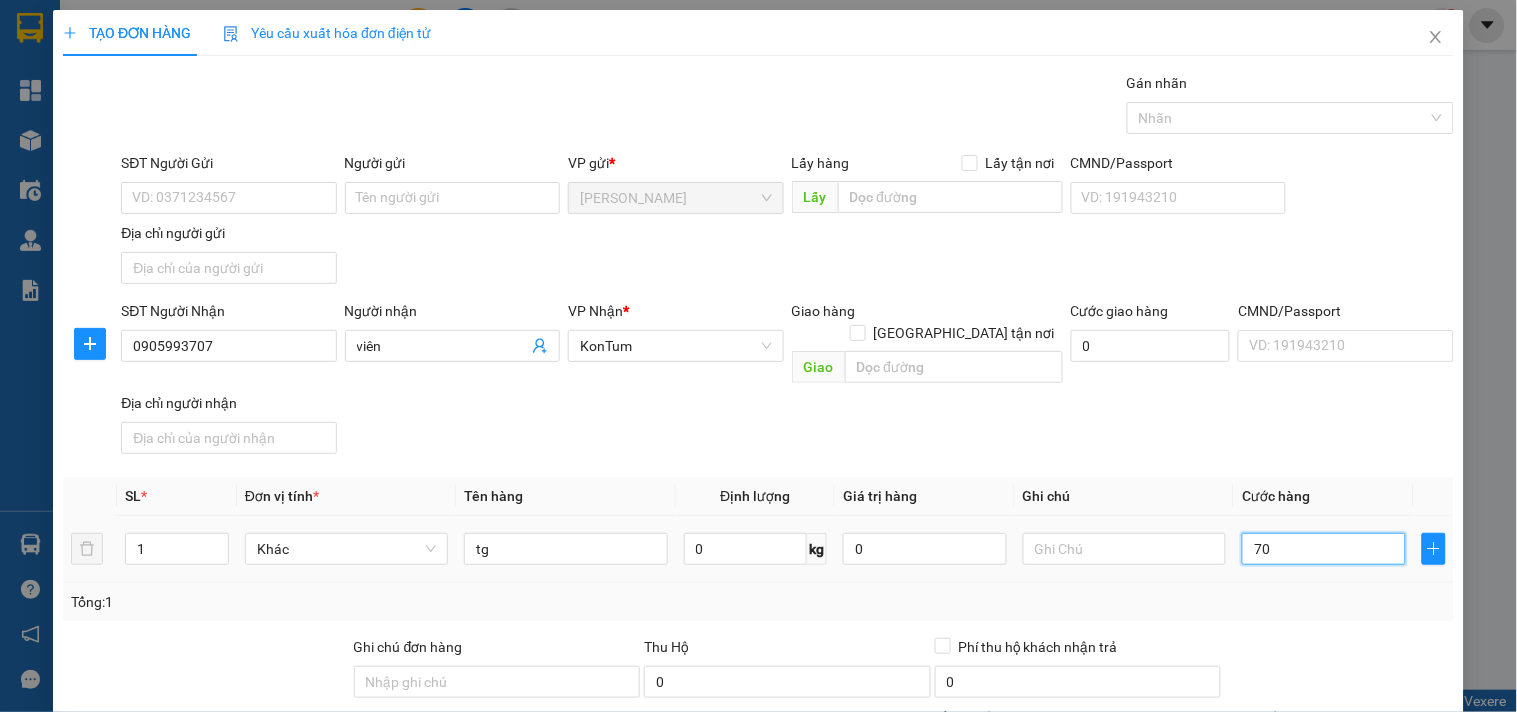 type on "70" 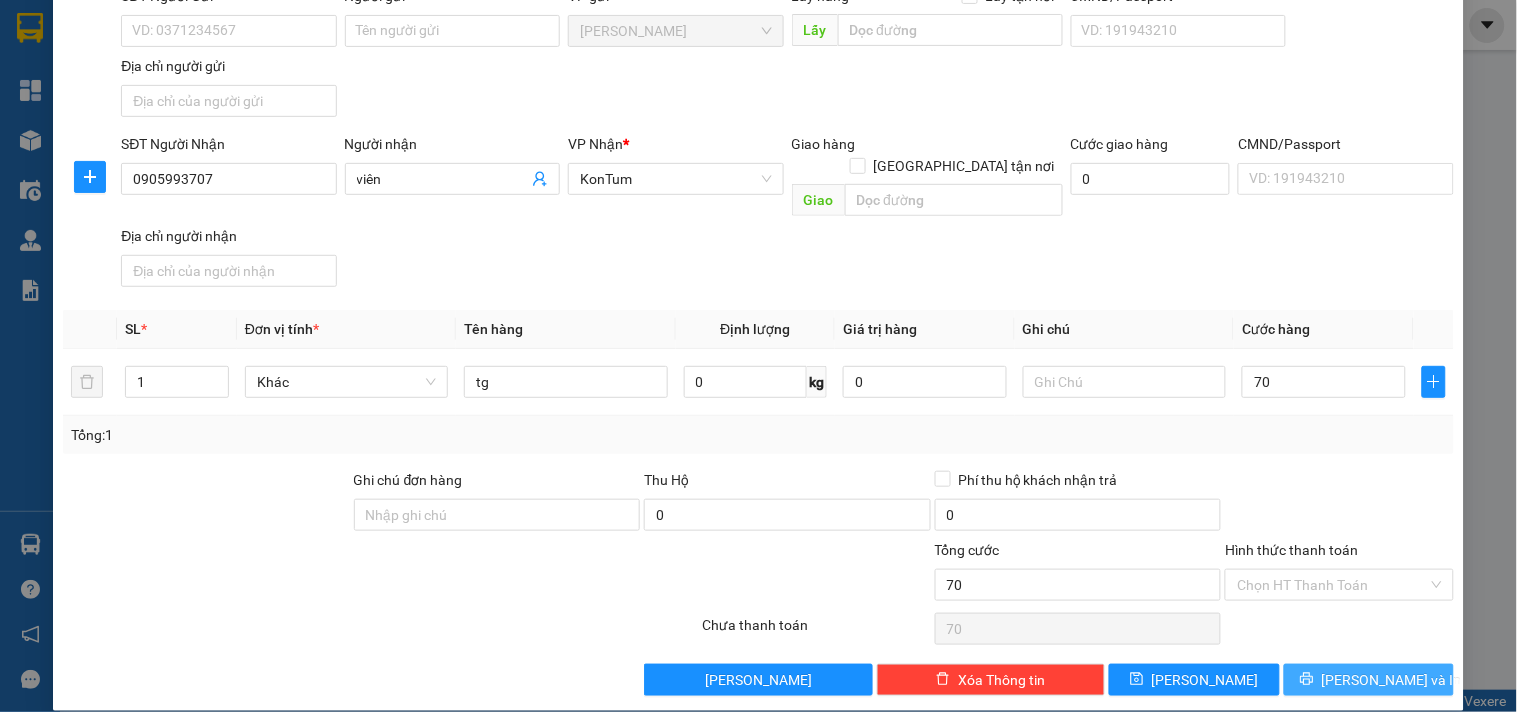 type on "70.000" 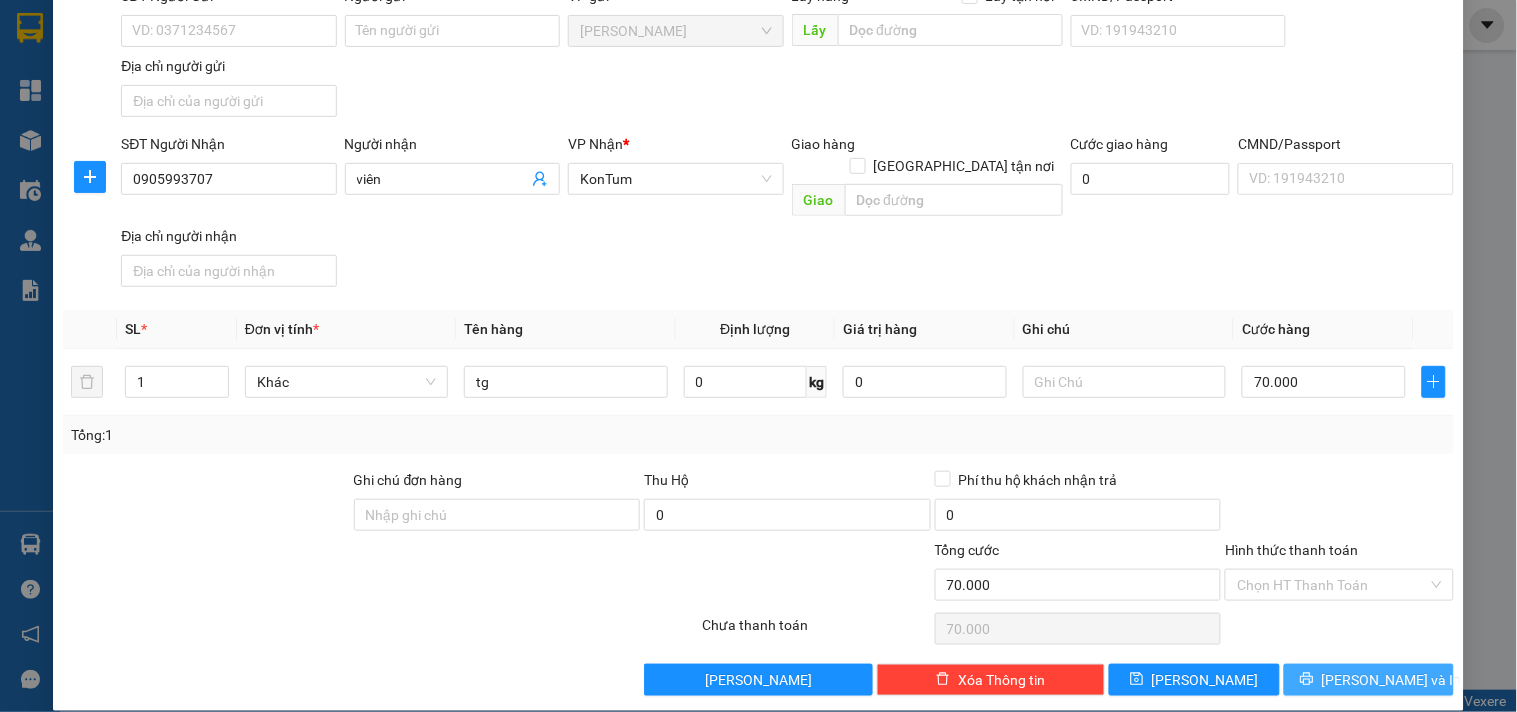 click on "[PERSON_NAME] và In" at bounding box center (1369, 680) 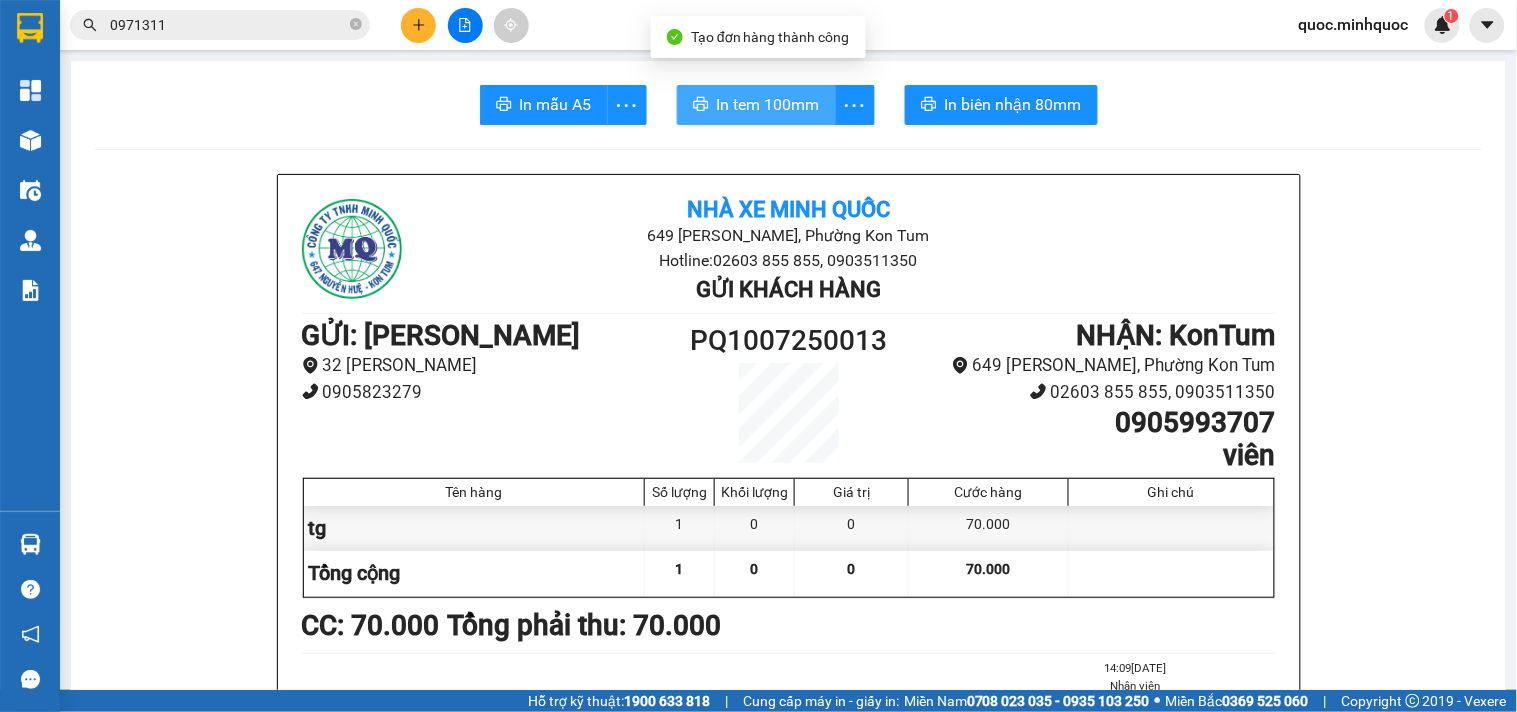 click on "In tem 100mm" at bounding box center (768, 104) 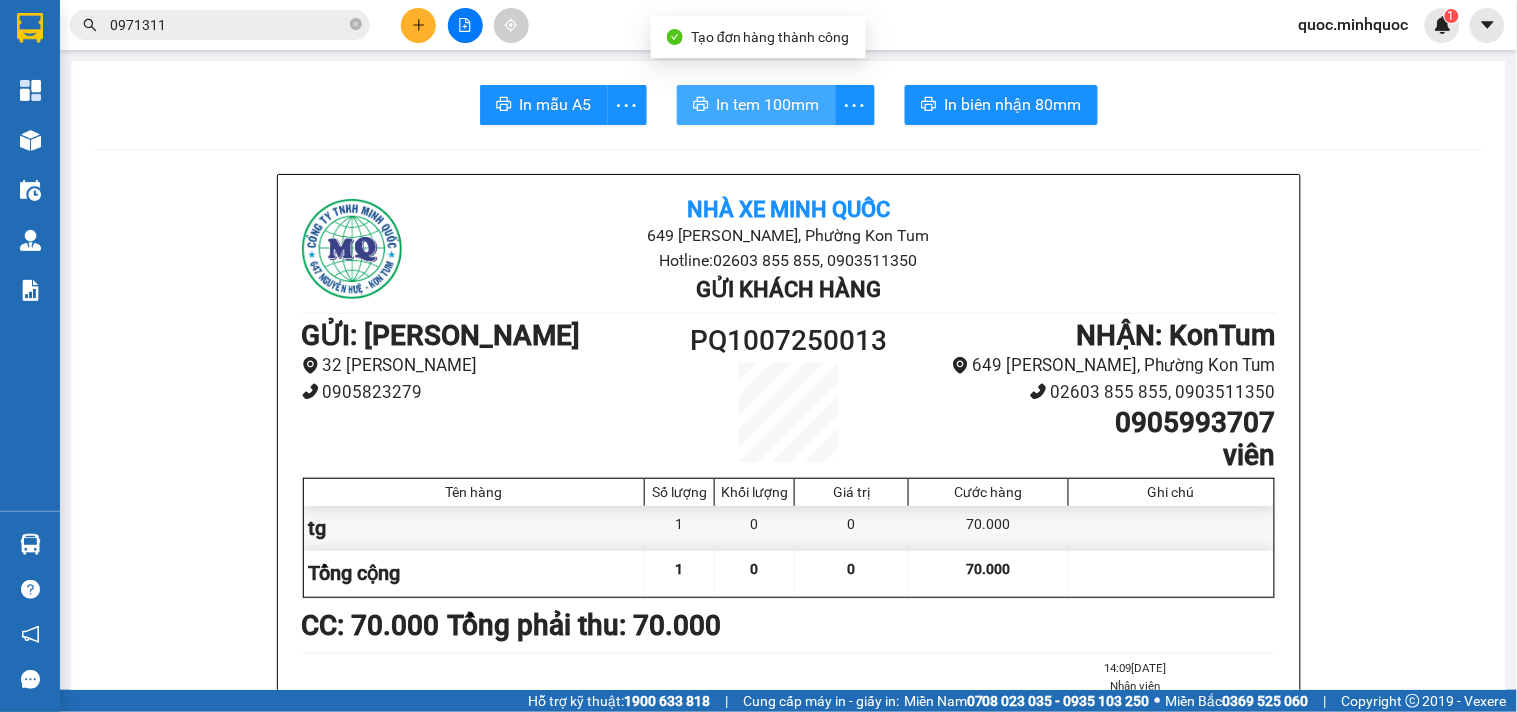 scroll, scrollTop: 0, scrollLeft: 0, axis: both 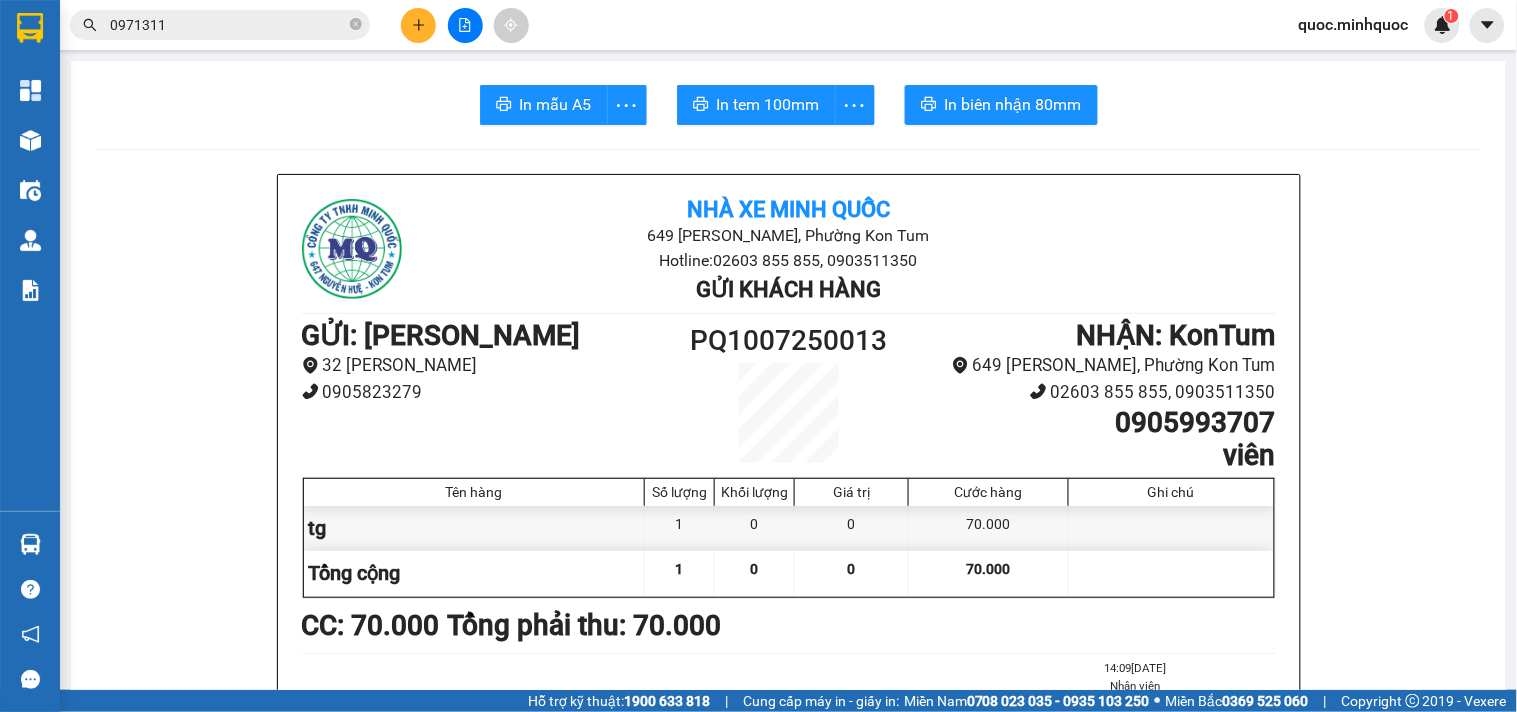 click on "In mẫu A5
In tem 100mm
In biên nhận 80mm Nhà xe Minh Quốc 649 Nguyễn Huệ, Phường Kon Tum Hotline:  02603 855 855, 0903511350 Gửi khách hàng GỬI :   Phổ Quang   32 Huỳnh Lan  Khanh   0905823279 PQ1007250013 NHẬN :   KonTum   649 Nguyễn Huệ, Phường Kon Tum   02603 855 855, 0903511350 0905993707 viên Tên hàng Số lượng Khối lượng Giá trị Cước hàng Ghi chú tg 1 0 0 70.000 Tổng cộng 1 0 0 70.000 Loading... CC : 70.000 Tổng phải thu: 70.000 14:09, ngày 10 tháng 07 năm 2025 Nhân viên Bùi Minh Quốc Quy định nhận/gửi hàng : Biên nhận có giá trị trong vòng  10 ngày  kể từ ngày khách gửi hàng. Công ty chỉ chịu trách nhiệm đối với hàng có biên nhận kèm theo. Đối với hàng thông thường khi xảy ra sự cố mất, thất lạc, hư hỏng,...chúng tôi chỉ chịu trách nhiệm bồi thường không quá  5 lần  cước gửi hàng. *HƯ BỂ VỠ KHÔNG ĐỀN* VP Phổ Quang" at bounding box center [788, 1262] 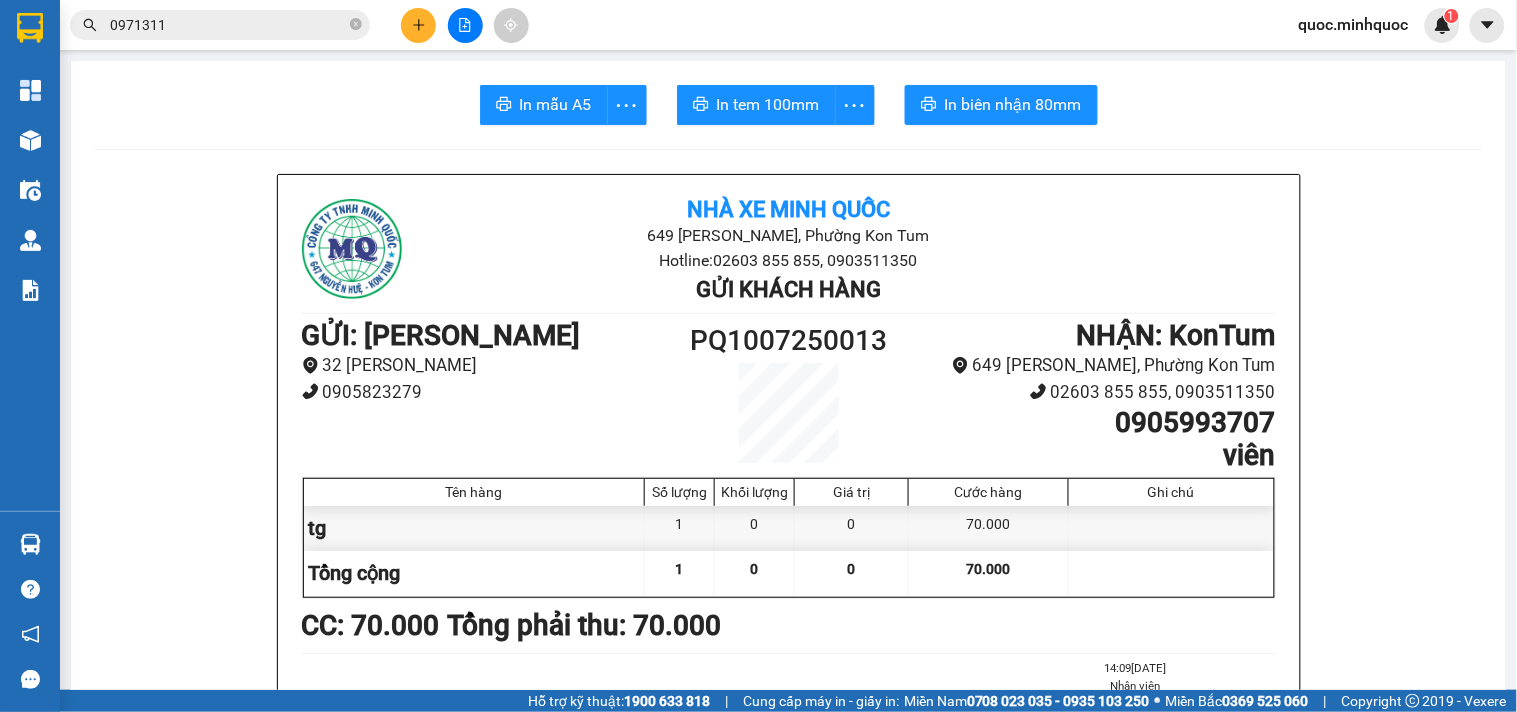 click on "In mẫu A5
In tem 100mm
In biên nhận 80mm Nhà xe Minh Quốc 649 Nguyễn Huệ, Phường Kon Tum Hotline:  02603 855 855, 0903511350 Gửi khách hàng GỬI :   Phổ Quang   32 Huỳnh Lan  Khanh   0905823279 PQ1007250013 NHẬN :   KonTum   649 Nguyễn Huệ, Phường Kon Tum   02603 855 855, 0903511350 0905993707 viên Tên hàng Số lượng Khối lượng Giá trị Cước hàng Ghi chú tg 1 0 0 70.000 Tổng cộng 1 0 0 70.000 Loading... CC : 70.000 Tổng phải thu: 70.000 14:09, ngày 10 tháng 07 năm 2025 Nhân viên Bùi Minh Quốc Quy định nhận/gửi hàng : Biên nhận có giá trị trong vòng  10 ngày  kể từ ngày khách gửi hàng. Công ty chỉ chịu trách nhiệm đối với hàng có biên nhận kèm theo. Đối với hàng thông thường khi xảy ra sự cố mất, thất lạc, hư hỏng,...chúng tôi chỉ chịu trách nhiệm bồi thường không quá  5 lần  cước gửi hàng. *HƯ BỂ VỠ KHÔNG ĐỀN* VP Phổ Quang" at bounding box center [788, 1262] 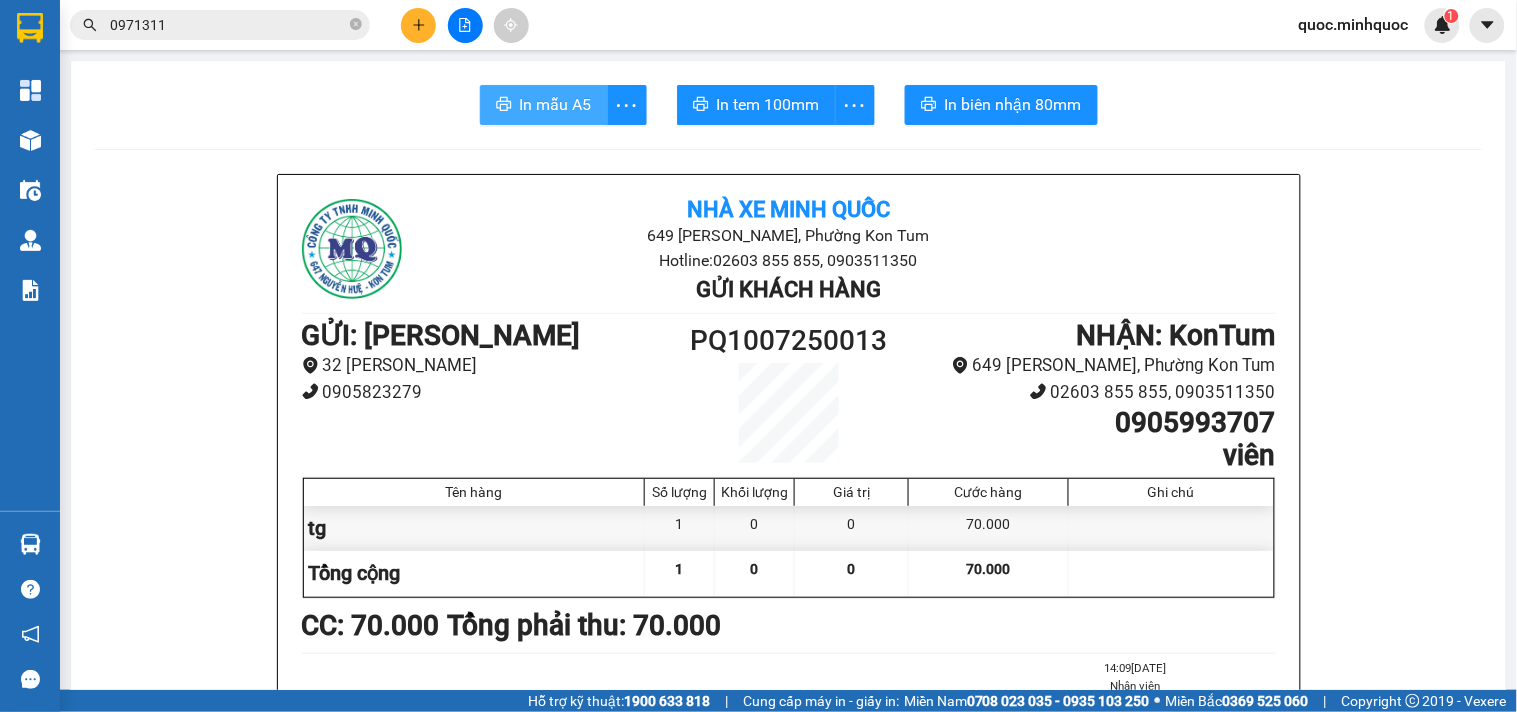click on "In mẫu A5" at bounding box center (544, 105) 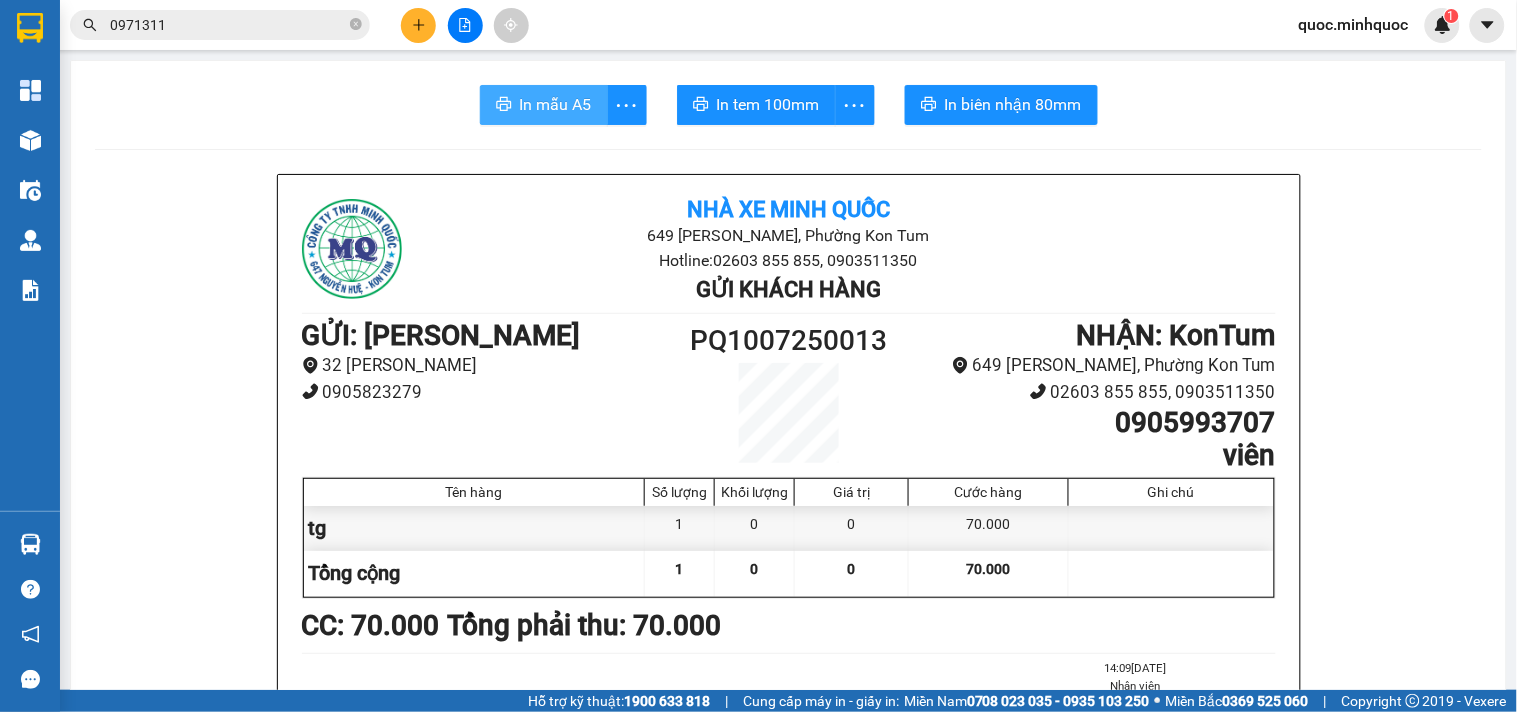 scroll, scrollTop: 0, scrollLeft: 0, axis: both 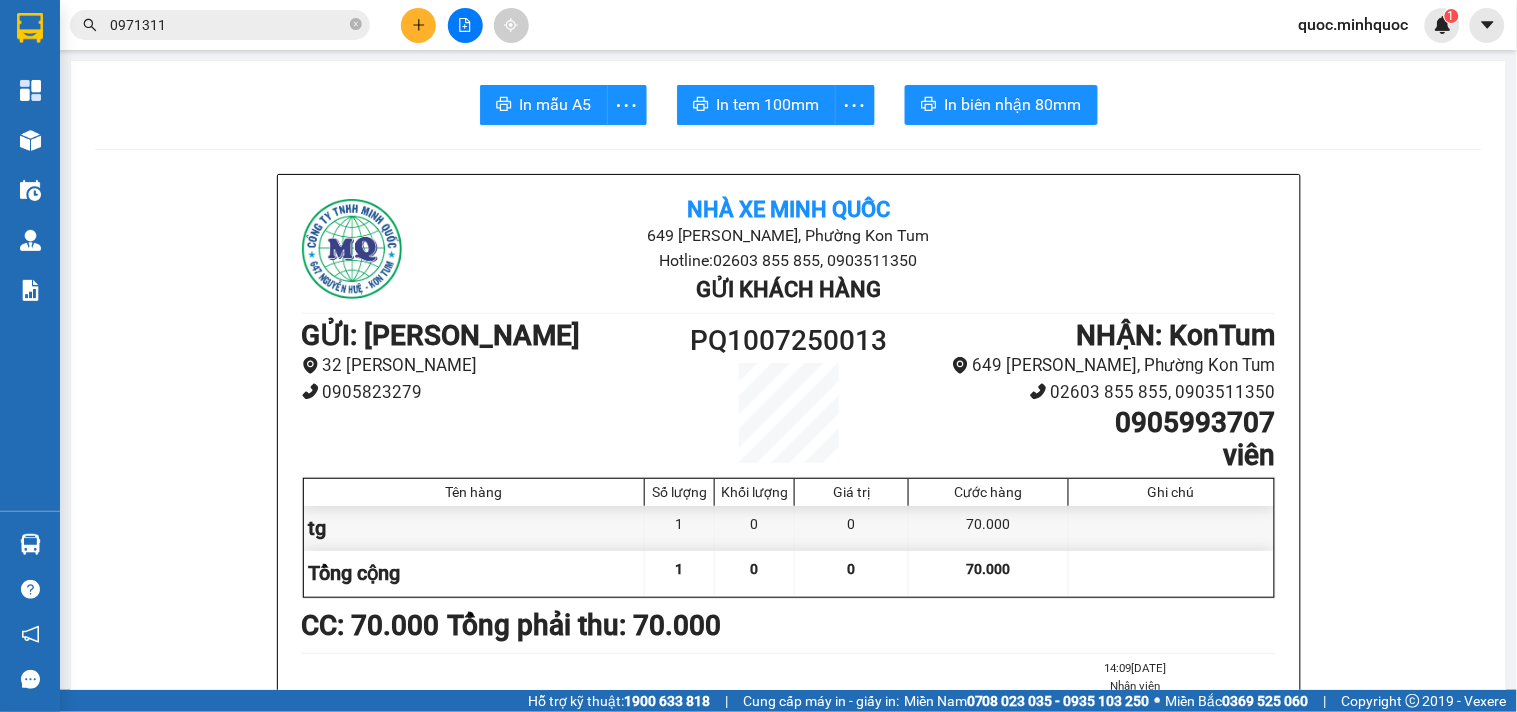 click on "In mẫu A5
In tem 100mm
In biên nhận 80mm Nhà xe Minh Quốc 649 Nguyễn Huệ, Phường Kon Tum Hotline:  02603 855 855, 0903511350 Gửi khách hàng GỬI :   Phổ Quang   32 Huỳnh Lan  Khanh   0905823279 PQ1007250013 NHẬN :   KonTum   649 Nguyễn Huệ, Phường Kon Tum   02603 855 855, 0903511350 0905993707 viên Tên hàng Số lượng Khối lượng Giá trị Cước hàng Ghi chú tg 1 0 0 70.000 Tổng cộng 1 0 0 70.000 Loading... CC : 70.000 Tổng phải thu: 70.000 14:09, ngày 10 tháng 07 năm 2025 Nhân viên Bùi Minh Quốc Quy định nhận/gửi hàng : Biên nhận có giá trị trong vòng  10 ngày  kể từ ngày khách gửi hàng. Công ty chỉ chịu trách nhiệm đối với hàng có biên nhận kèm theo. Đối với hàng thông thường khi xảy ra sự cố mất, thất lạc, hư hỏng,...chúng tôi chỉ chịu trách nhiệm bồi thường không quá  5 lần  cước gửi hàng. *HƯ BỂ VỠ KHÔNG ĐỀN* VP Phổ Quang" at bounding box center [788, 1262] 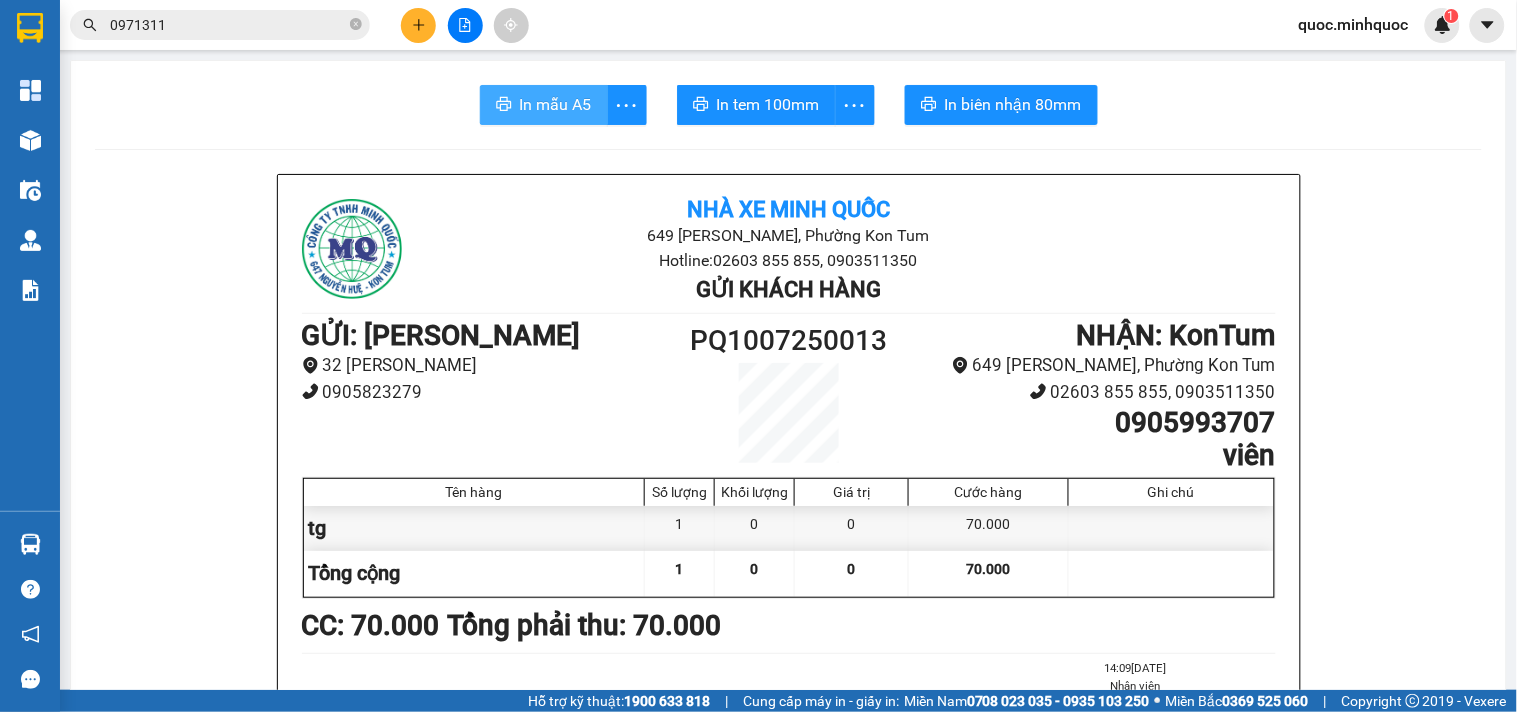 click on "In mẫu A5" at bounding box center (544, 105) 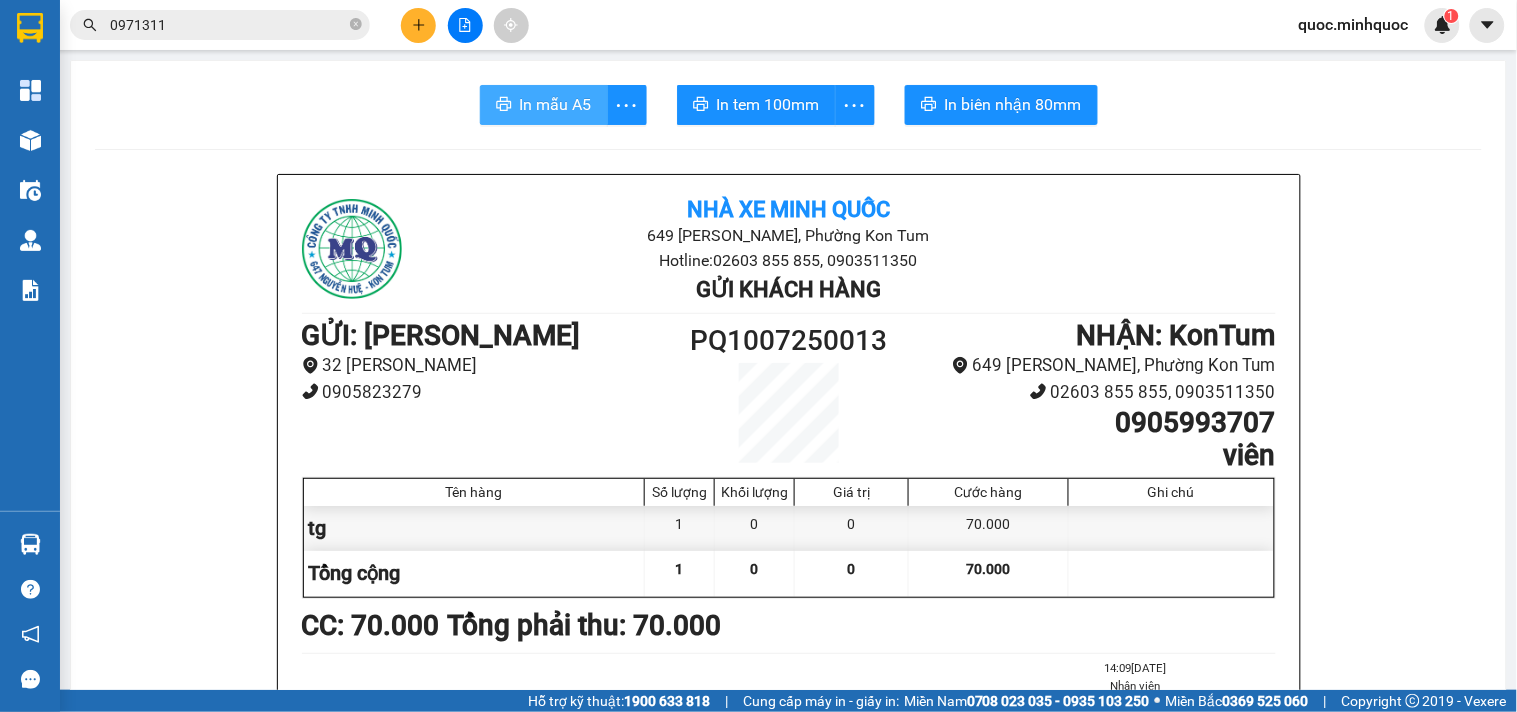 click on "In mẫu A5" at bounding box center [556, 104] 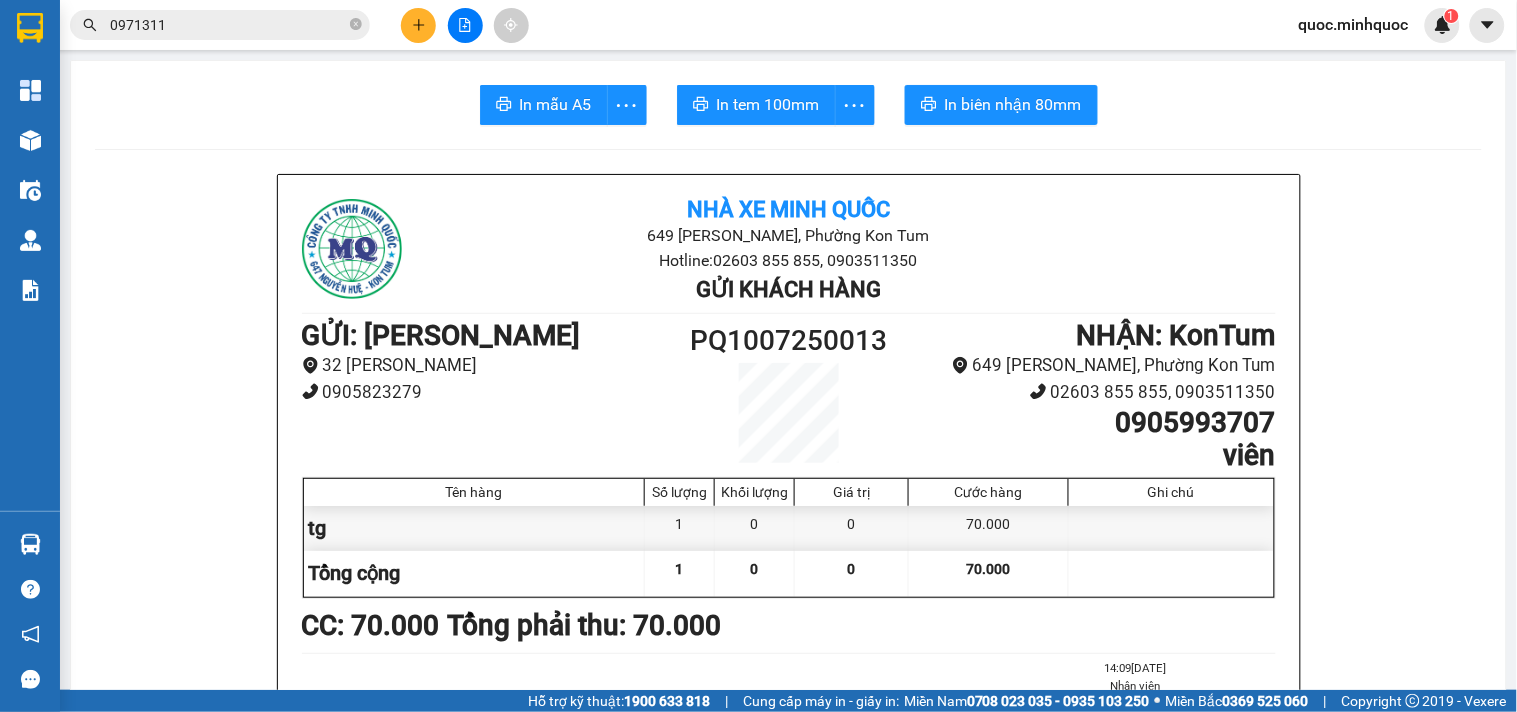drag, startPoint x: 297, startPoint y: 330, endPoint x: 702, endPoint y: 313, distance: 405.35663 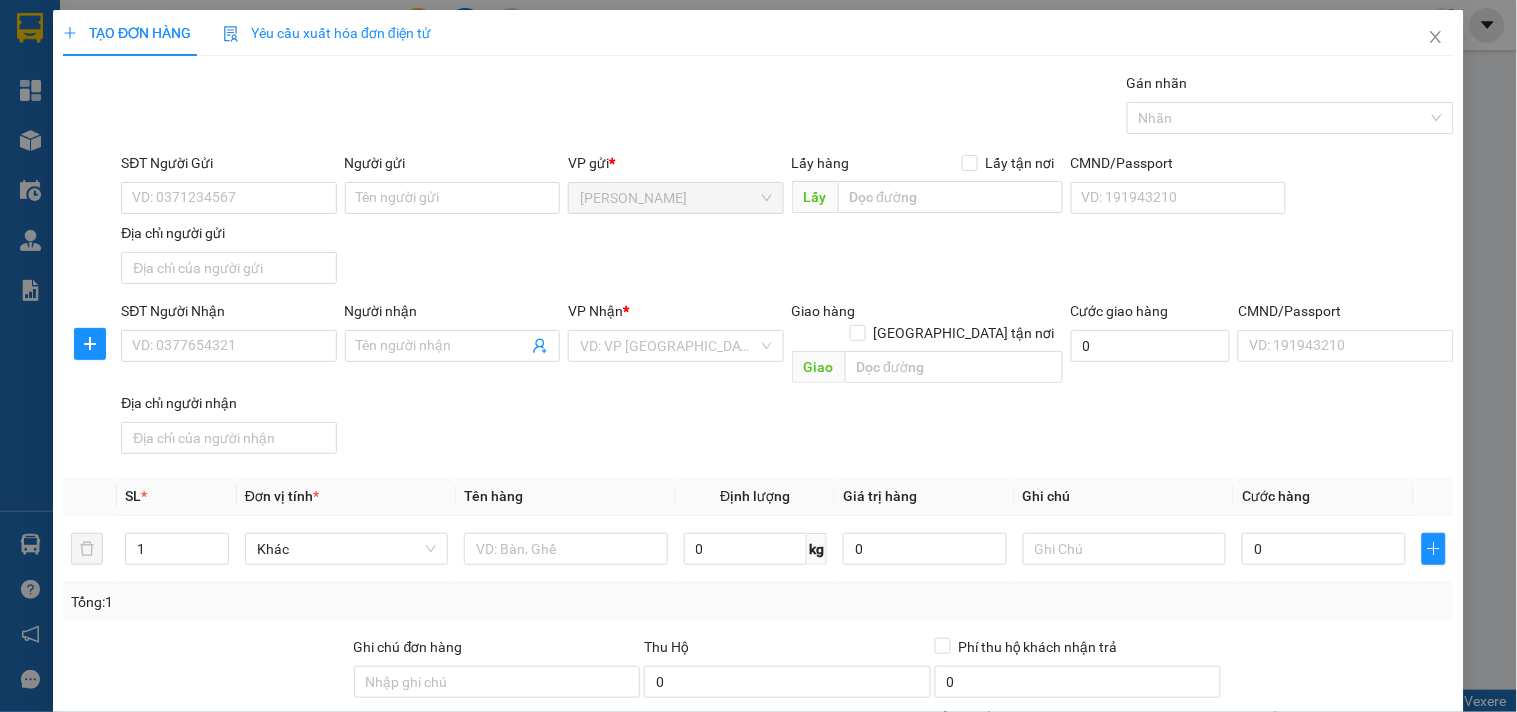 click on "SĐT Người Nhận VD: 0377654321" at bounding box center (228, 335) 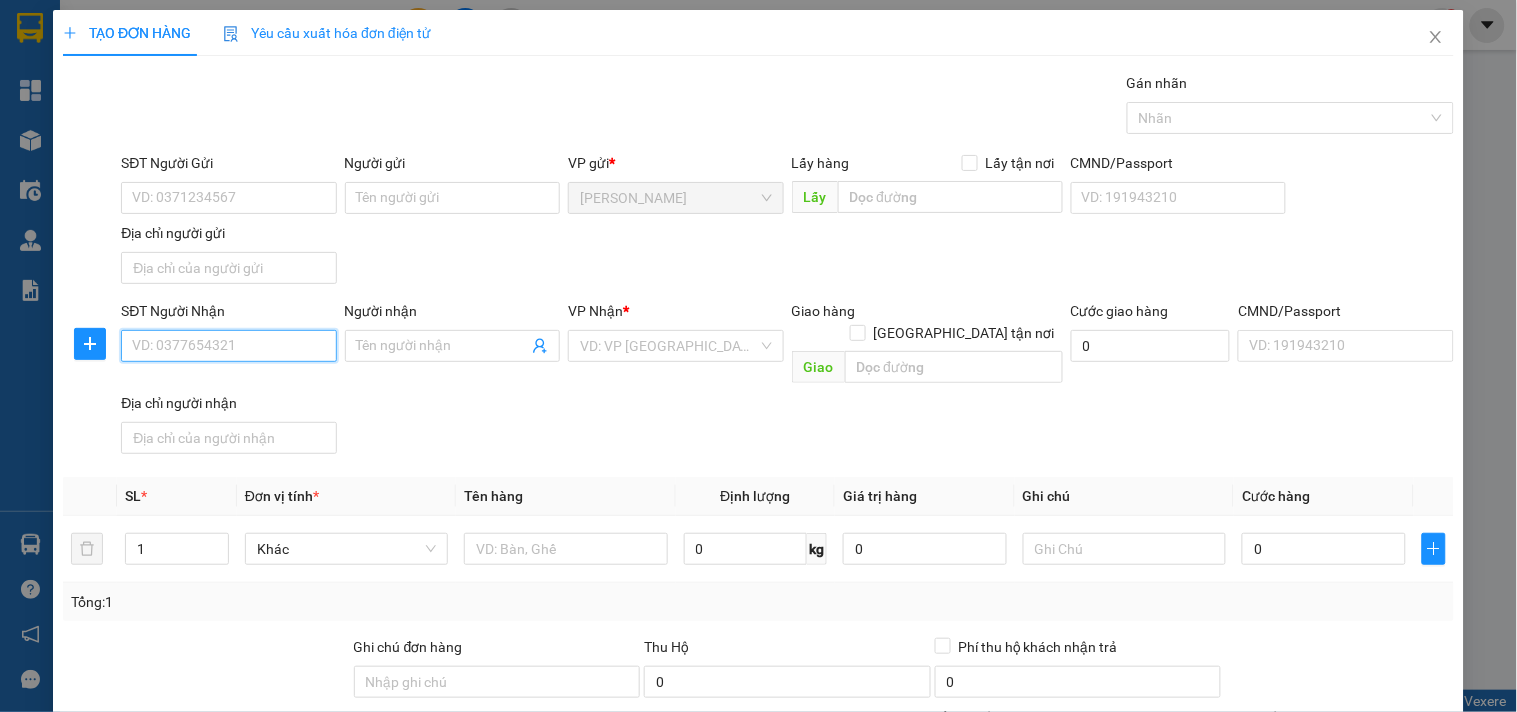 click on "SĐT Người Nhận" at bounding box center (228, 346) 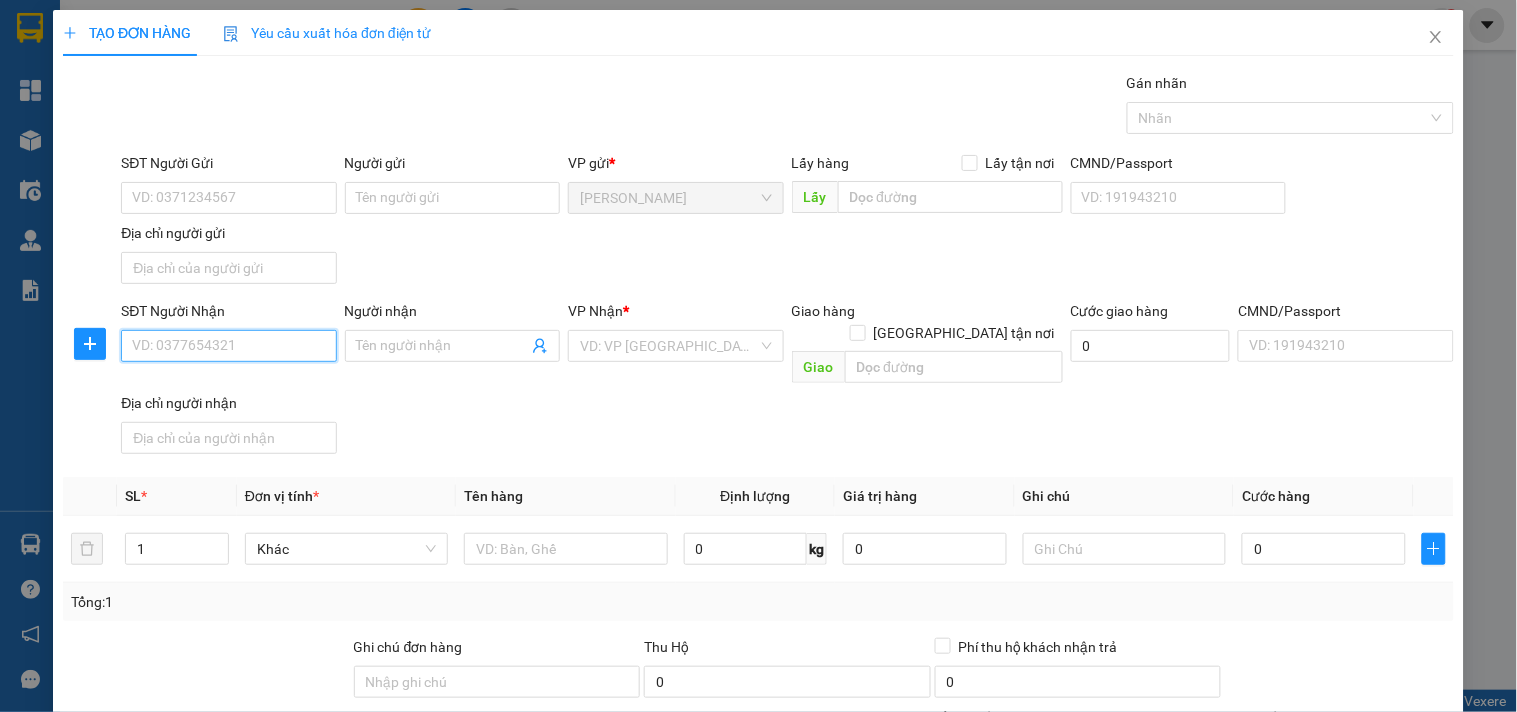 type on "1" 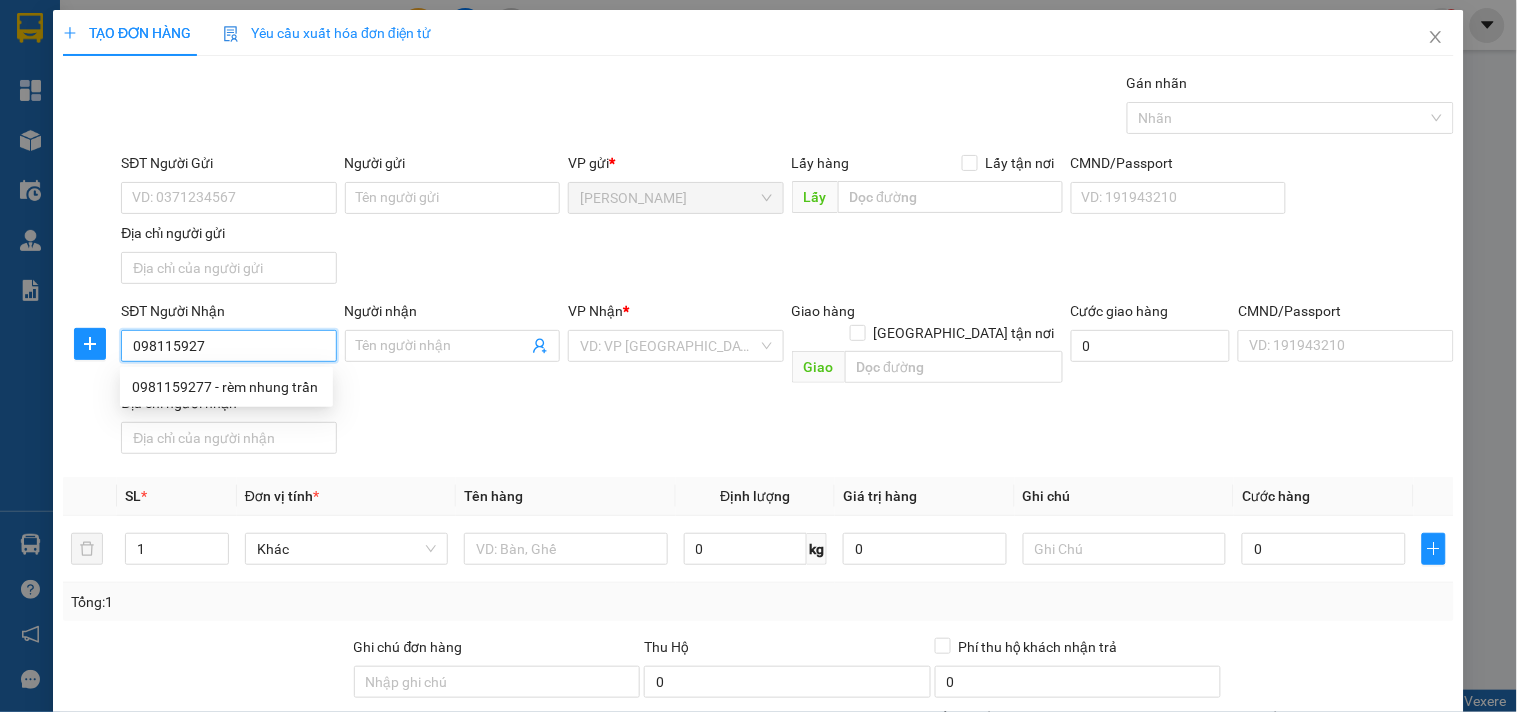 type on "0981159277" 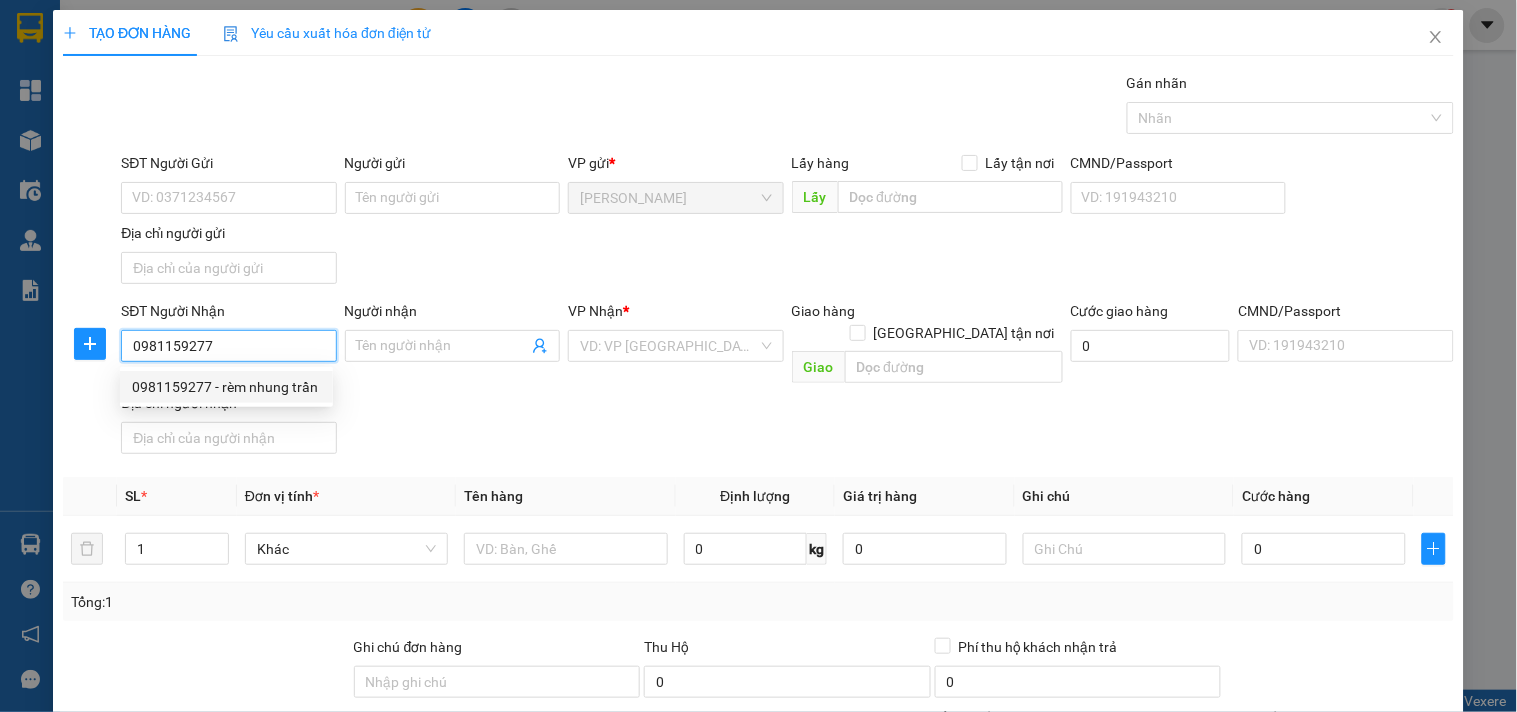 click on "0981159277 - rèm nhung trần" at bounding box center (226, 387) 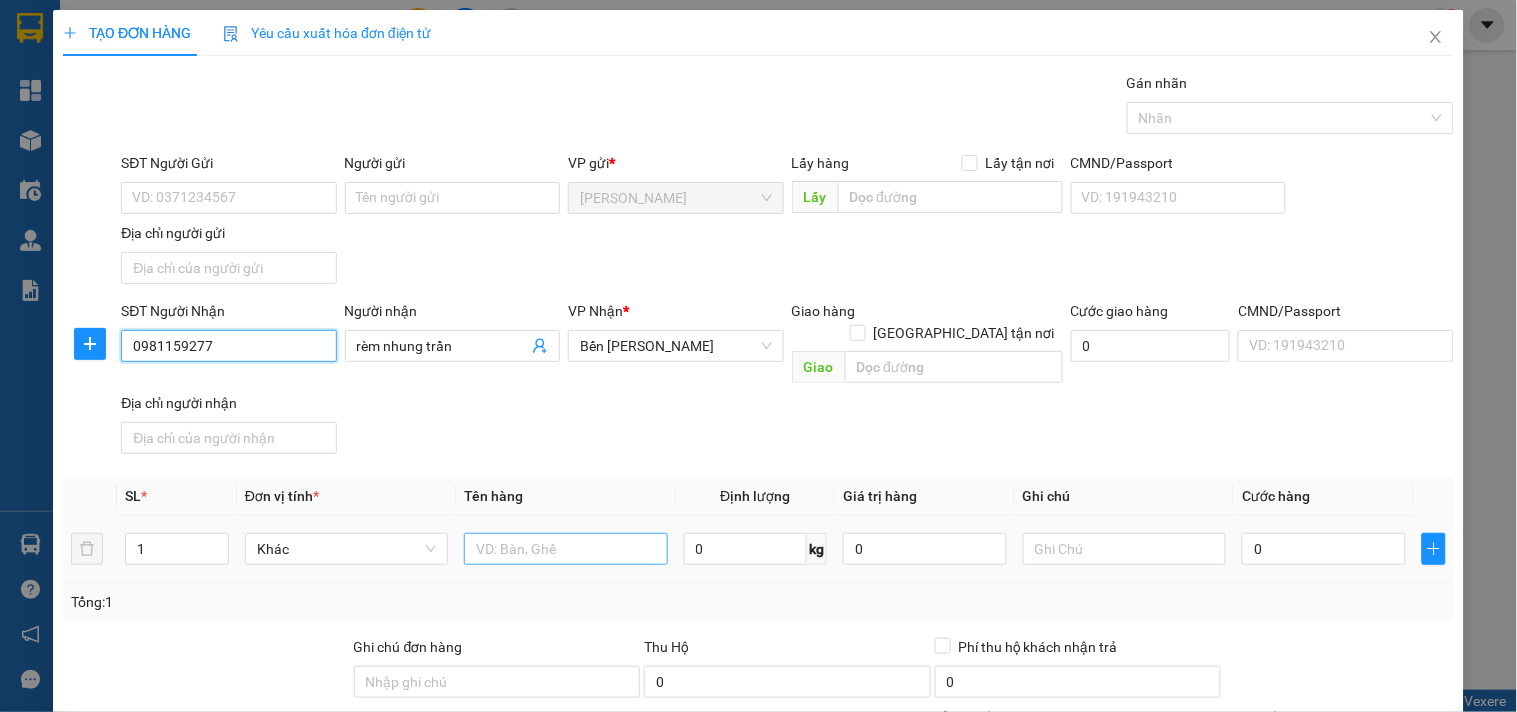 type on "0981159277" 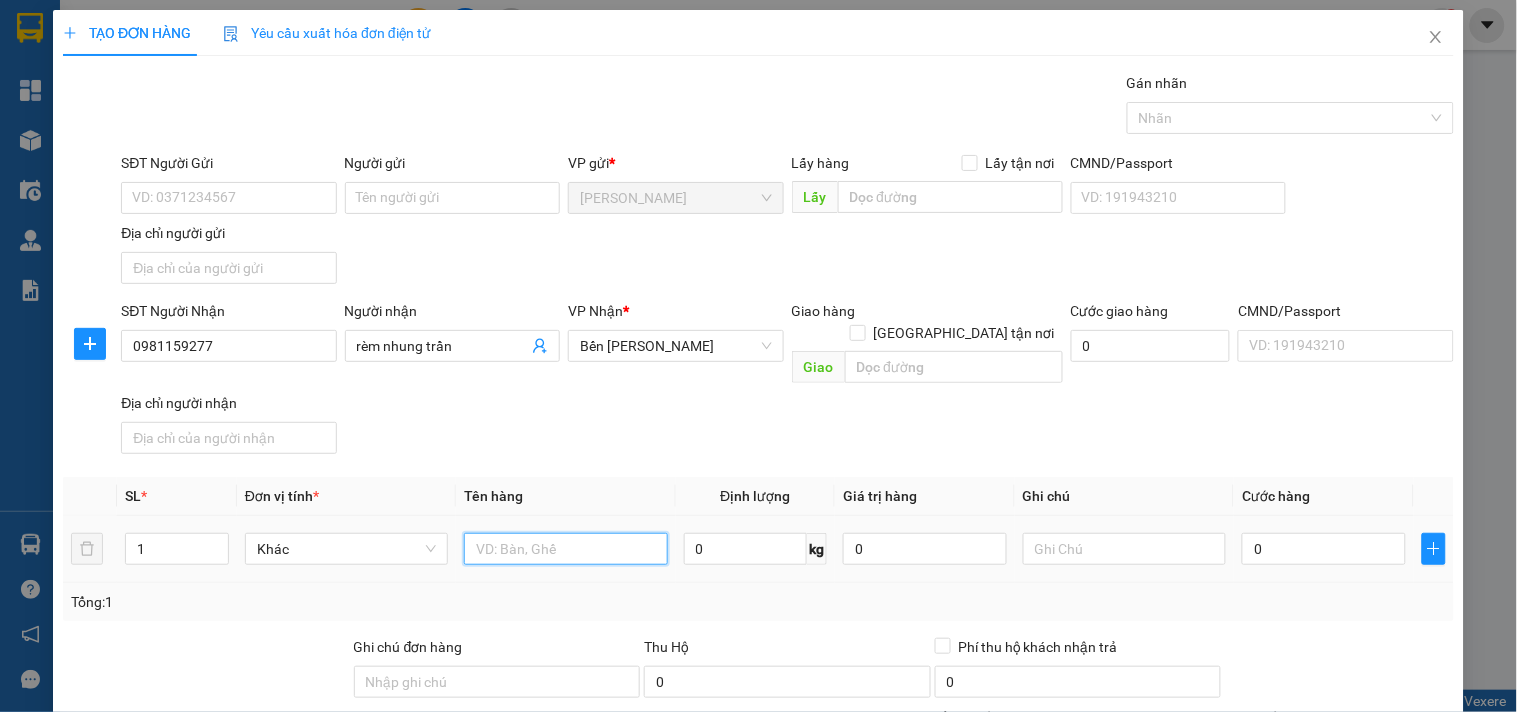 click at bounding box center [565, 549] 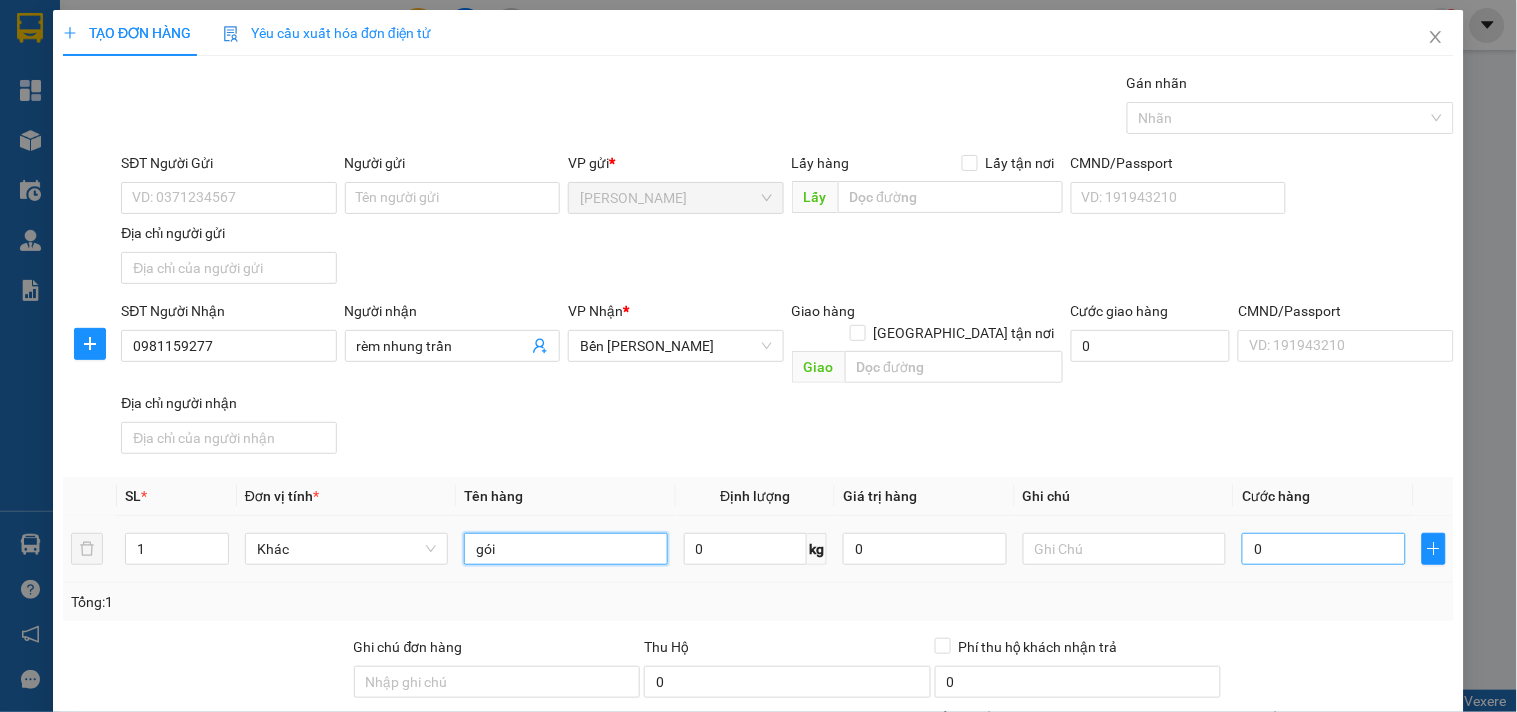 type on "gói" 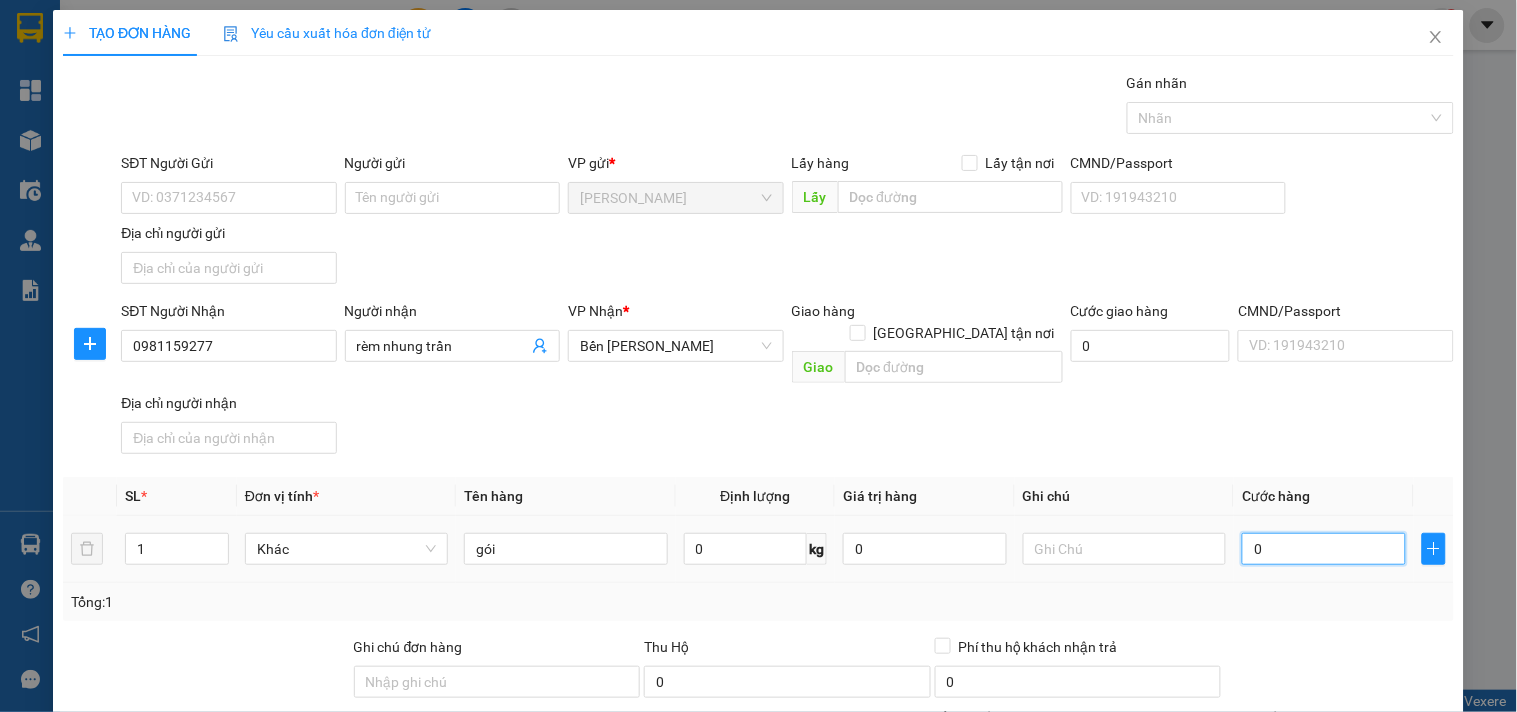 click on "0" at bounding box center (1324, 549) 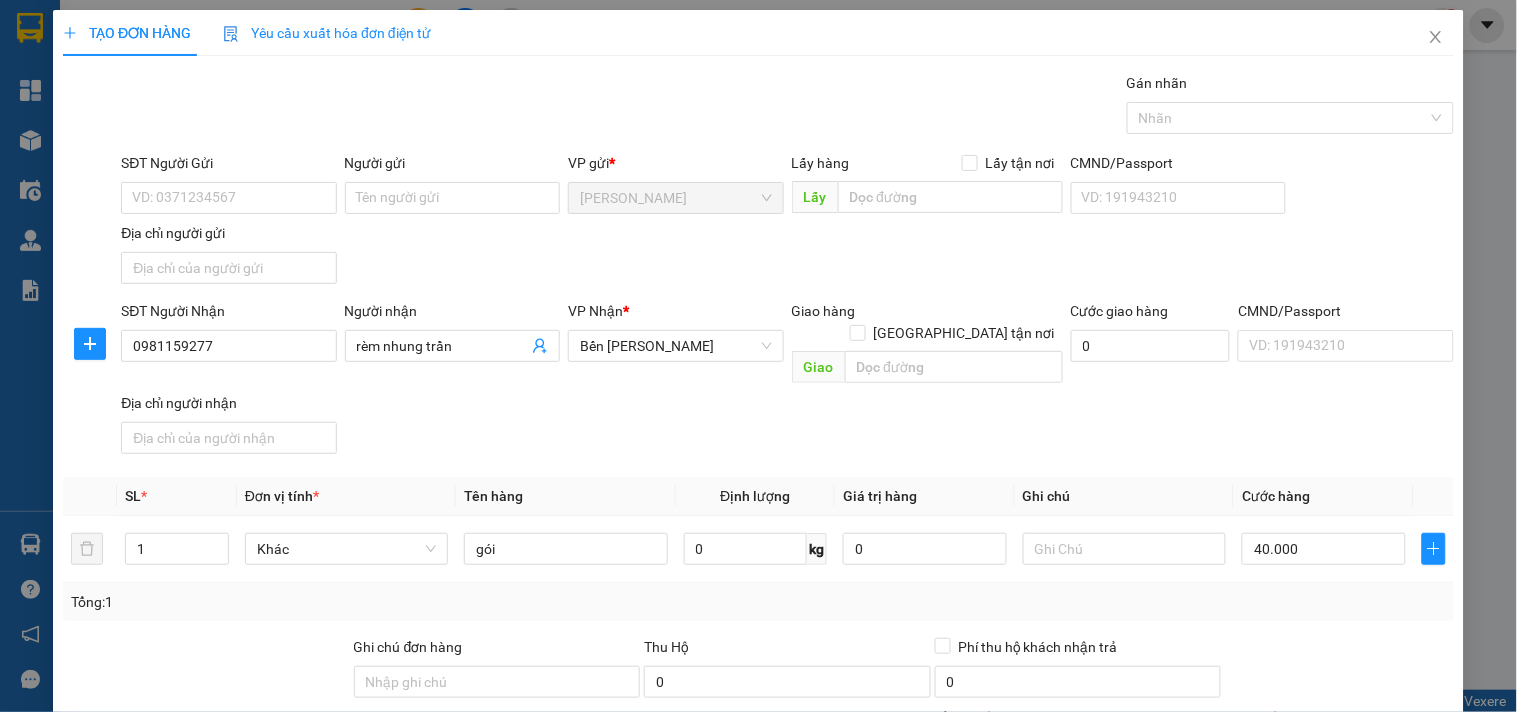 click on "[PERSON_NAME] và In" at bounding box center (1392, 847) 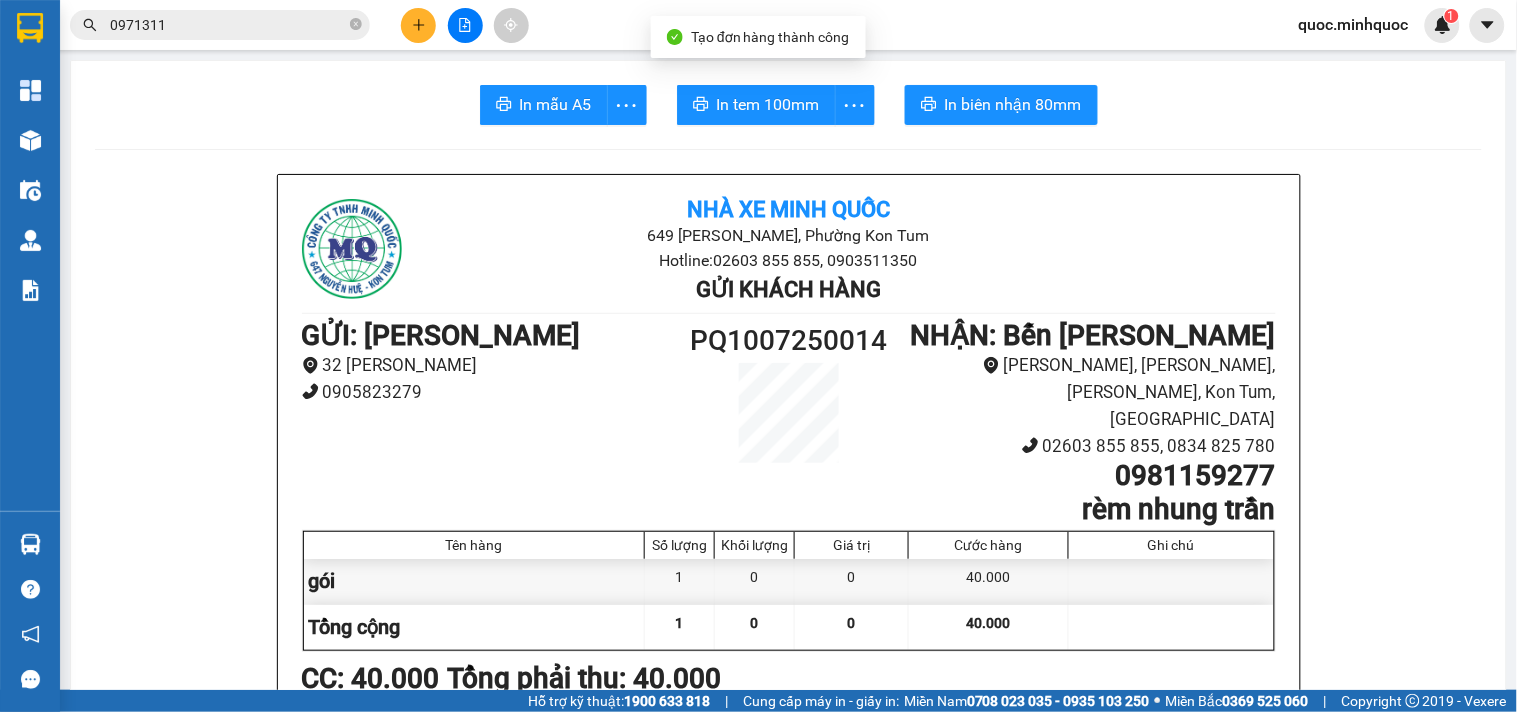 click on "In mẫu A5
In tem 100mm
In biên nhận 80mm Nhà xe Minh Quốc 649 Nguyễn Huệ, Phường Kon Tum Hotline:  02603 855 855, 0903511350 Gửi khách hàng GỬI :   Phổ Quang   32 Huỳnh Lan  Khanh   0905823279 PQ1007250014 NHẬN :   Bến Xe Ngọc Hồi   Hùng Vương, Plei Cần, Ngọc Hồi, Kon Tum, Vietnam   02603 855 855, 0834 825 780 0981159277 rèm nhung trần Tên hàng Số lượng Khối lượng Giá trị Cước hàng Ghi chú gói 1 0 0 40.000 Tổng cộng 1 0 0 40.000 Loading... CC : 40.000 Tổng phải thu: 40.000 14:21, ngày 10 tháng 07 năm 2025 Nhân viên Bùi Minh Quốc Quy định nhận/gửi hàng : Biên nhận có giá trị trong vòng  10 ngày  kể từ ngày khách gửi hàng. Công ty chỉ chịu trách nhiệm đối với hàng có biên nhận kèm theo. Đối với hàng thông thường khi xảy ra sự cố mất, thất lạc, hư hỏng,...chúng tôi chỉ chịu trách nhiệm bồi thường không quá  5 lần VP Phổ Quang" at bounding box center (788, 1327) 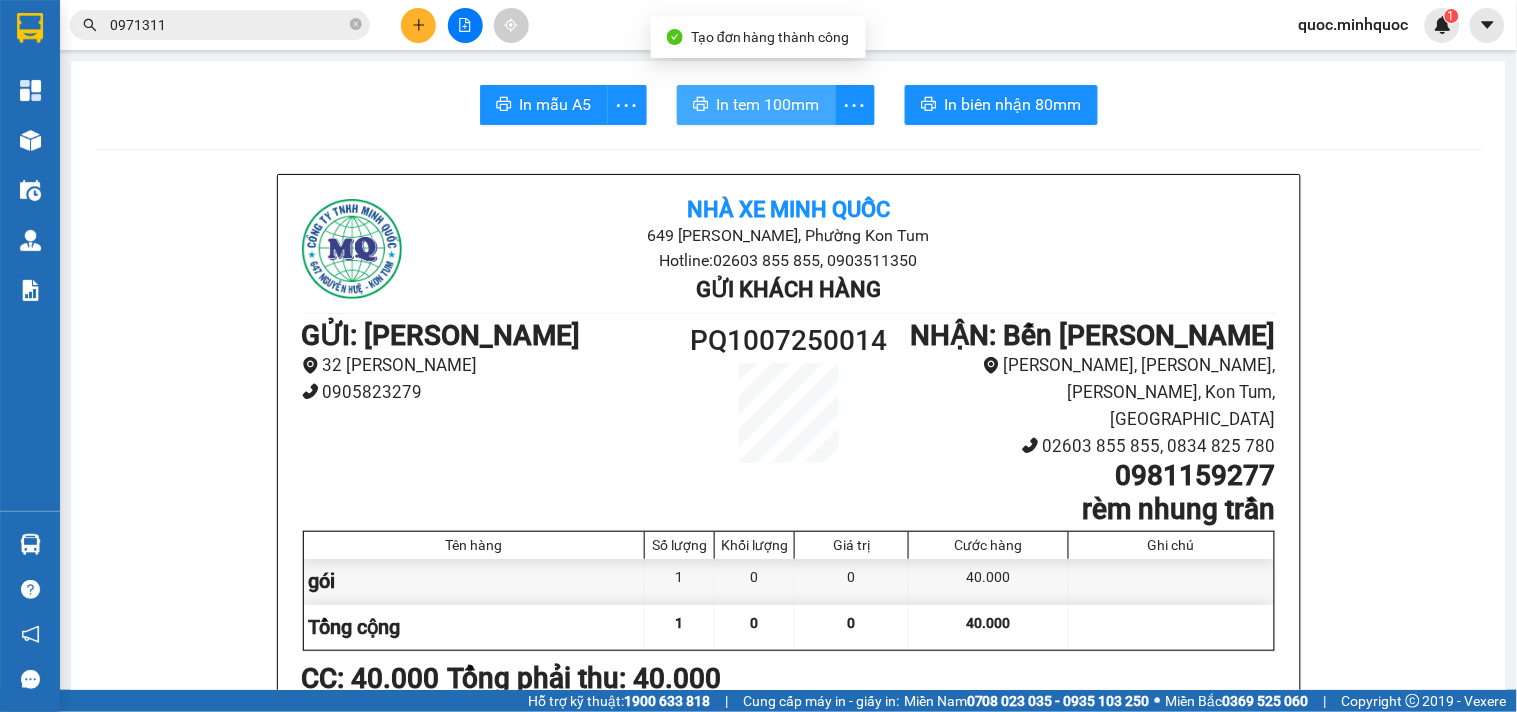 click on "In tem 100mm" at bounding box center [768, 104] 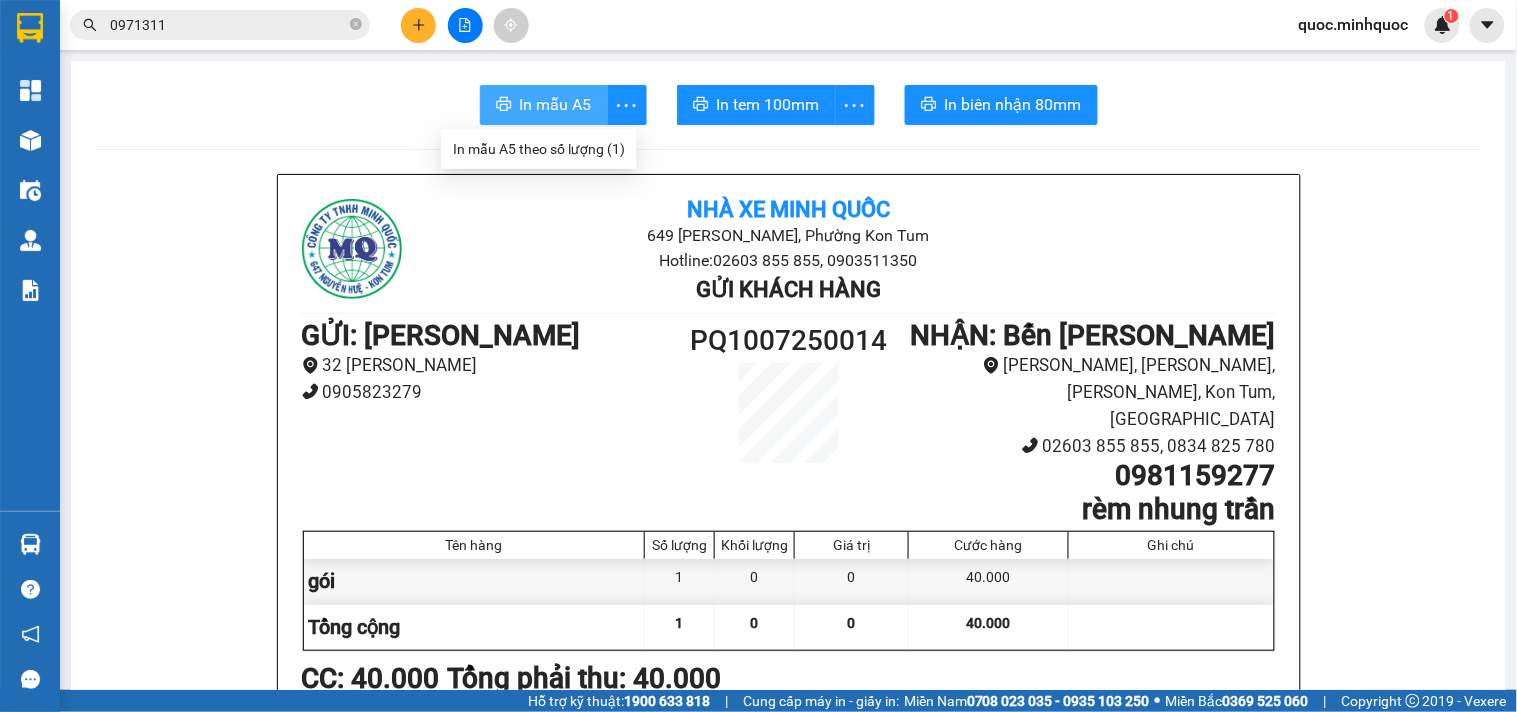click on "In mẫu A5" at bounding box center [556, 104] 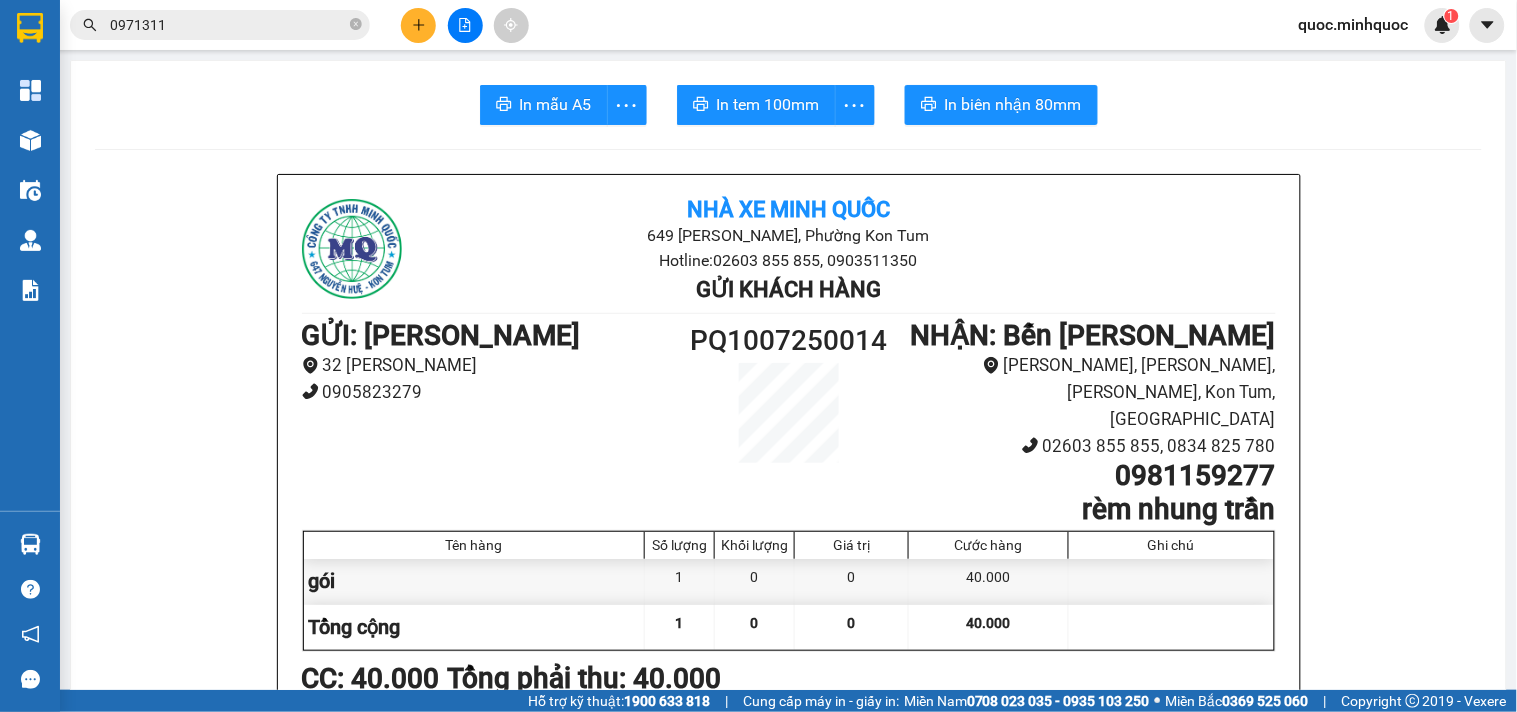 click 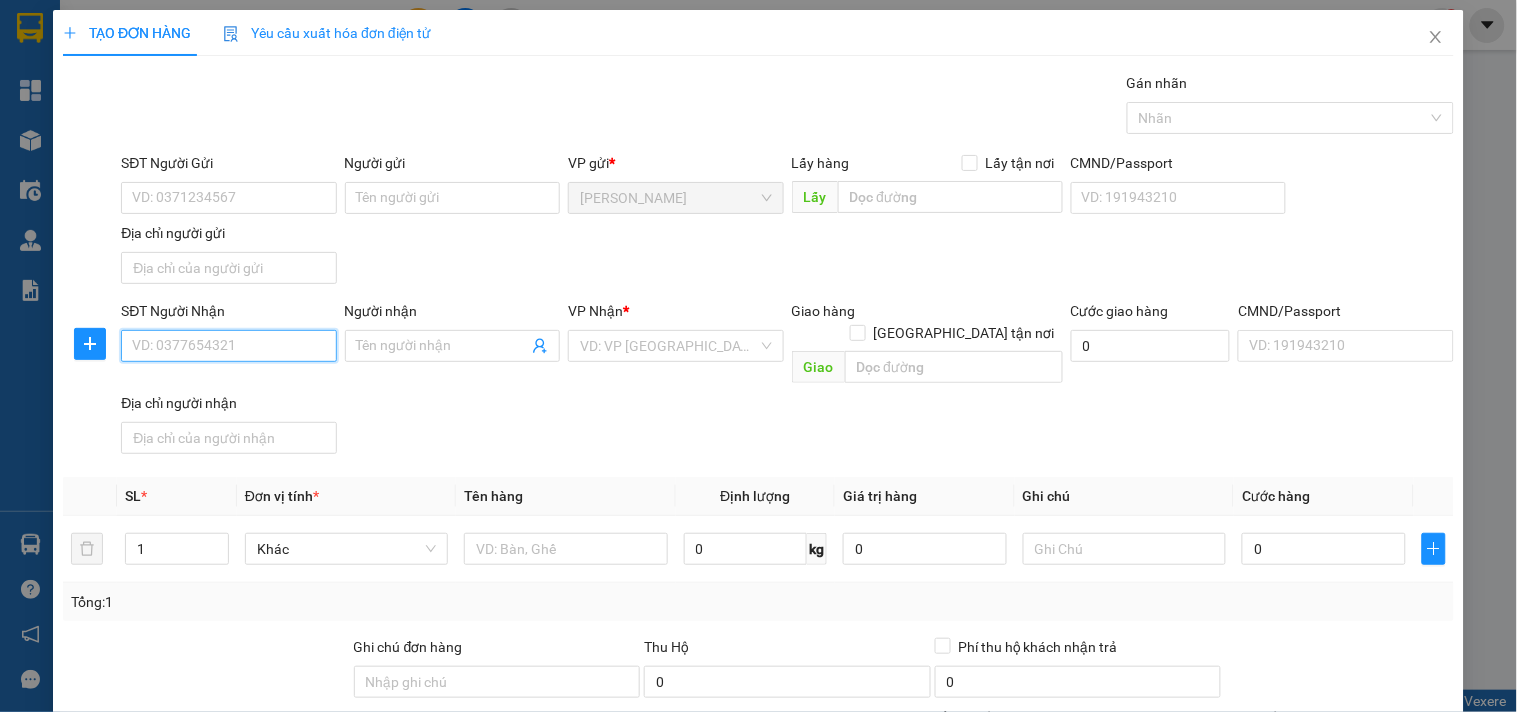 click on "SĐT Người Nhận" at bounding box center [228, 346] 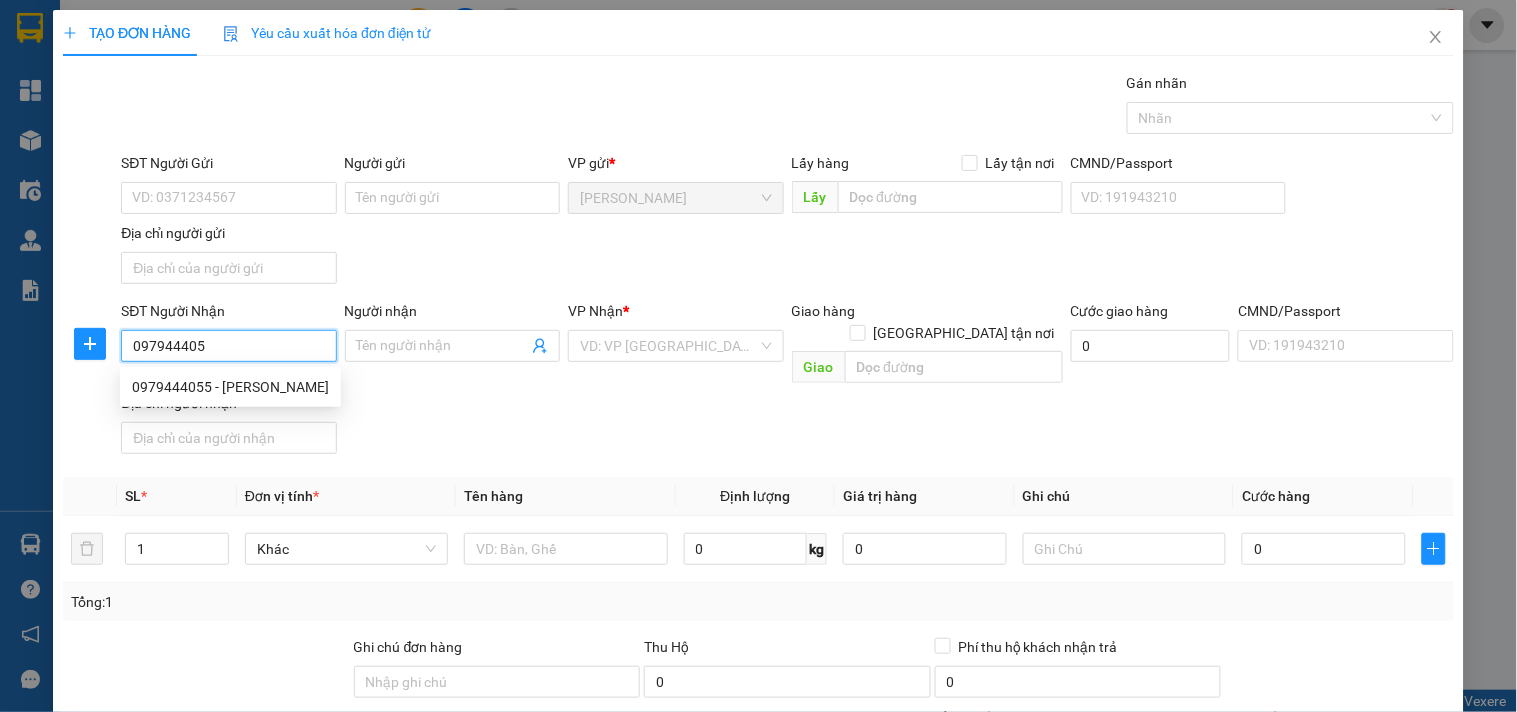 type on "0979444055" 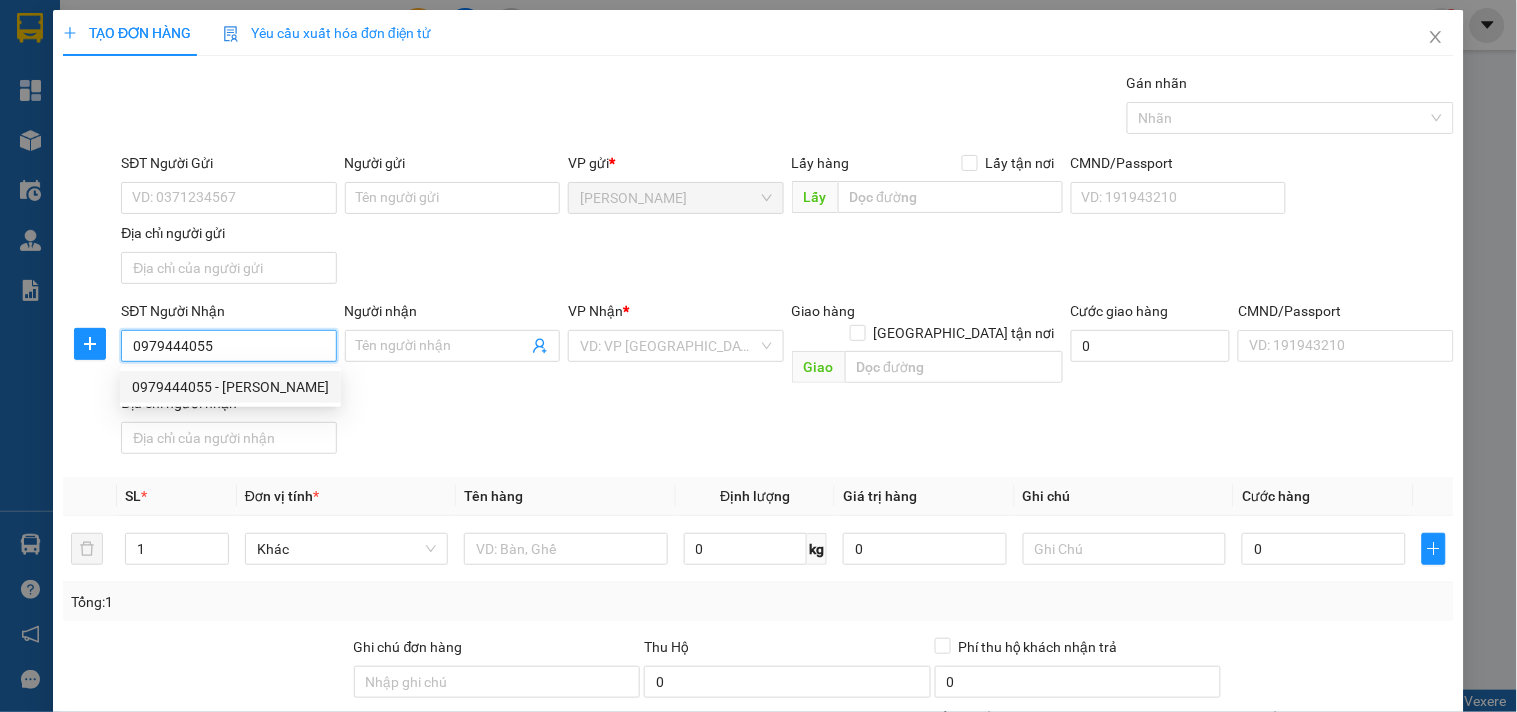 click on "0979444055 - văn tân" at bounding box center (230, 387) 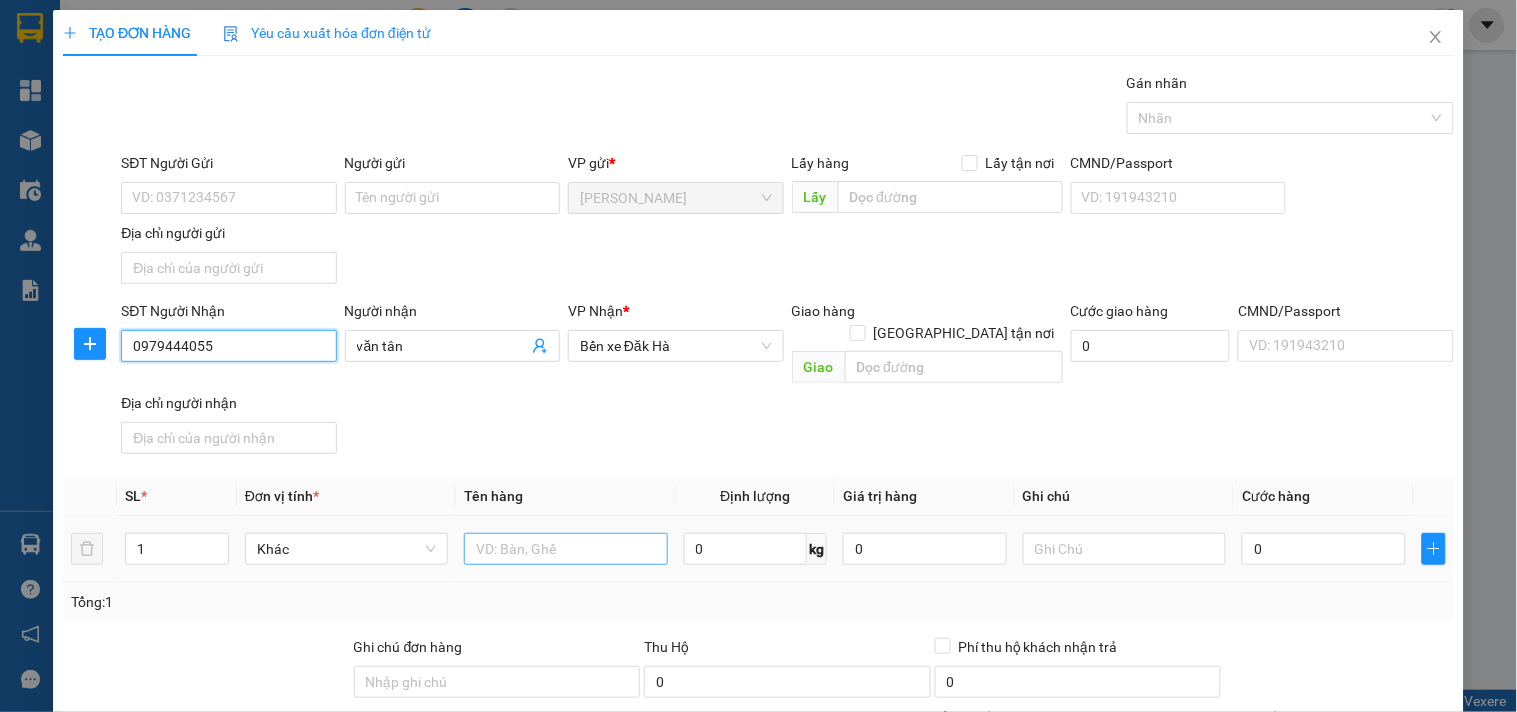 type on "0979444055" 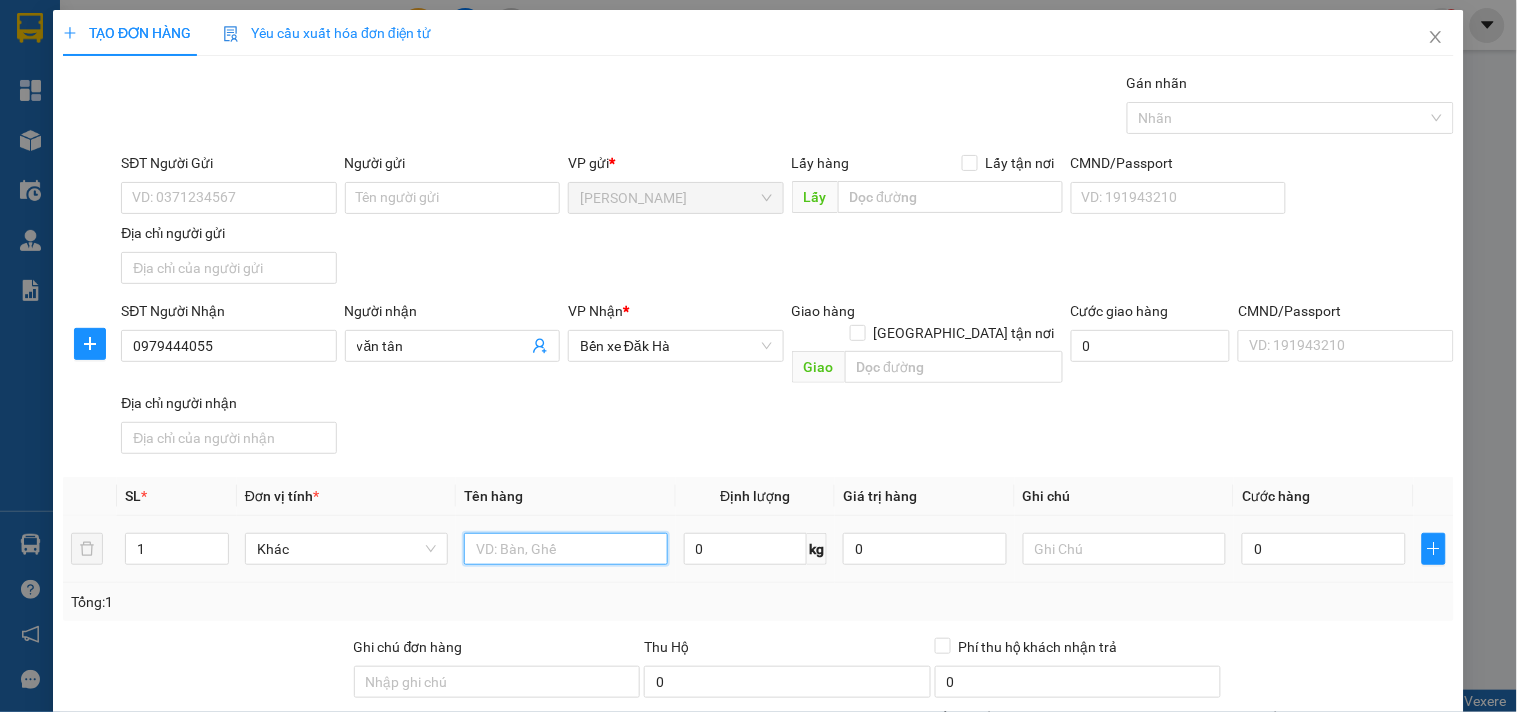 click at bounding box center (565, 549) 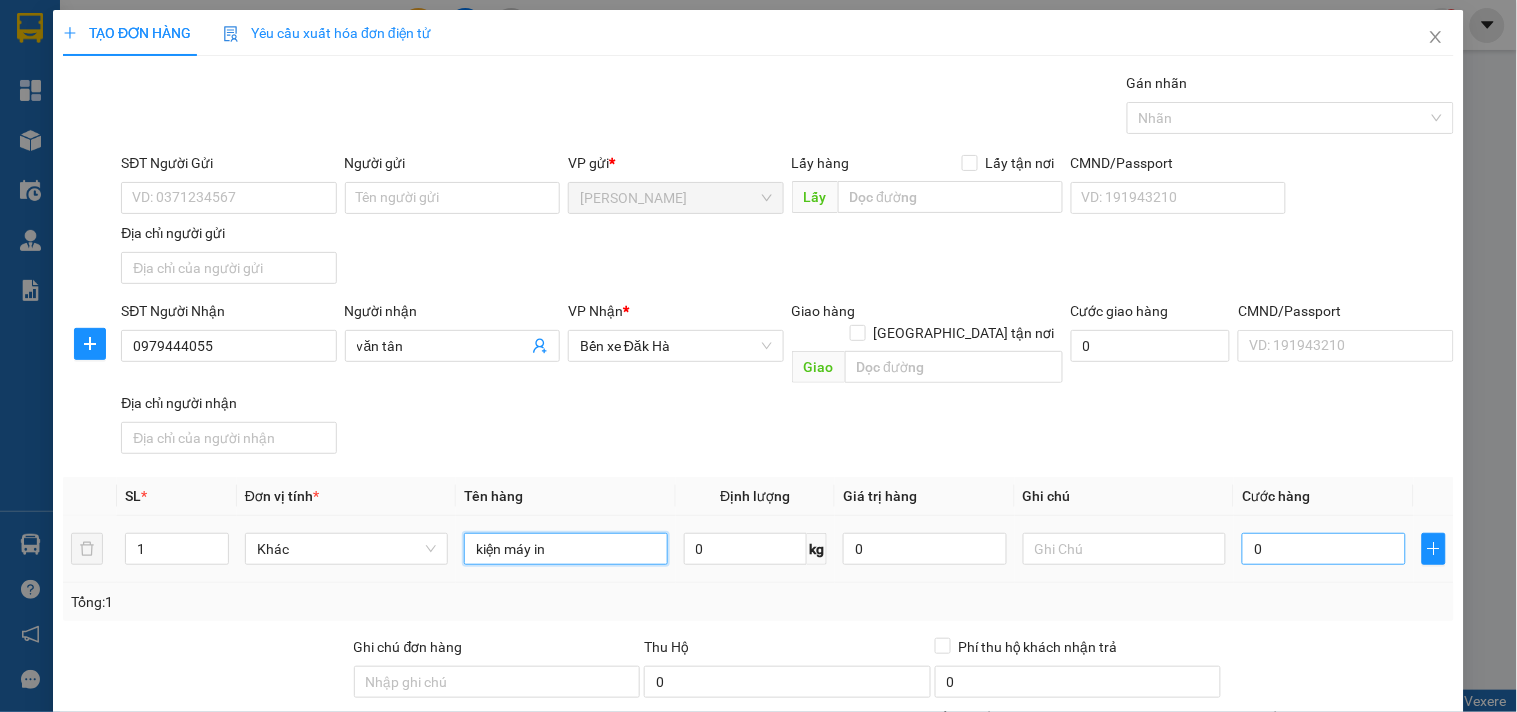 type on "kiện máy in" 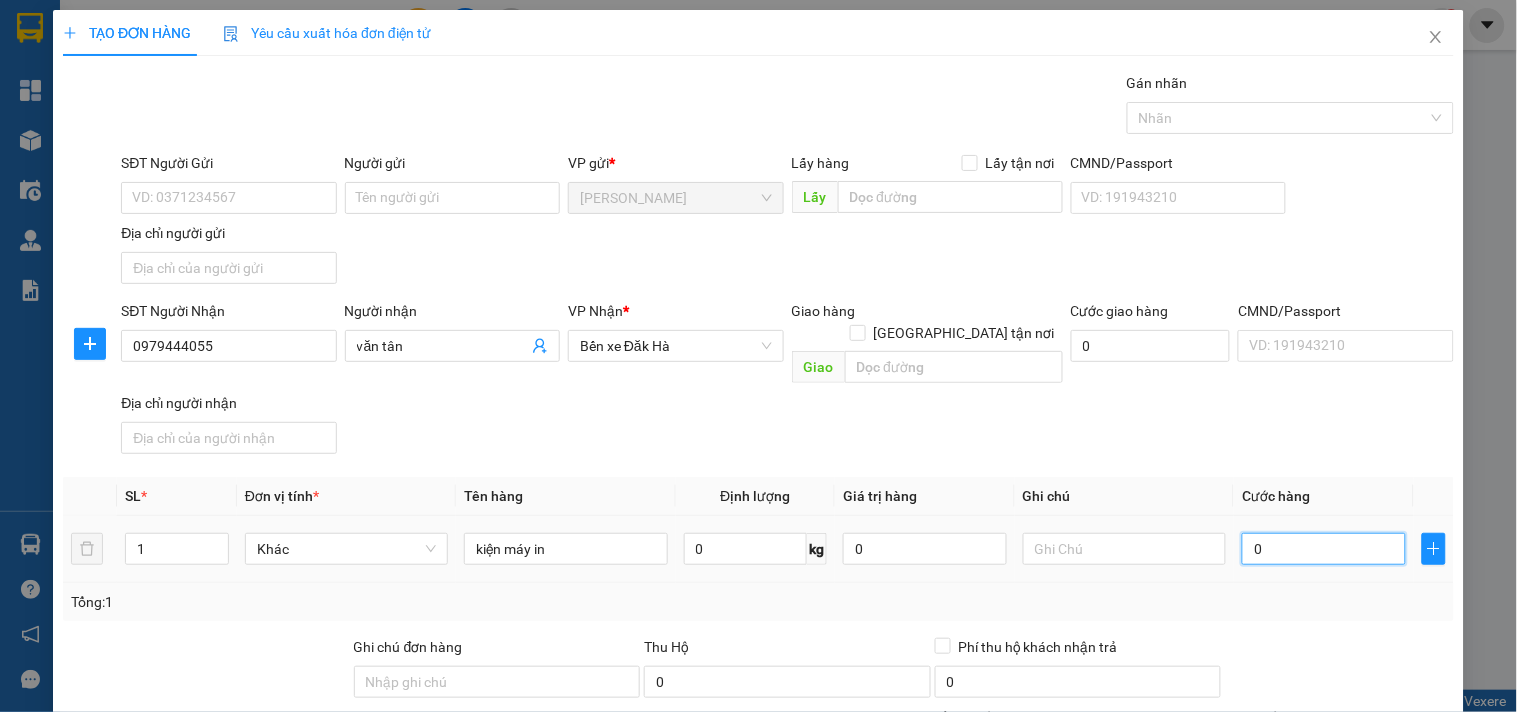 click on "0" at bounding box center [1324, 549] 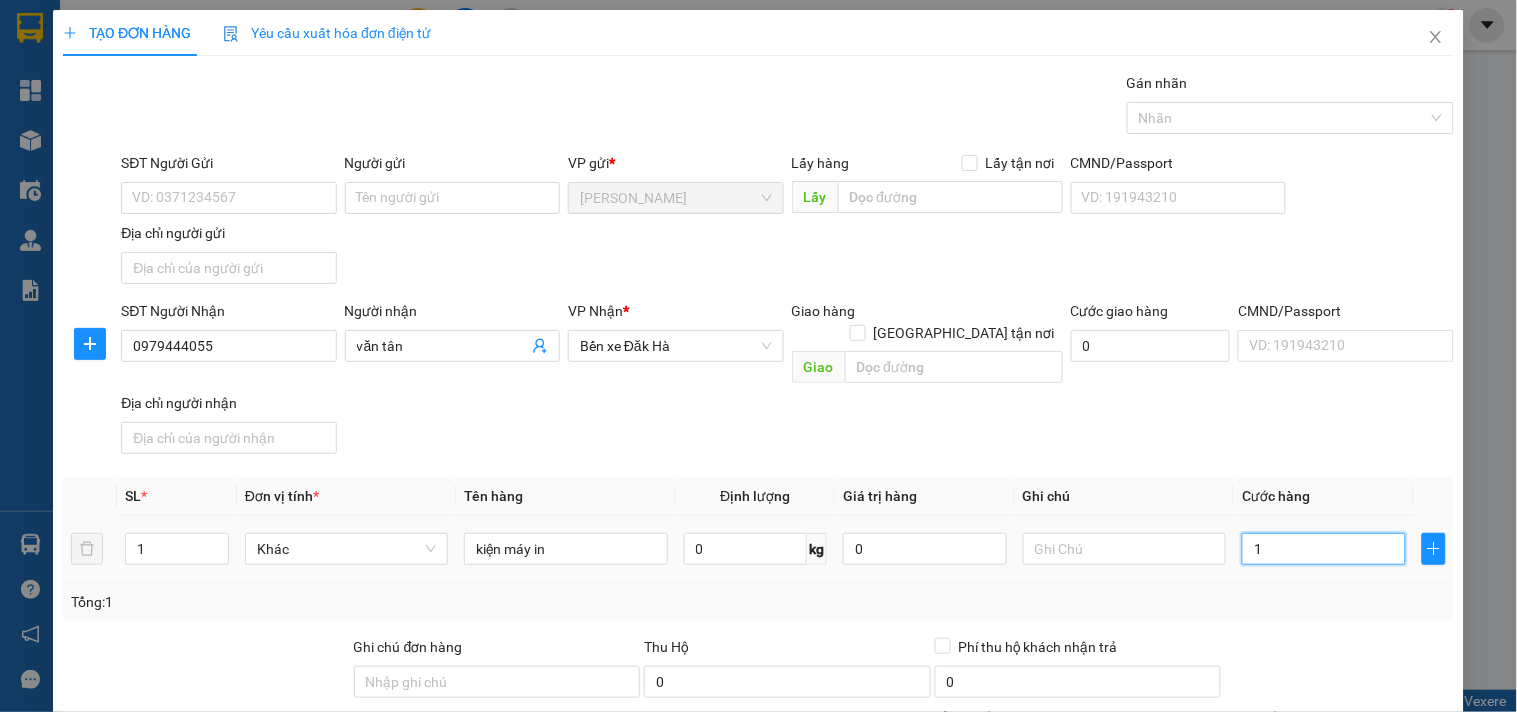 type on "10" 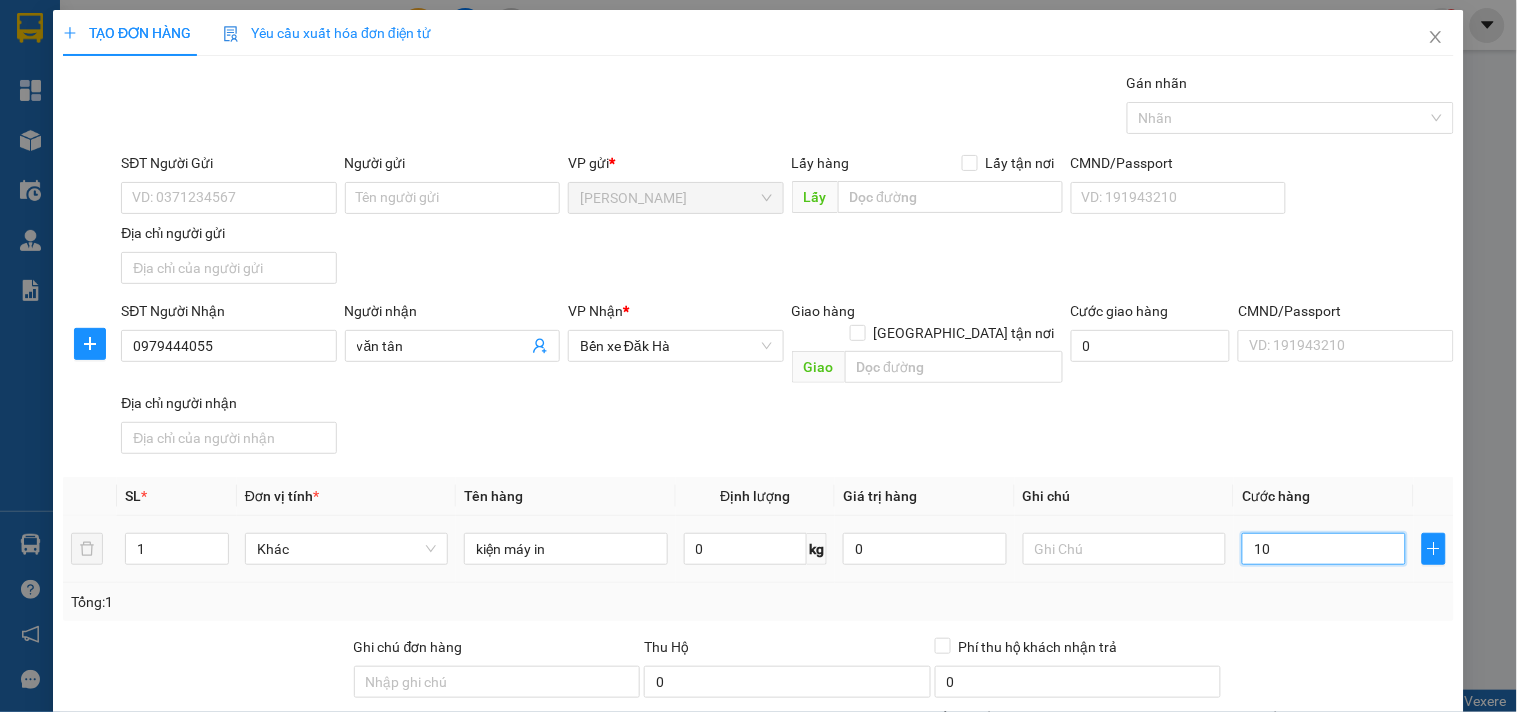 type on "10" 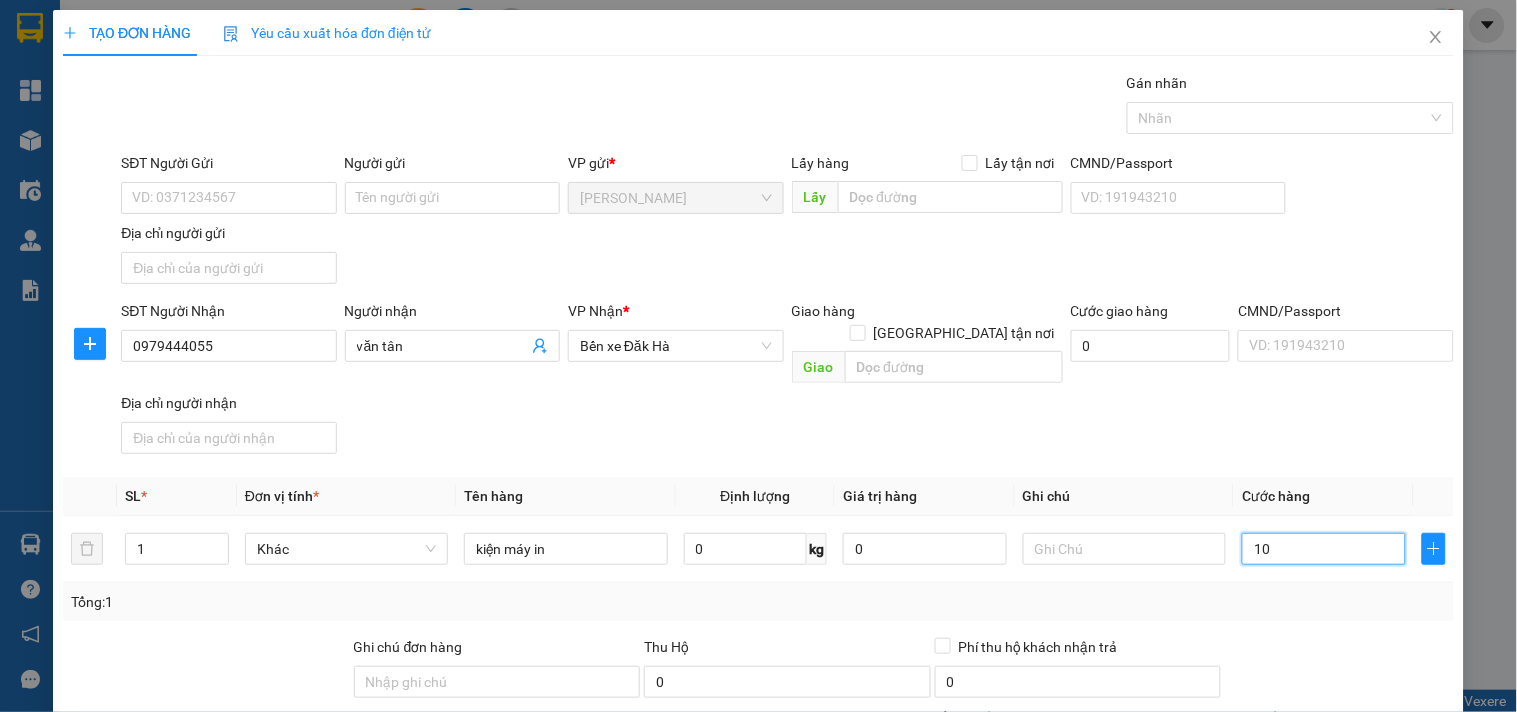 type on "100" 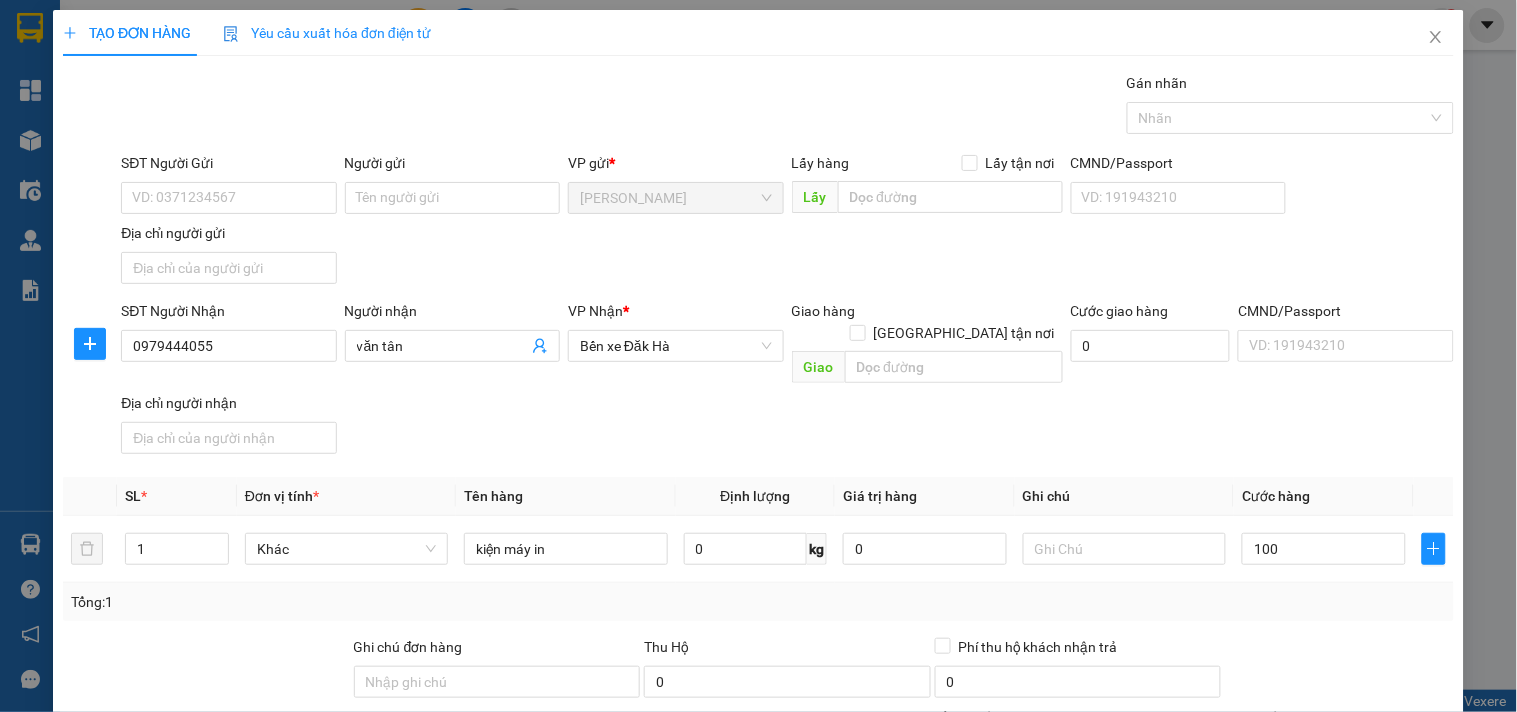type on "100.000" 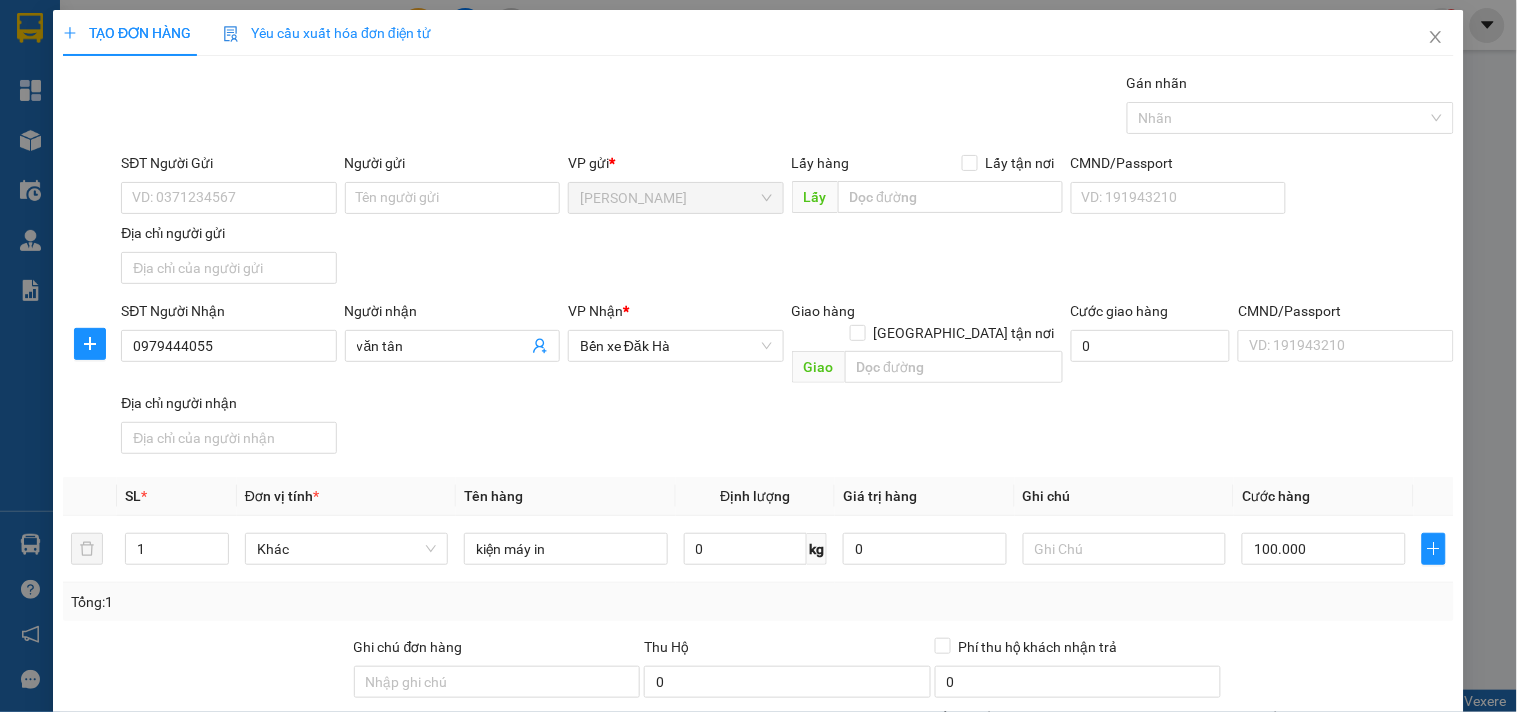 click on "TẠO ĐƠN HÀNG Yêu cầu xuất hóa đơn điện tử Transit Pickup Surcharge Ids Transit Deliver Surcharge Ids Transit Deliver Surcharge Transit Deliver Surcharge Gán nhãn   Nhãn SĐT Người Gửi VD: 0371234567 Người gửi Tên người gửi VP gửi  * Phổ Quang Lấy hàng Lấy tận nơi Lấy CMND/Passport VD: 191943210 Địa chỉ người gửi SĐT Người Nhận 0979444055 Người nhận văn tân VP Nhận  * Bến xe Đăk Hà Giao hàng Giao tận nơi Giao Cước giao hàng 0 CMND/Passport VD: 191943210 Địa chỉ người nhận SL  * Đơn vị tính  * Tên hàng  Định lượng Giá trị hàng Ghi chú Cước hàng                   1 Khác kiện máy in 0 kg 0 100.000 Tổng:  1 Ghi chú đơn hàng Thu Hộ 0 Phí thu hộ khách nhận trả 0 Tổng cước 100.000 Hình thức thanh toán Chọn HT Thanh Toán Số tiền thu trước 0 Chưa thanh toán 100.000 Chọn HT Thanh Toán Lưu nháp Xóa Thông tin Lưu Lưu và In" at bounding box center (758, 444) 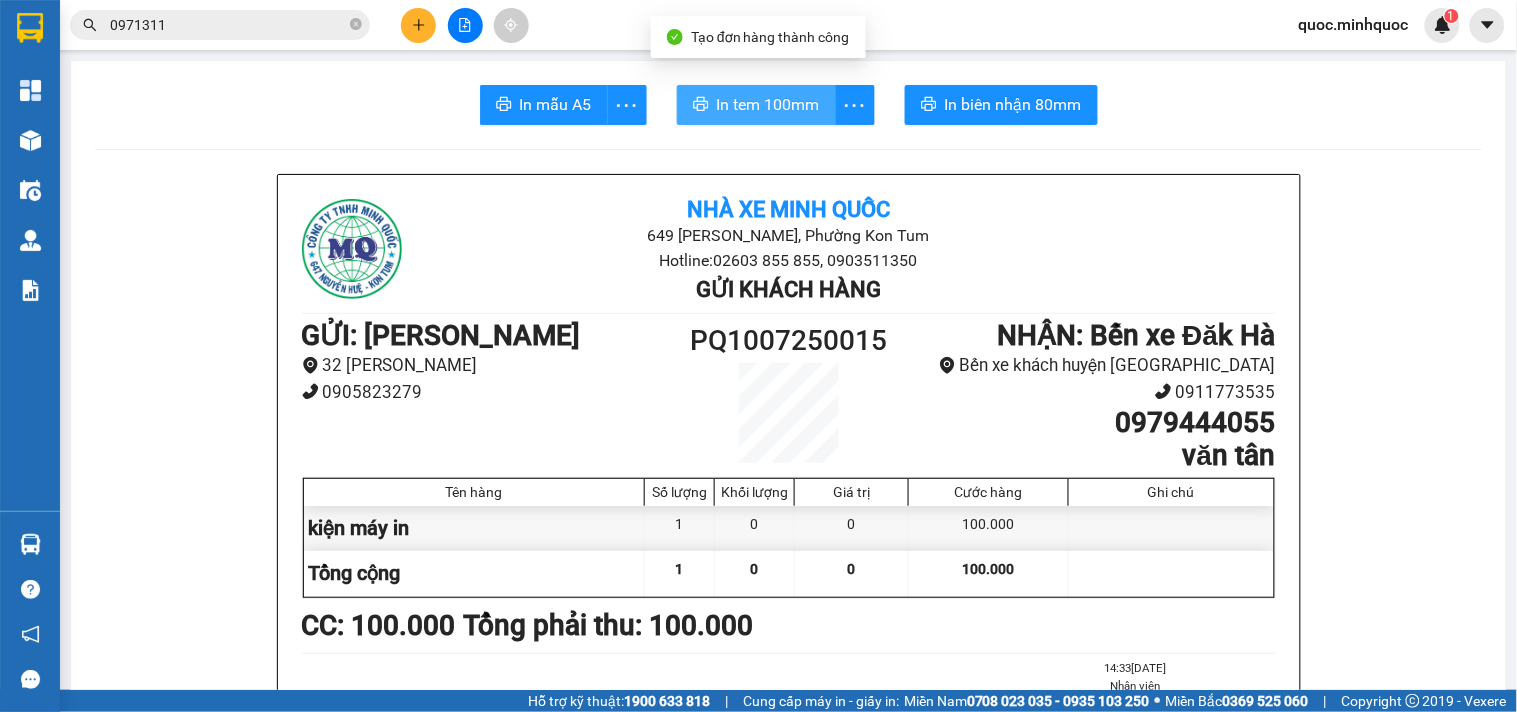 click on "In tem 100mm" at bounding box center (768, 104) 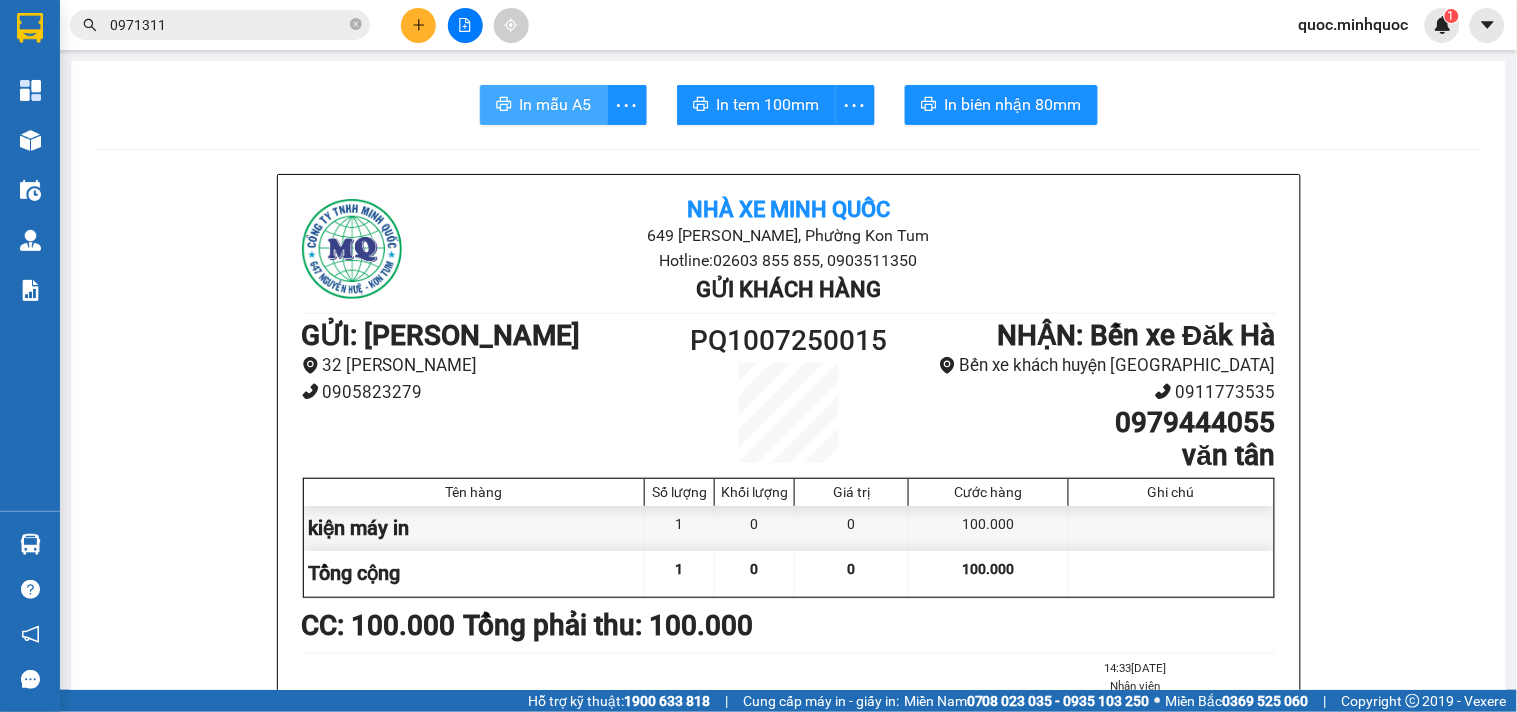 click on "In mẫu A5" at bounding box center [556, 104] 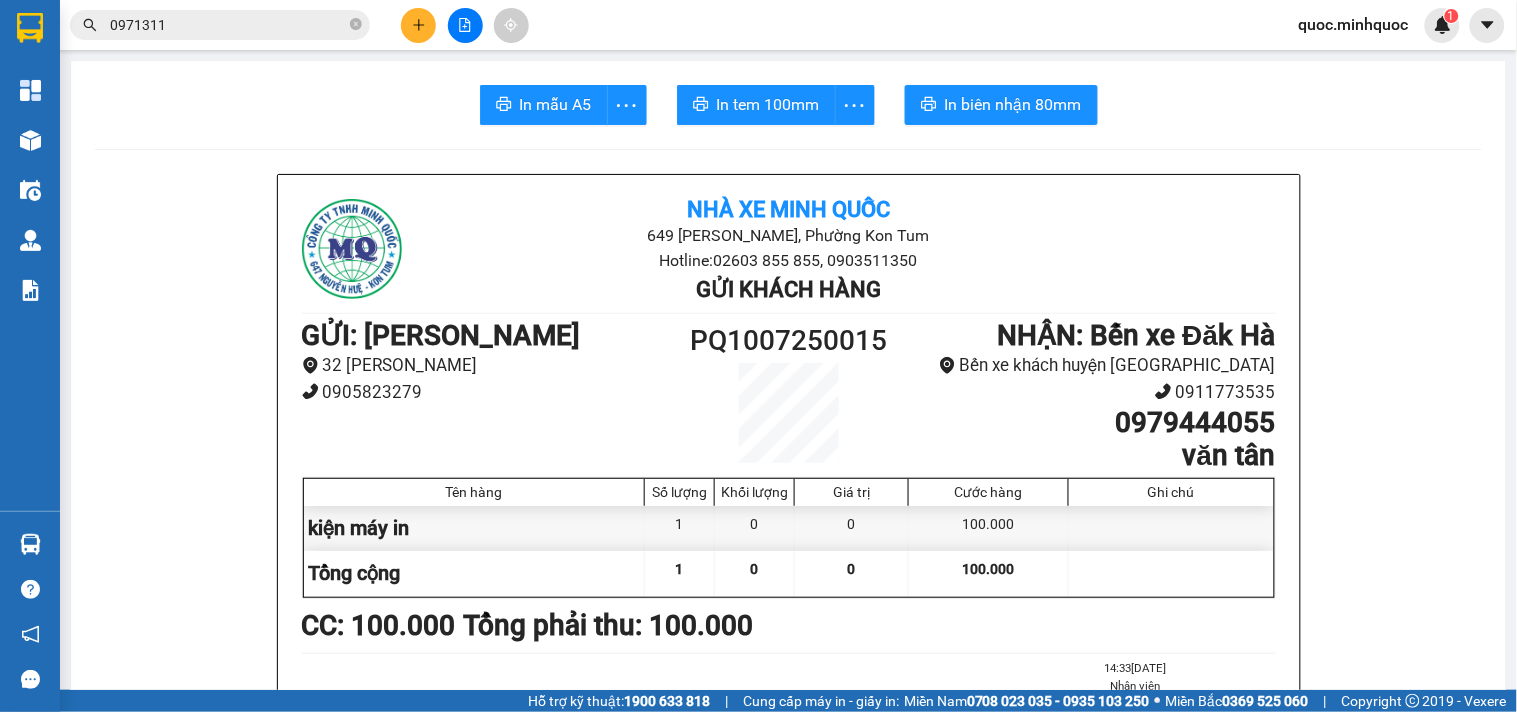 click 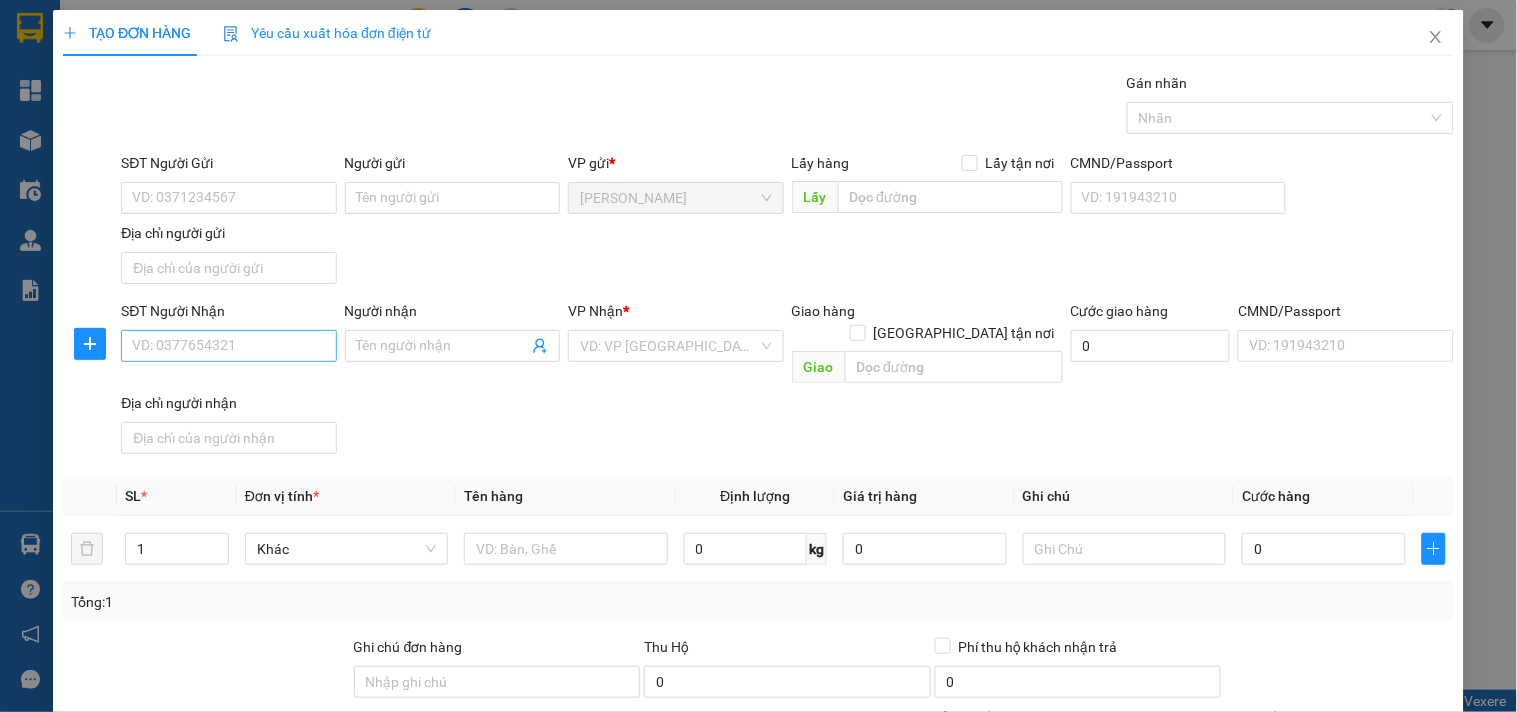 drag, startPoint x: 255, startPoint y: 318, endPoint x: 246, endPoint y: 353, distance: 36.138622 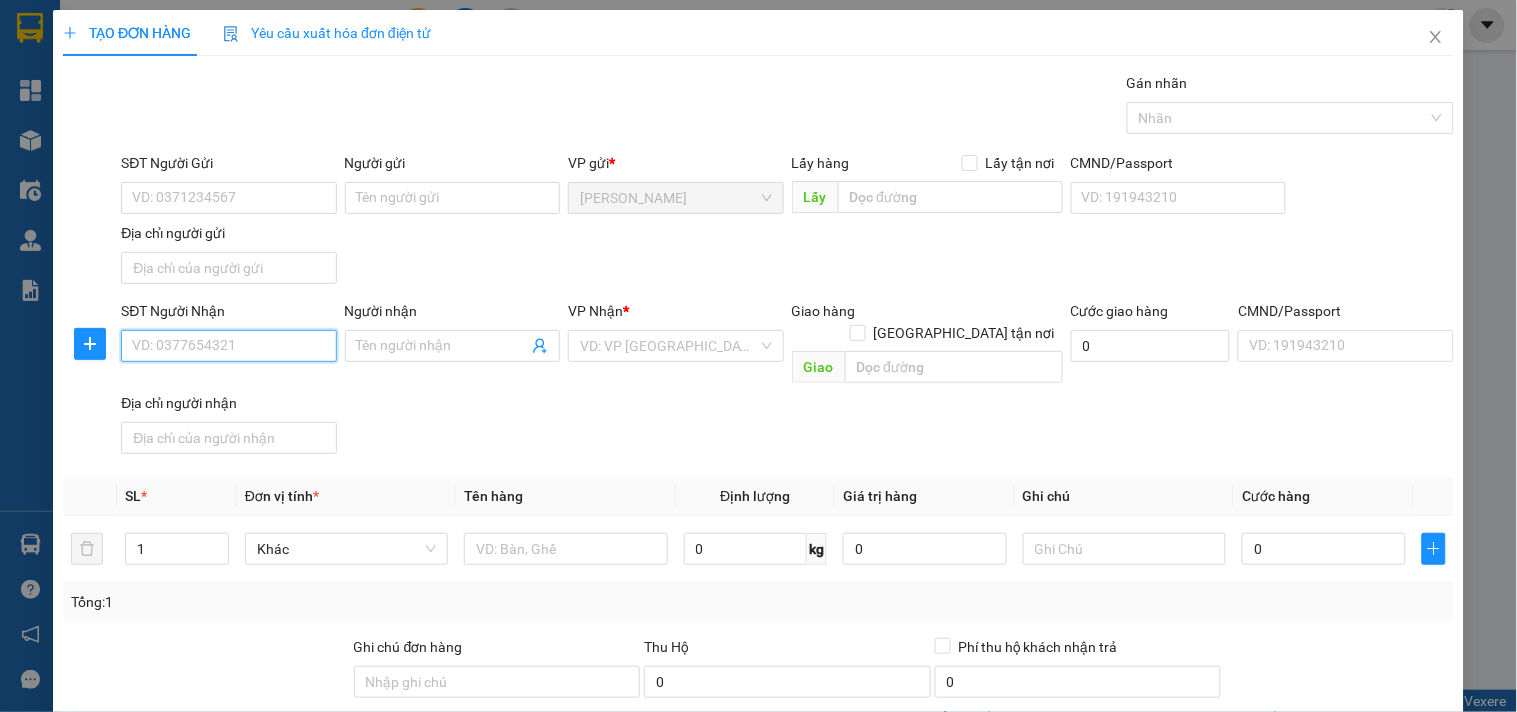 click on "SĐT Người Nhận" at bounding box center (228, 346) 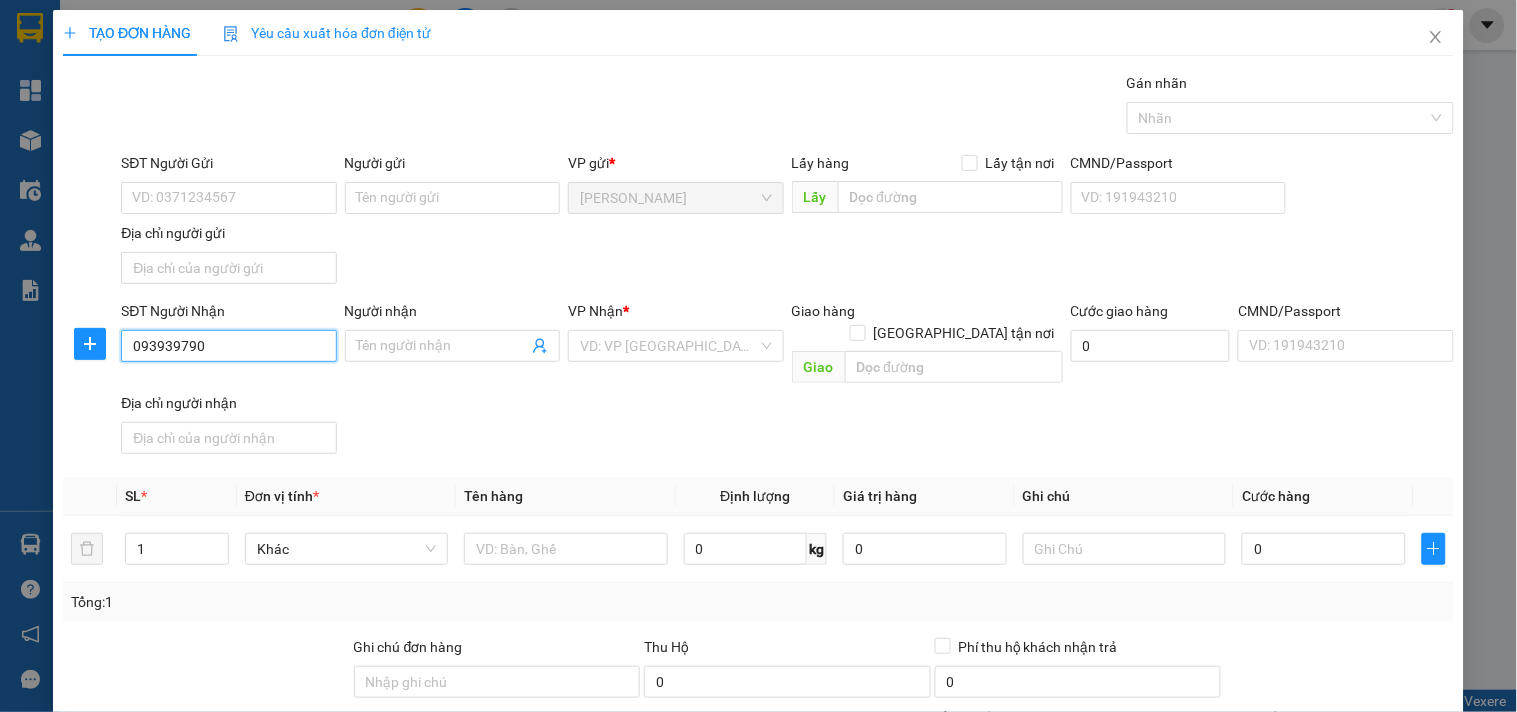 type on "0939397906" 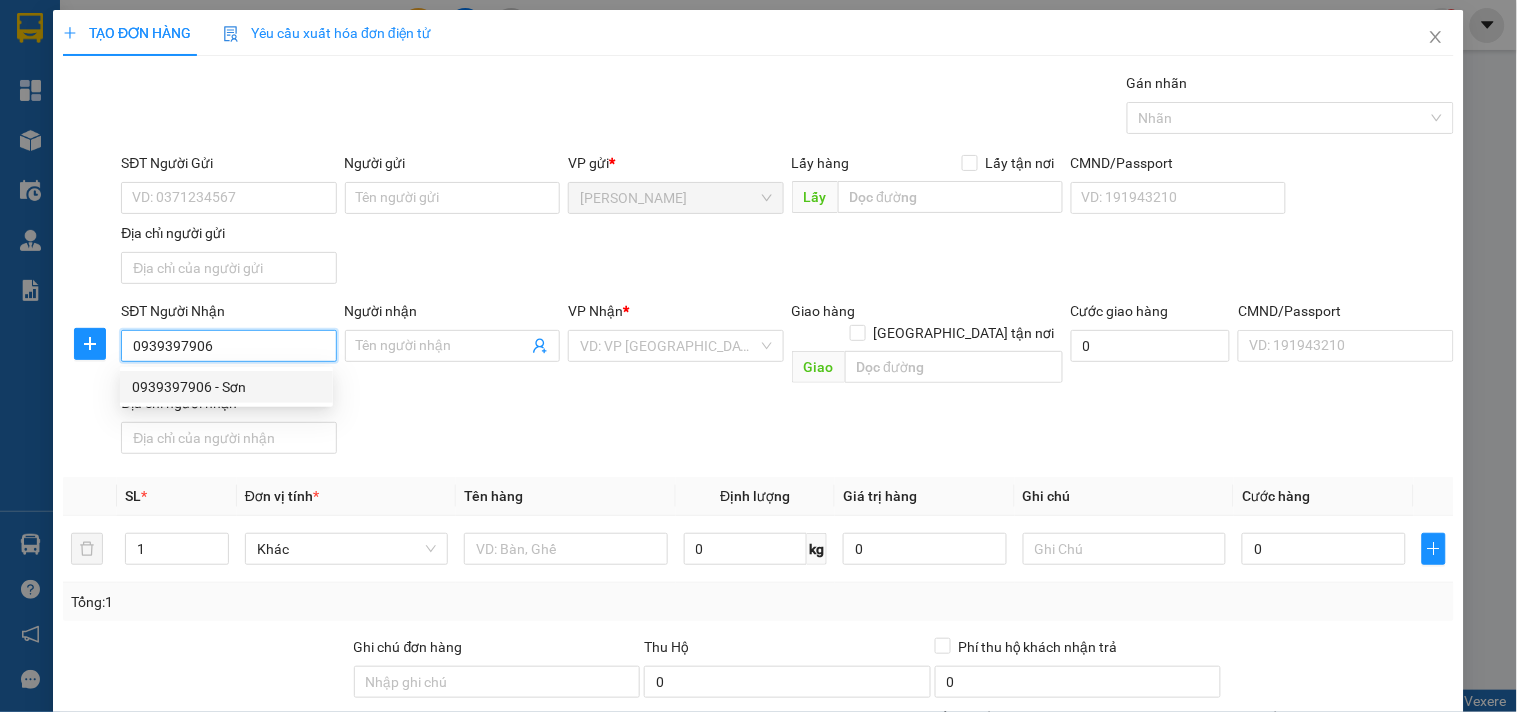 click on "0939397906" at bounding box center [228, 346] 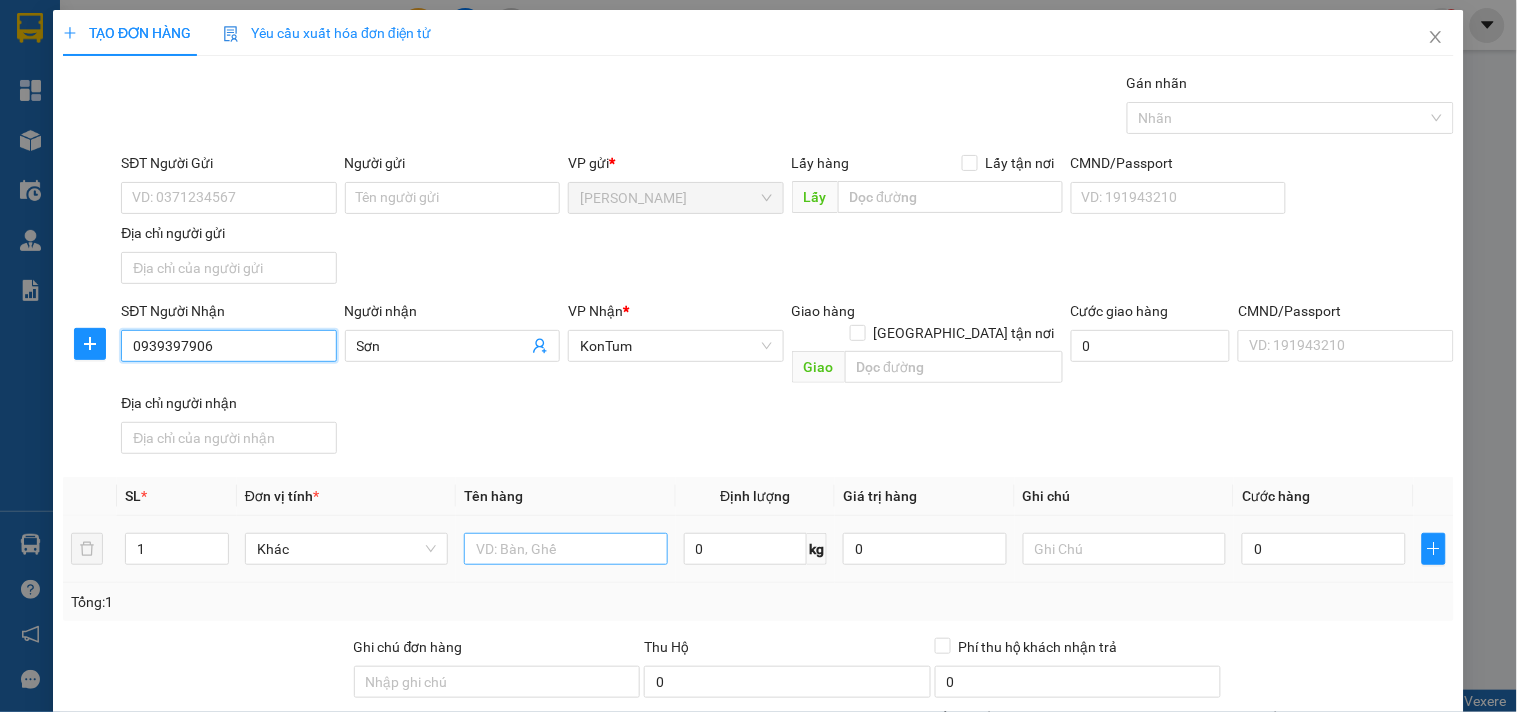 type on "0939397906" 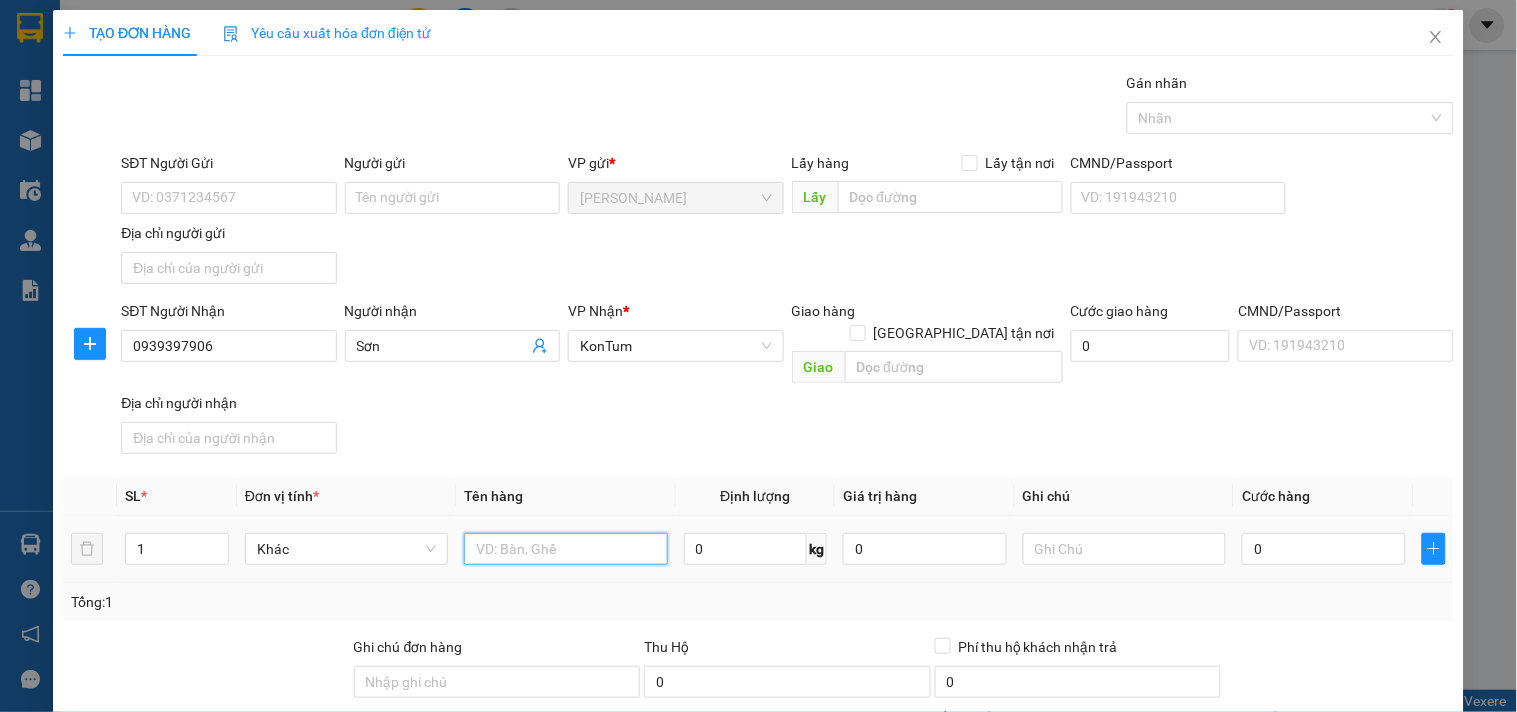 click at bounding box center [565, 549] 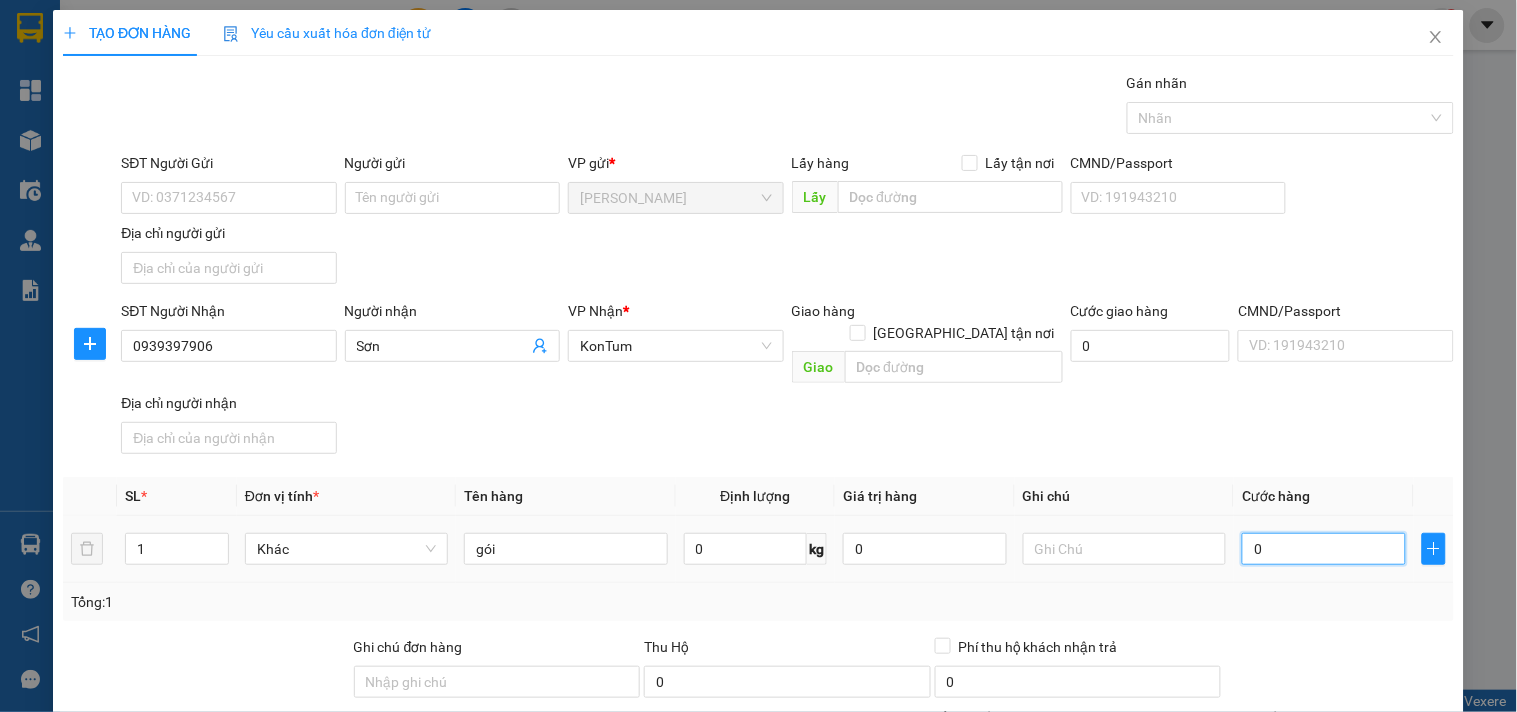 click on "0" at bounding box center (1324, 549) 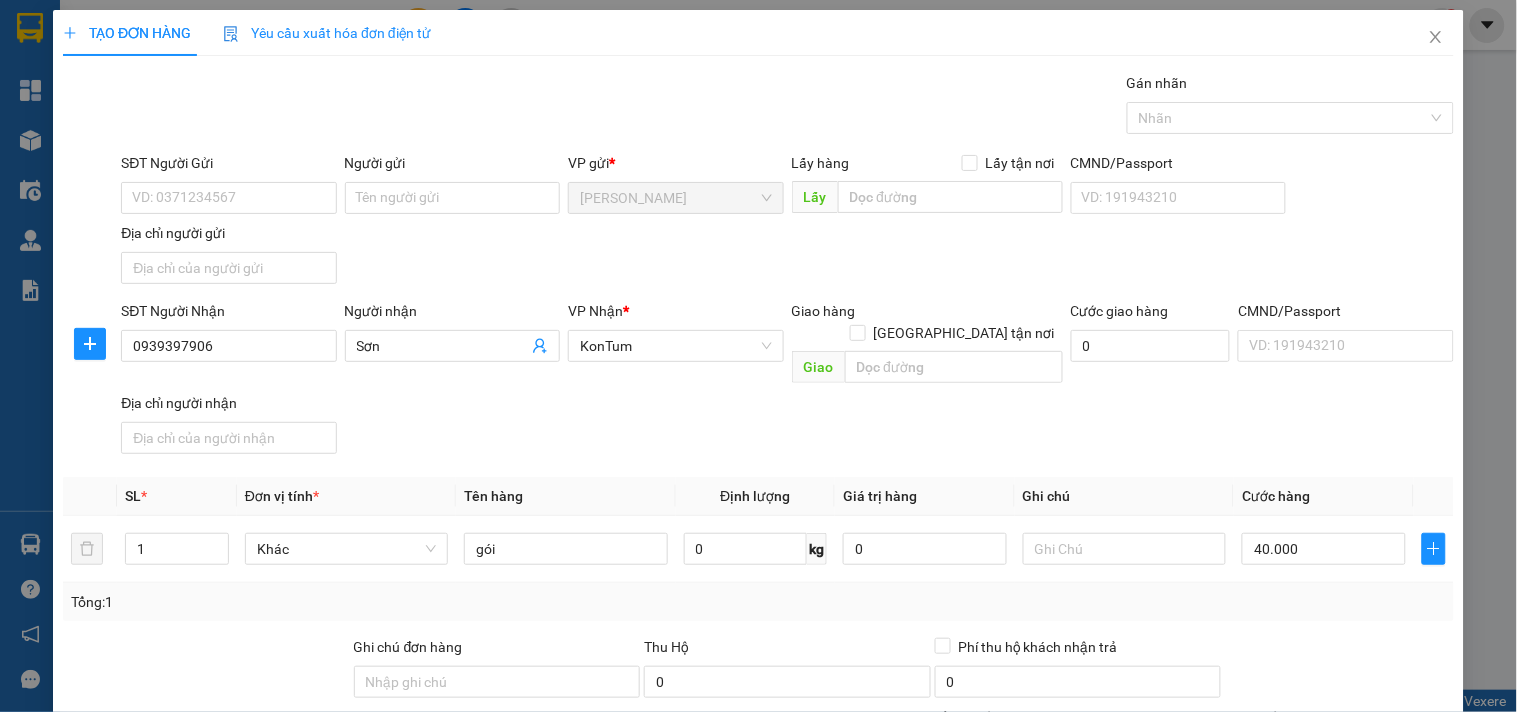 click on "[PERSON_NAME] và In" at bounding box center (1369, 847) 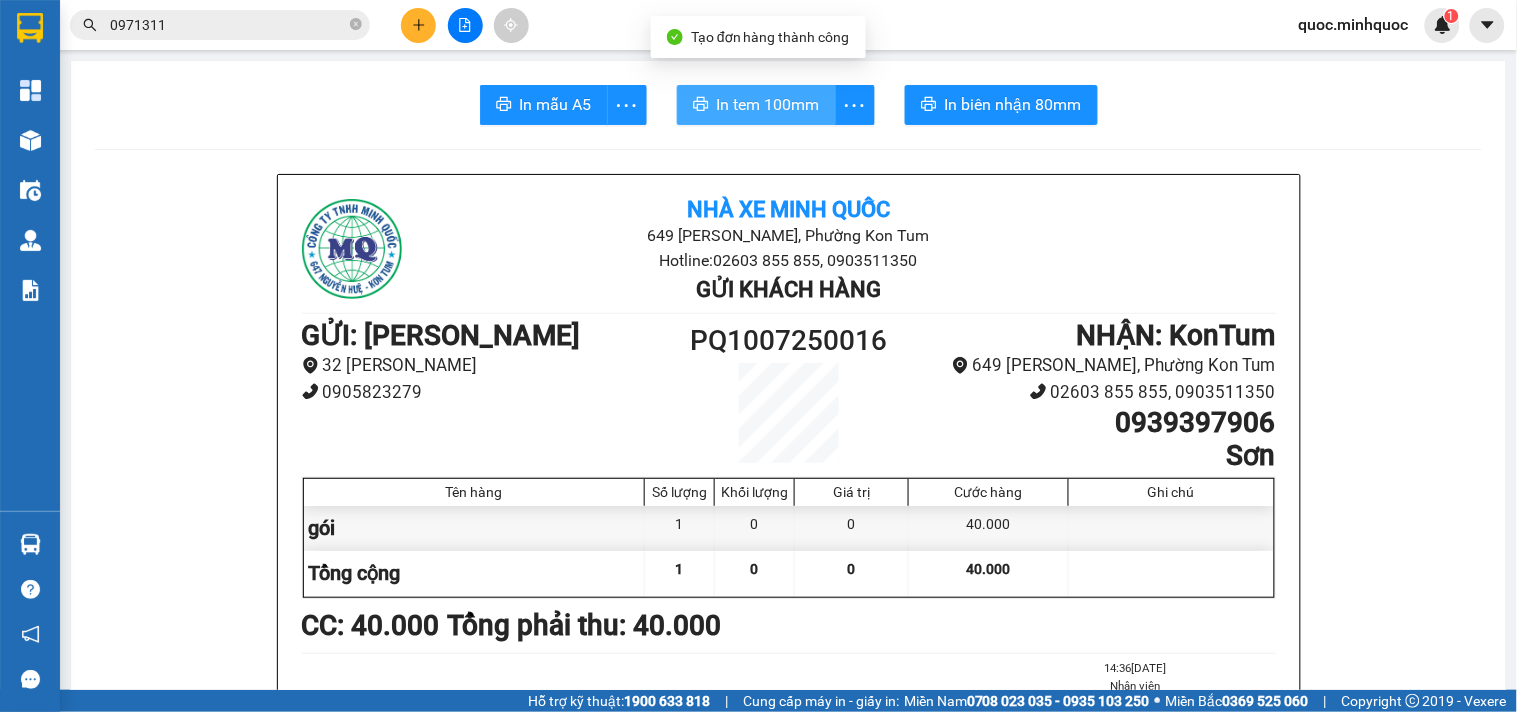 click on "In tem 100mm" at bounding box center [768, 104] 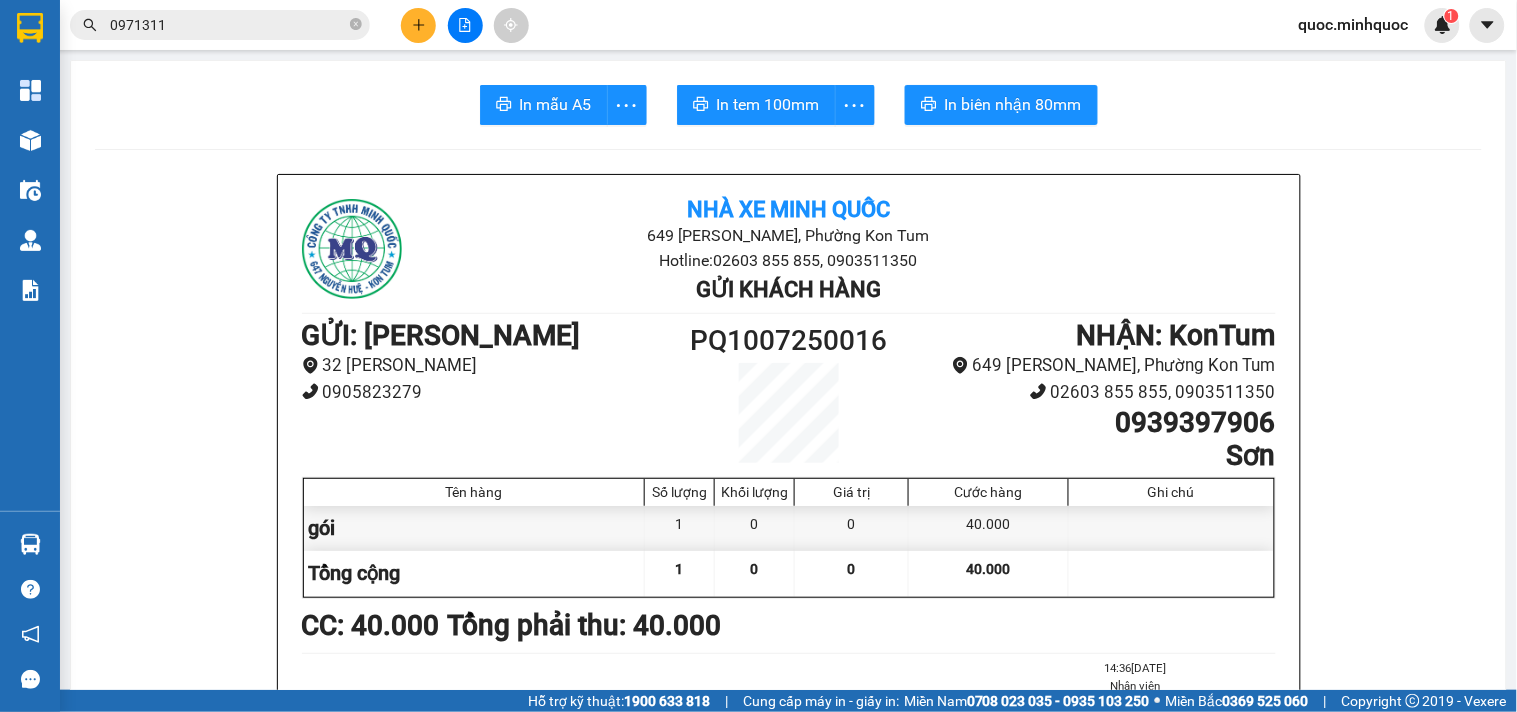 click on "In mẫu A5
In tem 100mm
In biên nhận 80mm" at bounding box center (788, 105) 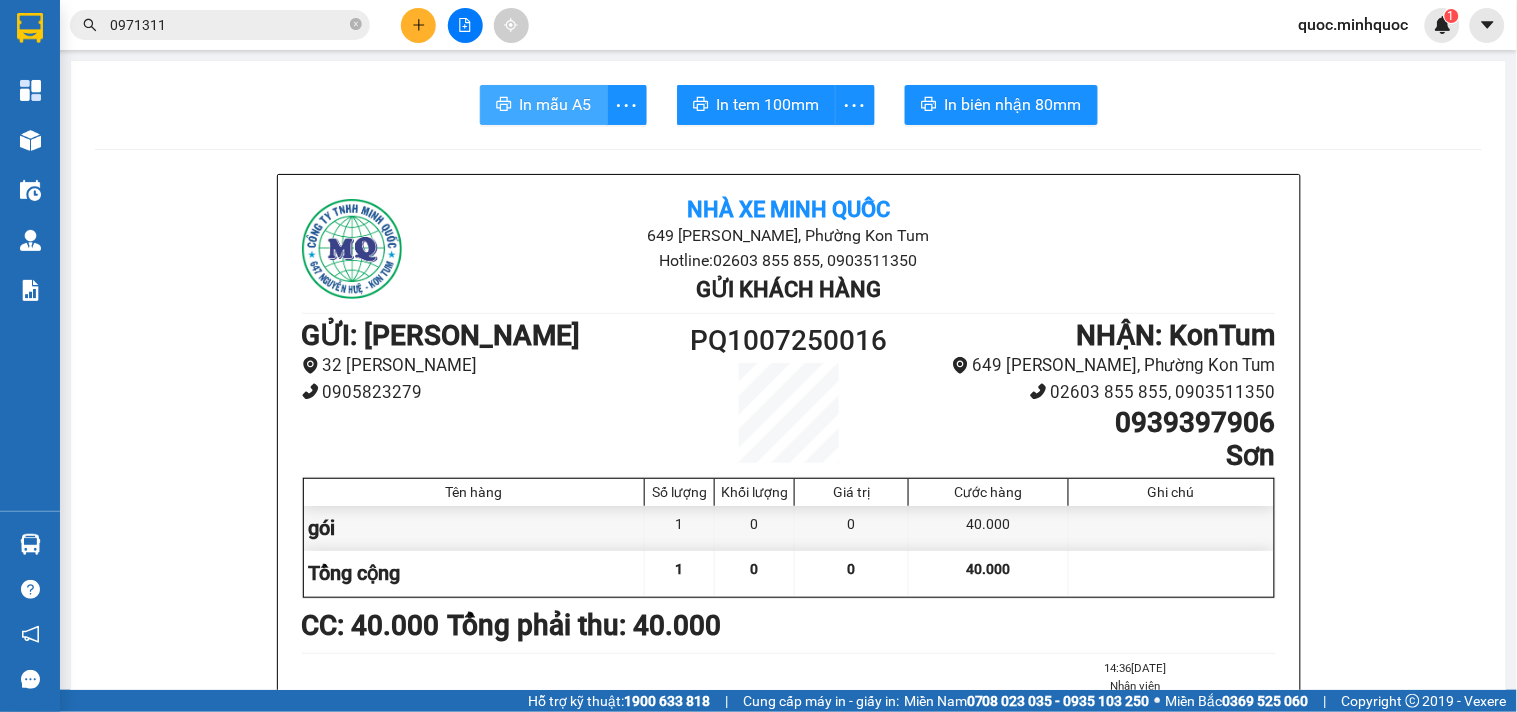 click on "In mẫu A5" at bounding box center [544, 105] 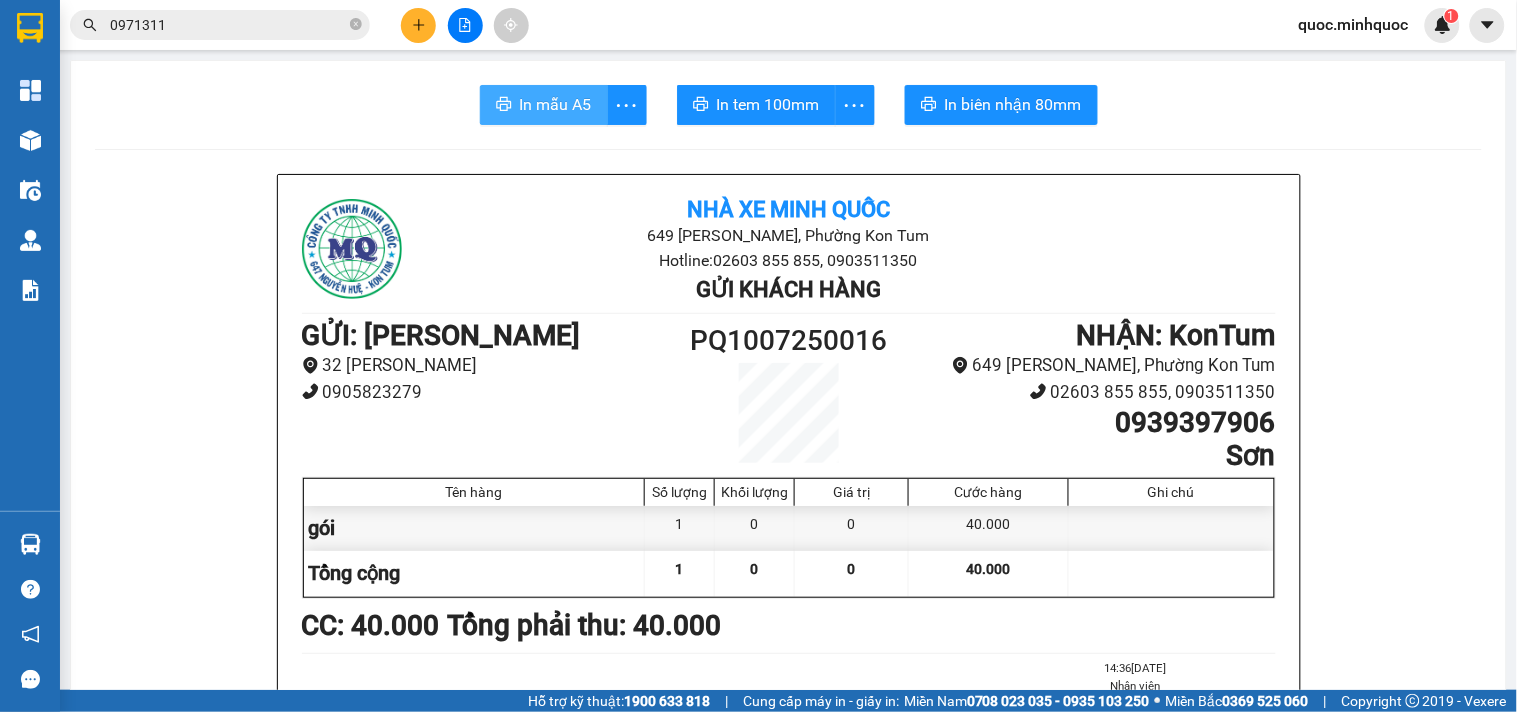 click 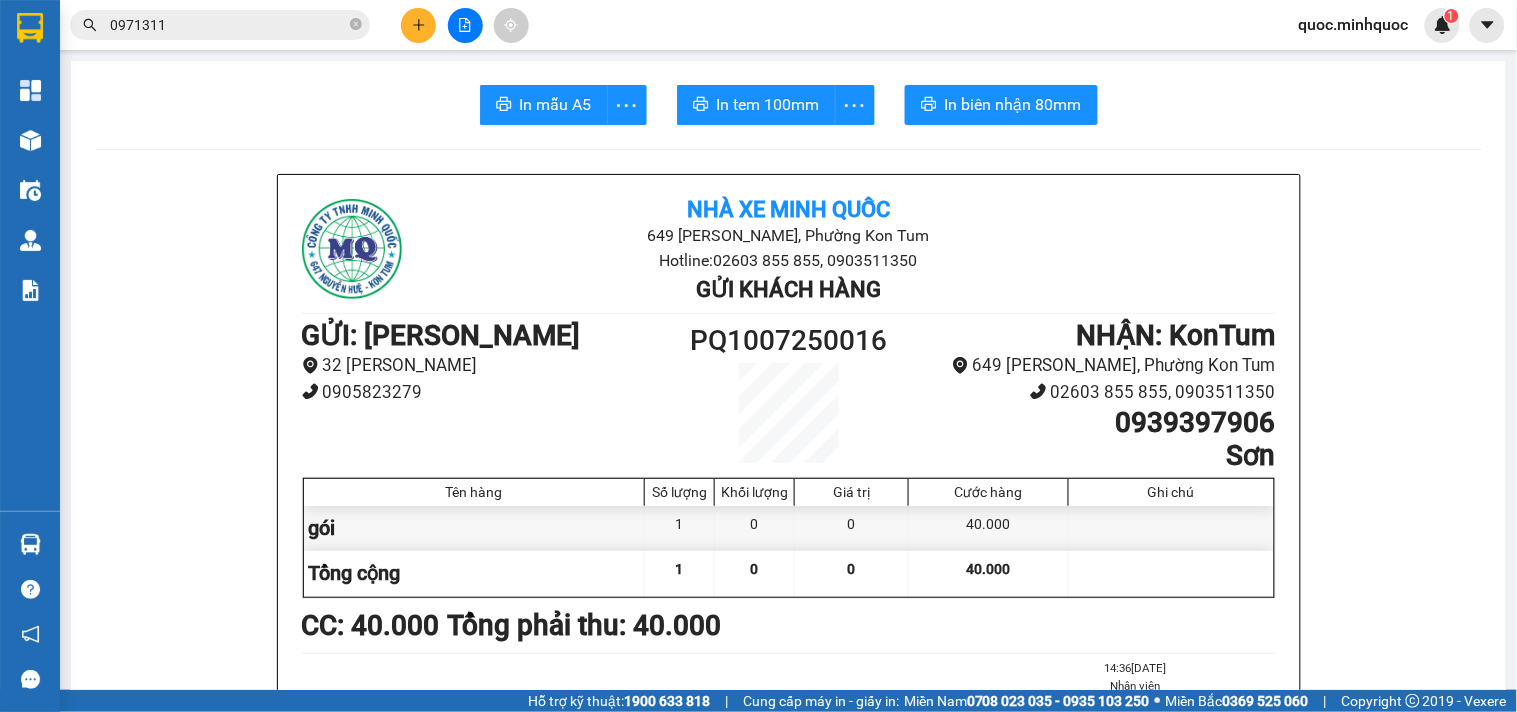 click 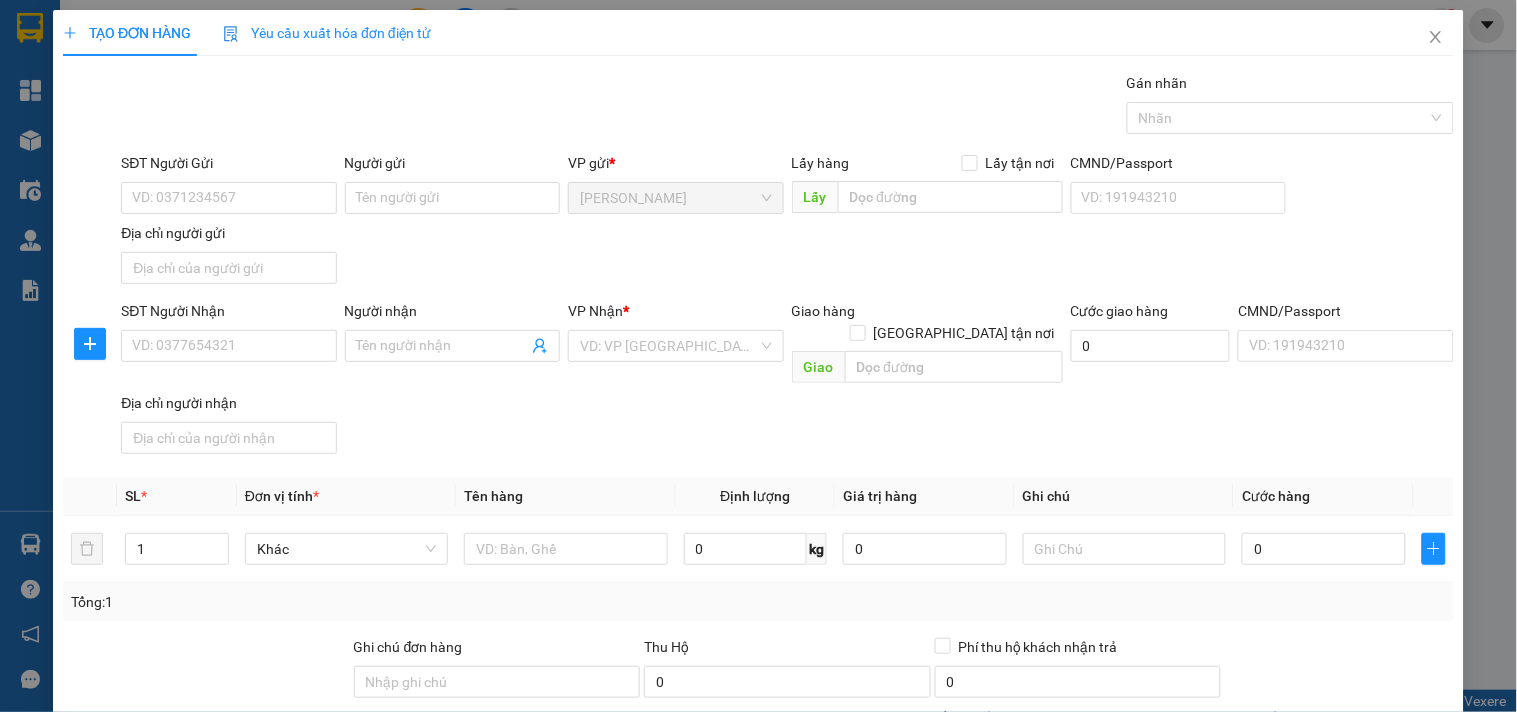 click on "Địa chỉ người nhận" at bounding box center [228, 403] 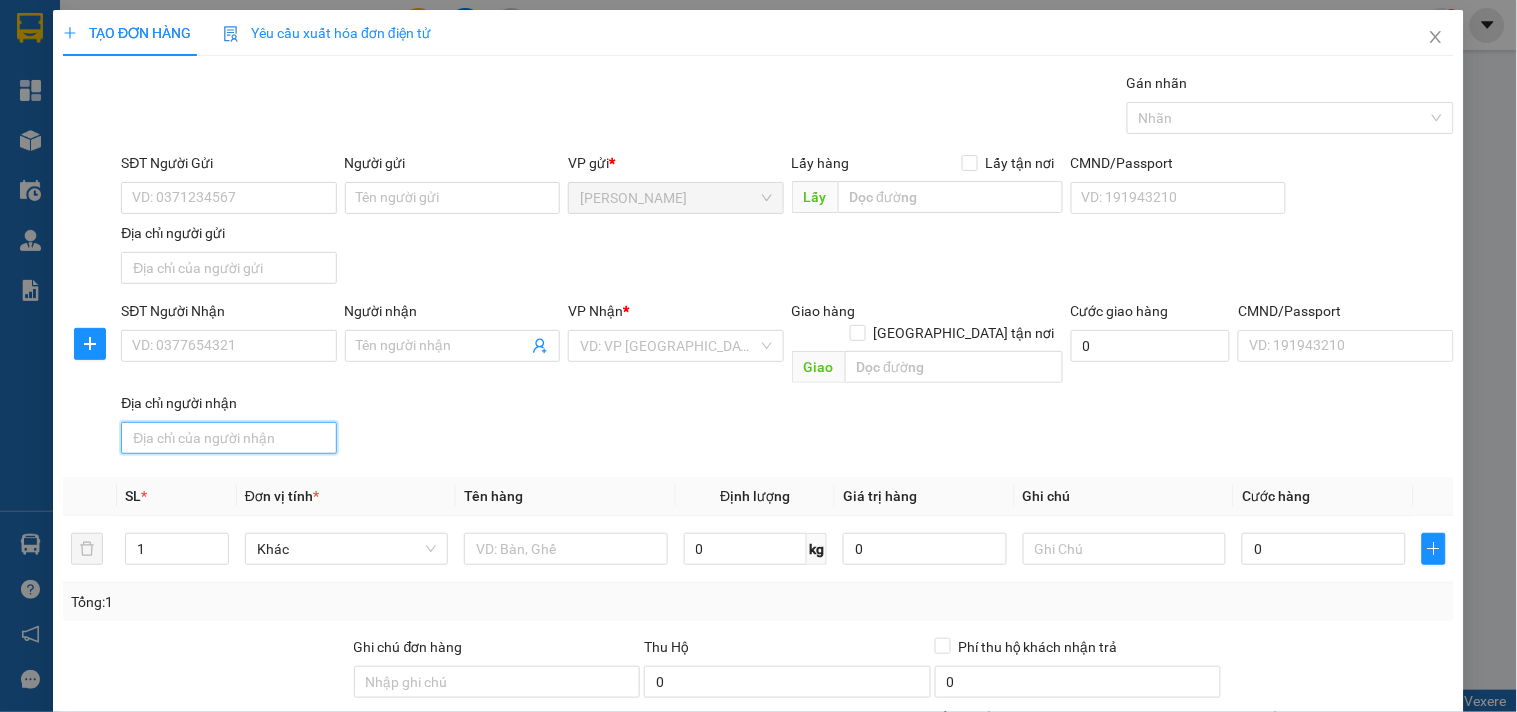 click on "Địa chỉ người nhận" at bounding box center (228, 438) 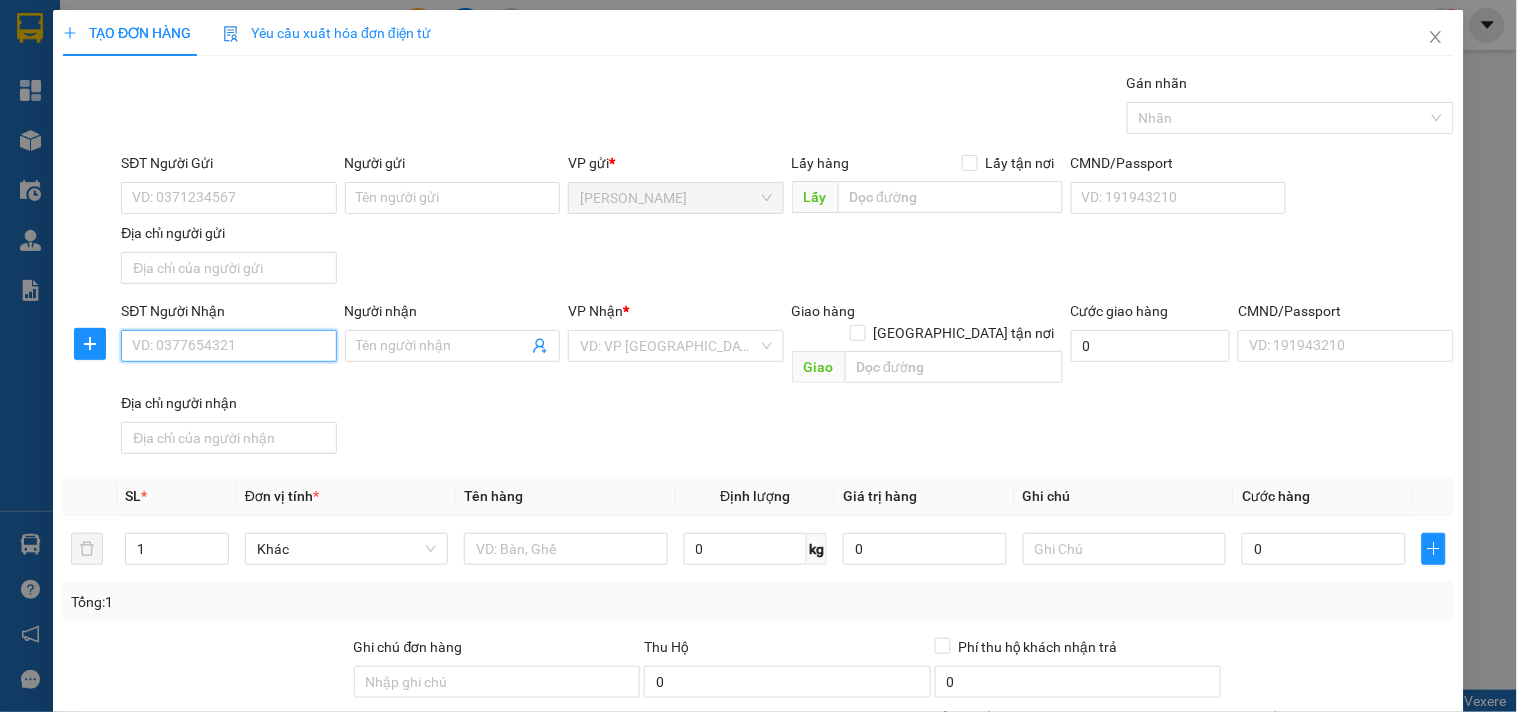 click on "SĐT Người Nhận" at bounding box center [228, 346] 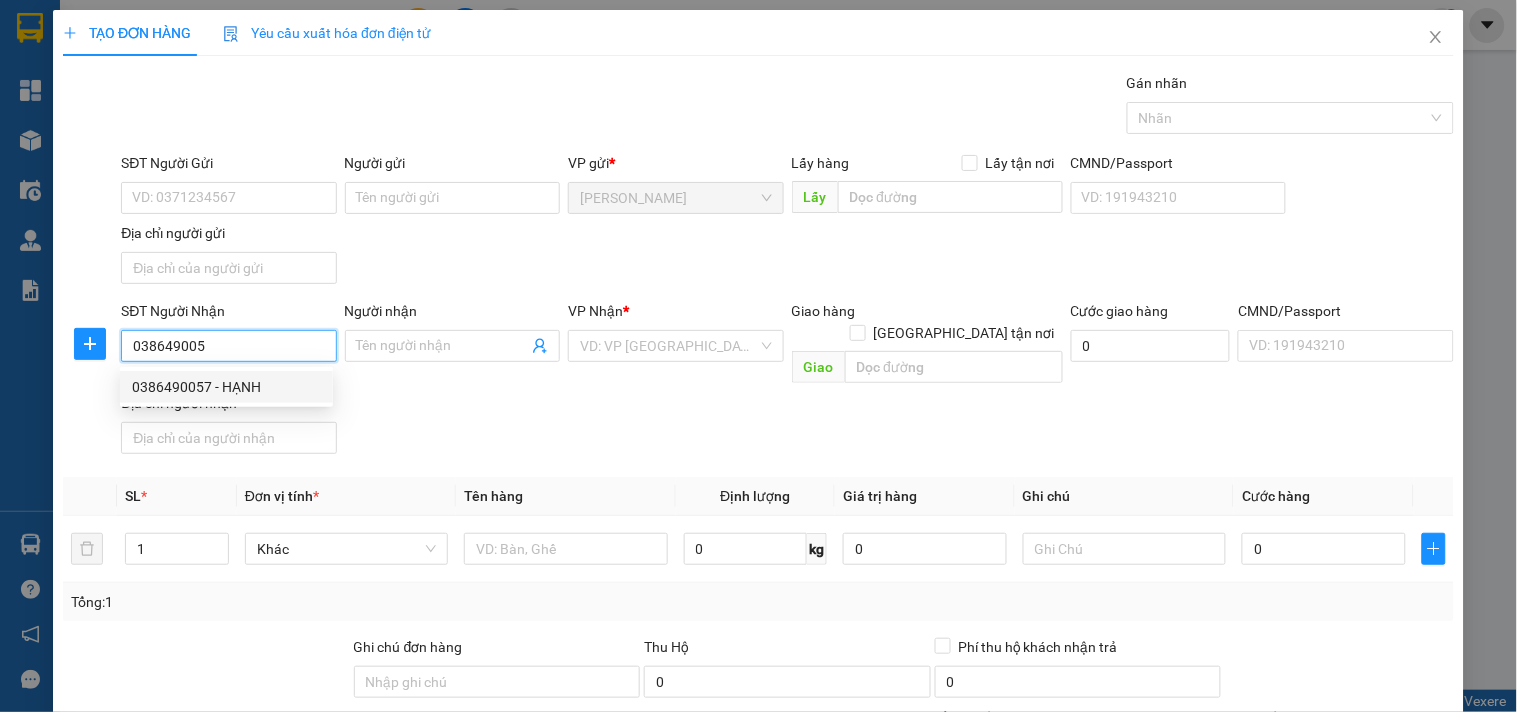click on "0386490057 - HẠNH" at bounding box center [226, 387] 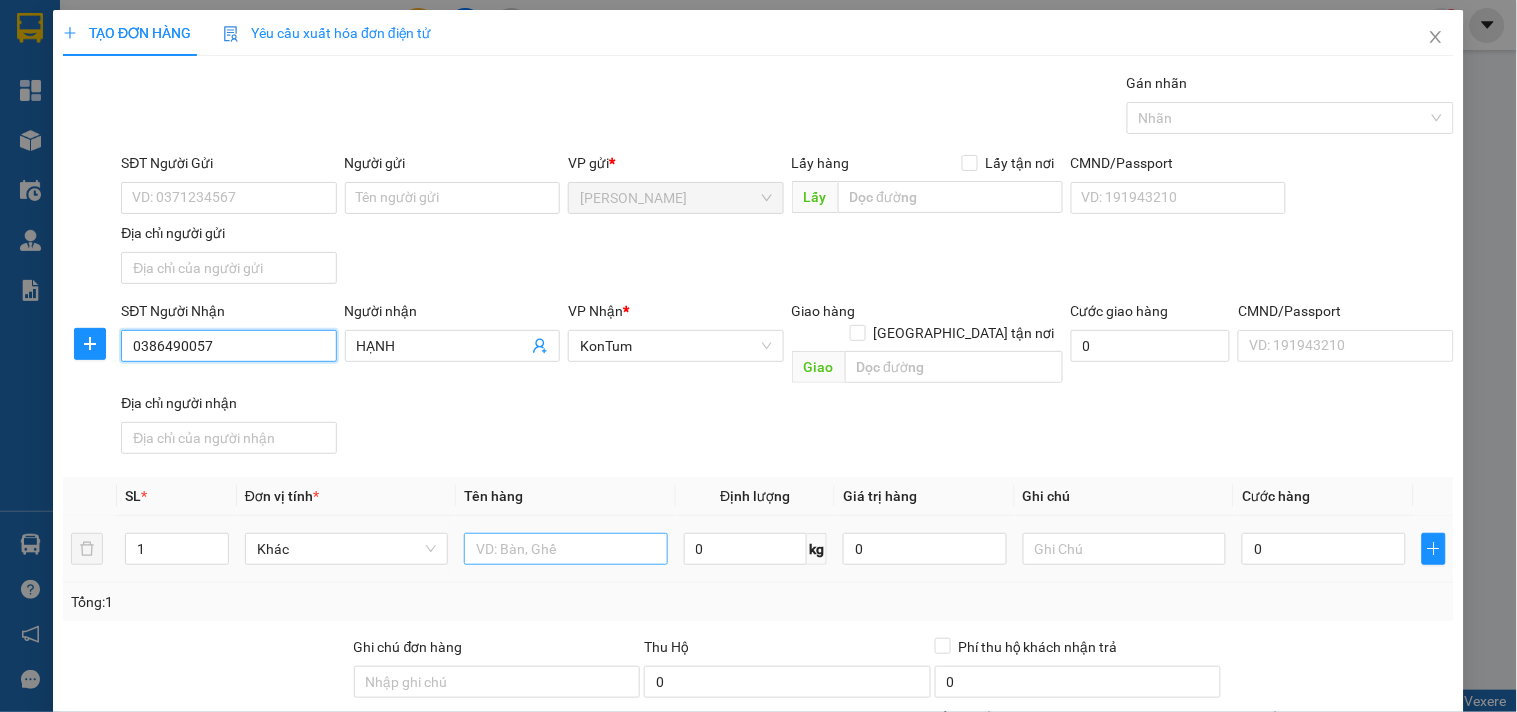 type on "0386490057" 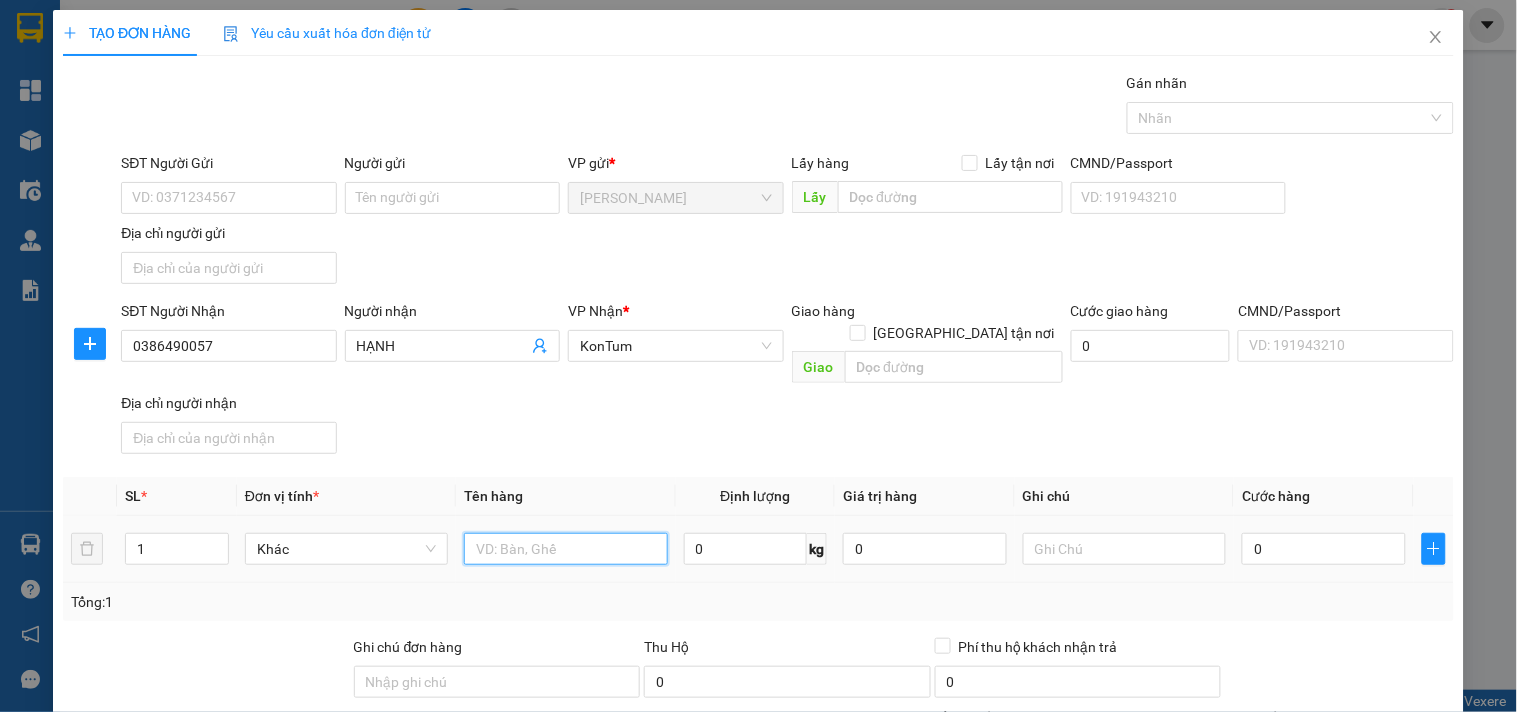 click at bounding box center [565, 549] 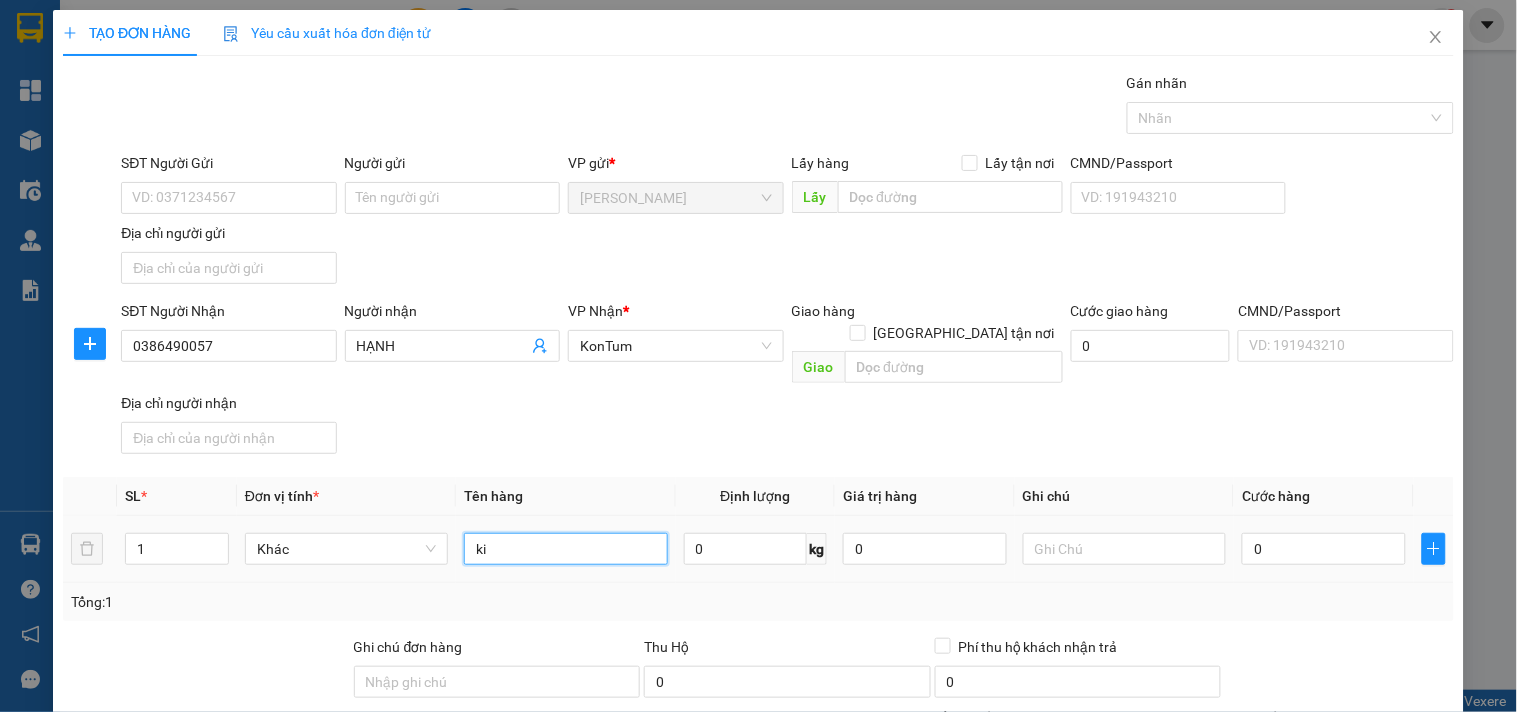 type on "k" 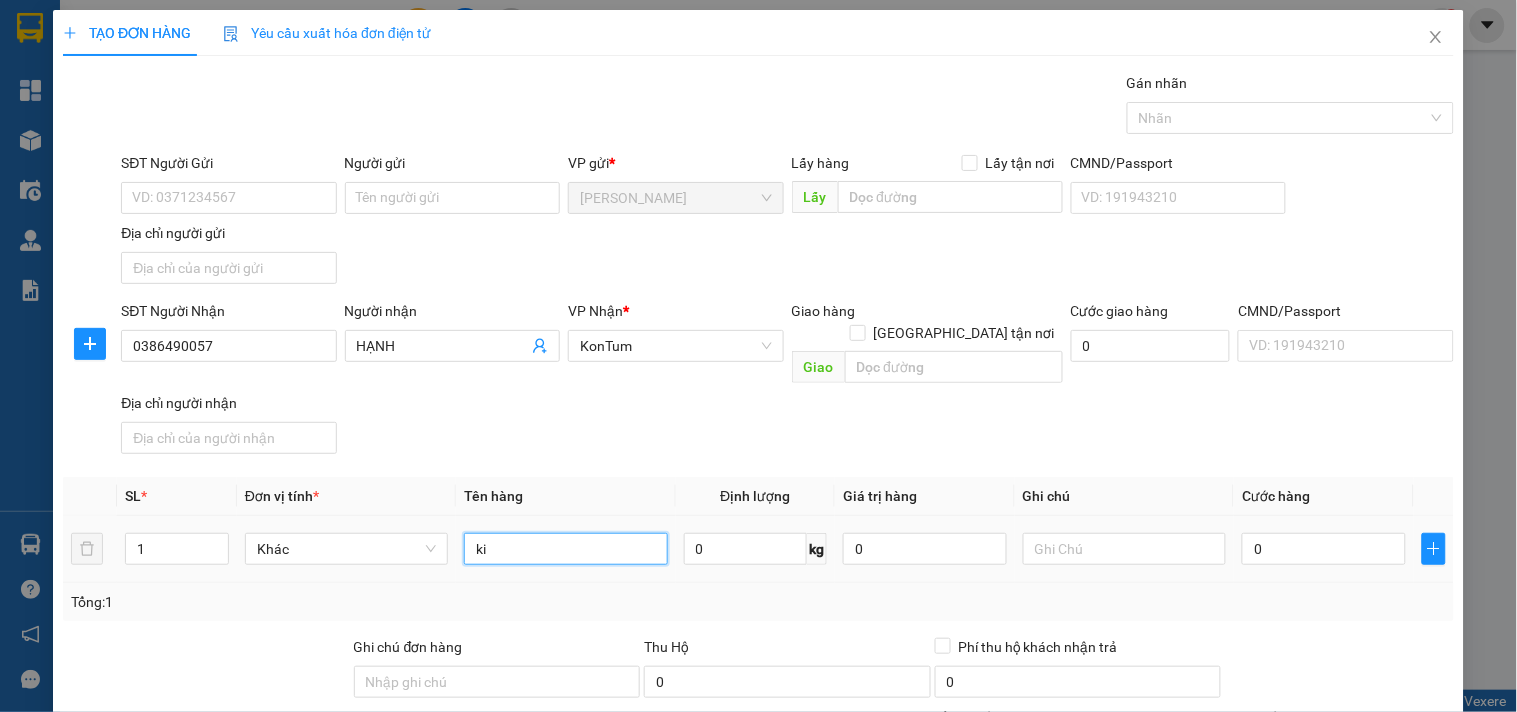 type on "k" 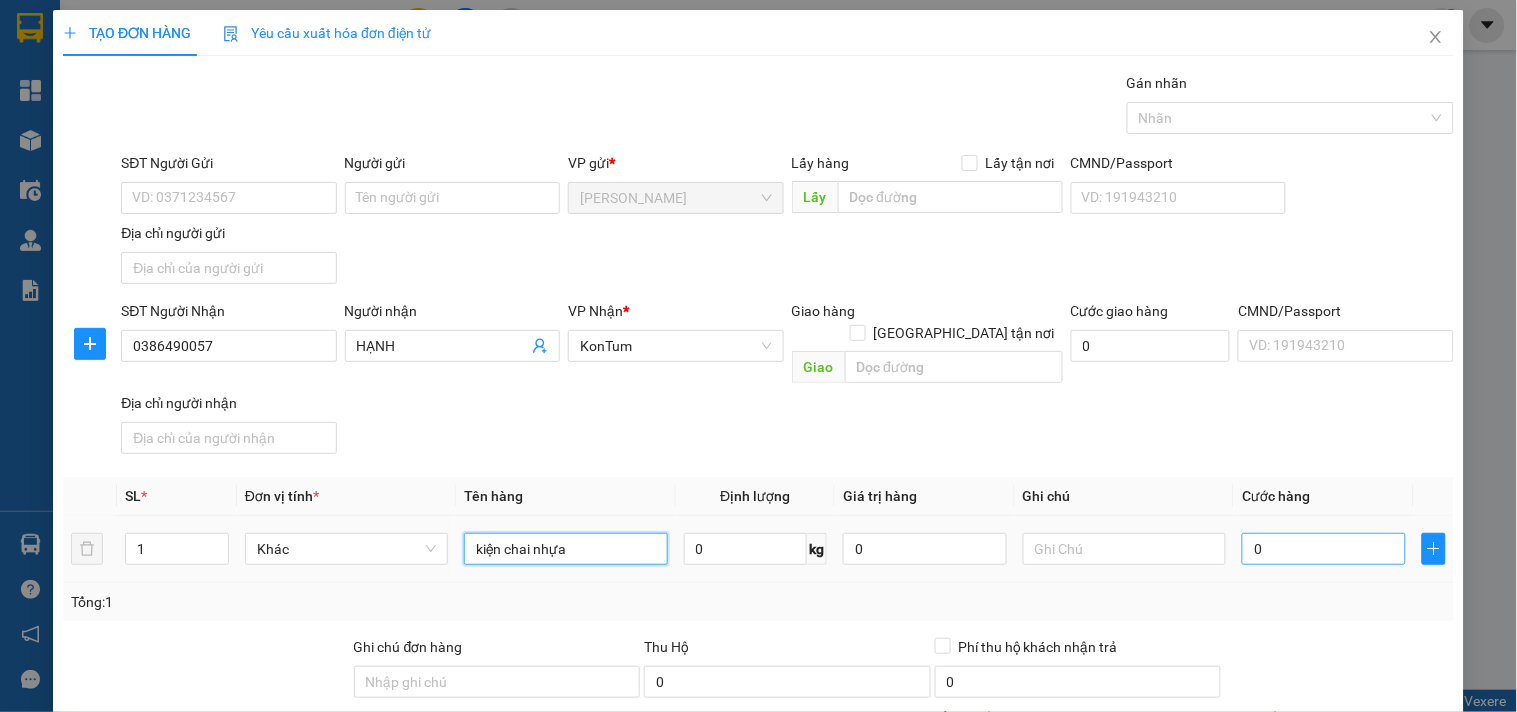 type on "kiện chai nhựa" 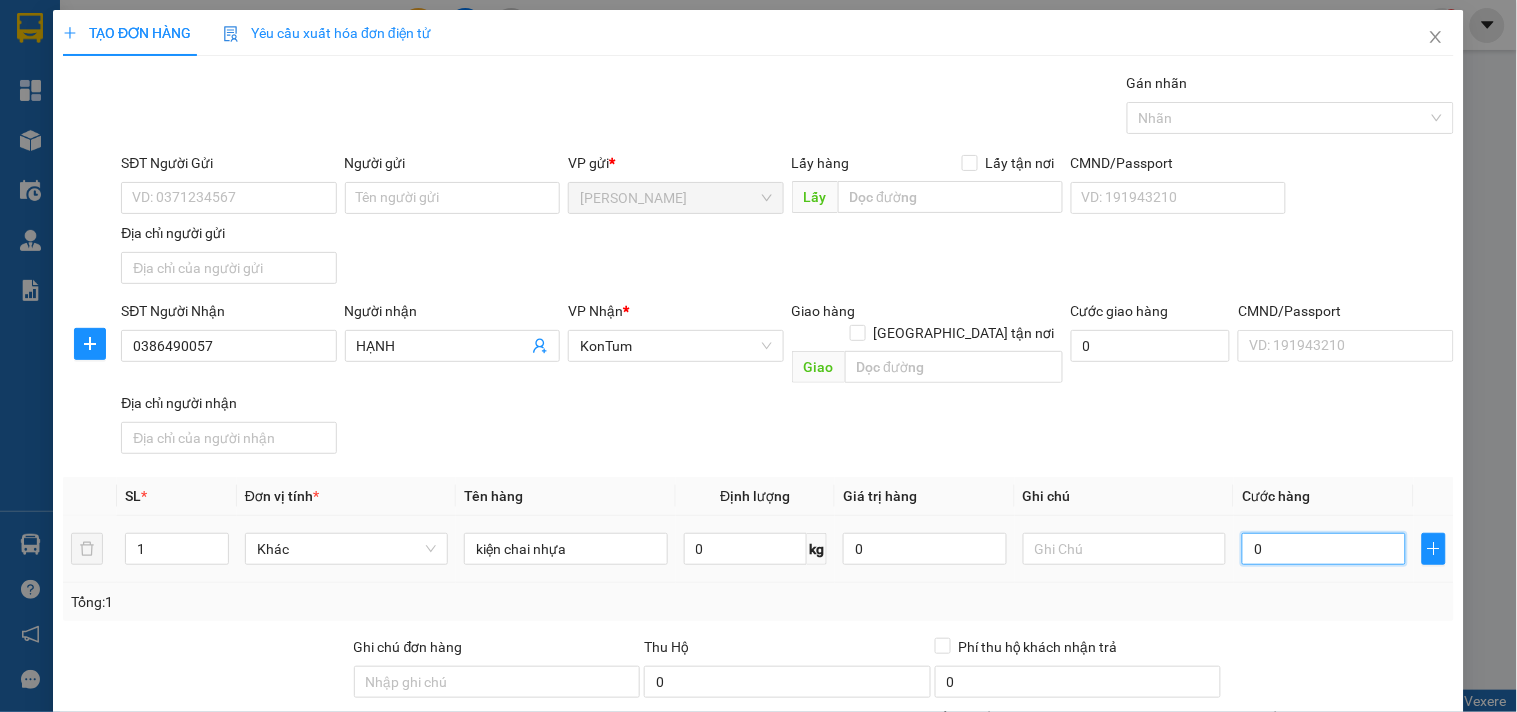 click on "0" at bounding box center (1324, 549) 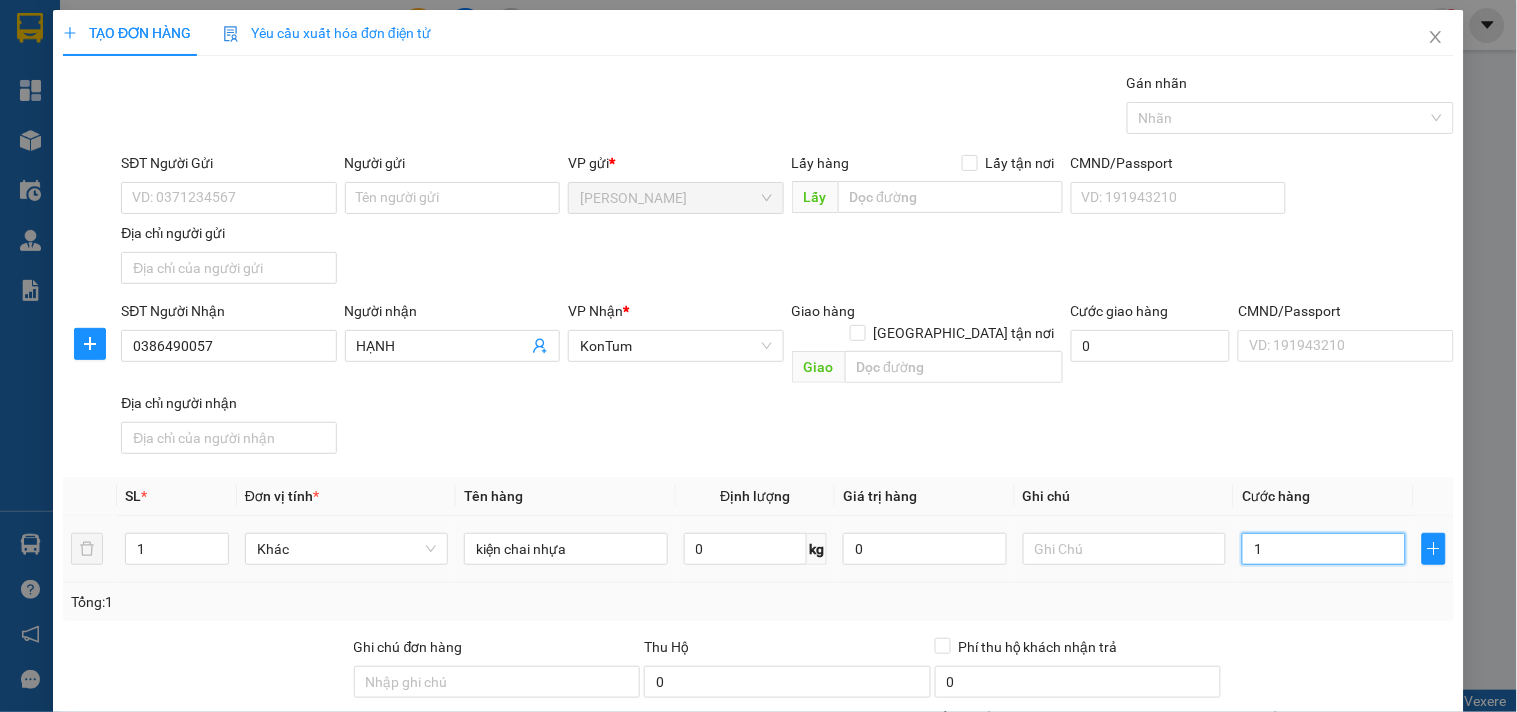 type on "15" 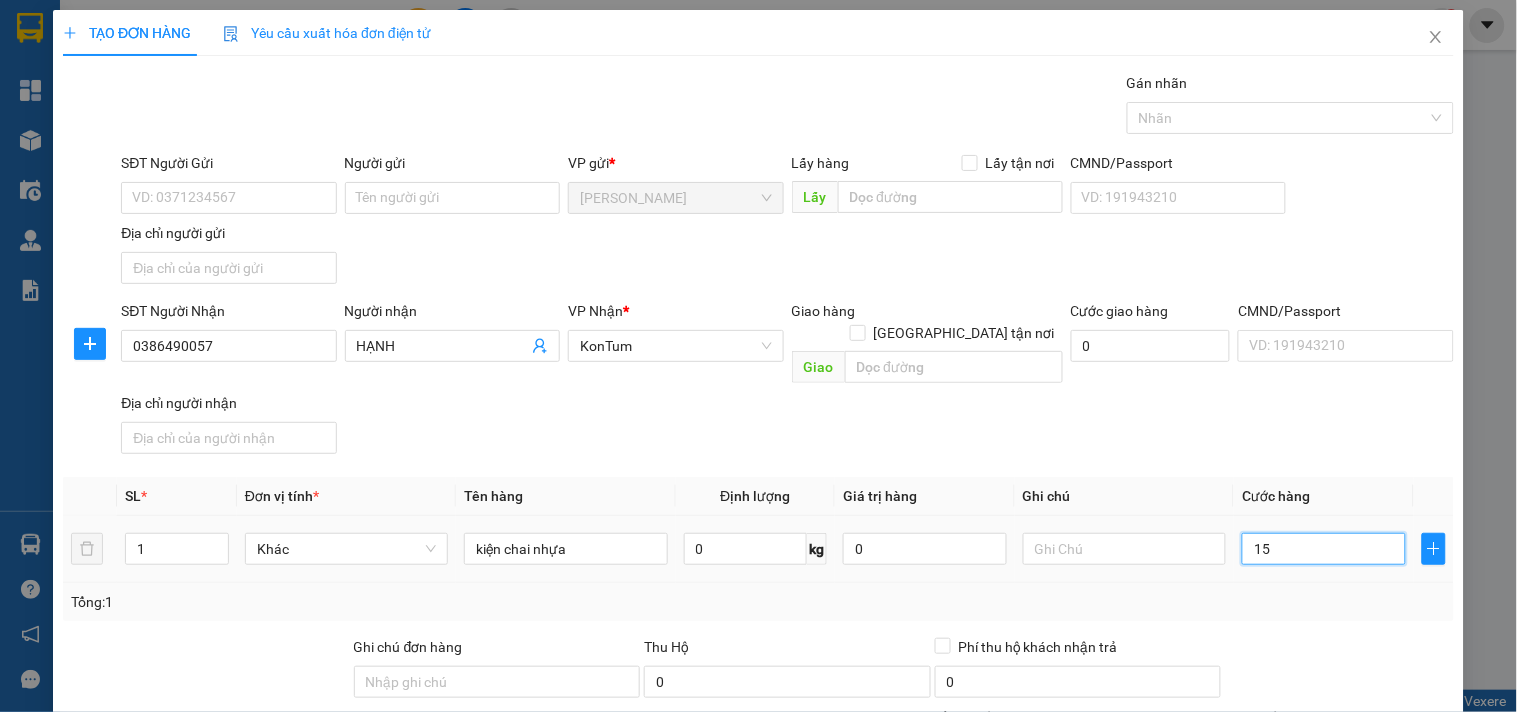 type on "150" 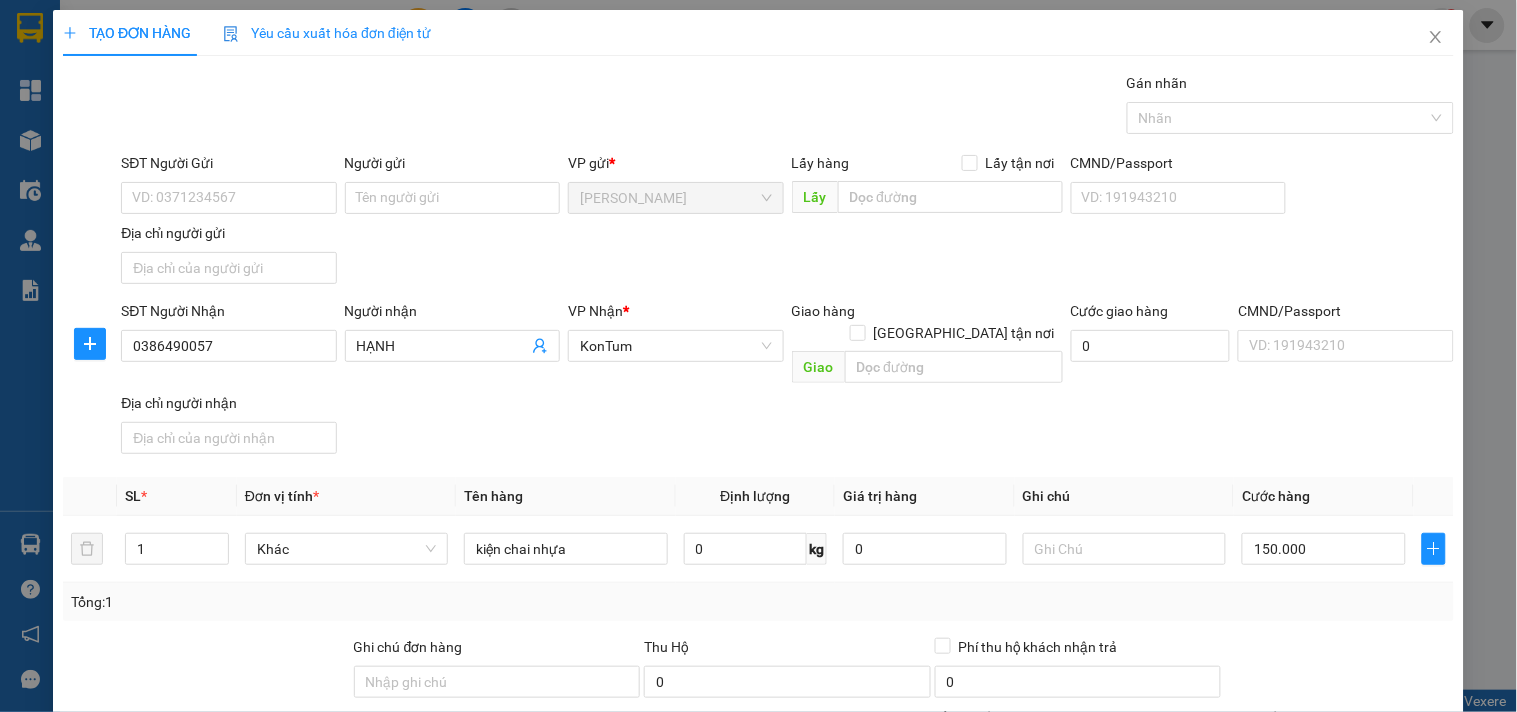 click on "[PERSON_NAME] và In" at bounding box center [1392, 847] 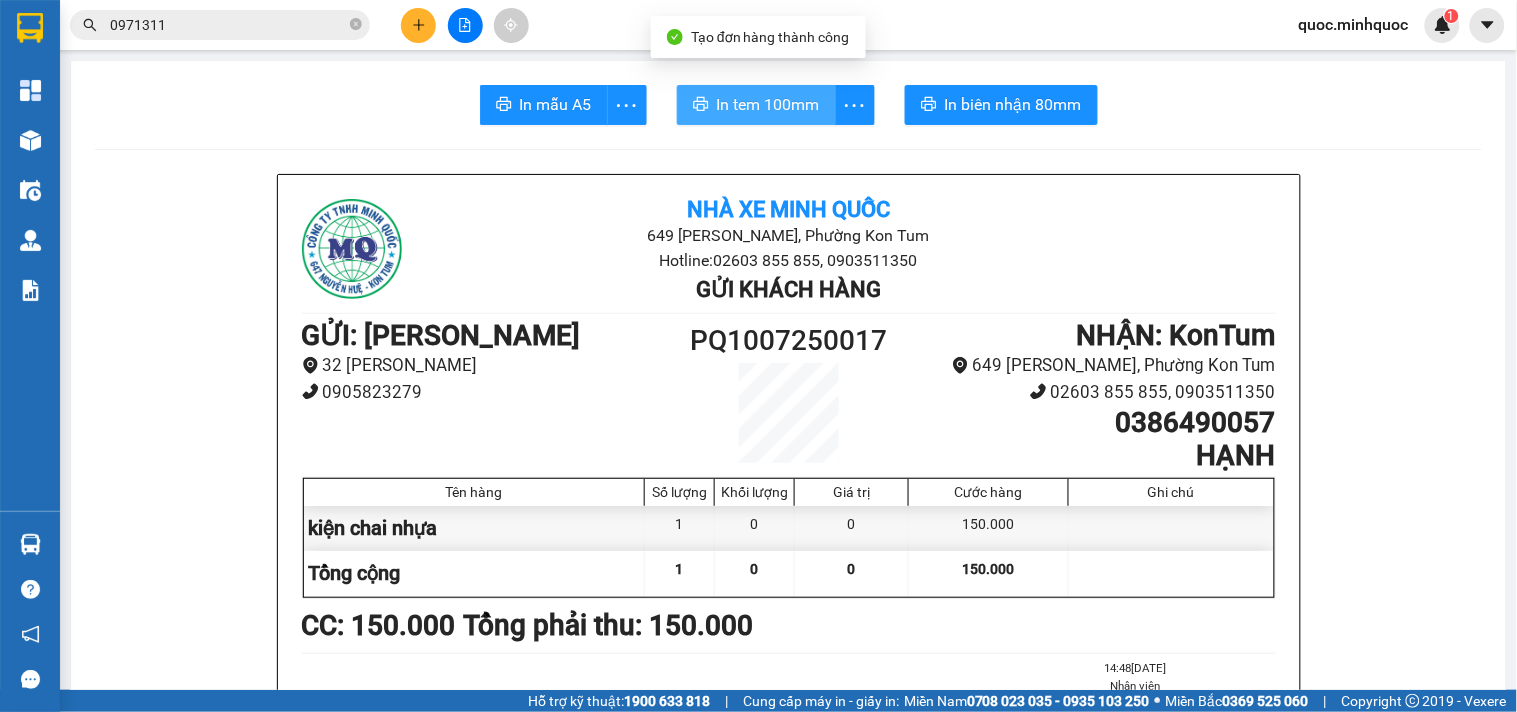 click on "In tem 100mm" at bounding box center [768, 104] 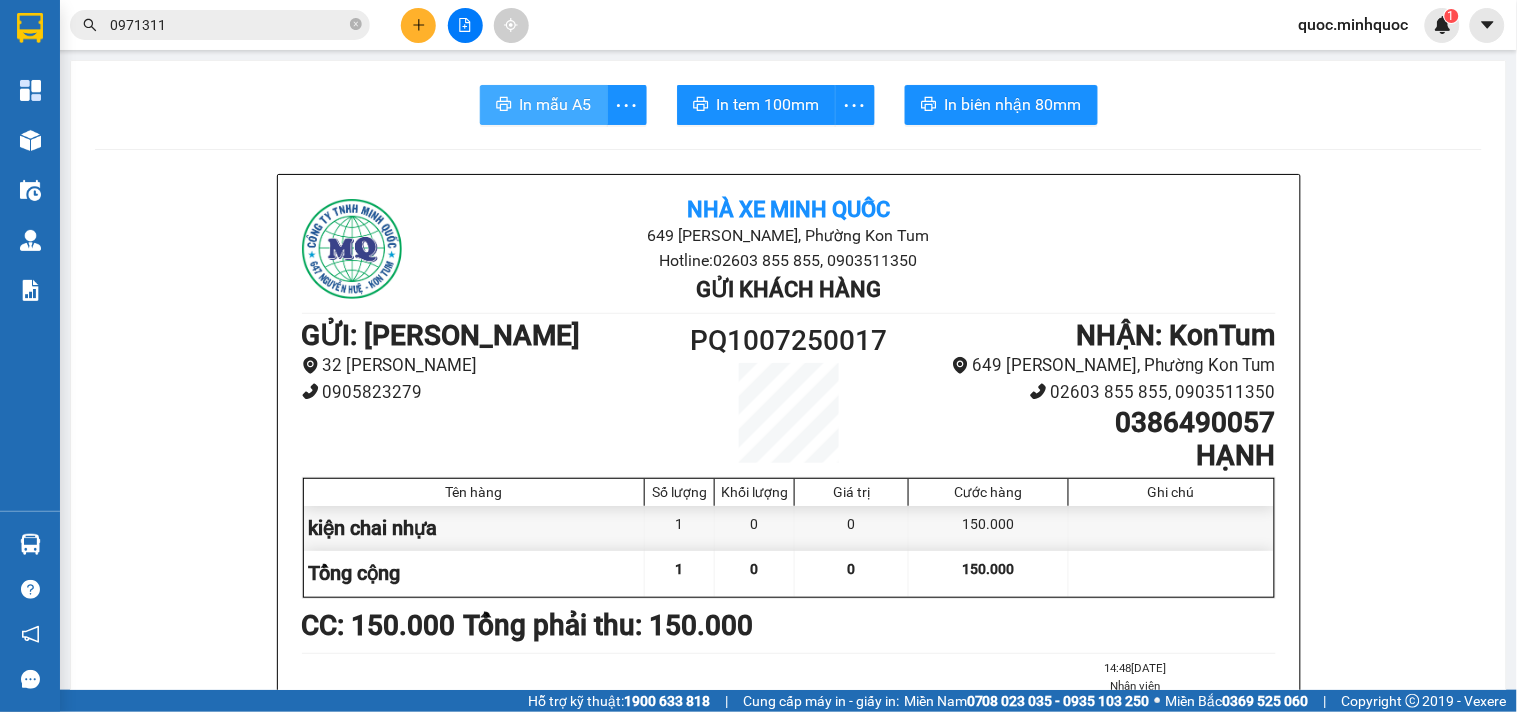 click on "In mẫu A5" at bounding box center [544, 105] 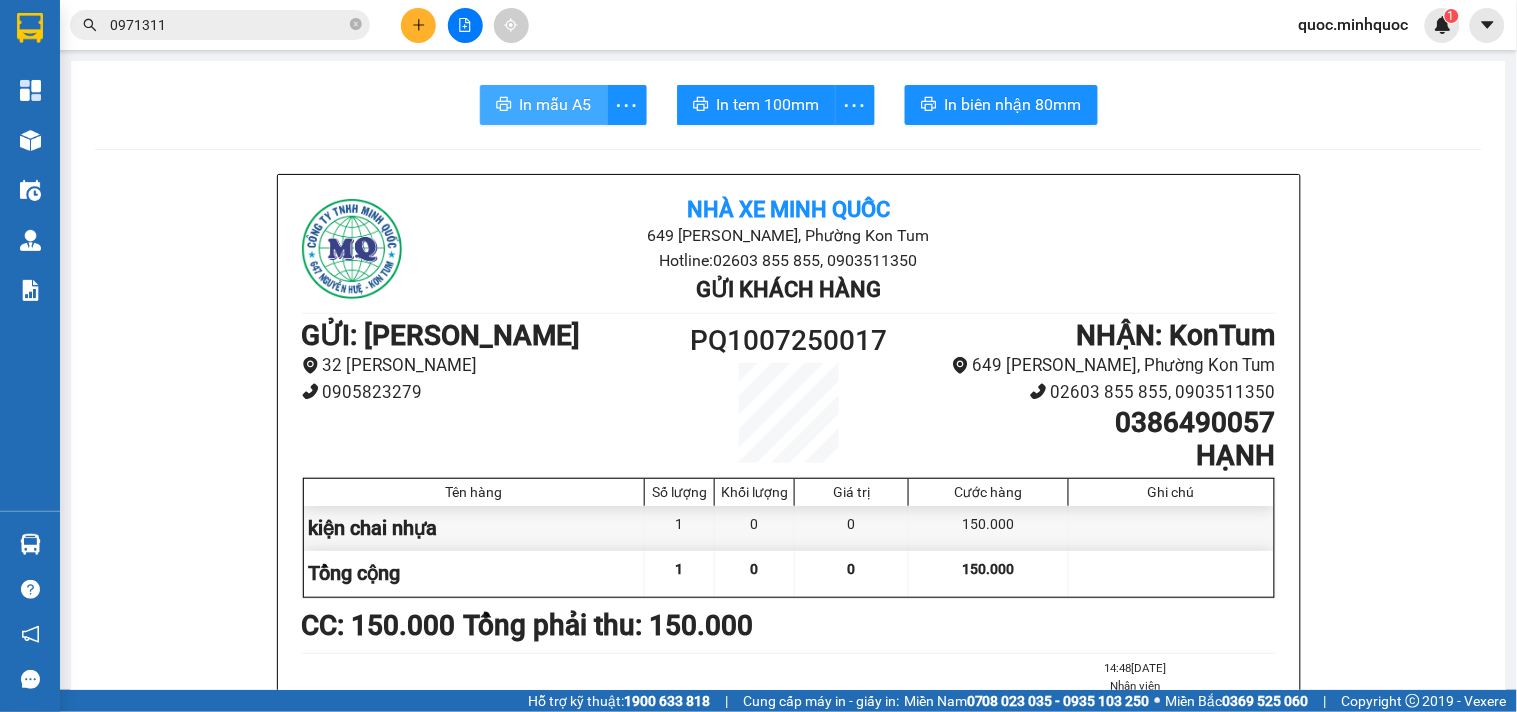 click on "In mẫu A5" at bounding box center [544, 105] 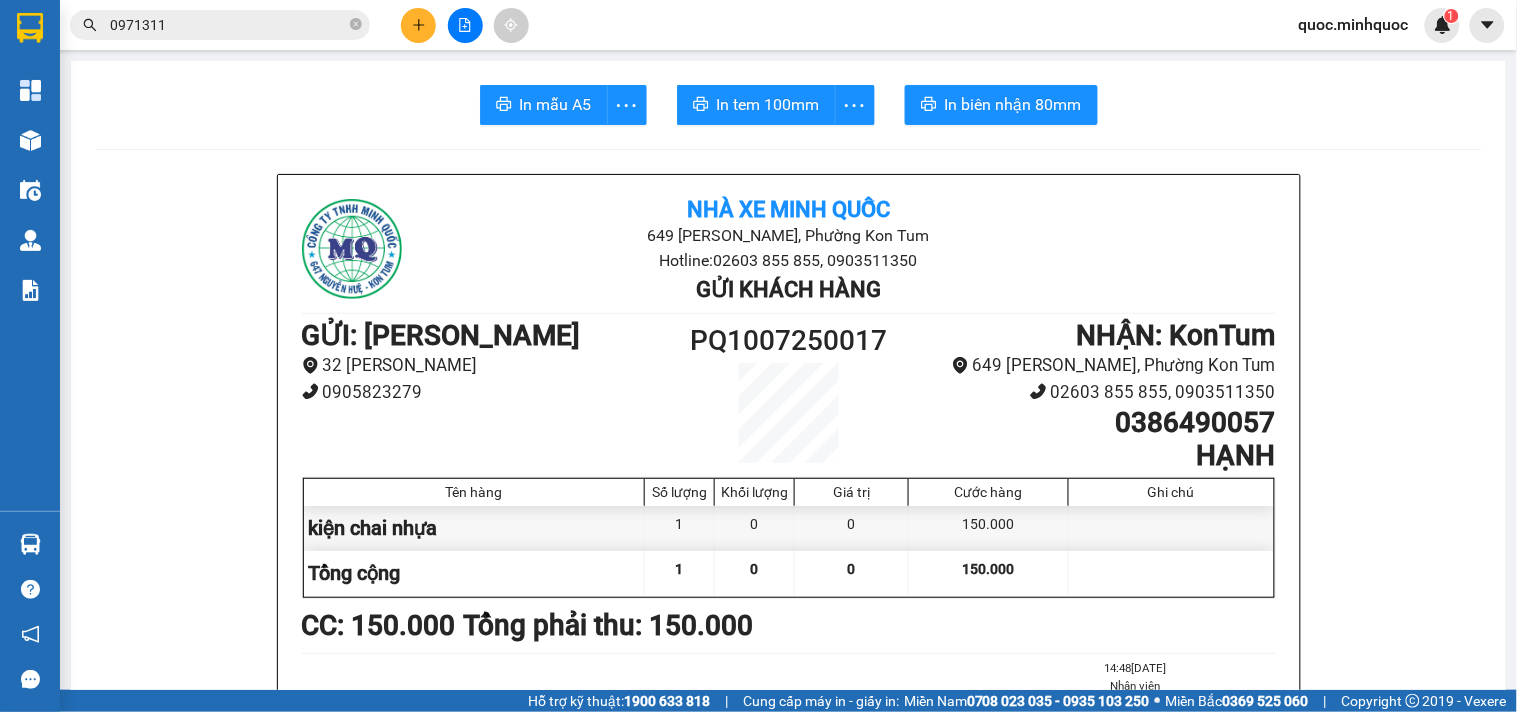 click 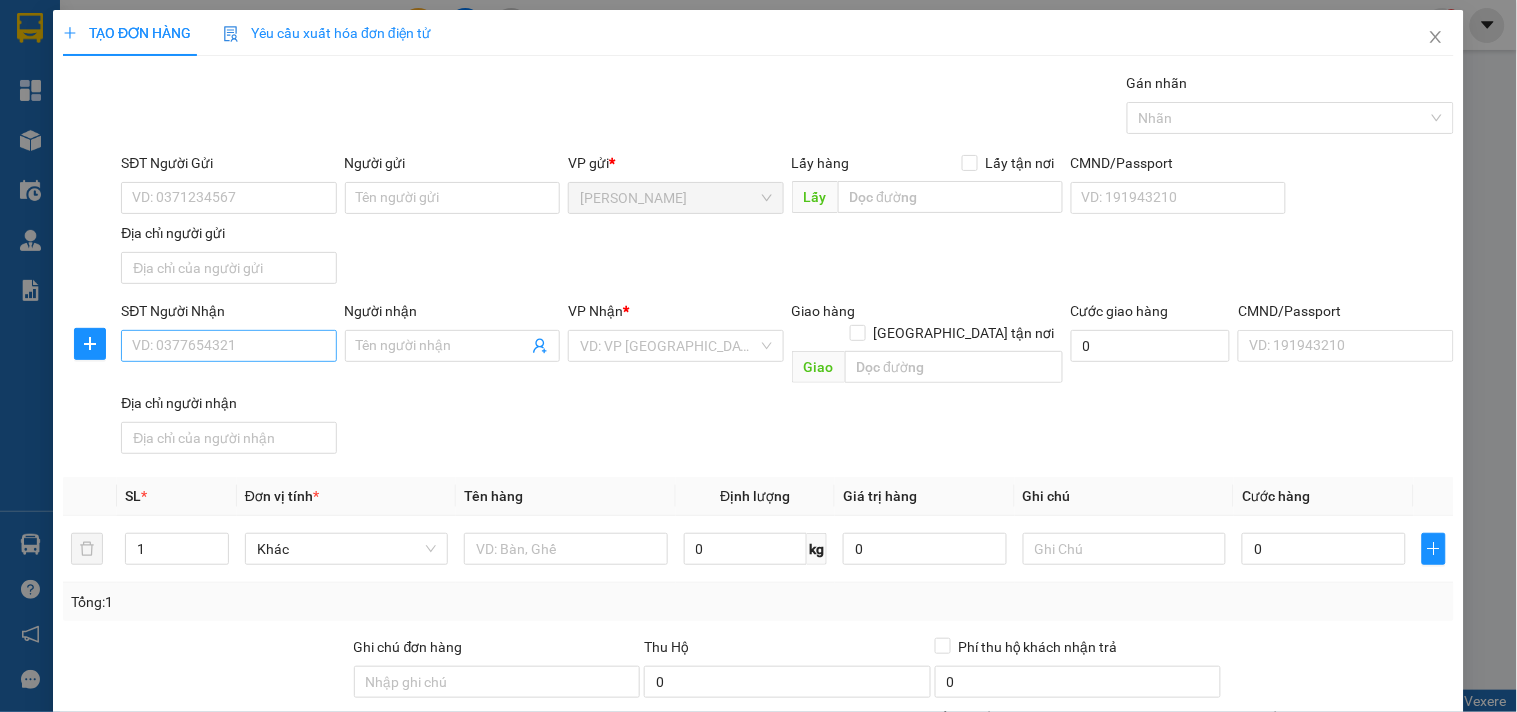 click on "SĐT Người Nhận VD: 0377654321" at bounding box center (228, 335) 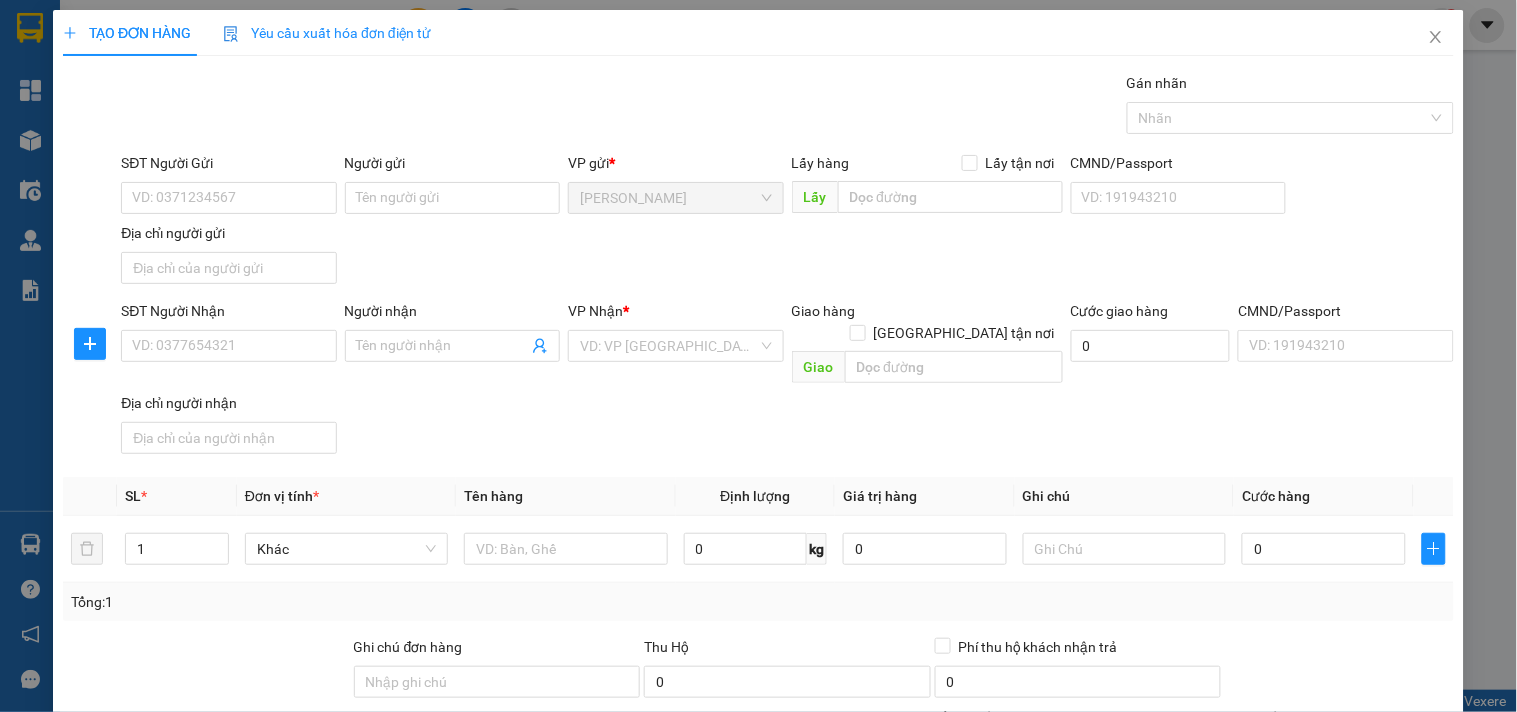 click on "SĐT Người Nhận VD: 0377654321" at bounding box center [228, 335] 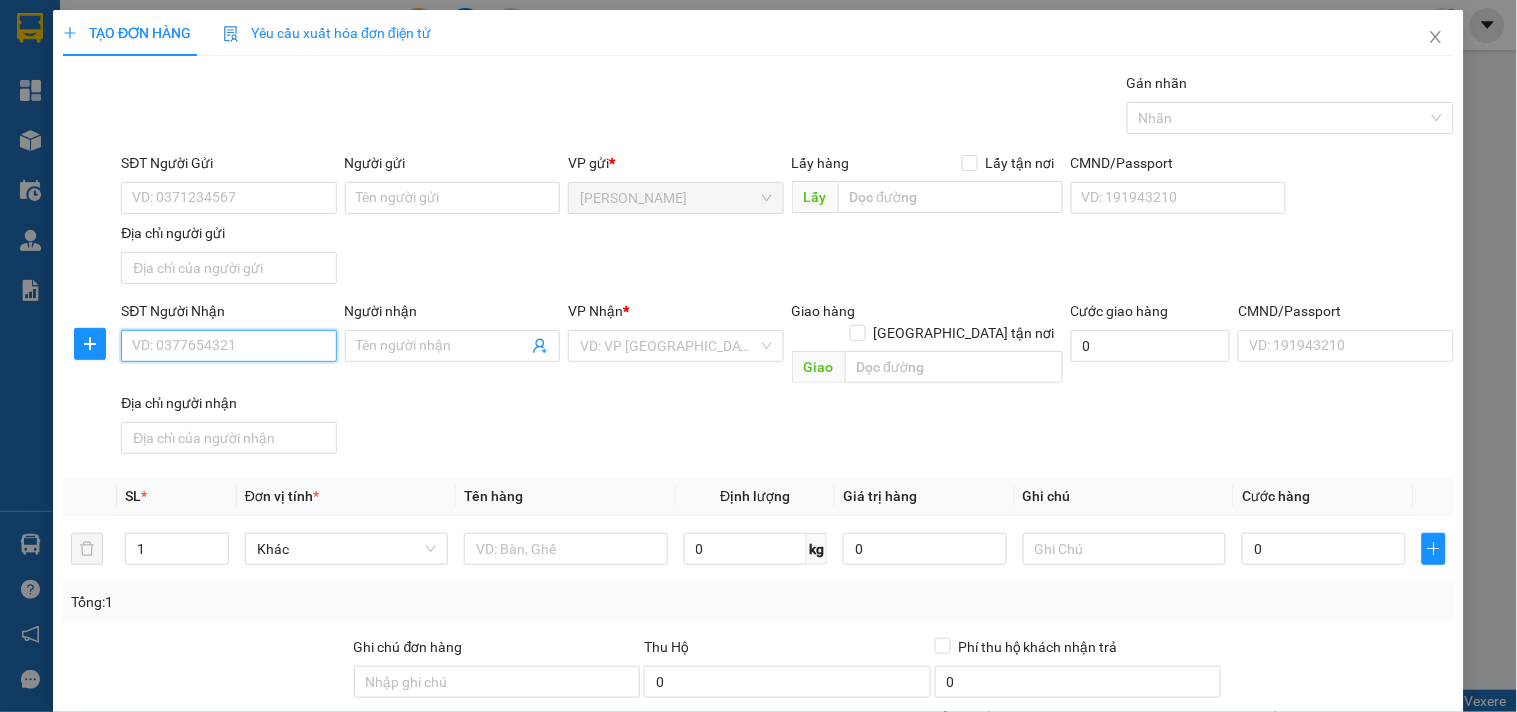 click on "SĐT Người Nhận" at bounding box center (228, 346) 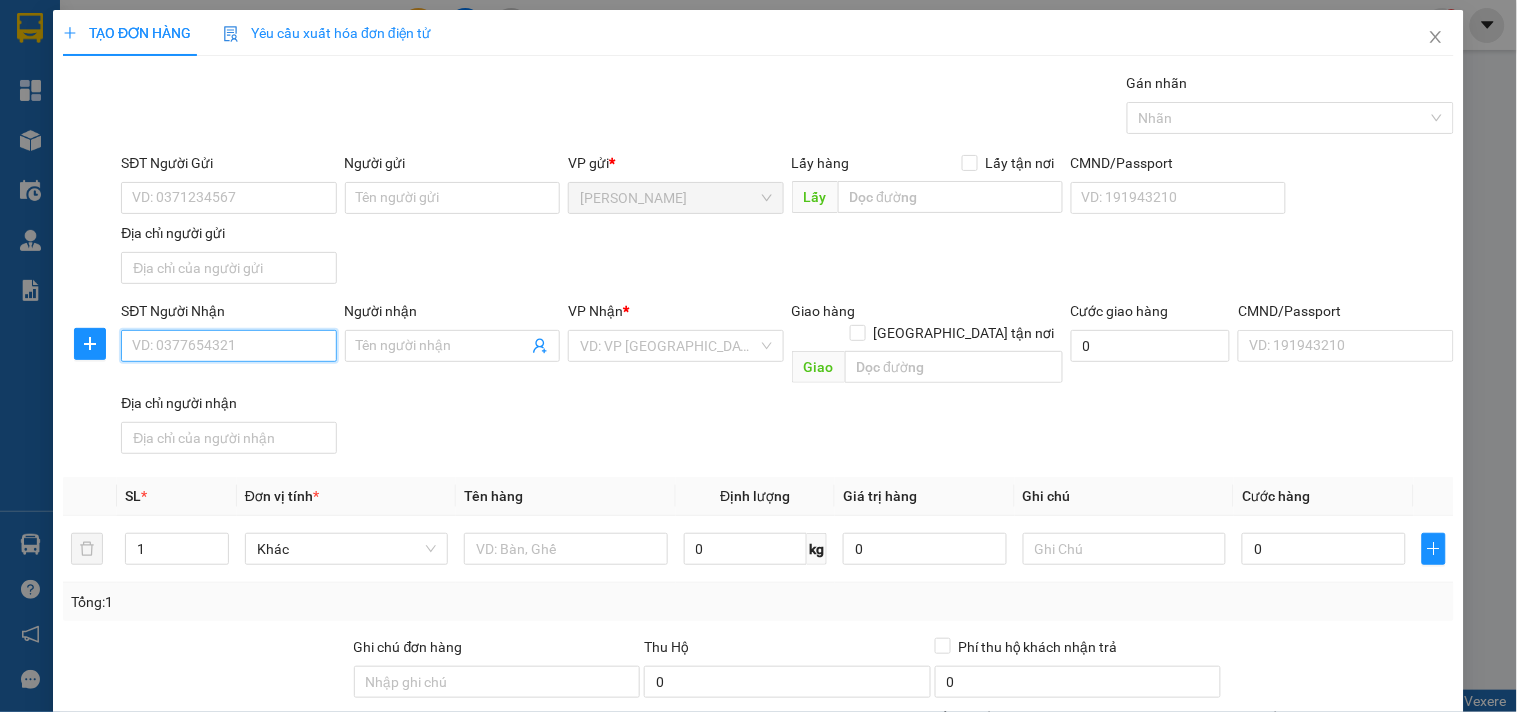click on "SĐT Người Nhận" at bounding box center (228, 346) 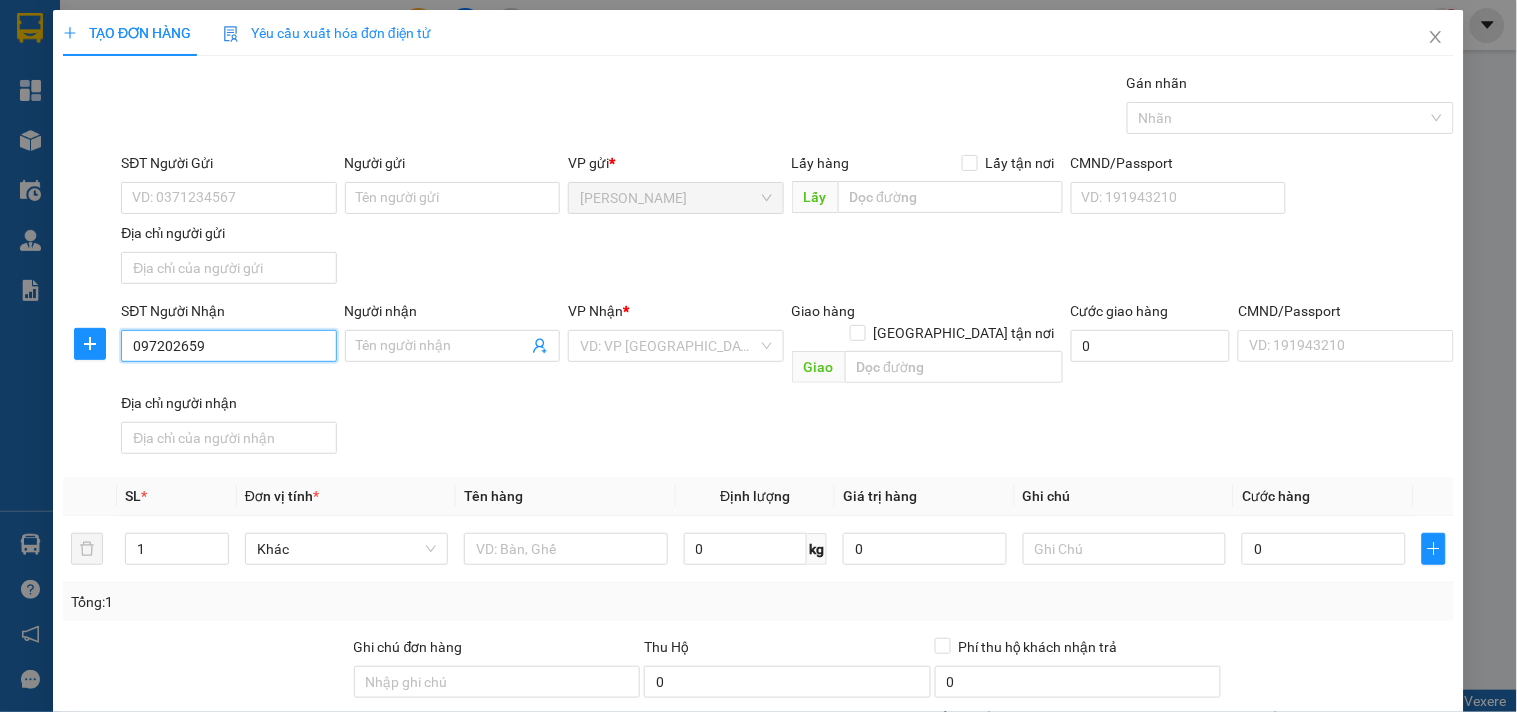 type on "0972026599" 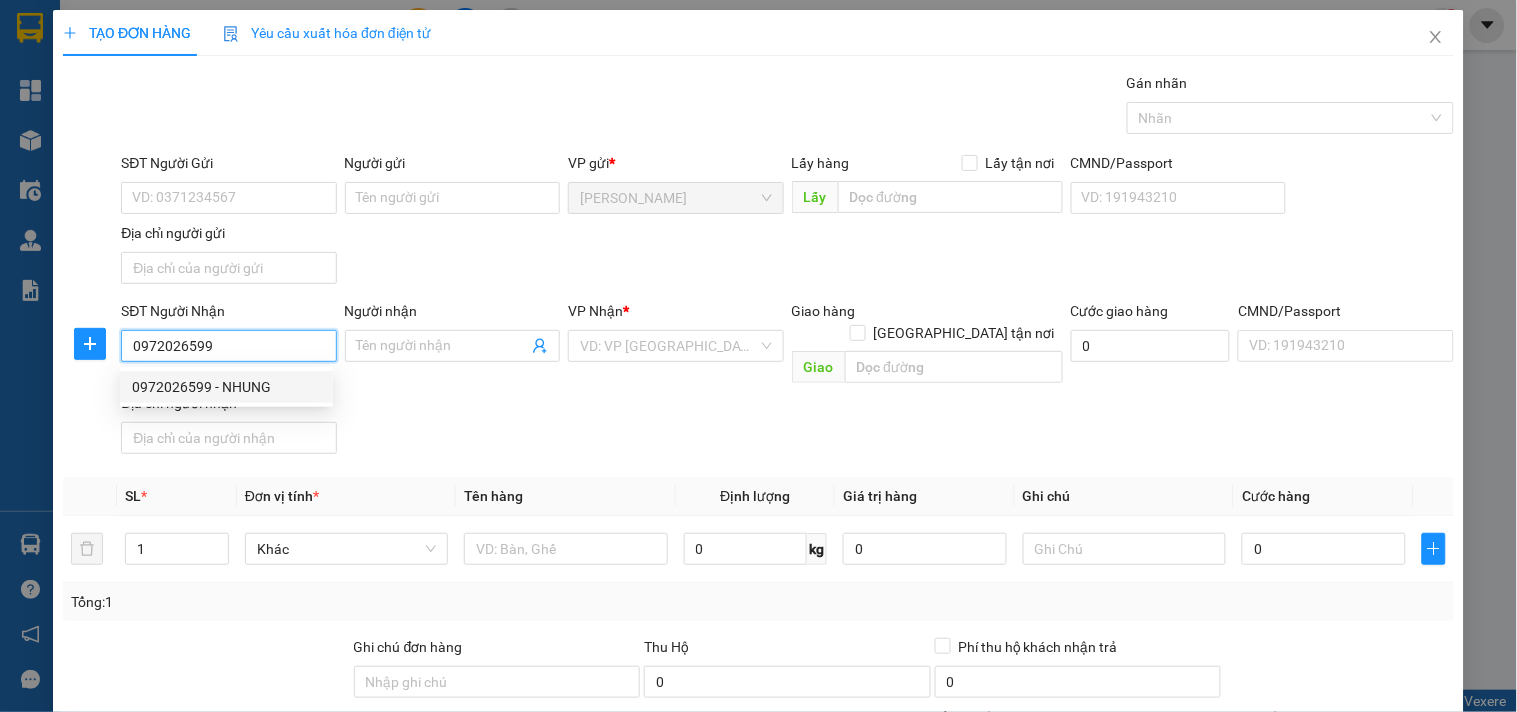 click on "0972026599 - NHUNG" at bounding box center (226, 387) 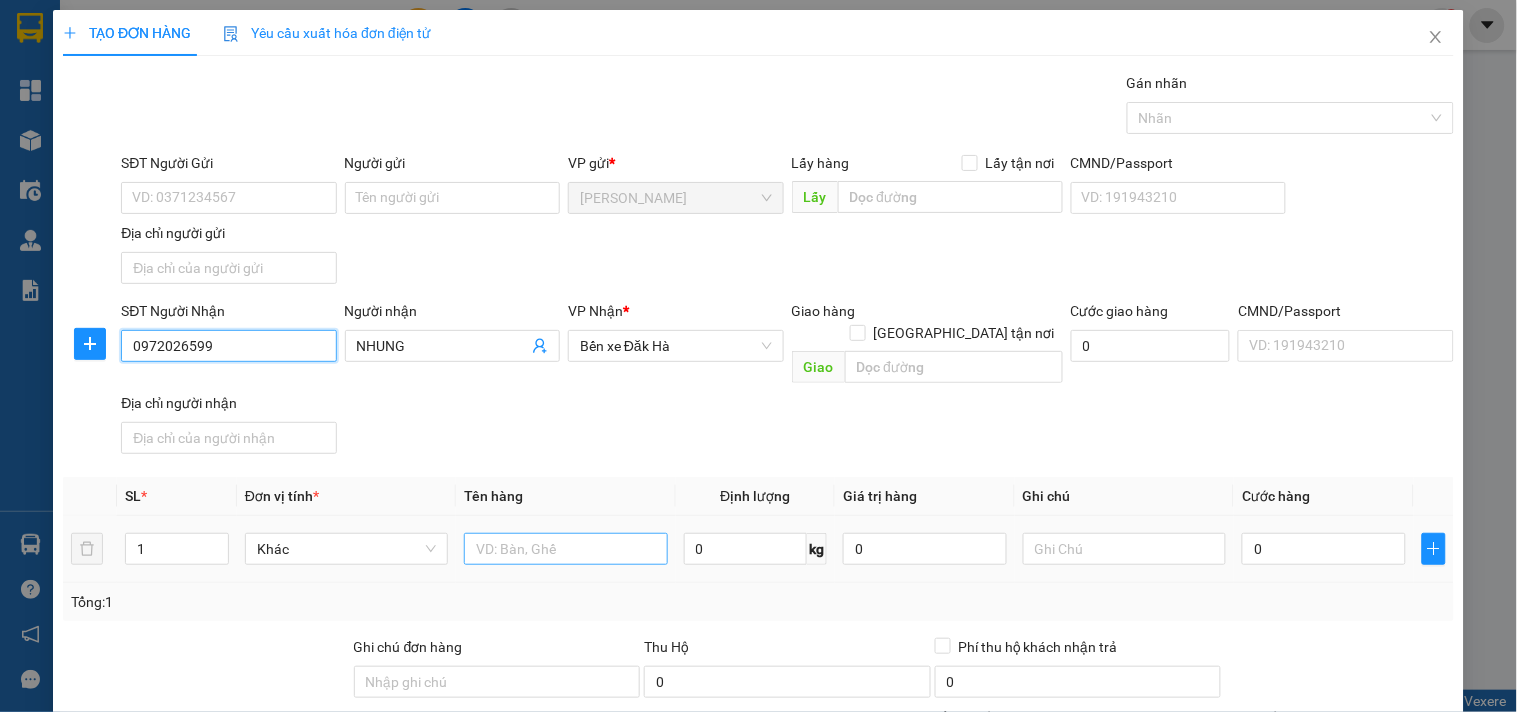 type on "0972026599" 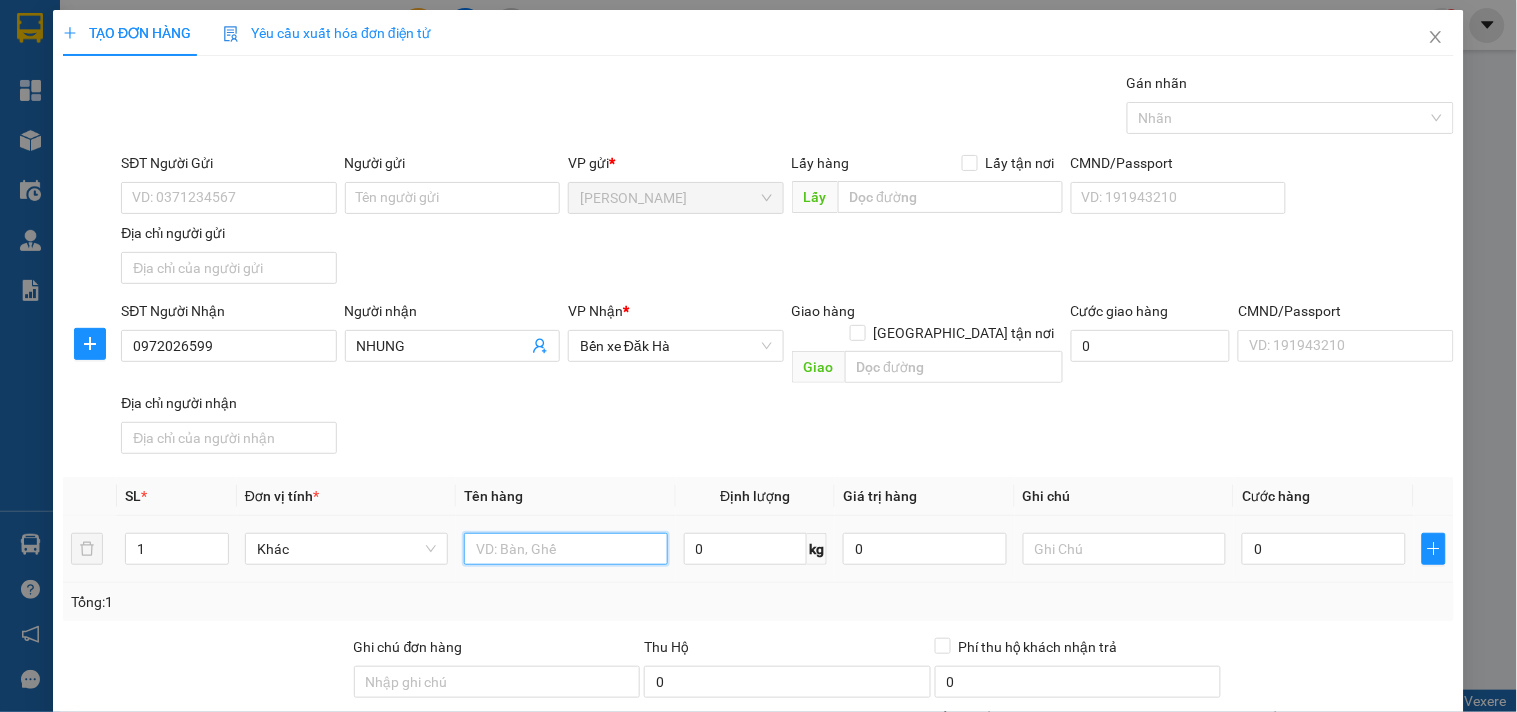 click at bounding box center (565, 549) 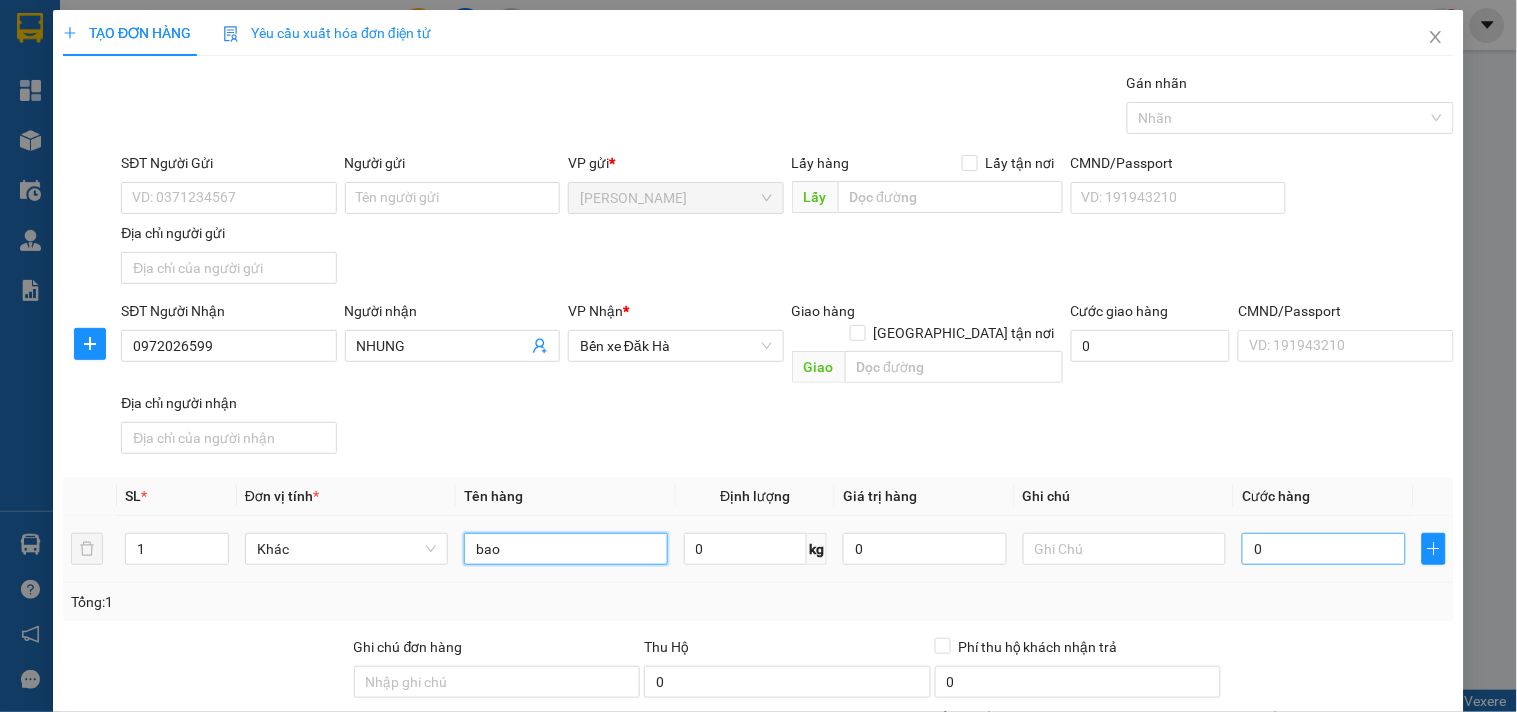 type on "bao" 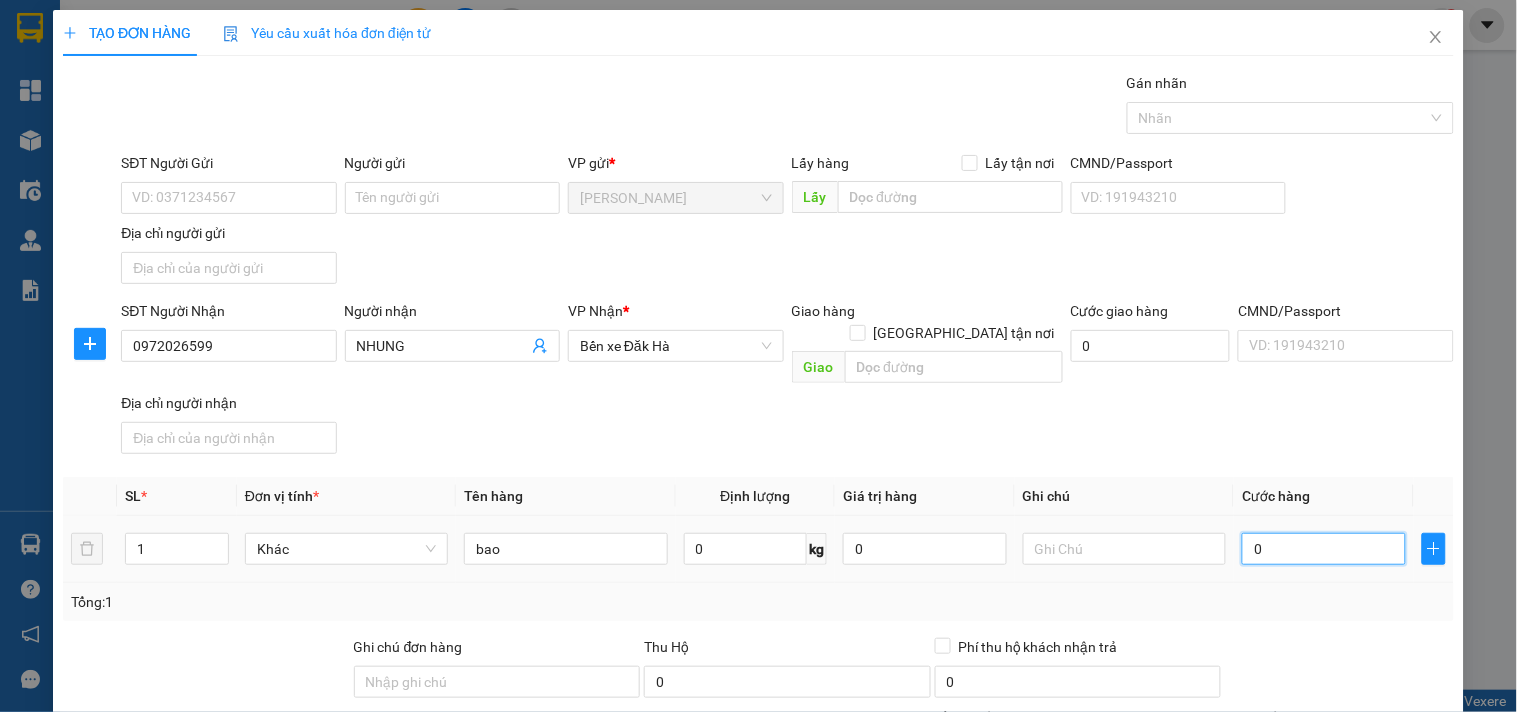 click on "0" at bounding box center (1324, 549) 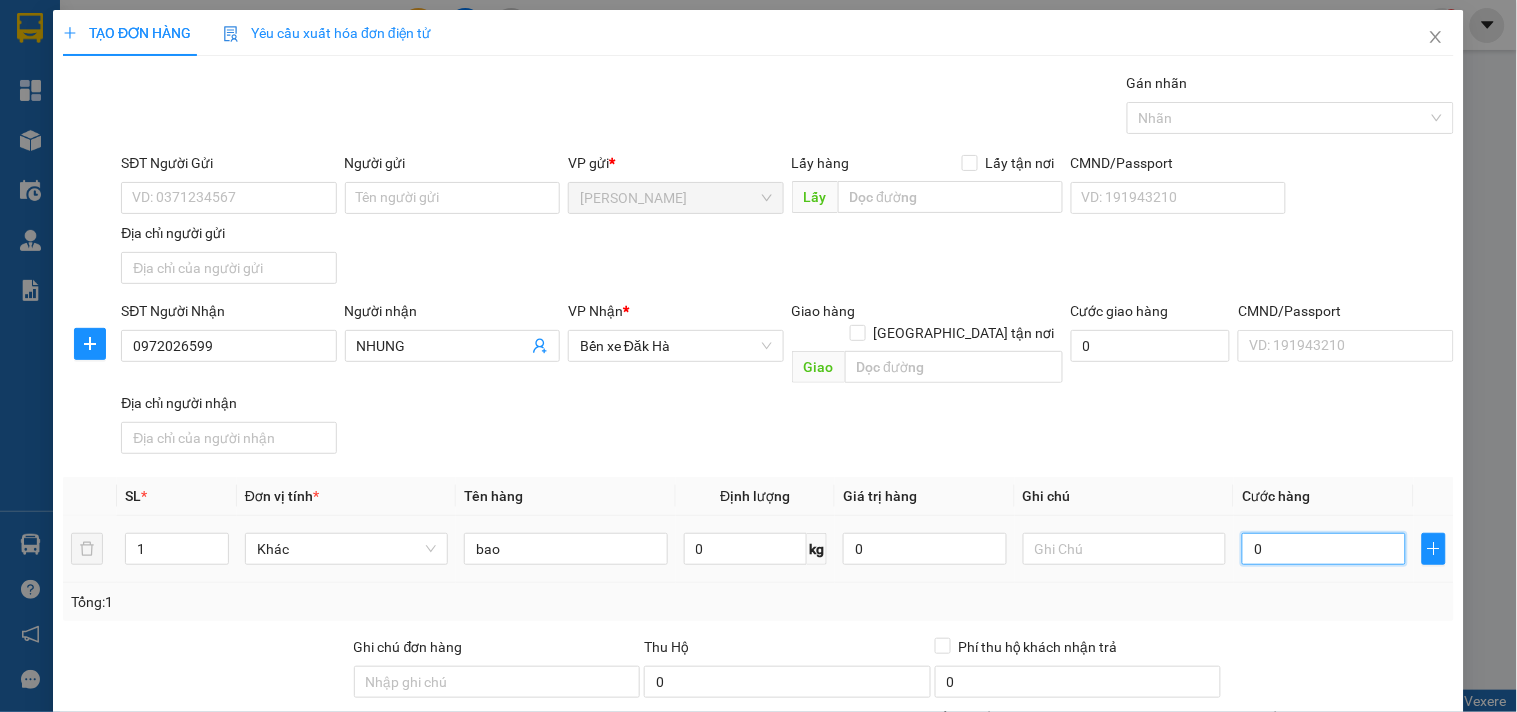 type on "2" 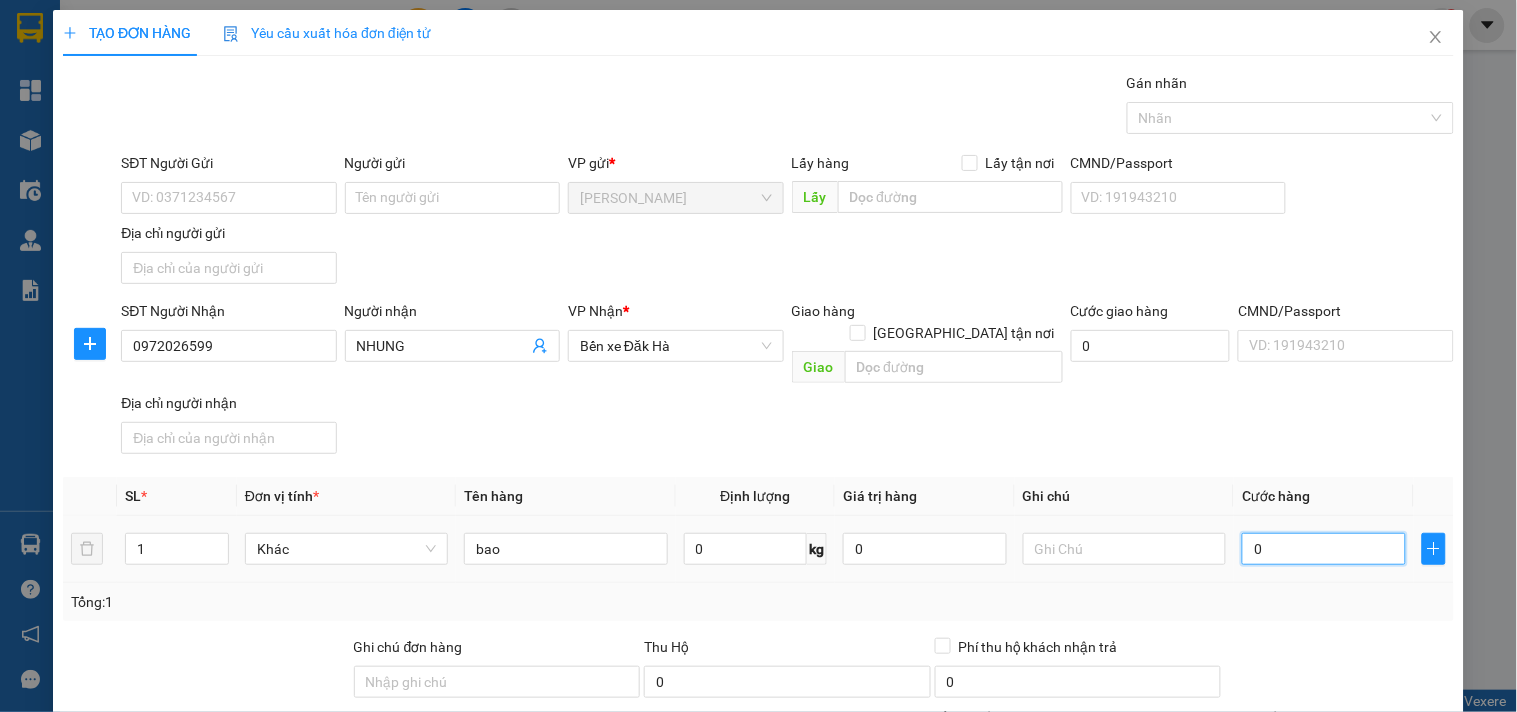 type on "2" 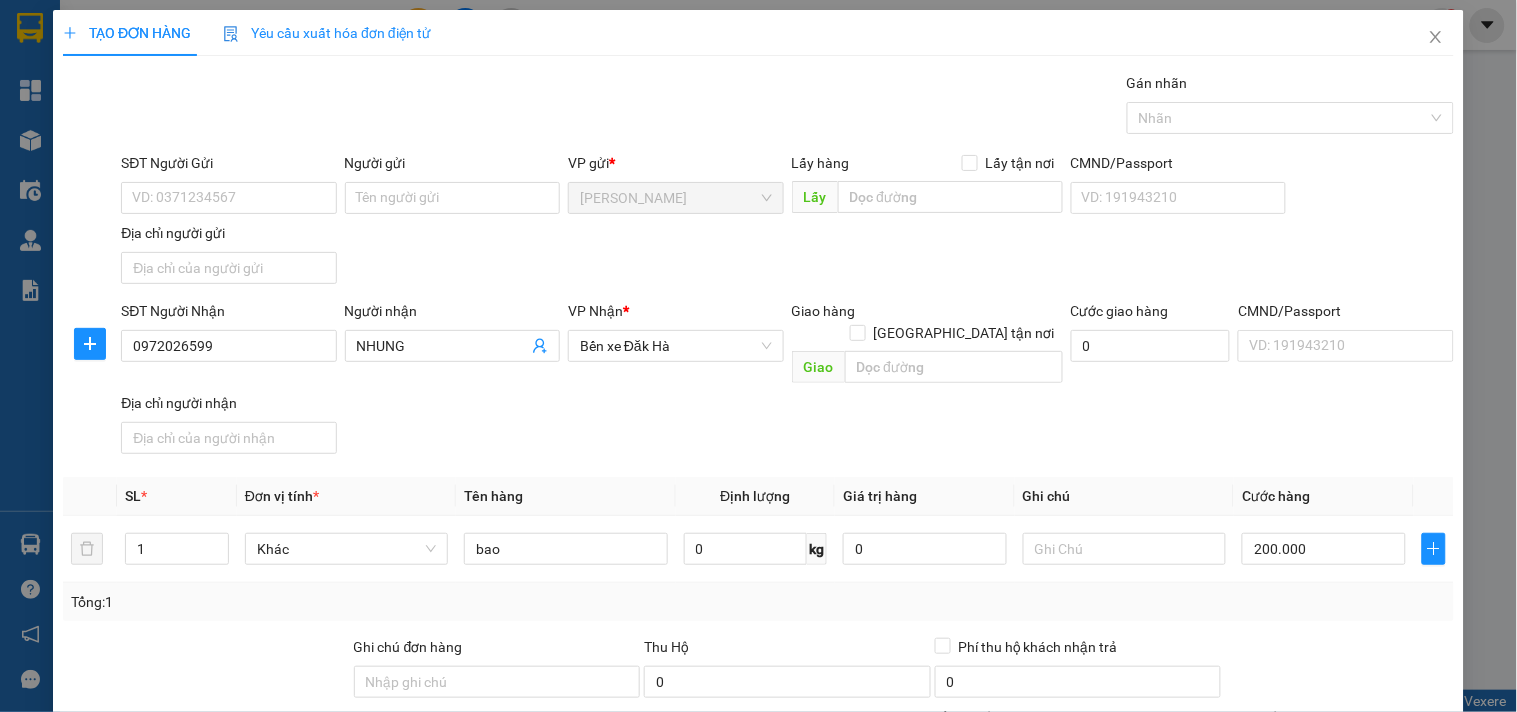 click on "Hình thức thanh toán" at bounding box center (1332, 752) 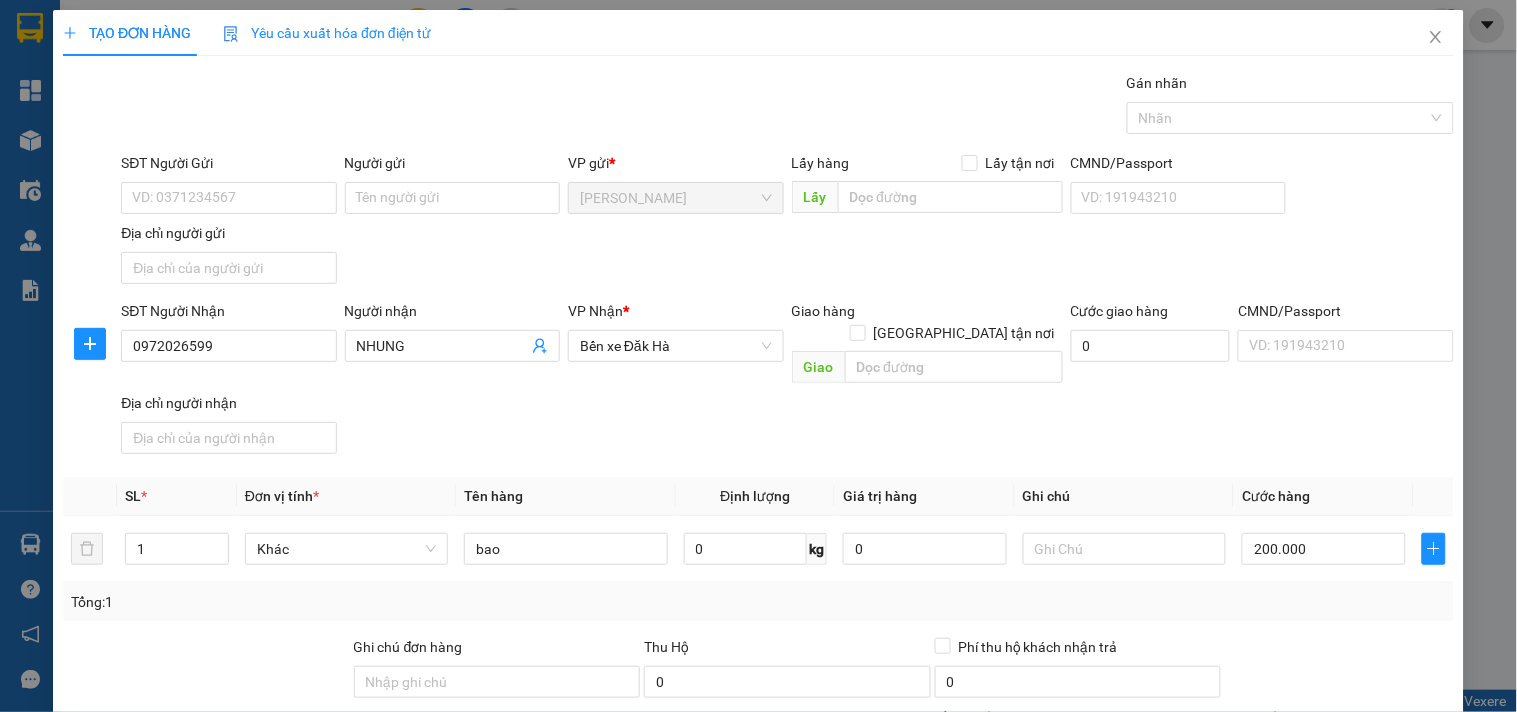 click on "Tại văn phòng" at bounding box center [1327, 771] 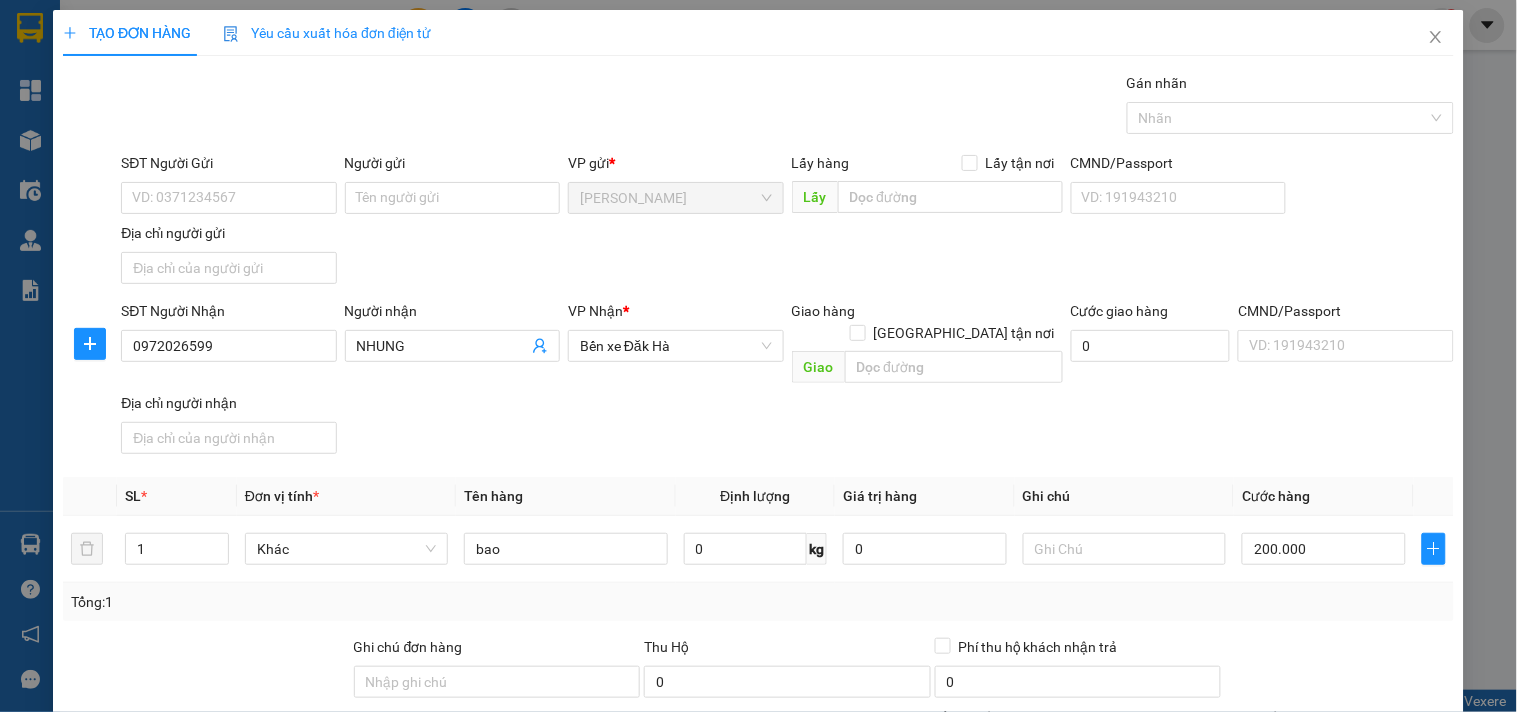 click on "[PERSON_NAME] và In" at bounding box center [1392, 847] 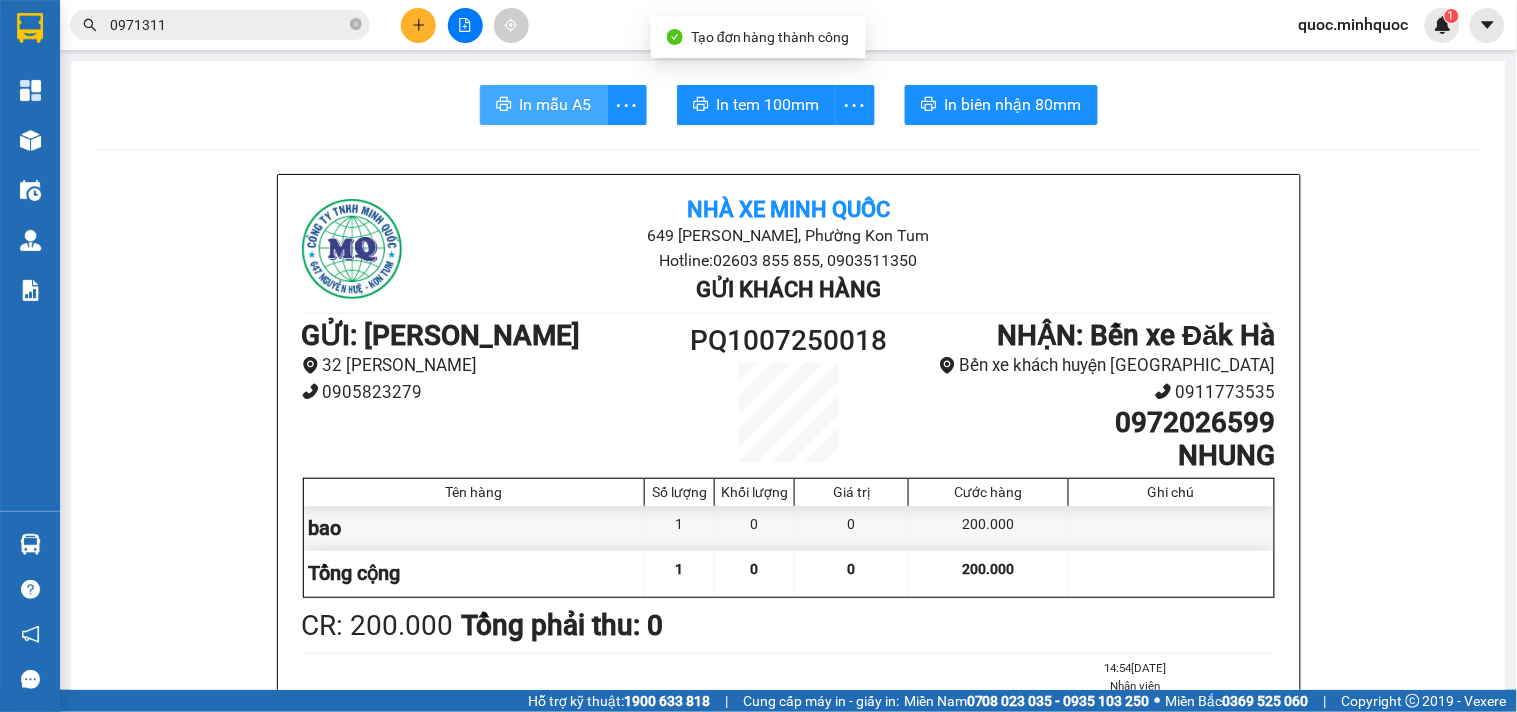 click on "In mẫu A5" at bounding box center [556, 104] 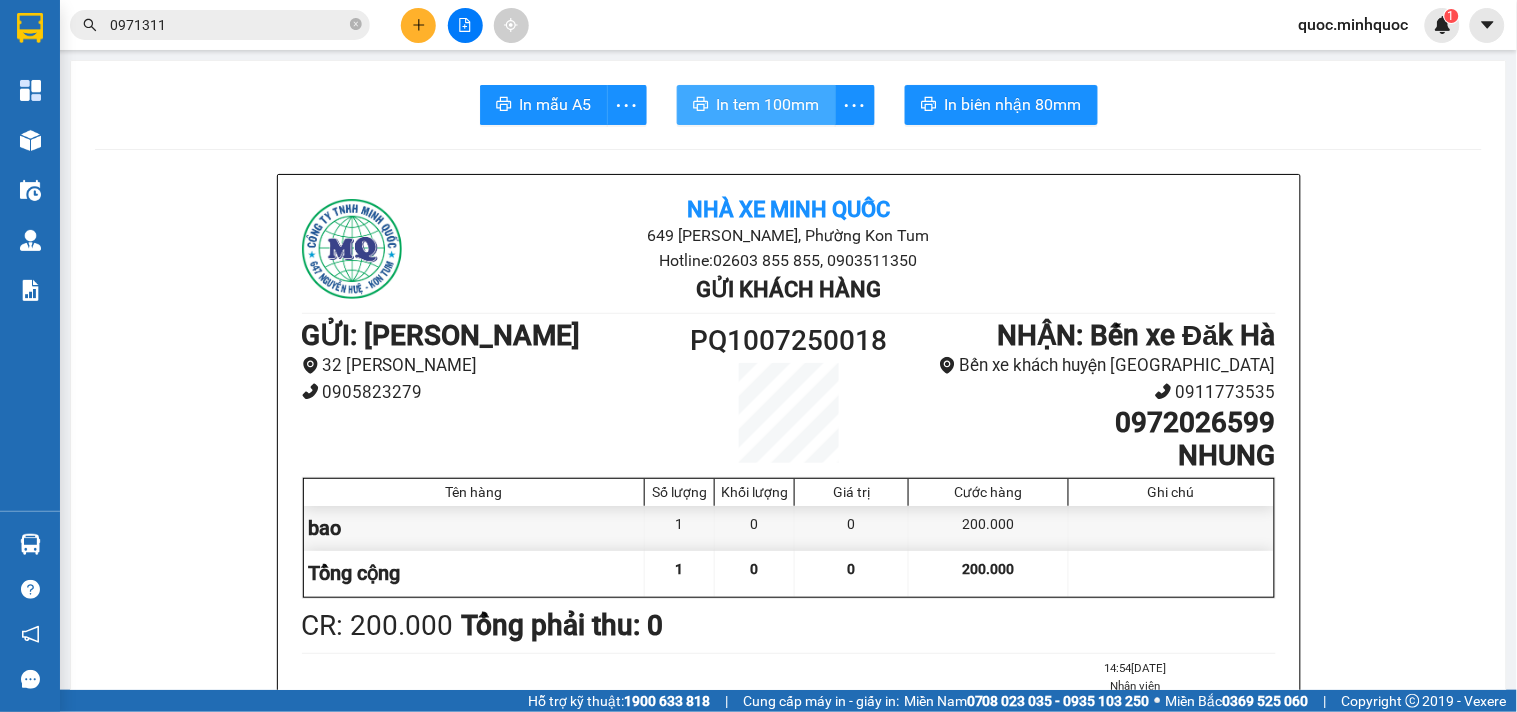 click on "In tem 100mm" at bounding box center (768, 104) 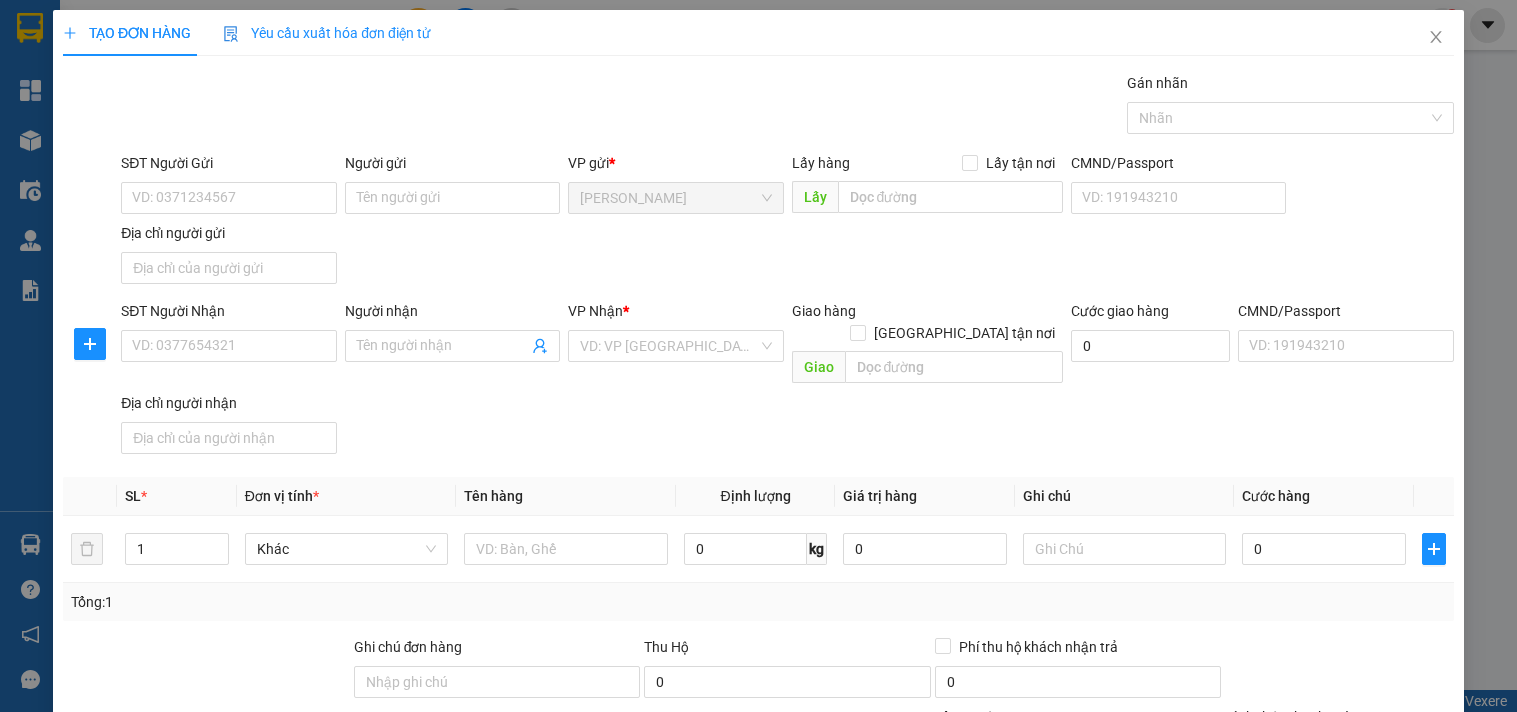 scroll, scrollTop: 0, scrollLeft: 0, axis: both 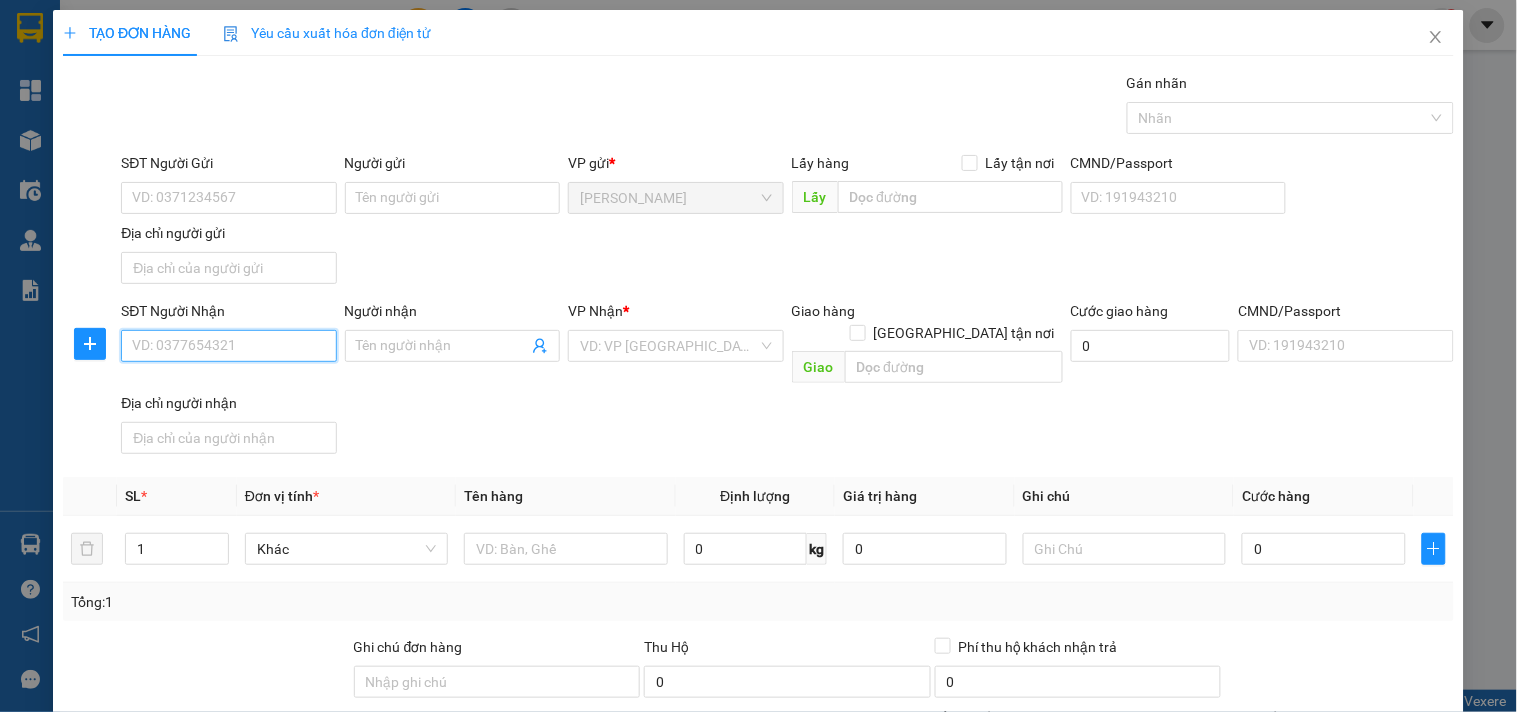 click on "SĐT Người Nhận" at bounding box center (228, 346) 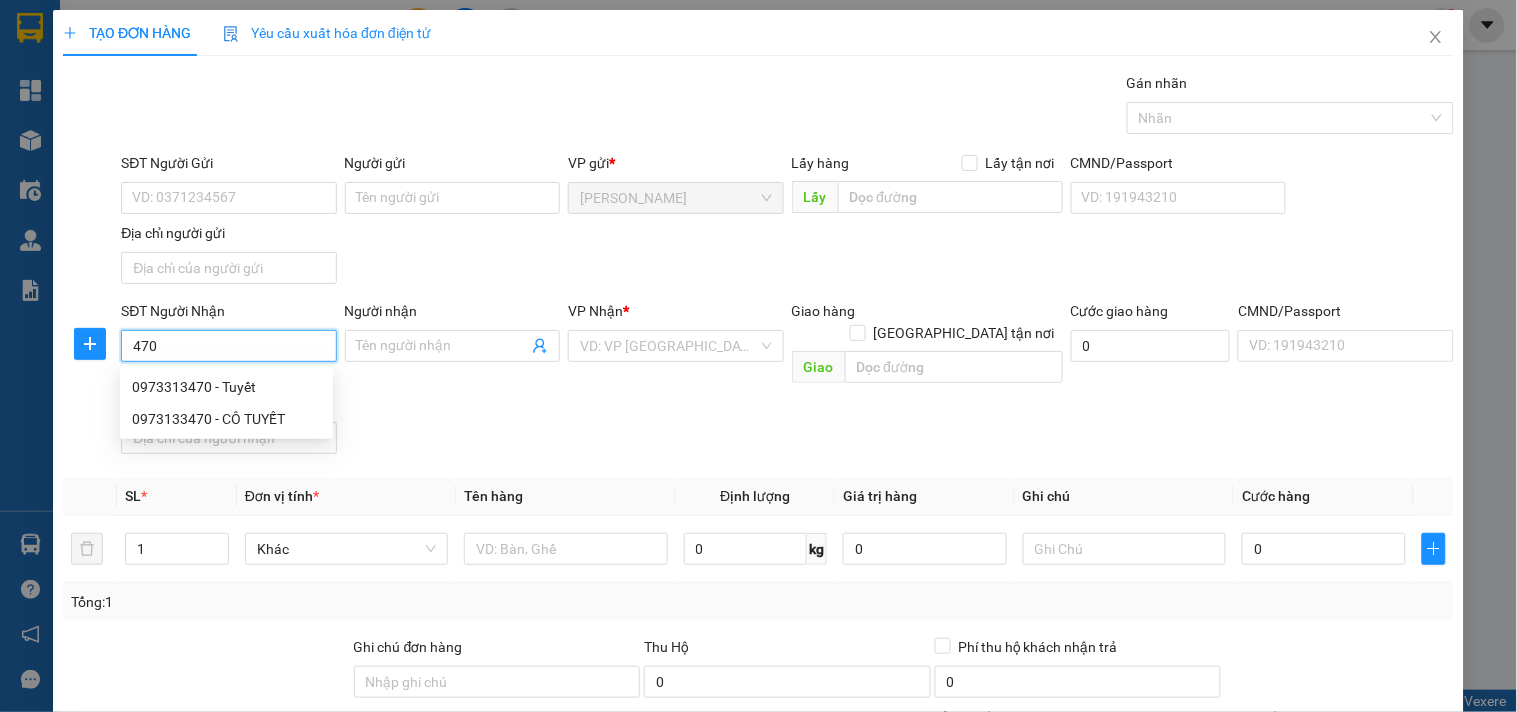 click on "470" at bounding box center (228, 346) 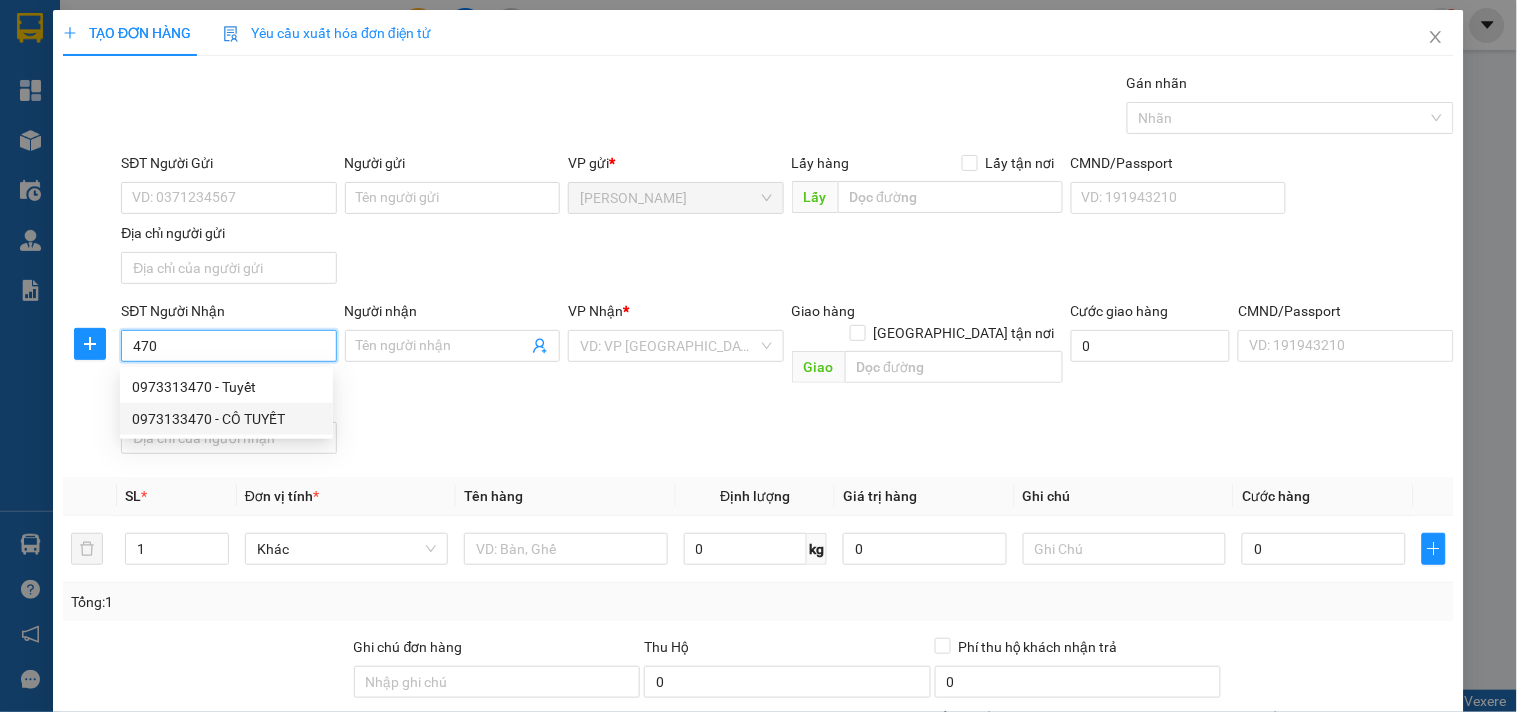 click on "0973133470 - CÔ TUYẾT" at bounding box center [226, 419] 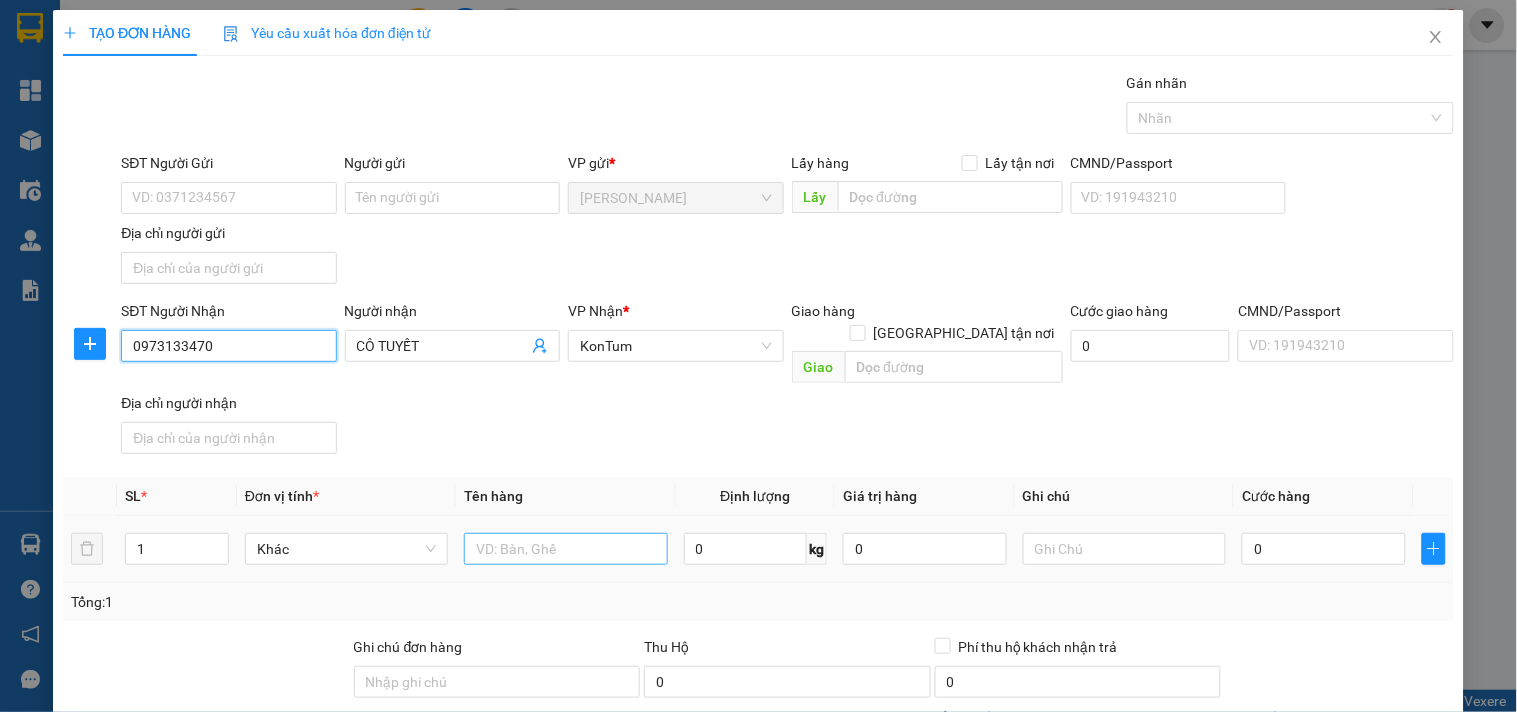 type on "0973133470" 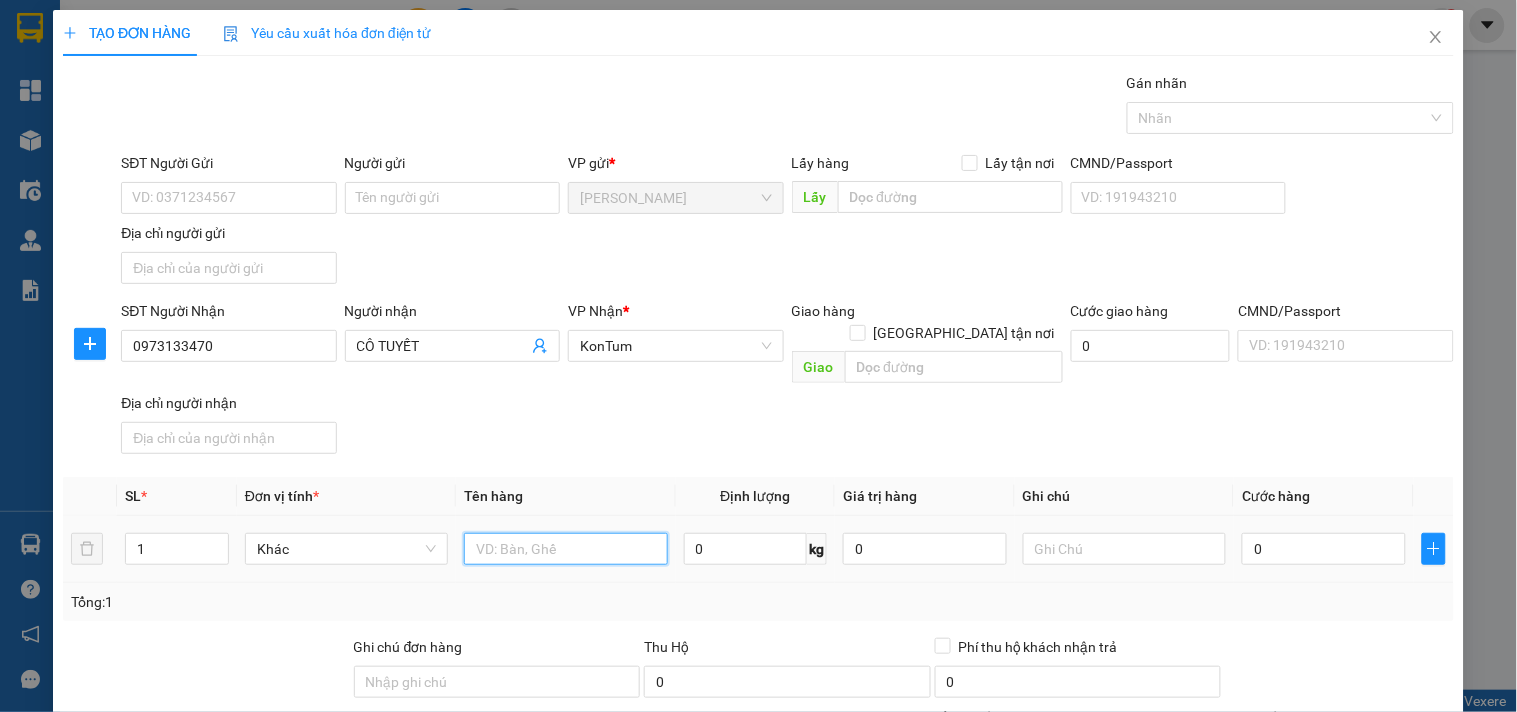 click at bounding box center [565, 549] 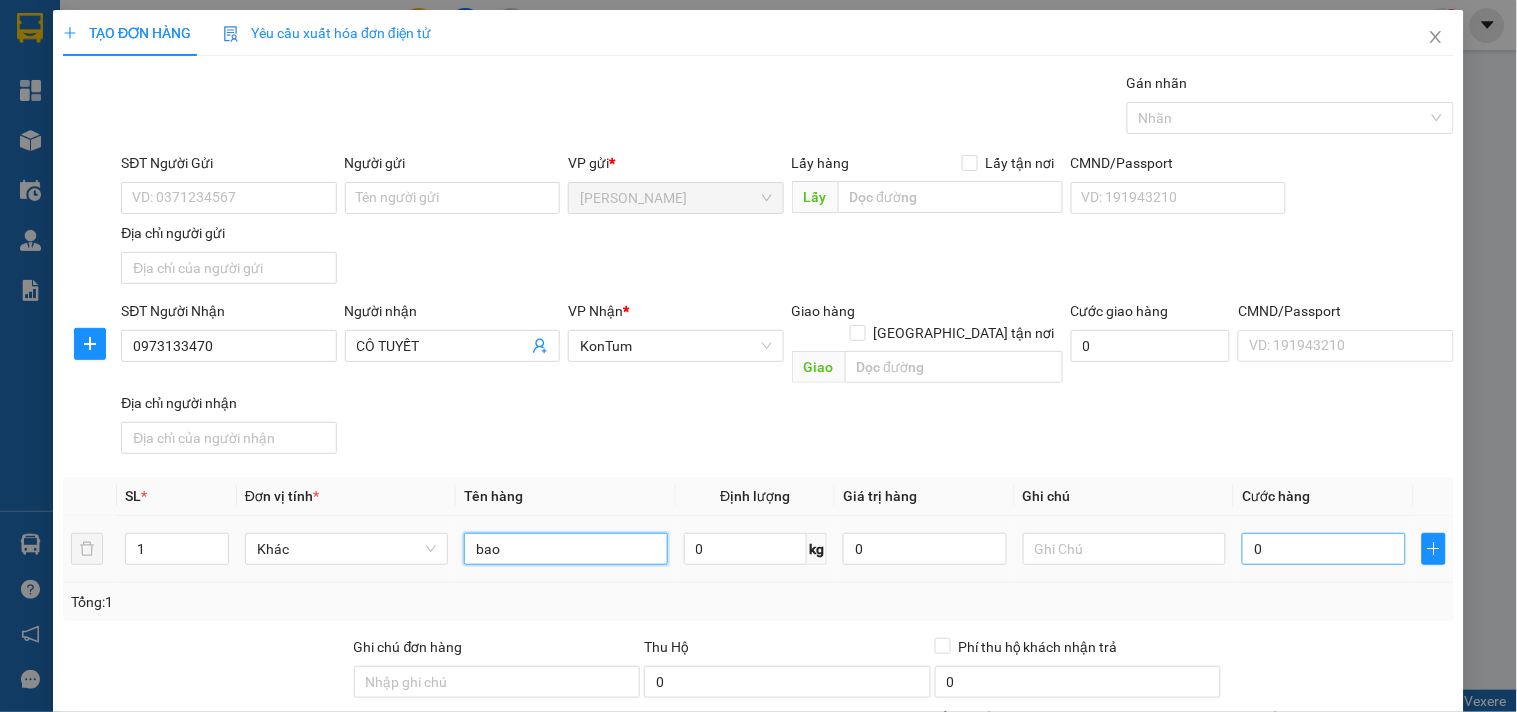 type on "bao" 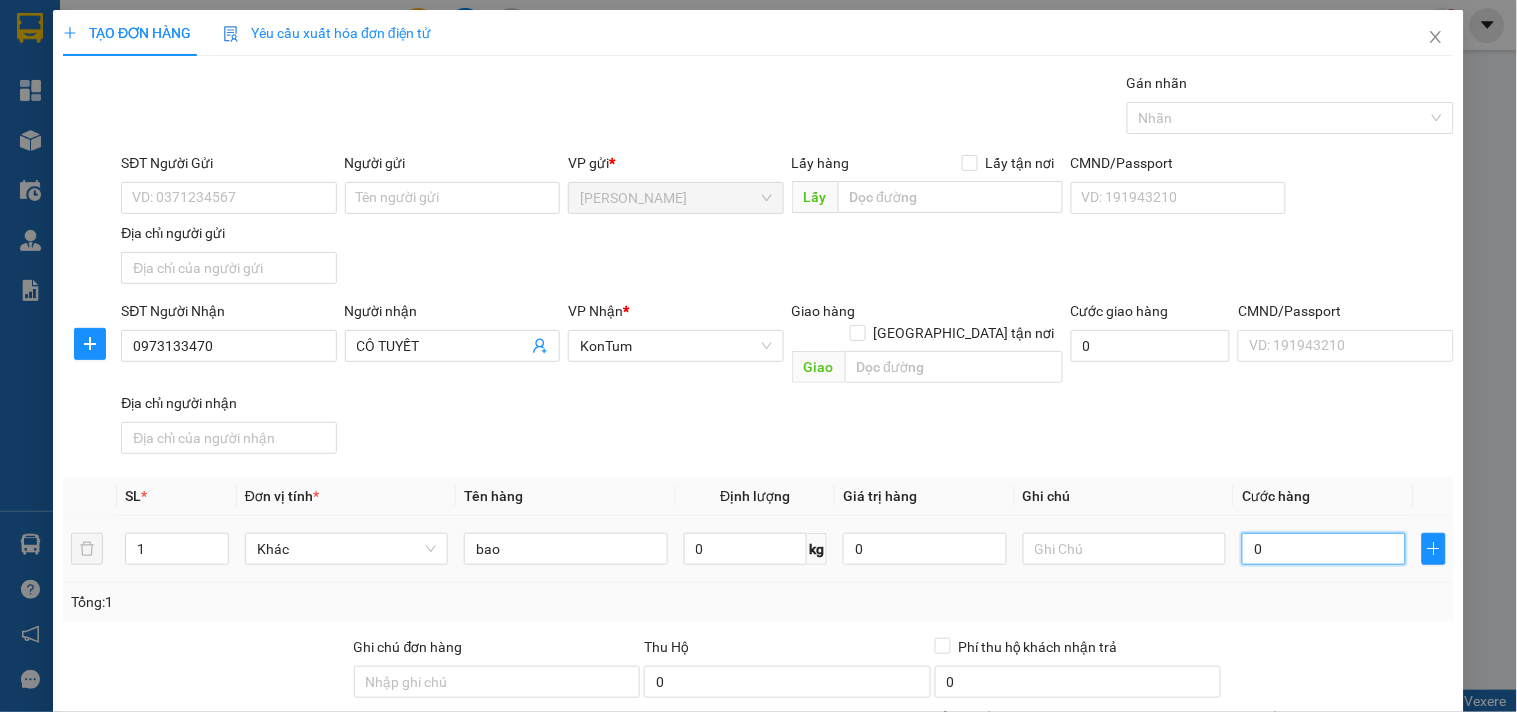 click on "0" at bounding box center (1324, 549) 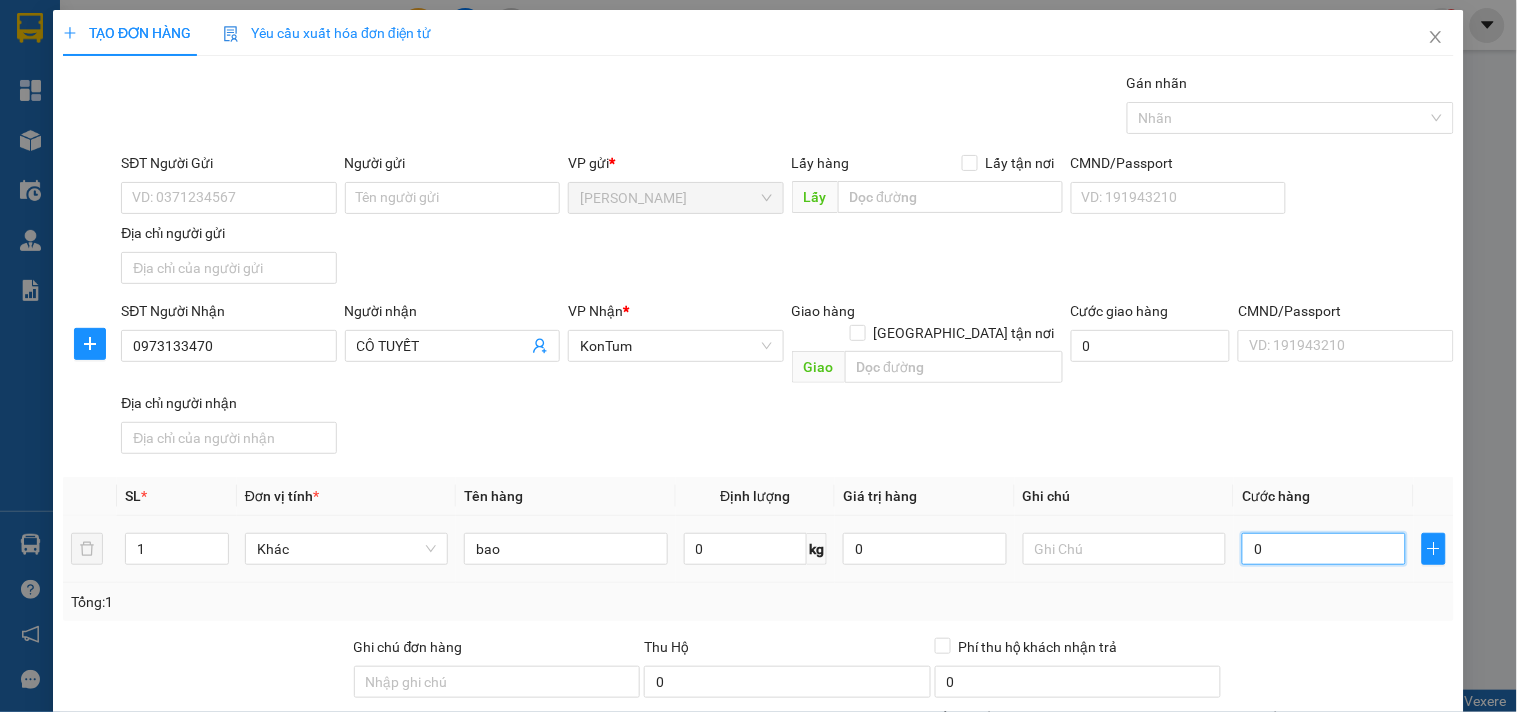 type on "6" 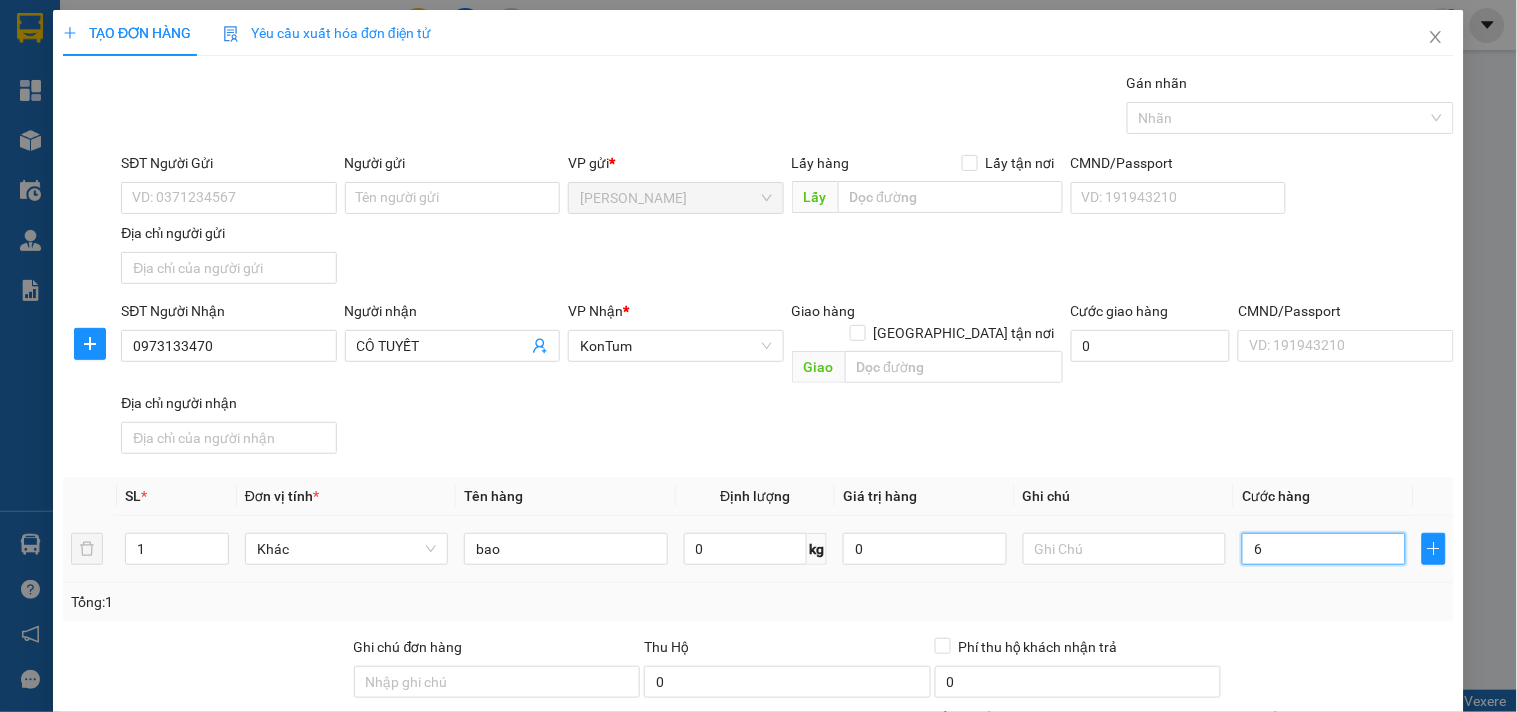 type on "60" 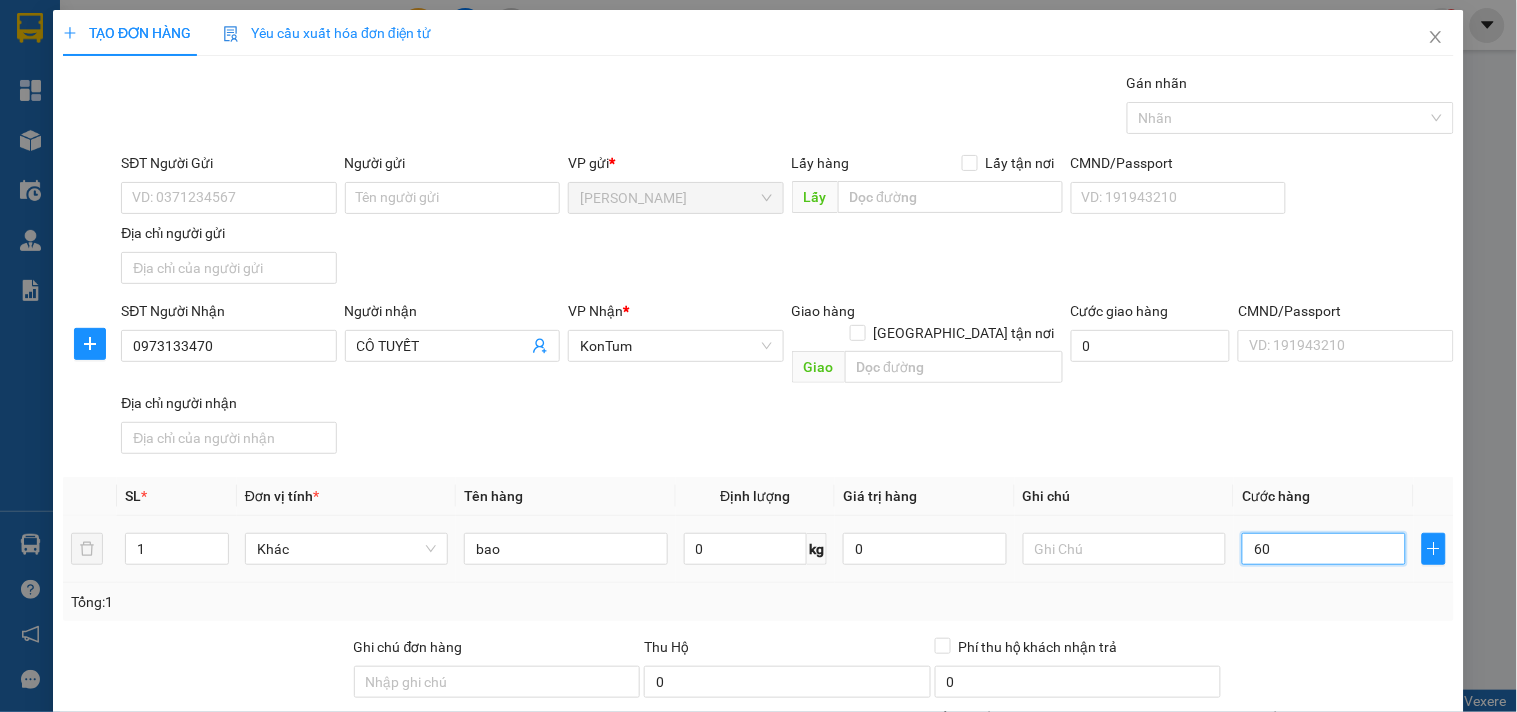 scroll, scrollTop: 167, scrollLeft: 0, axis: vertical 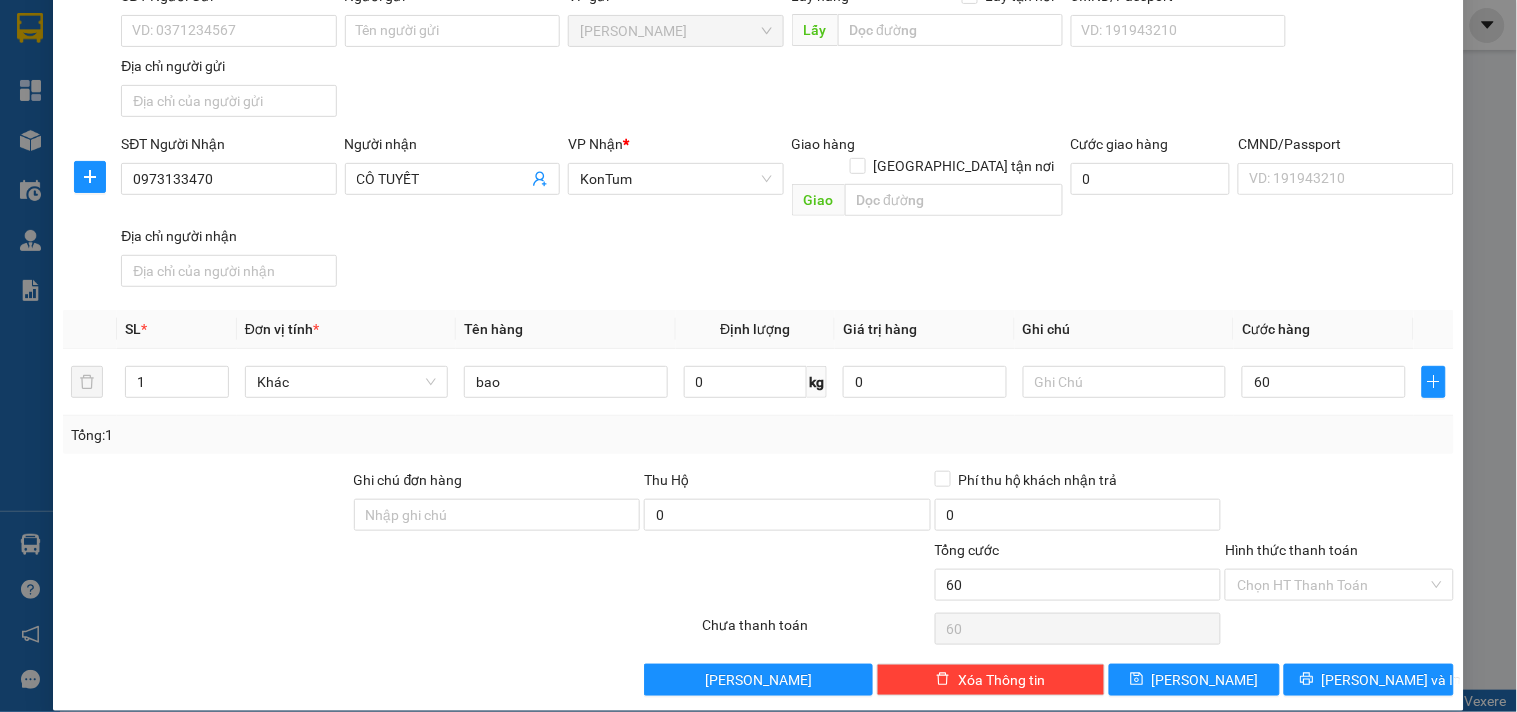 type on "60.000" 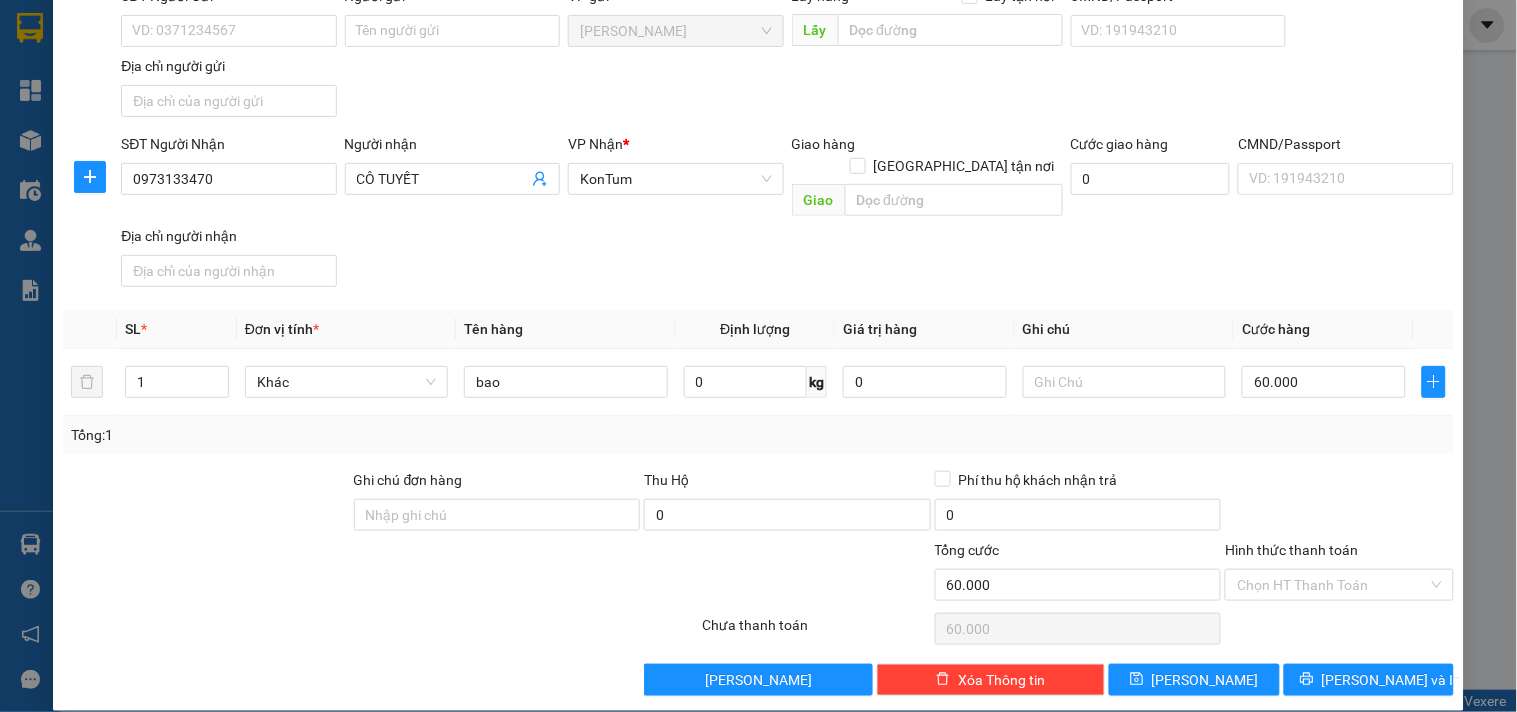 click on "TẠO ĐƠN HÀNG Yêu cầu xuất hóa đơn điện tử Transit Pickup Surcharge Ids Transit Deliver Surcharge Ids Transit Deliver Surcharge Transit Deliver Surcharge Gán nhãn   Nhãn SĐT Người Gửi VD: 0371234567 Người gửi Tên người gửi VP gửi  * Phổ Quang Lấy hàng Lấy tận nơi Lấy CMND/Passport VD: 191943210 Địa chỉ người gửi SĐT Người Nhận 0973133470 Người nhận CÔ TUYẾT VP Nhận  * KonTum Giao hàng Giao tận nơi Giao Cước giao hàng 0 CMND/Passport VD: 191943210 Địa chỉ người nhận SL  * Đơn vị tính  * Tên hàng  Định lượng Giá trị hàng Ghi chú Cước hàng                   1 Khác bao 0 kg 0 60.000 Tổng:  1 Ghi chú đơn hàng Thu Hộ 0 Phí thu hộ khách nhận trả 0 Tổng cước 60.000 Hình thức thanh toán Chọn HT Thanh Toán Số tiền thu trước 0 Chưa thanh toán 60.000 Chọn HT Thanh Toán Lưu nháp Xóa Thông tin Lưu Lưu và In" at bounding box center [758, 277] 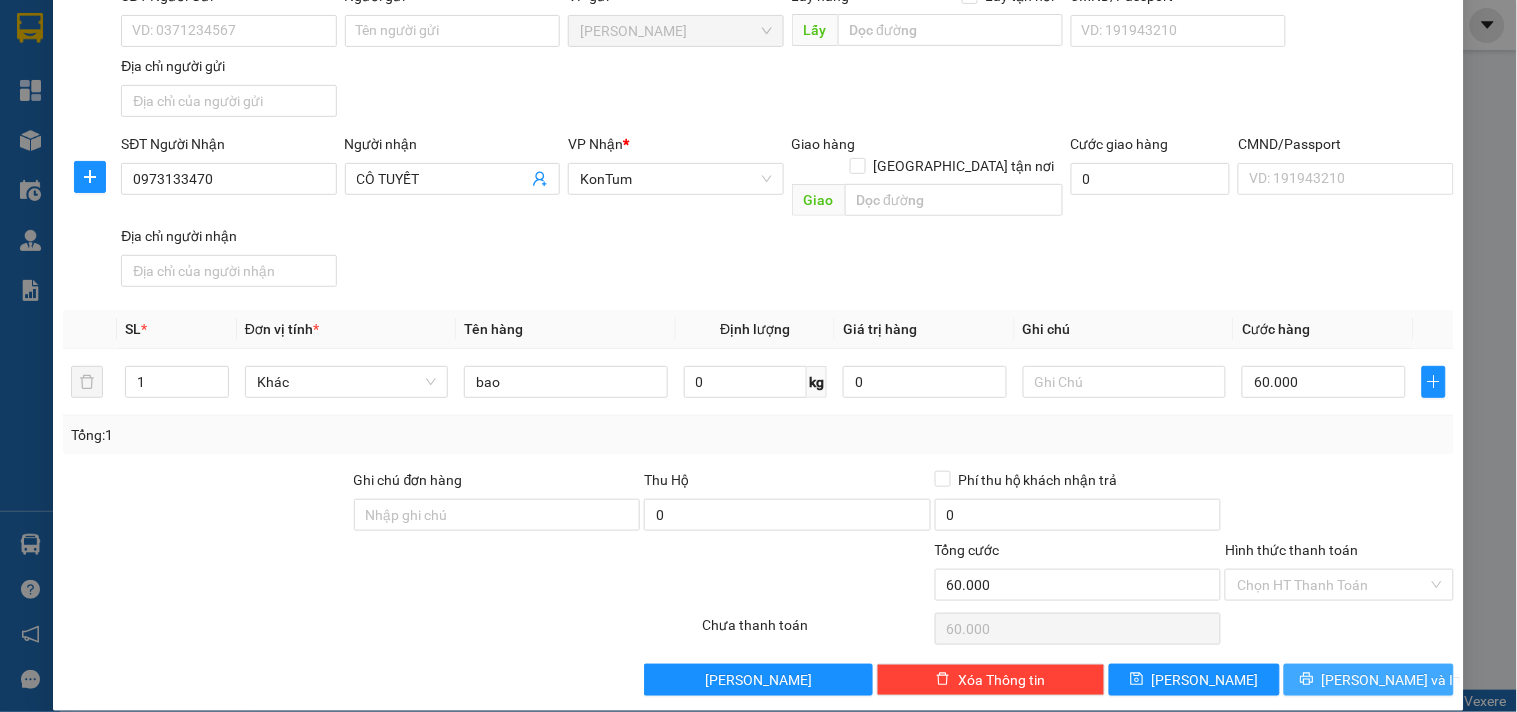 click on "[PERSON_NAME] và In" at bounding box center (1369, 680) 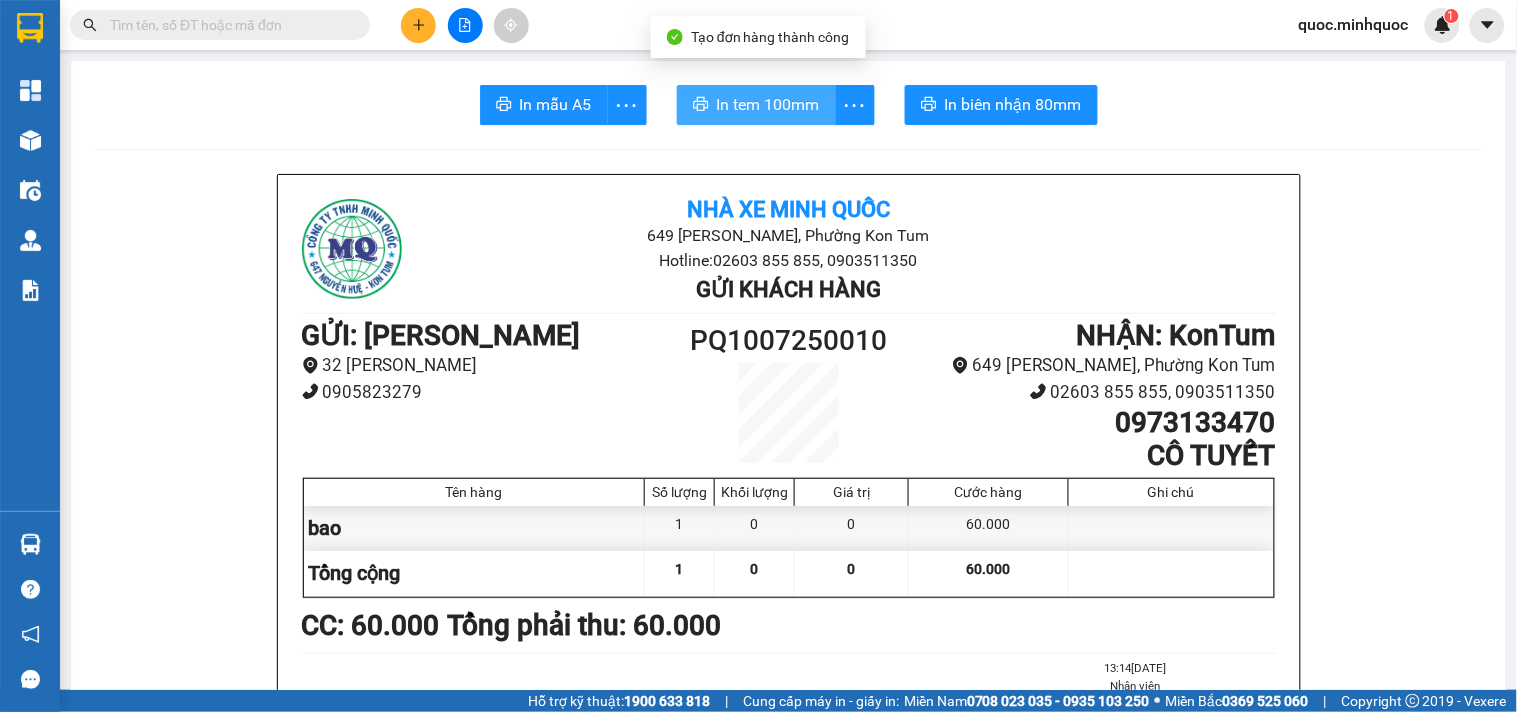 click on "In tem 100mm" at bounding box center [756, 105] 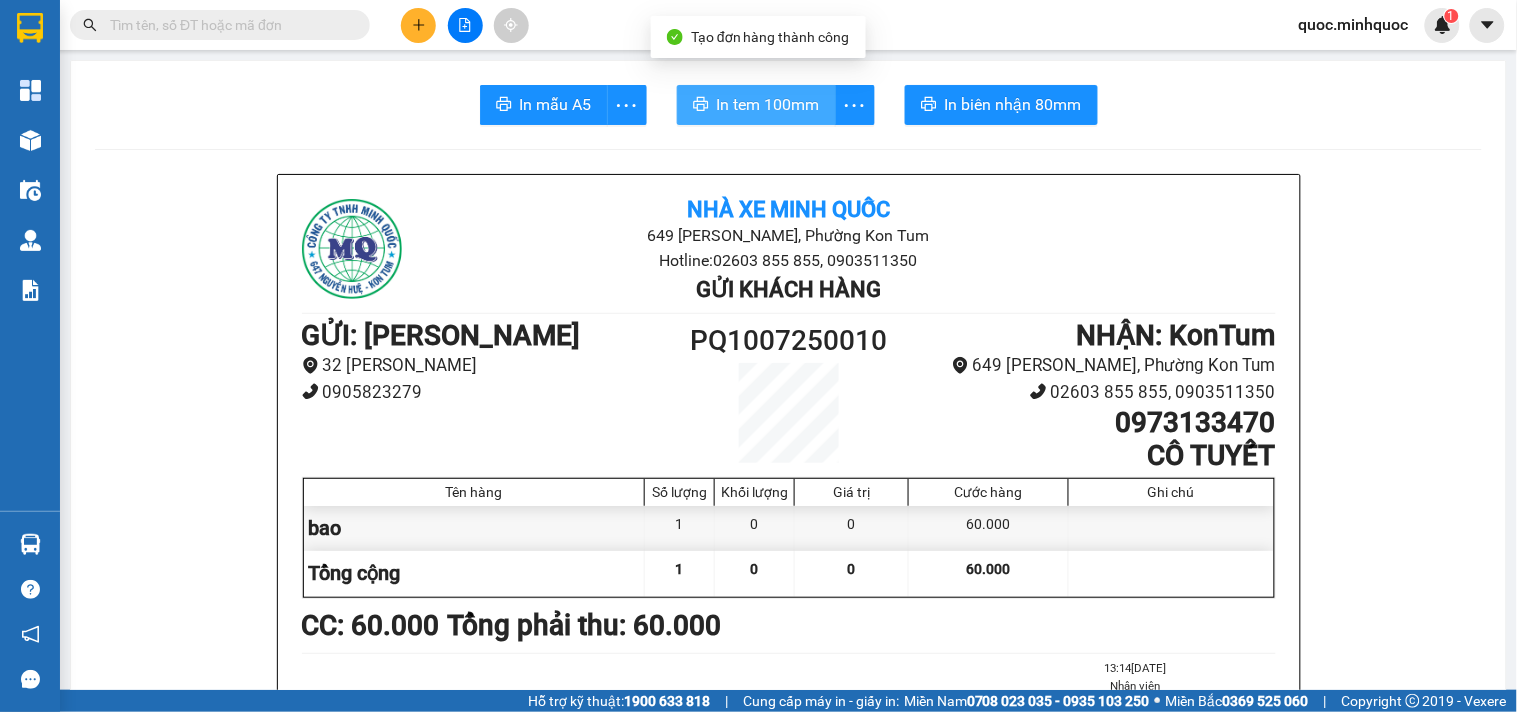 scroll, scrollTop: 0, scrollLeft: 0, axis: both 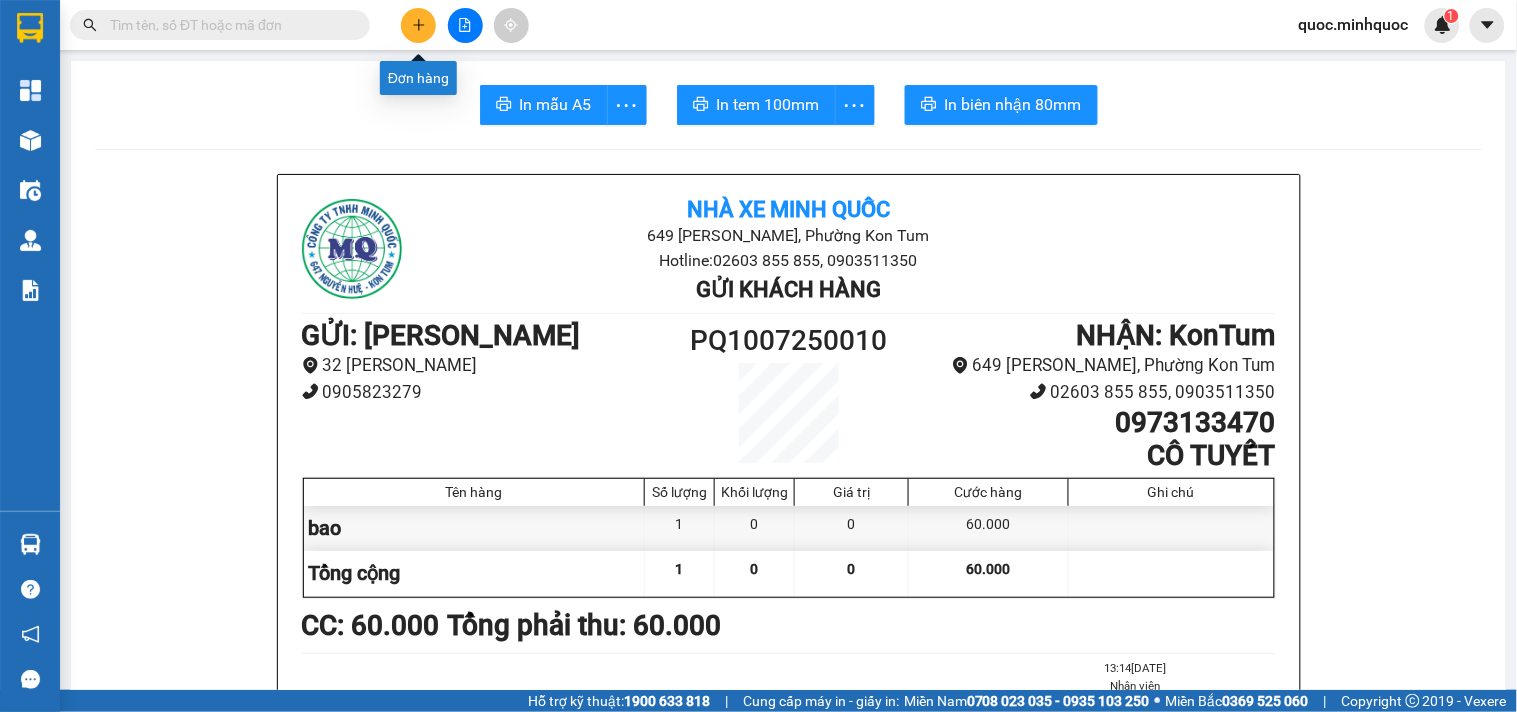 drag, startPoint x: 0, startPoint y: 0, endPoint x: 428, endPoint y: 36, distance: 429.51135 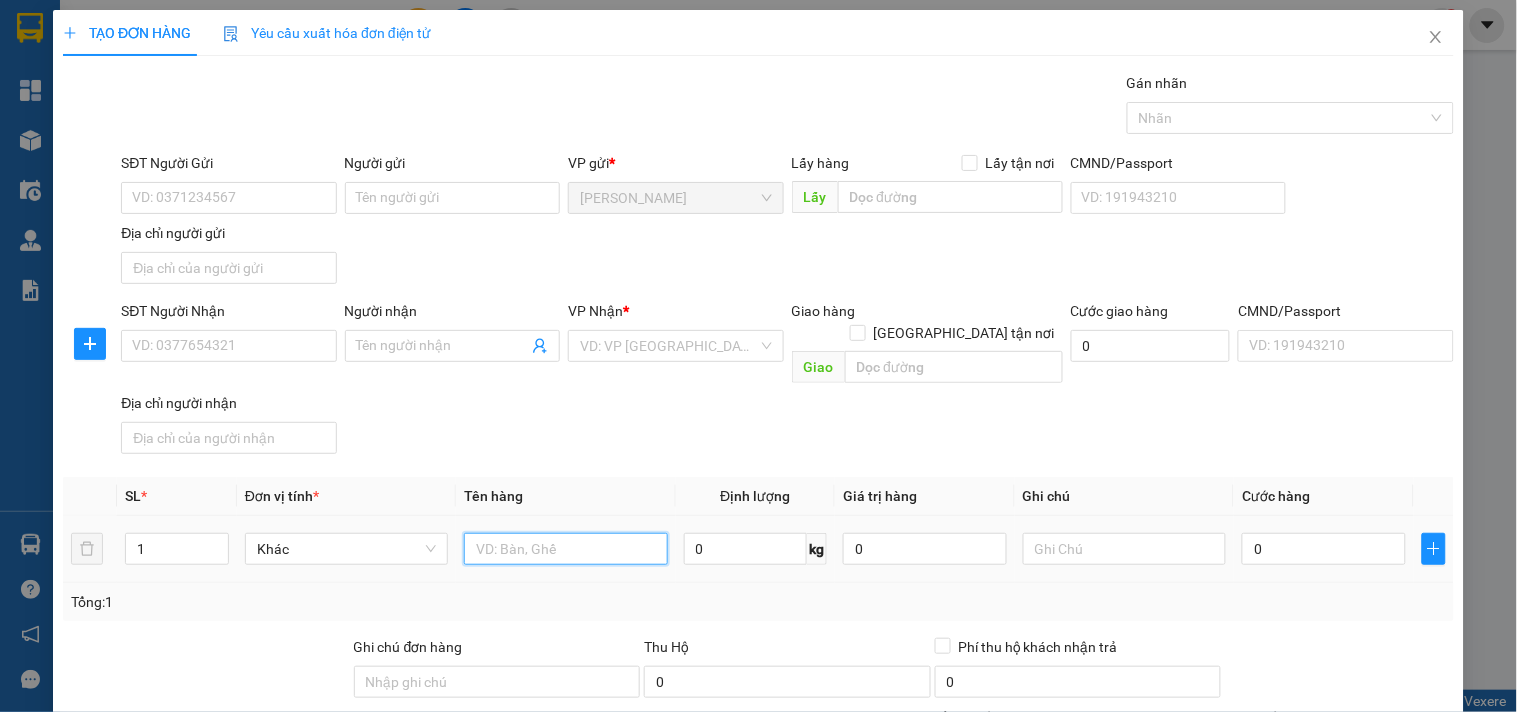 click at bounding box center [565, 549] 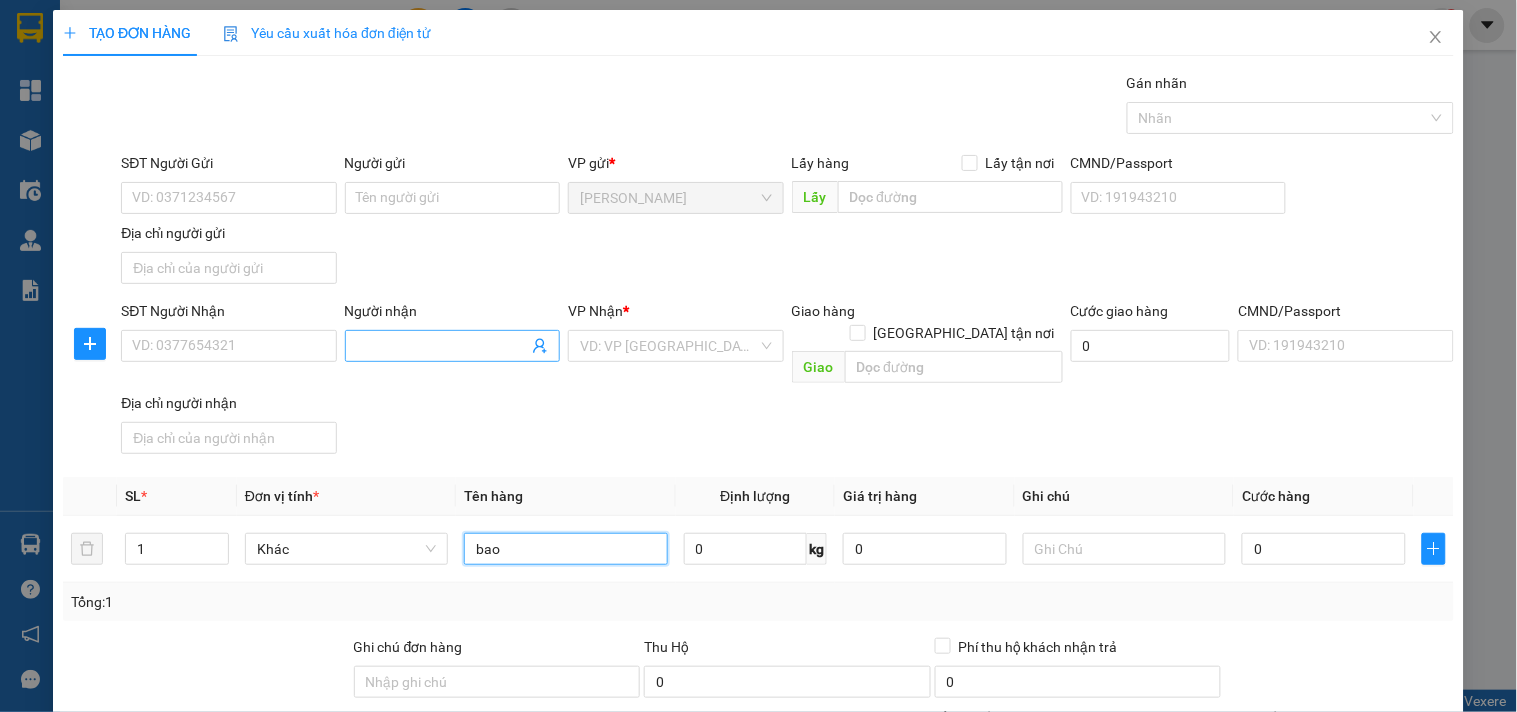 type on "bao" 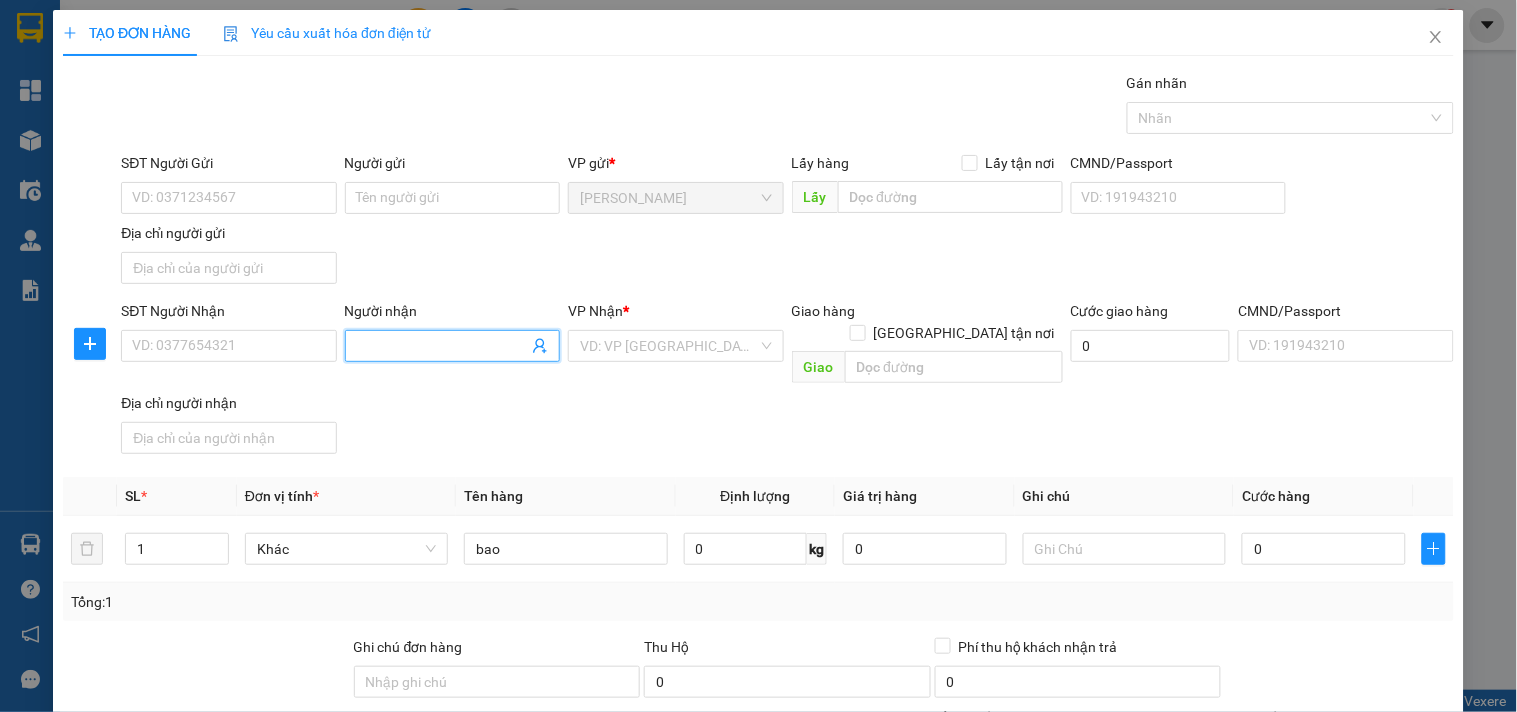 drag, startPoint x: 392, startPoint y: 350, endPoint x: 384, endPoint y: 362, distance: 14.422205 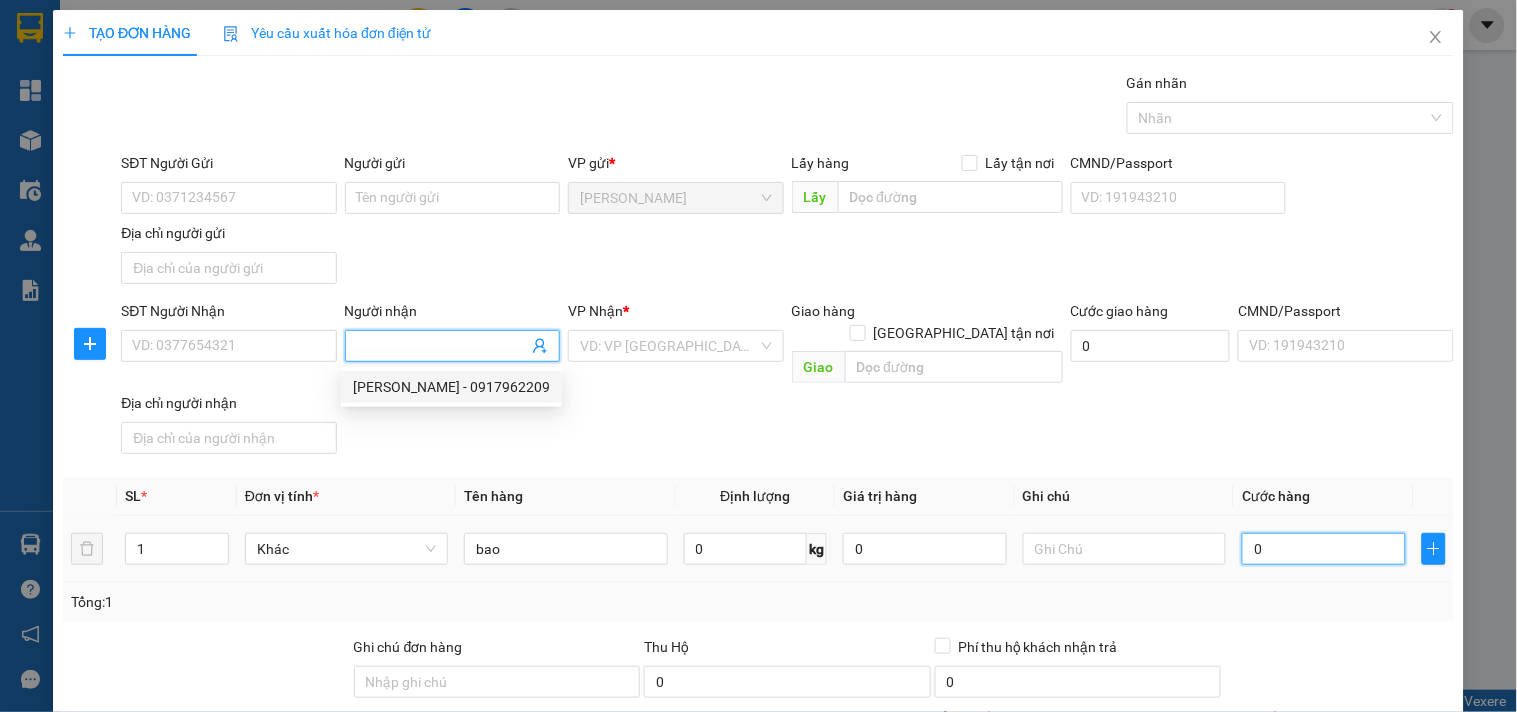click on "0" at bounding box center [1324, 549] 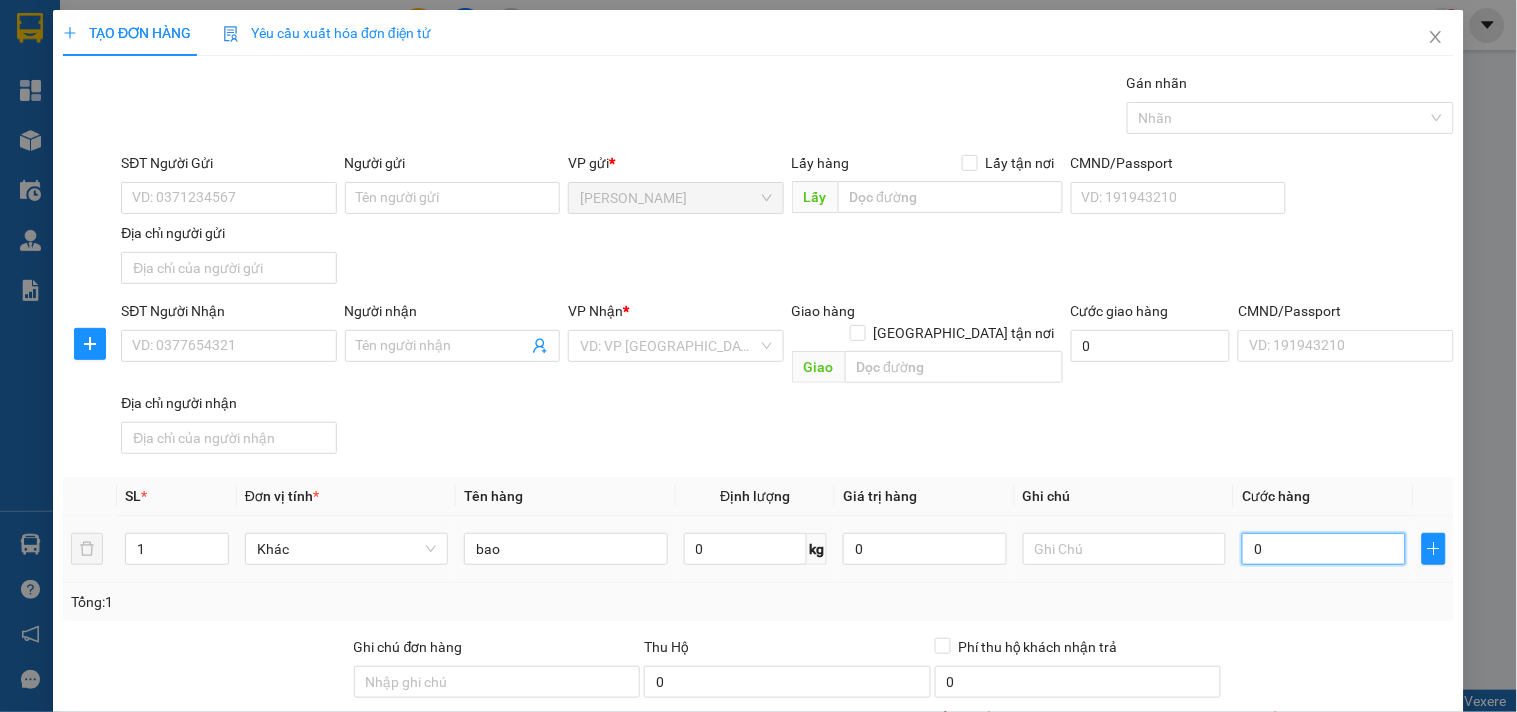 type on "4" 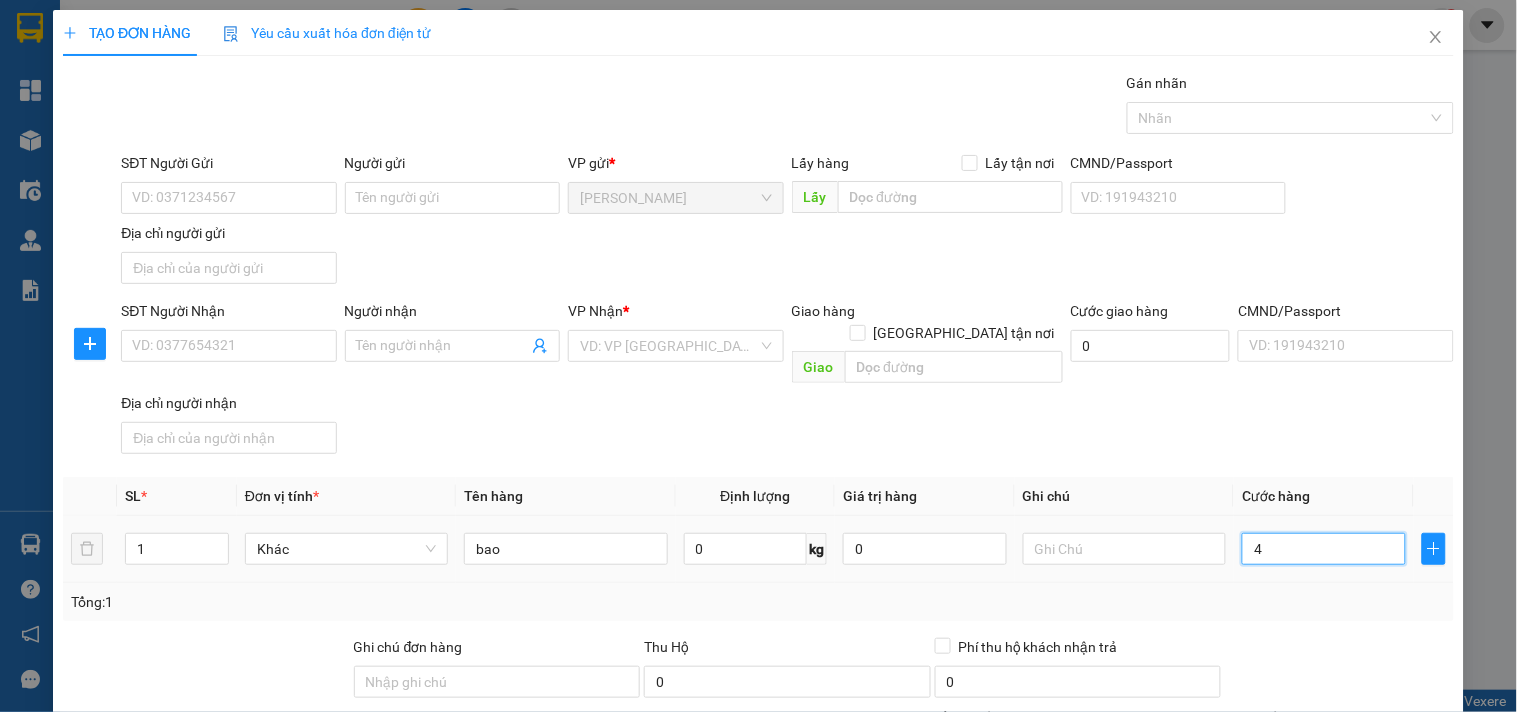 type on "4" 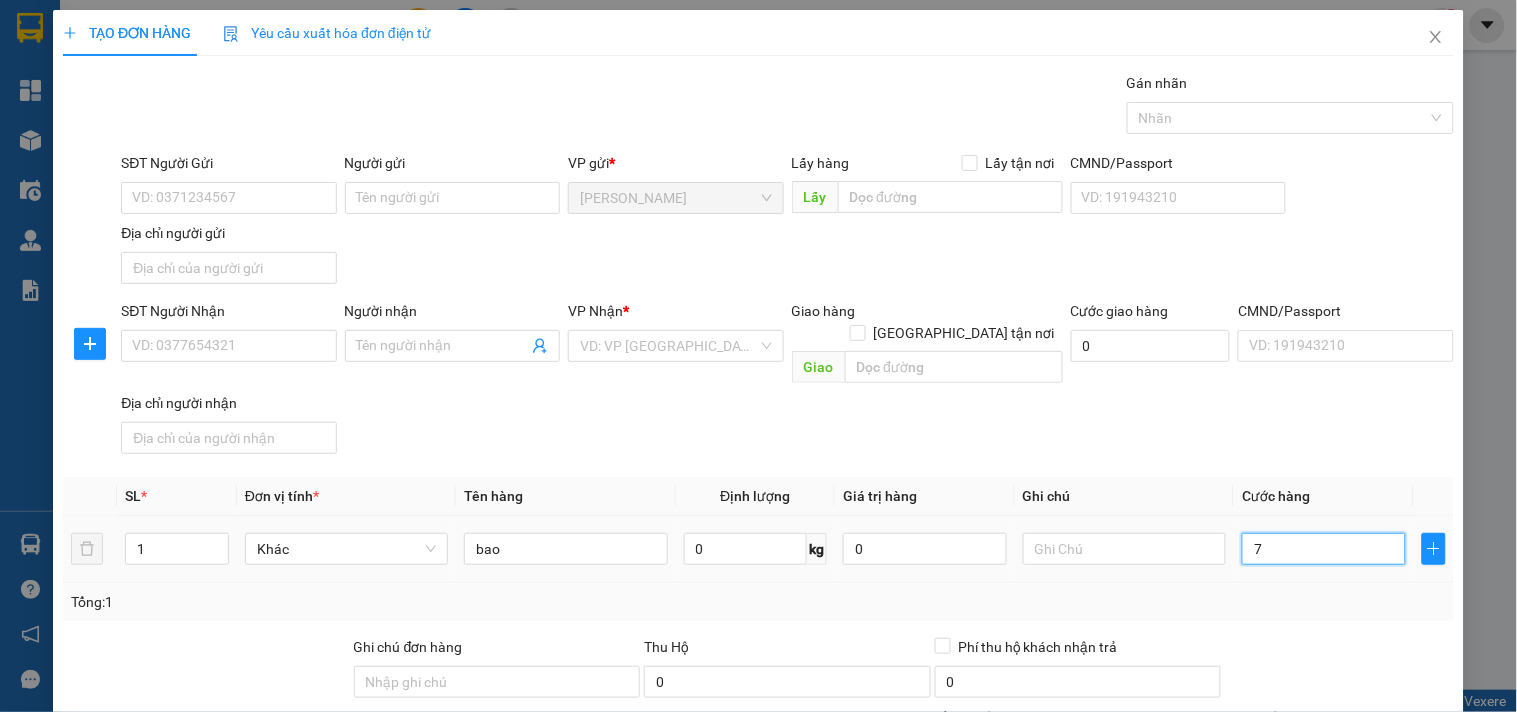 type on "70" 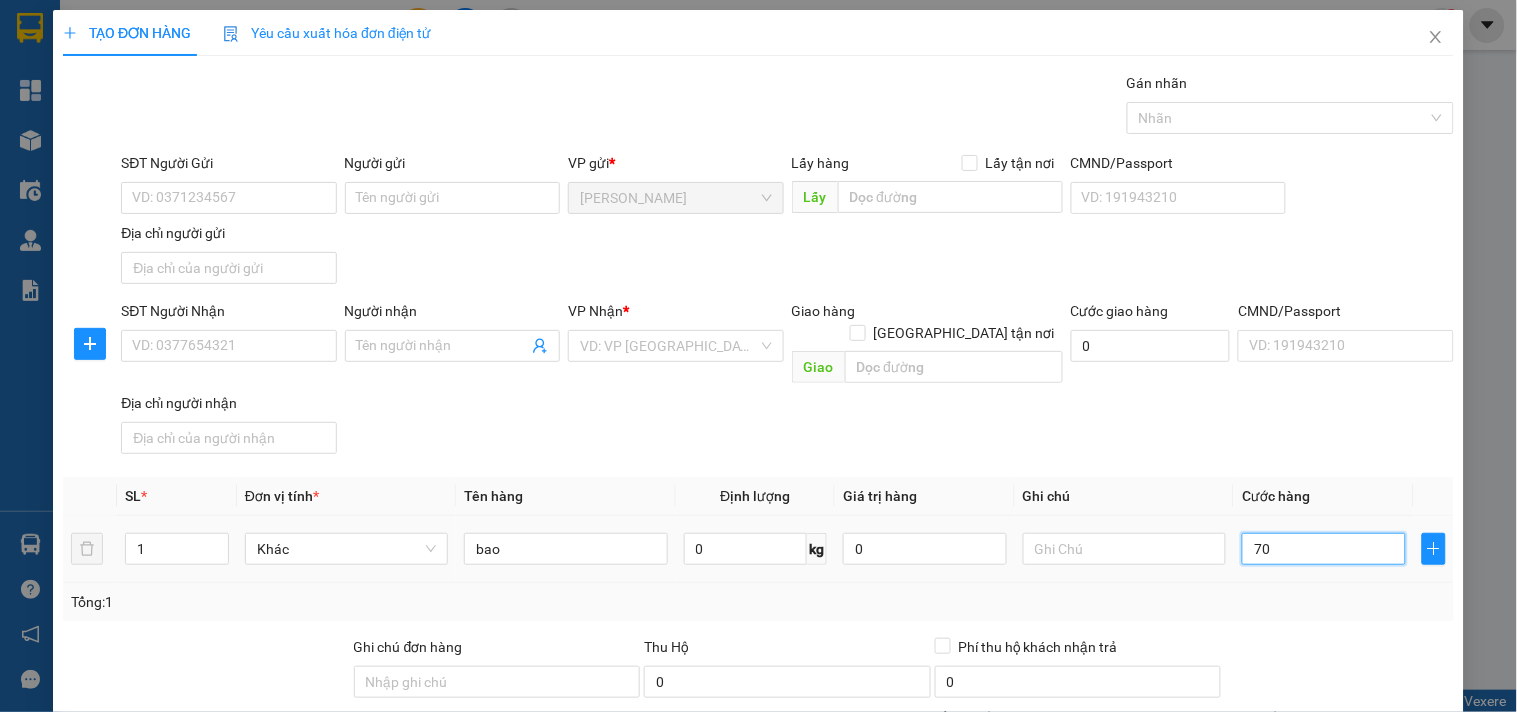 type on "70" 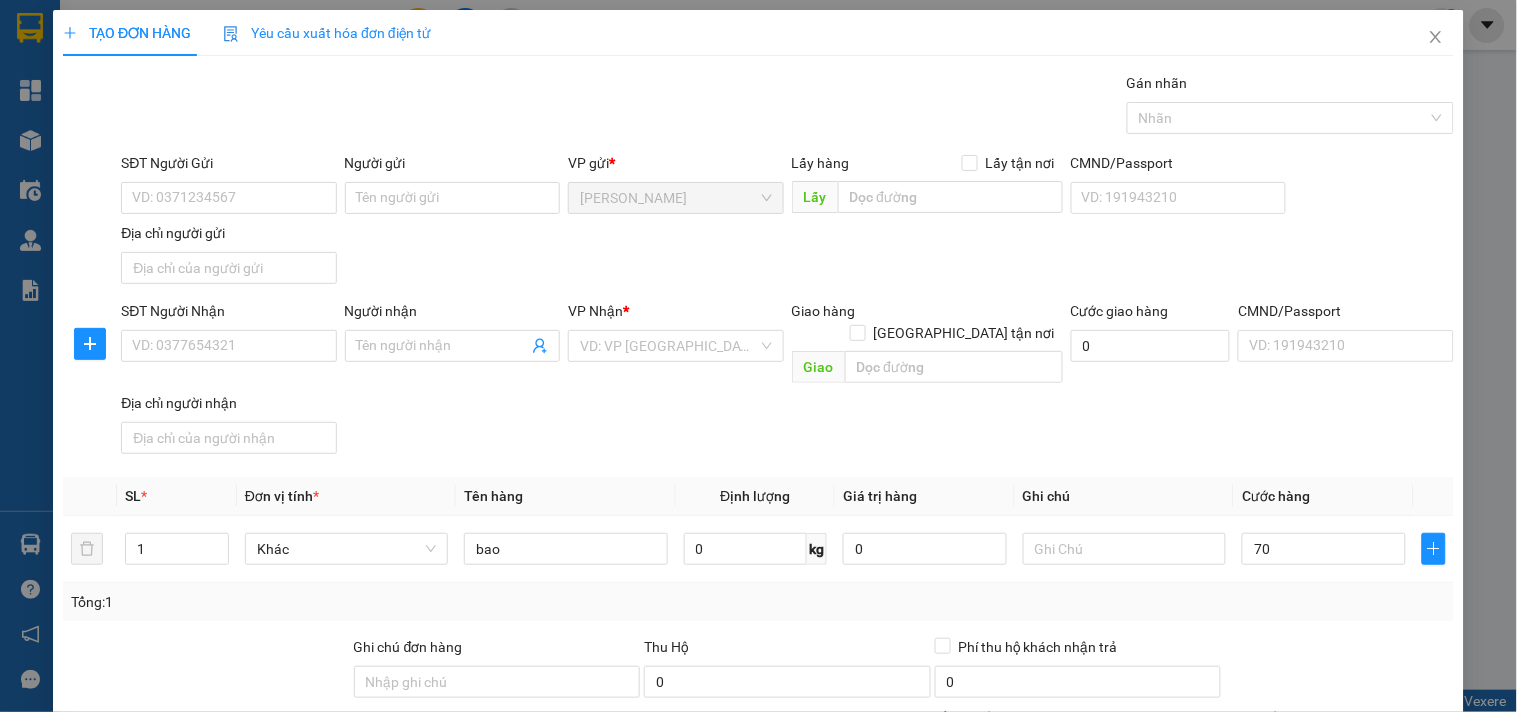type on "70.000" 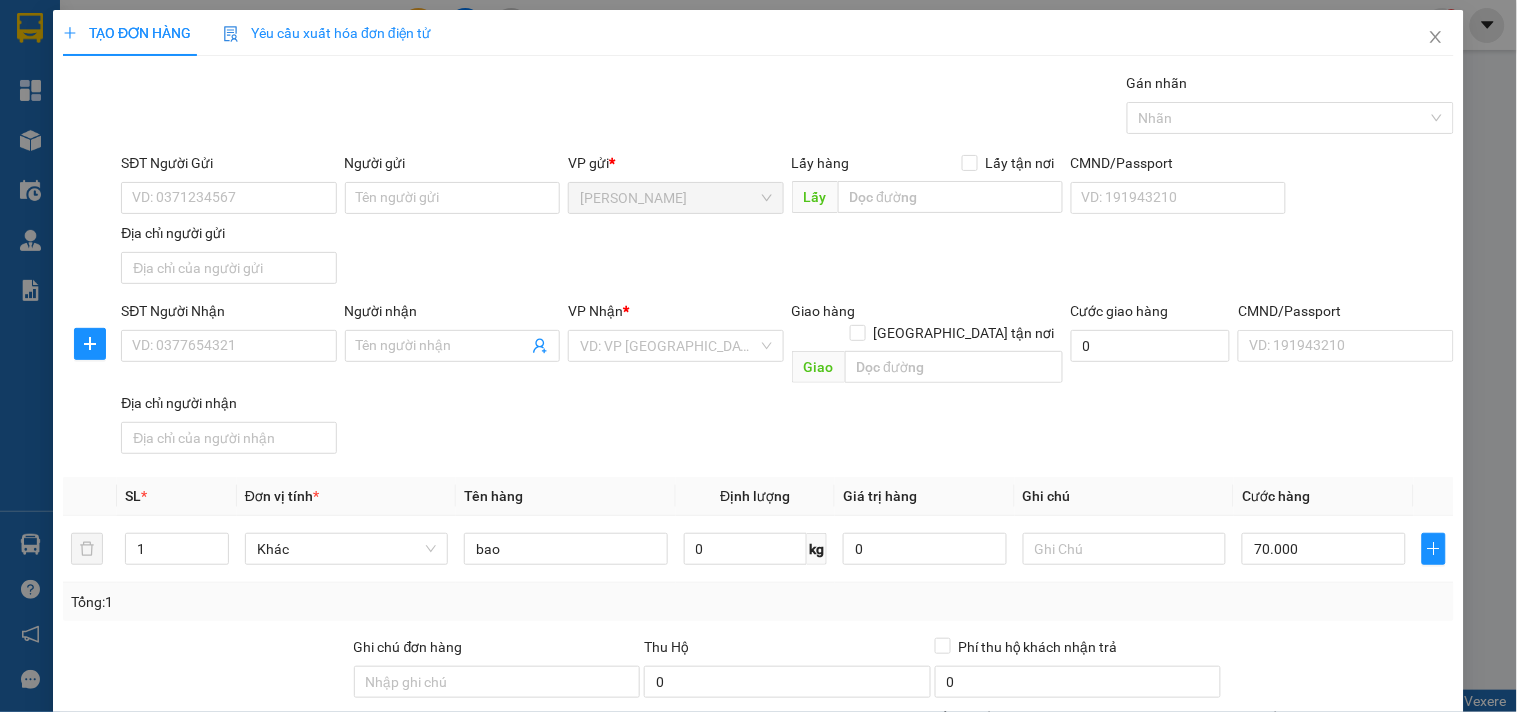 click on "SĐT Người Nhận VD: 0377654321 Người nhận Tên người nhận VP Nhận  * VD: VP [GEOGRAPHIC_DATA] Giao hàng [GEOGRAPHIC_DATA] tận nơi Giao Cước giao hàng 0 CMND/Passport VD: [PASSPORT] Địa chỉ người nhận" at bounding box center (787, 381) 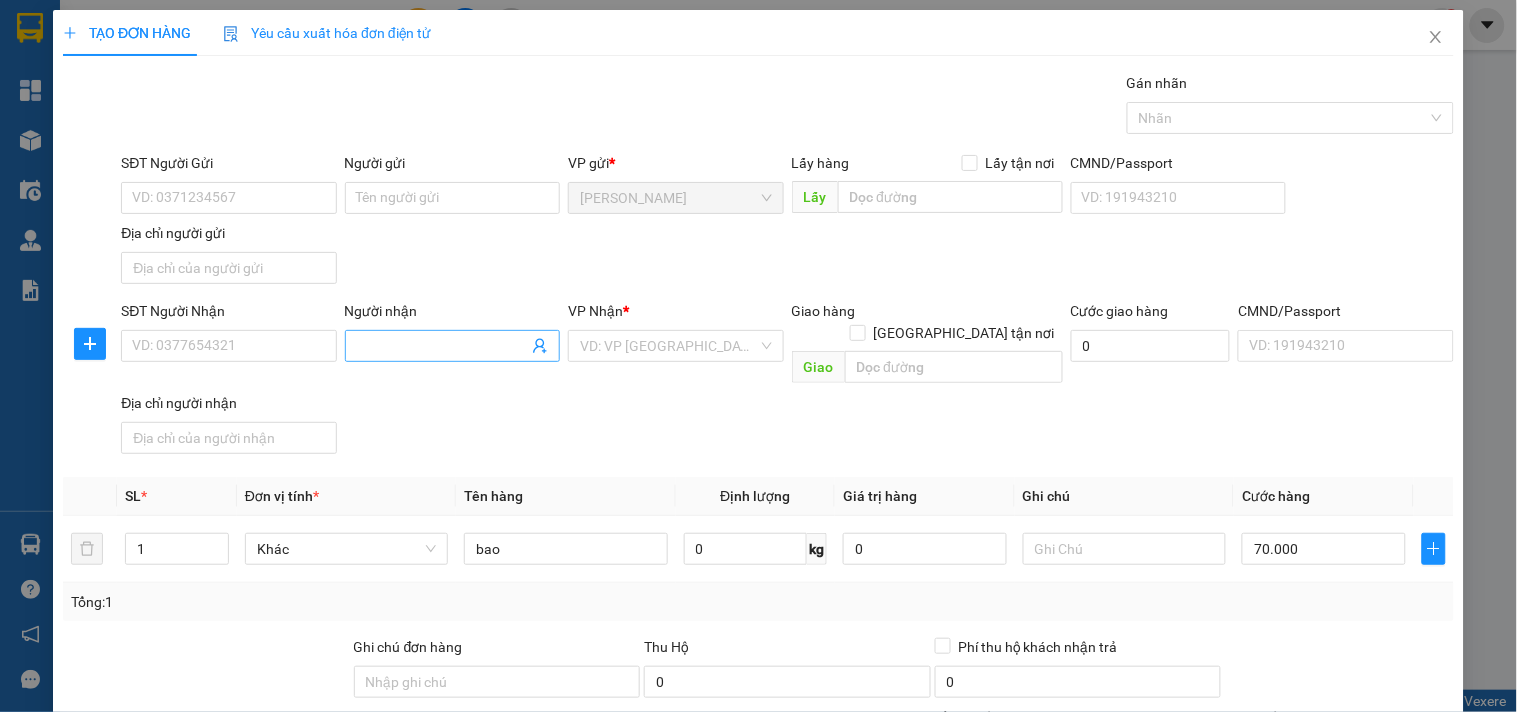 click on "Người nhận" at bounding box center [442, 346] 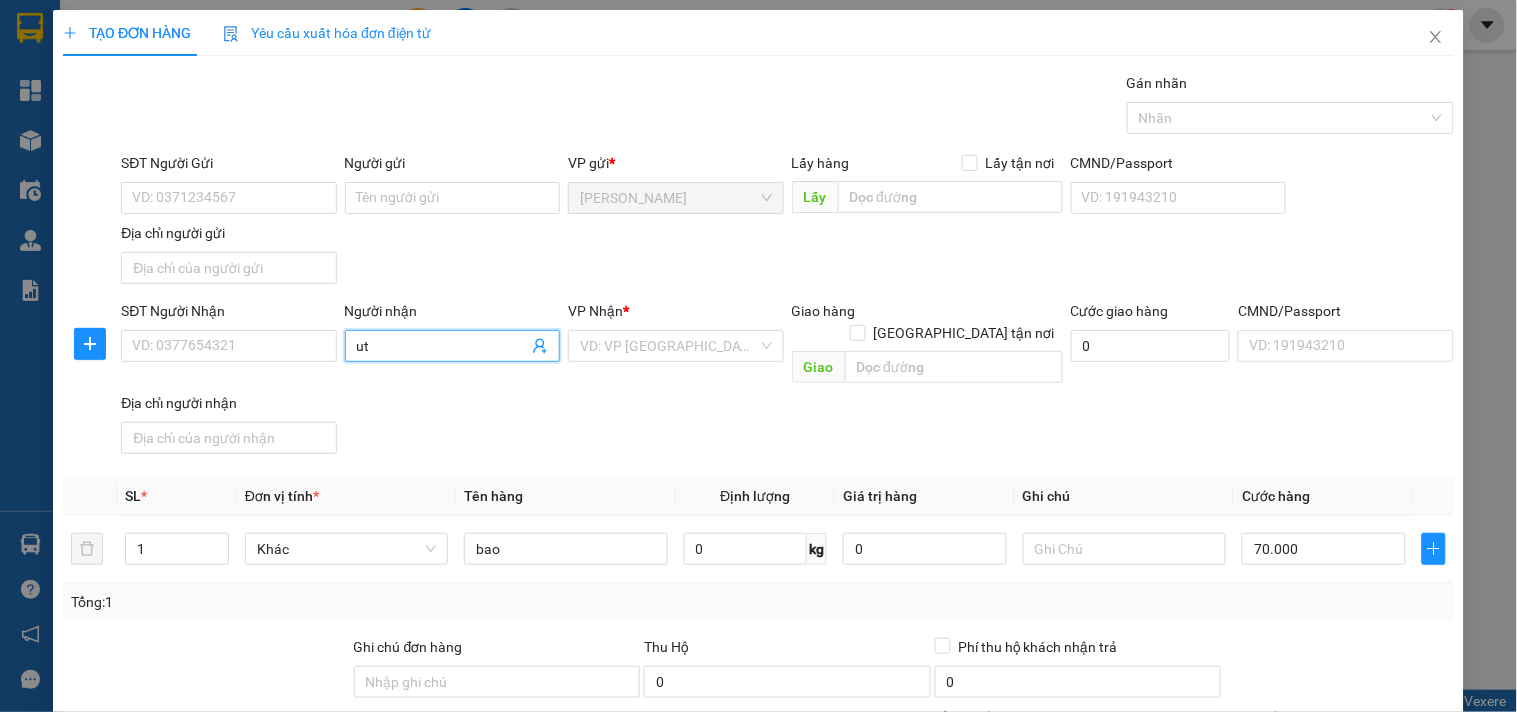 type on "u" 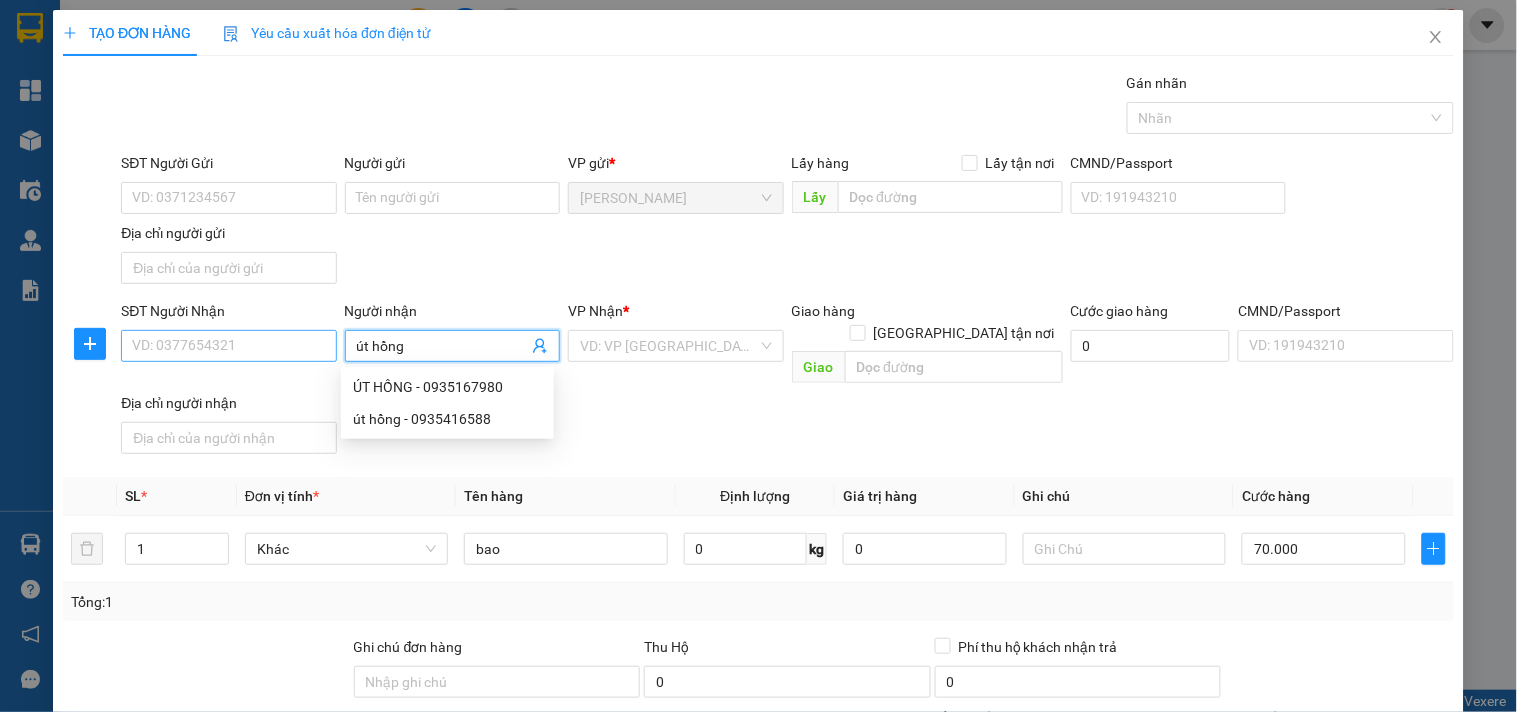 type on "út hồng" 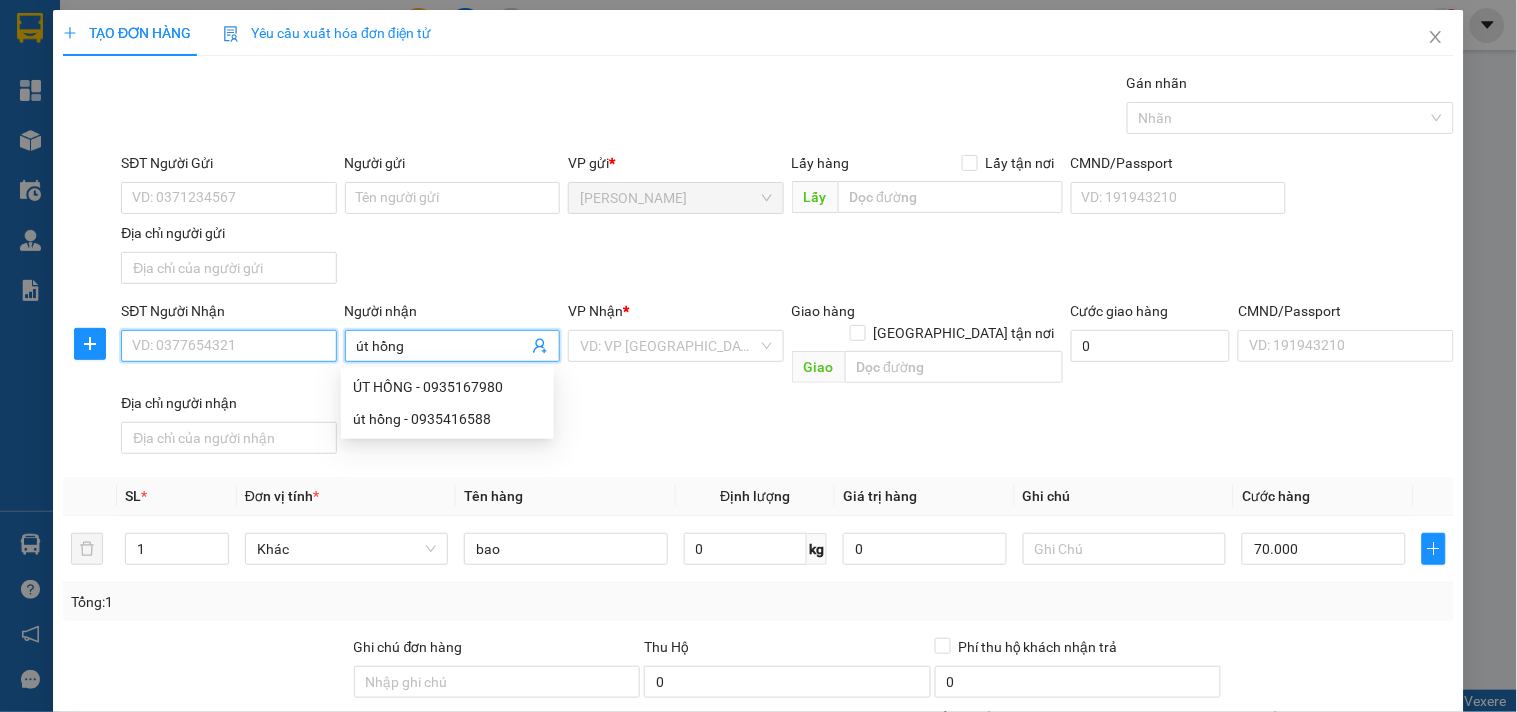 click on "SĐT Người Nhận" at bounding box center [228, 346] 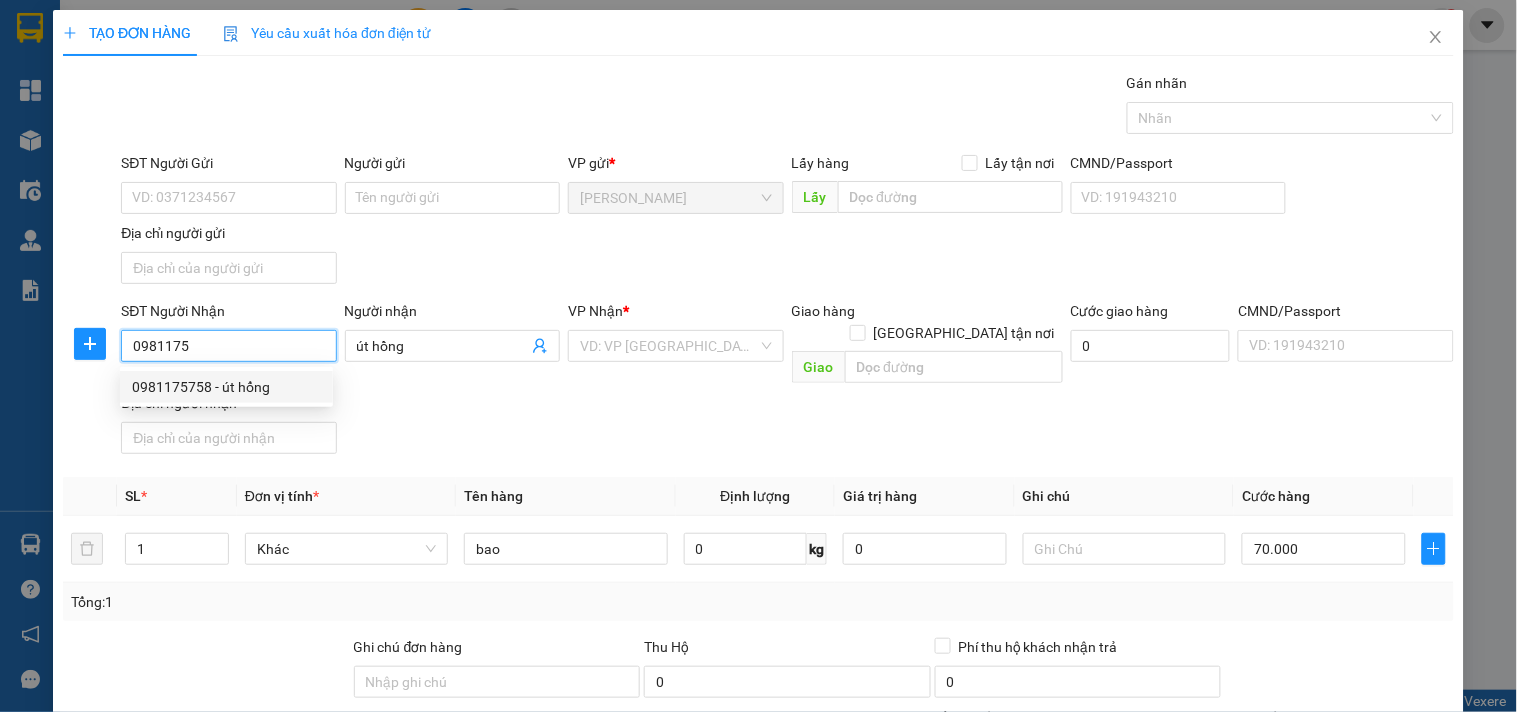 click on "0981175758 - út hổng" at bounding box center [226, 387] 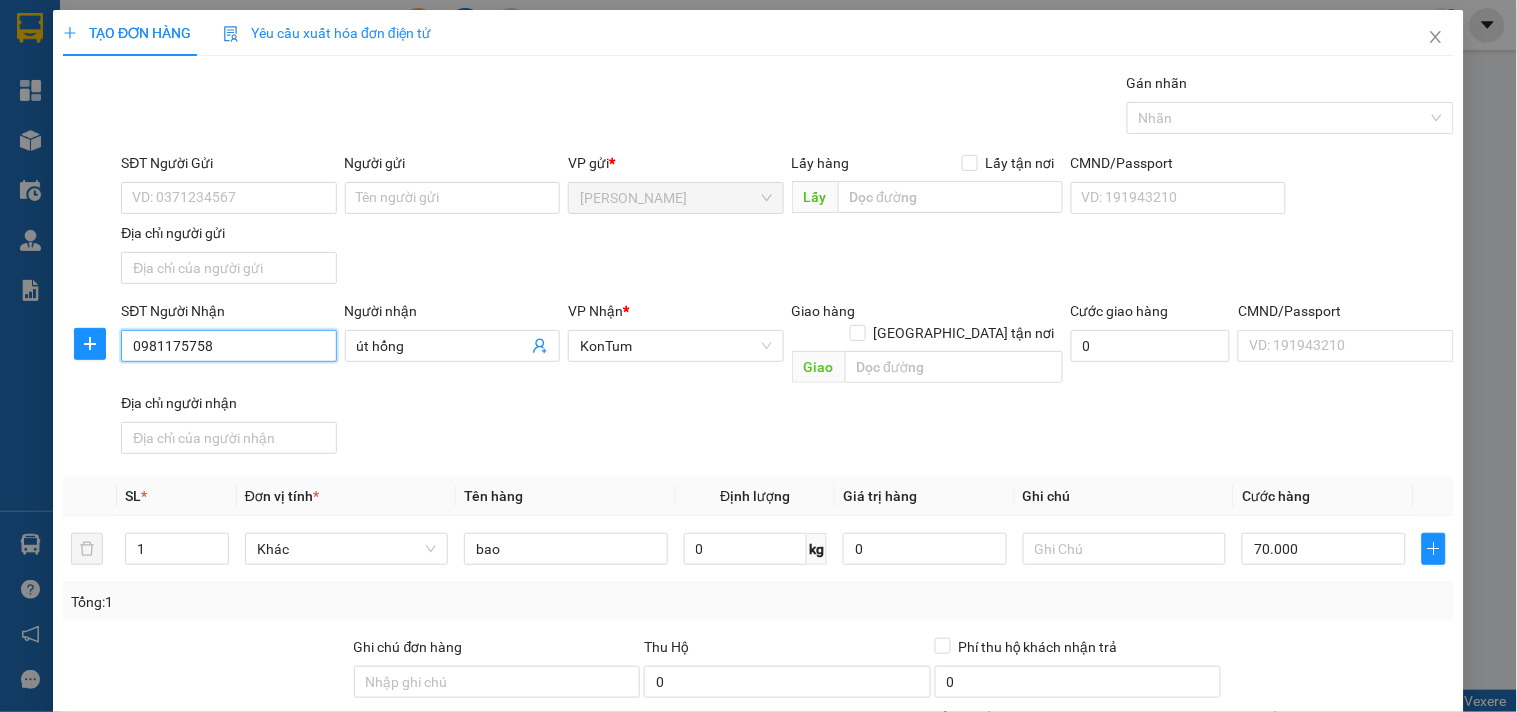 scroll, scrollTop: 167, scrollLeft: 0, axis: vertical 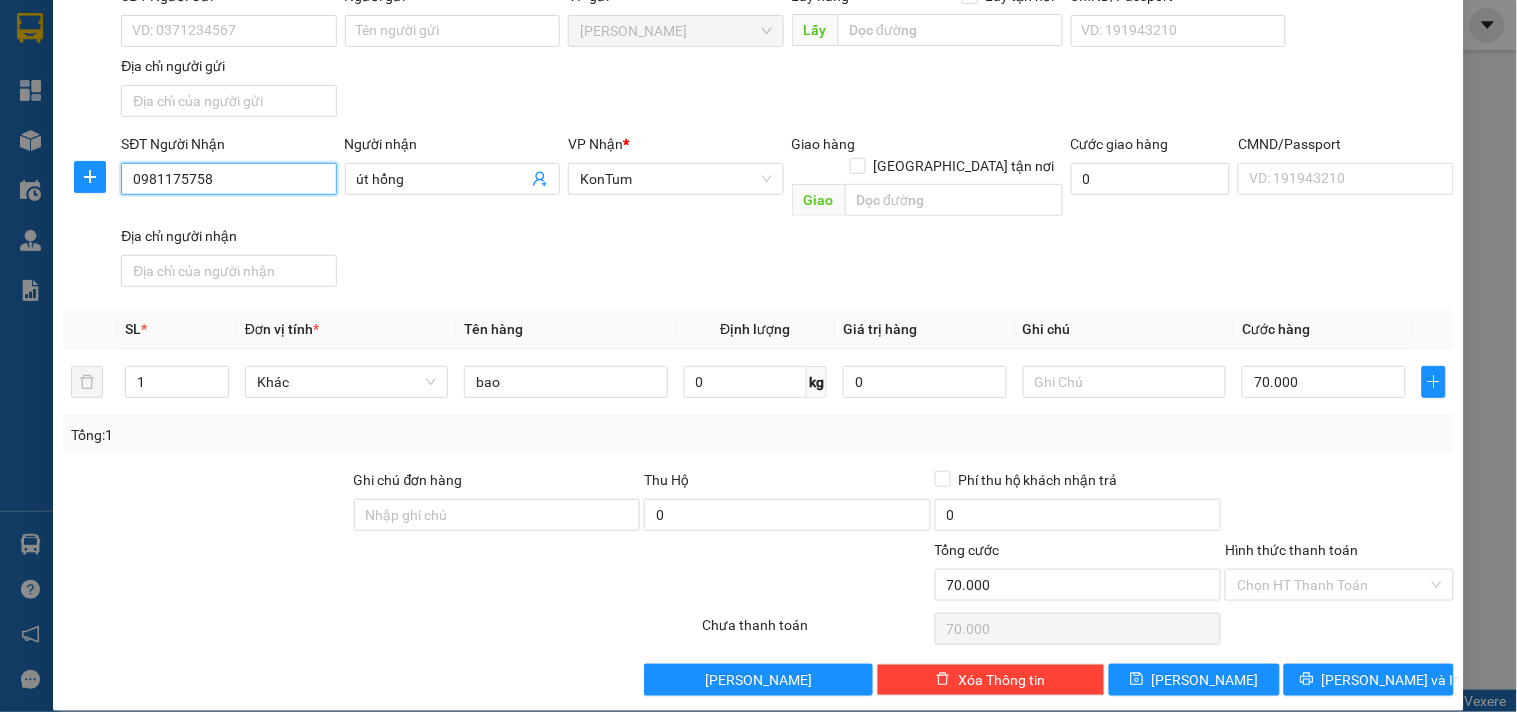 type on "0981175758" 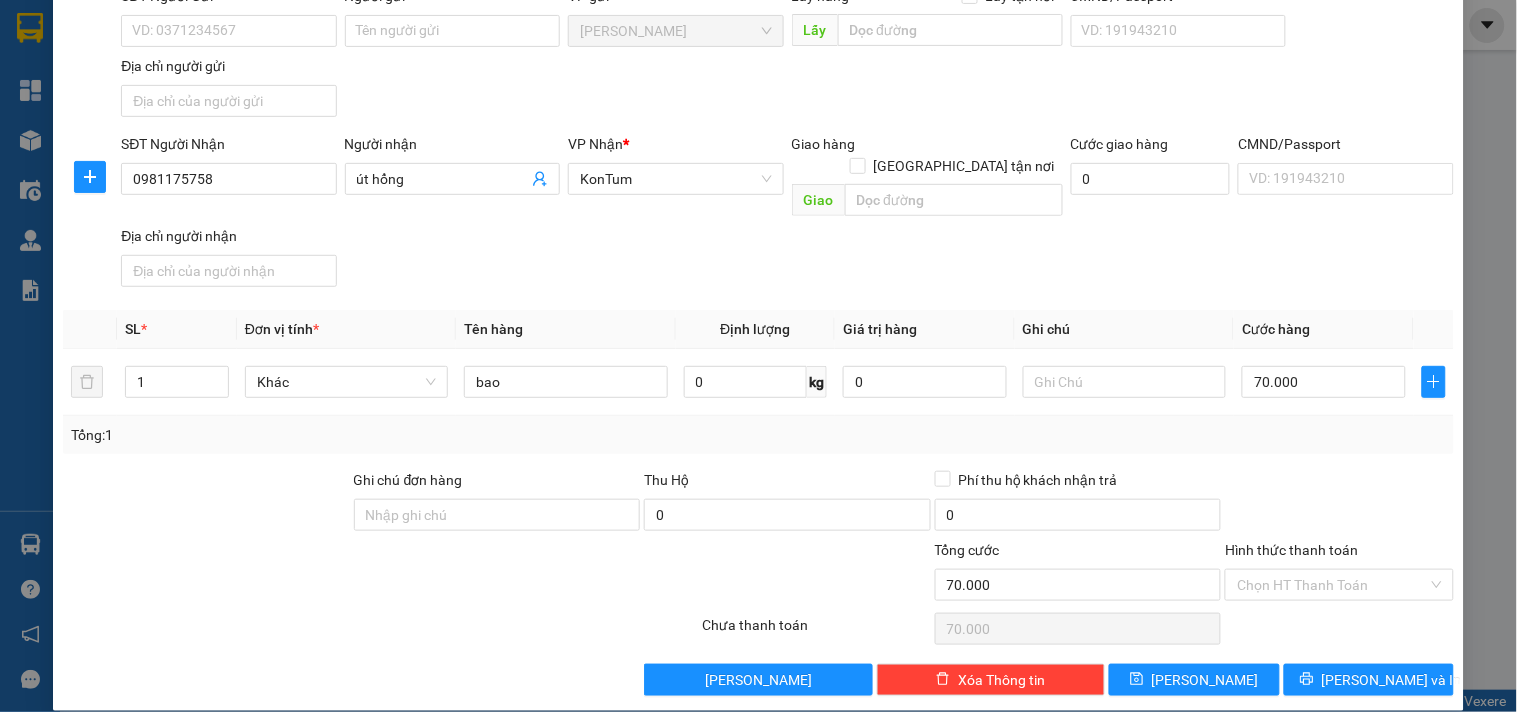 click on "TẠO ĐƠN HÀNG Yêu cầu xuất hóa đơn điện tử Transit Pickup Surcharge Ids Transit Deliver Surcharge Ids Transit Deliver Surcharge Transit Deliver Surcharge Gán nhãn   Nhãn SĐT Người Gửi VD: 0371234567 Người gửi Tên người gửi VP gửi  * [GEOGRAPHIC_DATA] Lấy hàng Lấy tận nơi Lấy CMND/Passport VD: [PASSPORT] Địa chỉ người gửi SĐT Người Nhận 0981175758 0981175758 Người nhận út hổng VP Nhận  * KonTum Giao hàng Giao tận nơi Giao Cước giao hàng 0 CMND/Passport VD: [PASSPORT] Địa chỉ người nhận SL  * Đơn vị tính  * Tên hàng  Định lượng Giá trị hàng Ghi chú Cước hàng                   1 Khác bao 0 kg 0 70.000 Tổng:  1 Ghi chú đơn hàng Thu Hộ 0 Phí thu hộ khách nhận trả 0 Tổng cước 70.000 Hình thức thanh toán Chọn HT Thanh Toán Số tiền thu trước 0 Chưa thanh toán 70.000 Chọn HT Thanh Toán Lưu nháp Xóa Thông tin [PERSON_NAME] và In" at bounding box center [758, 277] 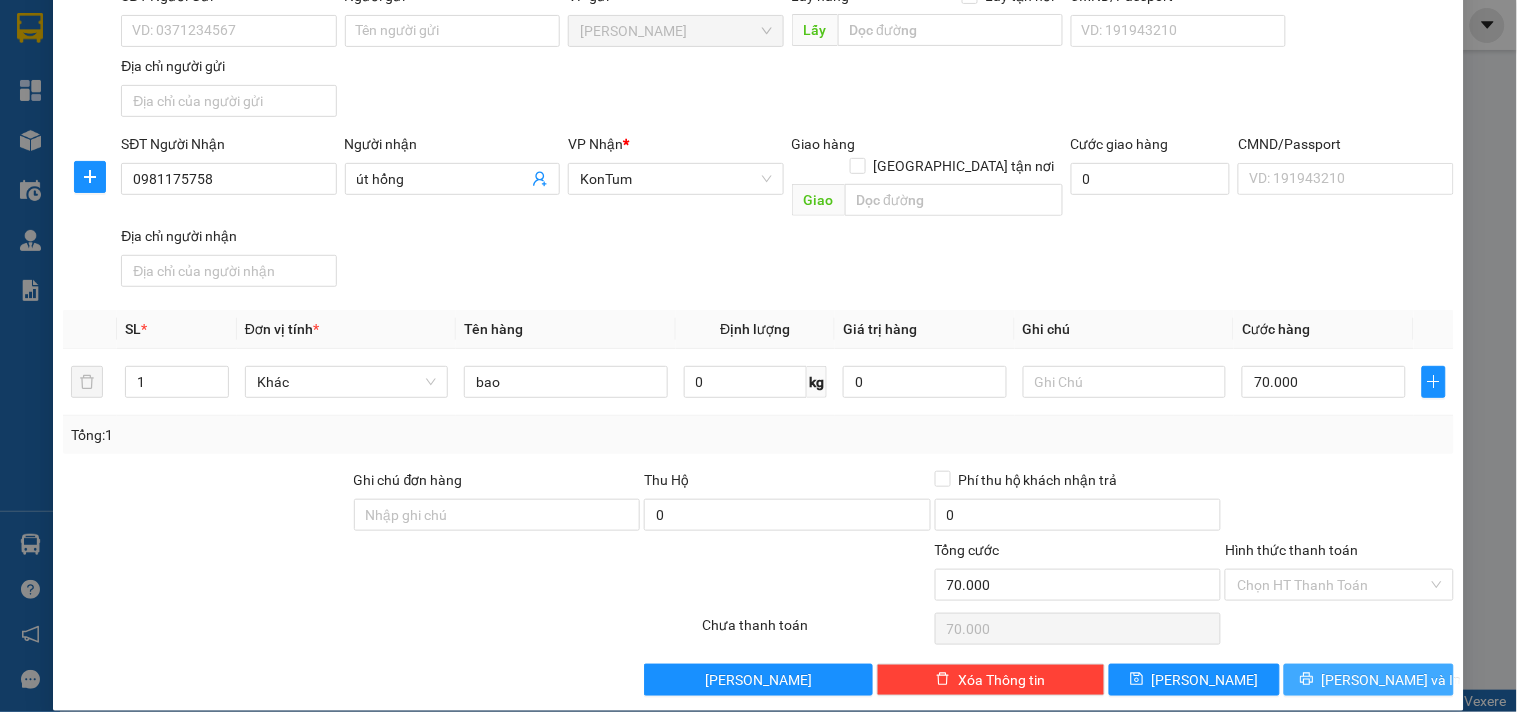 click 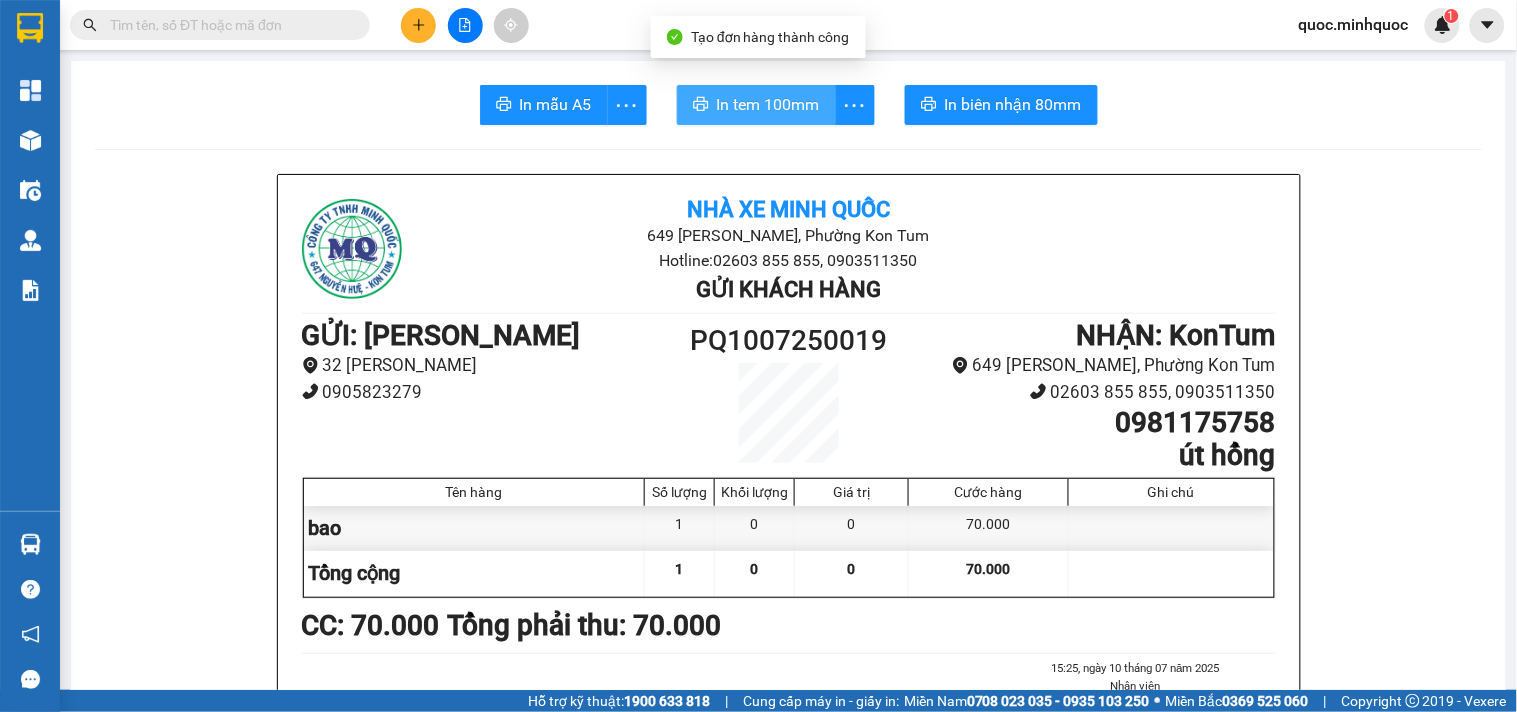click on "In tem 100mm" at bounding box center (756, 105) 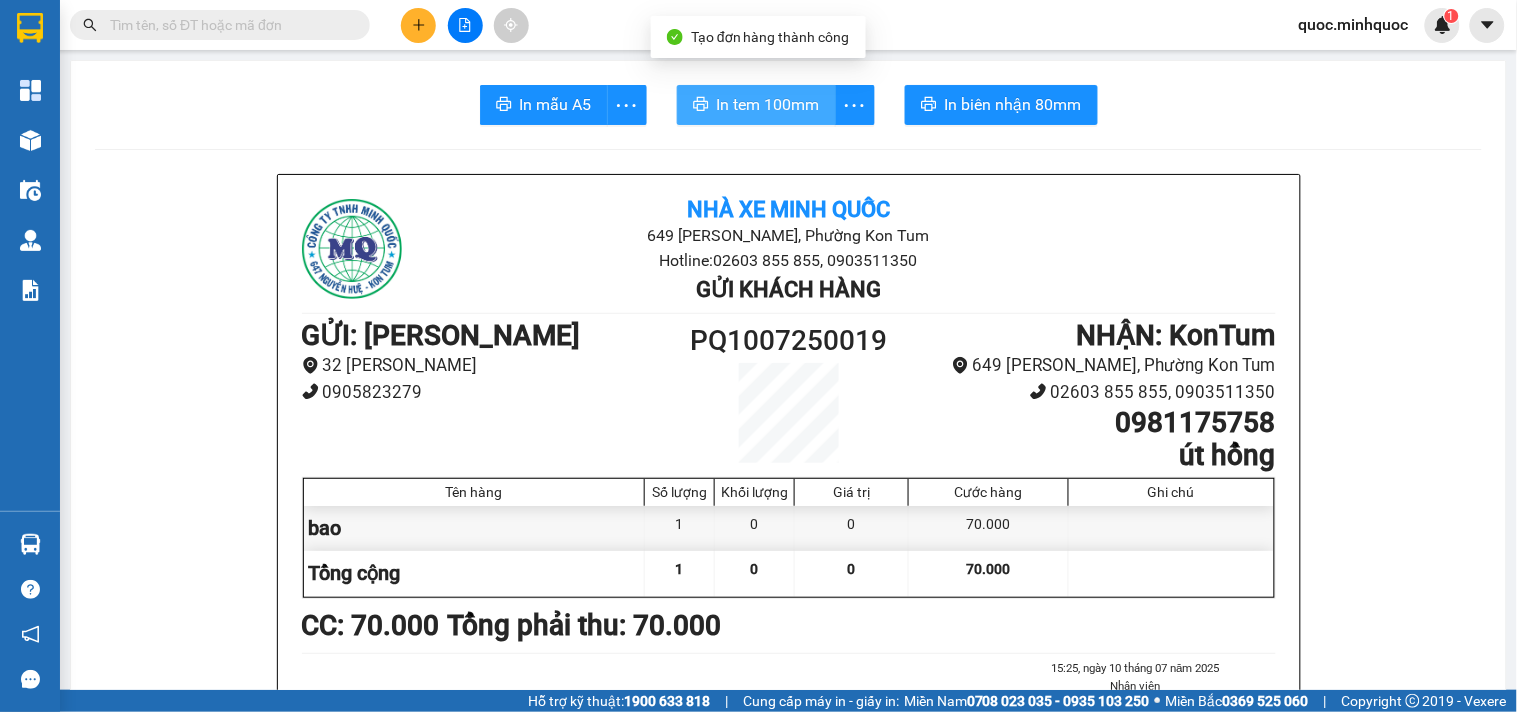 scroll, scrollTop: 0, scrollLeft: 0, axis: both 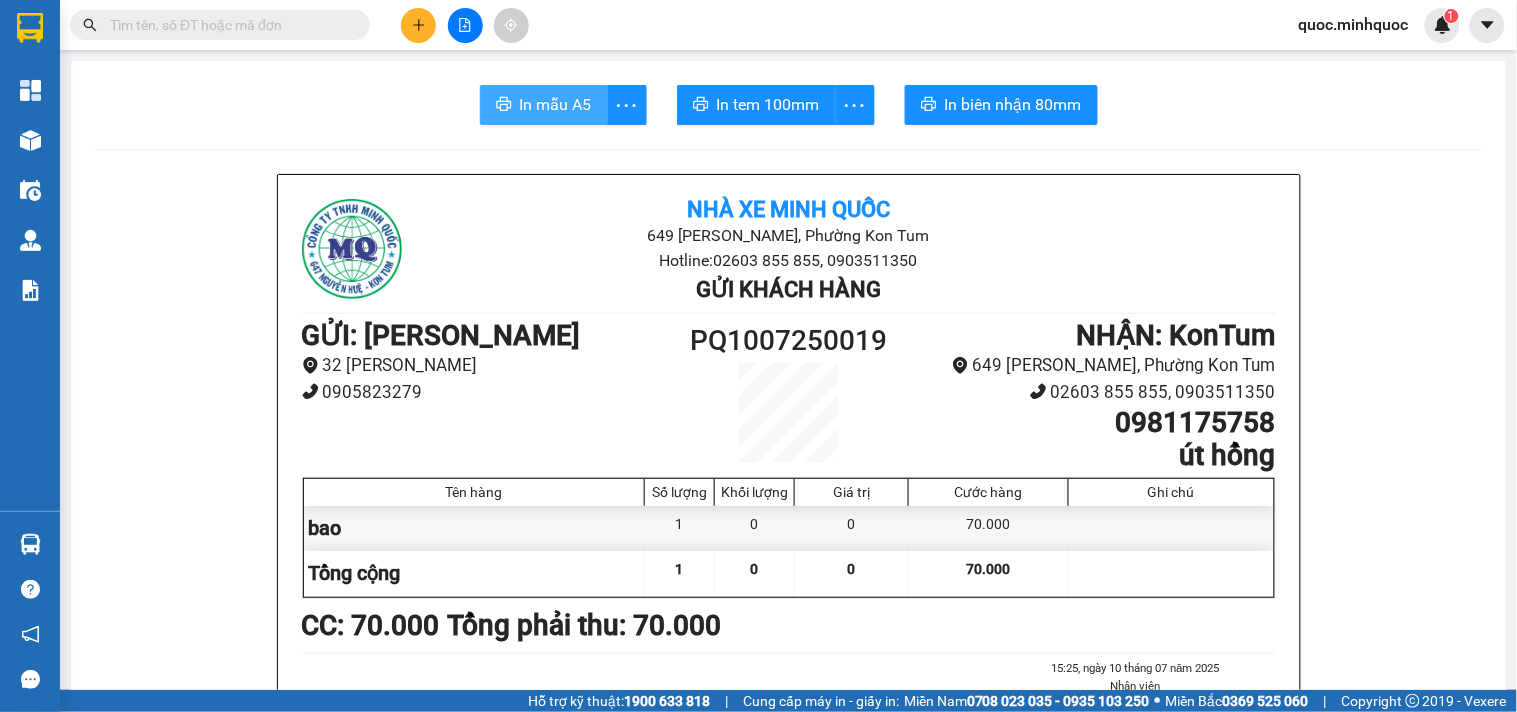 click on "In mẫu A5" at bounding box center [544, 105] 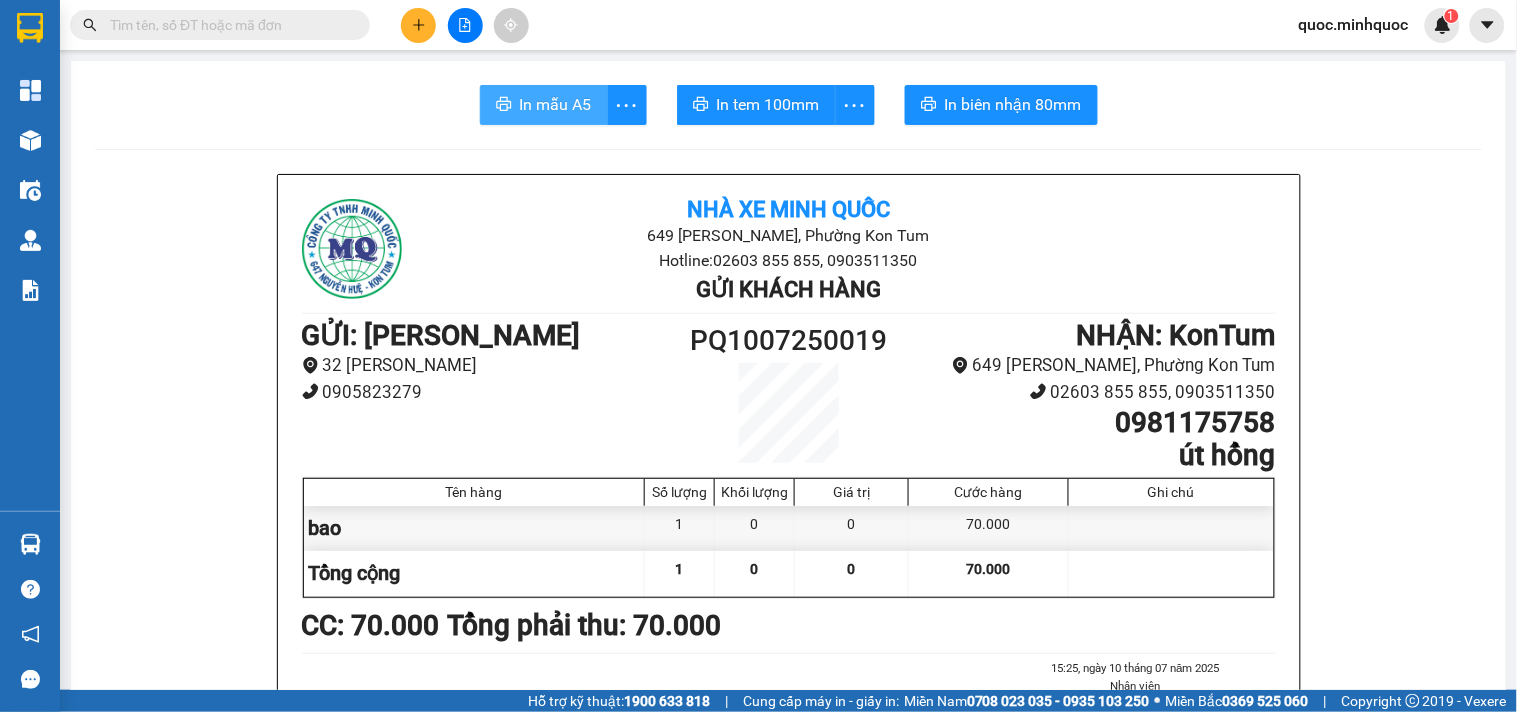 scroll, scrollTop: 0, scrollLeft: 0, axis: both 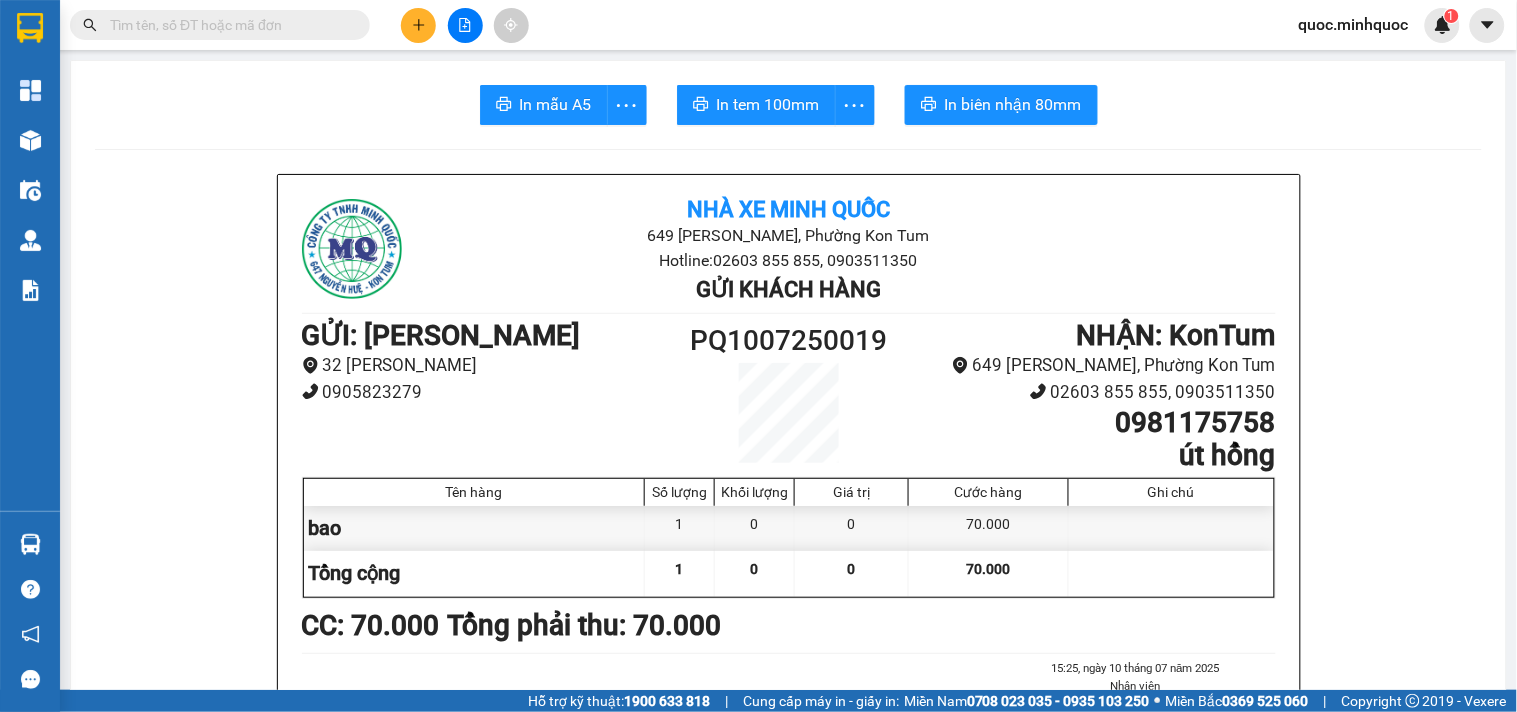 click 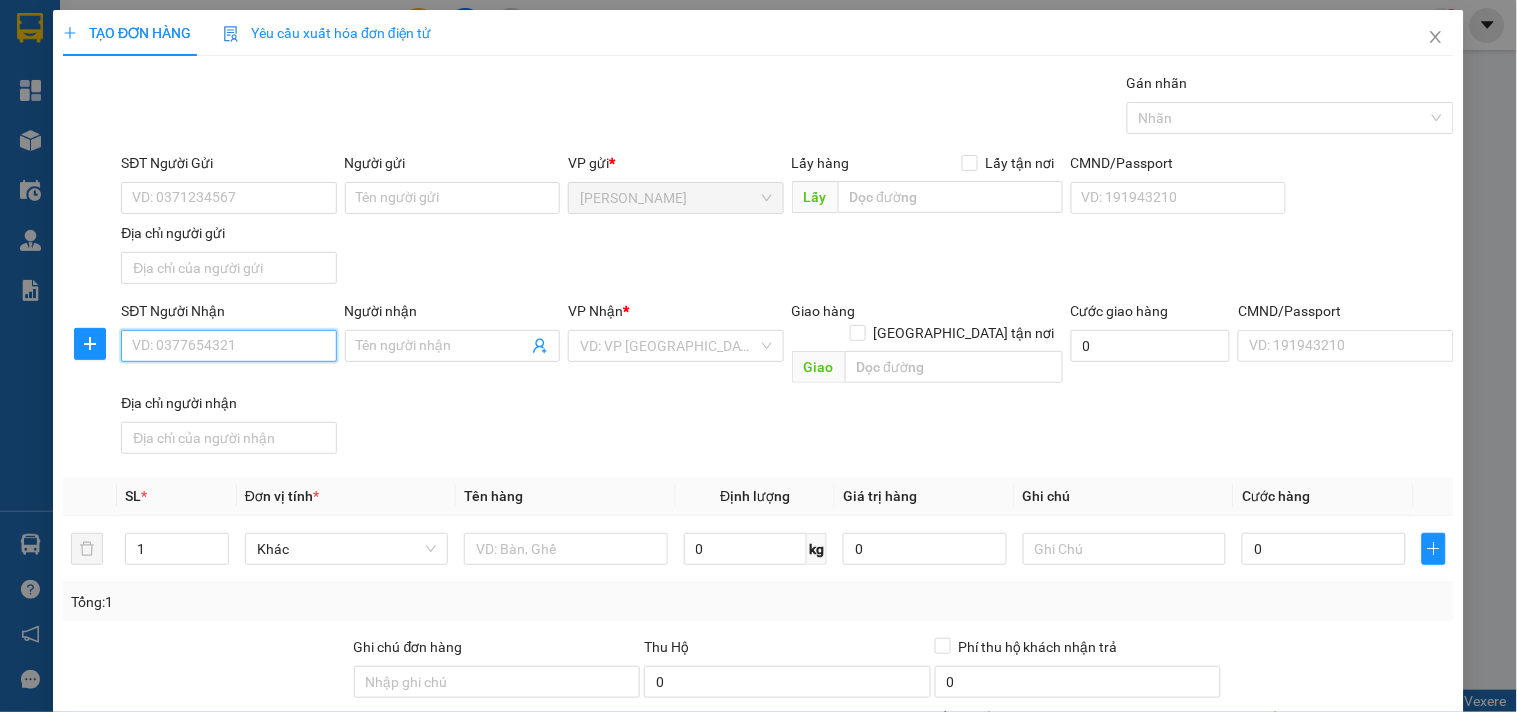 click on "SĐT Người Nhận" at bounding box center (228, 346) 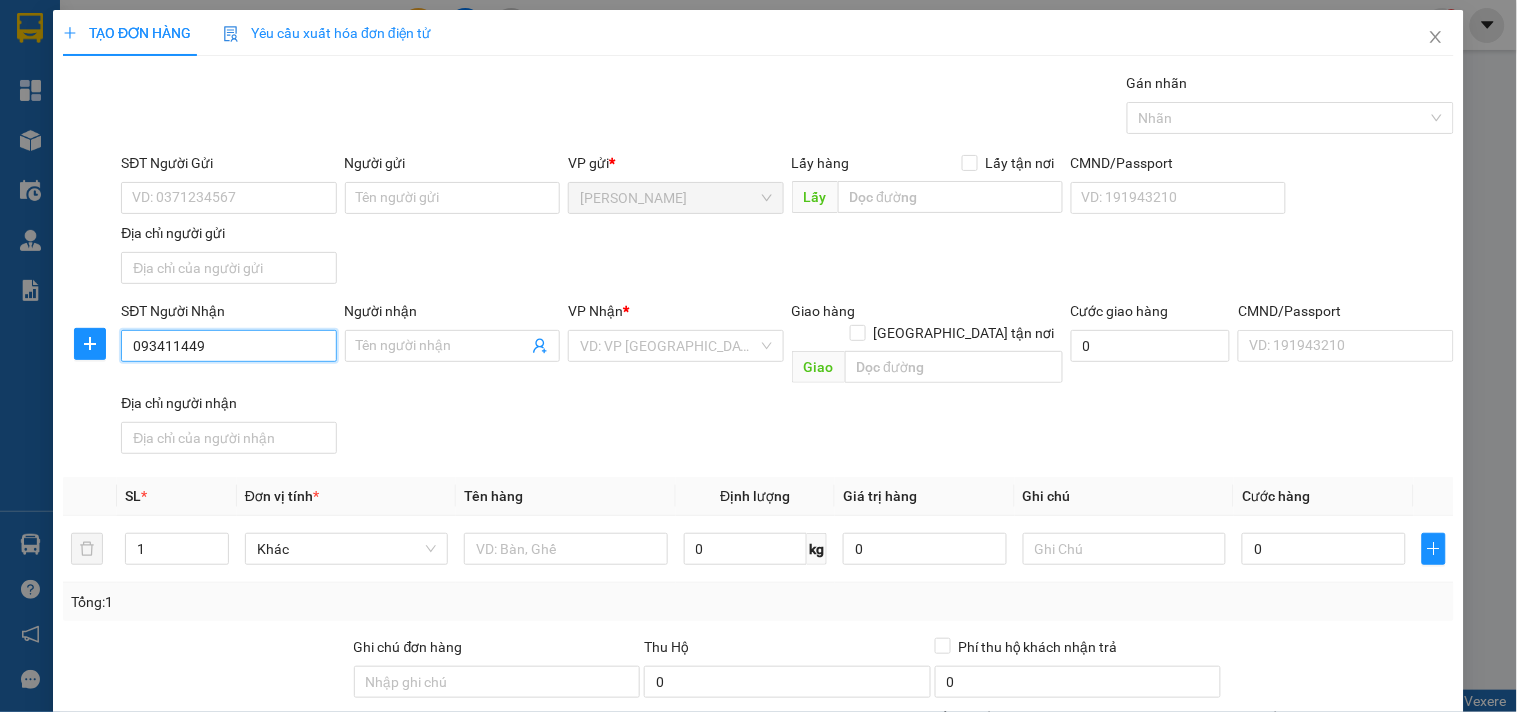 type on "0934114493" 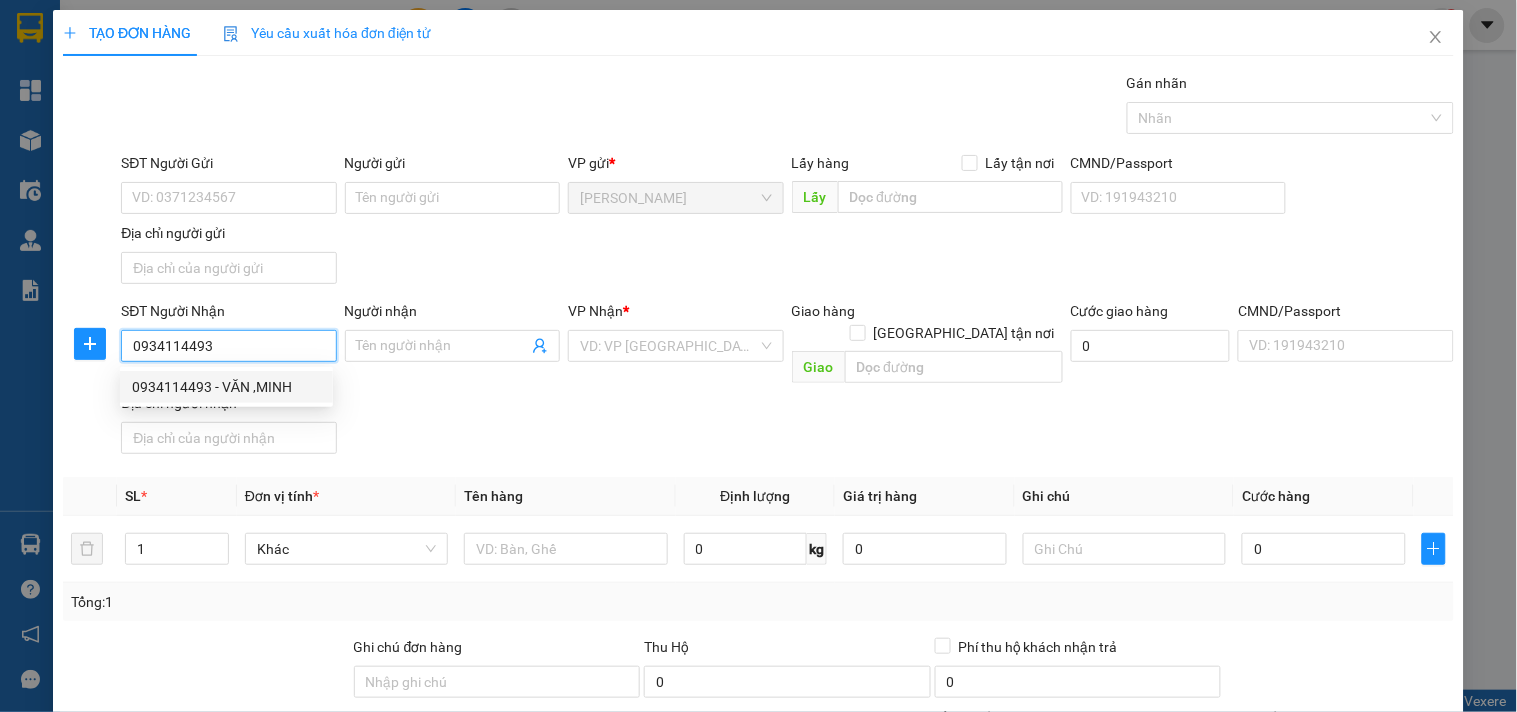 click on "0934114493 - VĂN ,MINH" at bounding box center [226, 387] 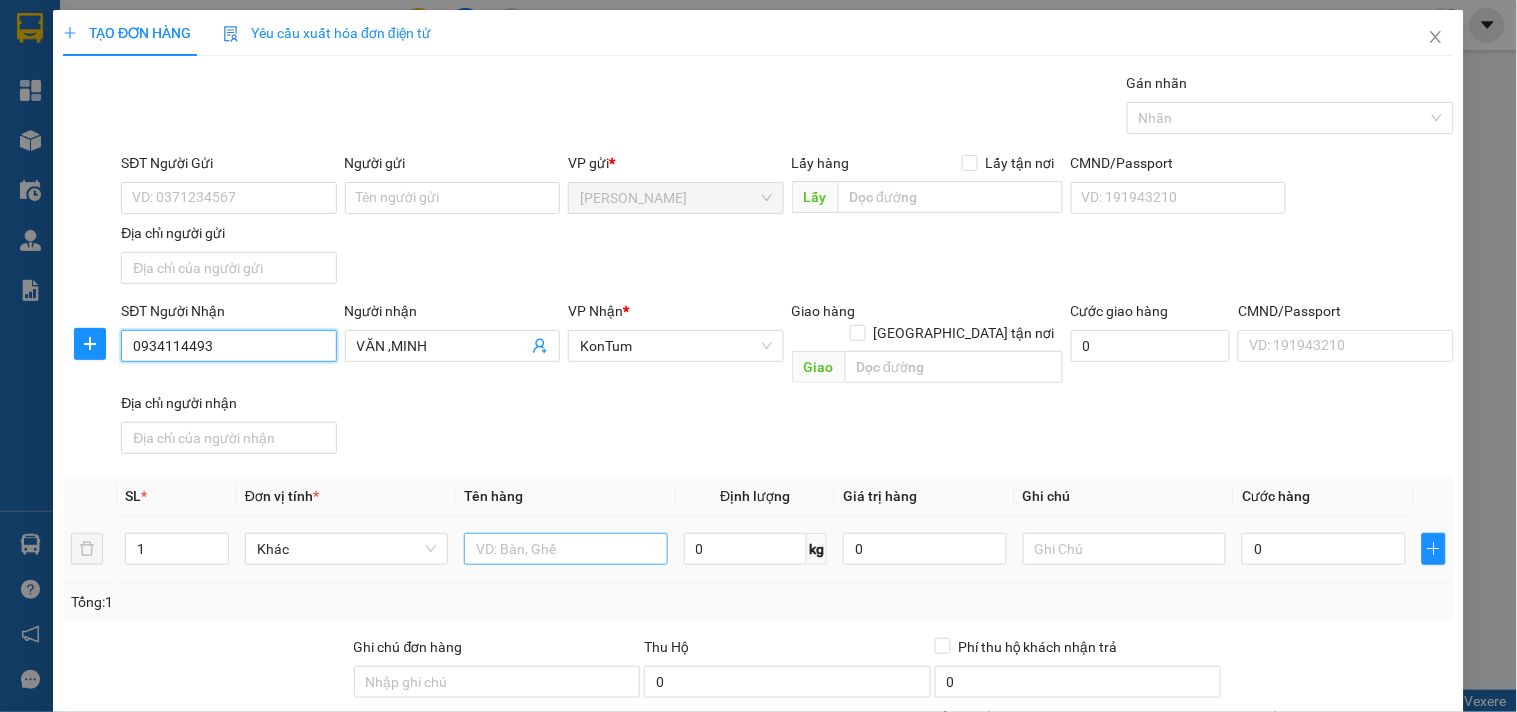 type on "0934114493" 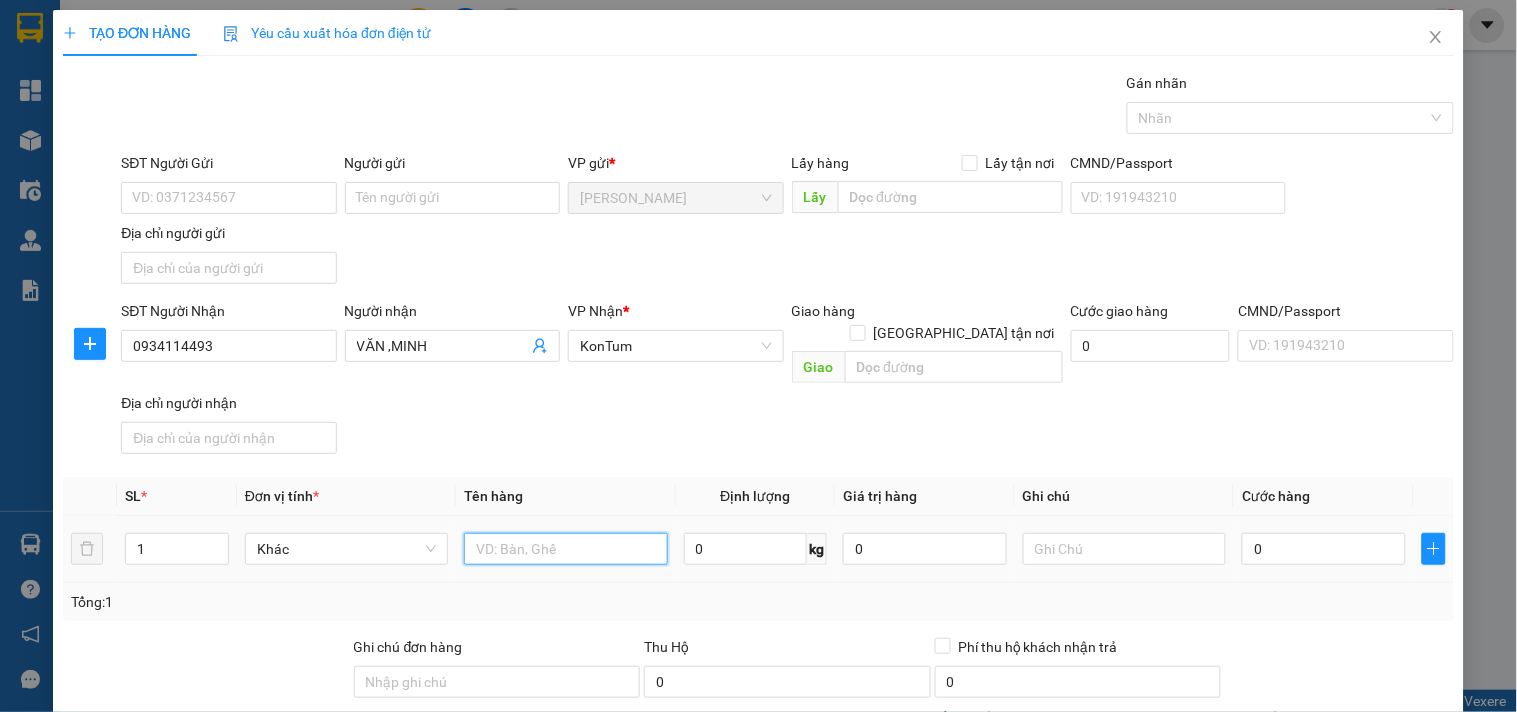 click at bounding box center (565, 549) 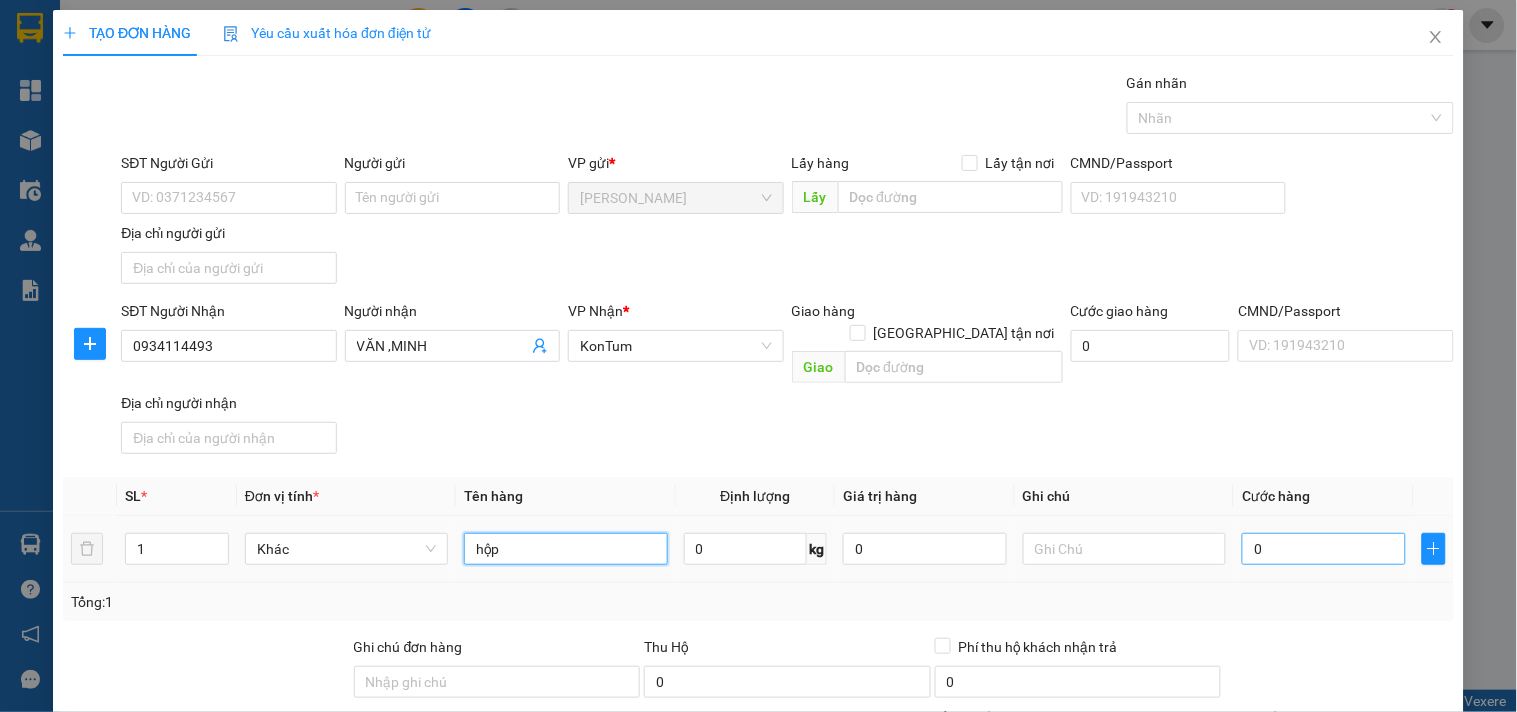 type on "hộp" 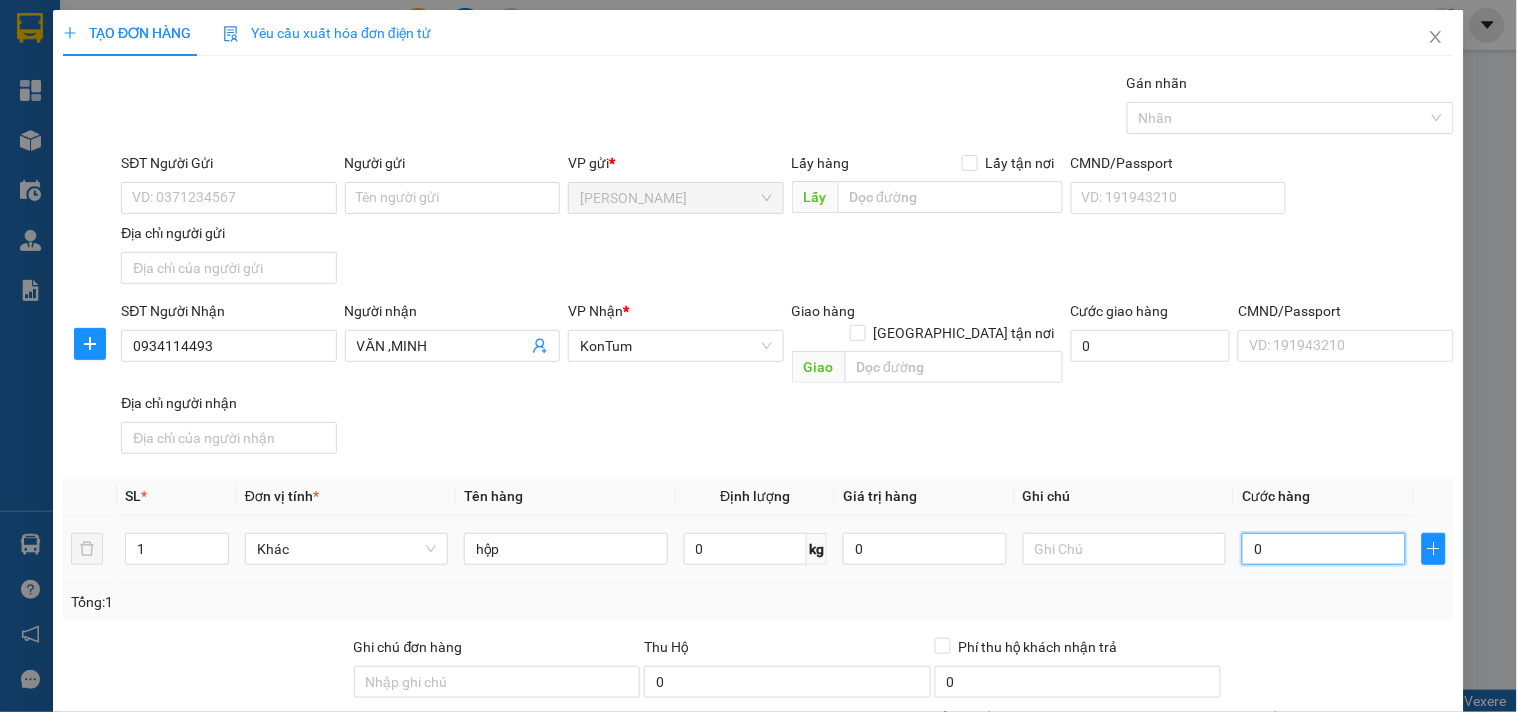 click on "0" at bounding box center [1324, 549] 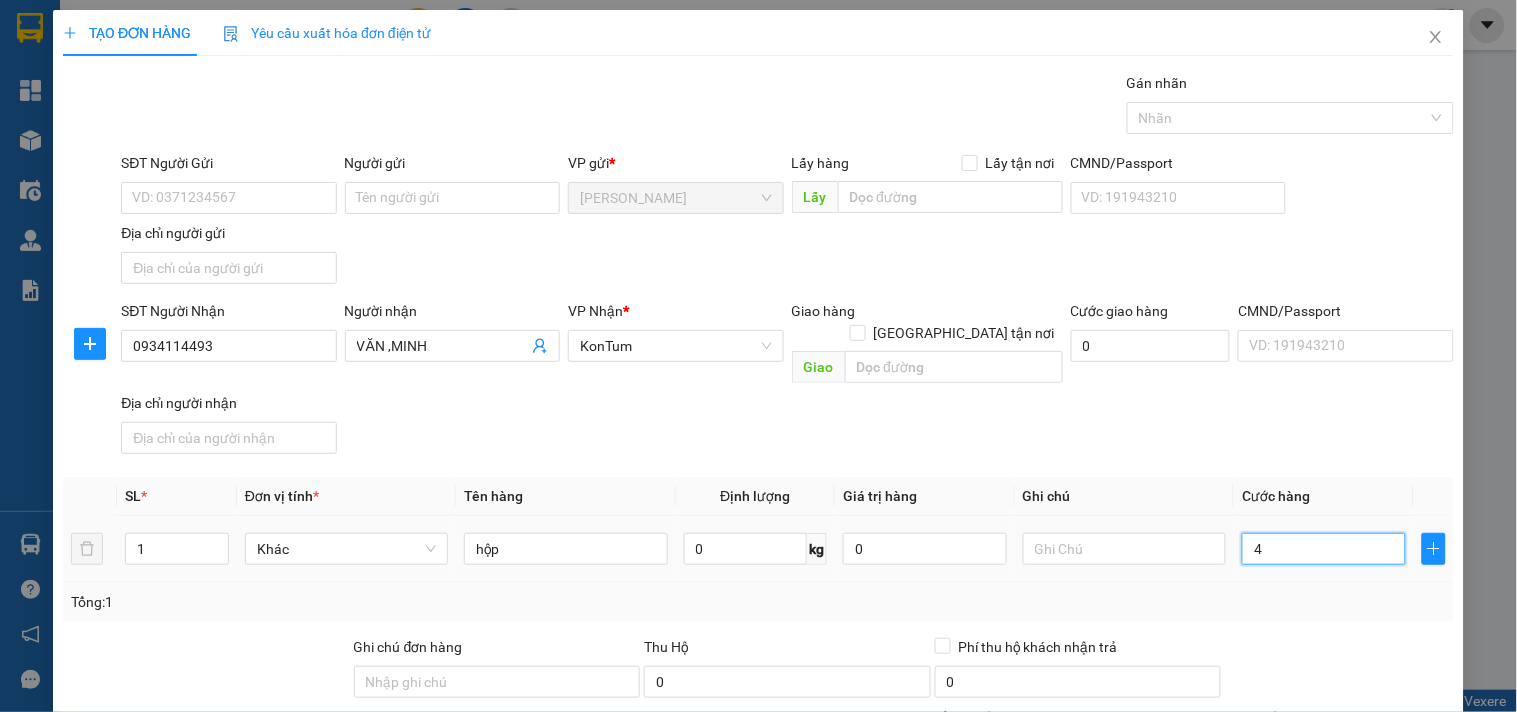type on "40" 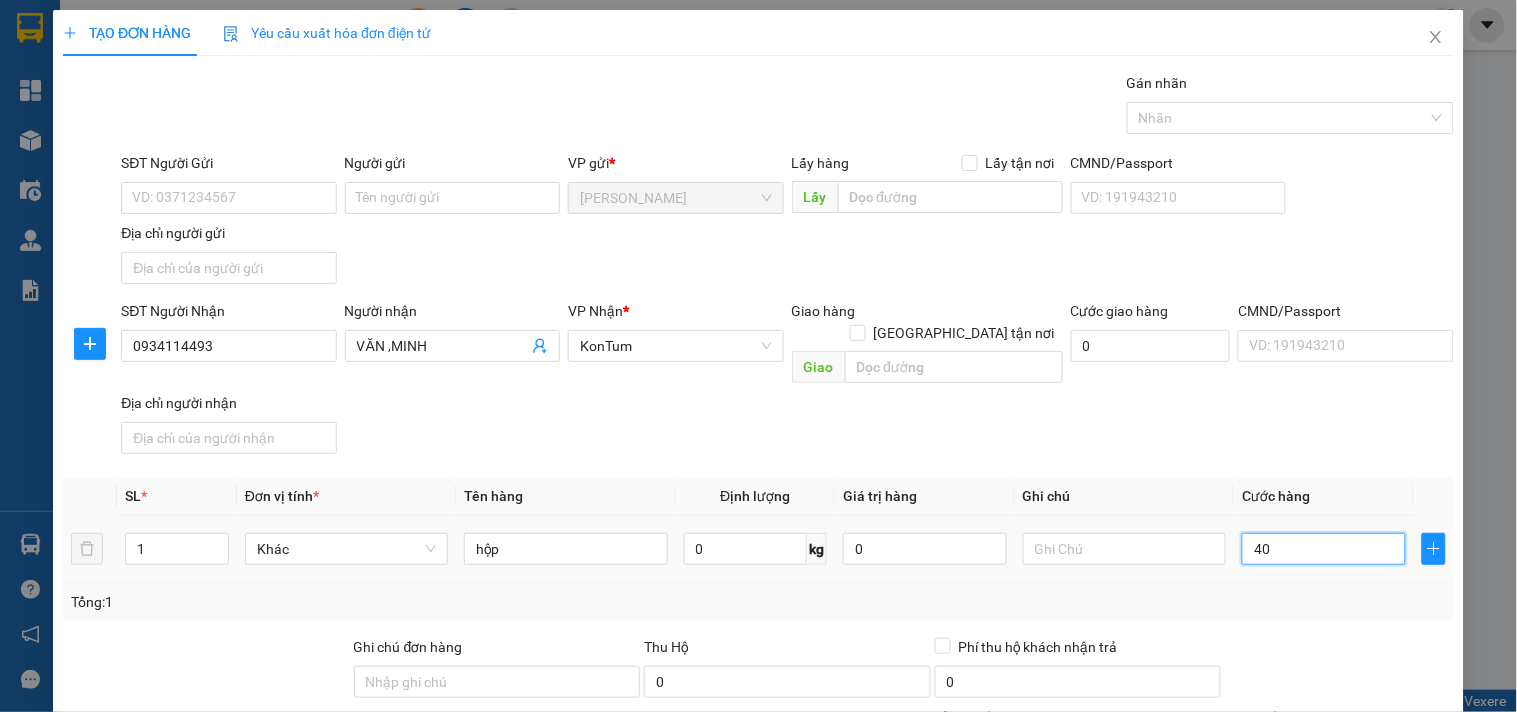 type on "40" 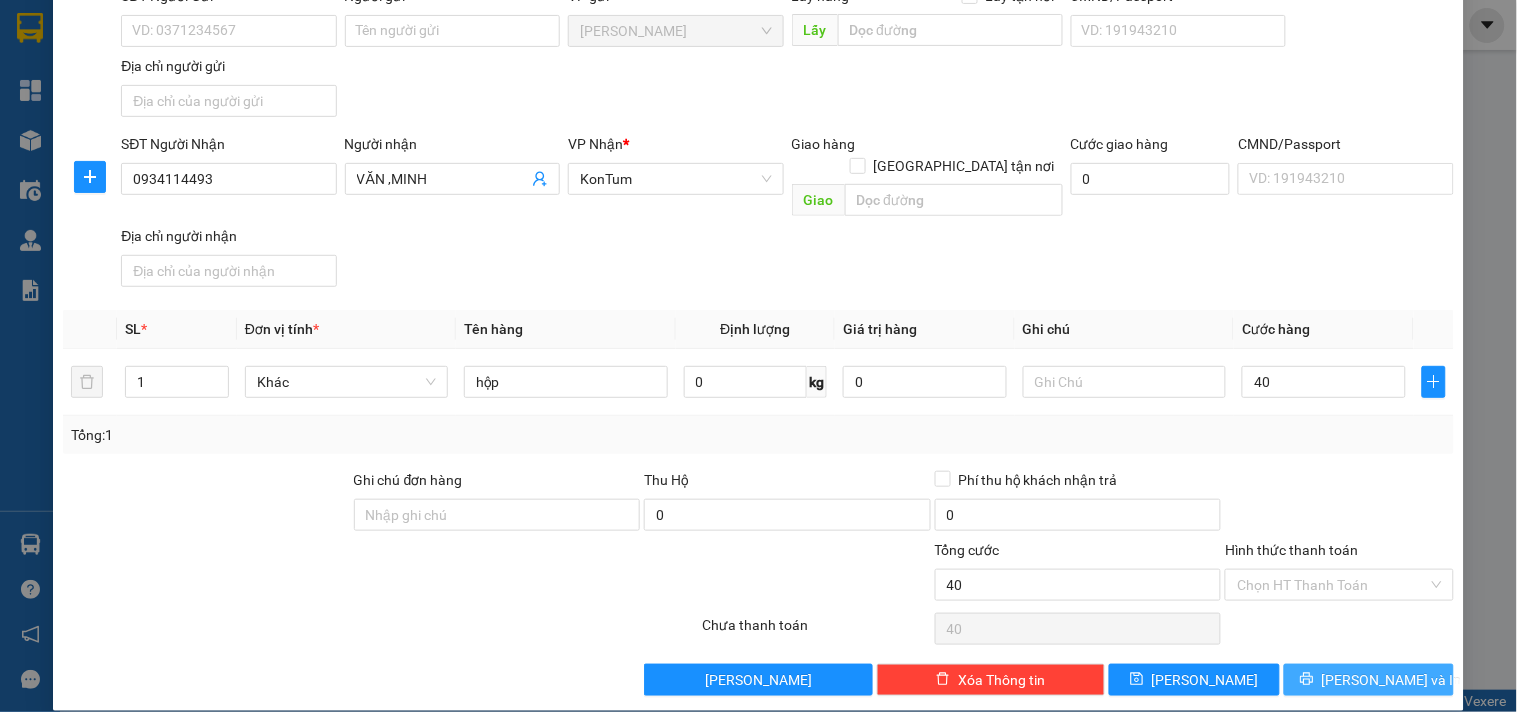 type on "40.000" 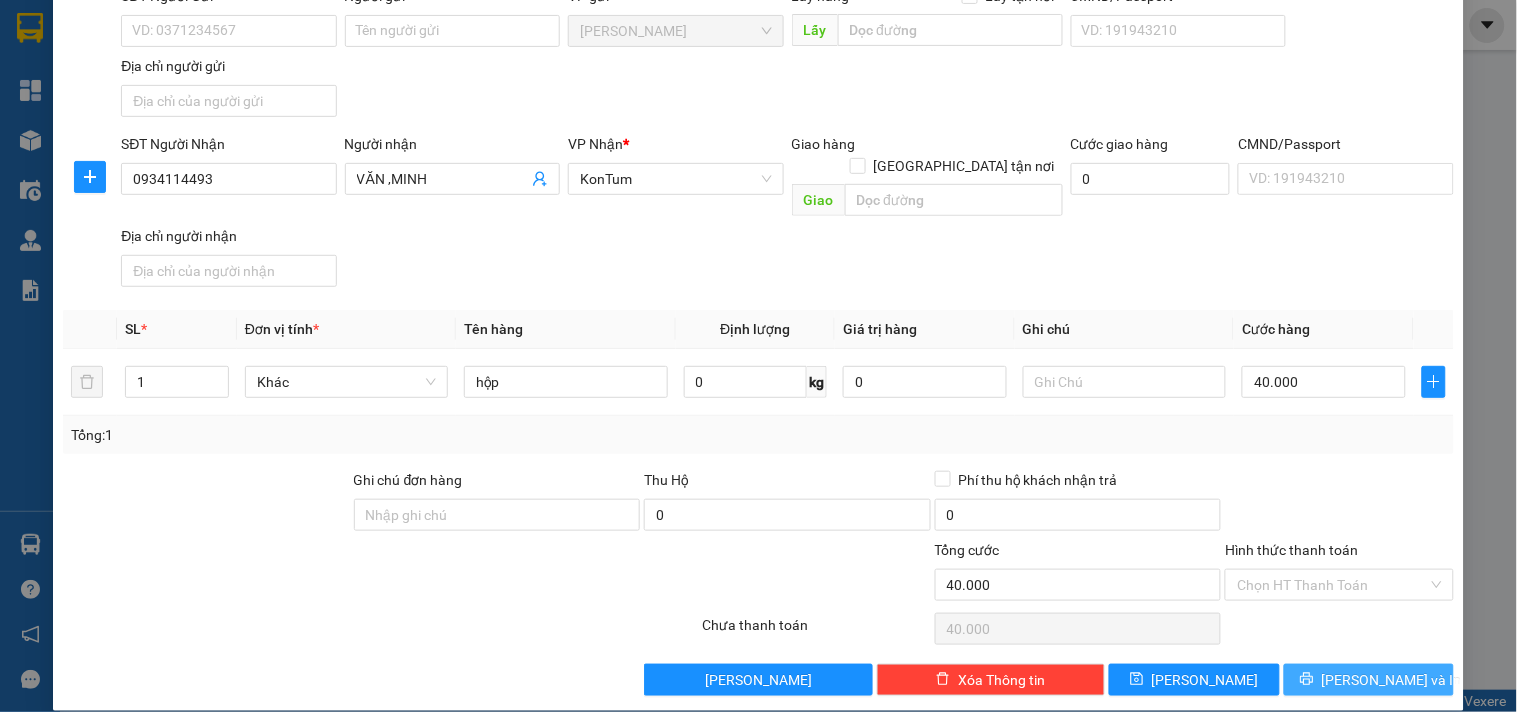 click on "[PERSON_NAME] và In" at bounding box center (1369, 680) 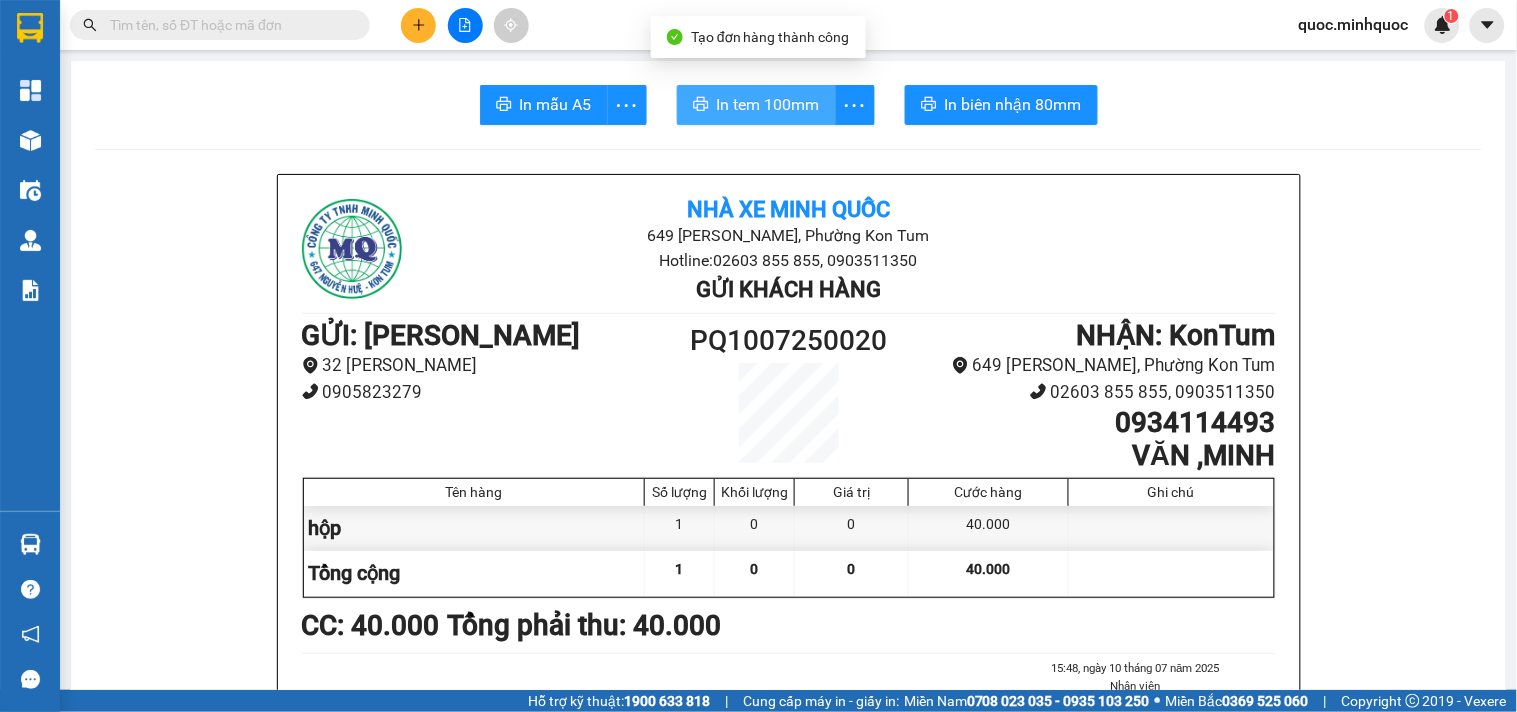 click on "In tem 100mm" at bounding box center (768, 104) 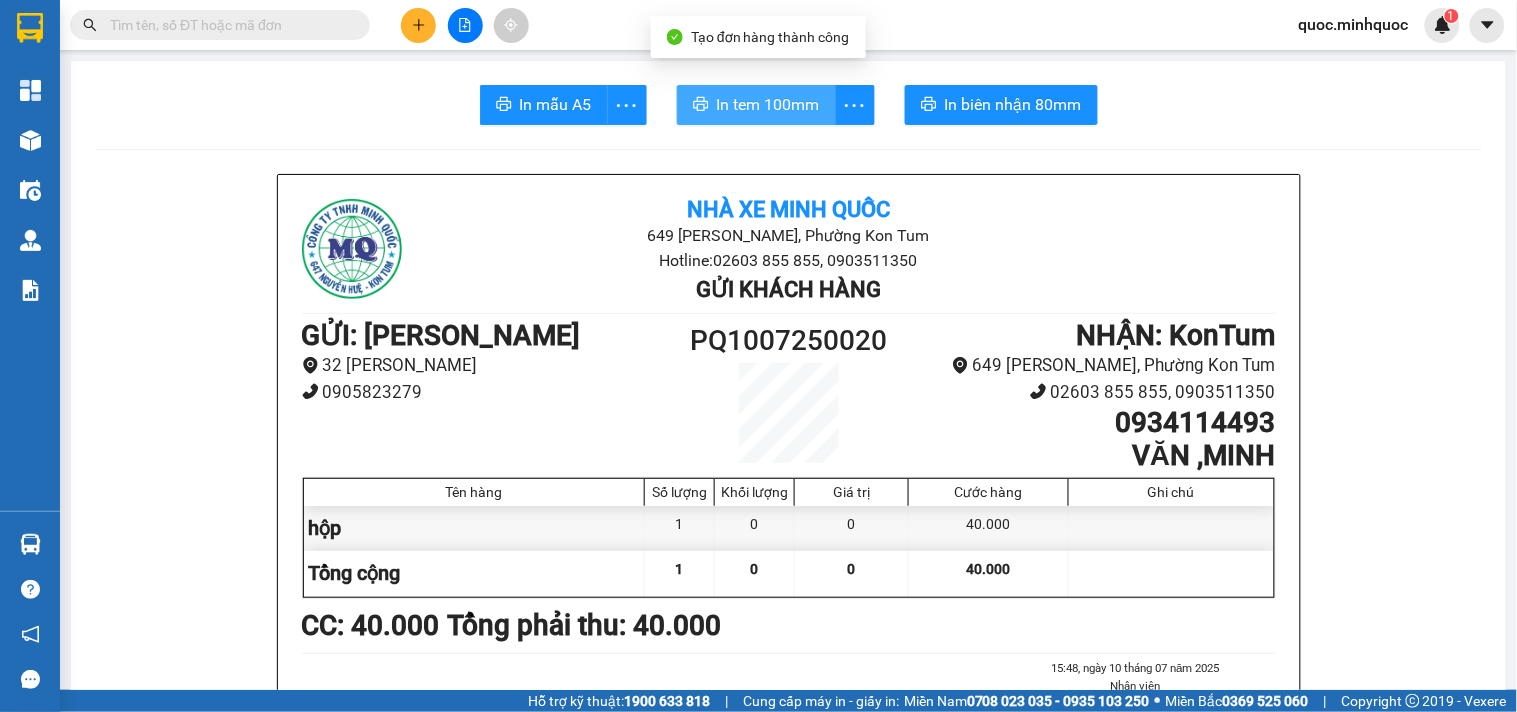 scroll, scrollTop: 0, scrollLeft: 0, axis: both 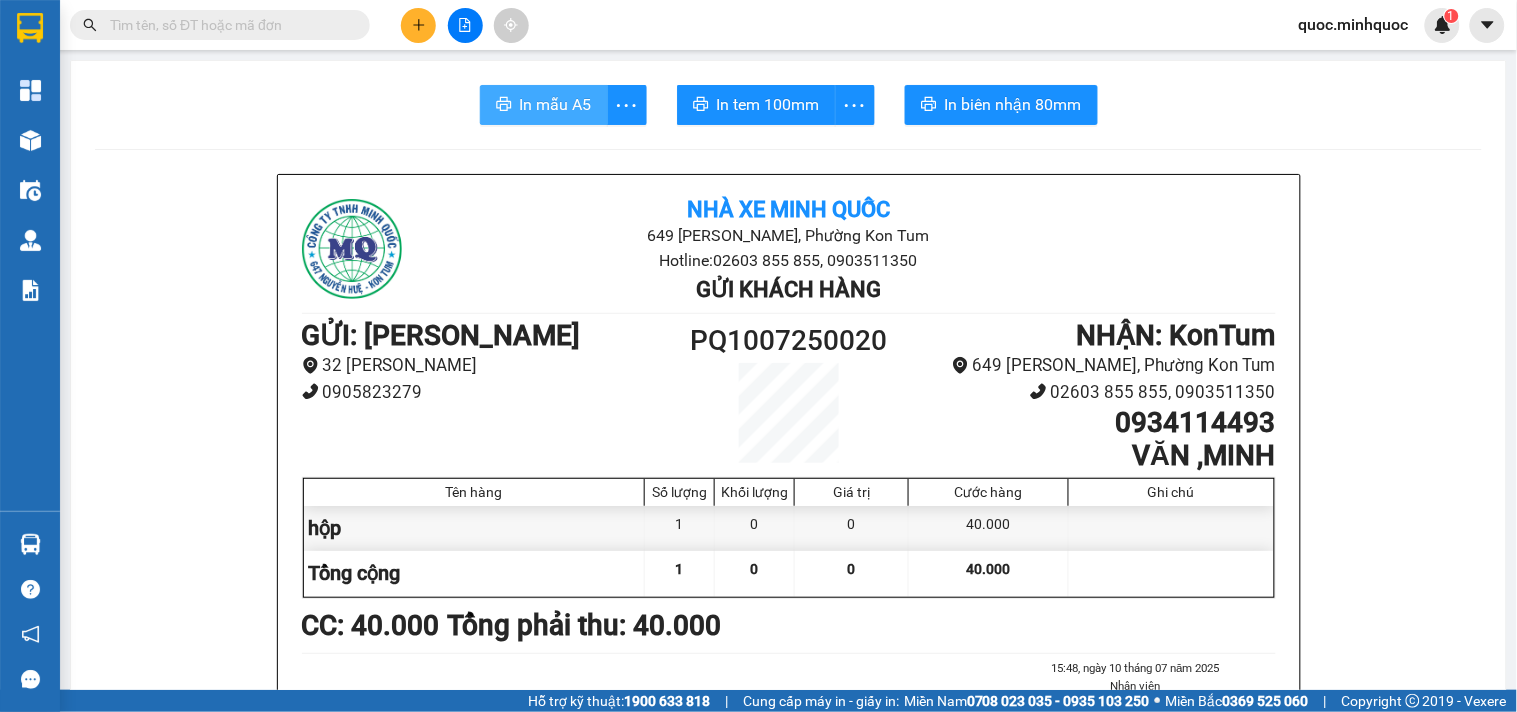 click on "In mẫu A5" at bounding box center [556, 104] 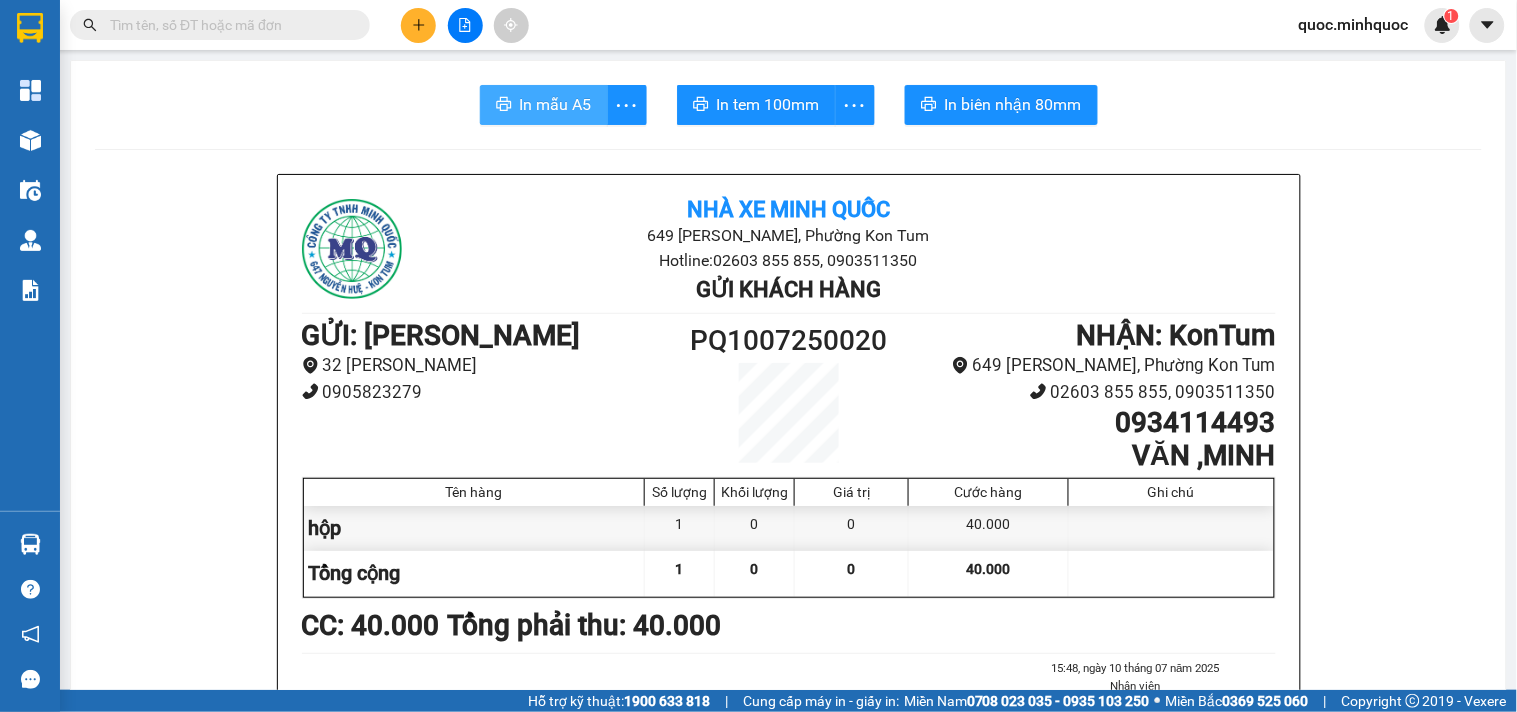 scroll, scrollTop: 0, scrollLeft: 0, axis: both 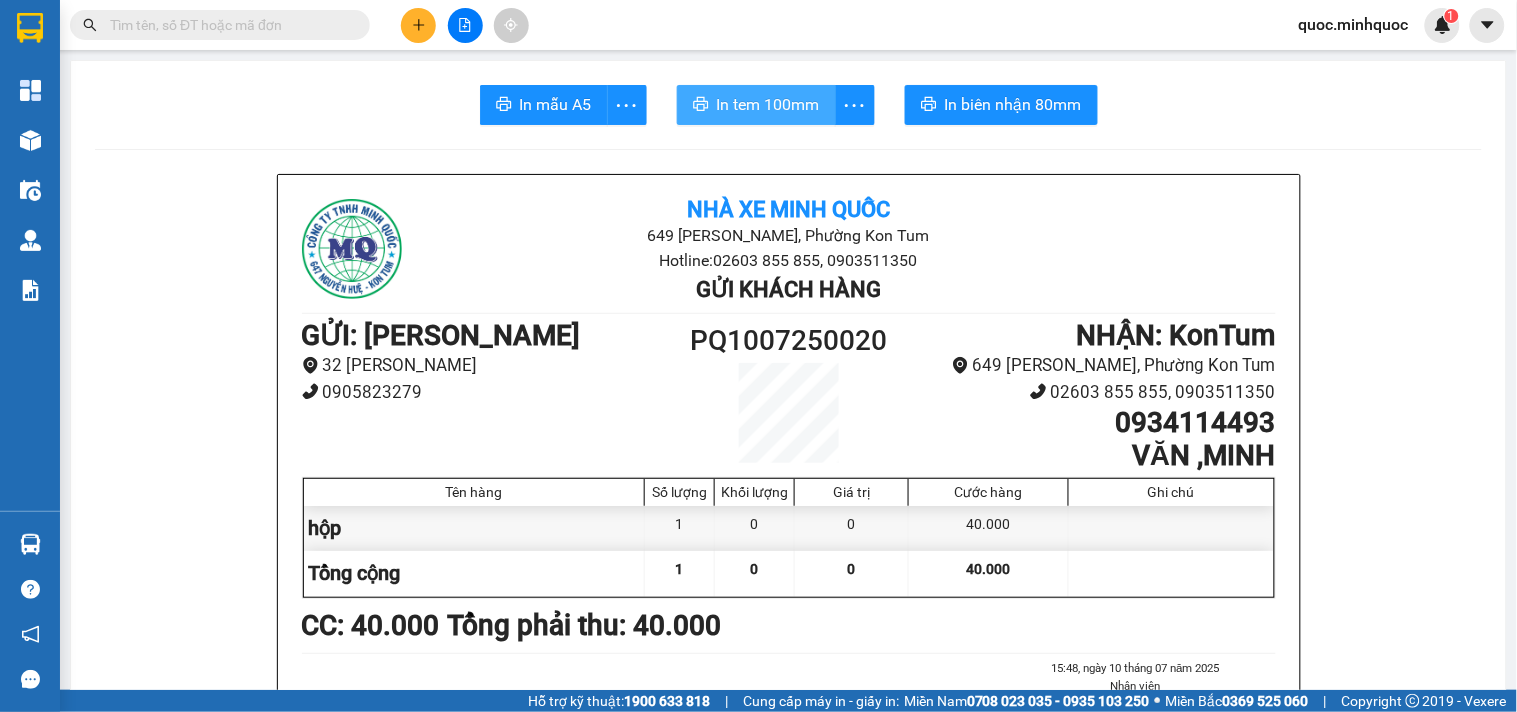 click on "In tem 100mm" at bounding box center [768, 104] 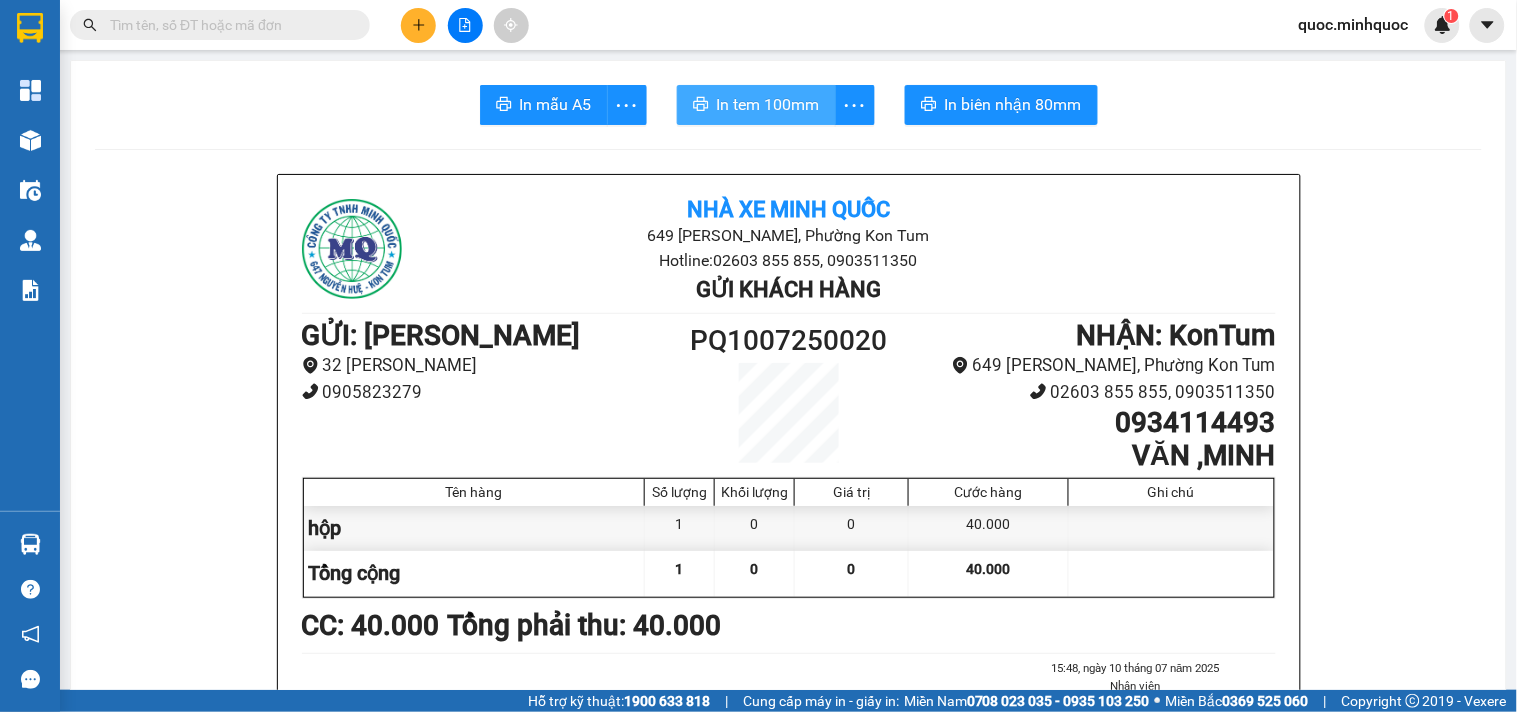scroll, scrollTop: 0, scrollLeft: 0, axis: both 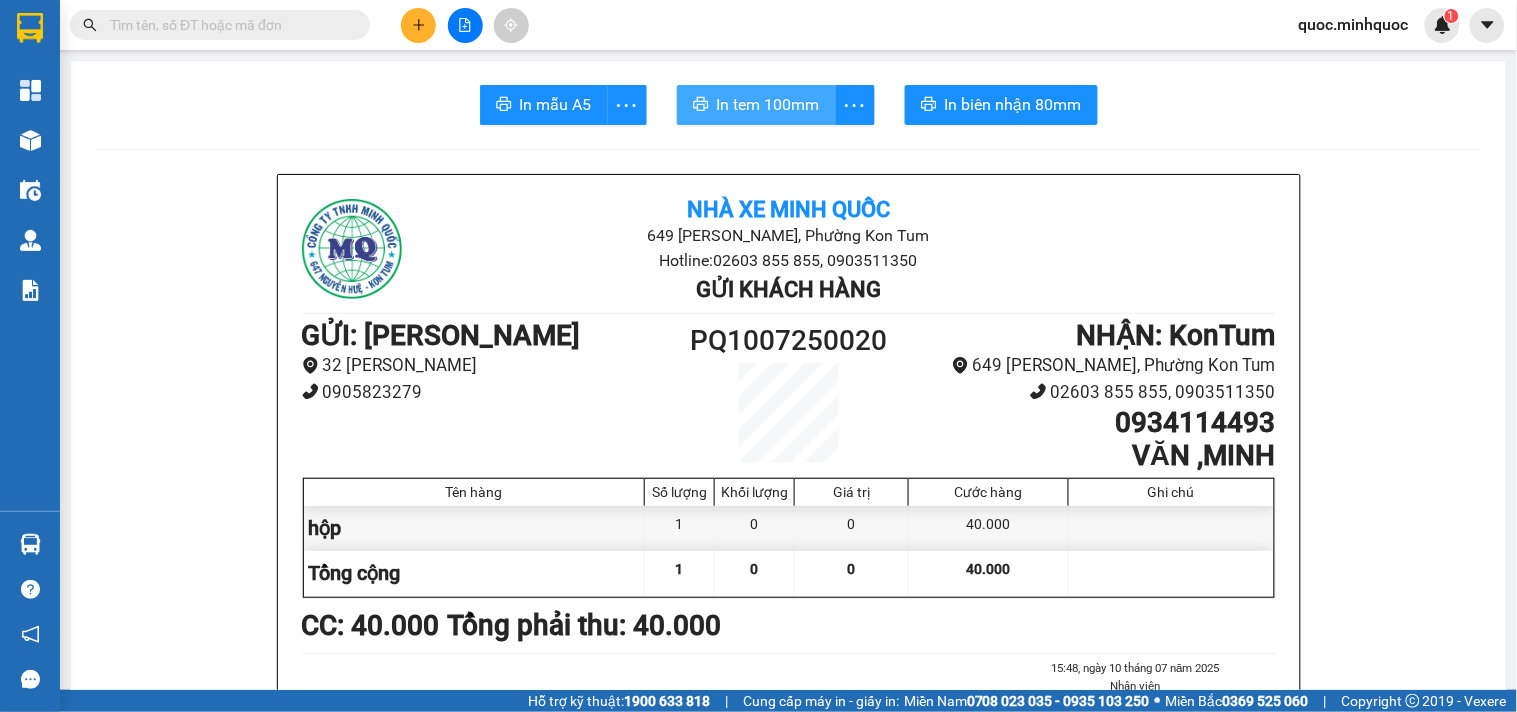 click on "In tem 100mm" at bounding box center [768, 104] 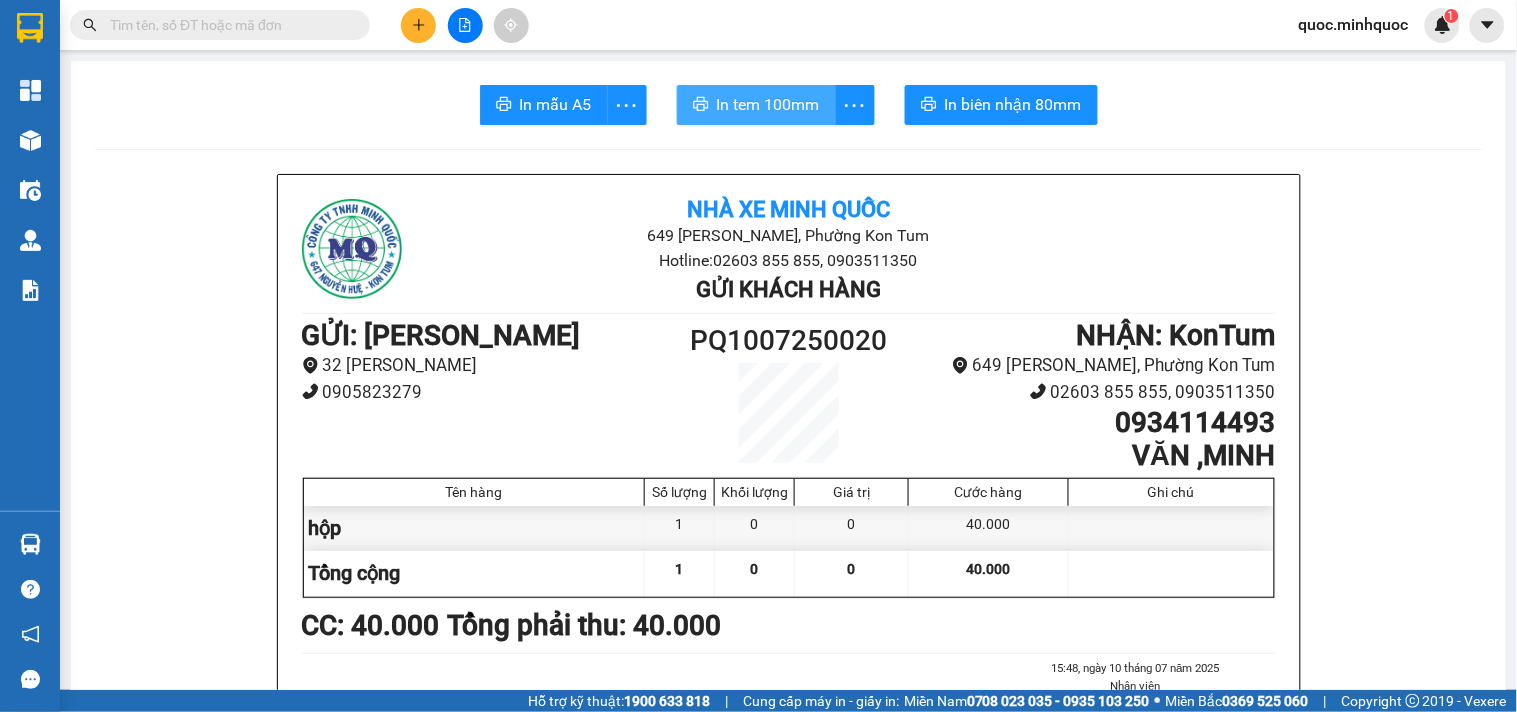 scroll, scrollTop: 0, scrollLeft: 0, axis: both 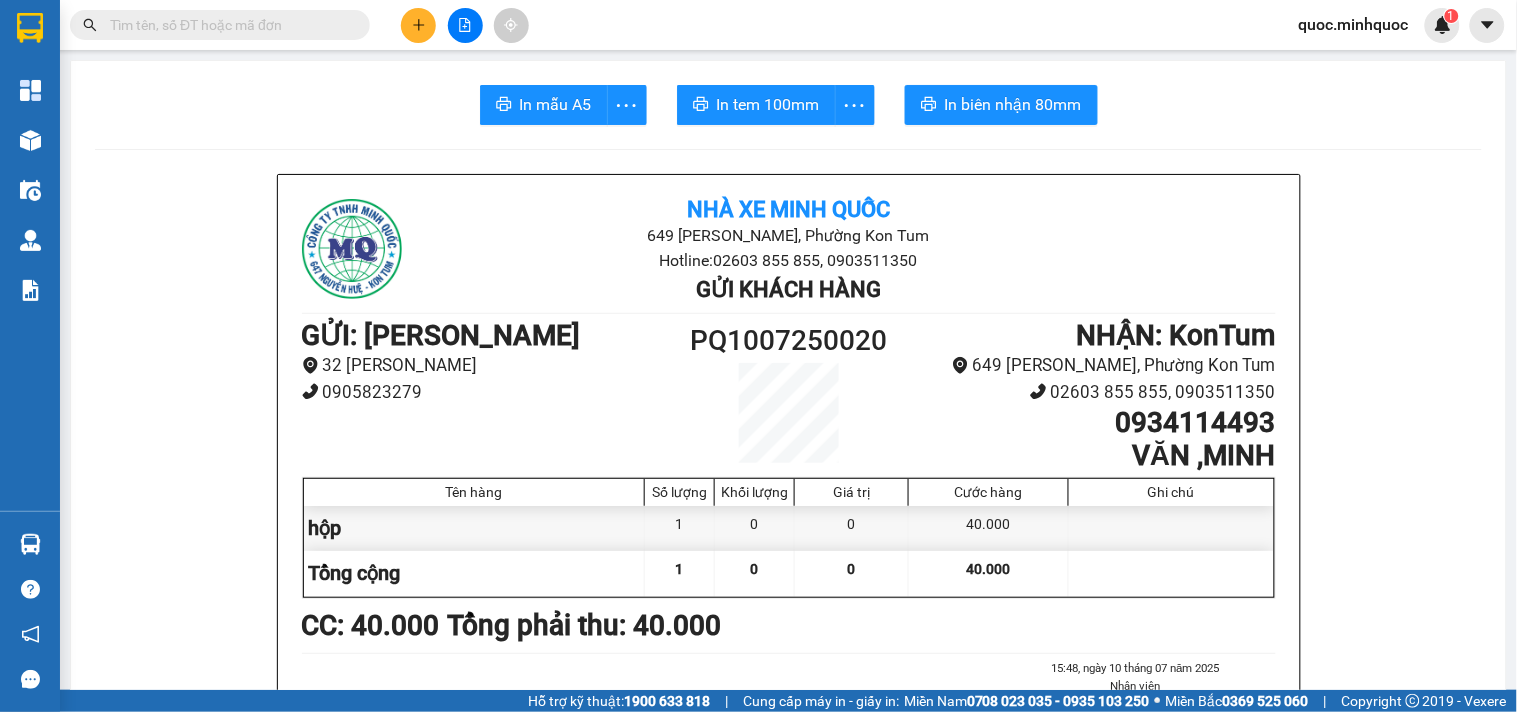 click 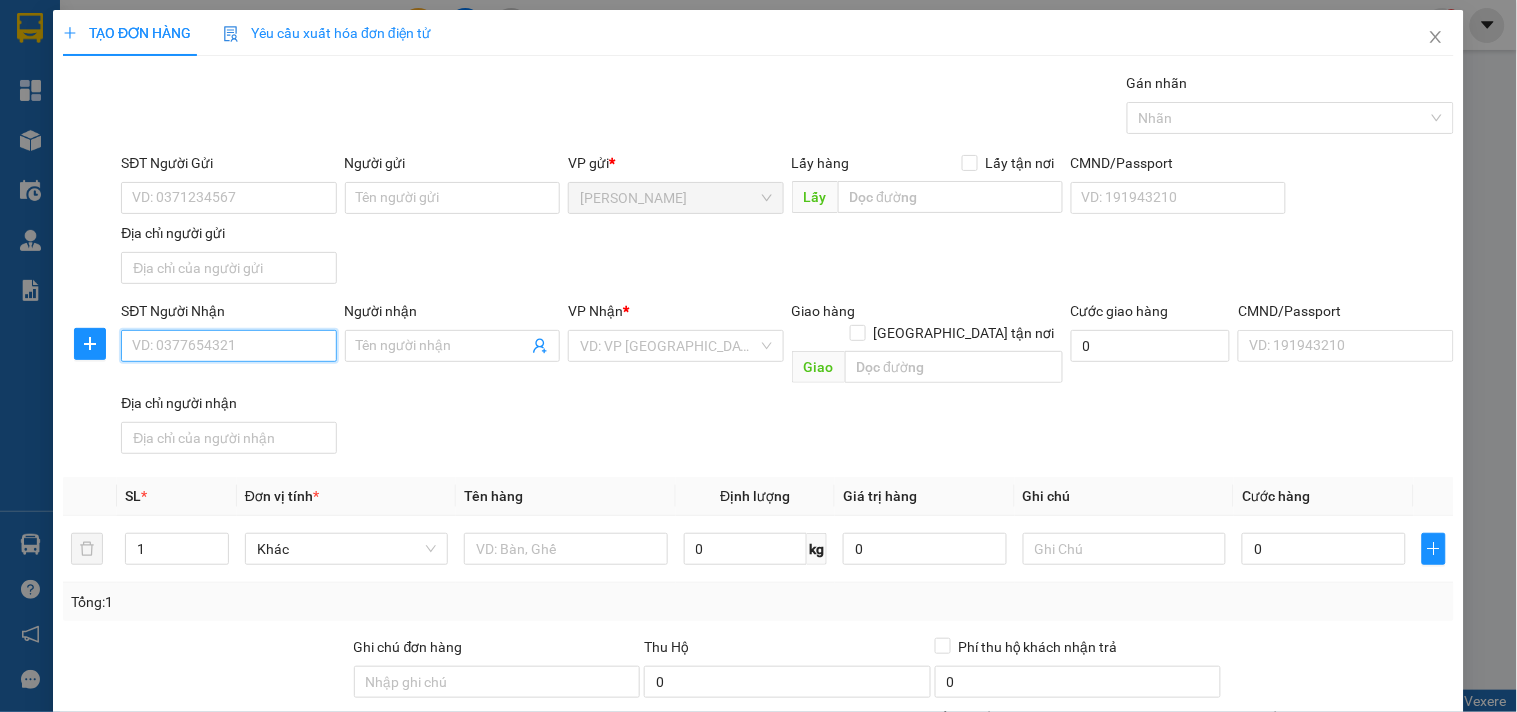 click on "SĐT Người Nhận" at bounding box center (228, 346) 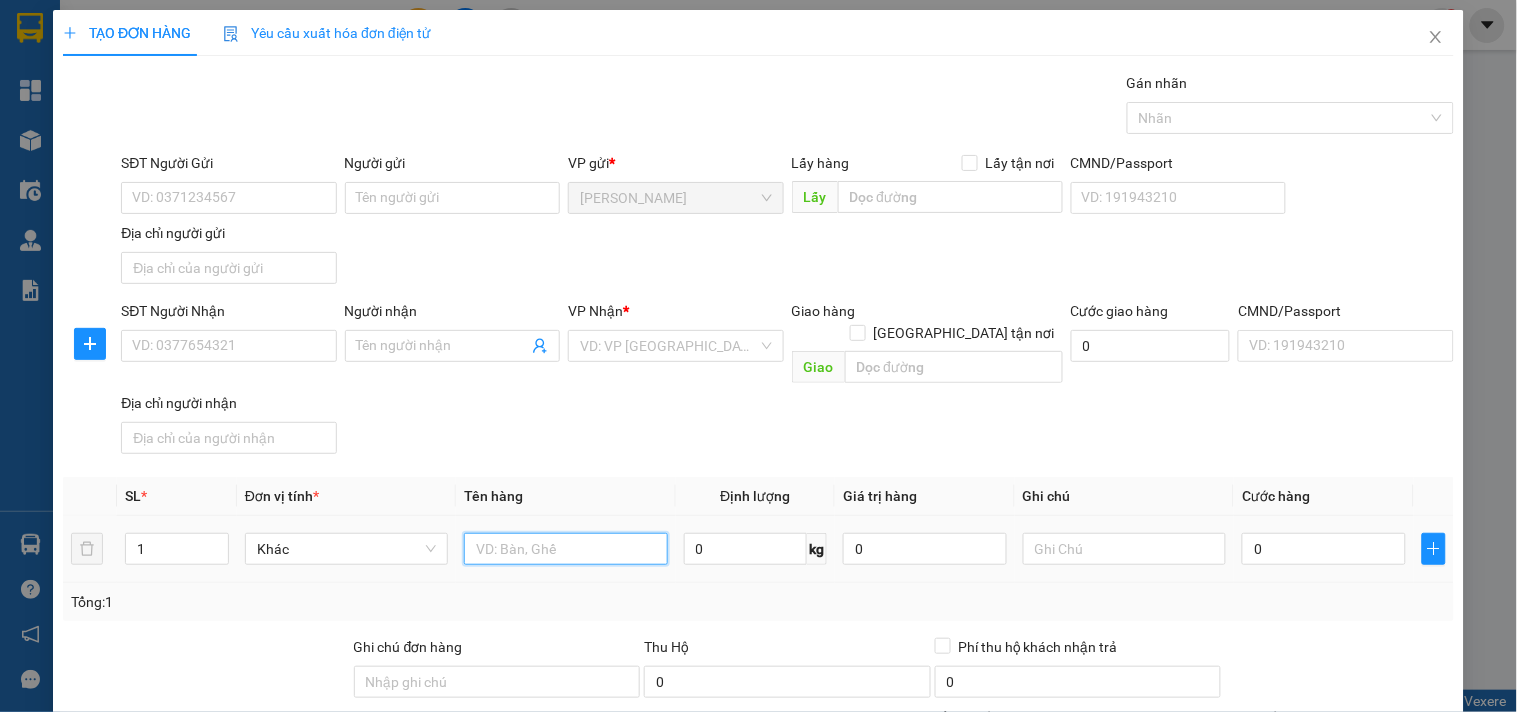 click at bounding box center (565, 549) 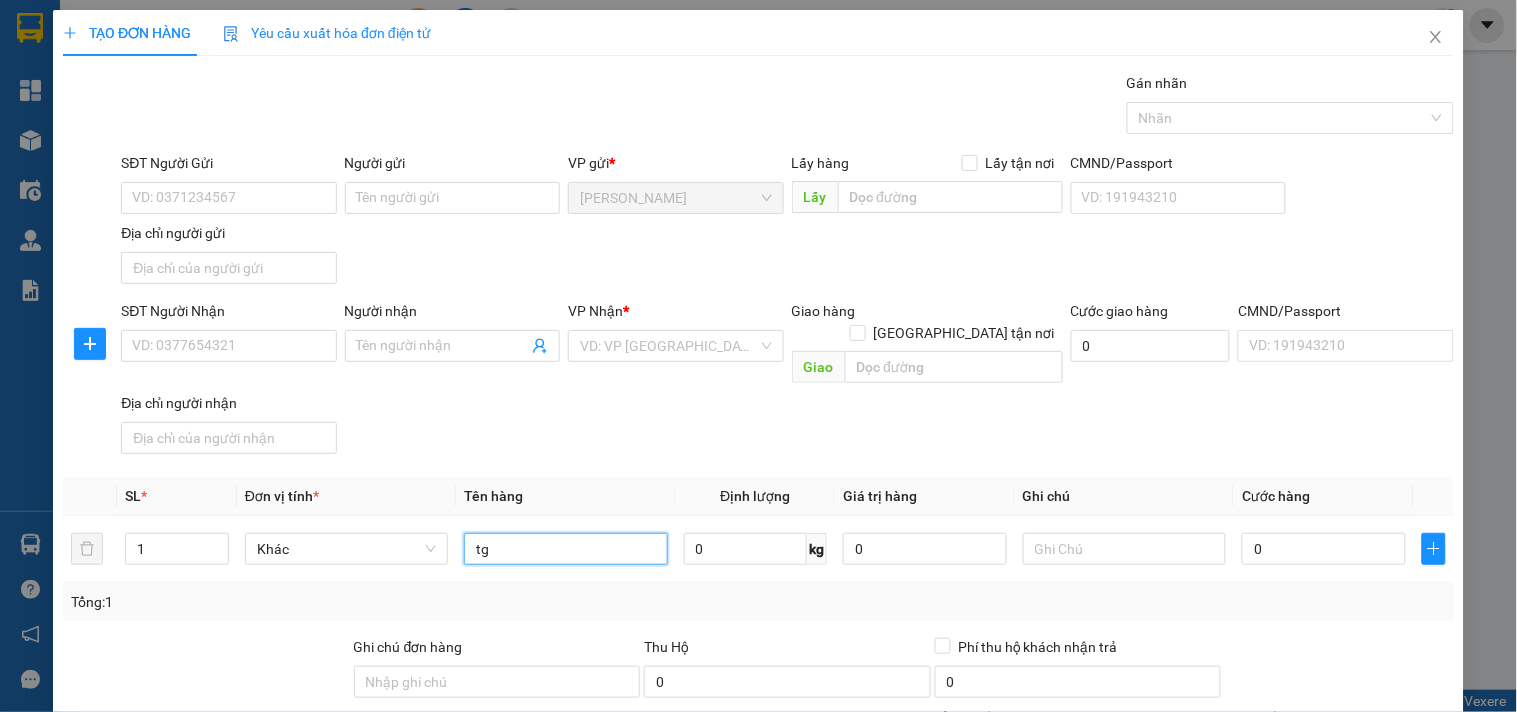 type on "tg" 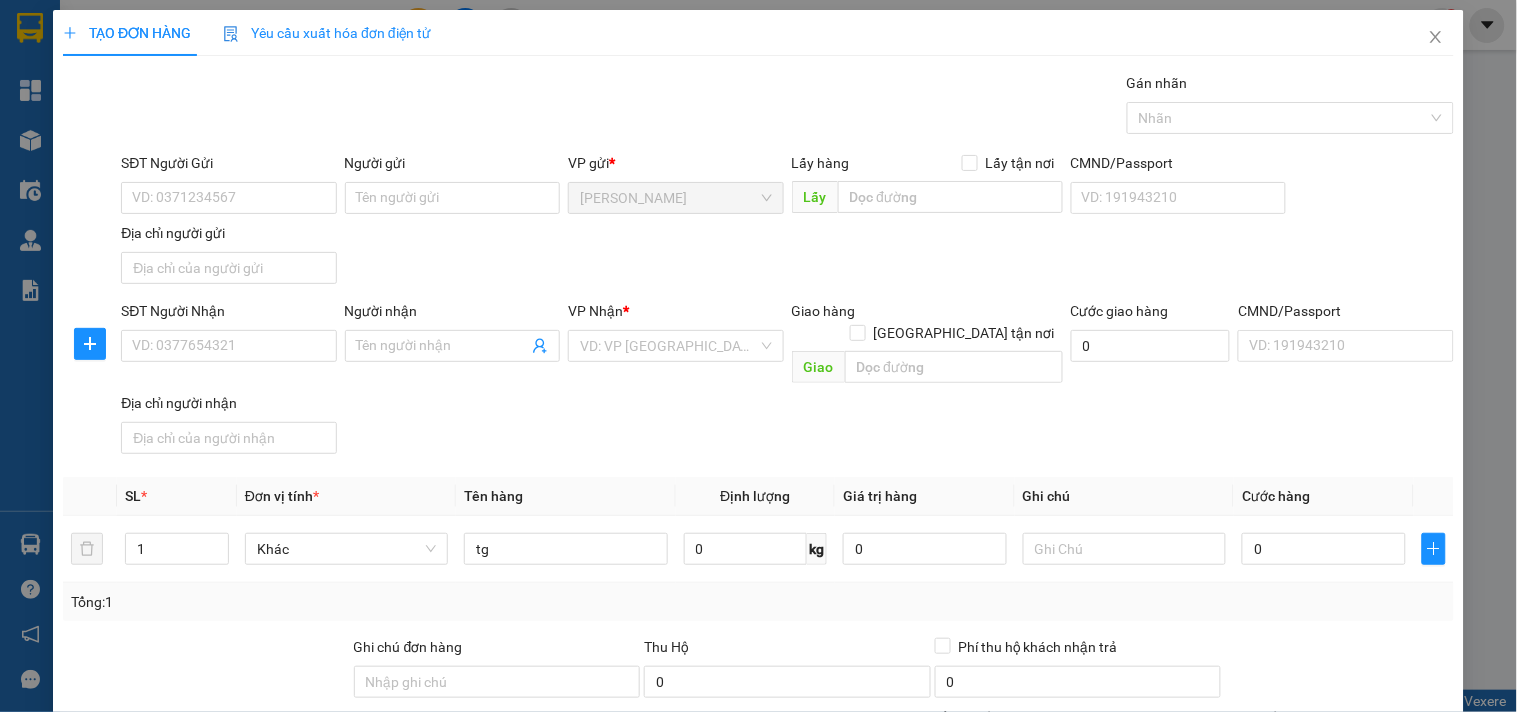 click on "SĐT Người Nhận" at bounding box center (228, 315) 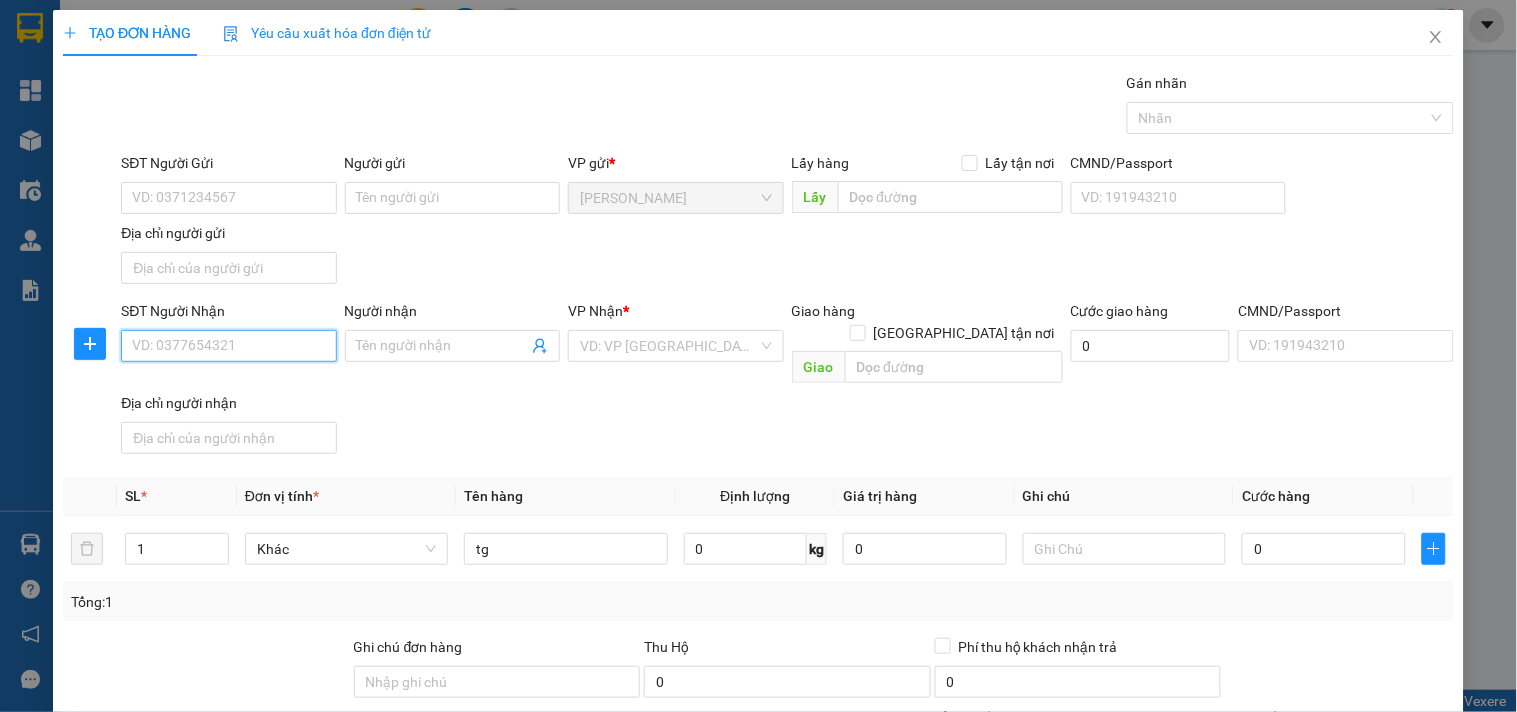 click on "SĐT Người Nhận" at bounding box center (228, 346) 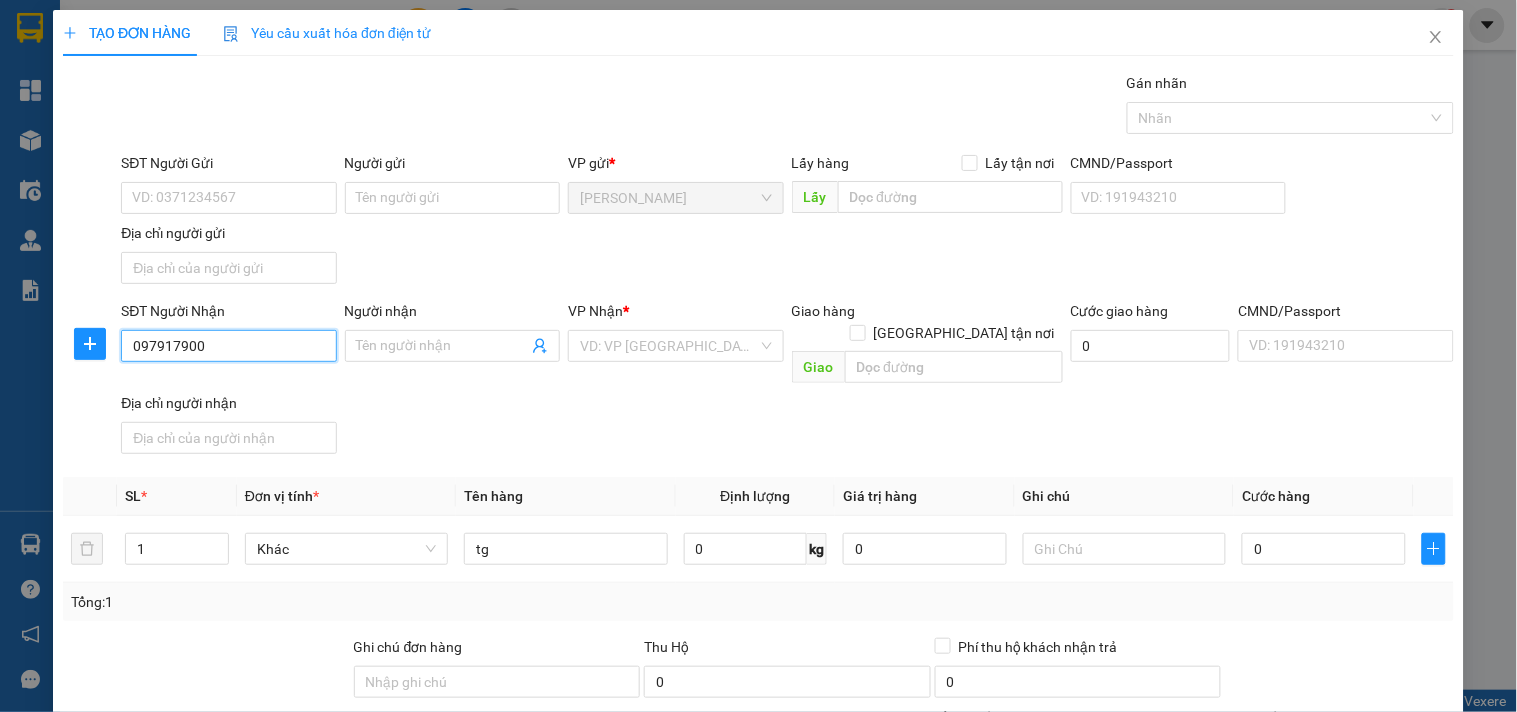type on "0979179007" 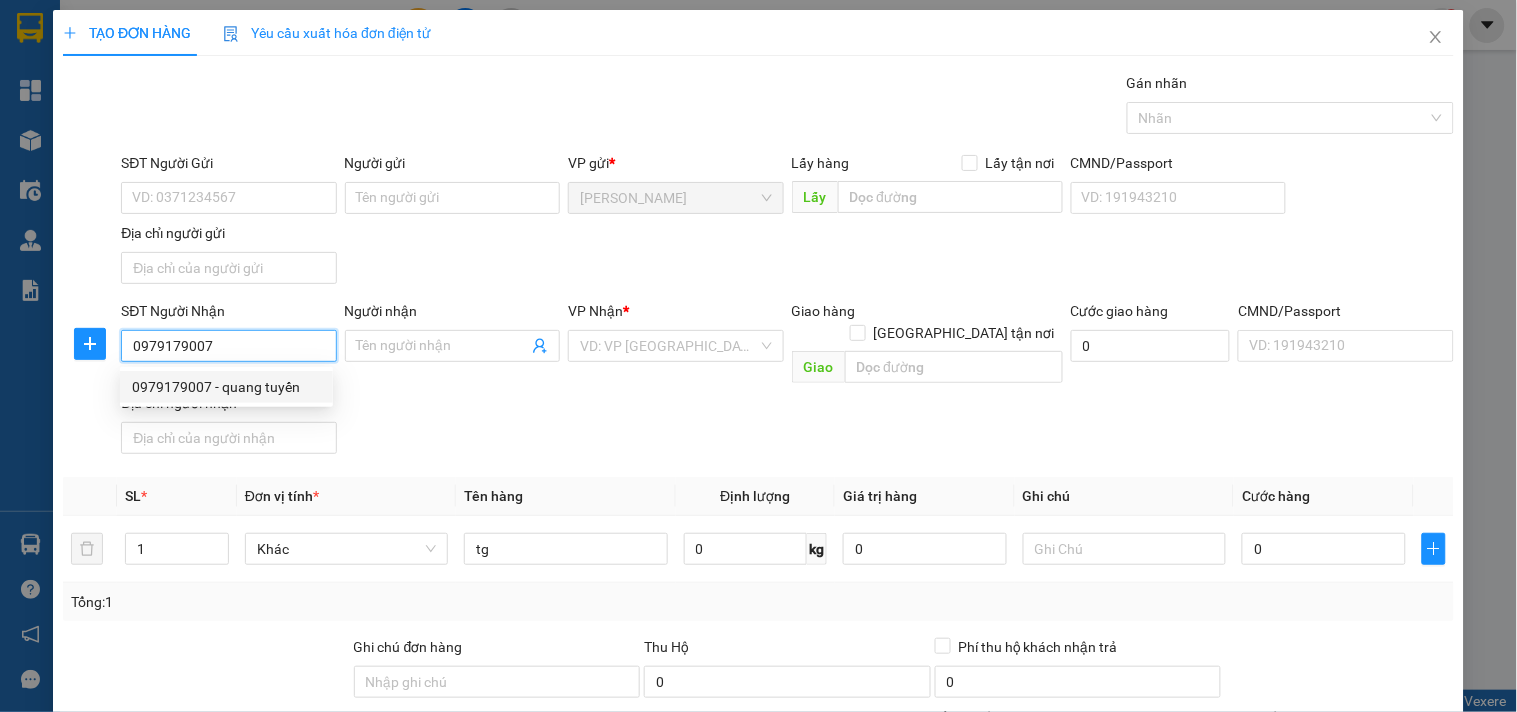 click on "0979179007 - quang tuyến" at bounding box center [226, 387] 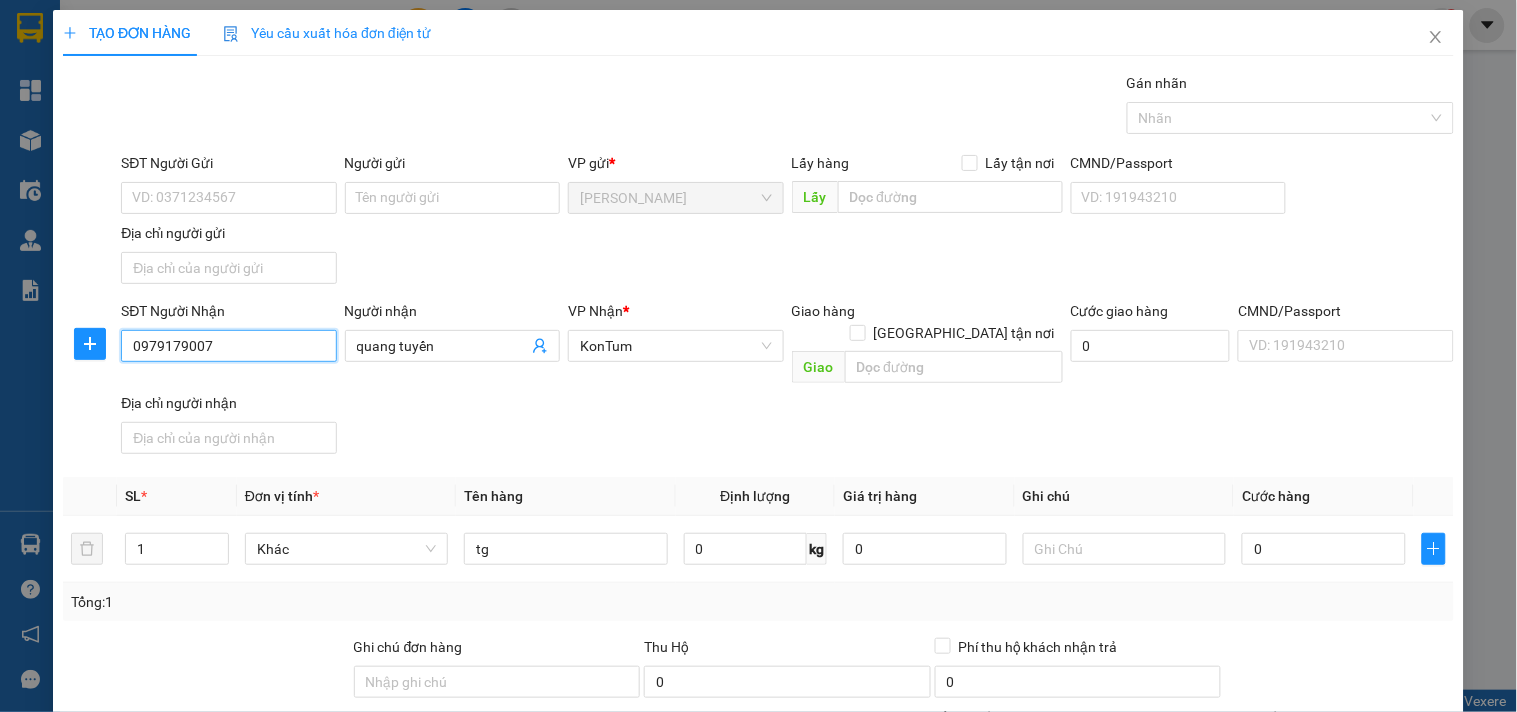 scroll, scrollTop: 167, scrollLeft: 0, axis: vertical 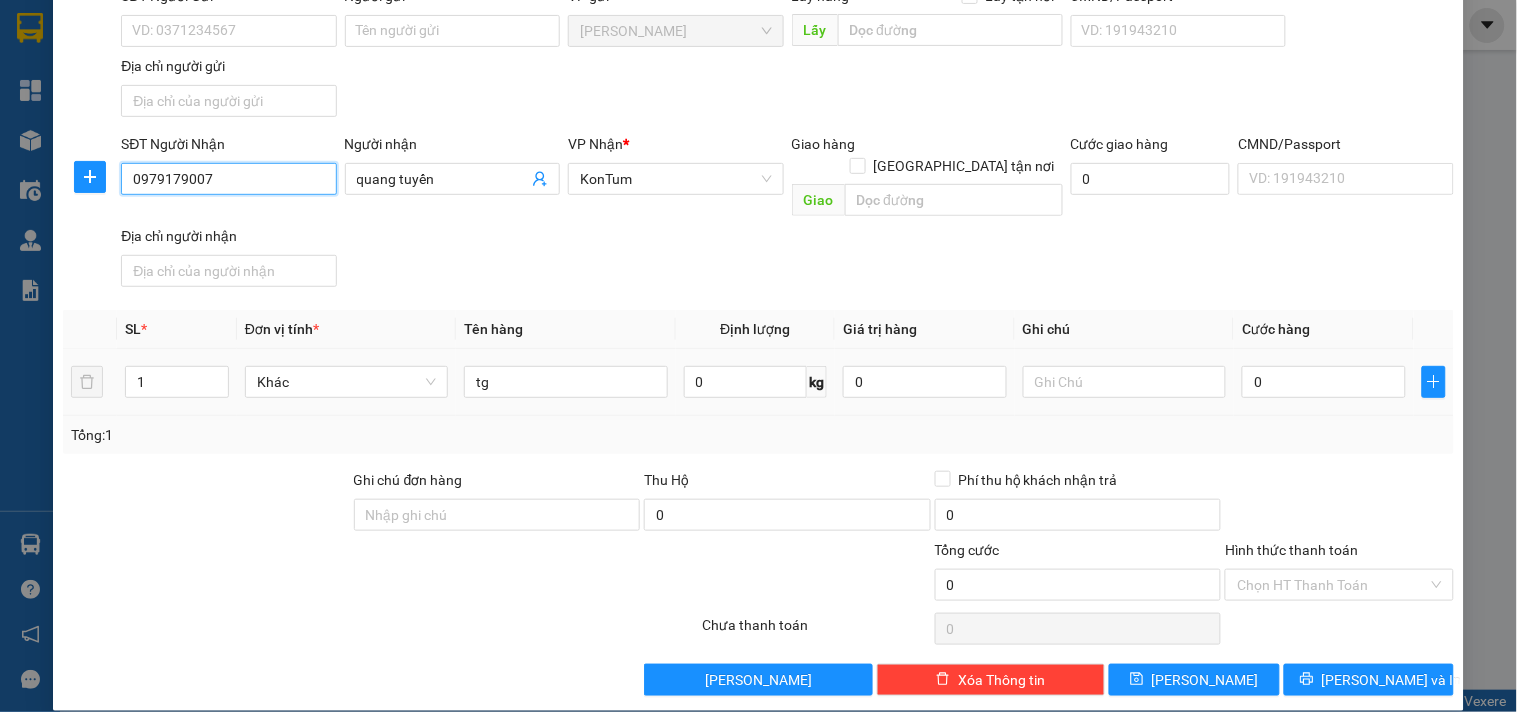 type on "0979179007" 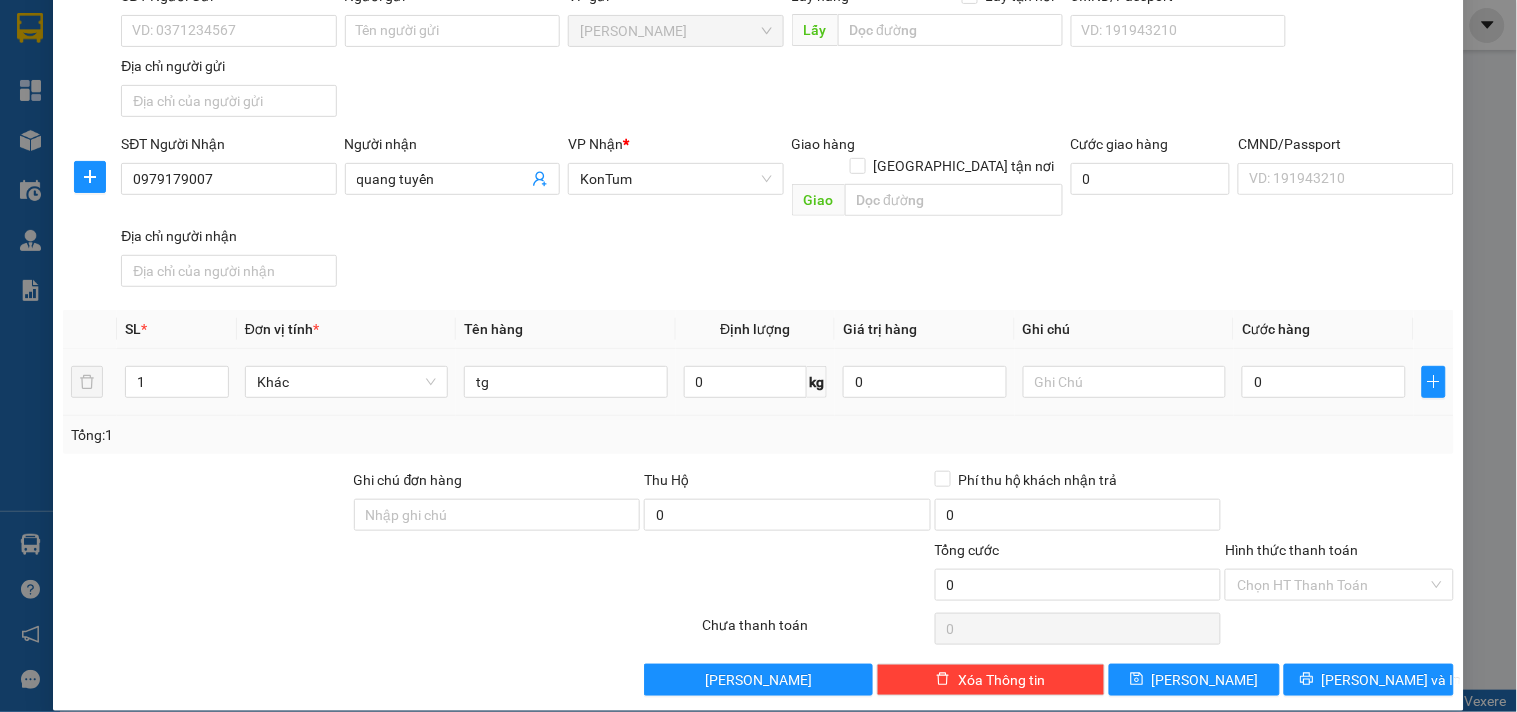 click on "0" at bounding box center (1324, 382) 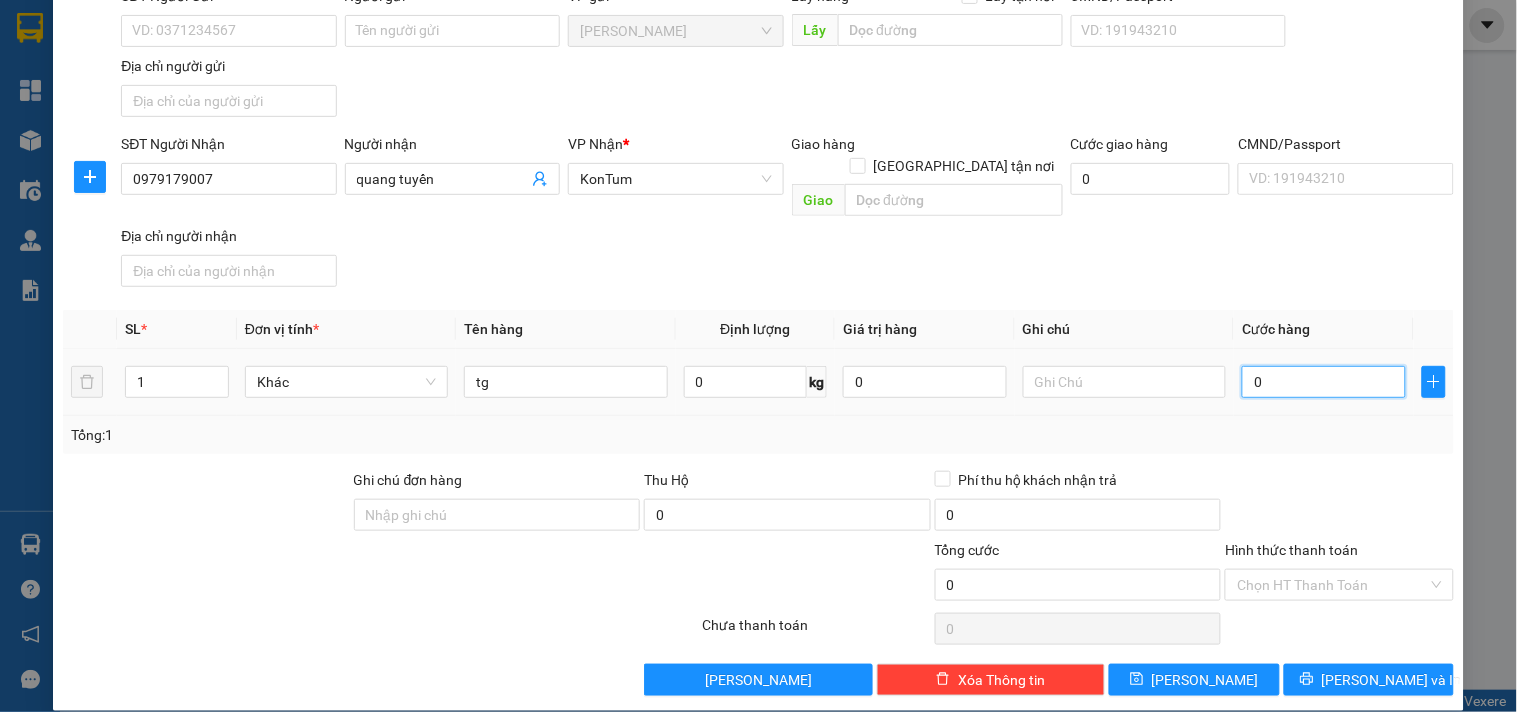 click on "0" at bounding box center (1324, 382) 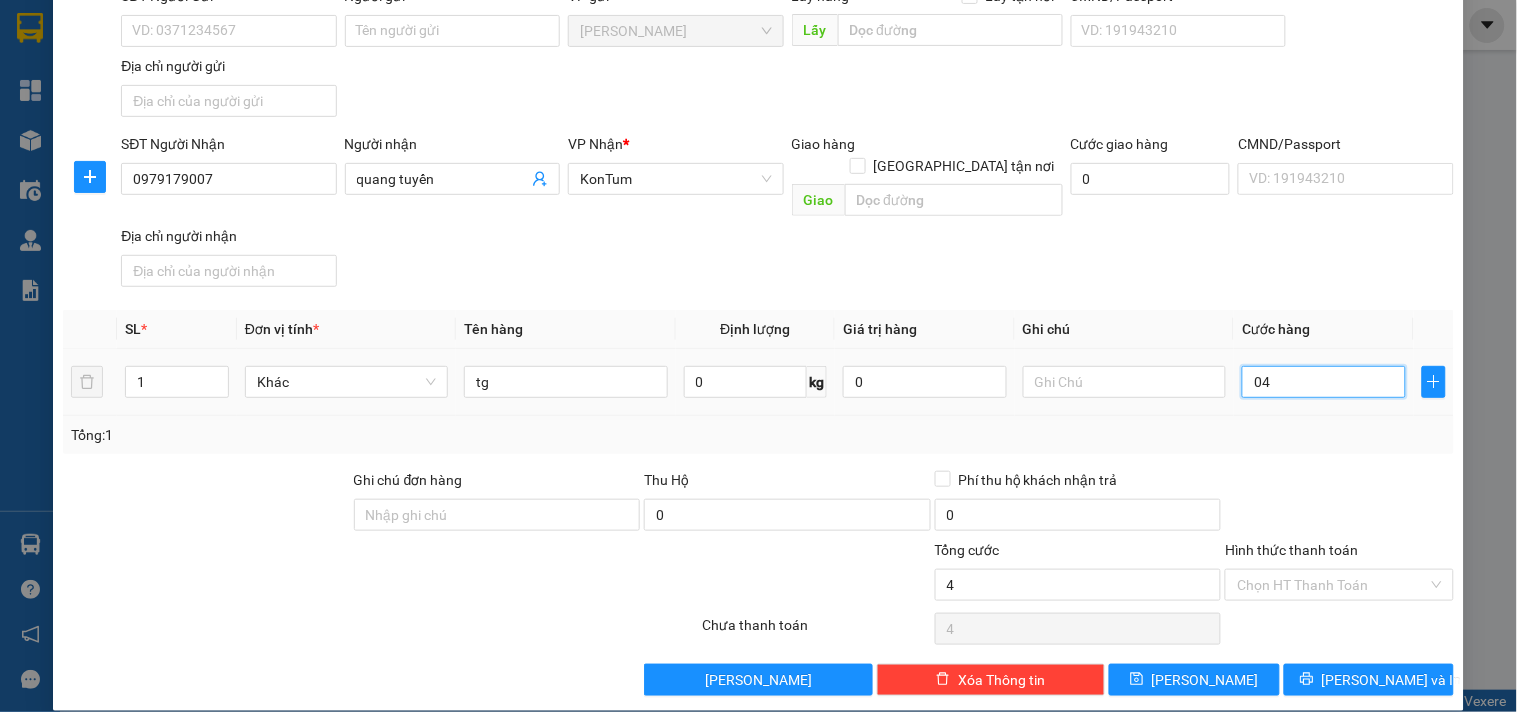 type on "040" 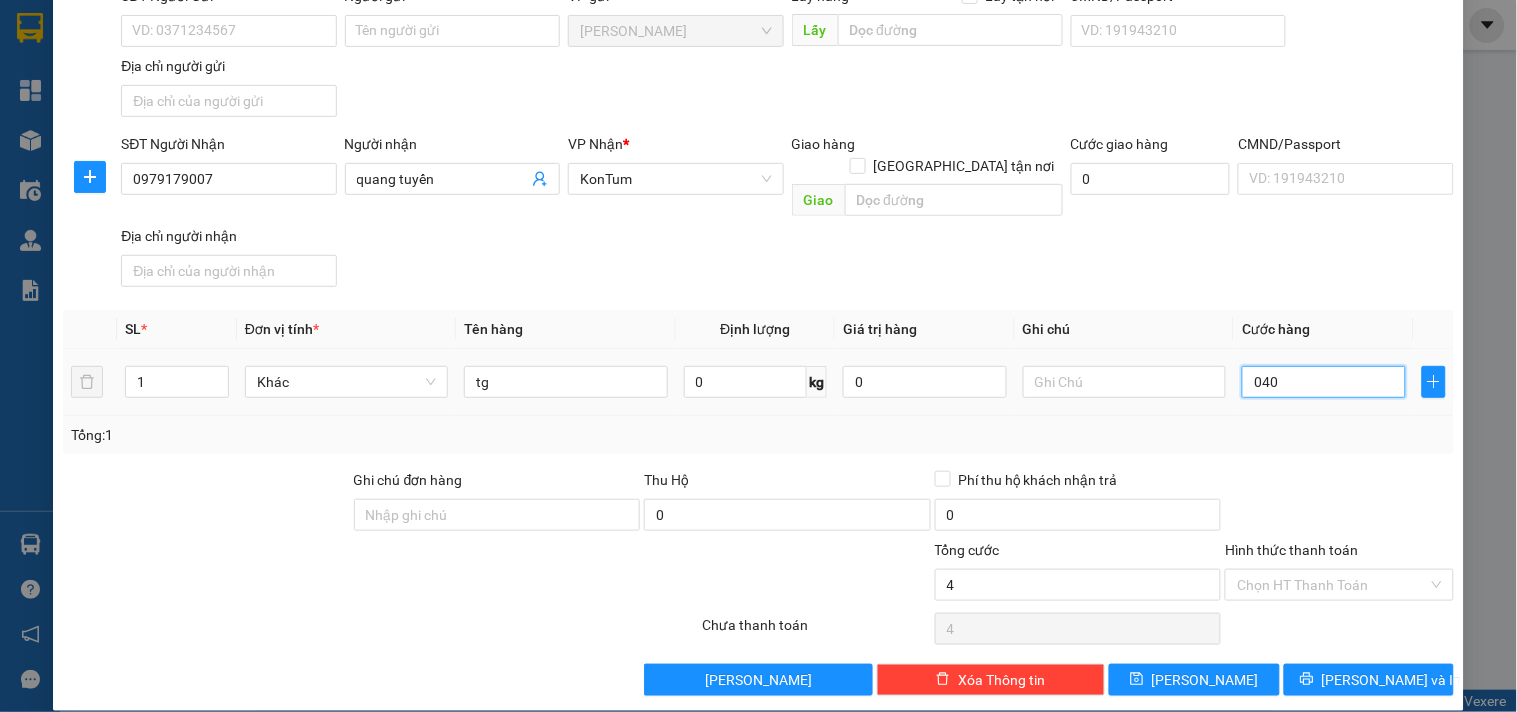 type on "40" 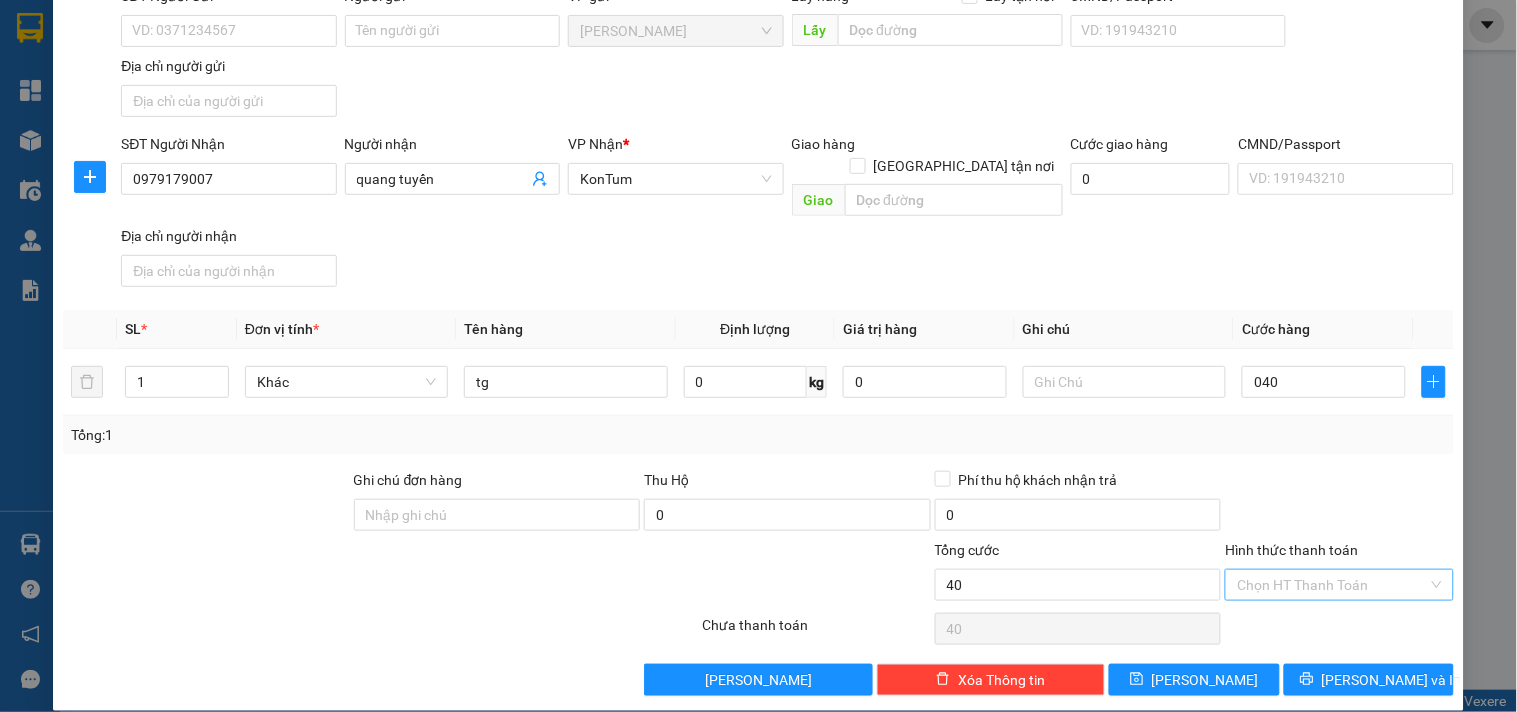 type on "40.000" 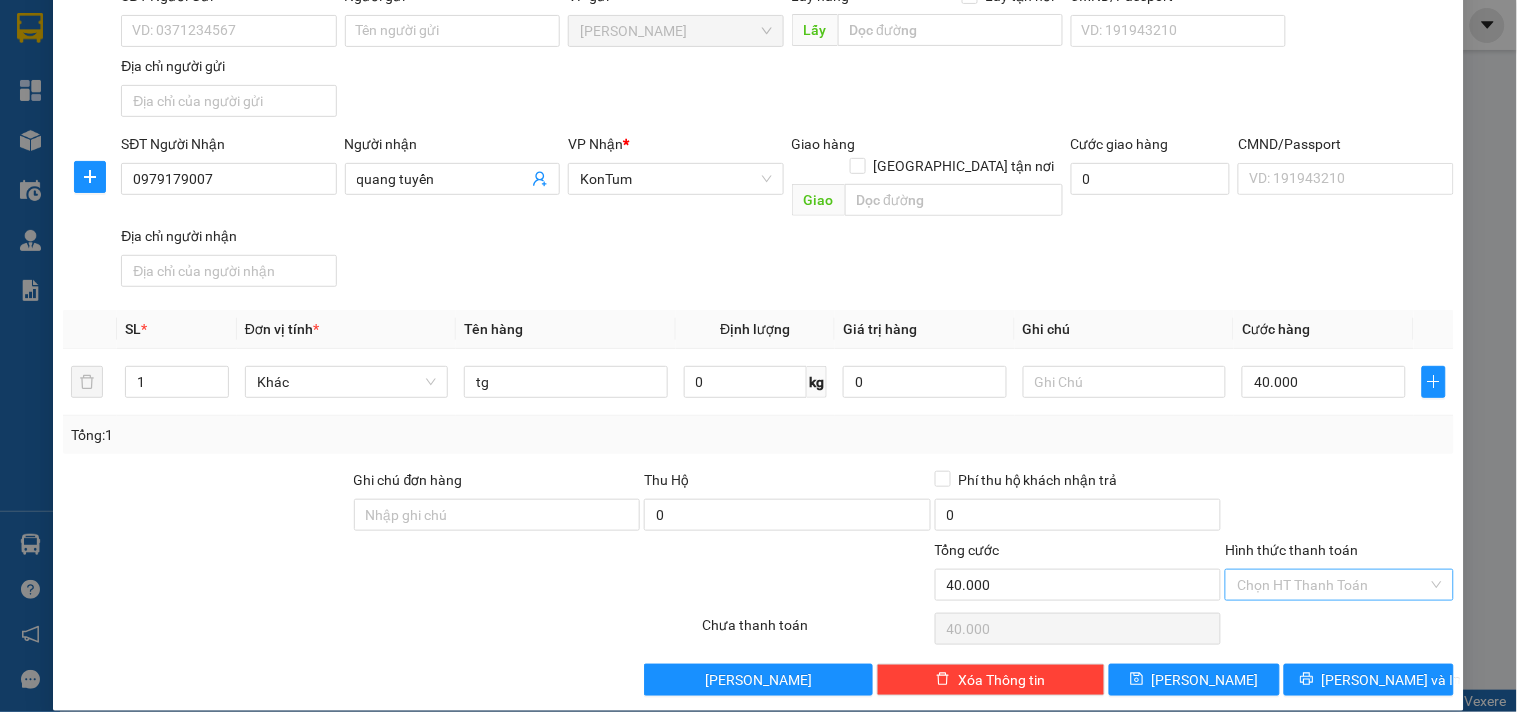 click on "Hình thức thanh toán" at bounding box center [1332, 585] 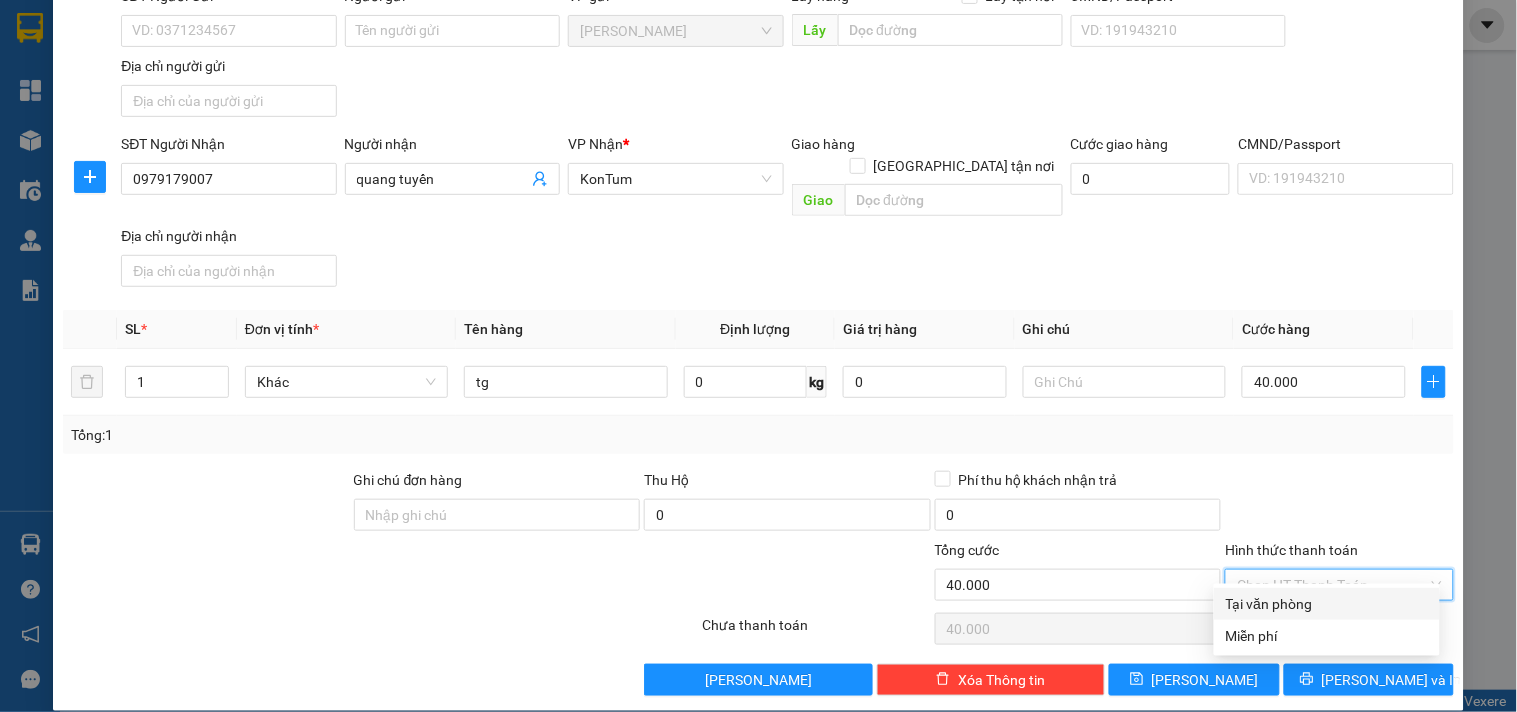 click on "Tại văn phòng" at bounding box center [1327, 604] 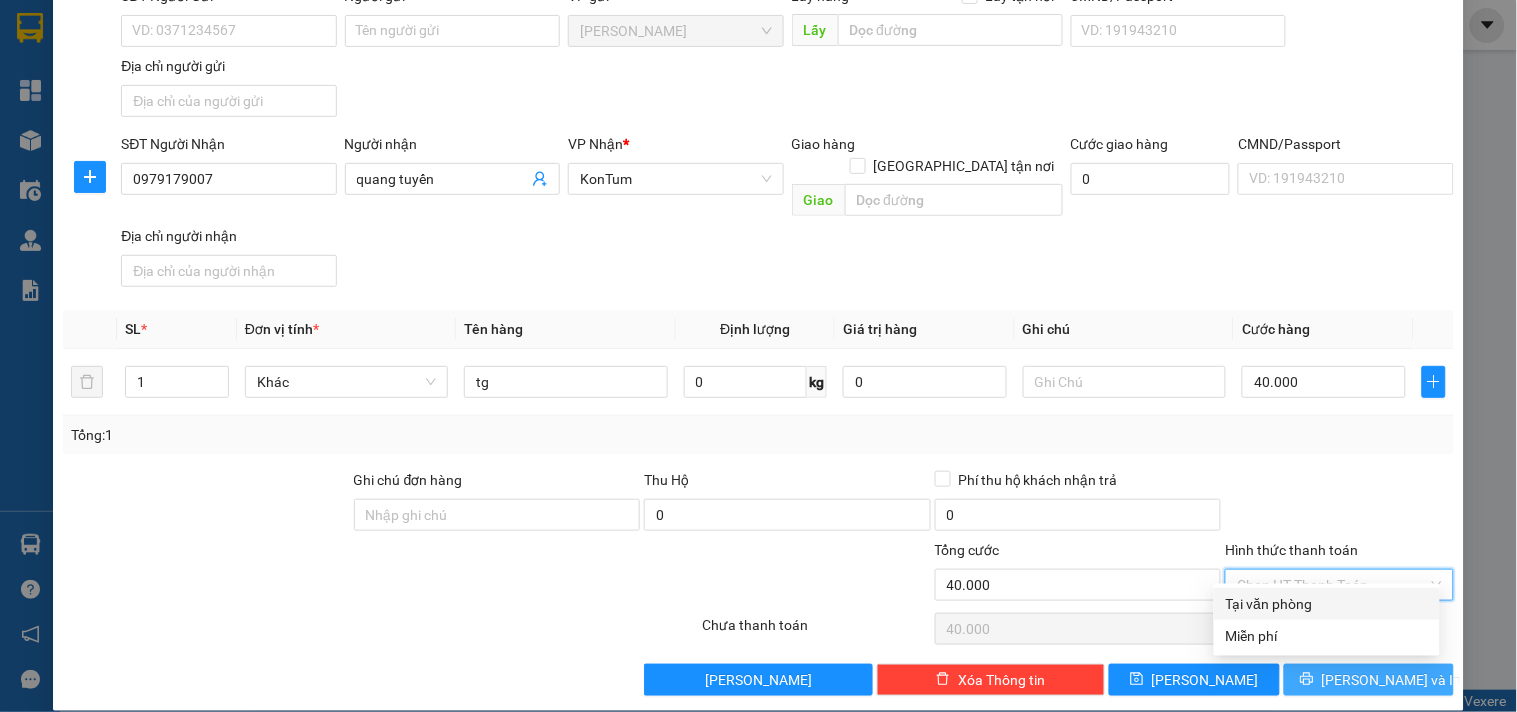 type on "0" 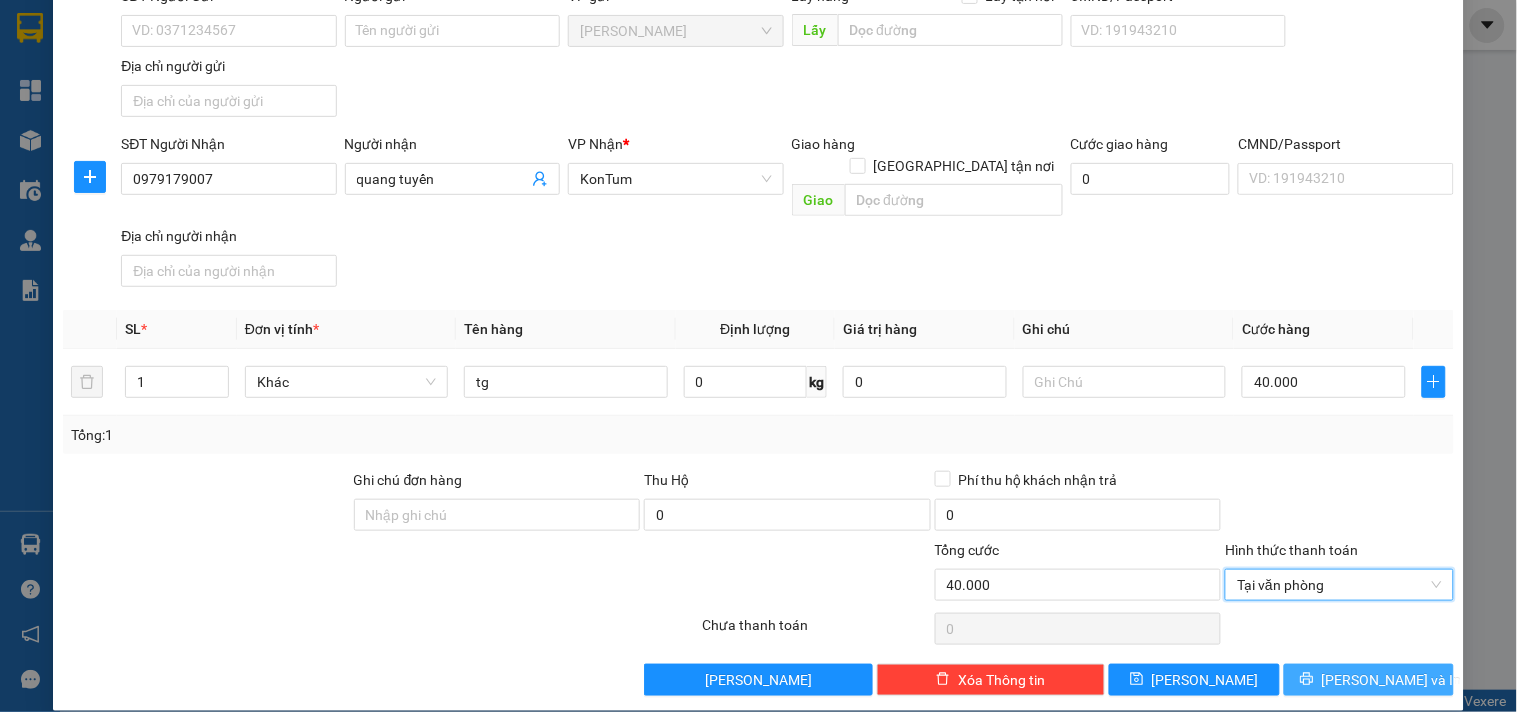 click on "[PERSON_NAME] và In" at bounding box center (1392, 680) 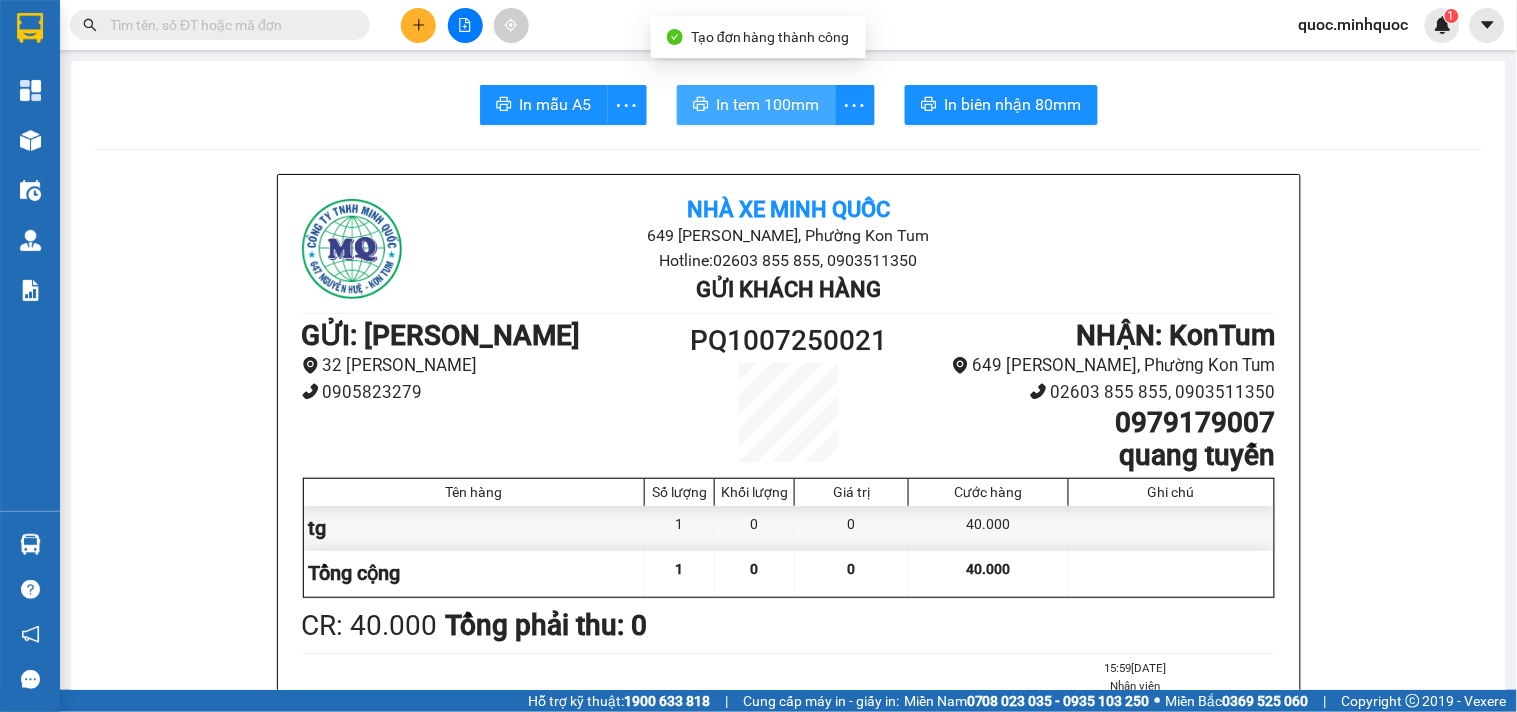 click on "In tem 100mm" at bounding box center (756, 105) 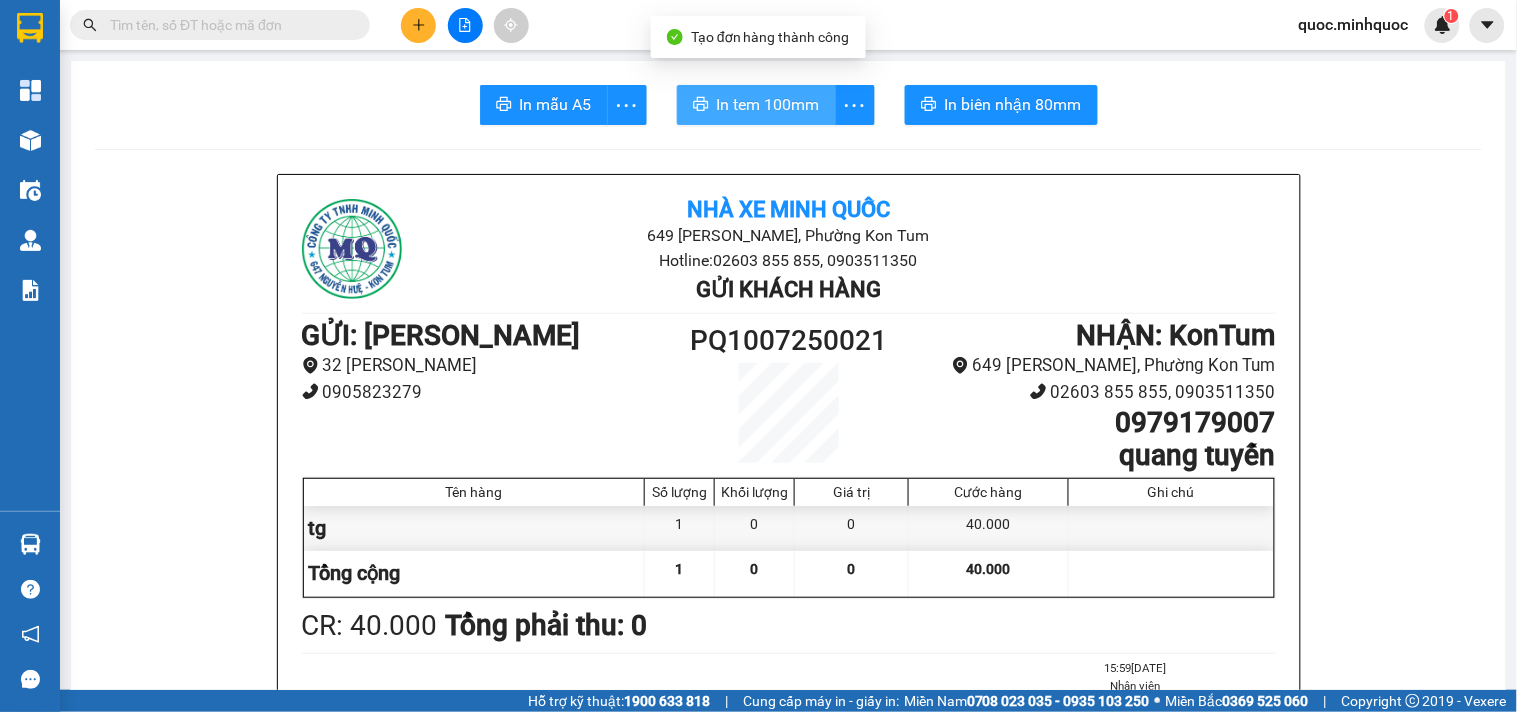scroll, scrollTop: 0, scrollLeft: 0, axis: both 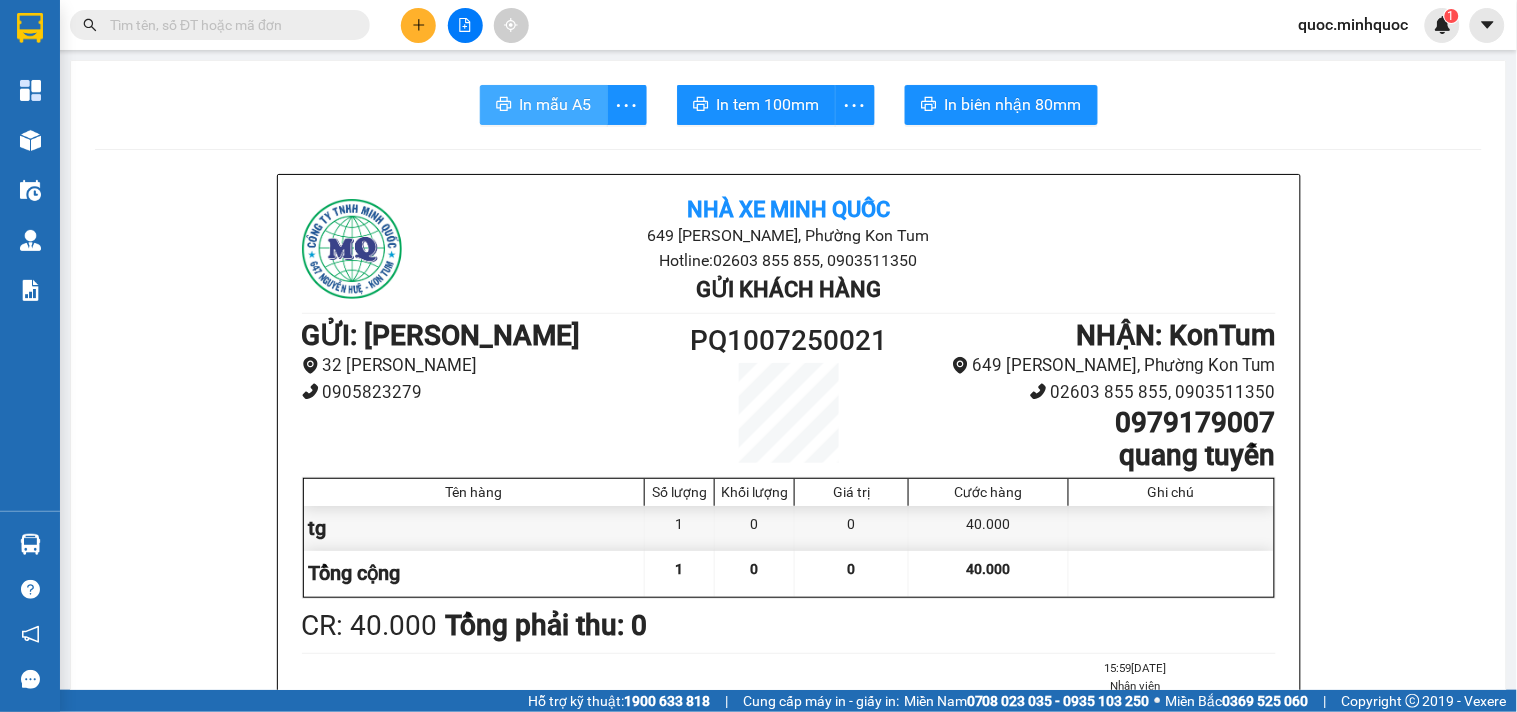 click on "In mẫu A5" at bounding box center [544, 105] 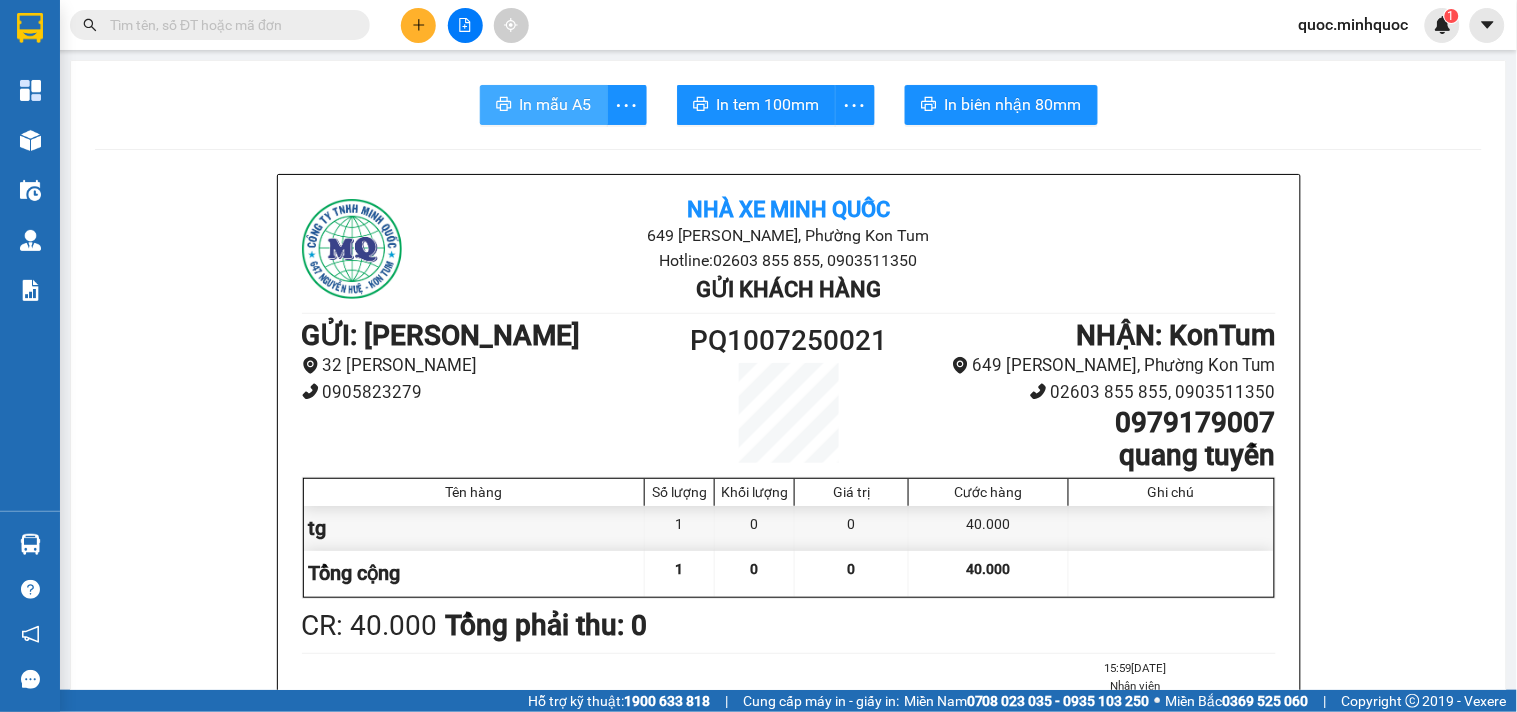 scroll, scrollTop: 0, scrollLeft: 0, axis: both 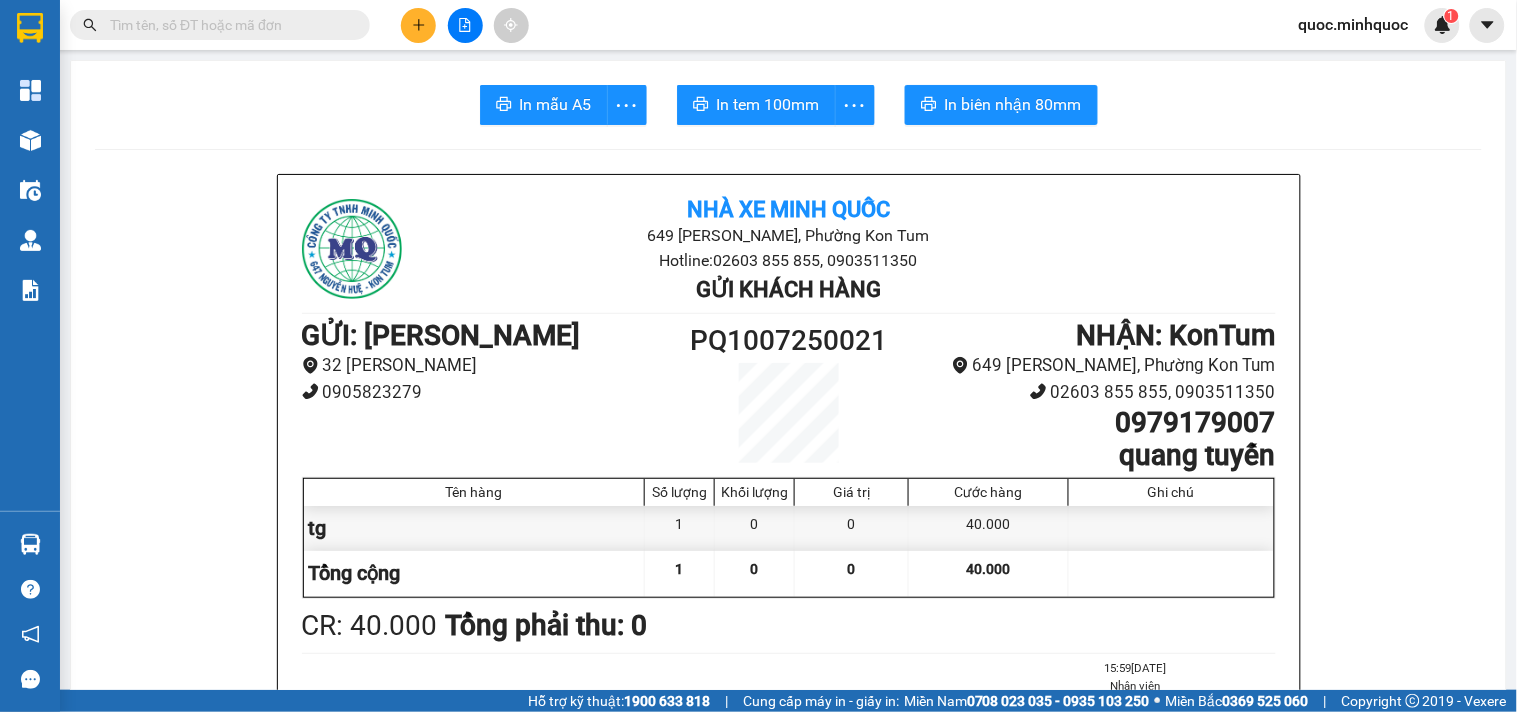 click at bounding box center (228, 25) 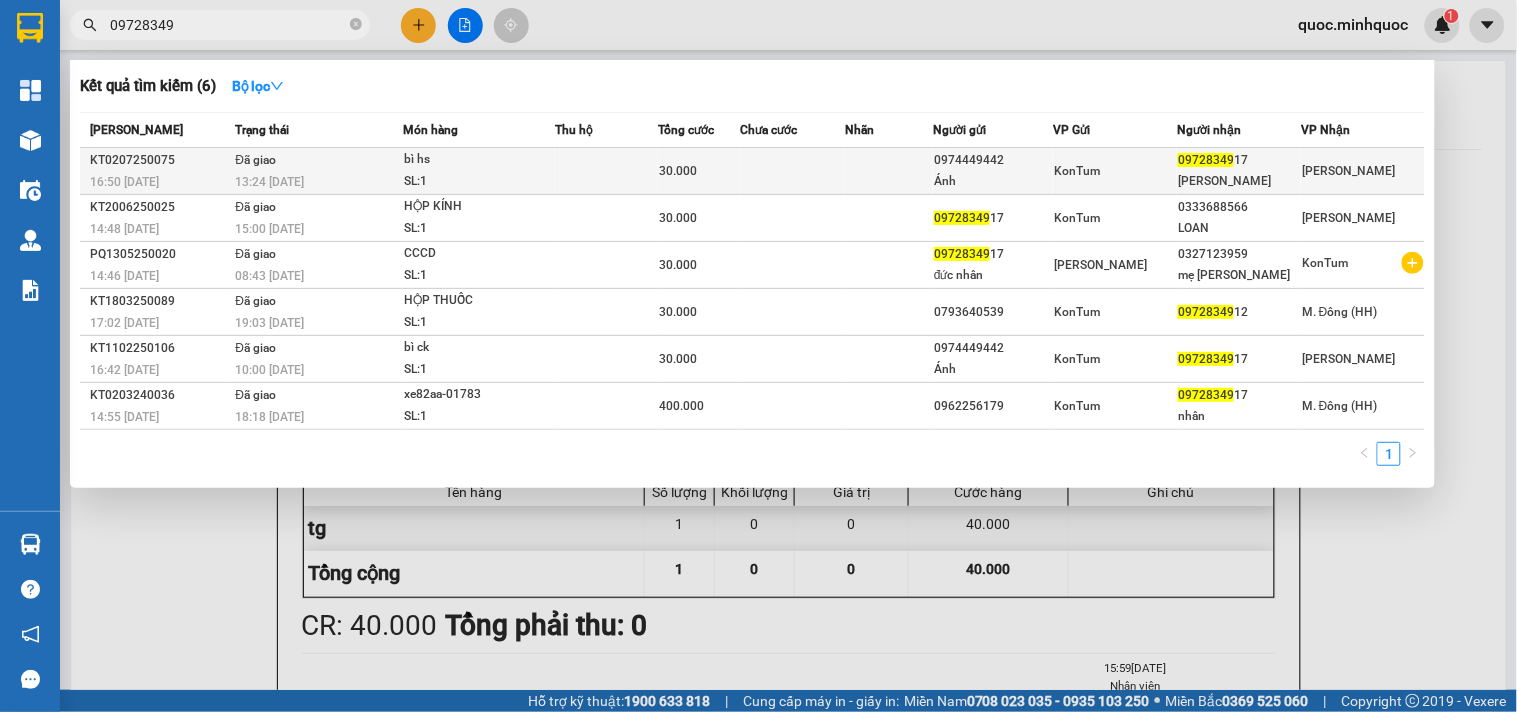 type on "09728349" 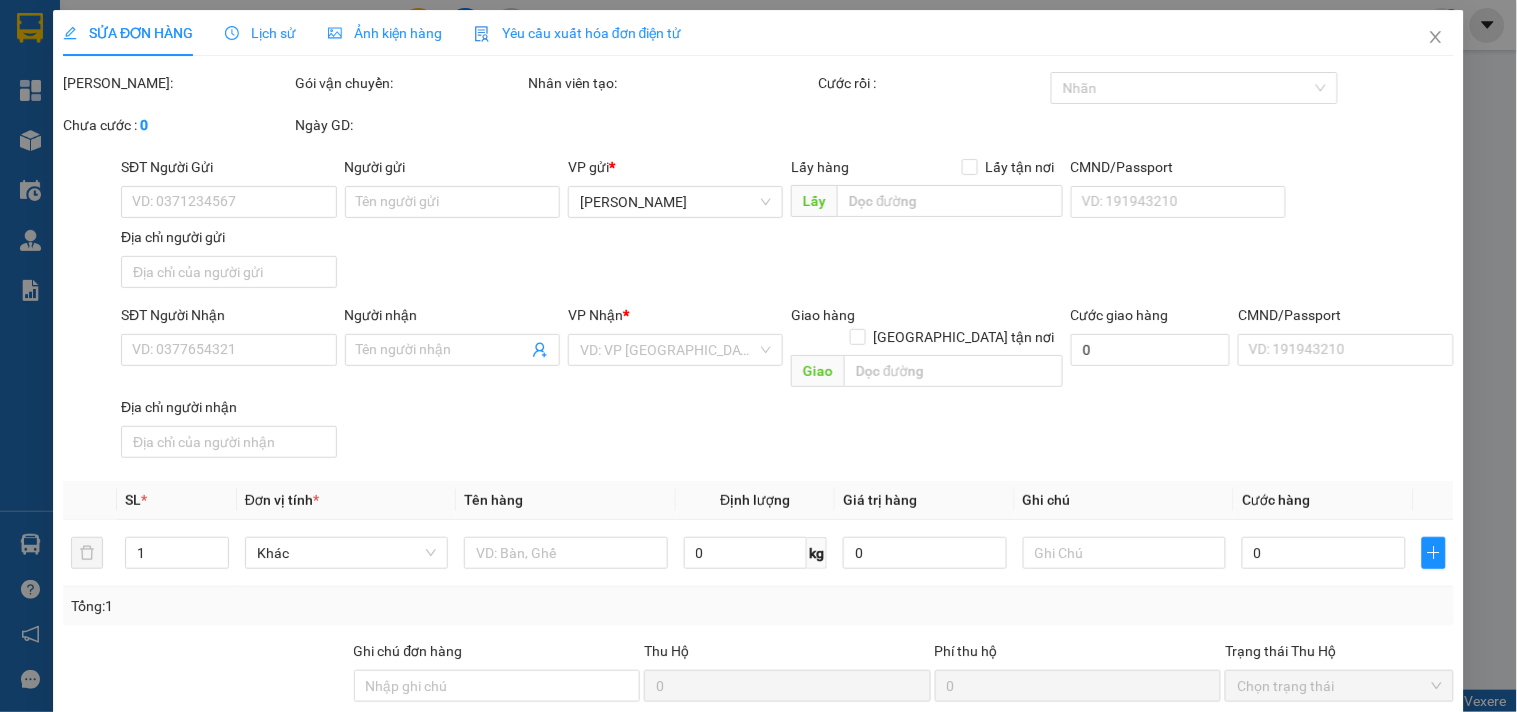 type on "0974449442" 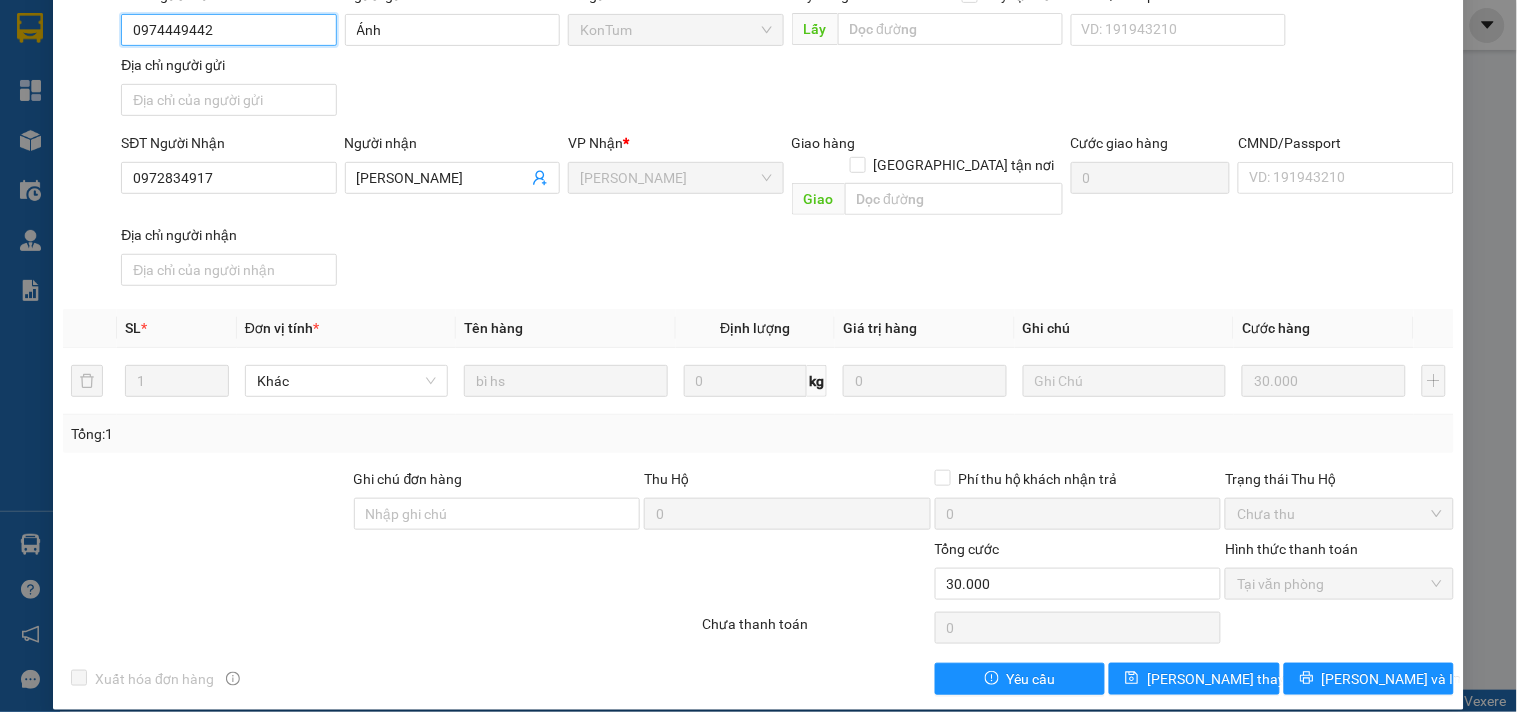 scroll, scrollTop: 0, scrollLeft: 0, axis: both 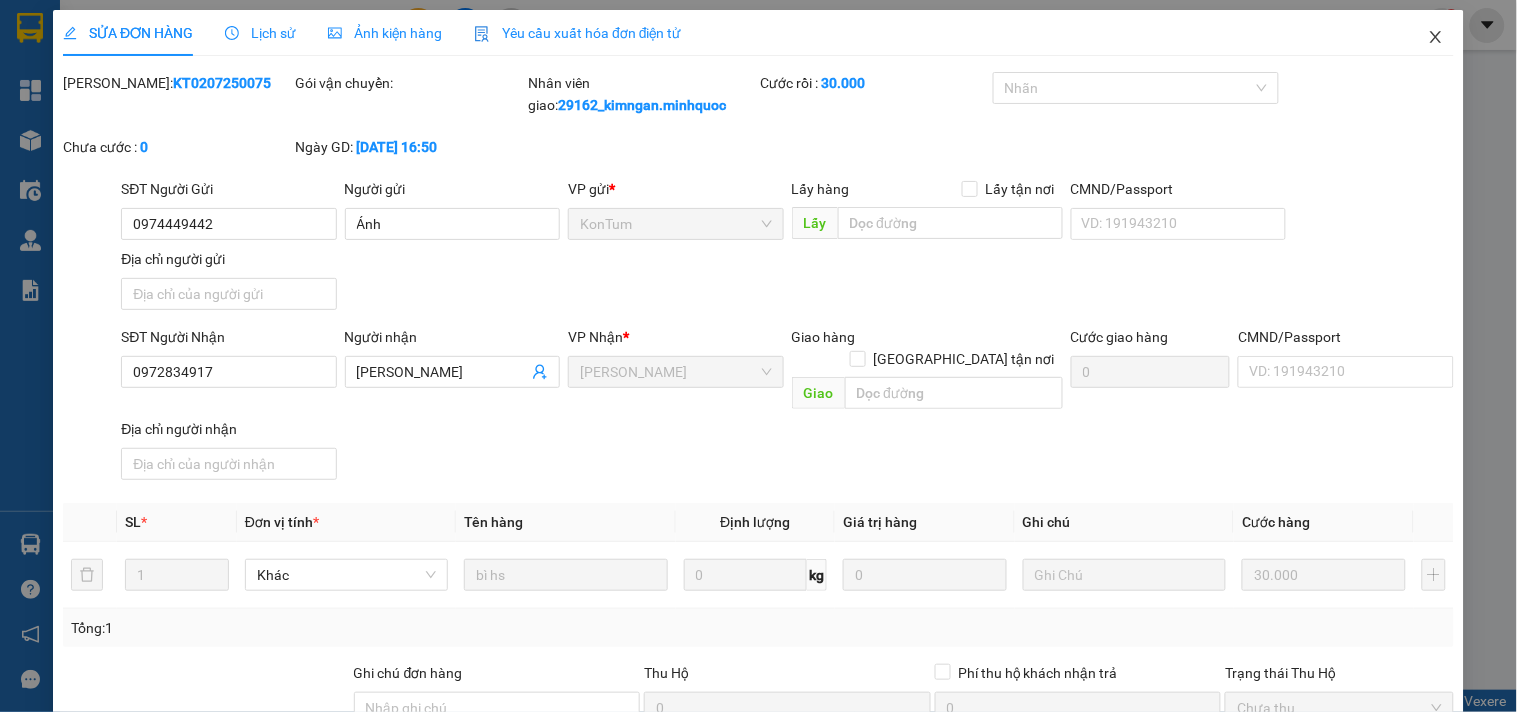 click on "SỬA ĐƠN HÀNG Lịch sử Ảnh kiện hàng Yêu cầu xuất hóa đơn điện tử" at bounding box center (758, 33) 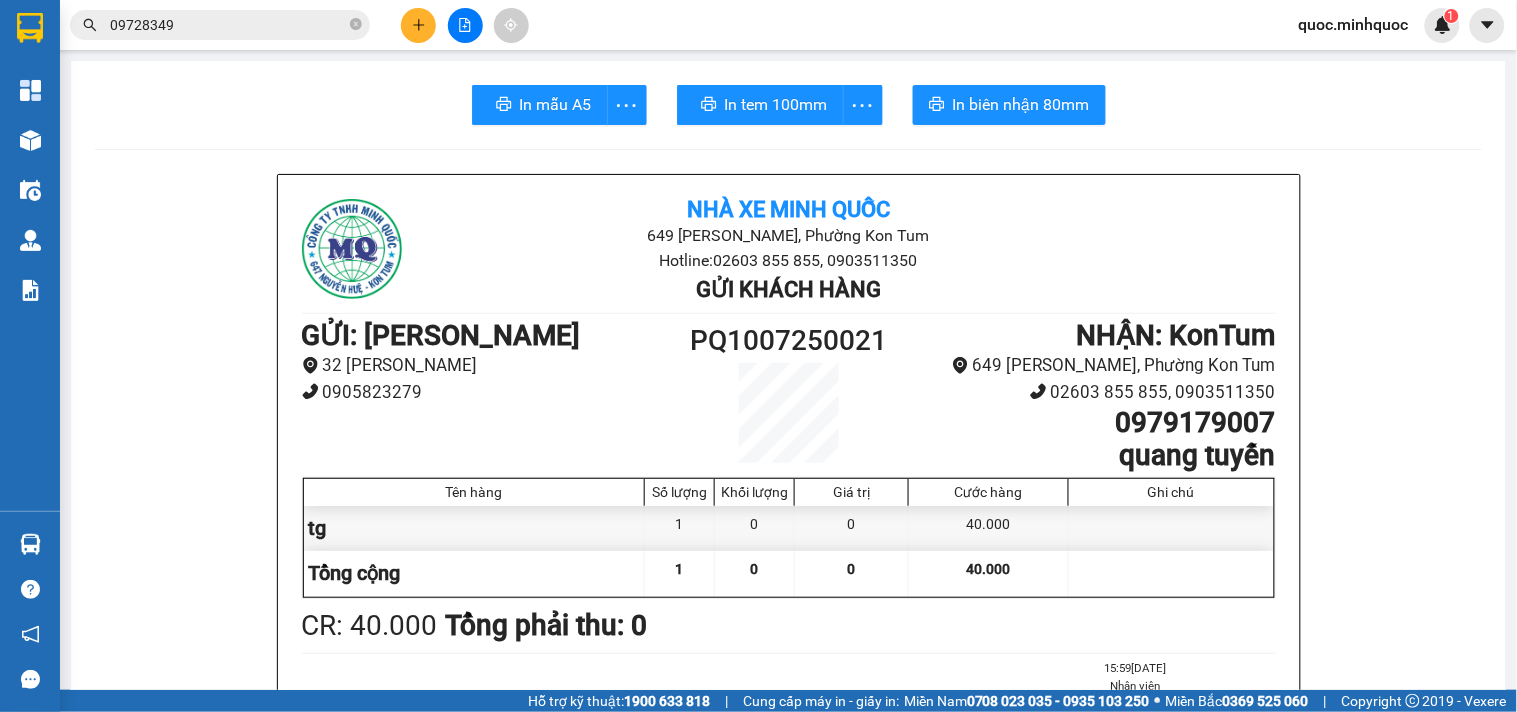 click at bounding box center (418, 25) 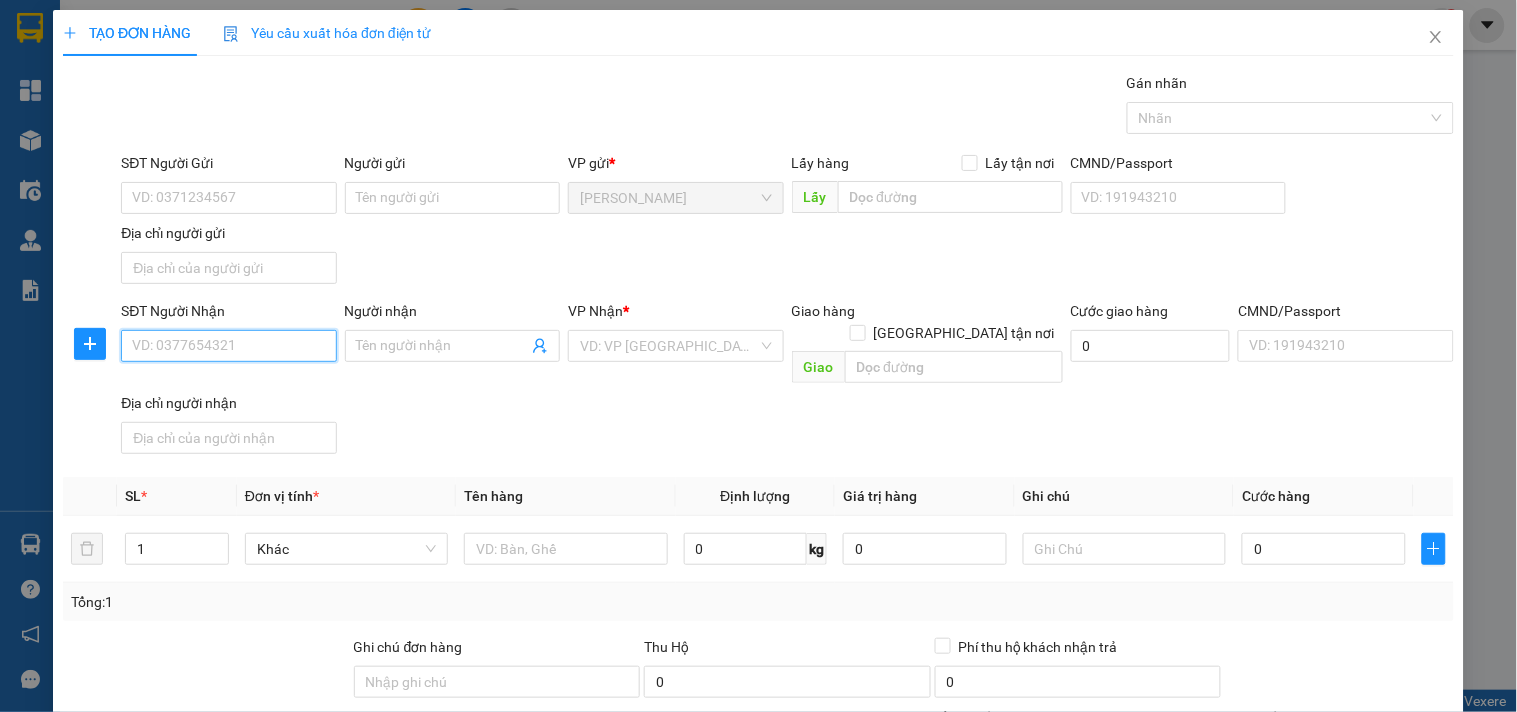 click on "SĐT Người Nhận" at bounding box center [228, 346] 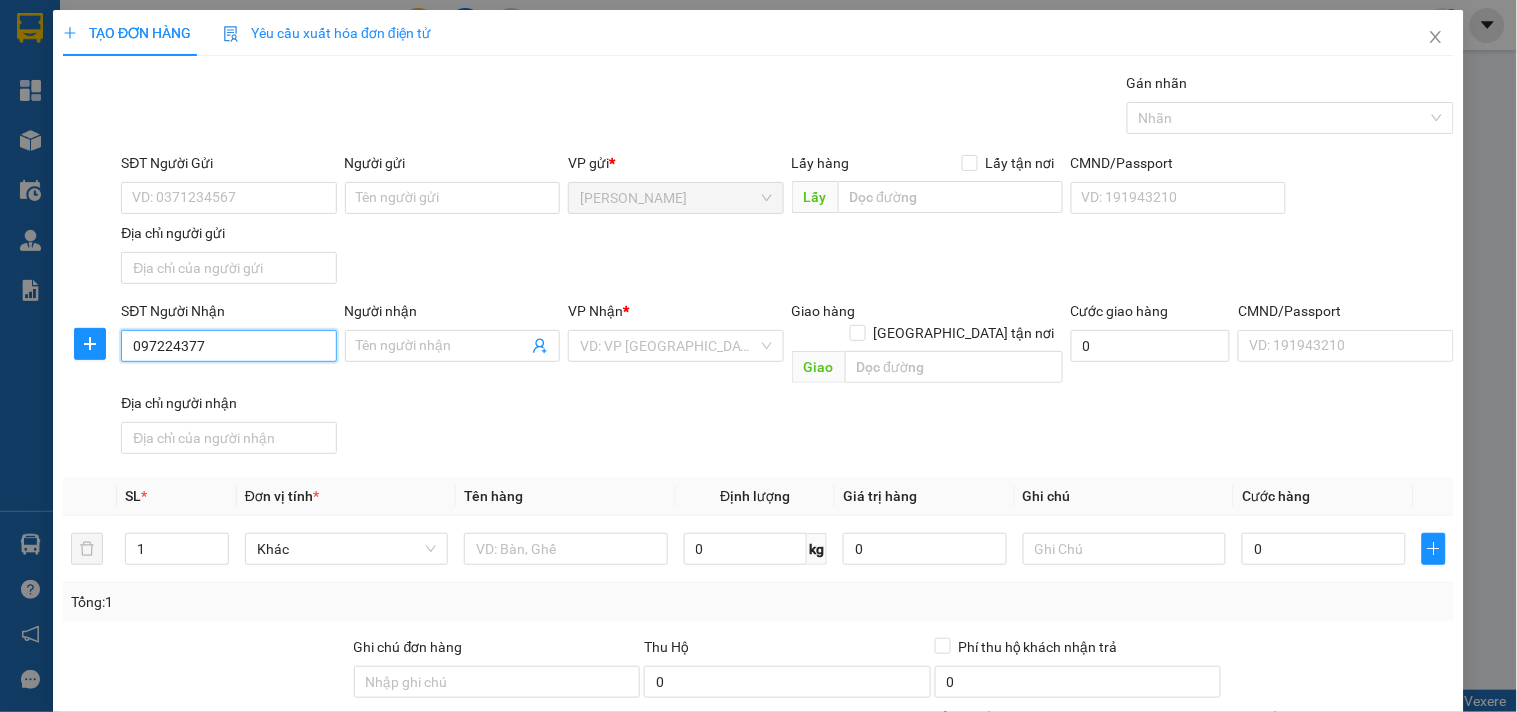 type on "0972243777" 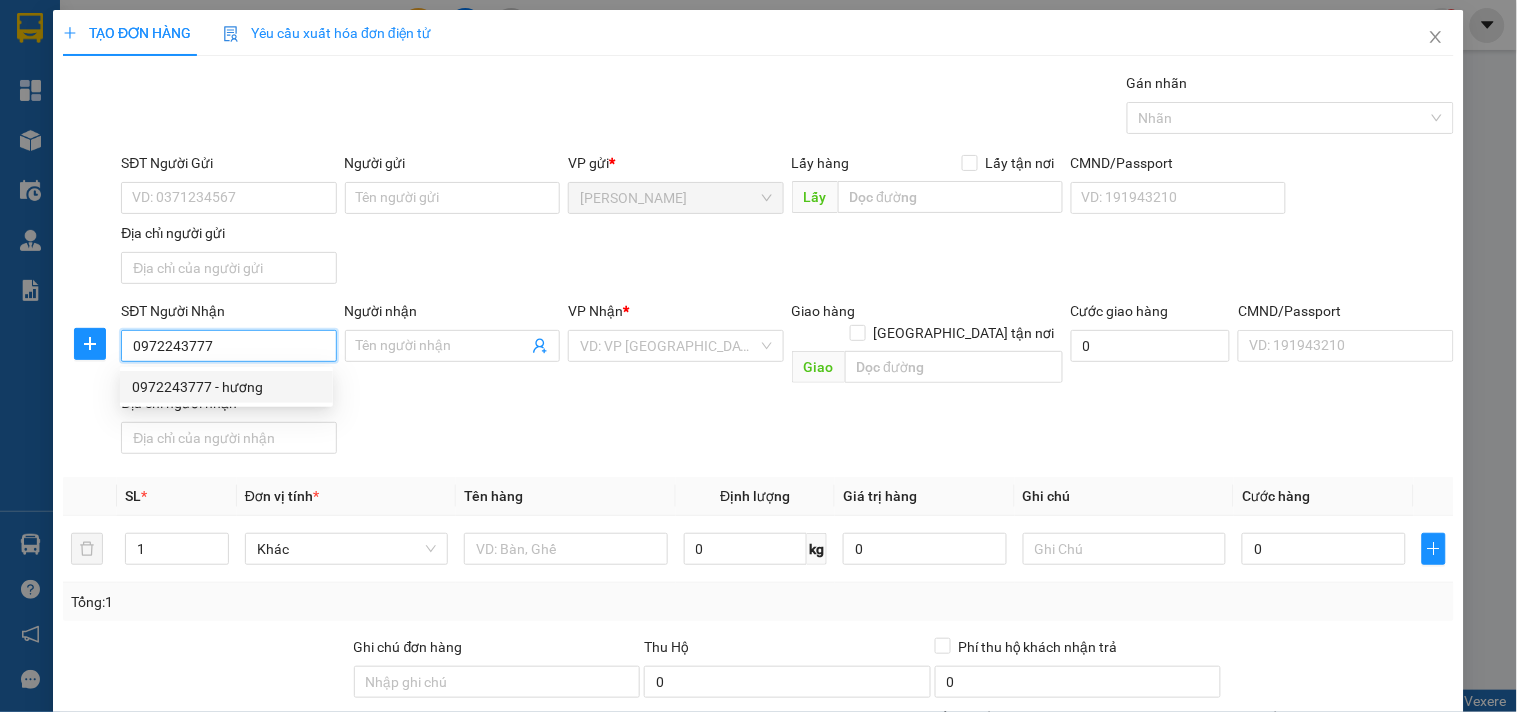 click on "0972243777" at bounding box center (228, 346) 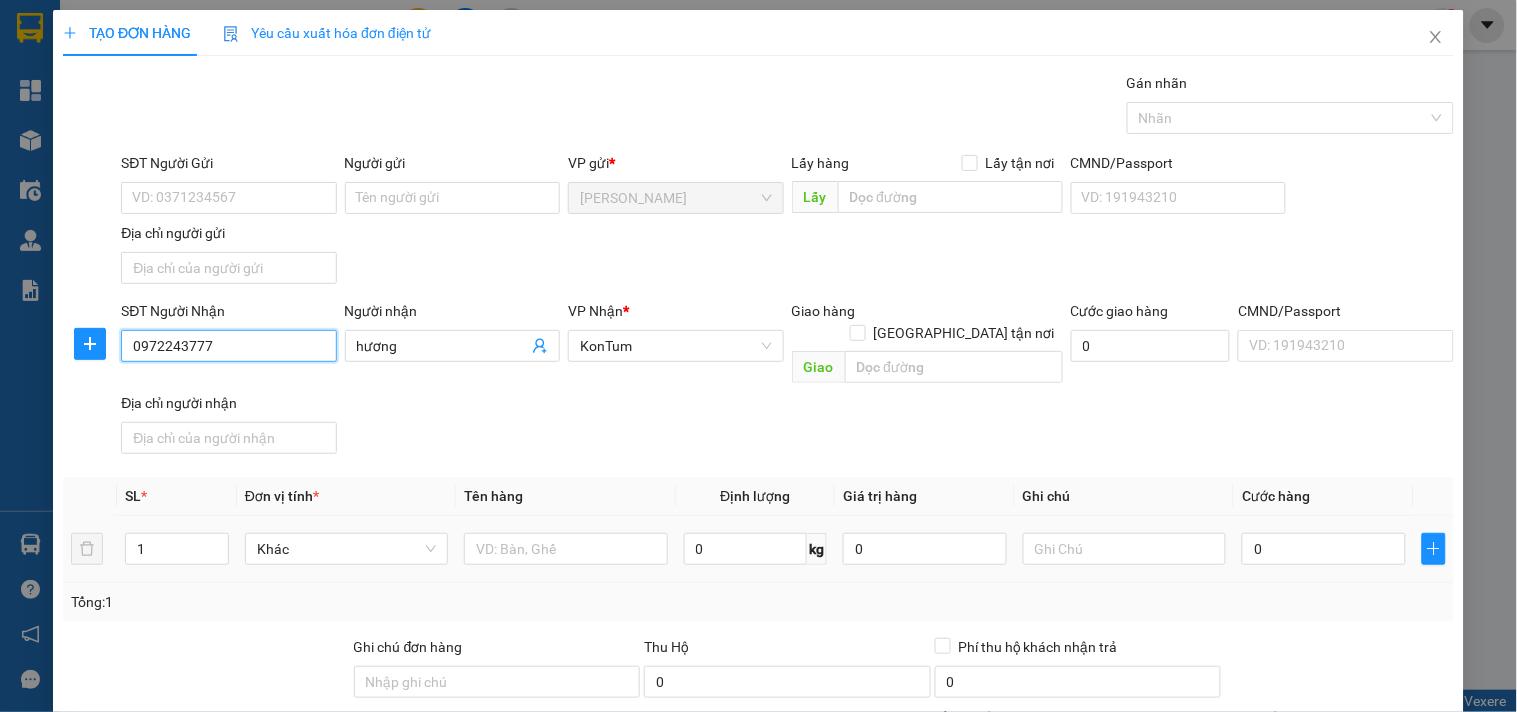 click on "Khác" at bounding box center [346, 549] 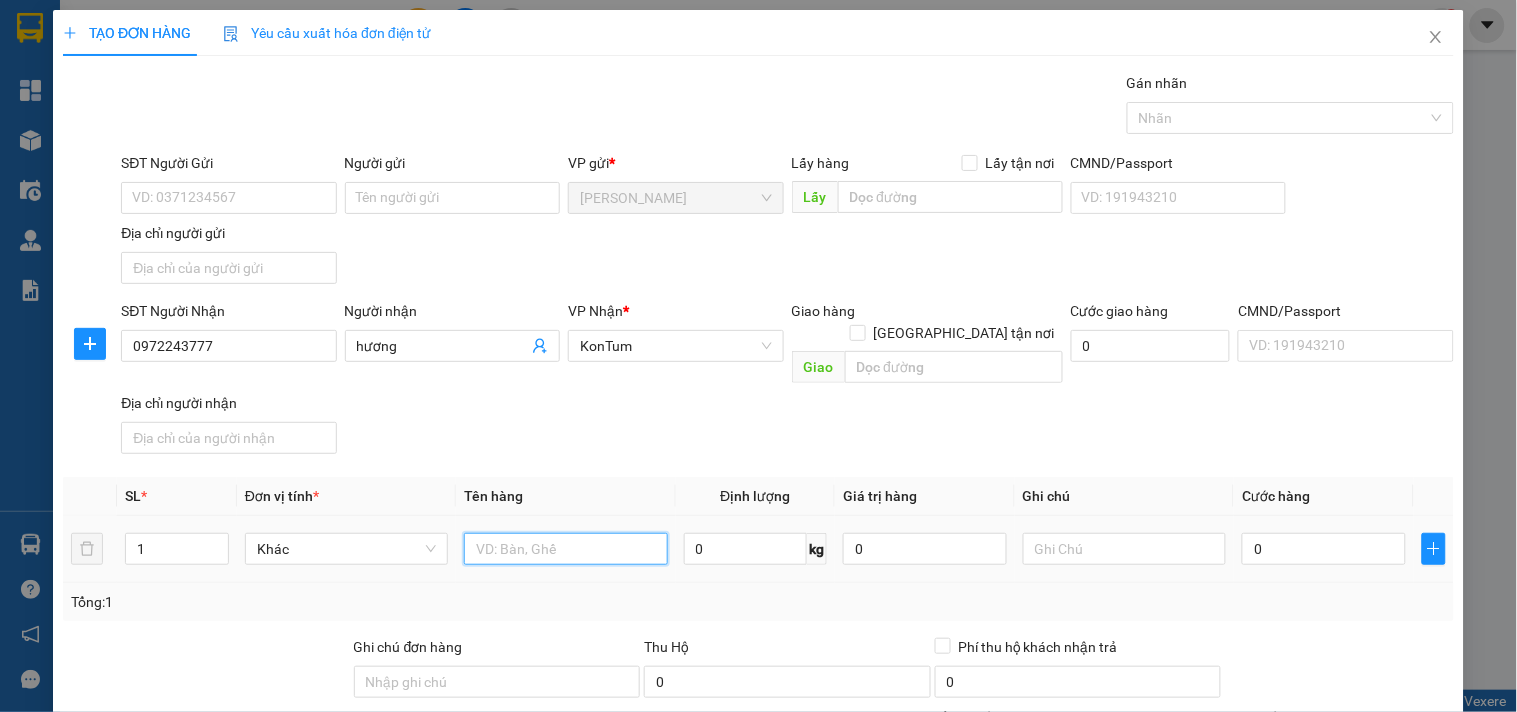 click at bounding box center [565, 549] 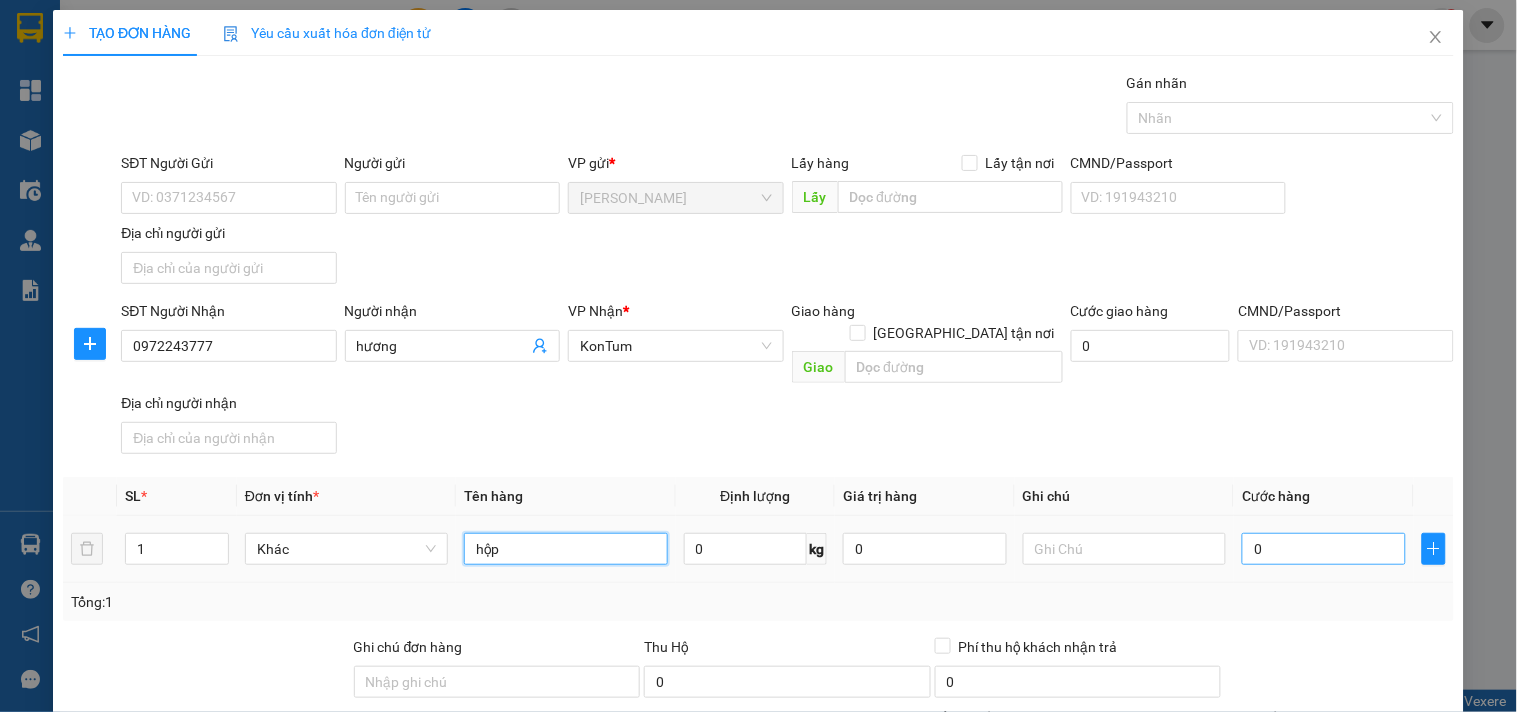 type on "hộp" 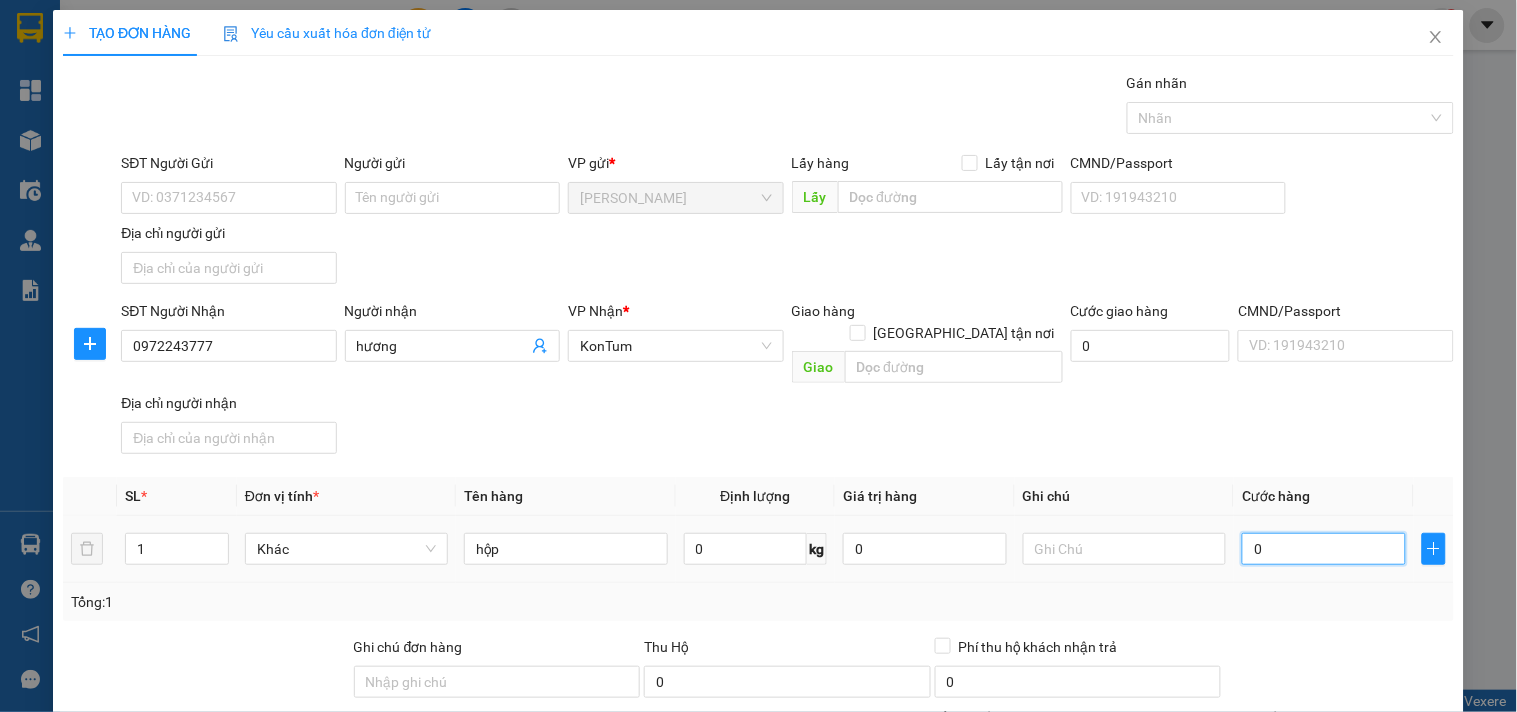 click on "0" at bounding box center [1324, 549] 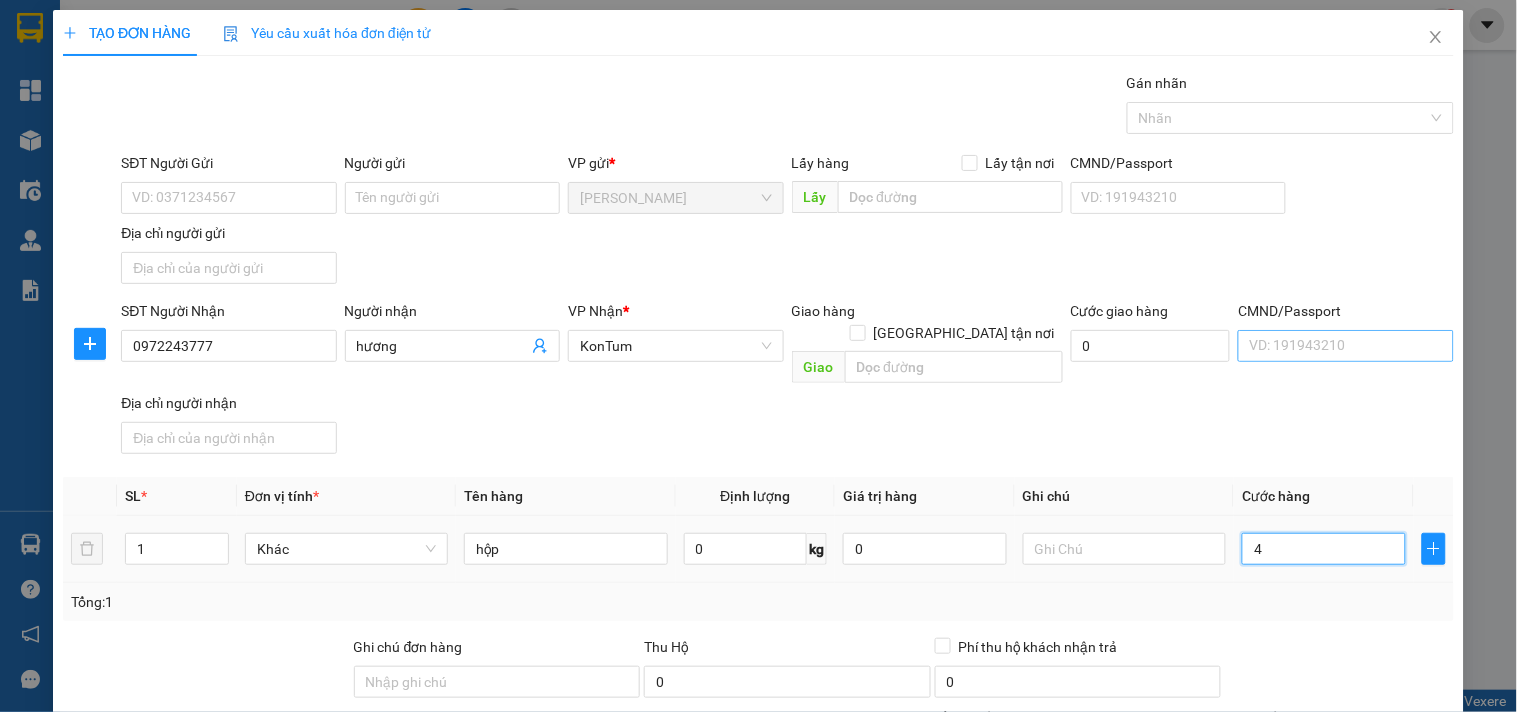 type on "40" 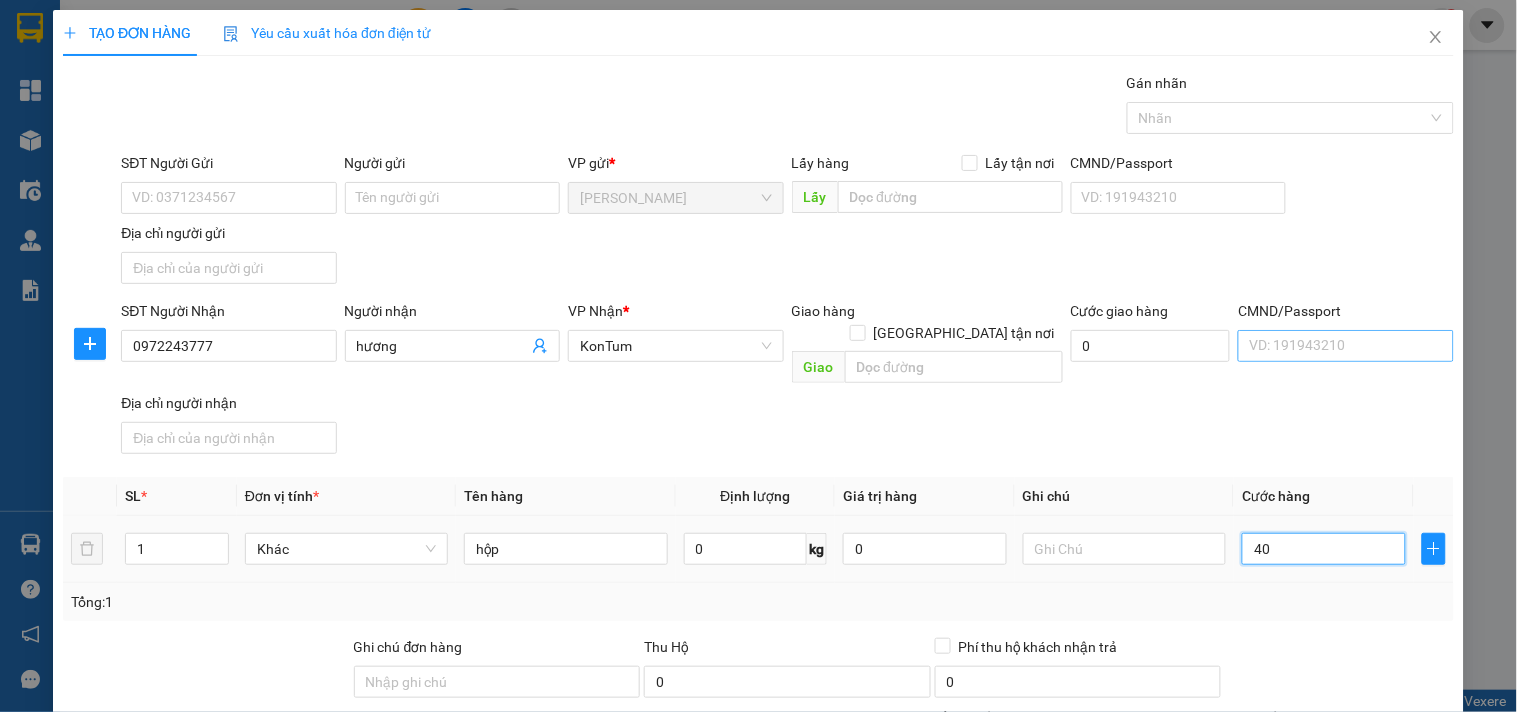 type on "40" 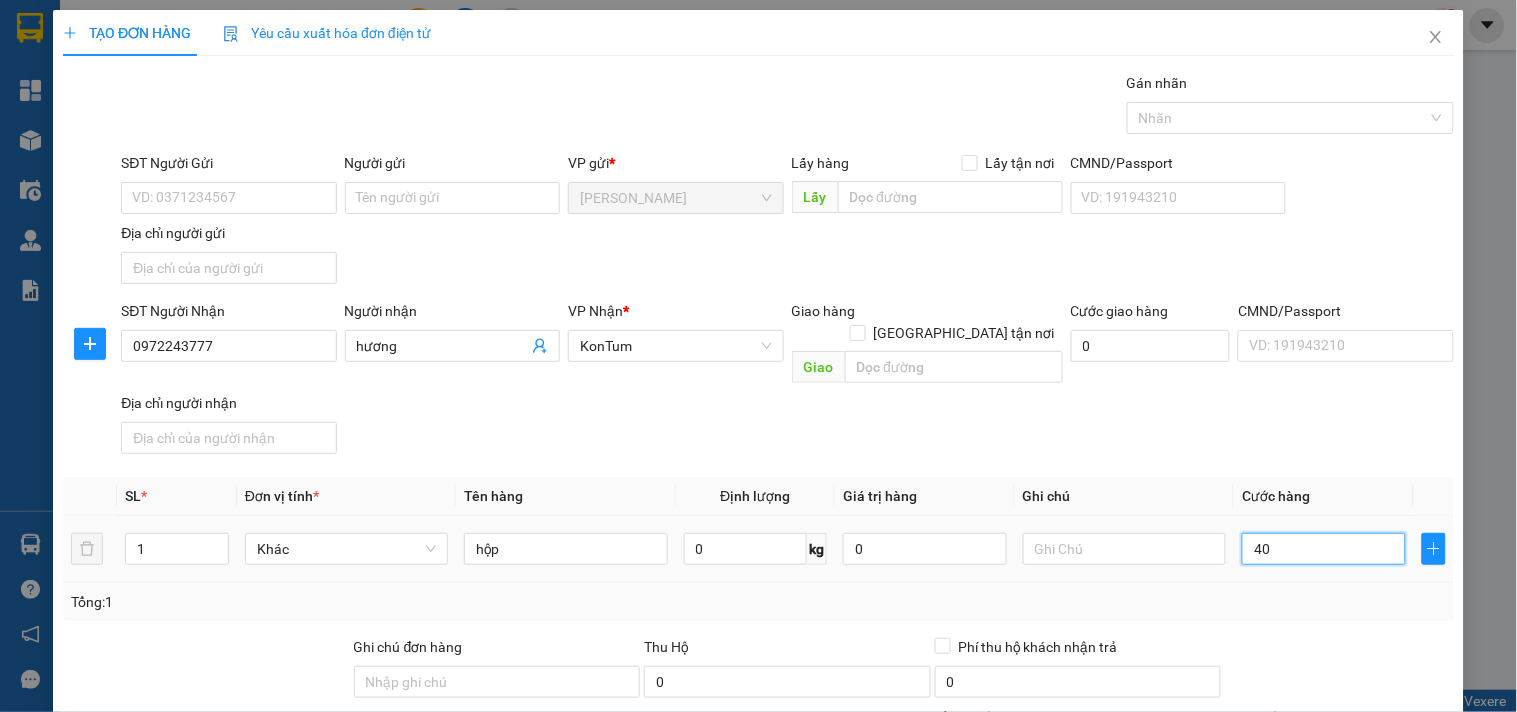 scroll, scrollTop: 167, scrollLeft: 0, axis: vertical 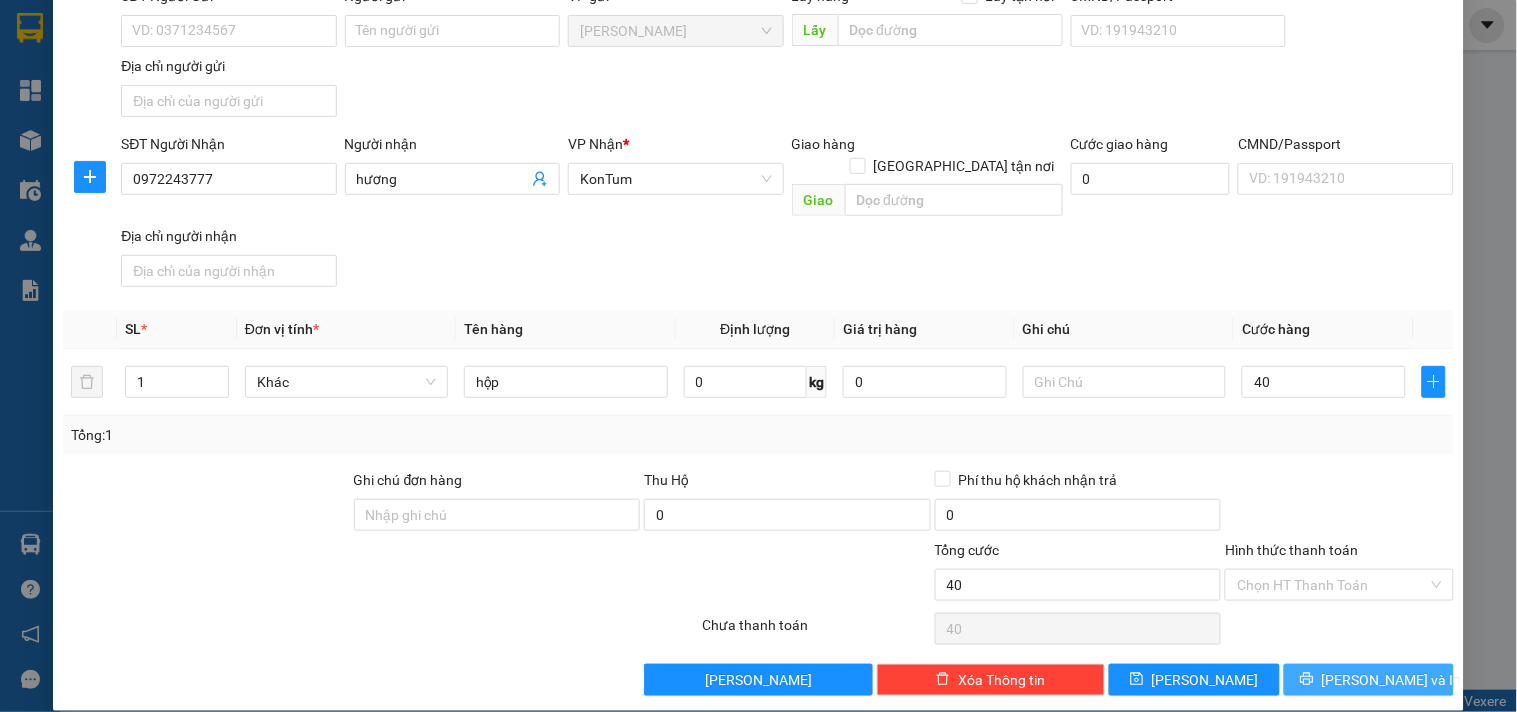 type on "40.000" 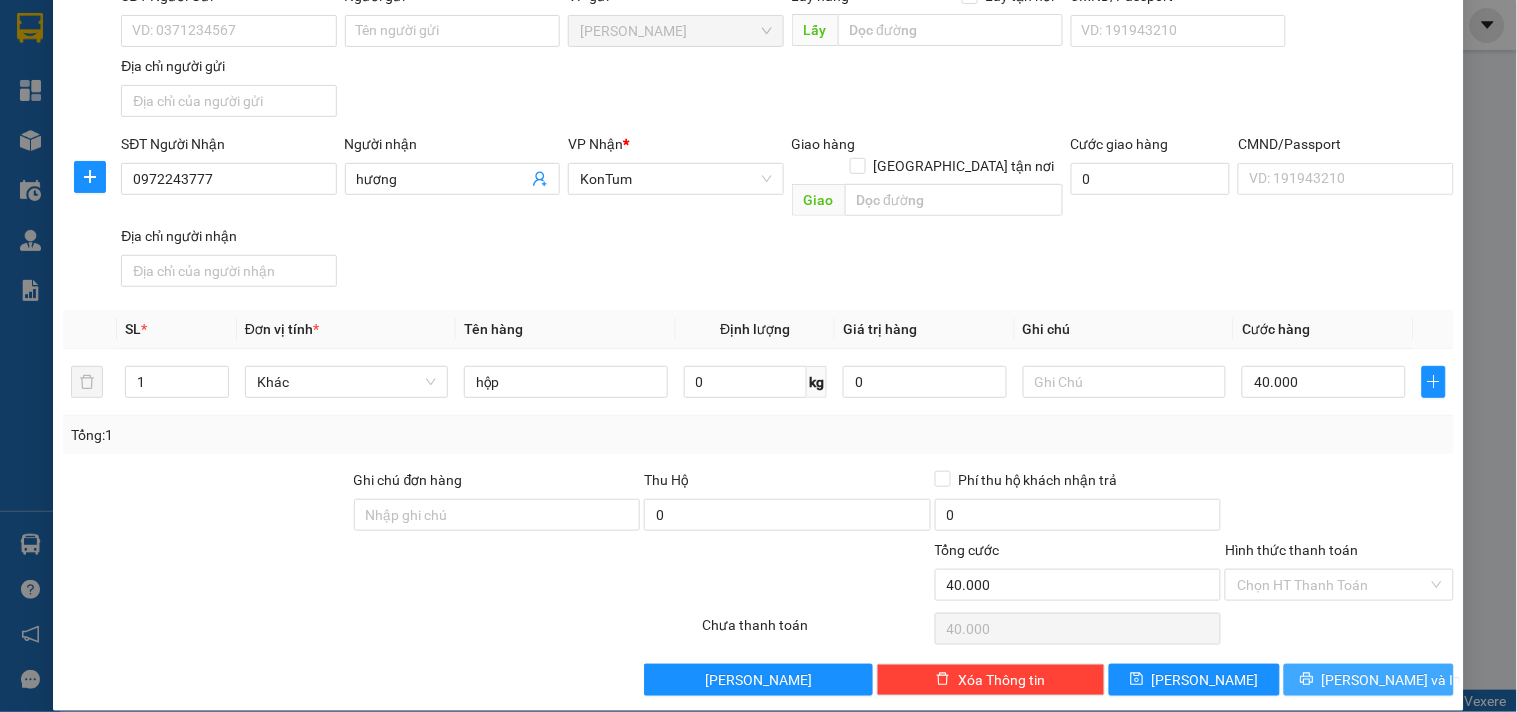 click on "[PERSON_NAME] và In" at bounding box center (1369, 680) 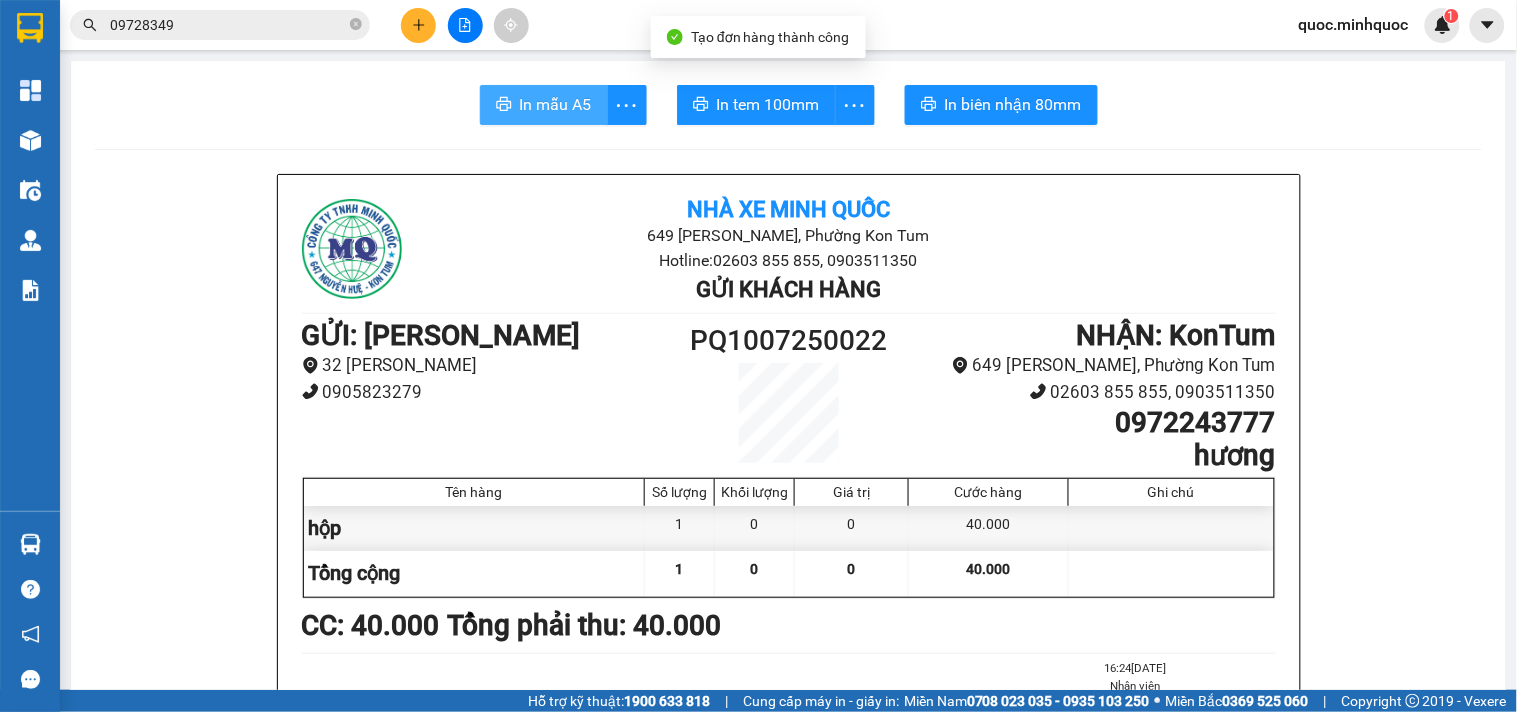 click on "In mẫu A5" at bounding box center (556, 104) 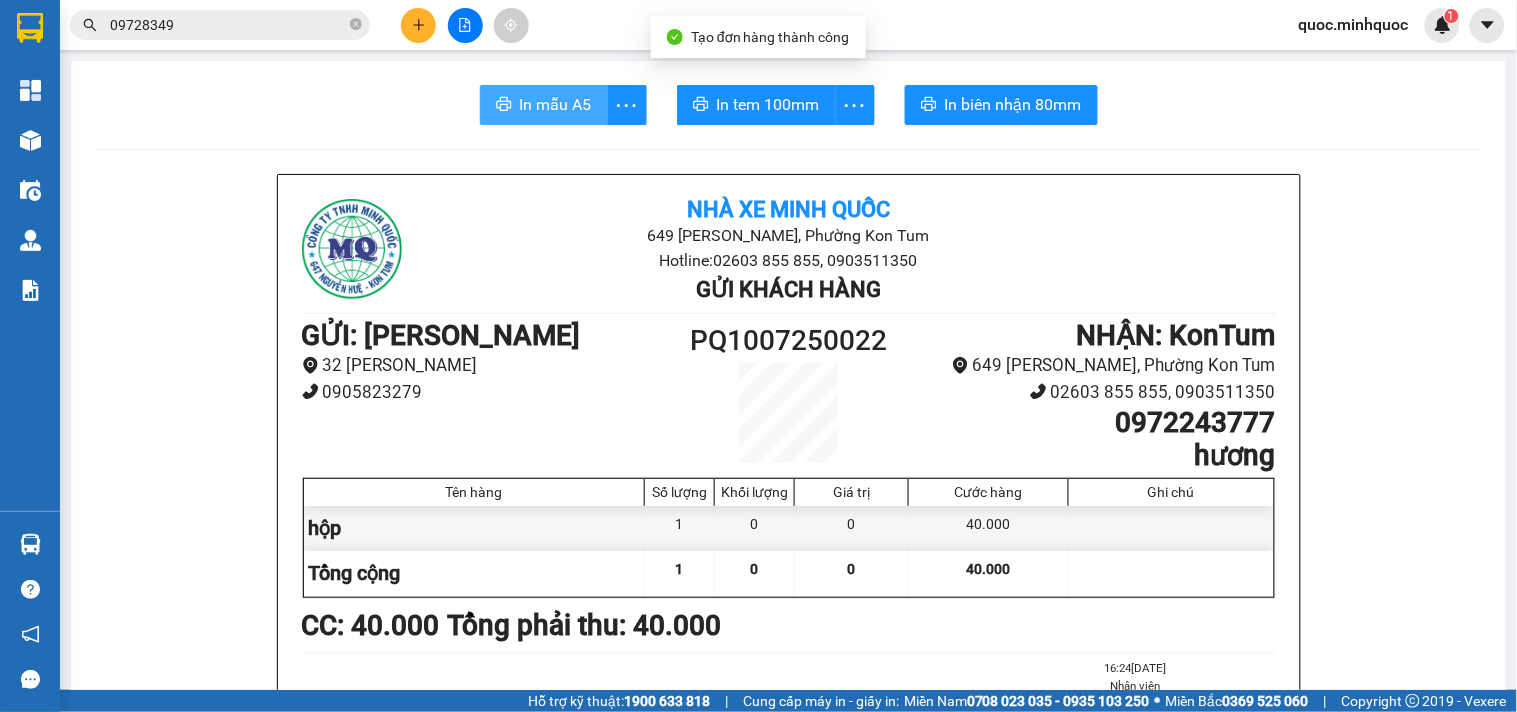 scroll, scrollTop: 0, scrollLeft: 0, axis: both 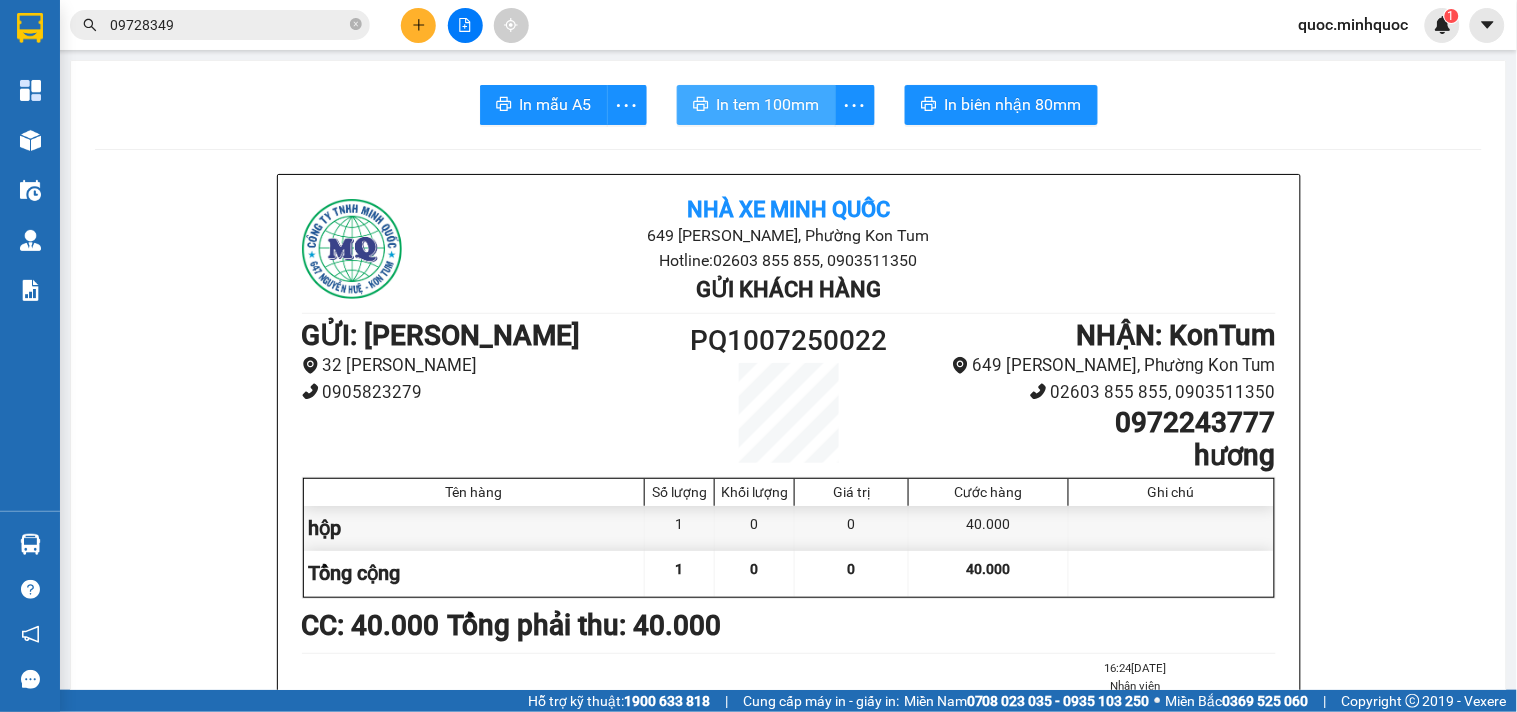 click on "In tem 100mm" at bounding box center (768, 104) 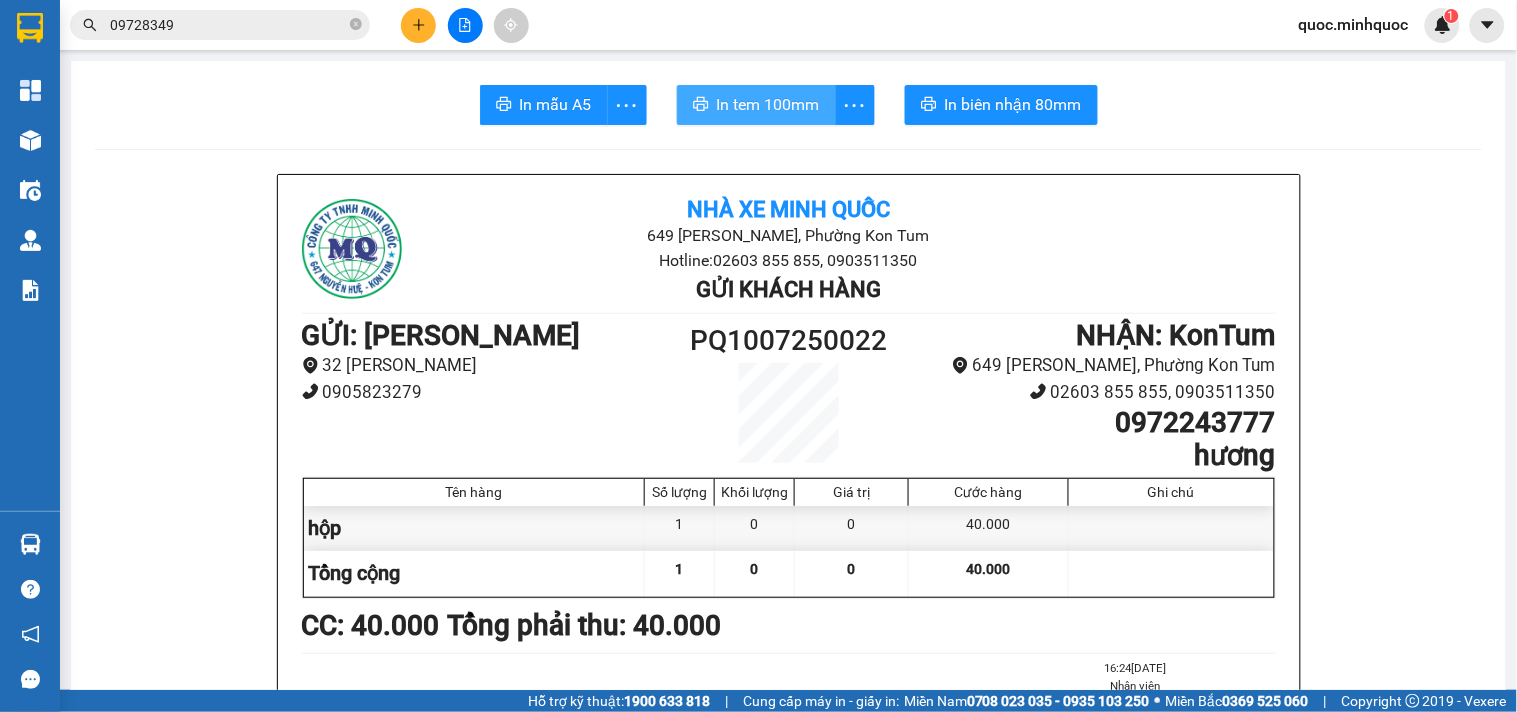 scroll, scrollTop: 0, scrollLeft: 0, axis: both 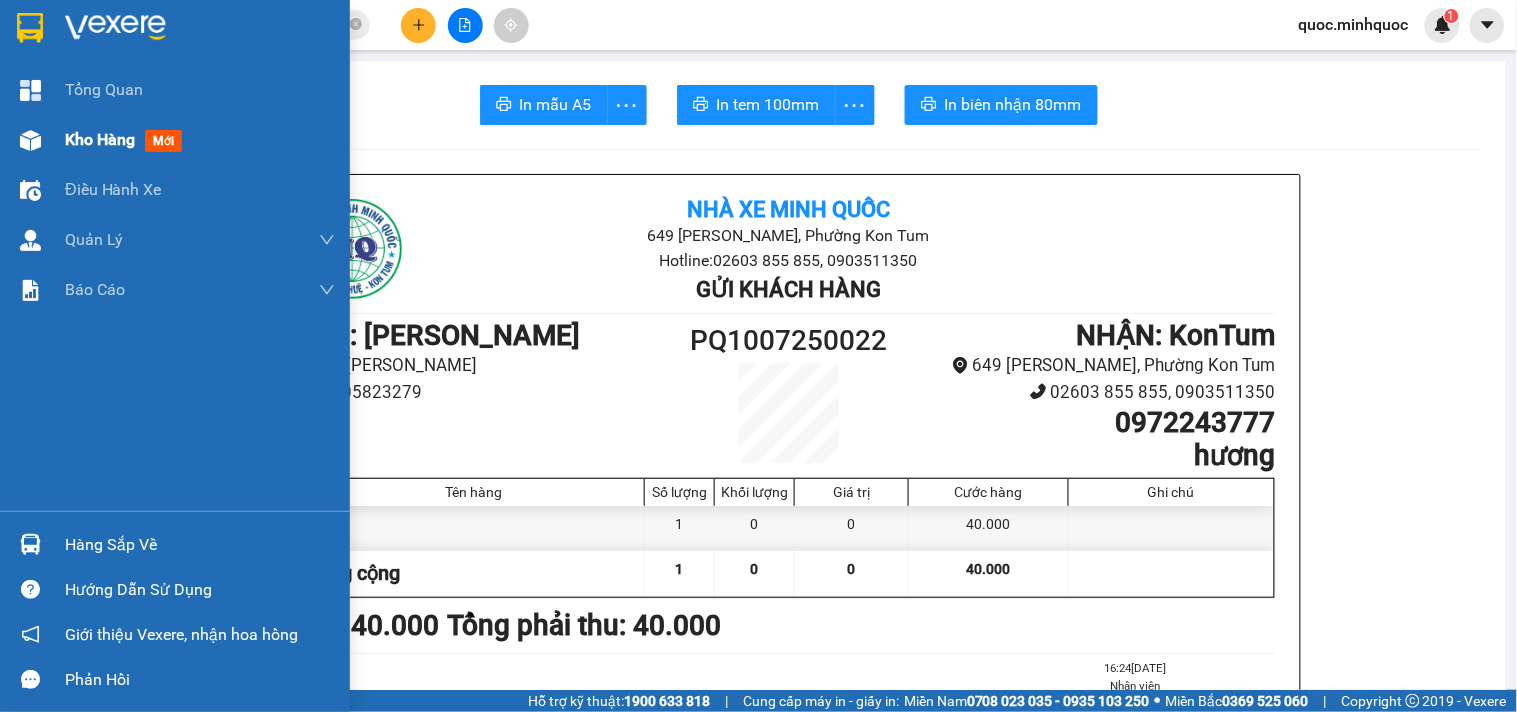 click at bounding box center [30, 140] 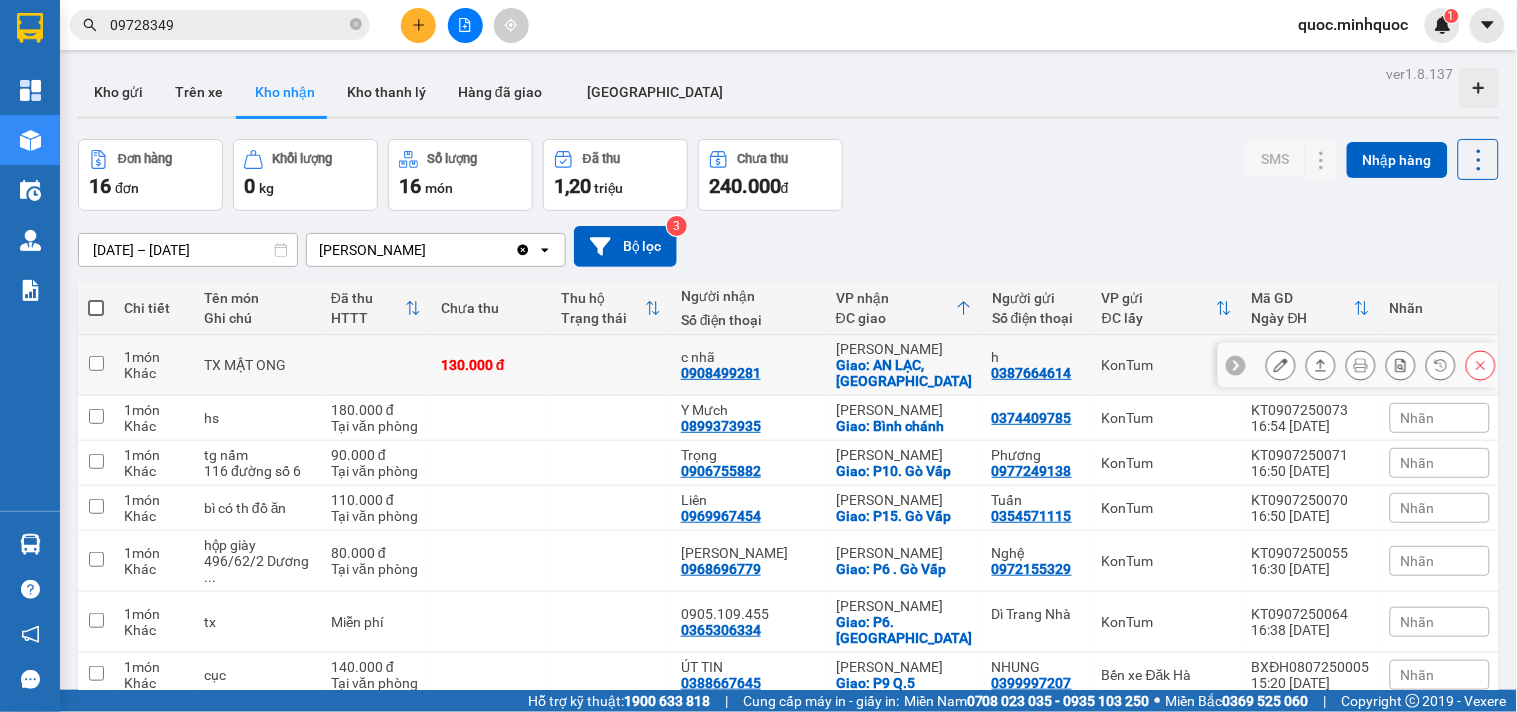 scroll, scrollTop: 555, scrollLeft: 0, axis: vertical 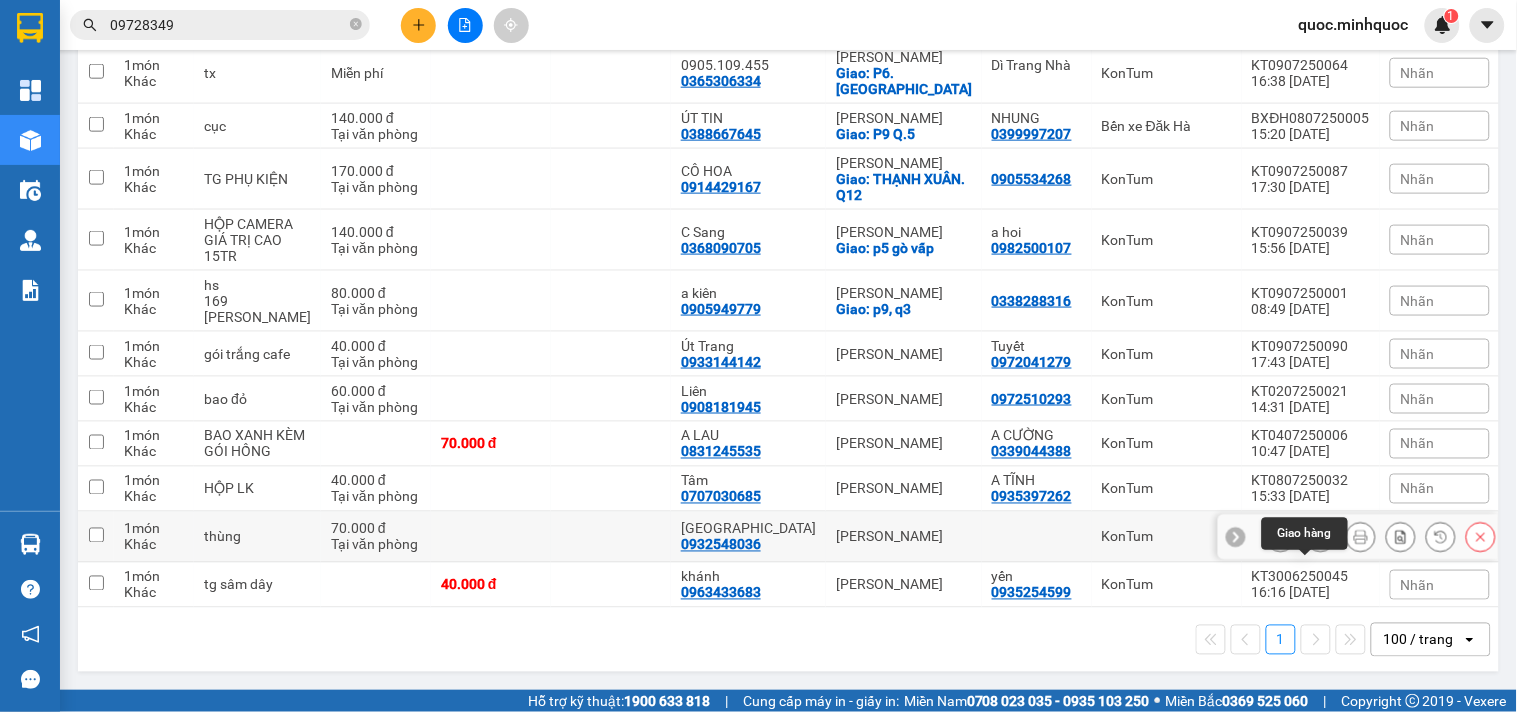 click at bounding box center (1321, 537) 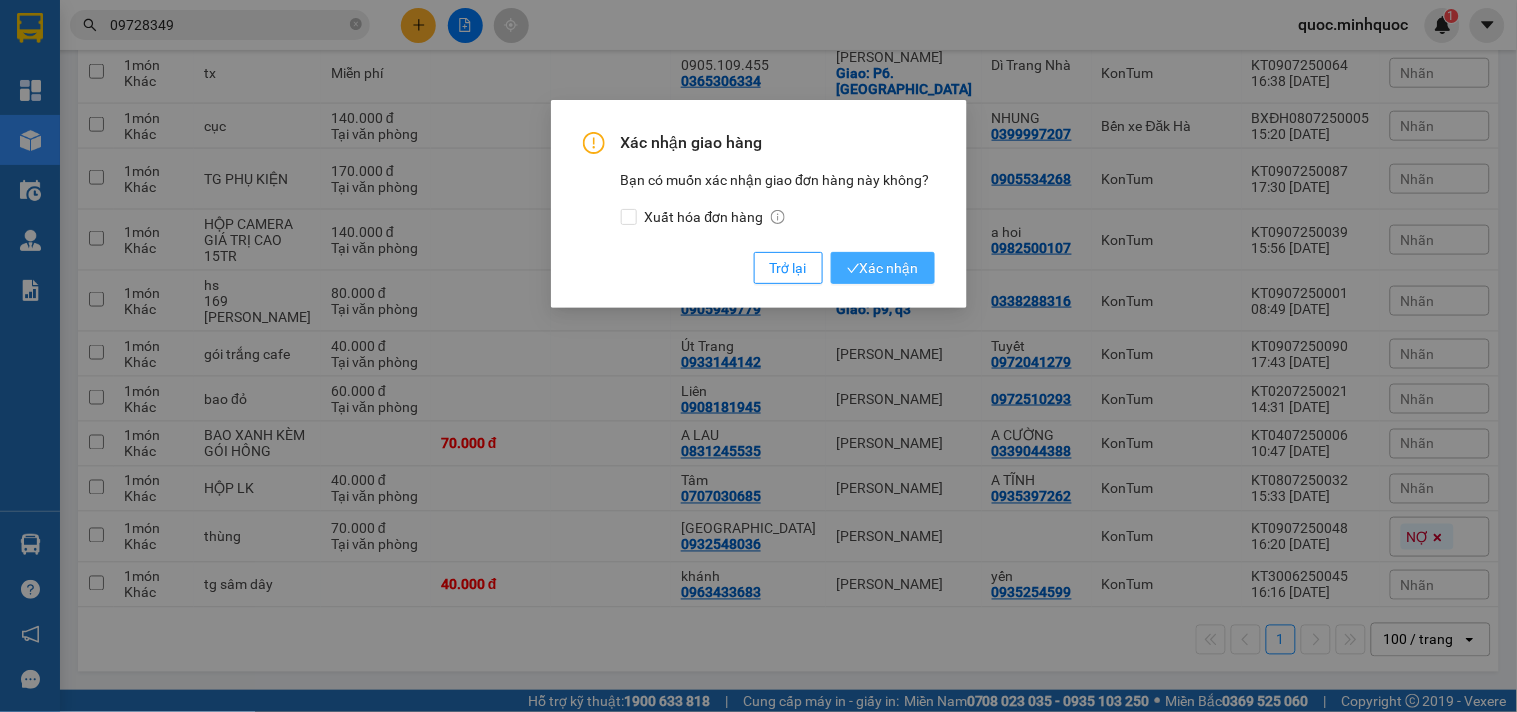 click on "Xác nhận" at bounding box center (883, 268) 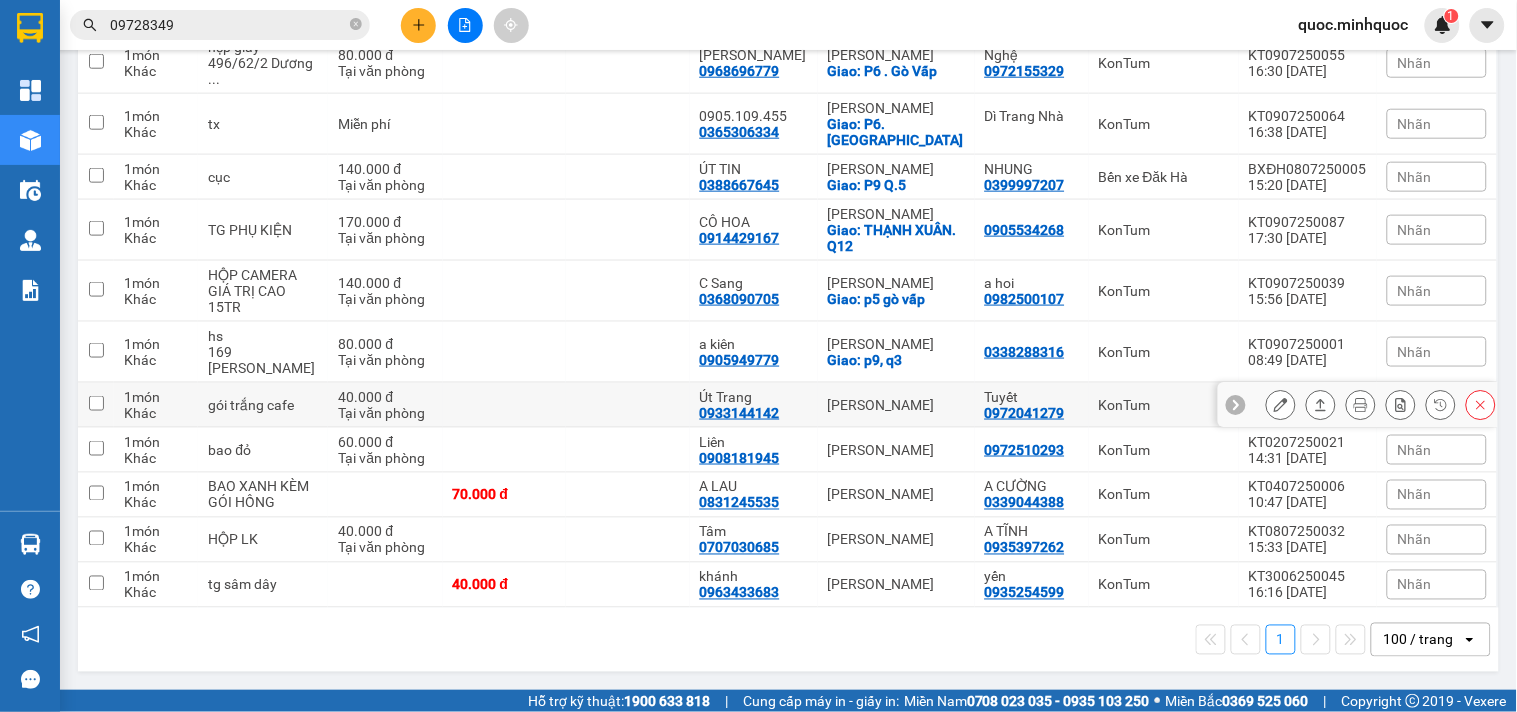 scroll, scrollTop: 0, scrollLeft: 0, axis: both 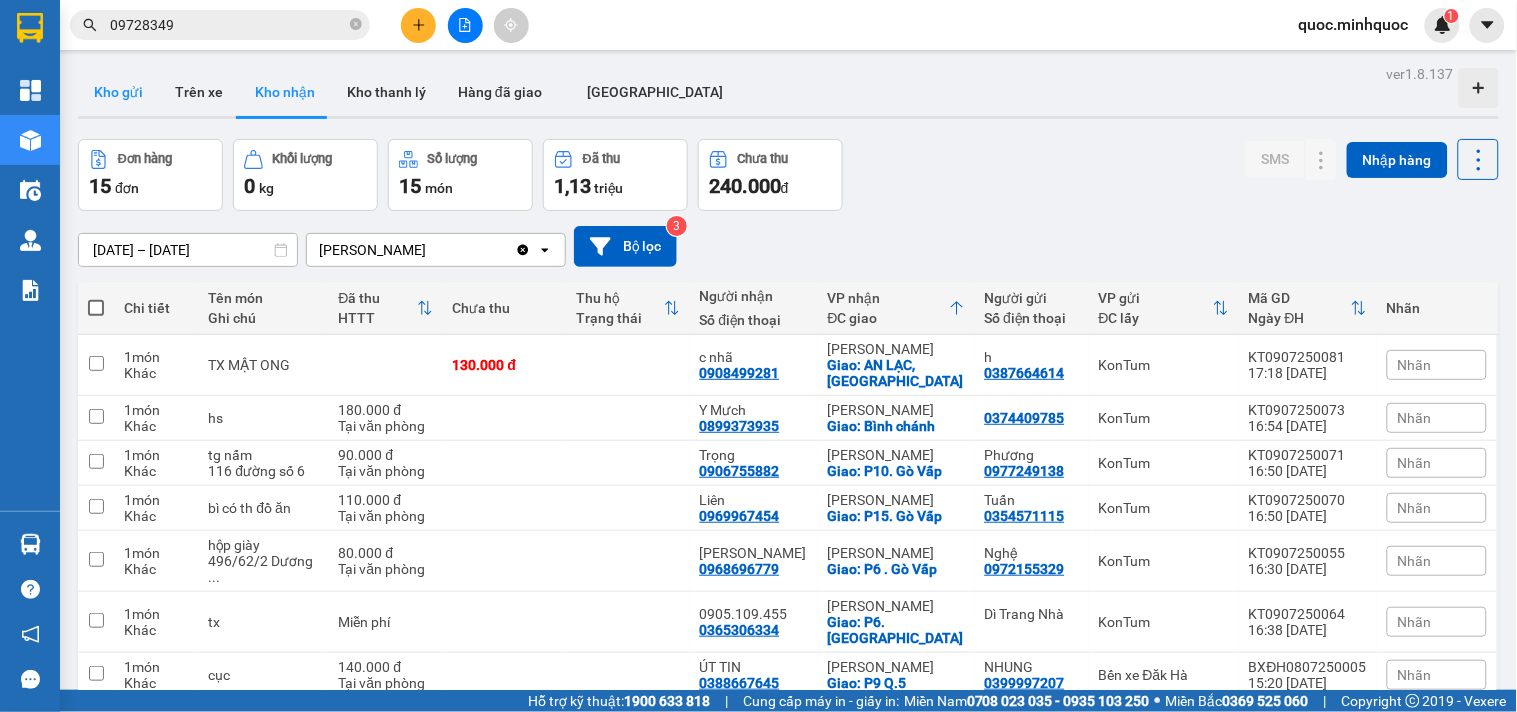 click on "Kho gửi" at bounding box center (118, 92) 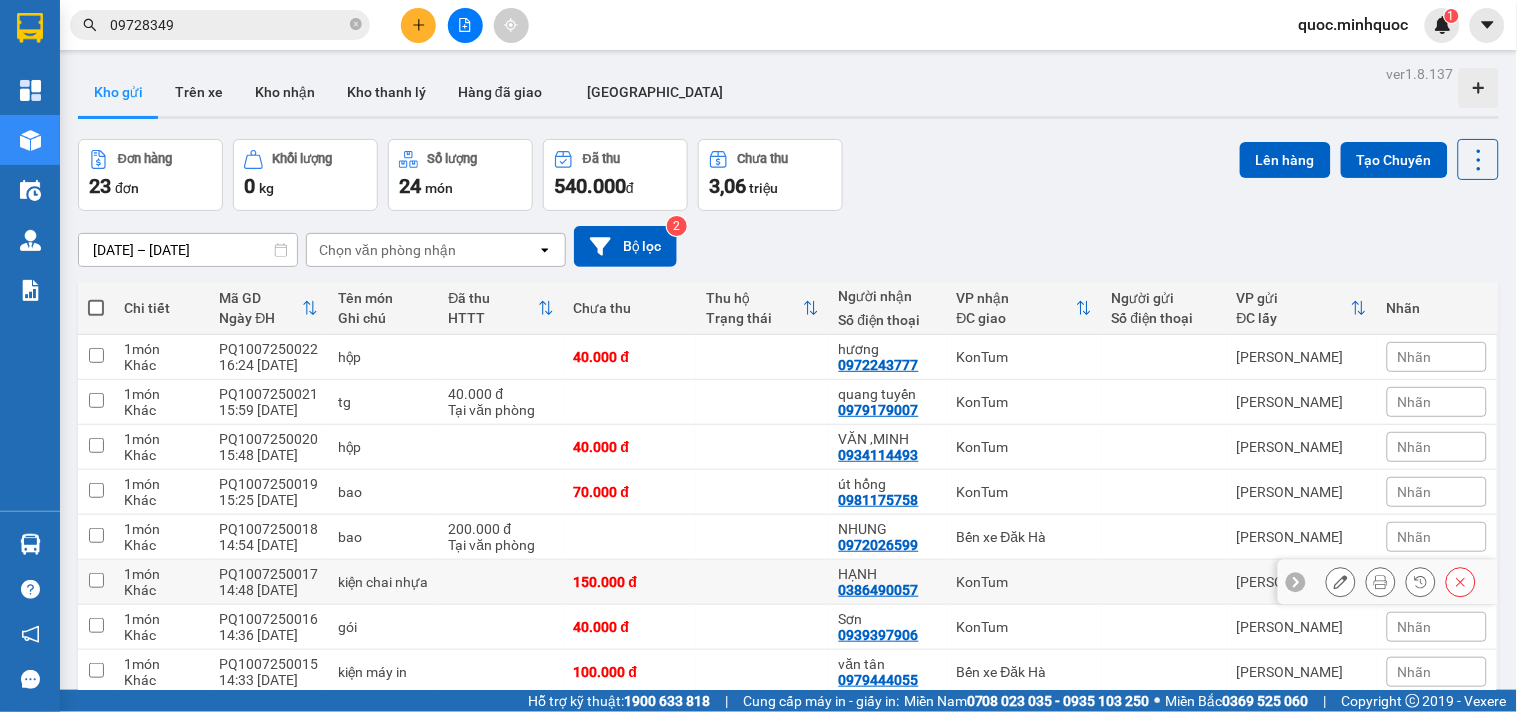 scroll, scrollTop: 178, scrollLeft: 0, axis: vertical 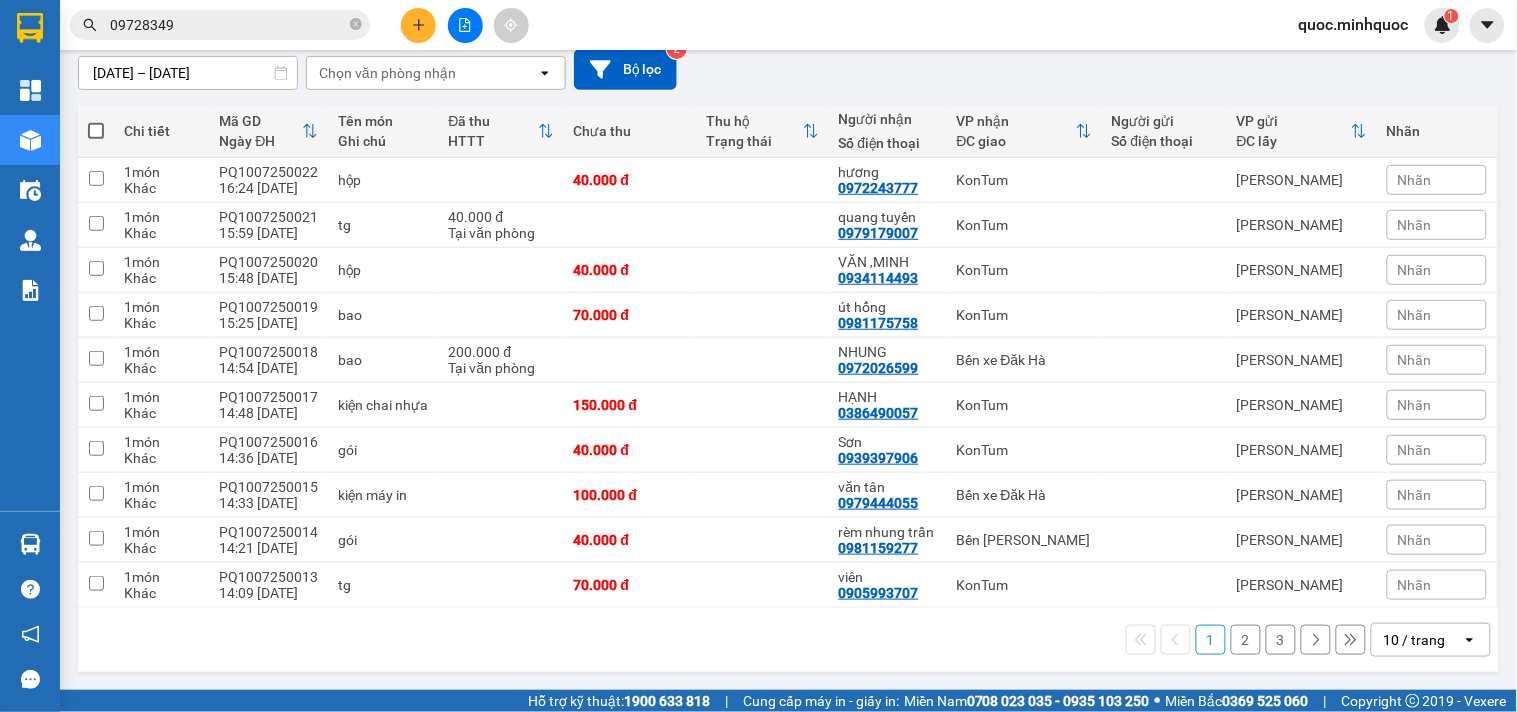 click on "10 / trang" at bounding box center [1417, 640] 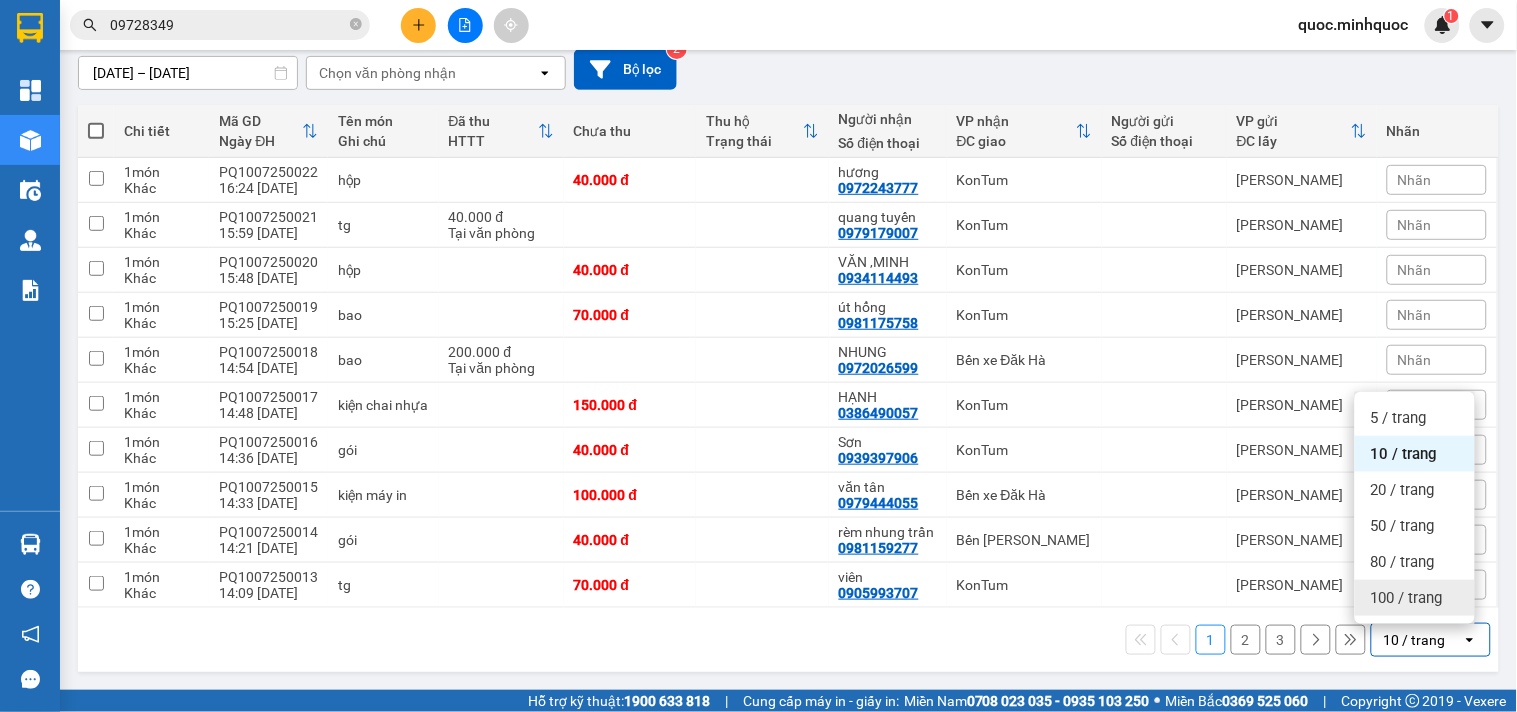 click on "100 / trang" at bounding box center [1407, 598] 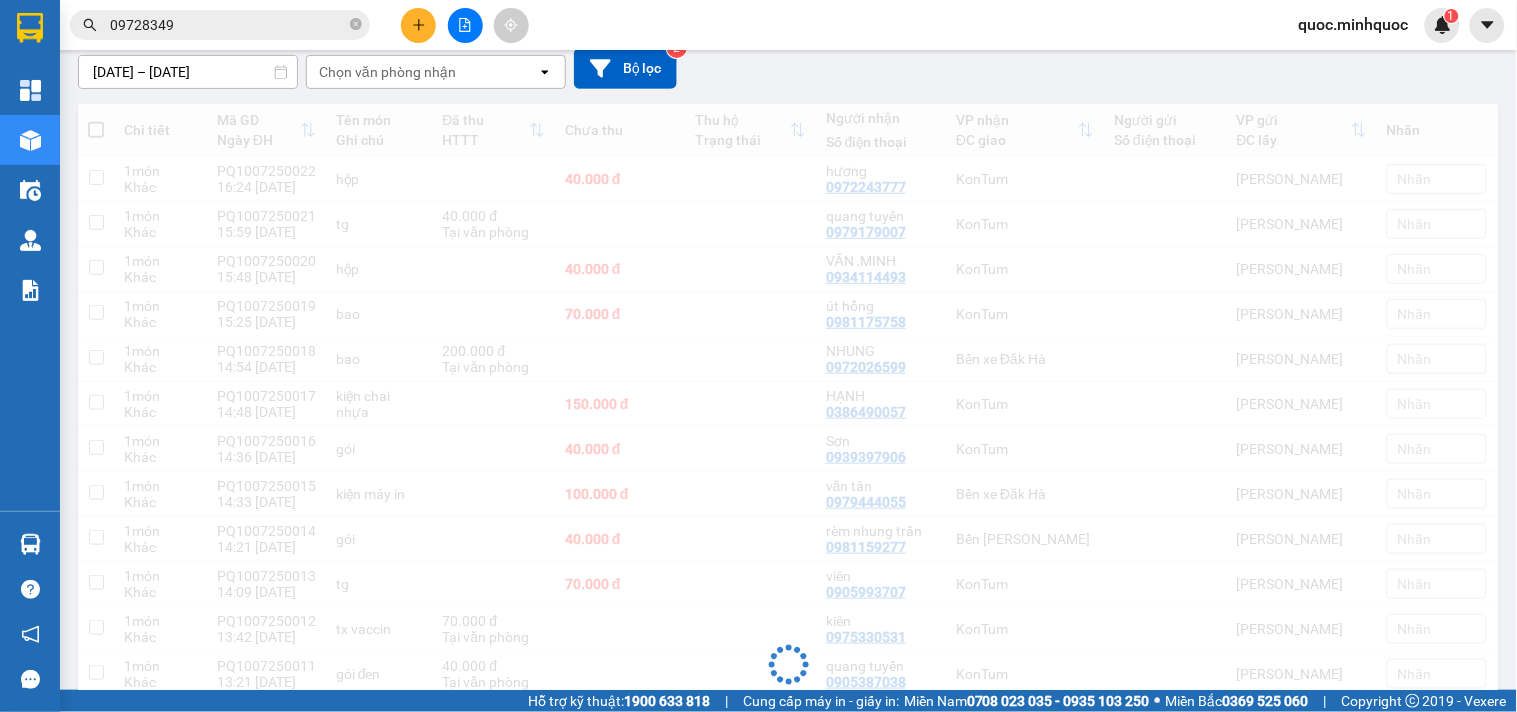 scroll, scrollTop: 178, scrollLeft: 0, axis: vertical 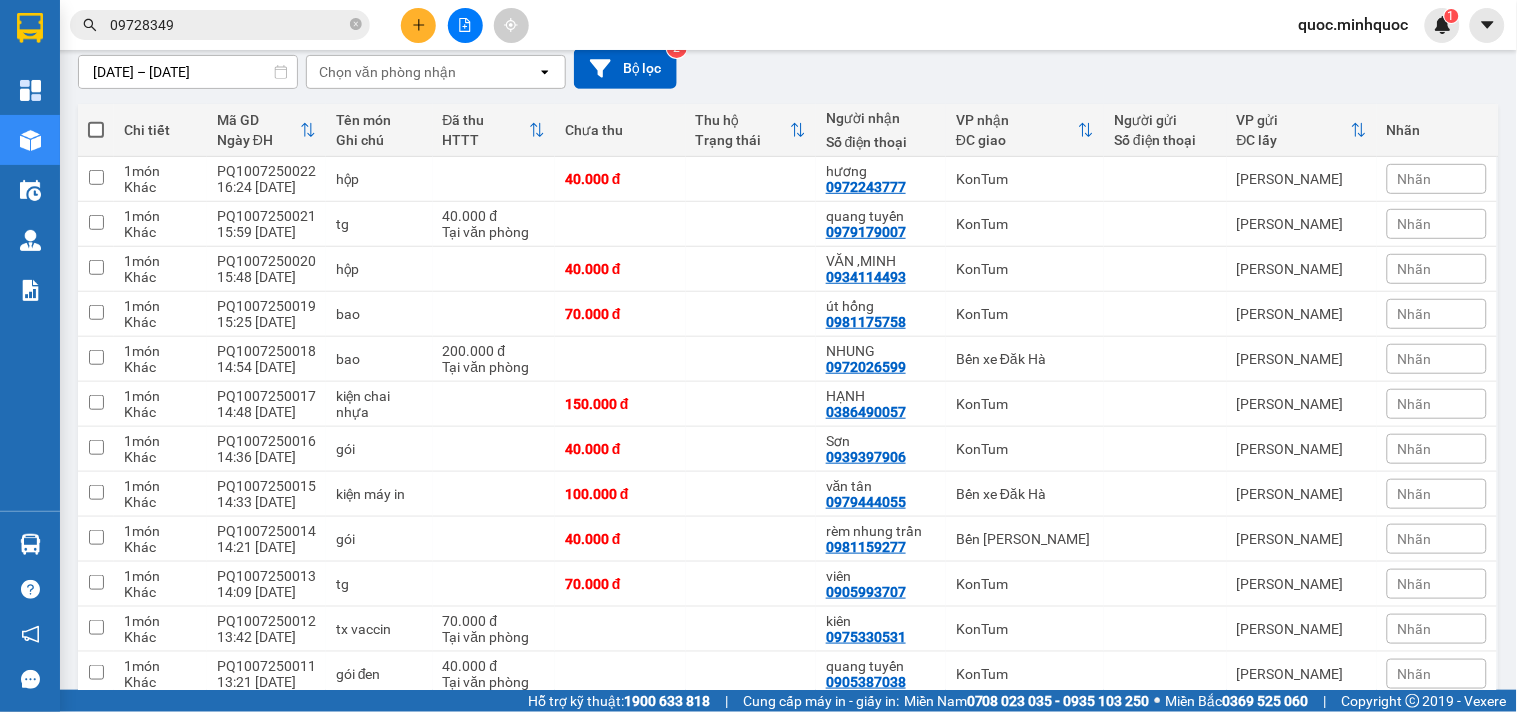 click at bounding box center (96, 130) 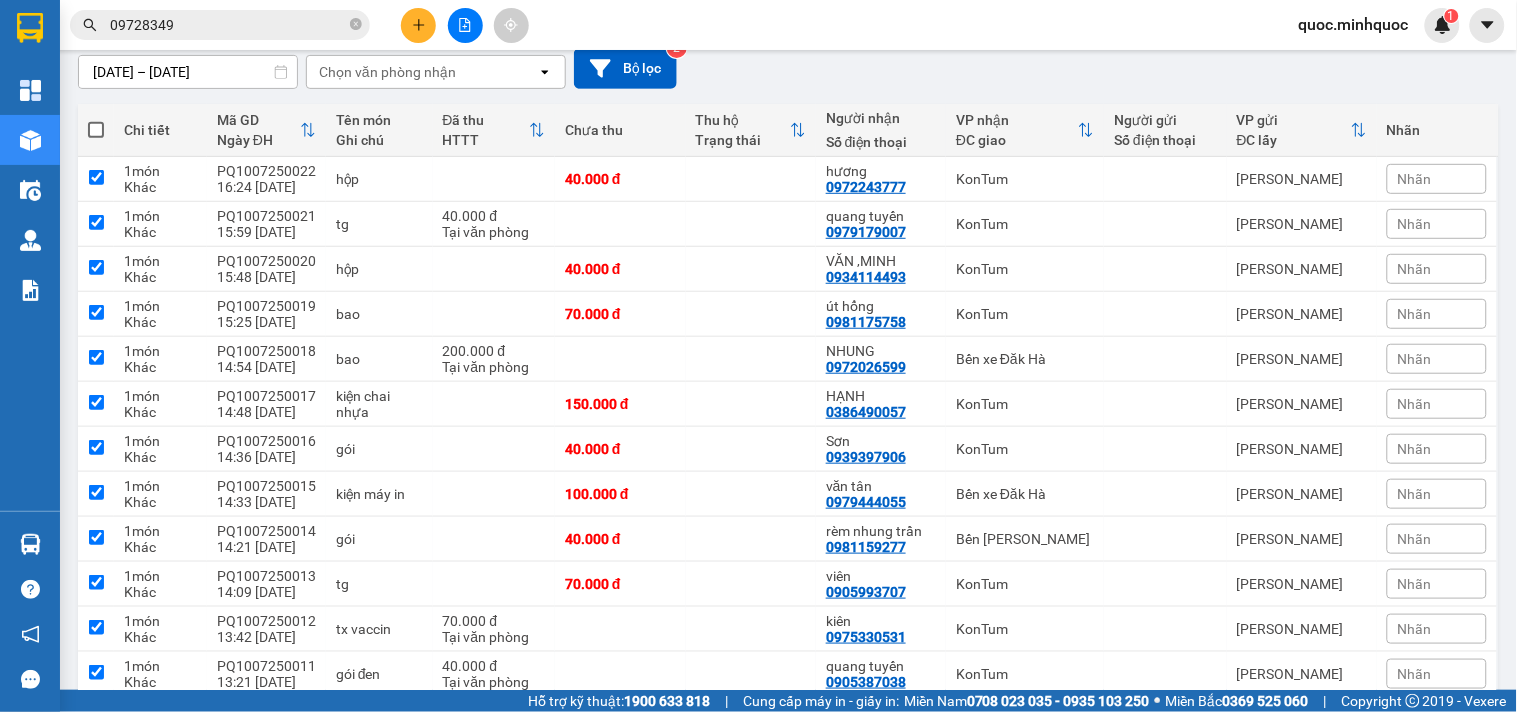 checkbox on "true" 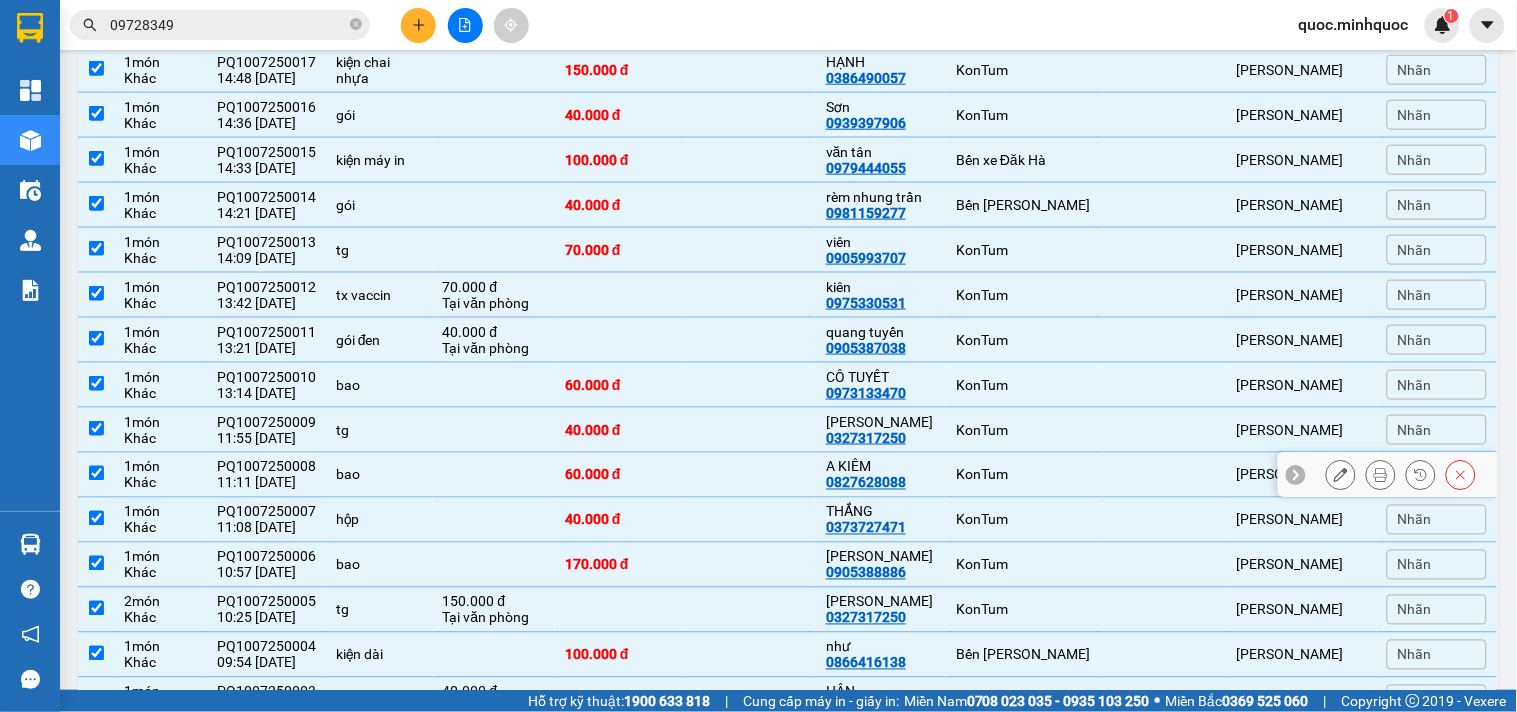 scroll, scrollTop: 623, scrollLeft: 0, axis: vertical 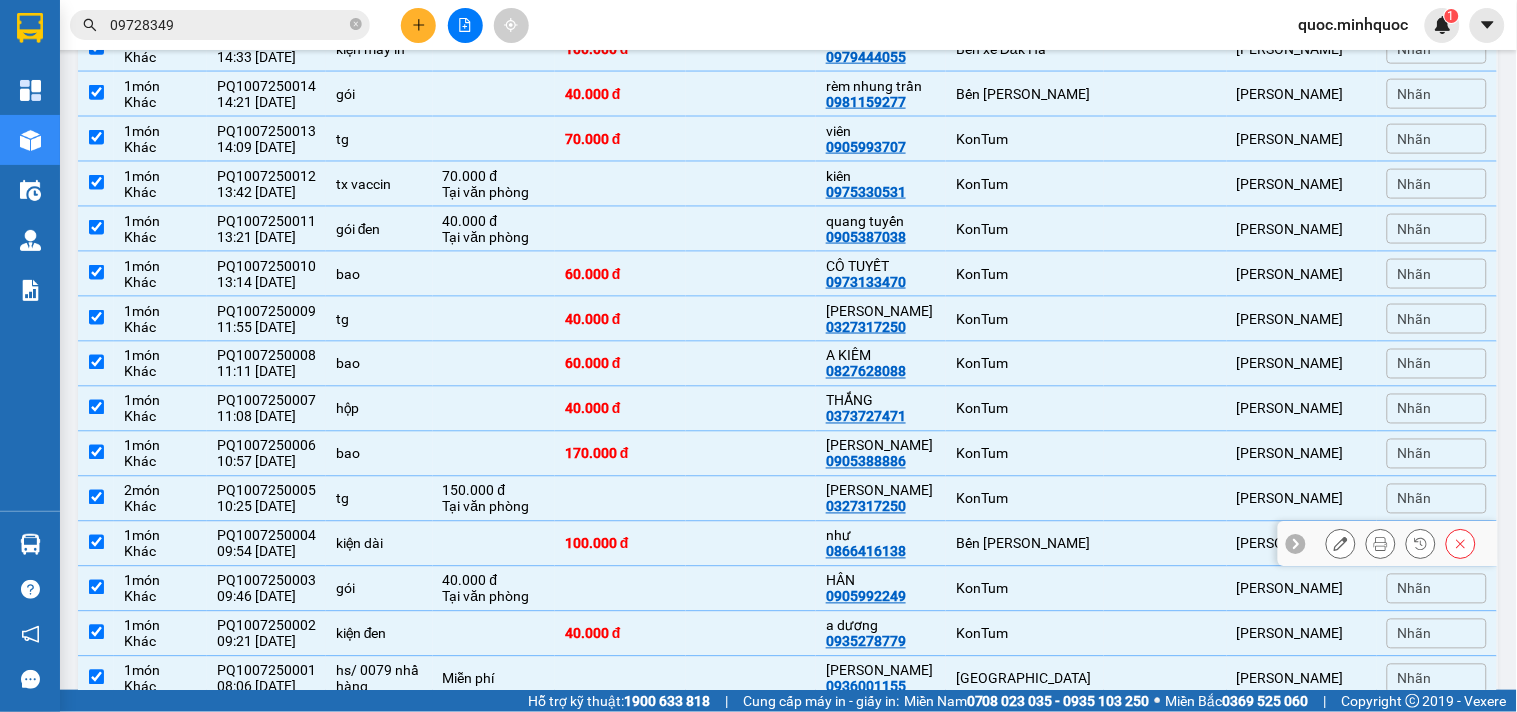 click at bounding box center [751, 544] 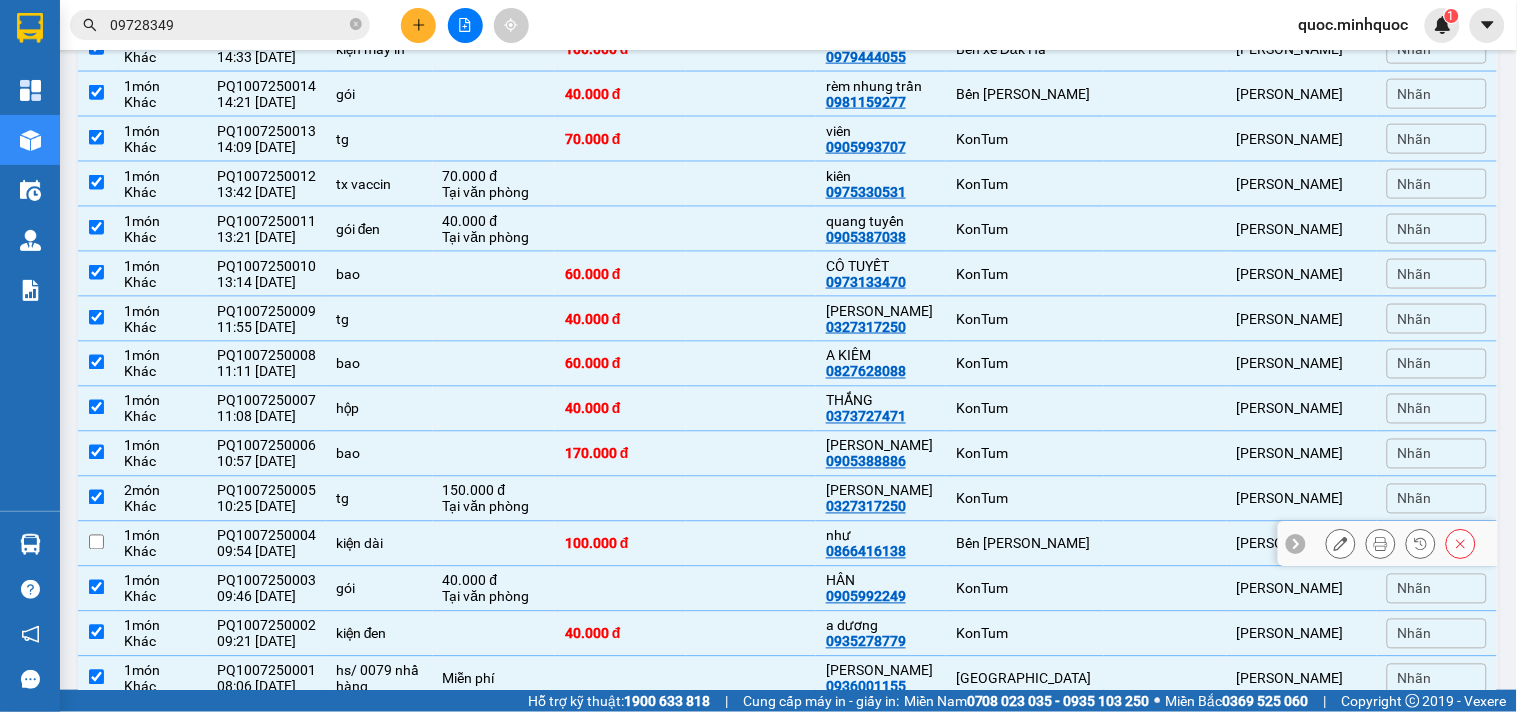 checkbox on "false" 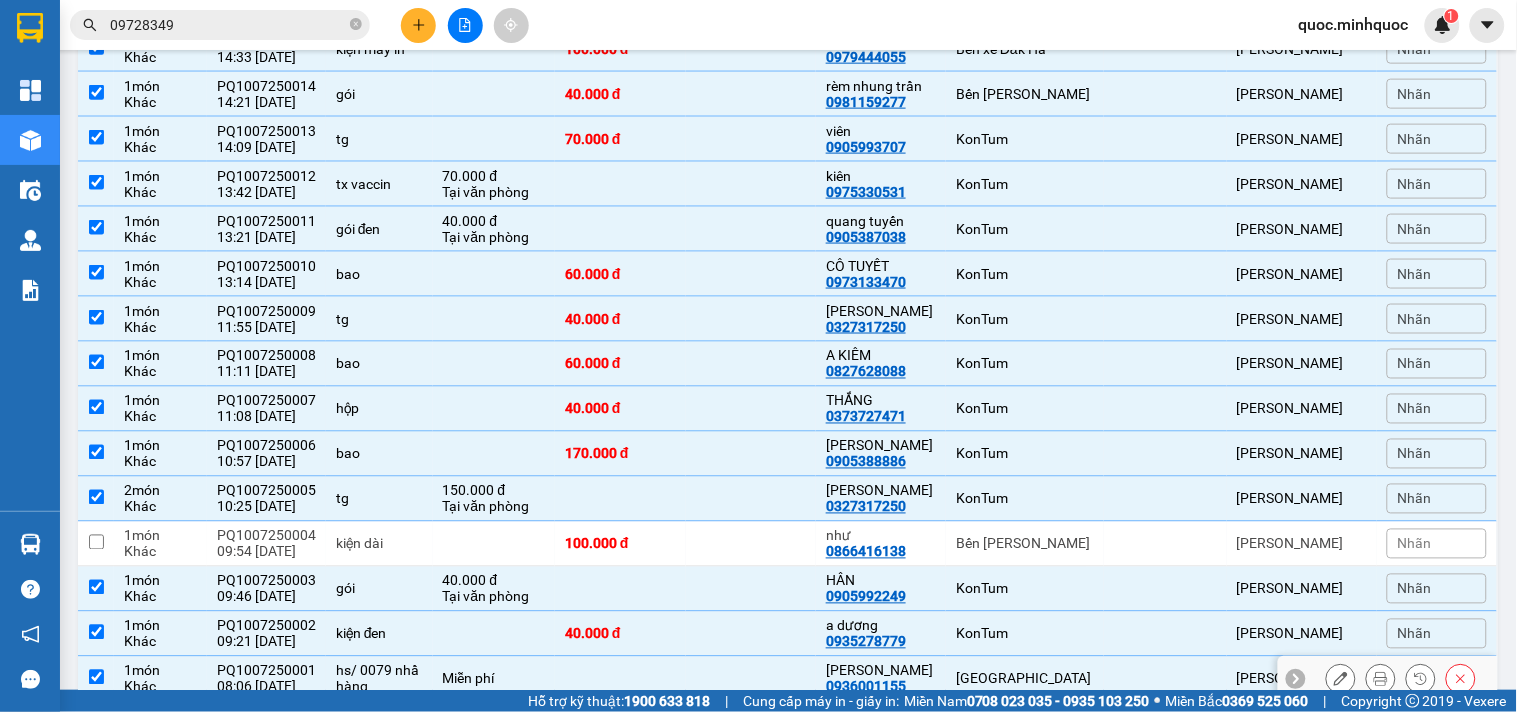 scroll, scrollTop: 765, scrollLeft: 0, axis: vertical 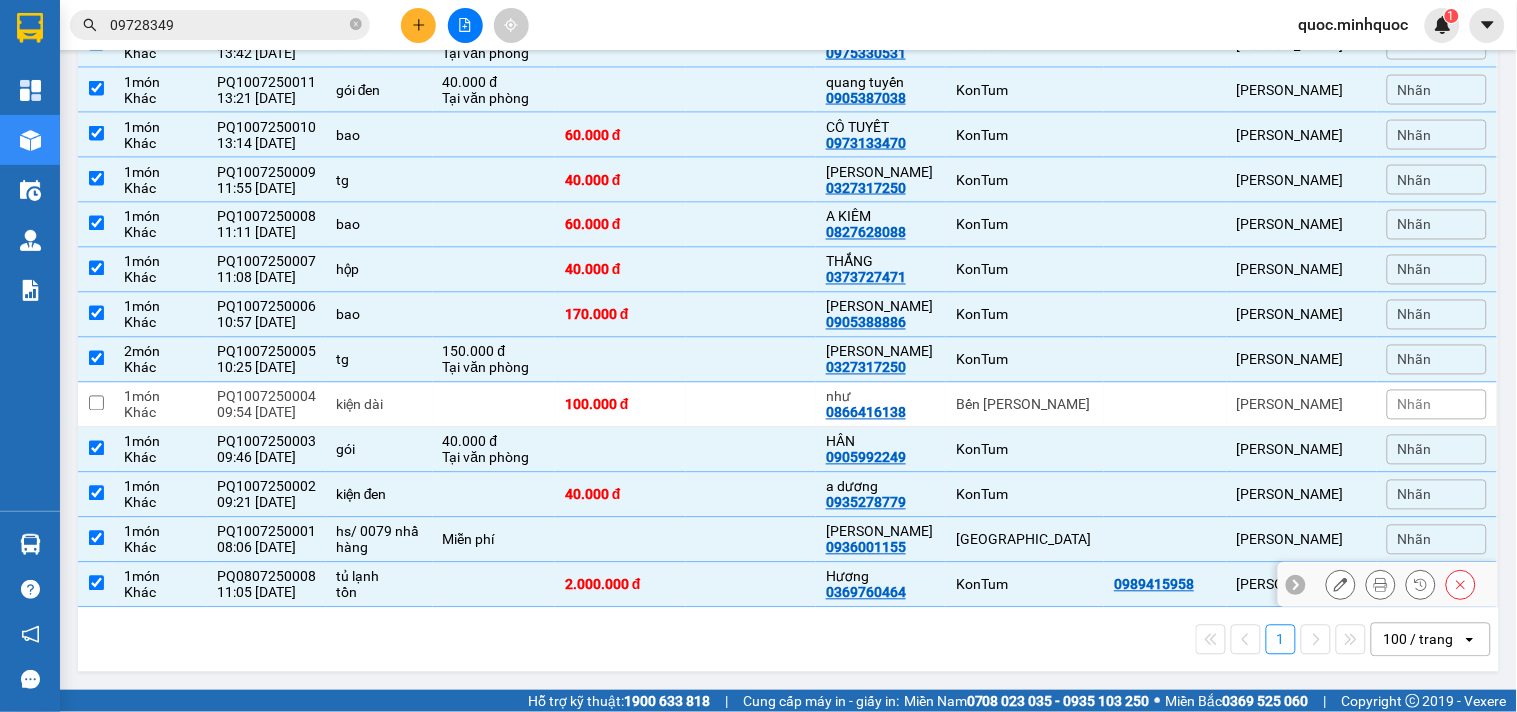 click at bounding box center [751, 585] 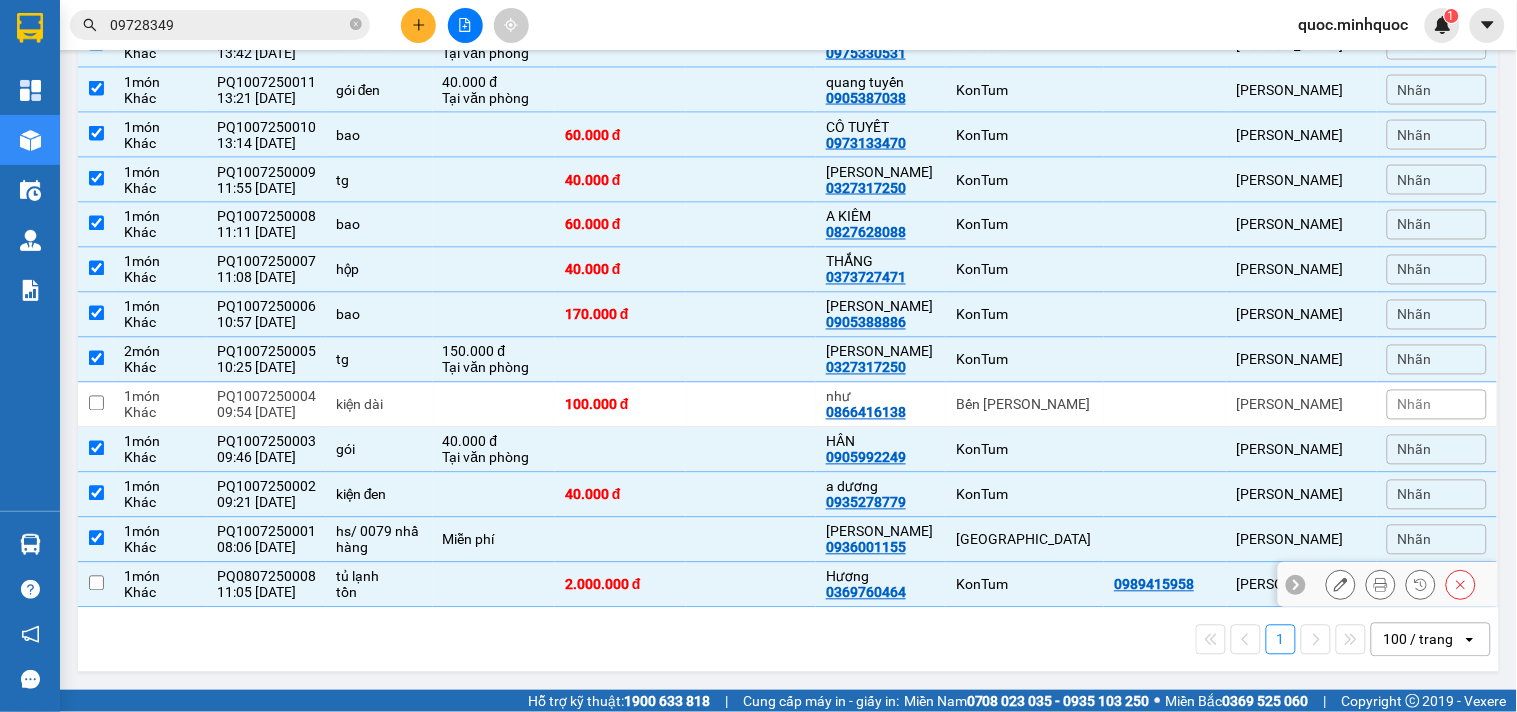 checkbox on "false" 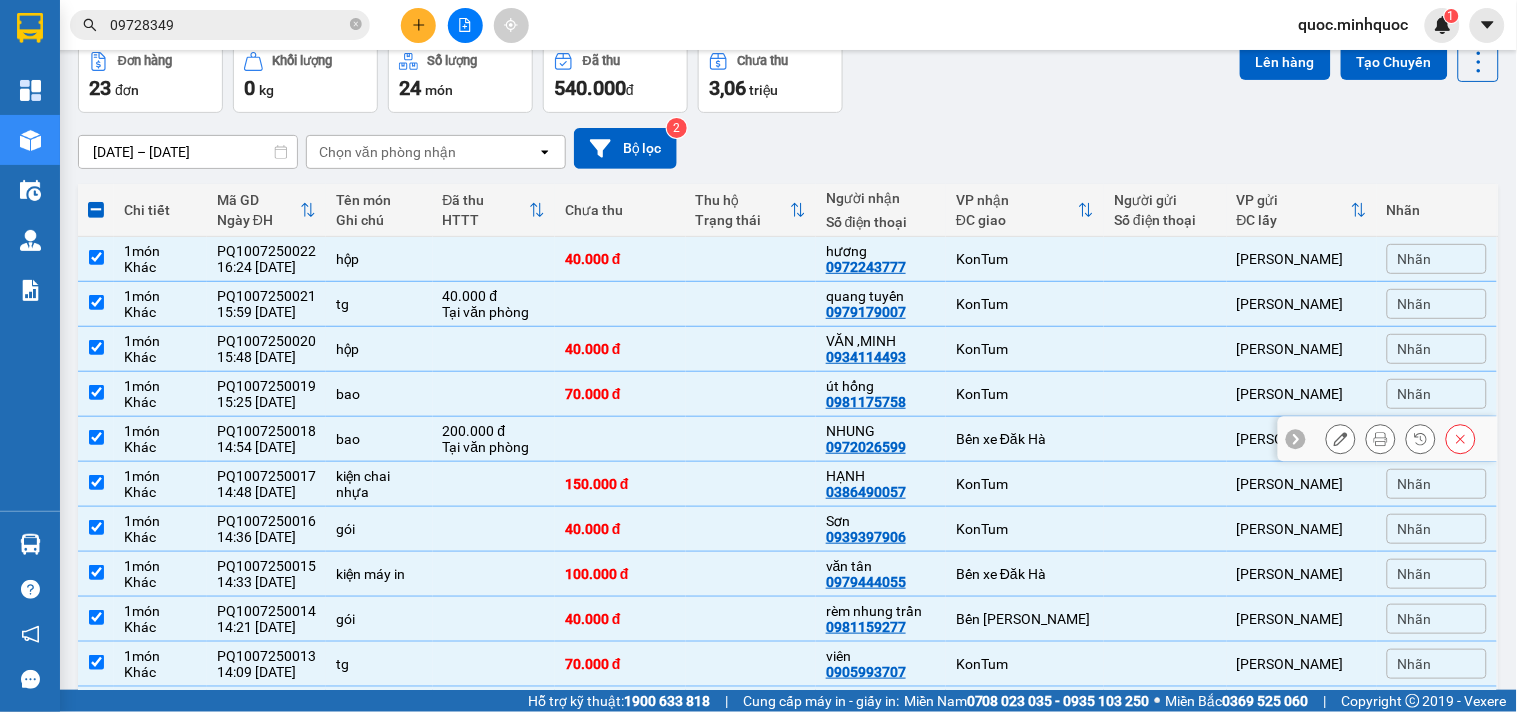 scroll, scrollTop: 0, scrollLeft: 0, axis: both 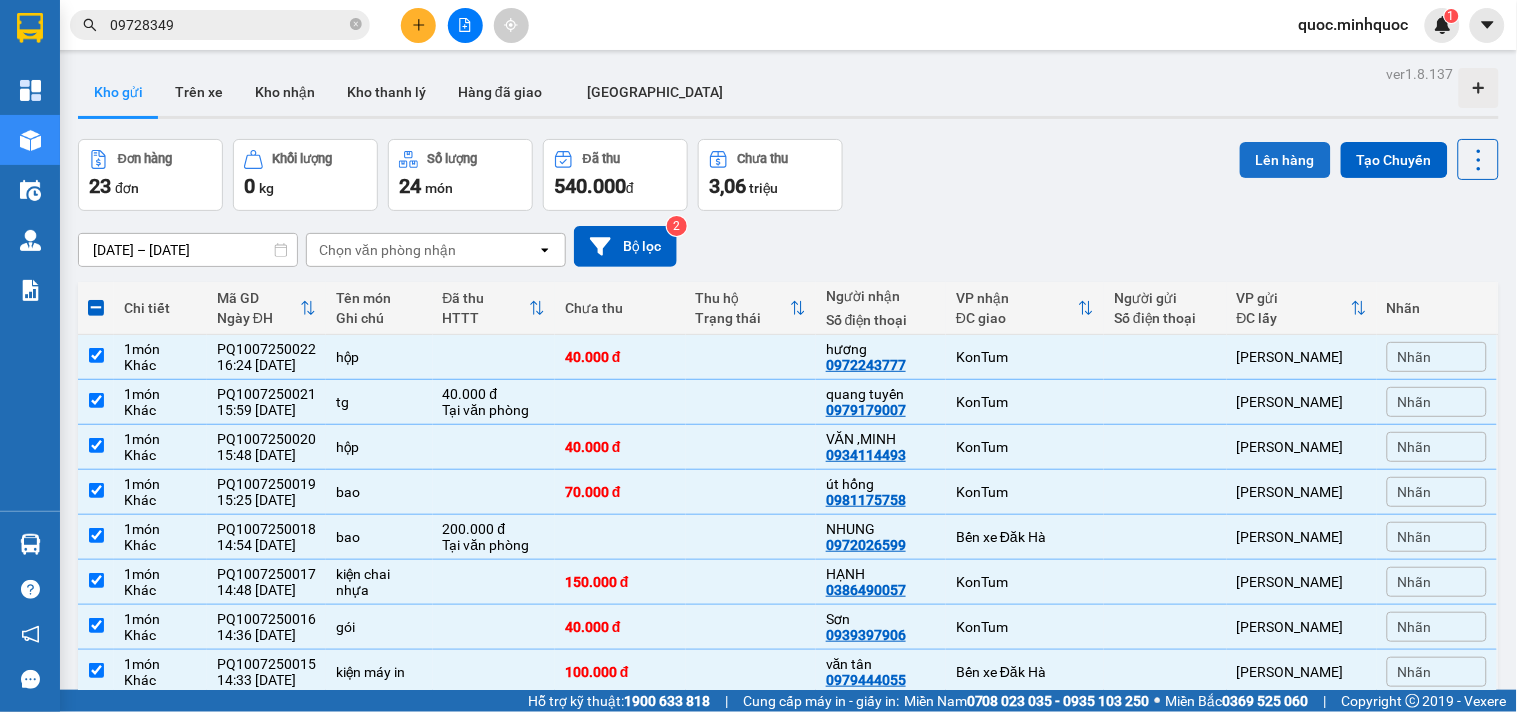 click on "Lên hàng" at bounding box center [1285, 160] 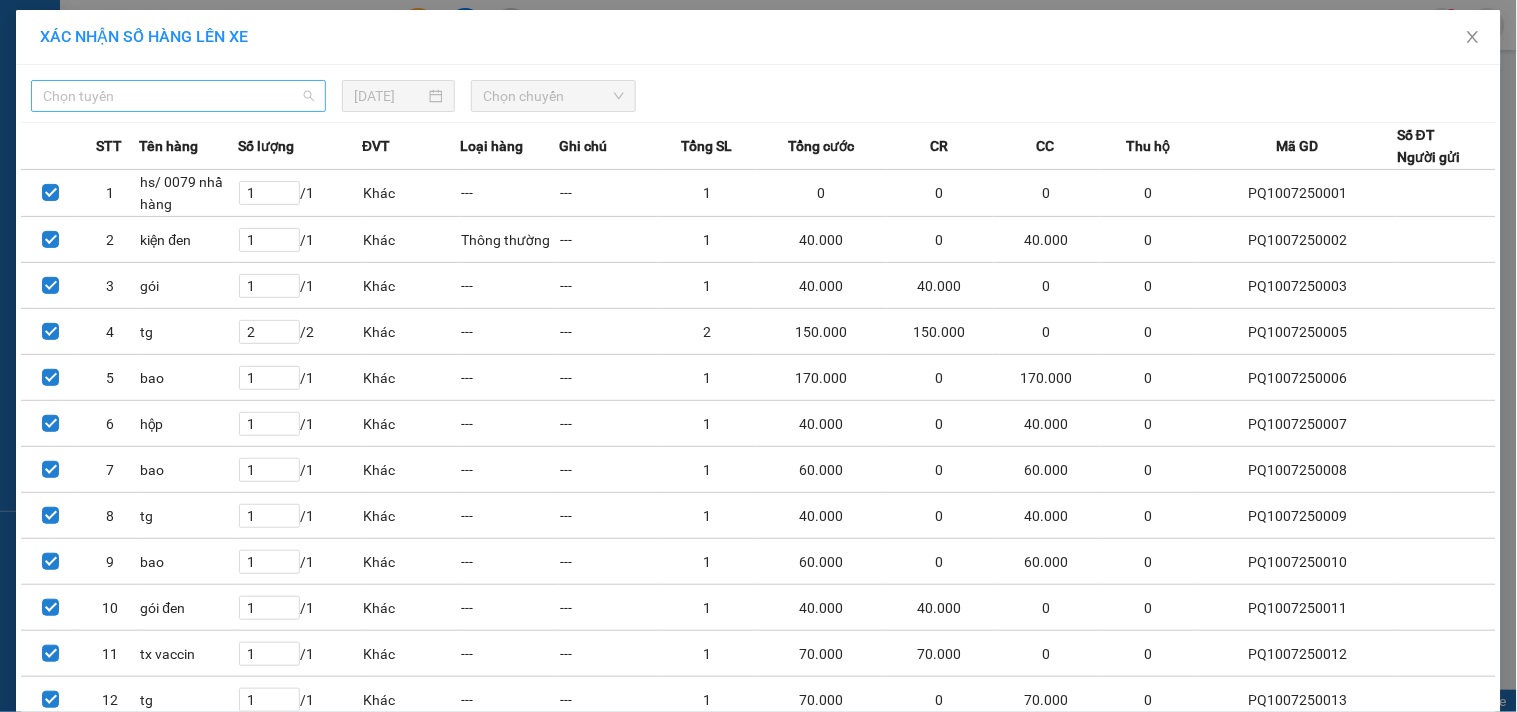 click on "Chọn tuyến" at bounding box center [178, 96] 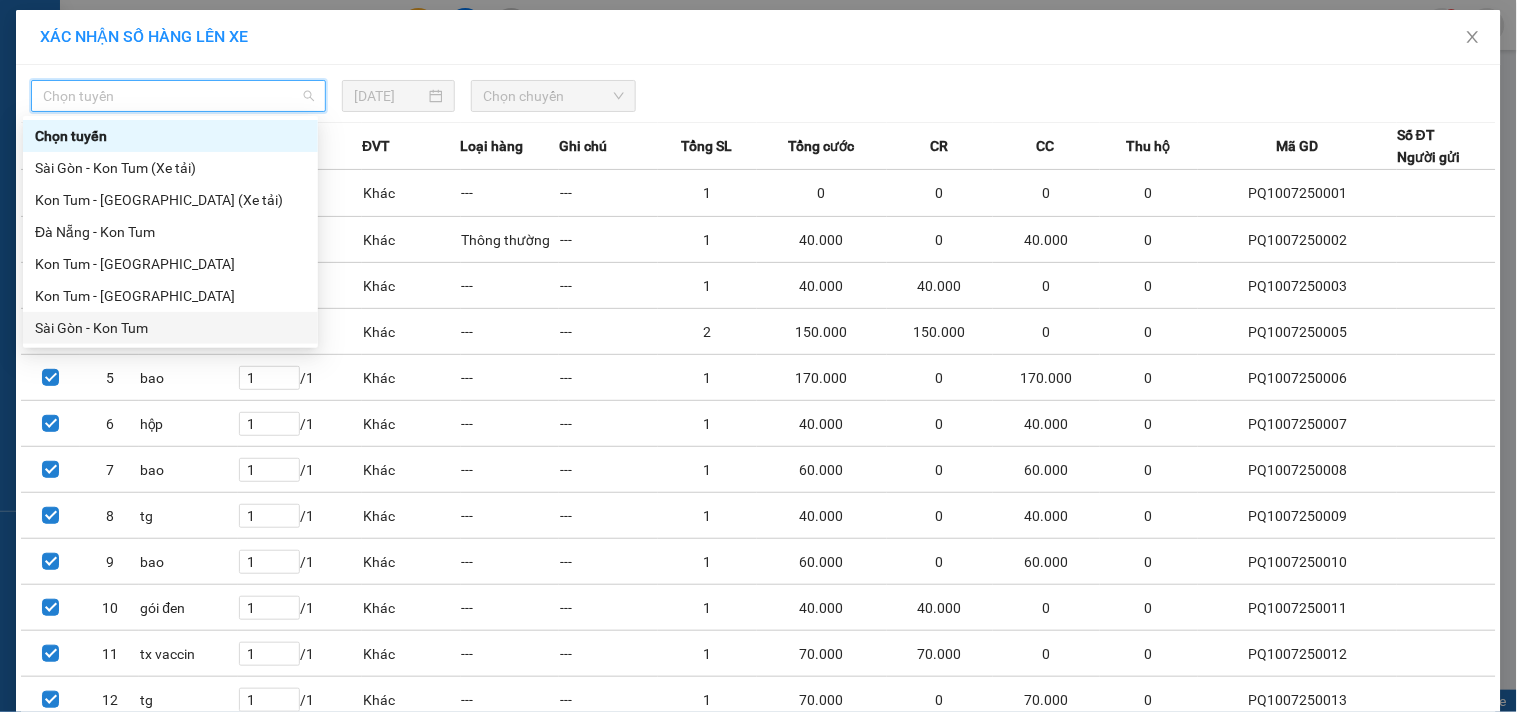 click on "Sài Gòn - Kon Tum" at bounding box center [170, 328] 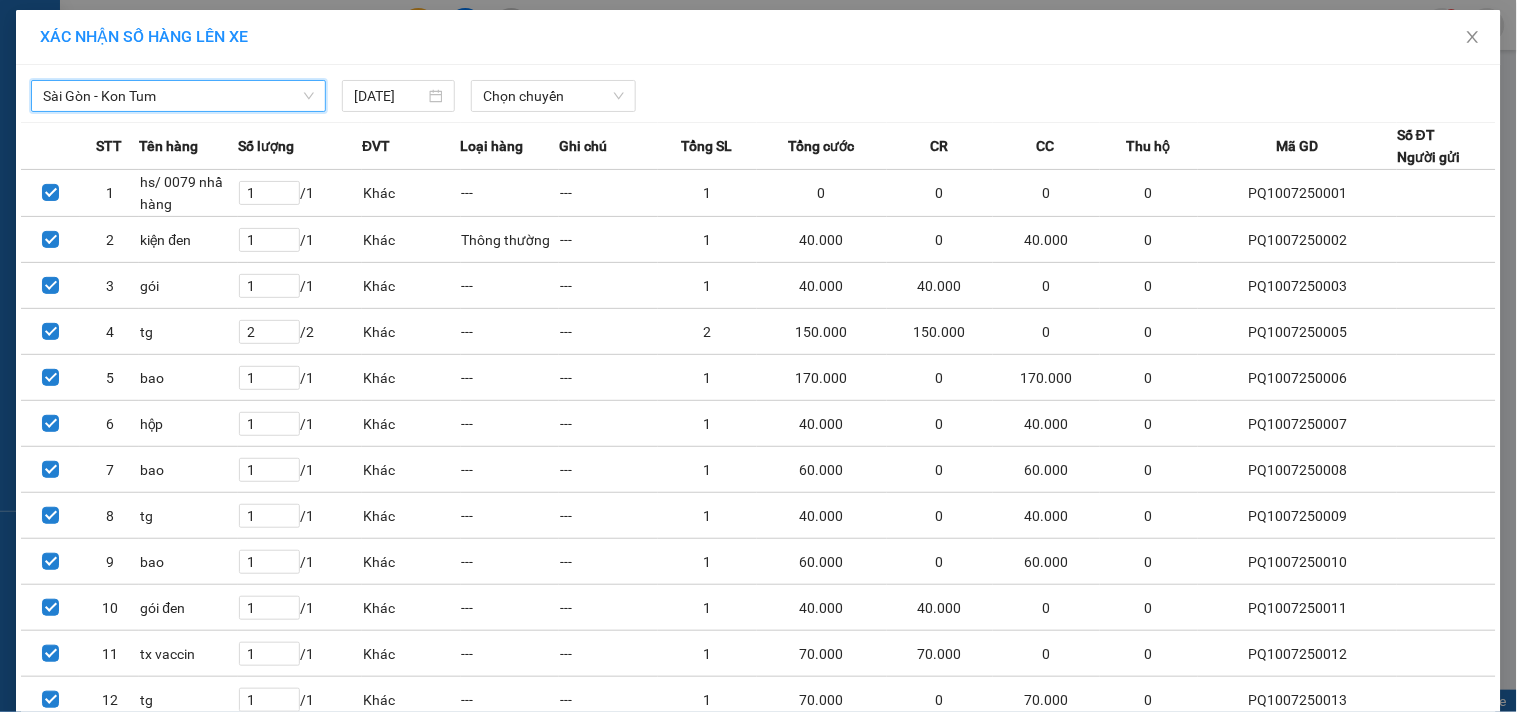 click on "Sài Gòn - Kon Tum  Sài Gòn - Kon Tum  10/07/2025 Chọn chuyến" at bounding box center [758, 91] 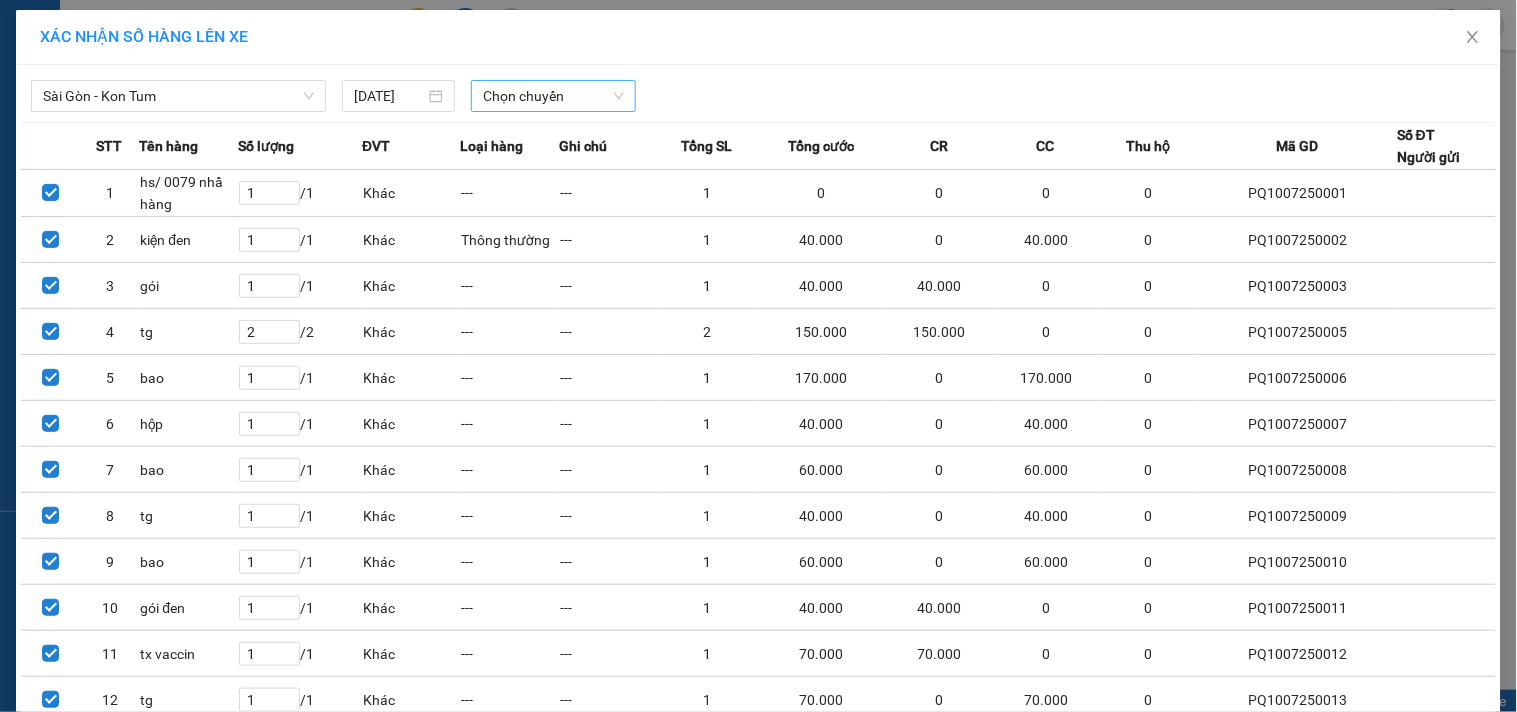 click on "Chọn chuyến" at bounding box center [553, 96] 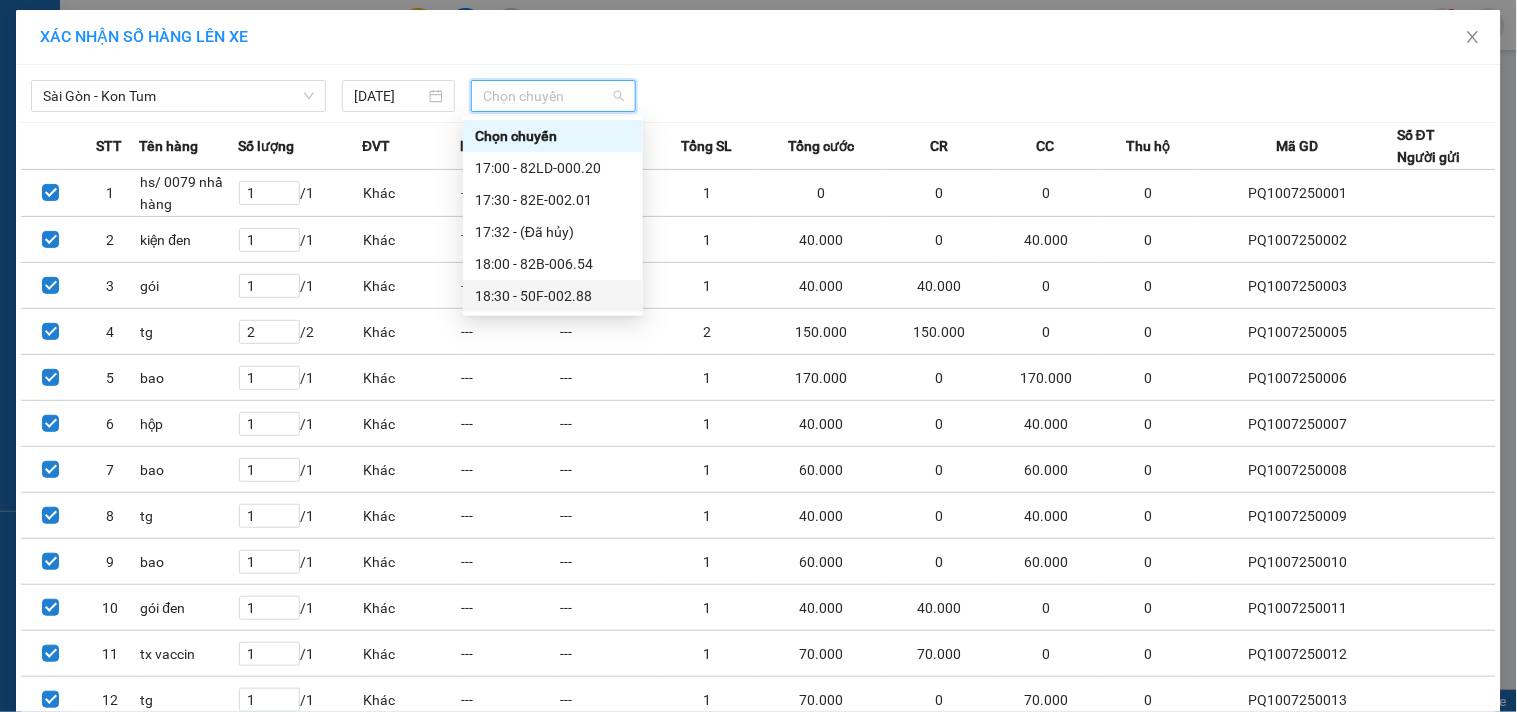 click on "18:30     - 50F-002.88" at bounding box center [553, 296] 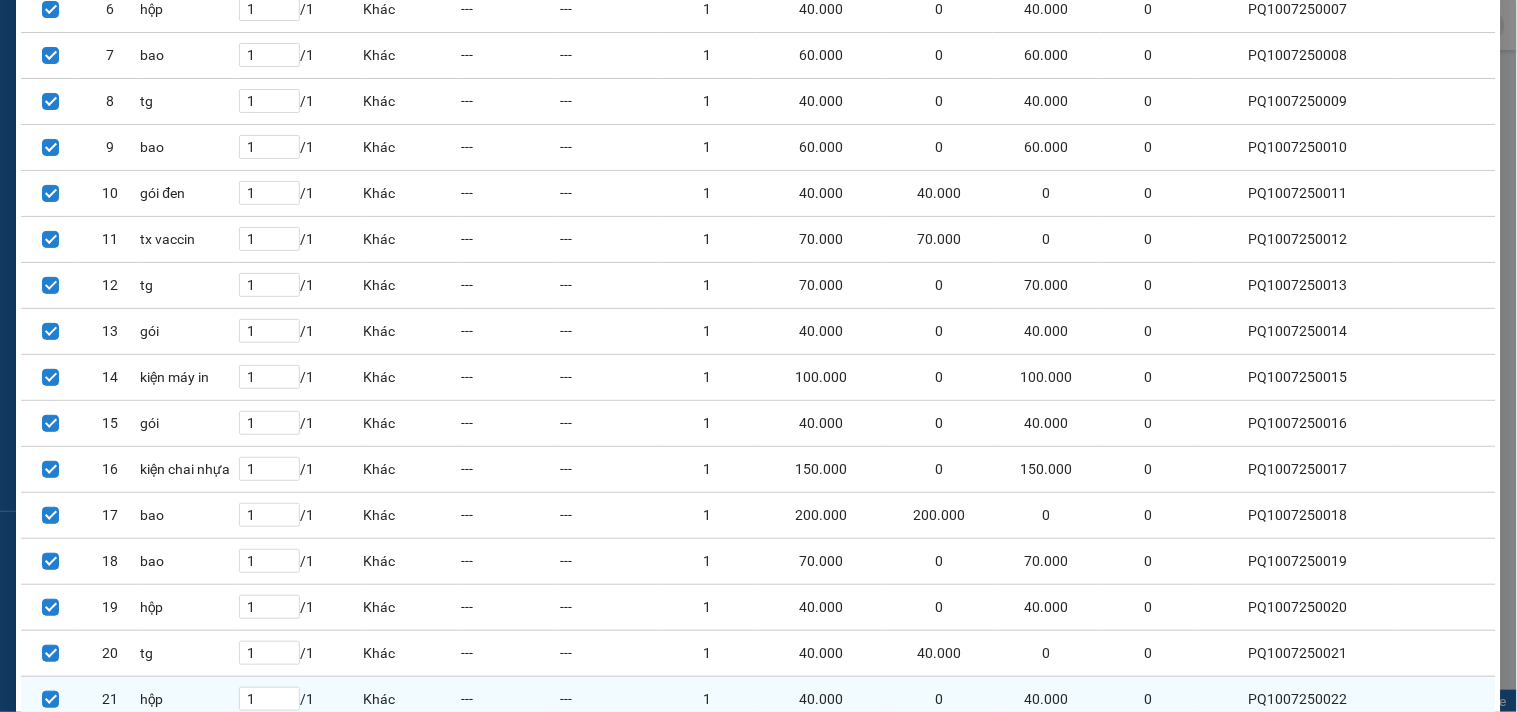 scroll, scrollTop: 593, scrollLeft: 0, axis: vertical 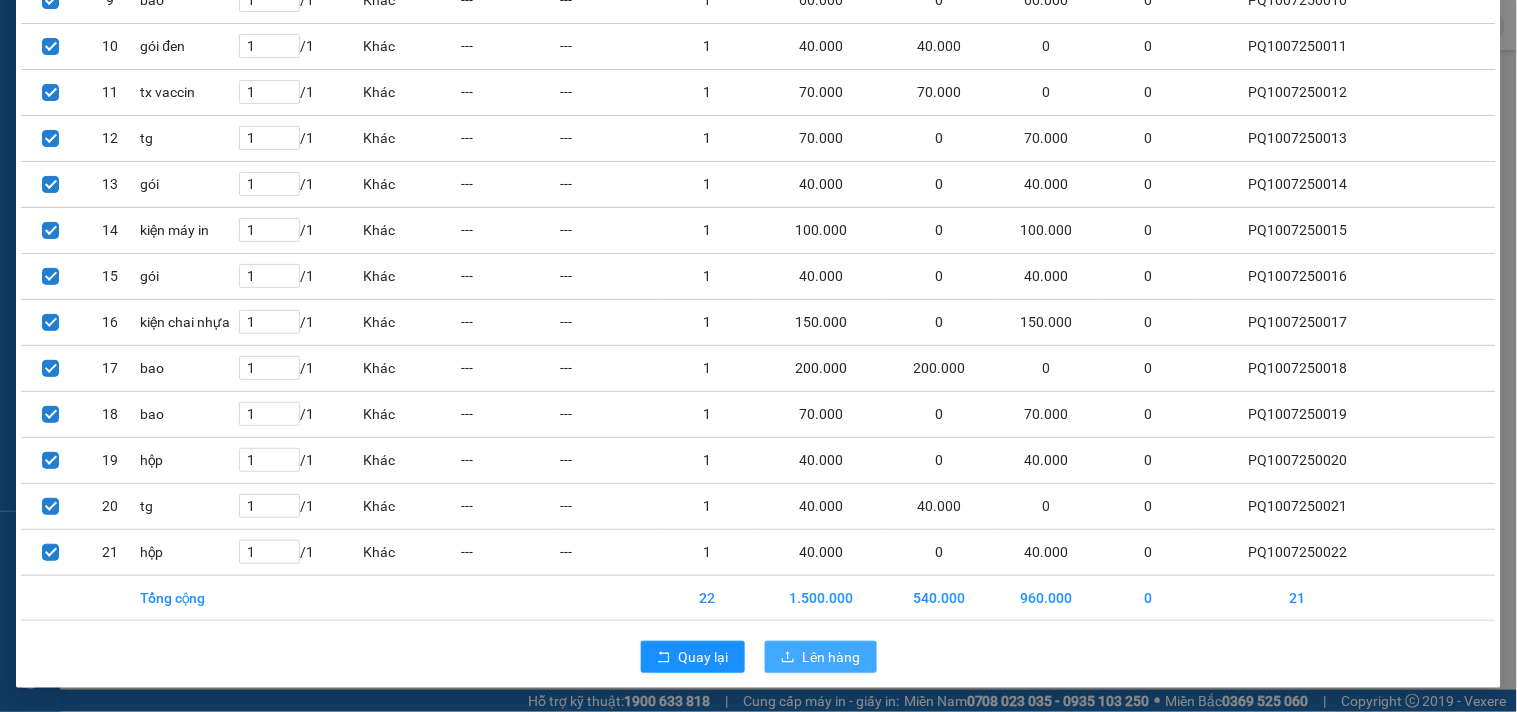 drag, startPoint x: 796, startPoint y: 642, endPoint x: 796, endPoint y: 655, distance: 13 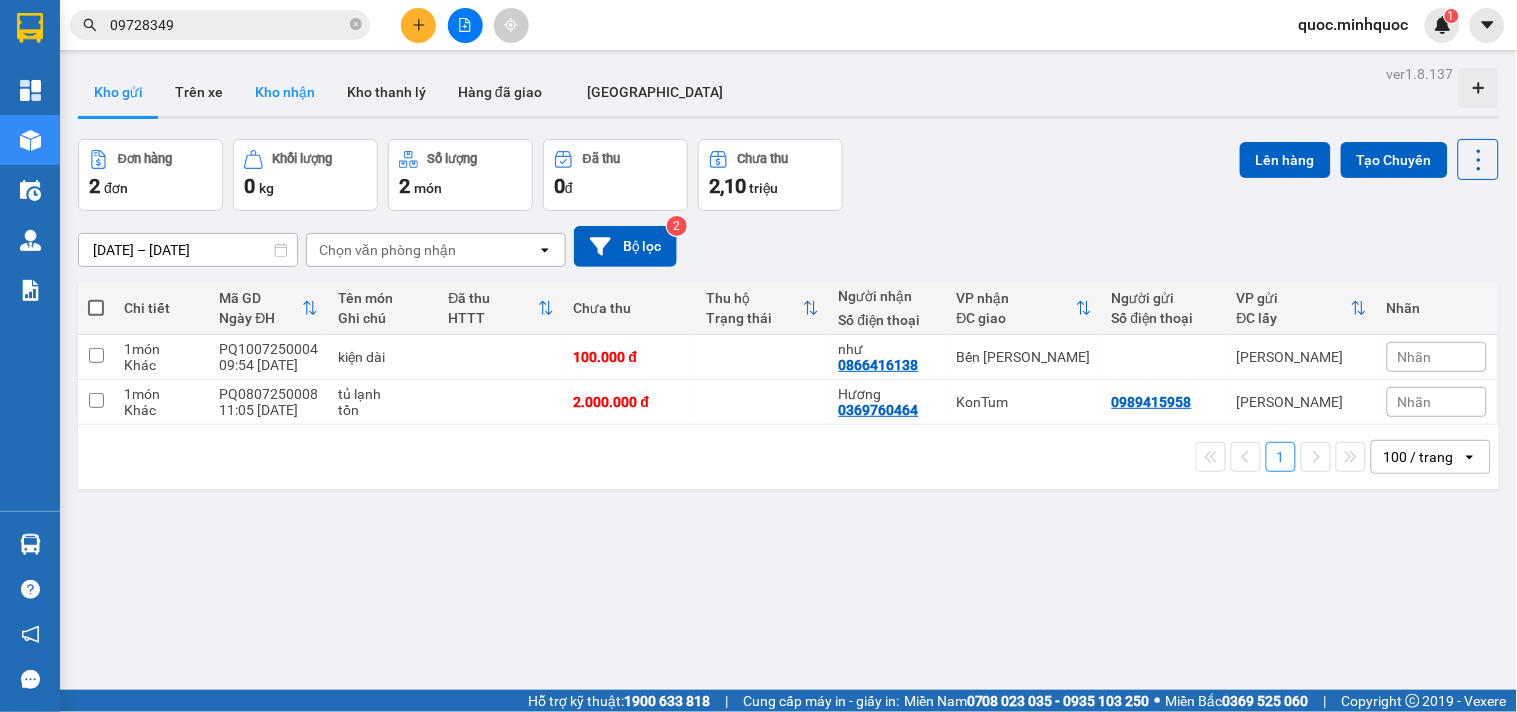 click on "Kho nhận" at bounding box center (285, 92) 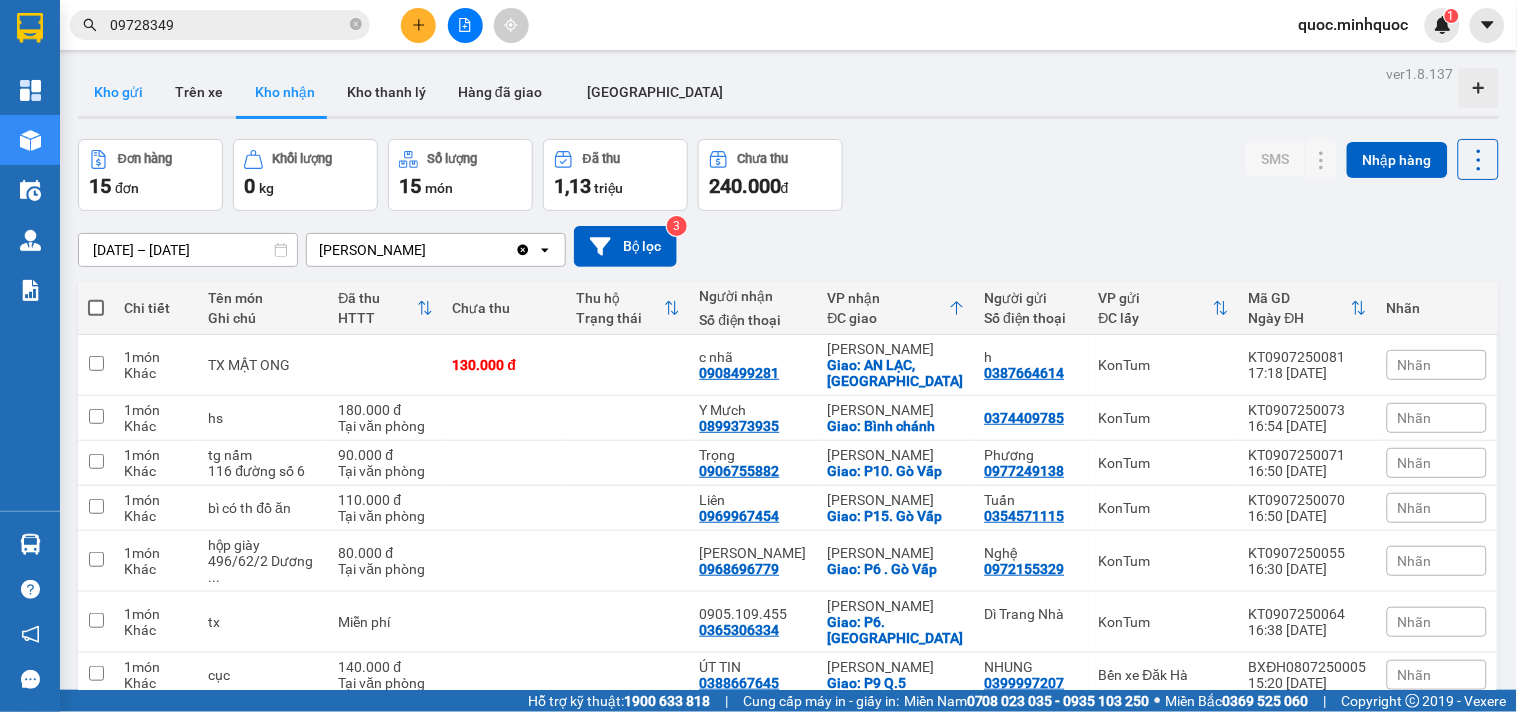 click on "Kho gửi" at bounding box center [118, 92] 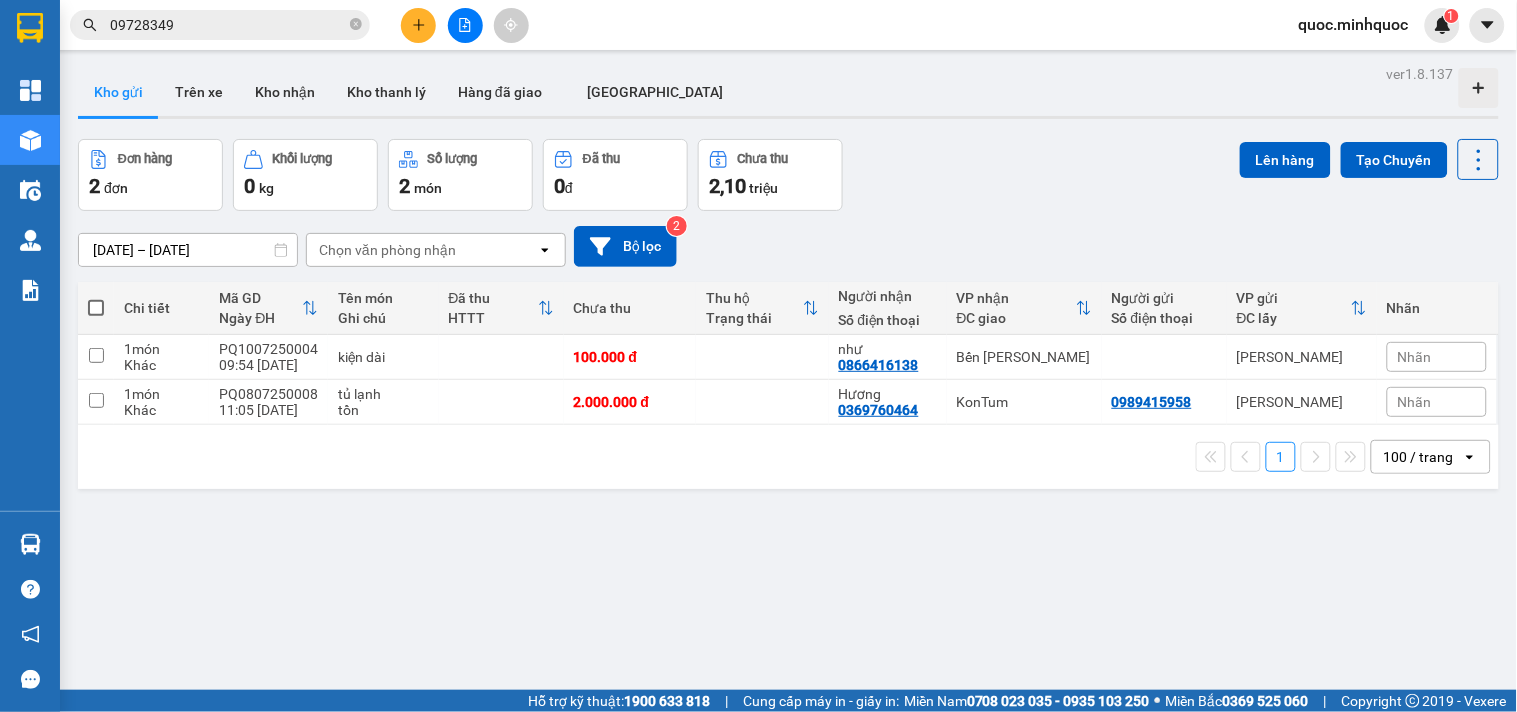 click 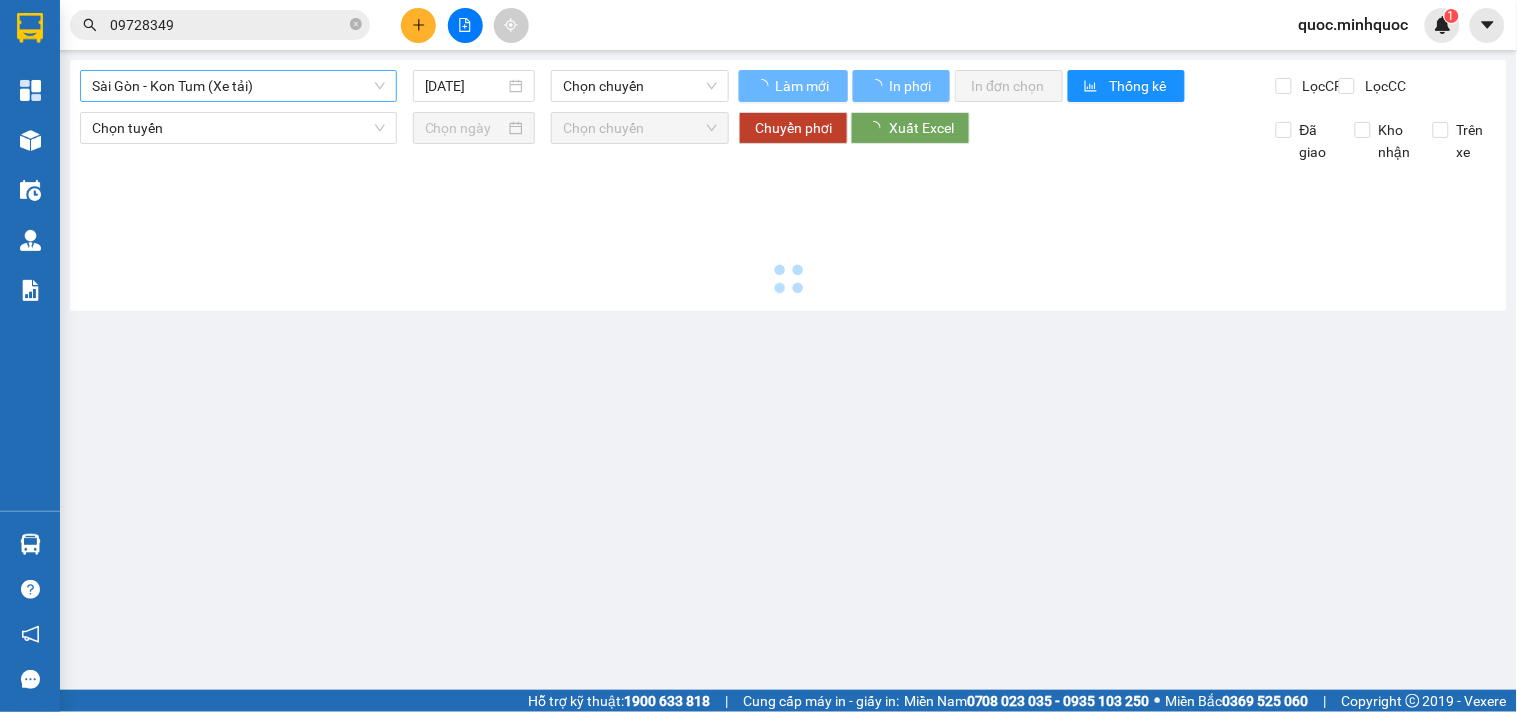 click on "Sài Gòn - Kon Tum (Xe tải)" at bounding box center [238, 86] 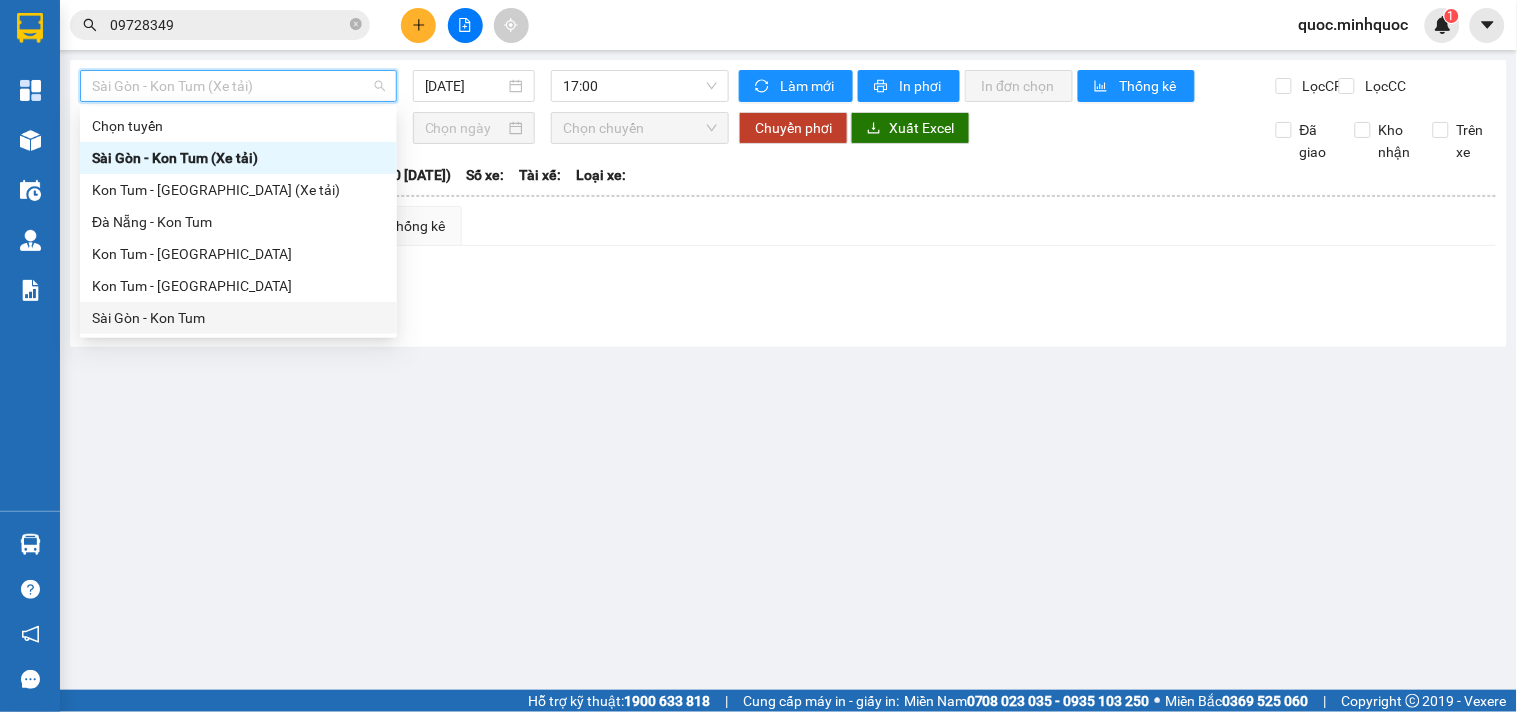 click on "Sài Gòn - Kon Tum" at bounding box center (238, 318) 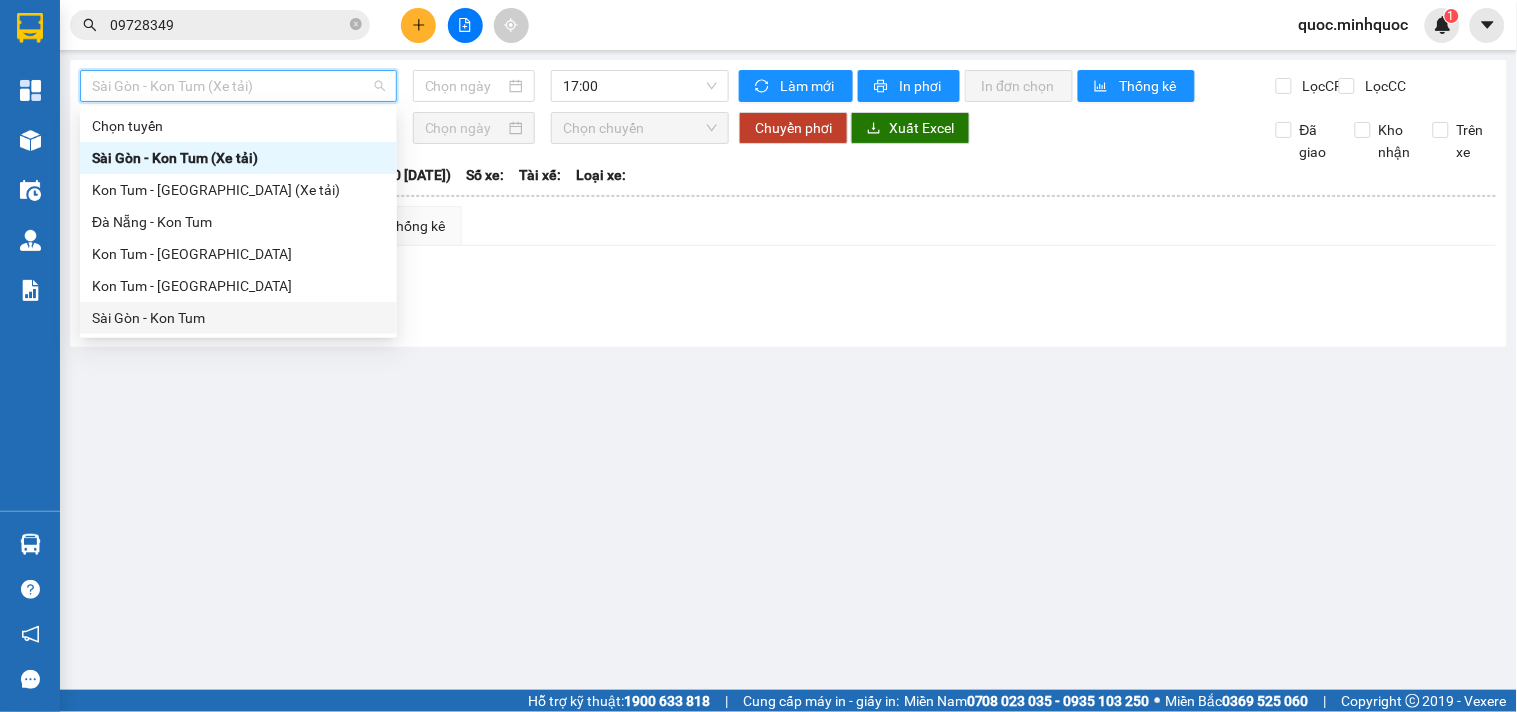 type on "[DATE]" 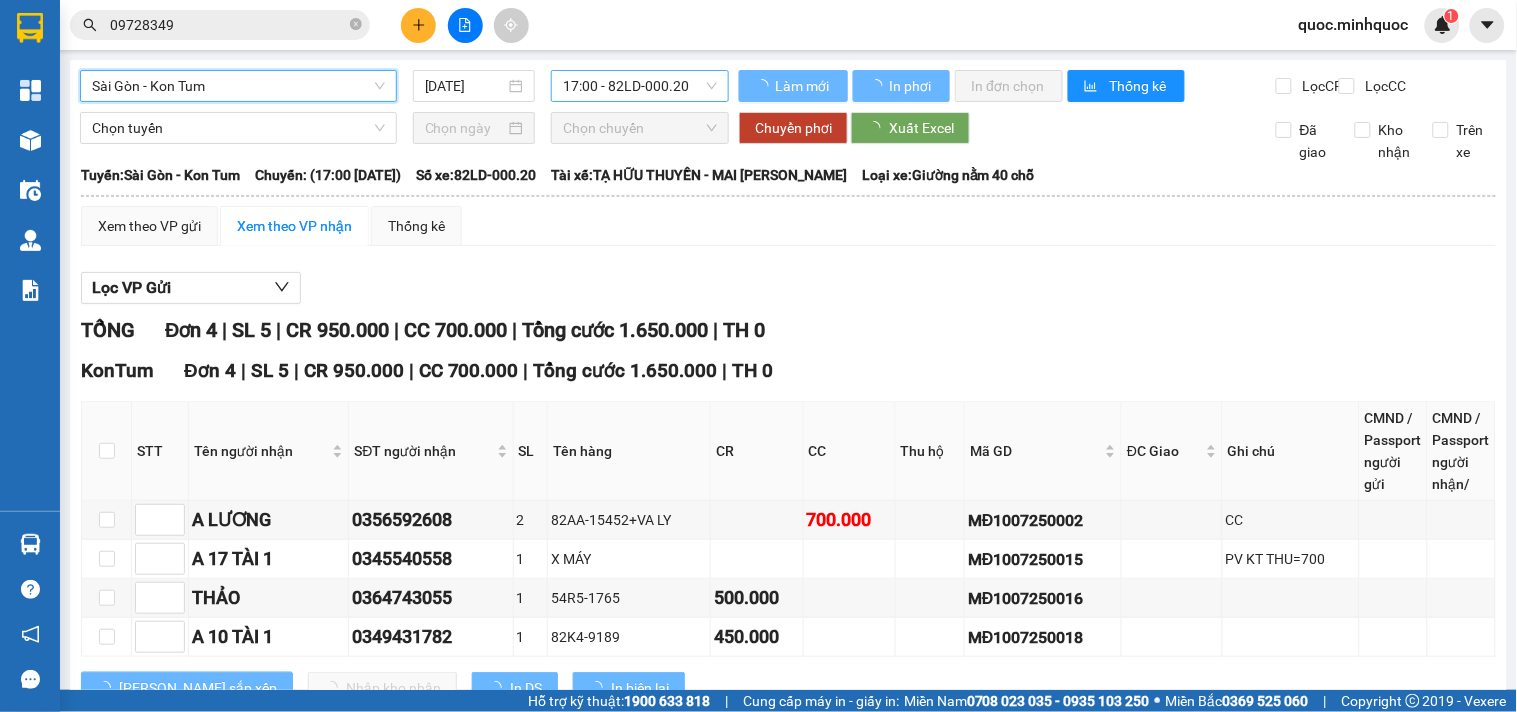 click on "17:00     - 82LD-000.20" at bounding box center (640, 86) 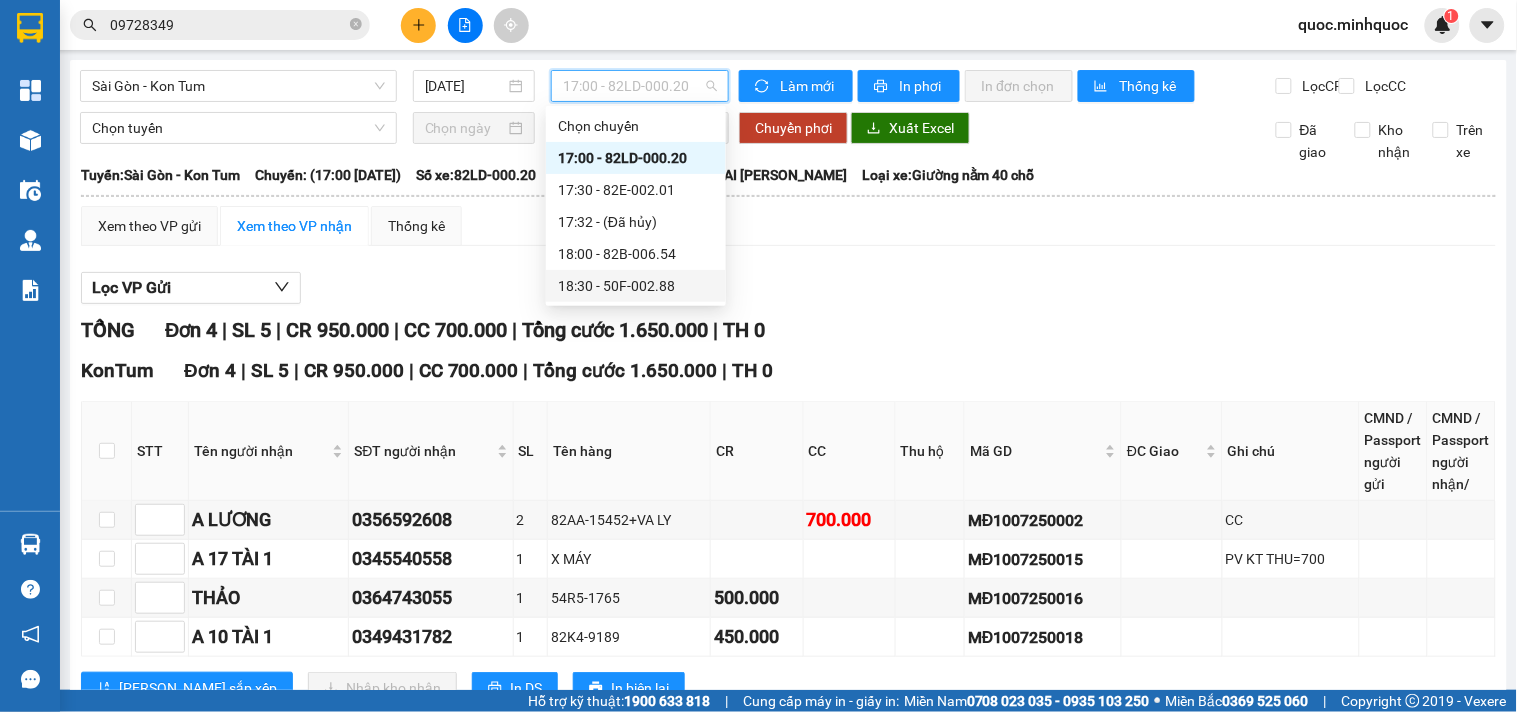 click on "18:30     - 50F-002.88" at bounding box center (636, 286) 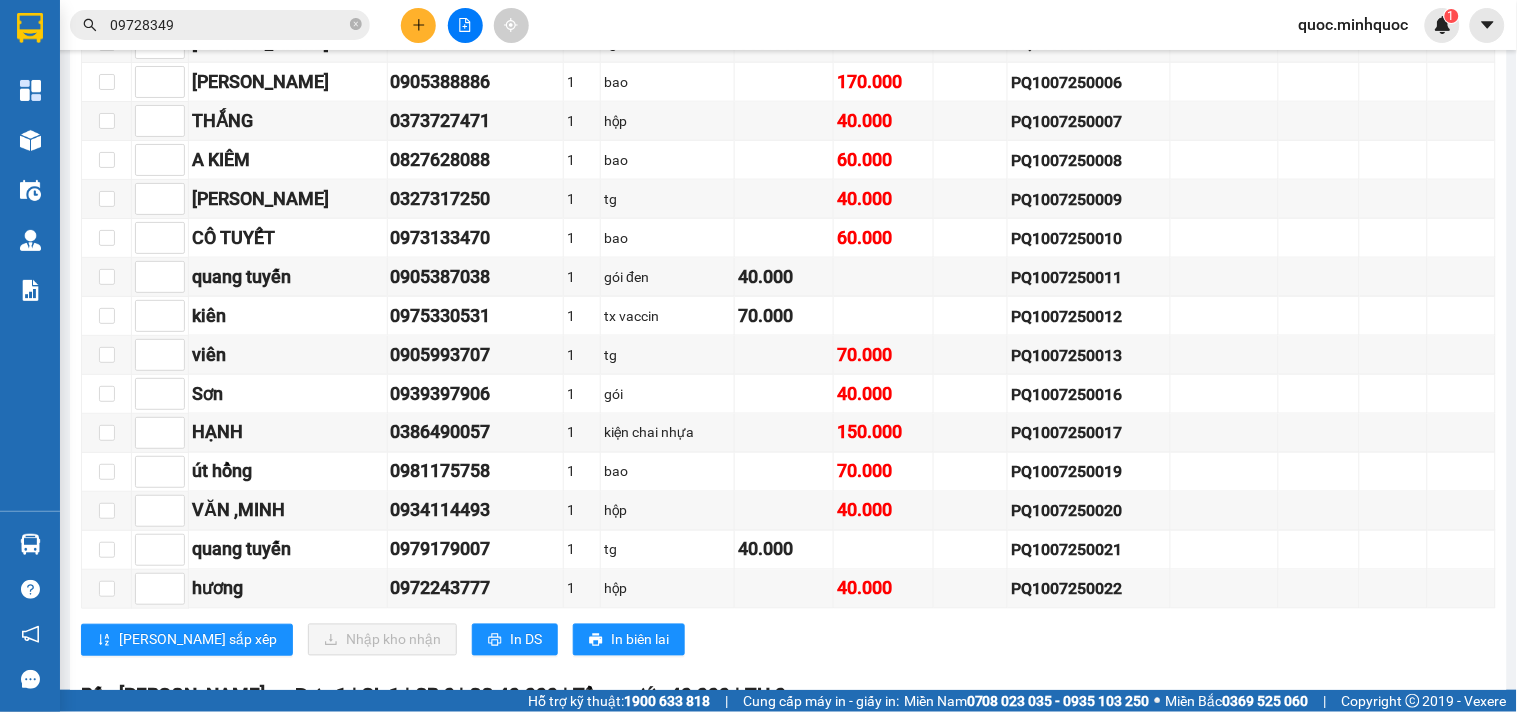 scroll, scrollTop: 0, scrollLeft: 0, axis: both 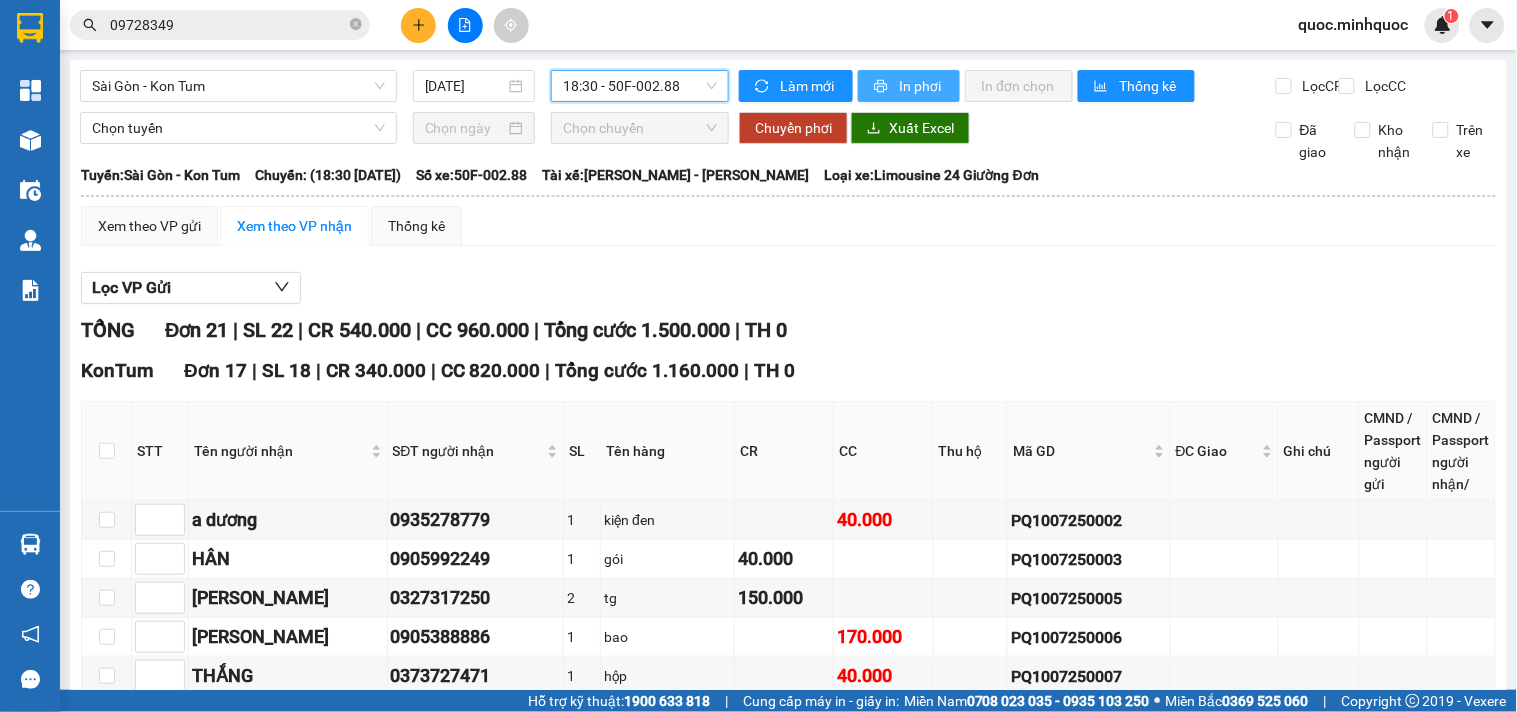 click on "In phơi" at bounding box center (921, 86) 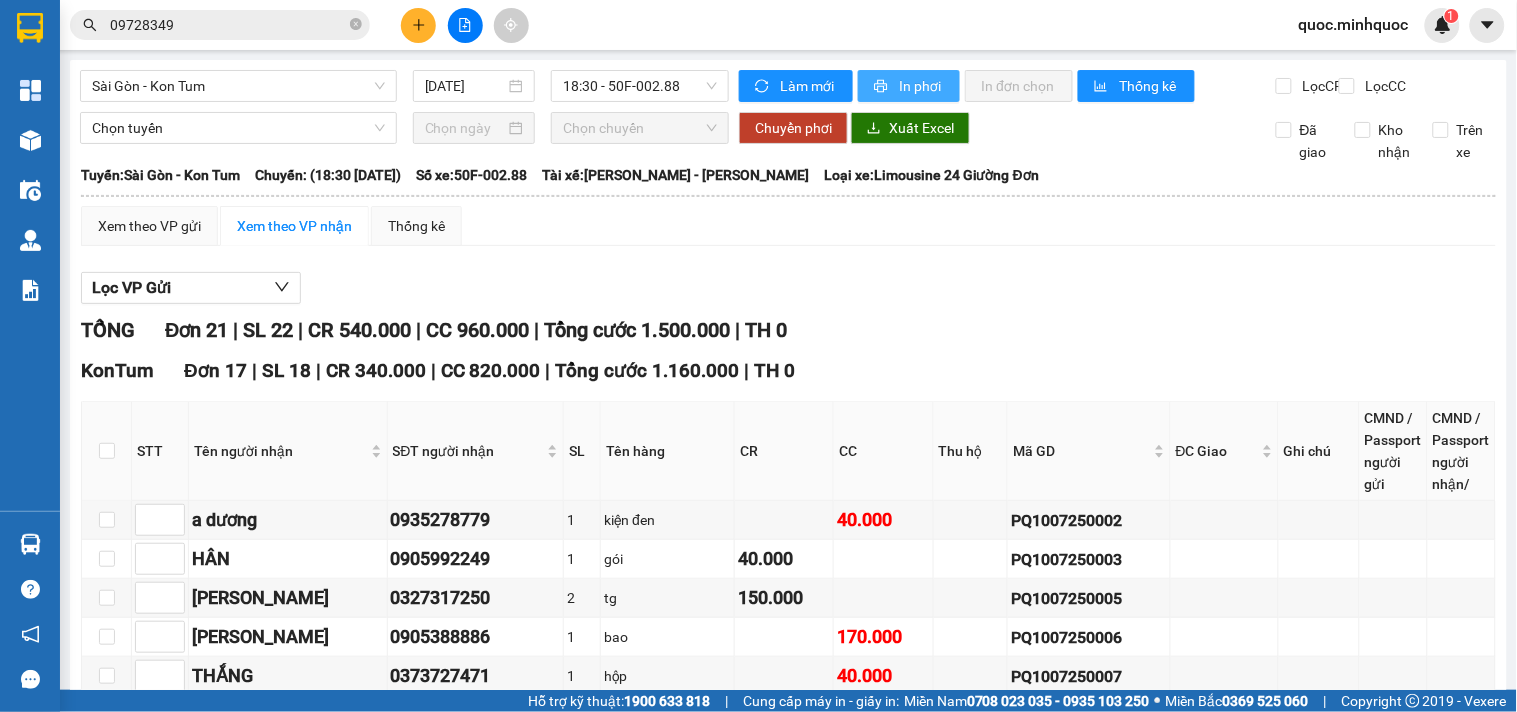 scroll, scrollTop: 0, scrollLeft: 0, axis: both 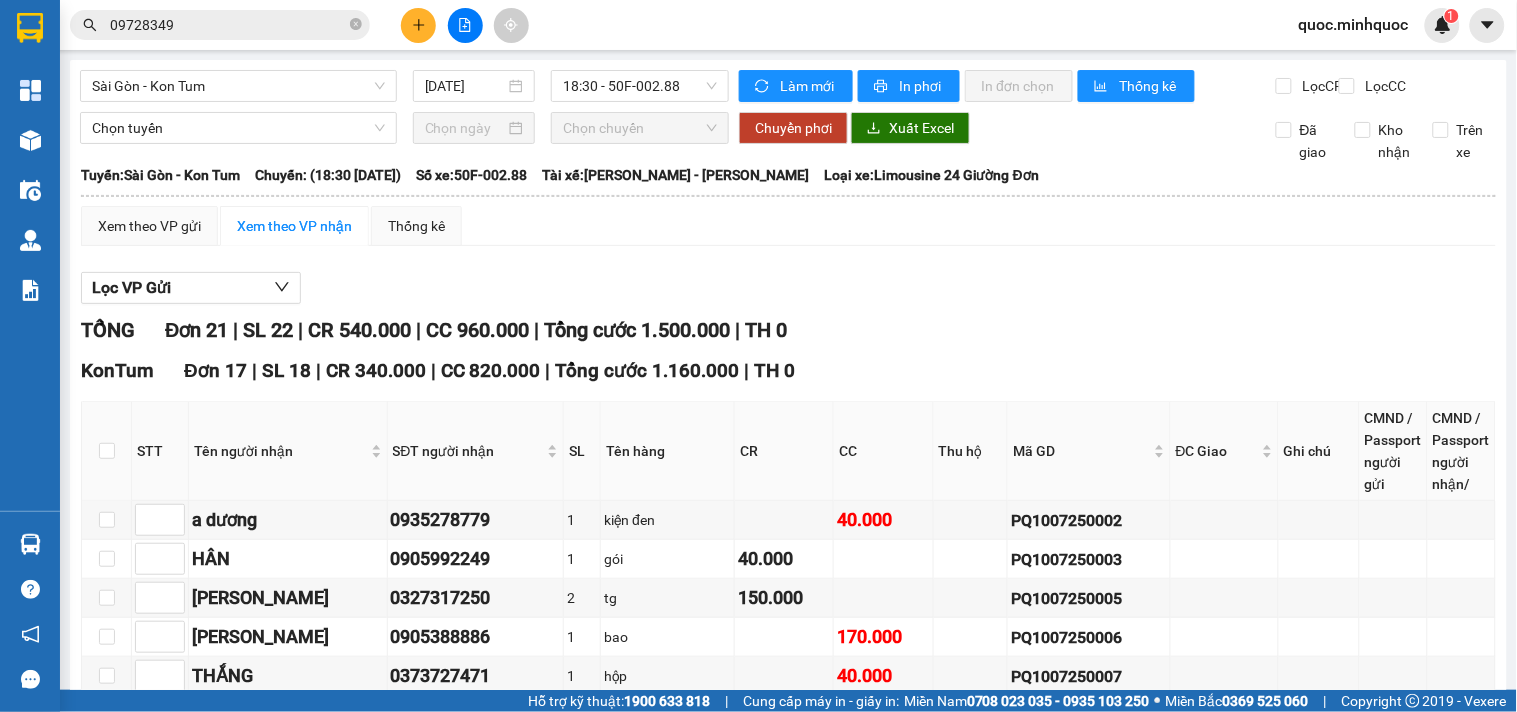 click at bounding box center [465, 25] 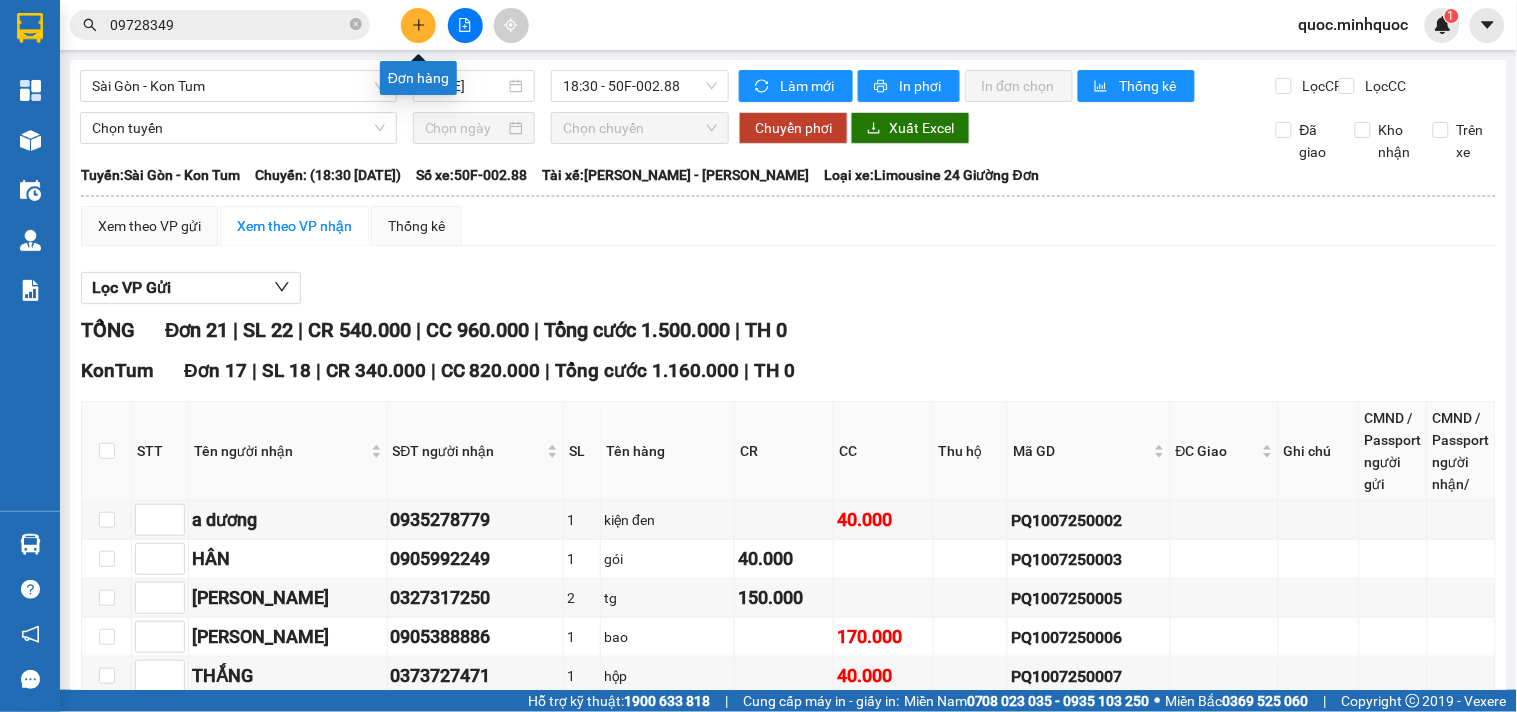click at bounding box center (418, 25) 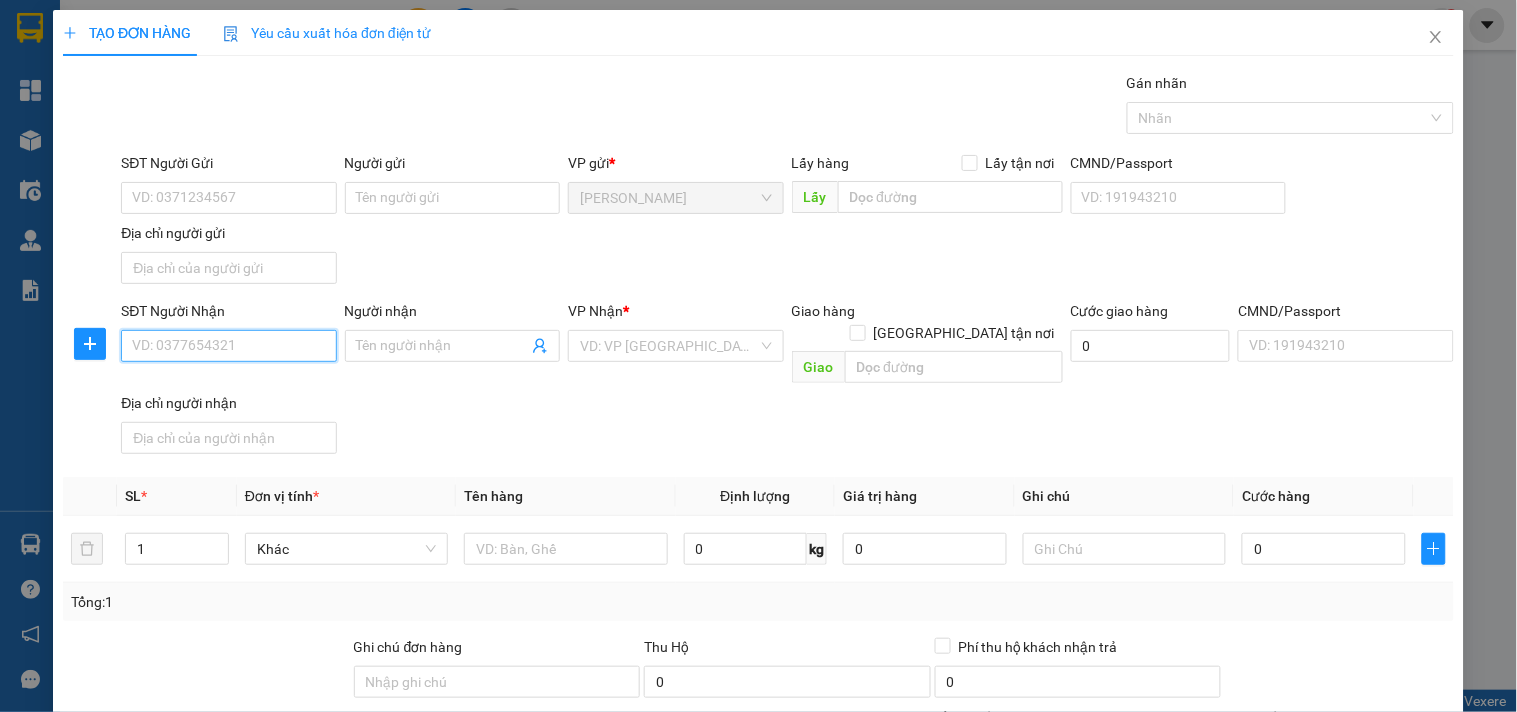 click on "SĐT Người Nhận" at bounding box center [228, 346] 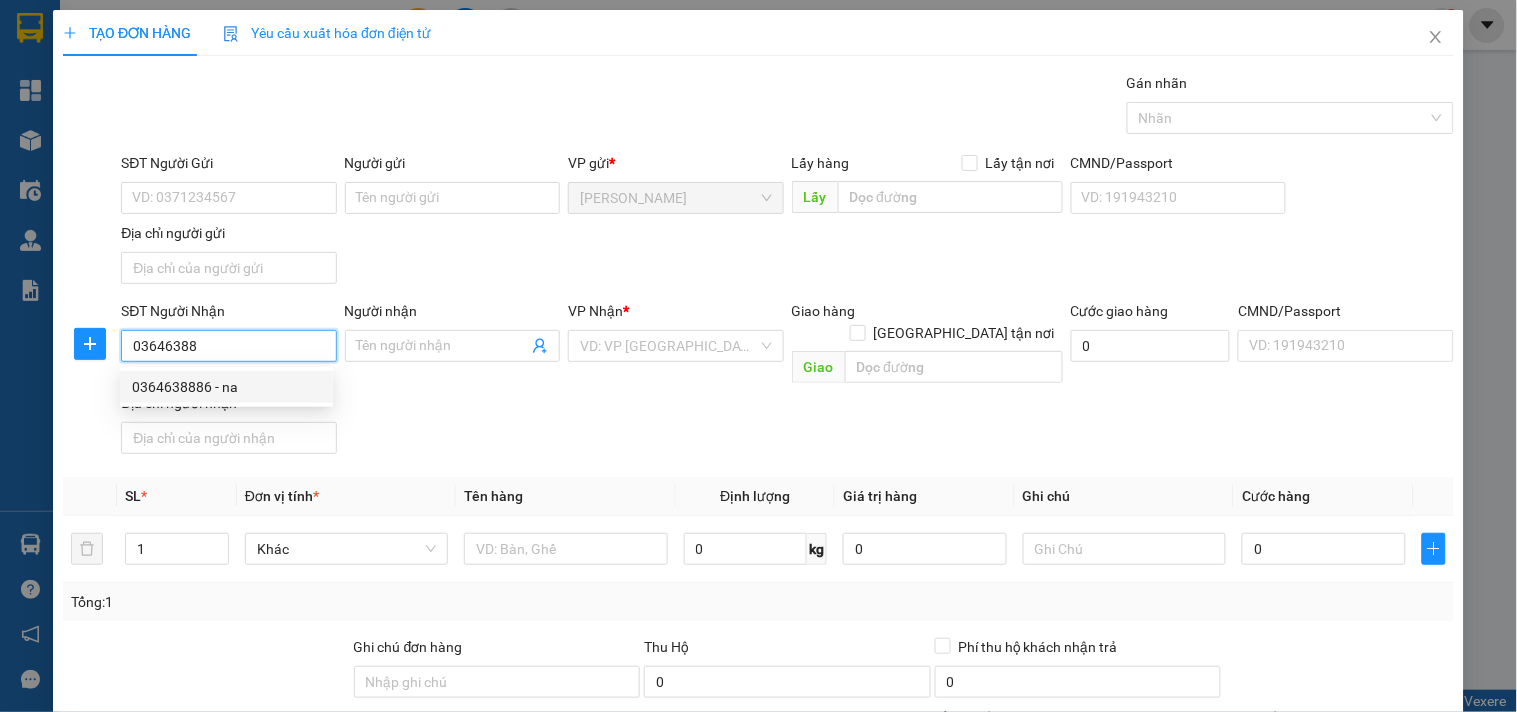 click on "0364638886 - na" at bounding box center [226, 387] 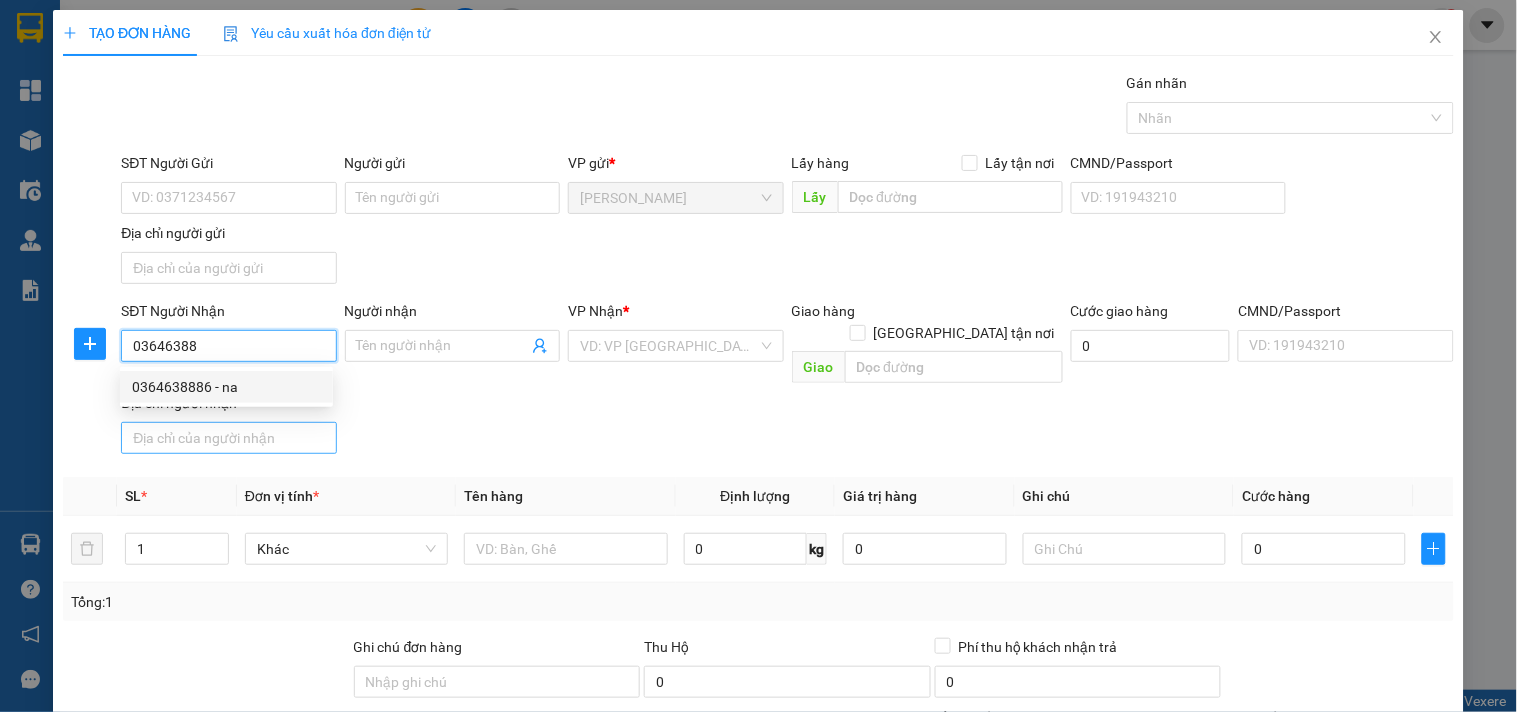 type on "0364638886" 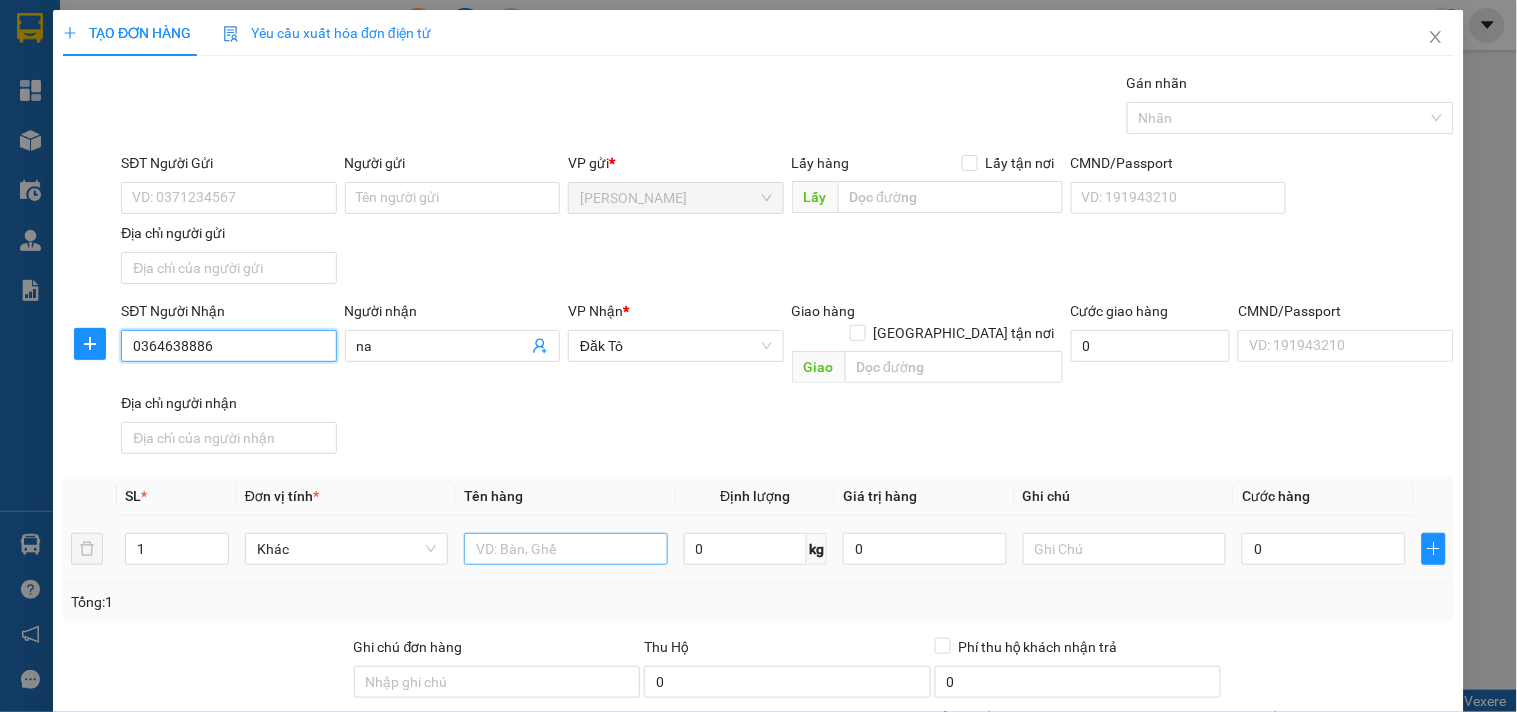 type on "0364638886" 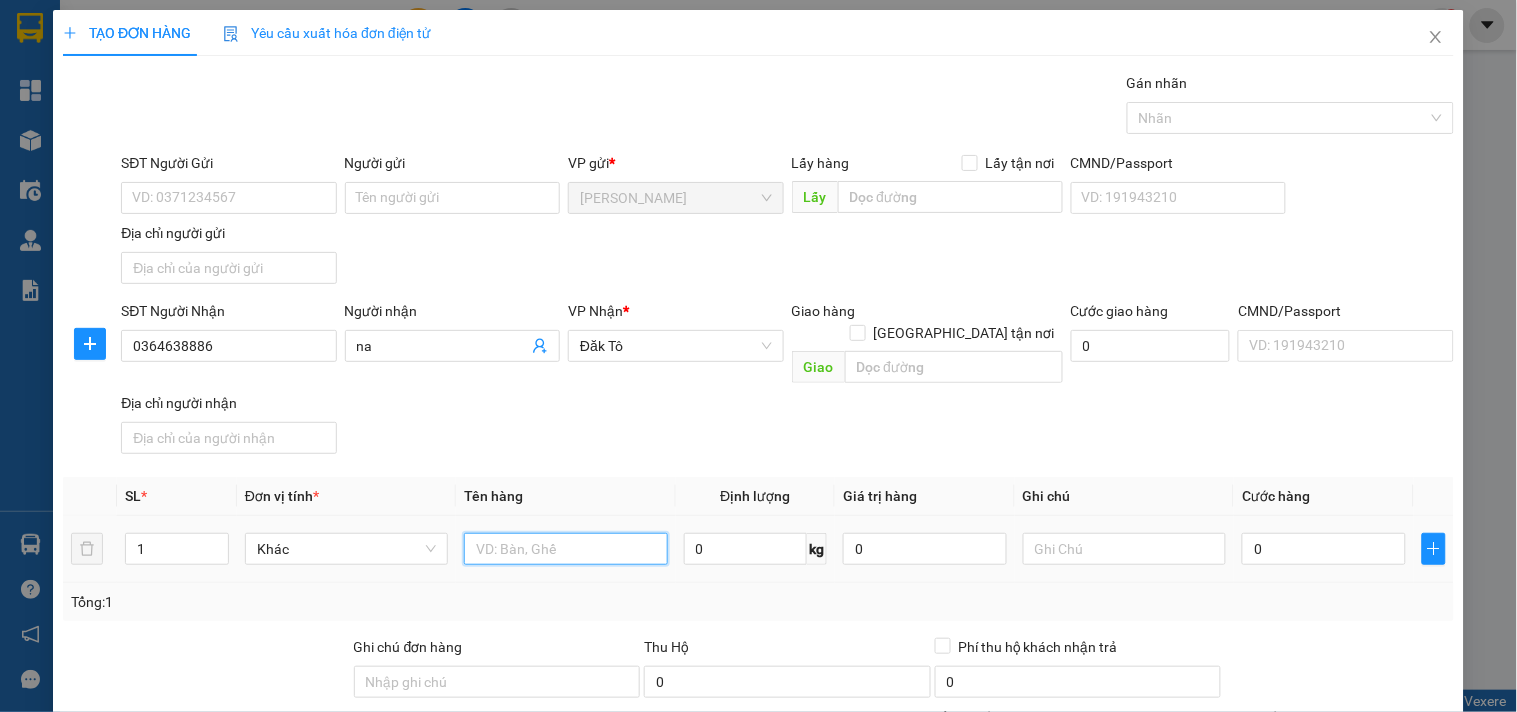 click at bounding box center (565, 549) 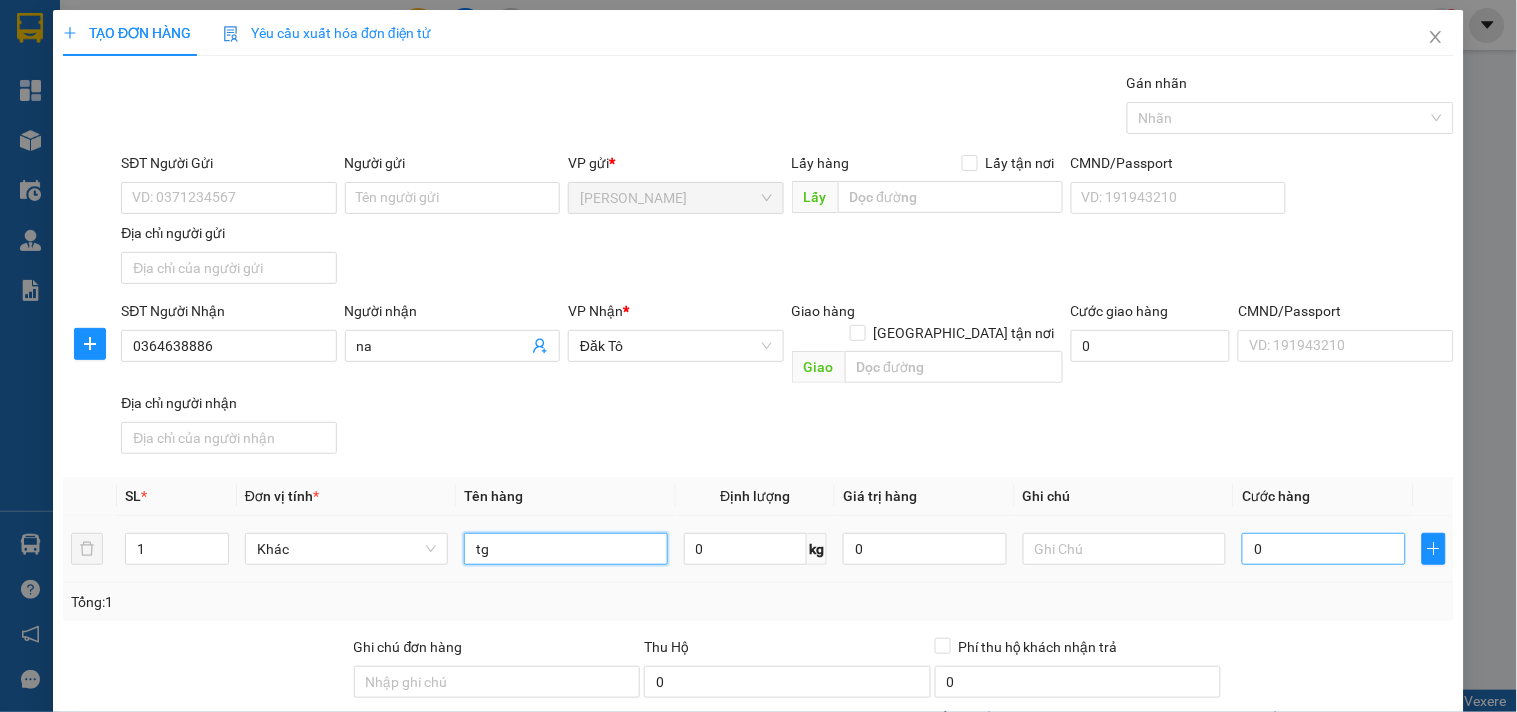 type on "tg" 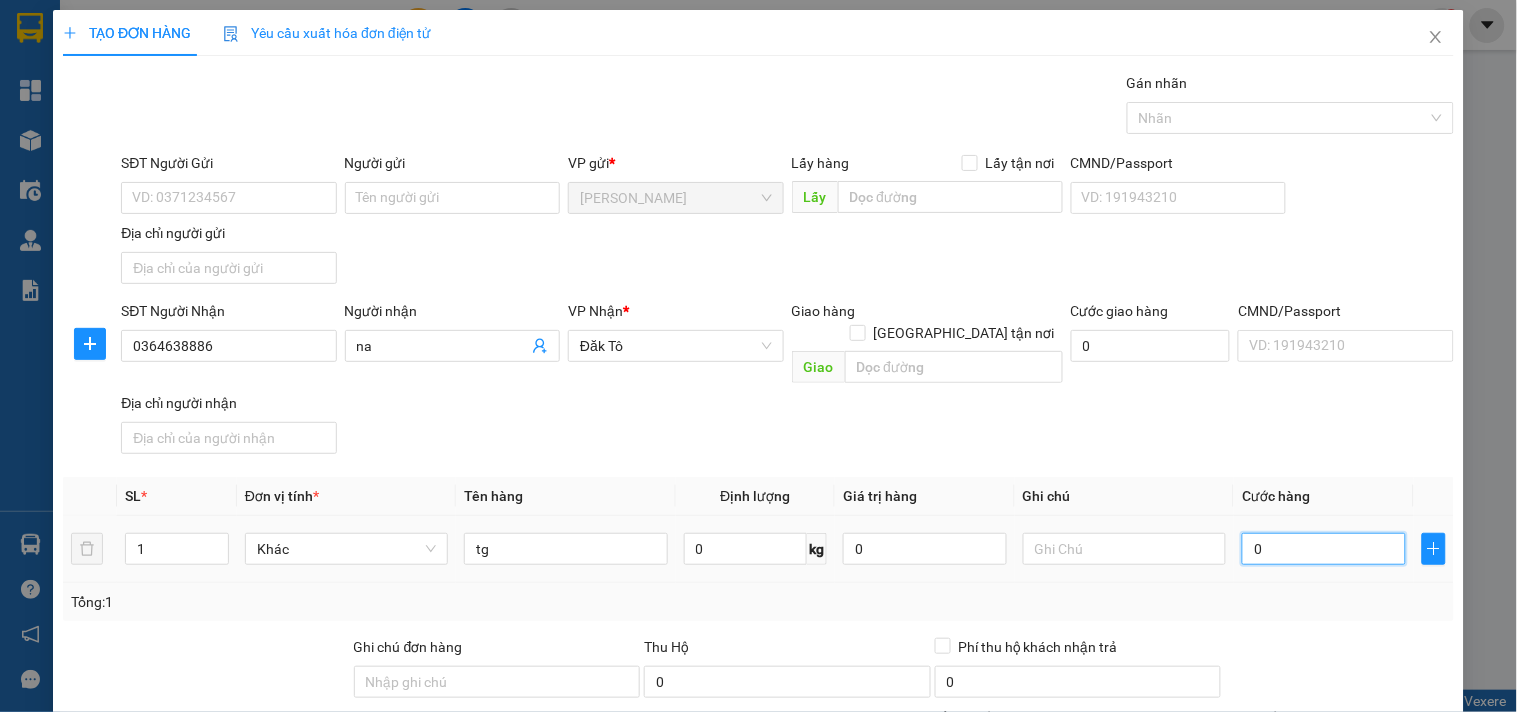 click on "0" at bounding box center [1324, 549] 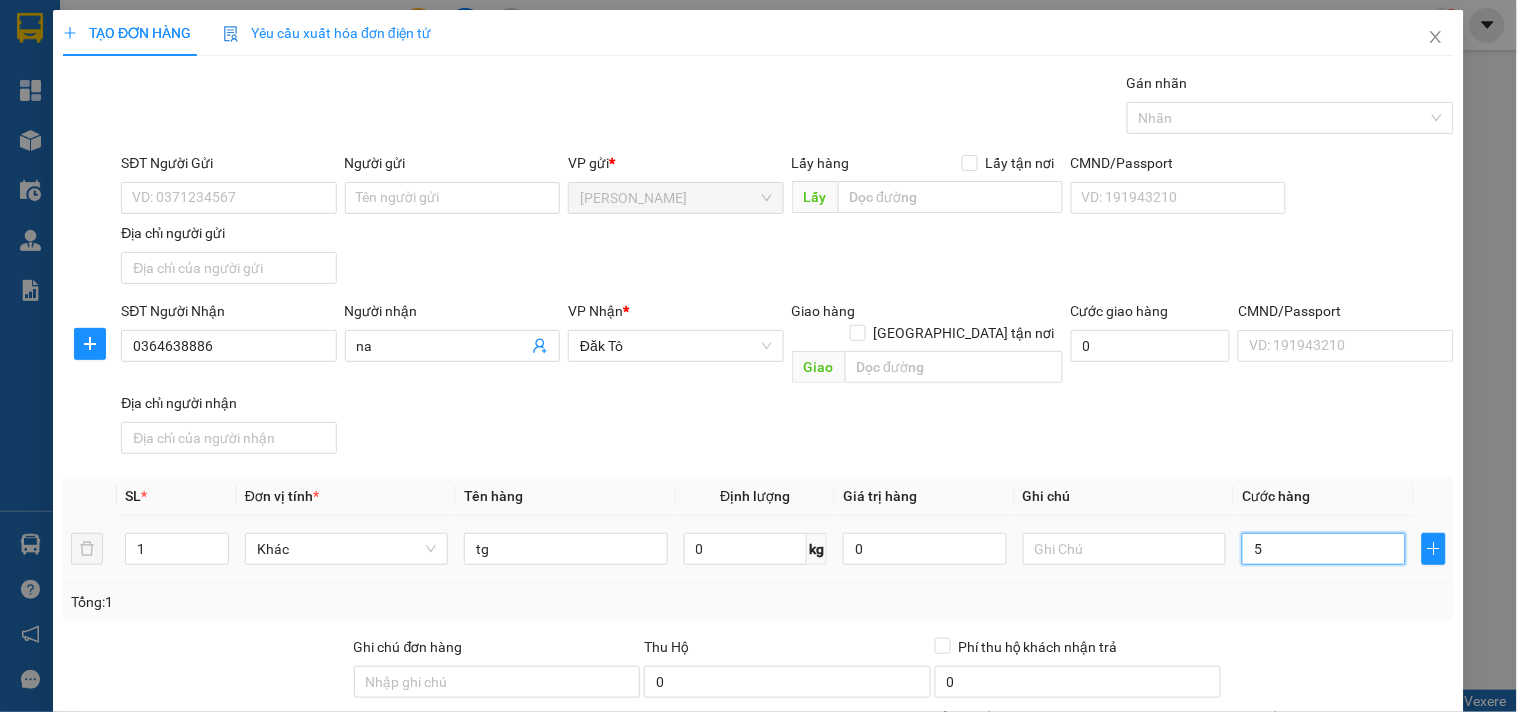 type on "50" 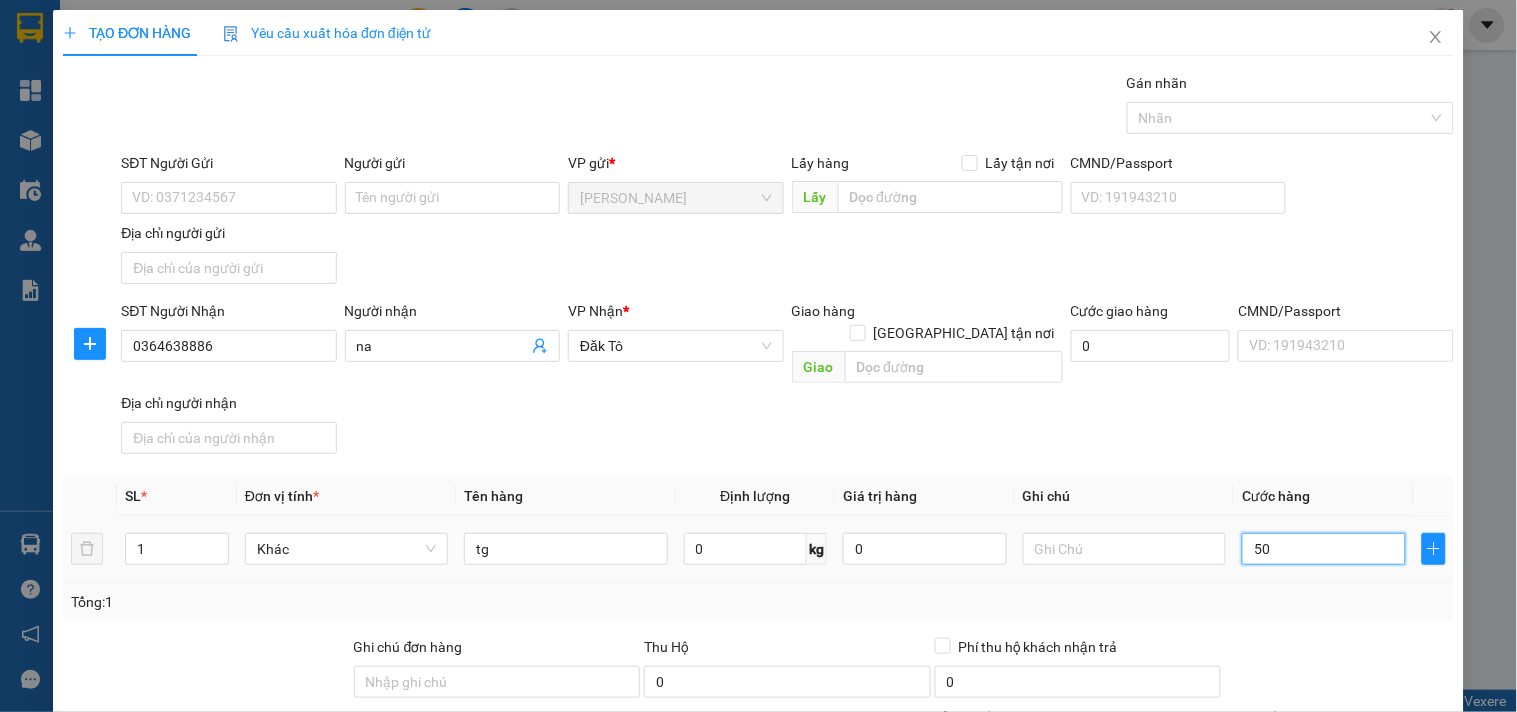 type on "50" 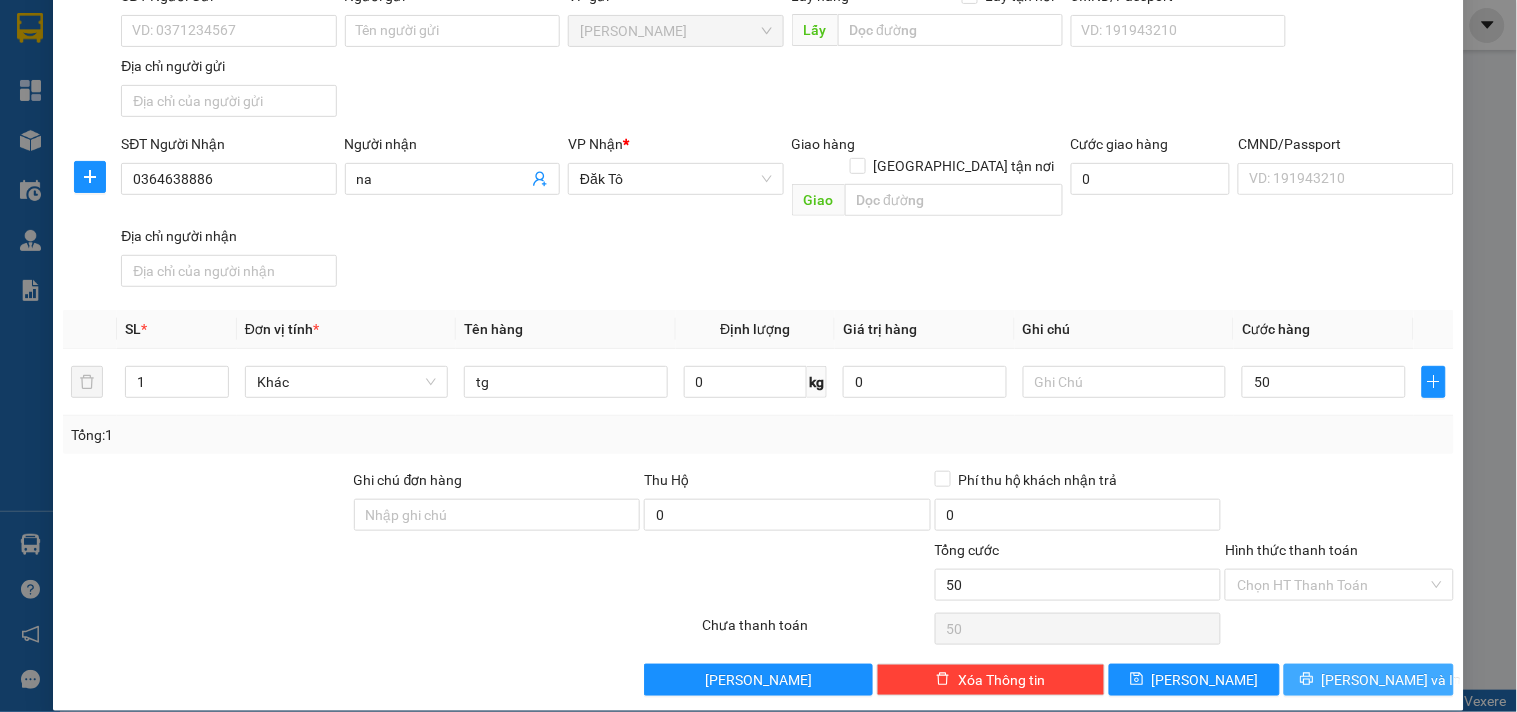 type on "50.000" 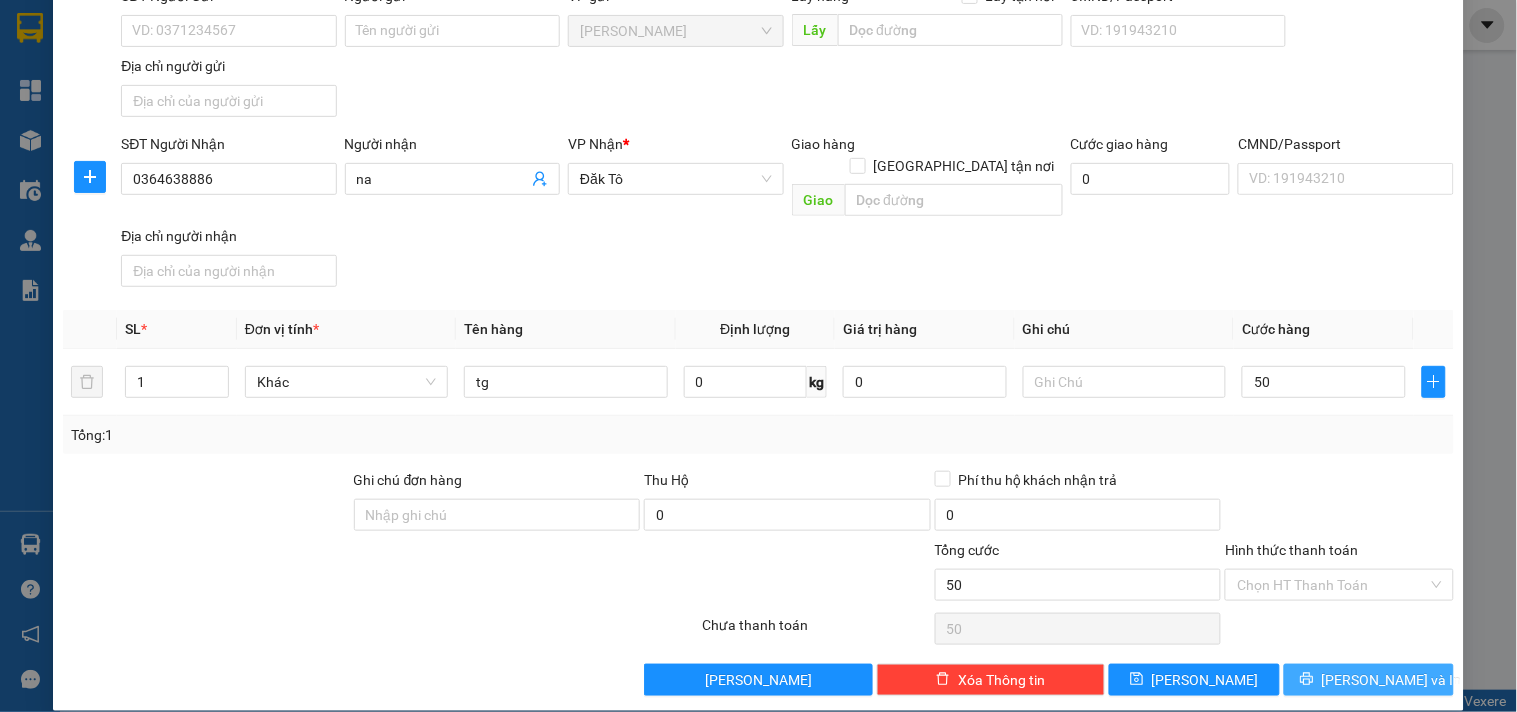type on "50.000" 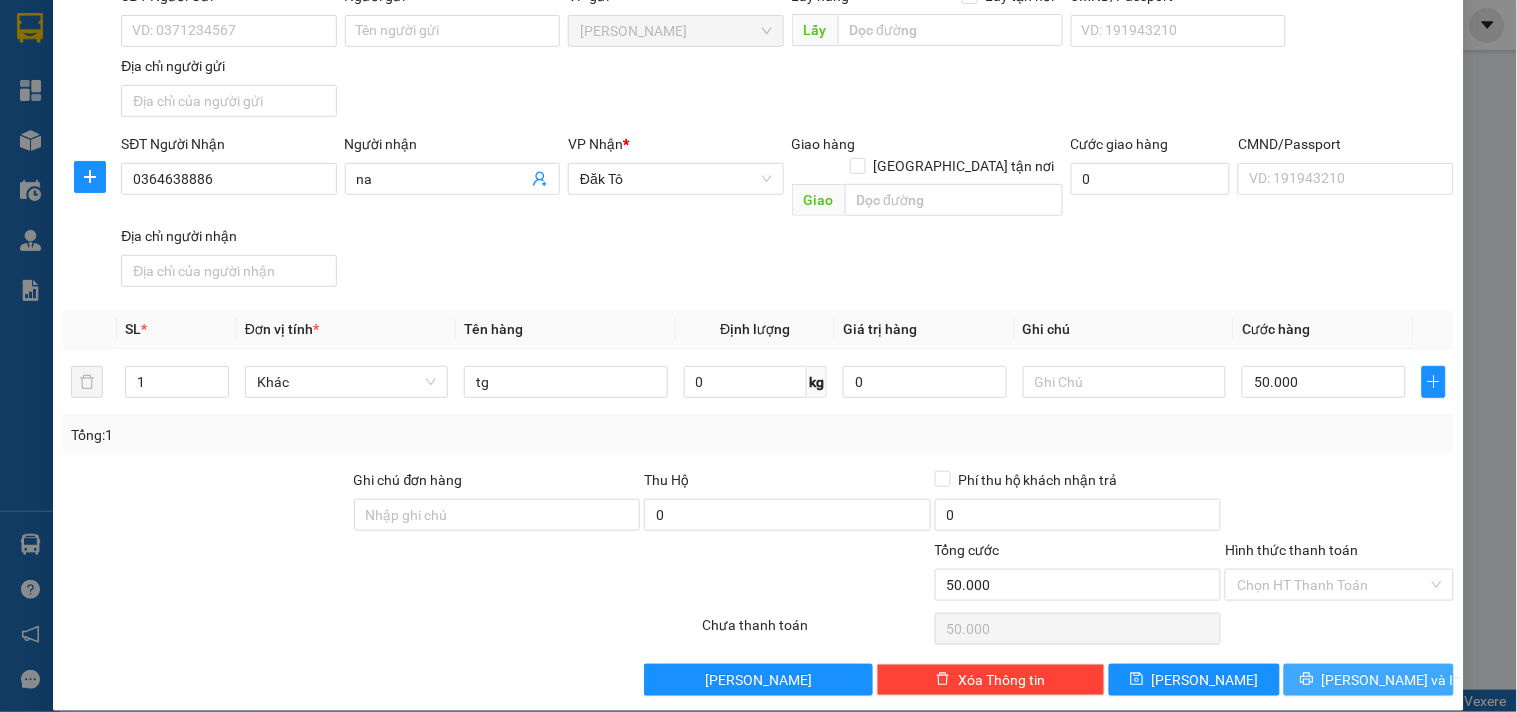 click on "[PERSON_NAME] và In" at bounding box center (1392, 680) 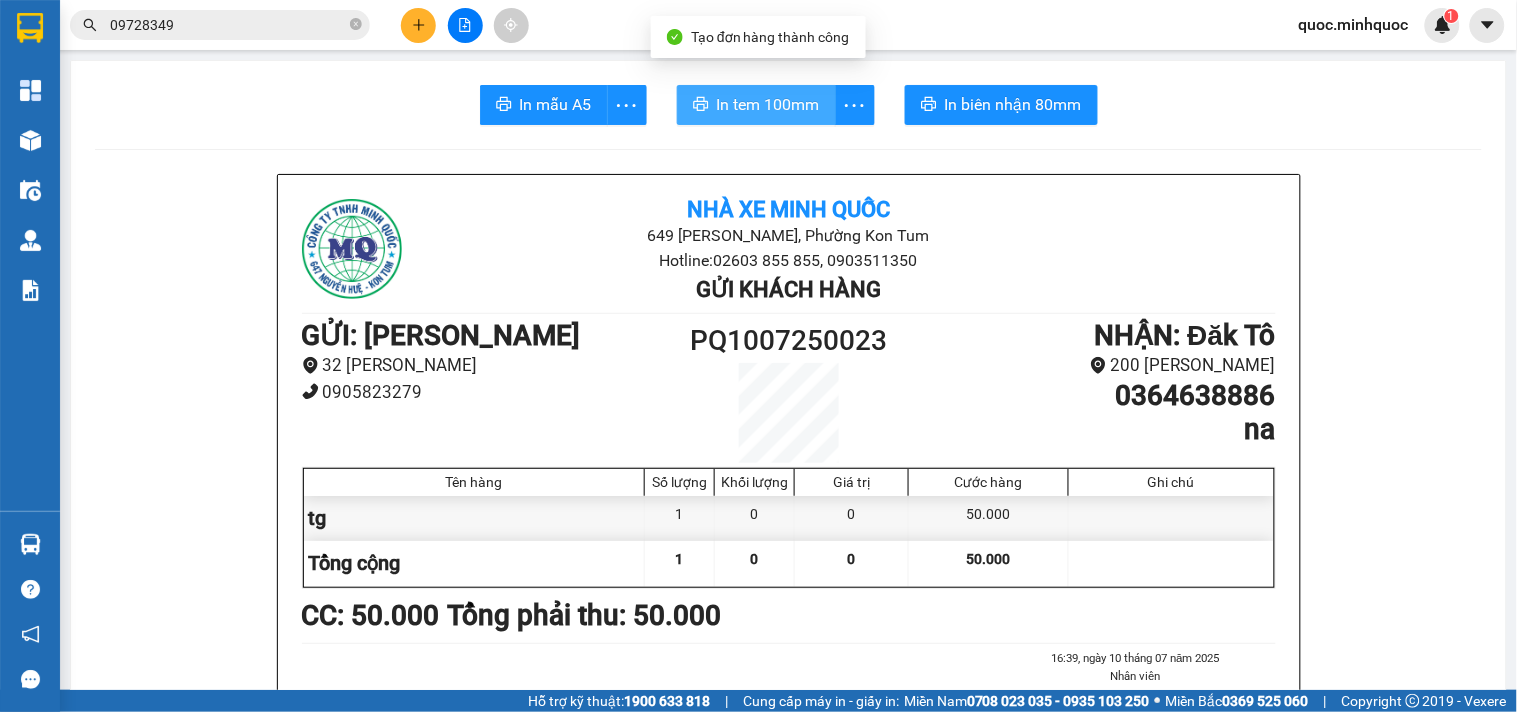 click on "In tem 100mm" at bounding box center [756, 105] 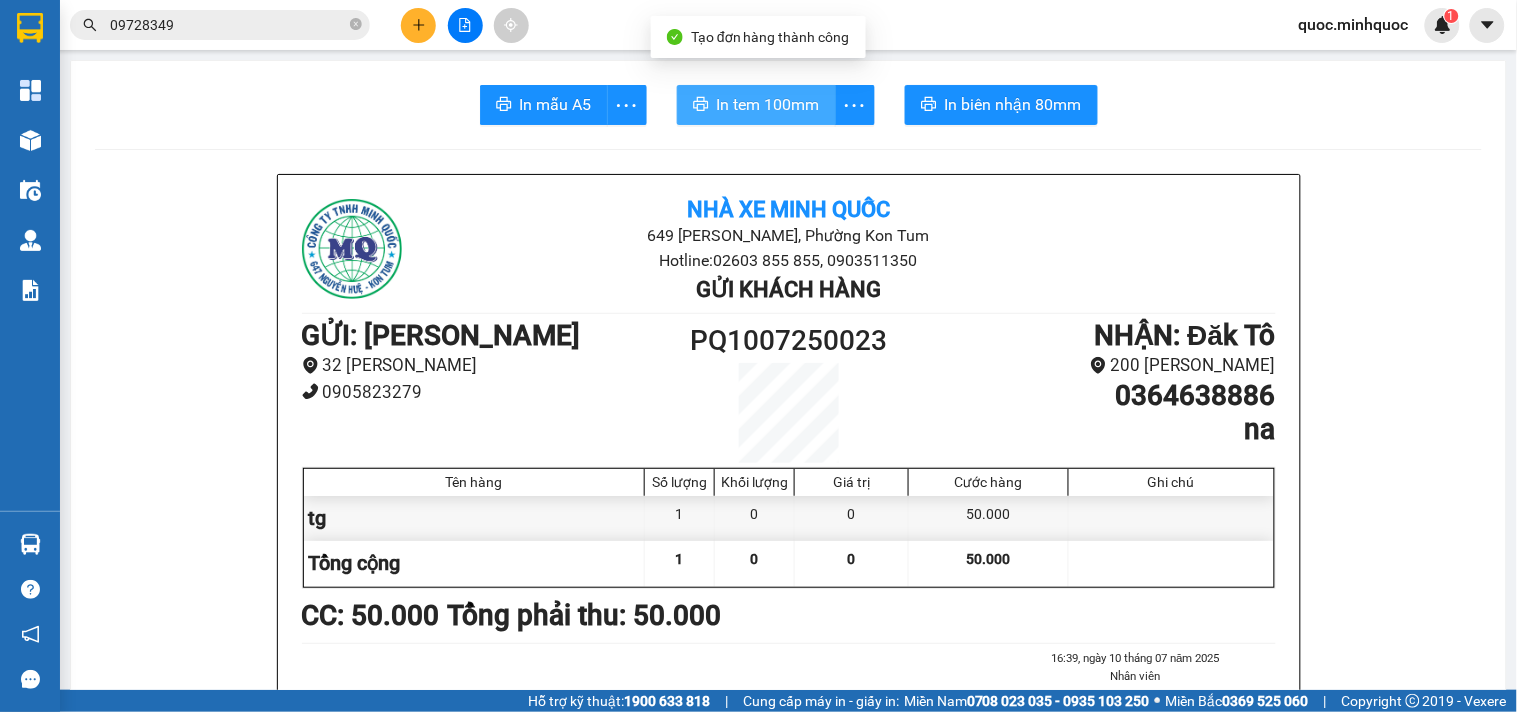 scroll, scrollTop: 0, scrollLeft: 0, axis: both 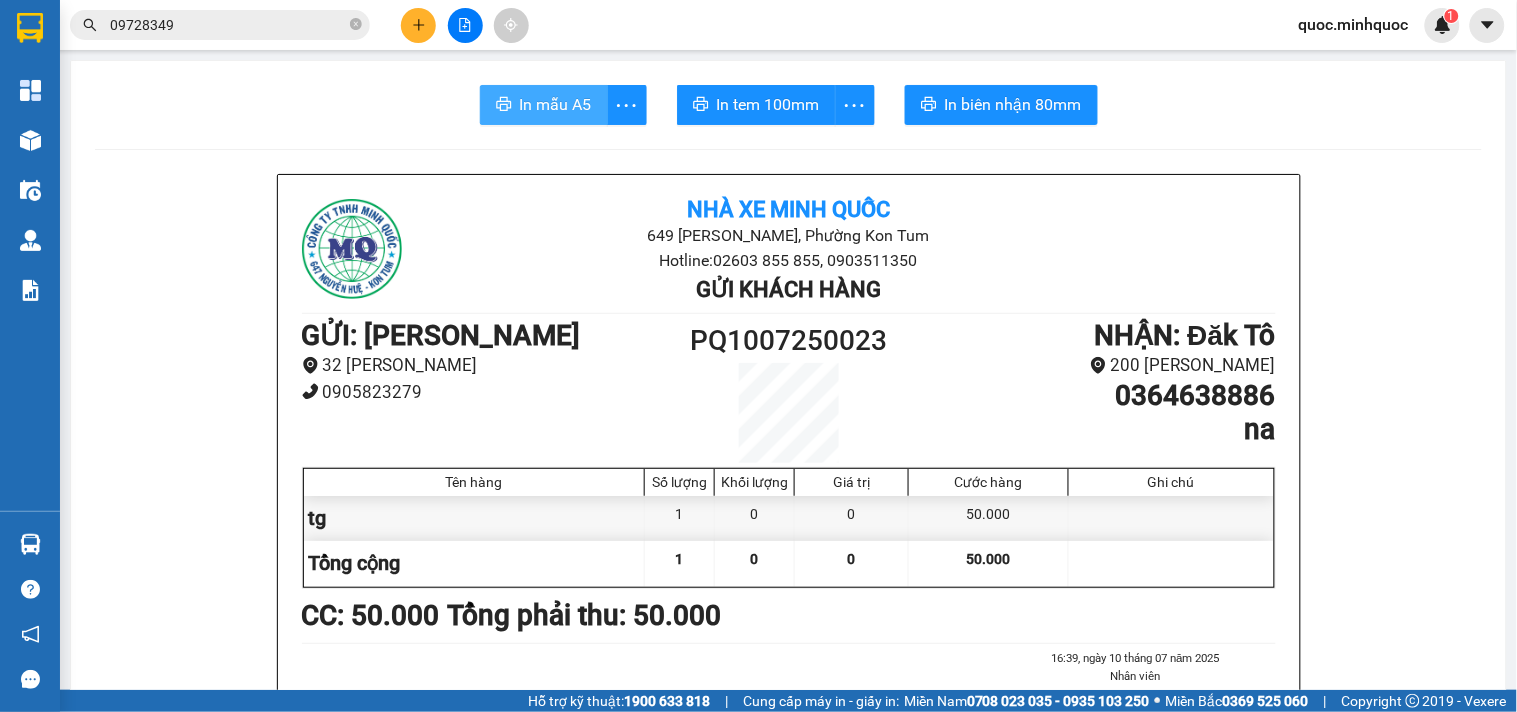 click on "In mẫu A5" at bounding box center [544, 105] 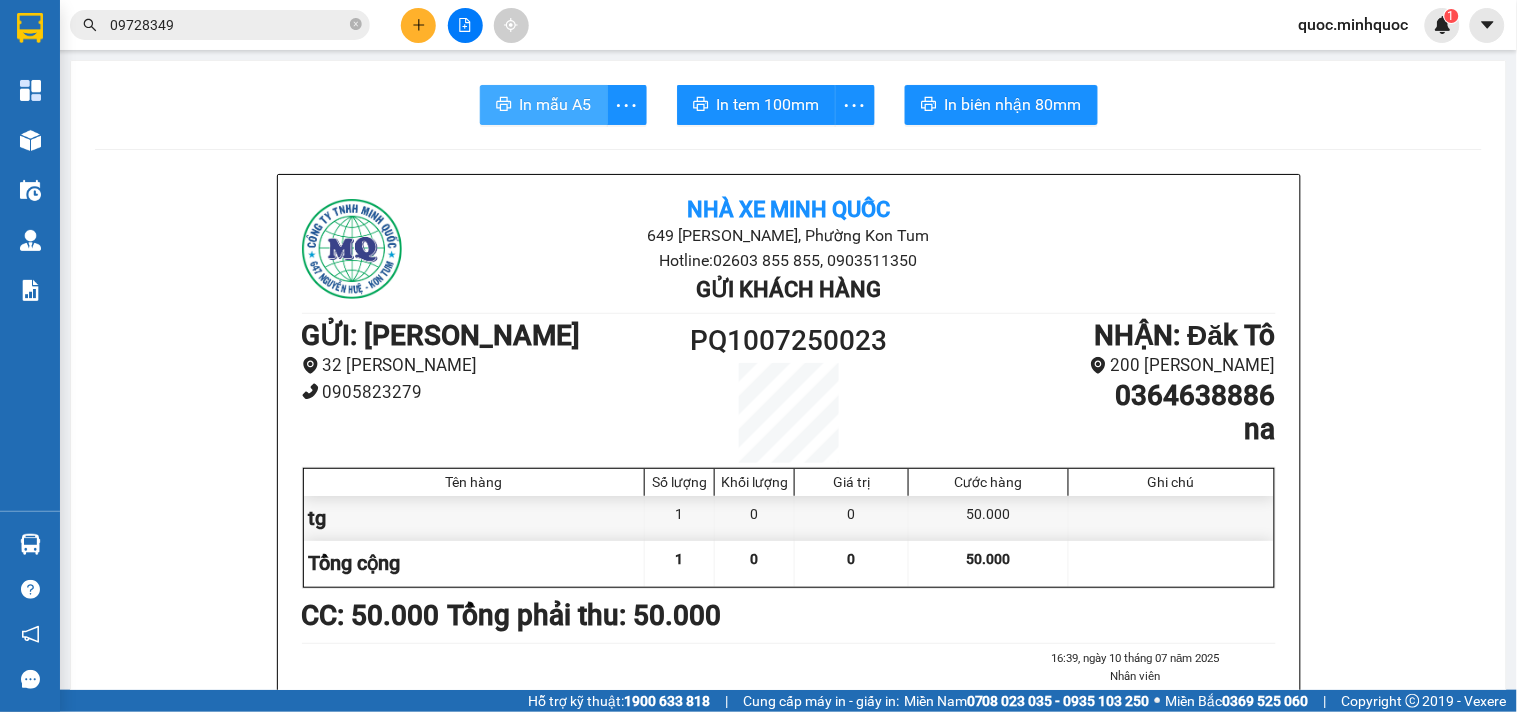 scroll, scrollTop: 0, scrollLeft: 0, axis: both 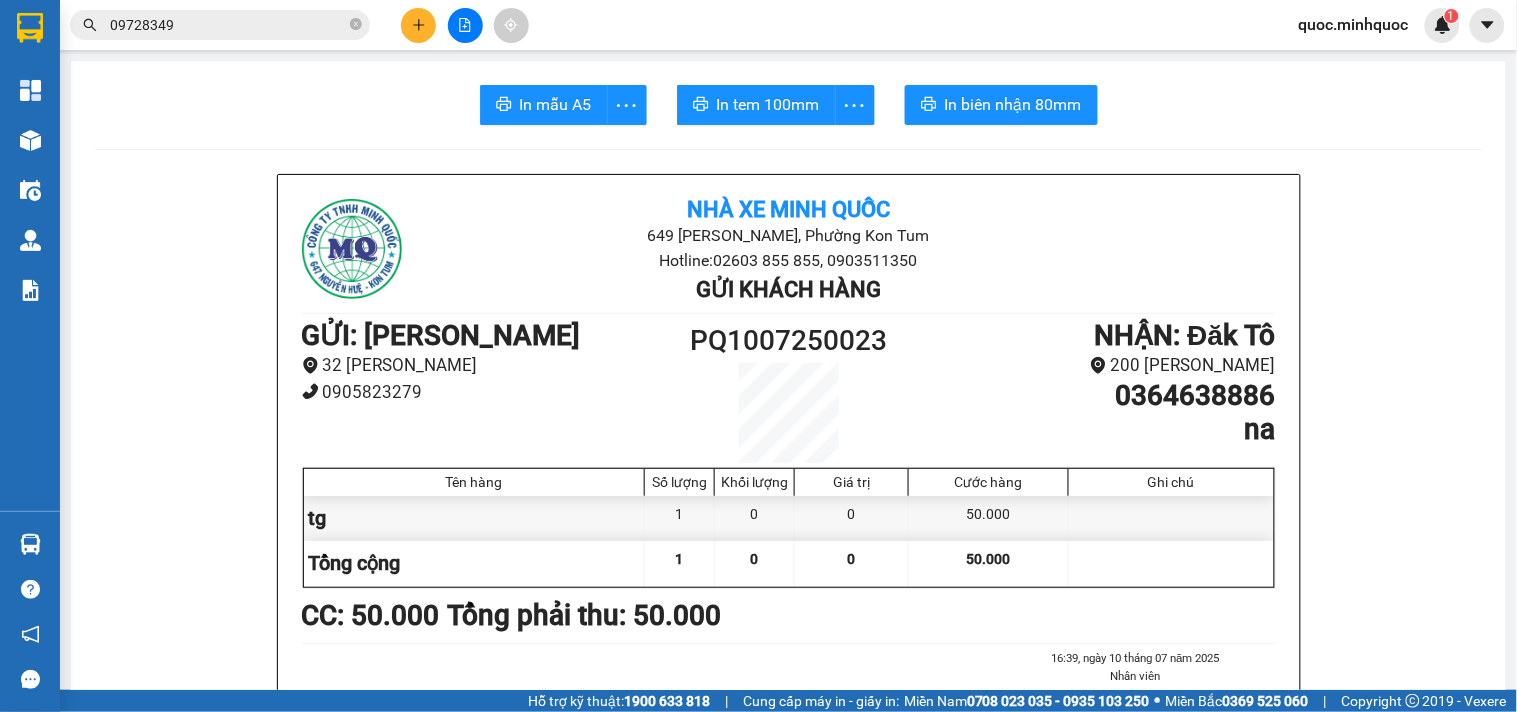 click 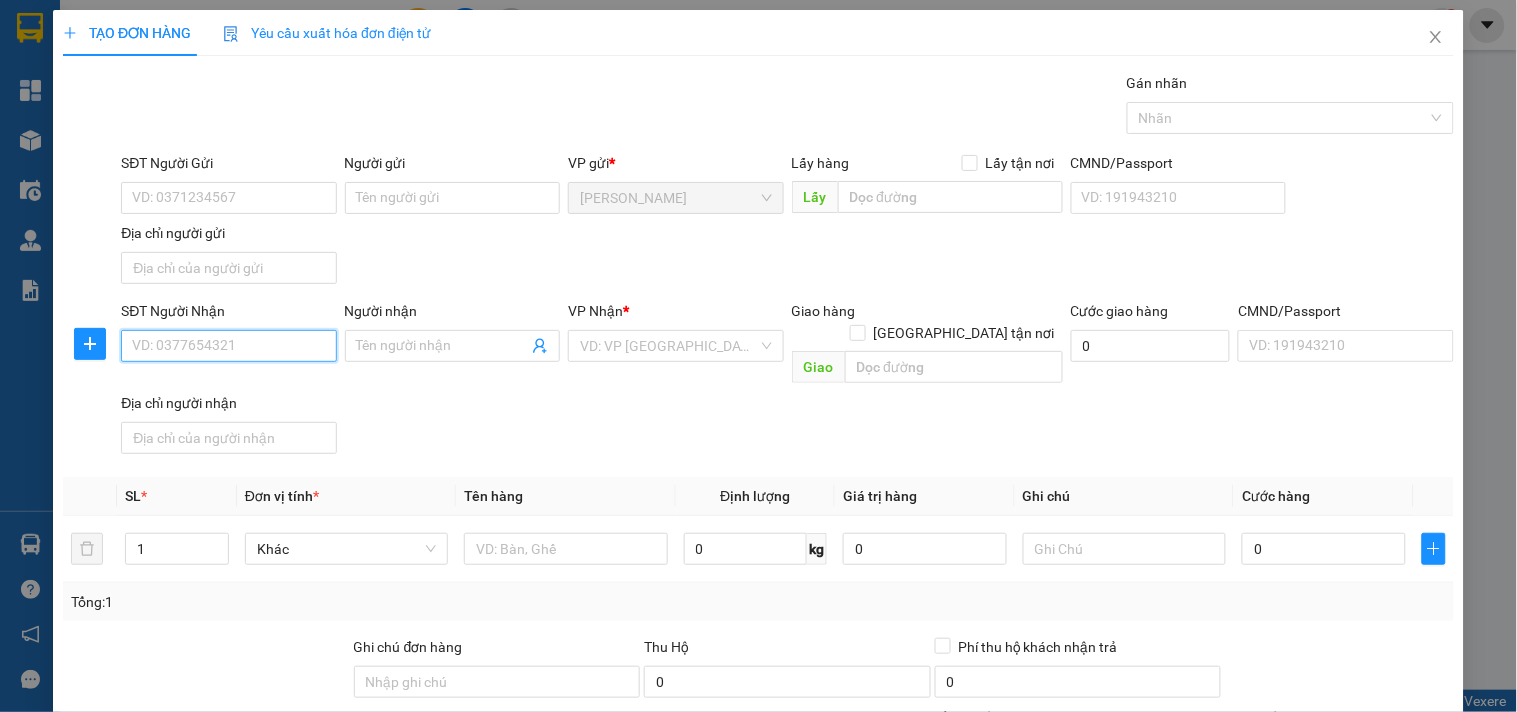 click on "SĐT Người Nhận" at bounding box center [228, 346] 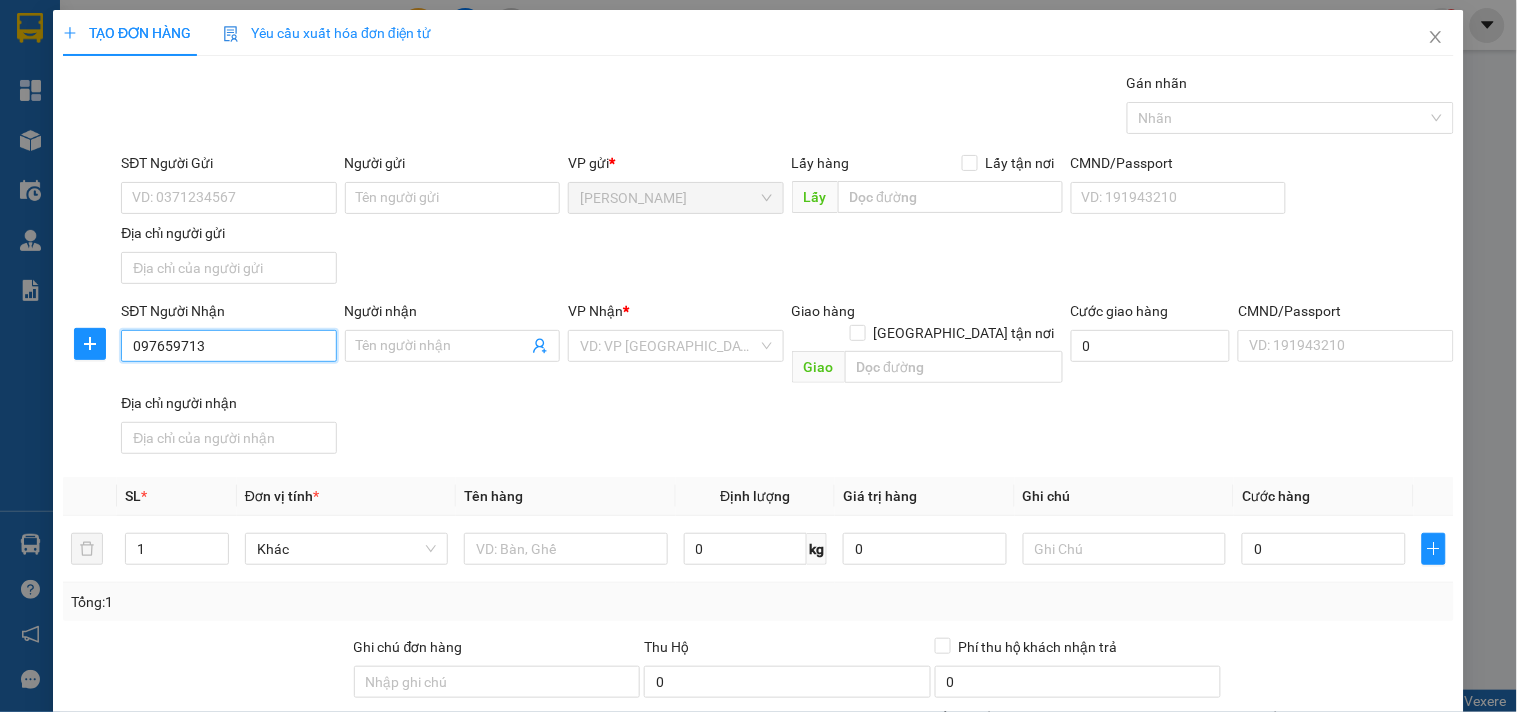 type on "0976597134" 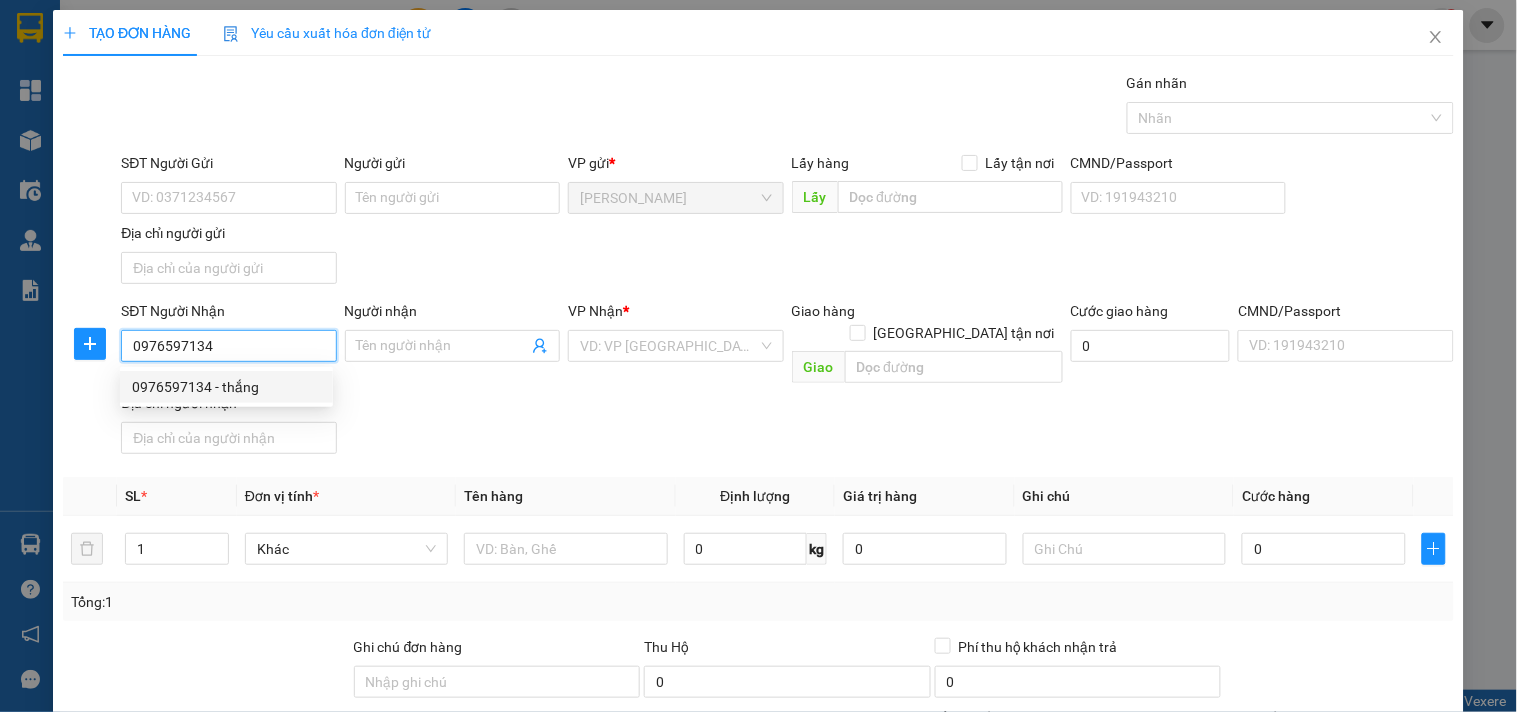 click on "0976597134 - thắng" at bounding box center (226, 387) 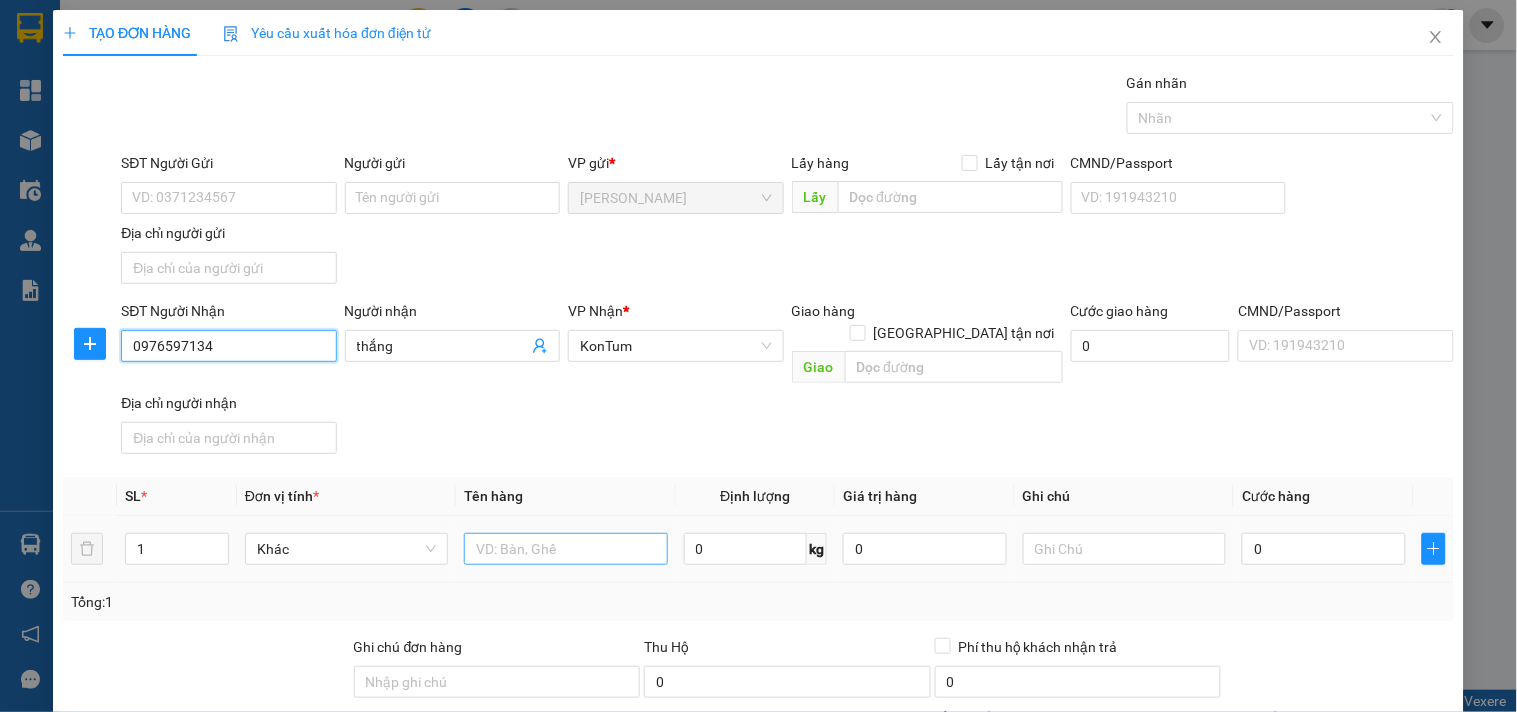 type on "0976597134" 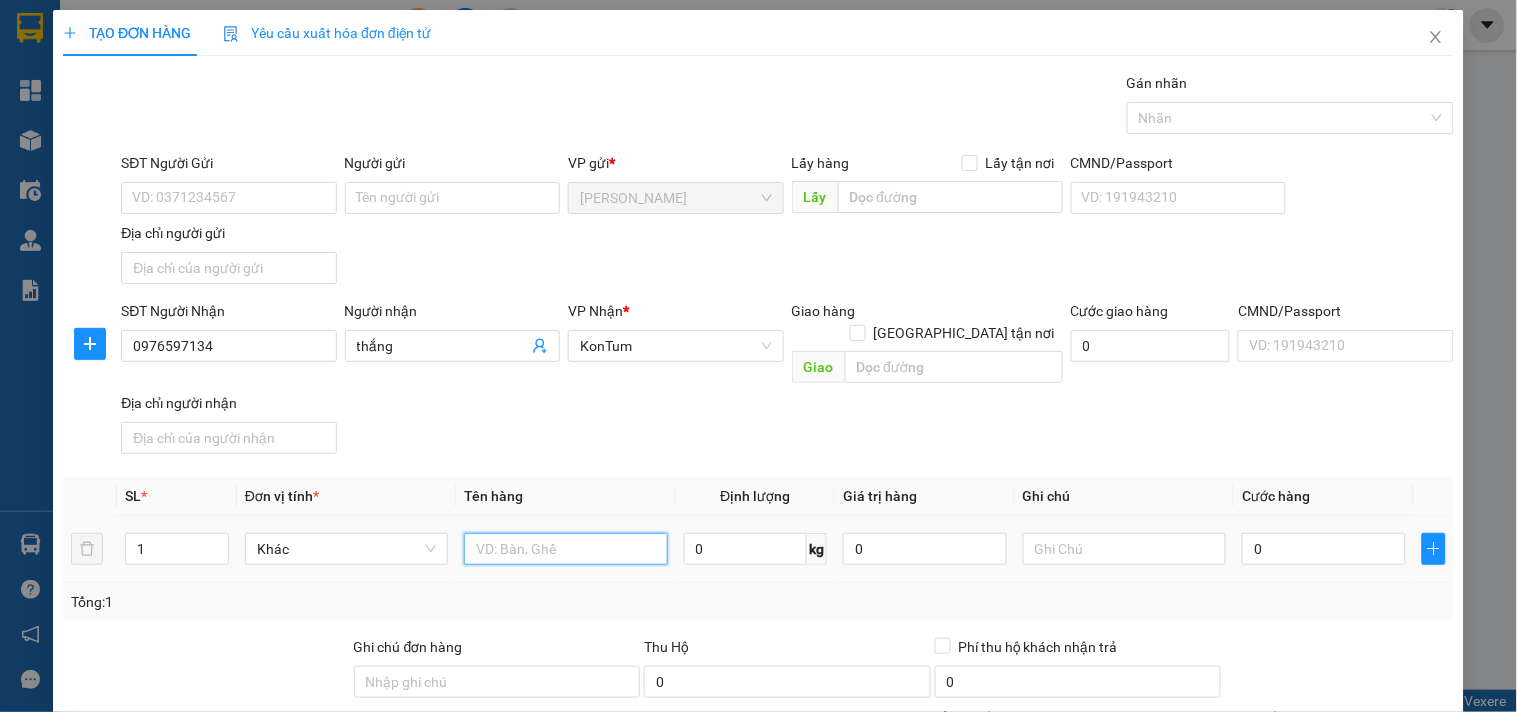 click at bounding box center (565, 549) 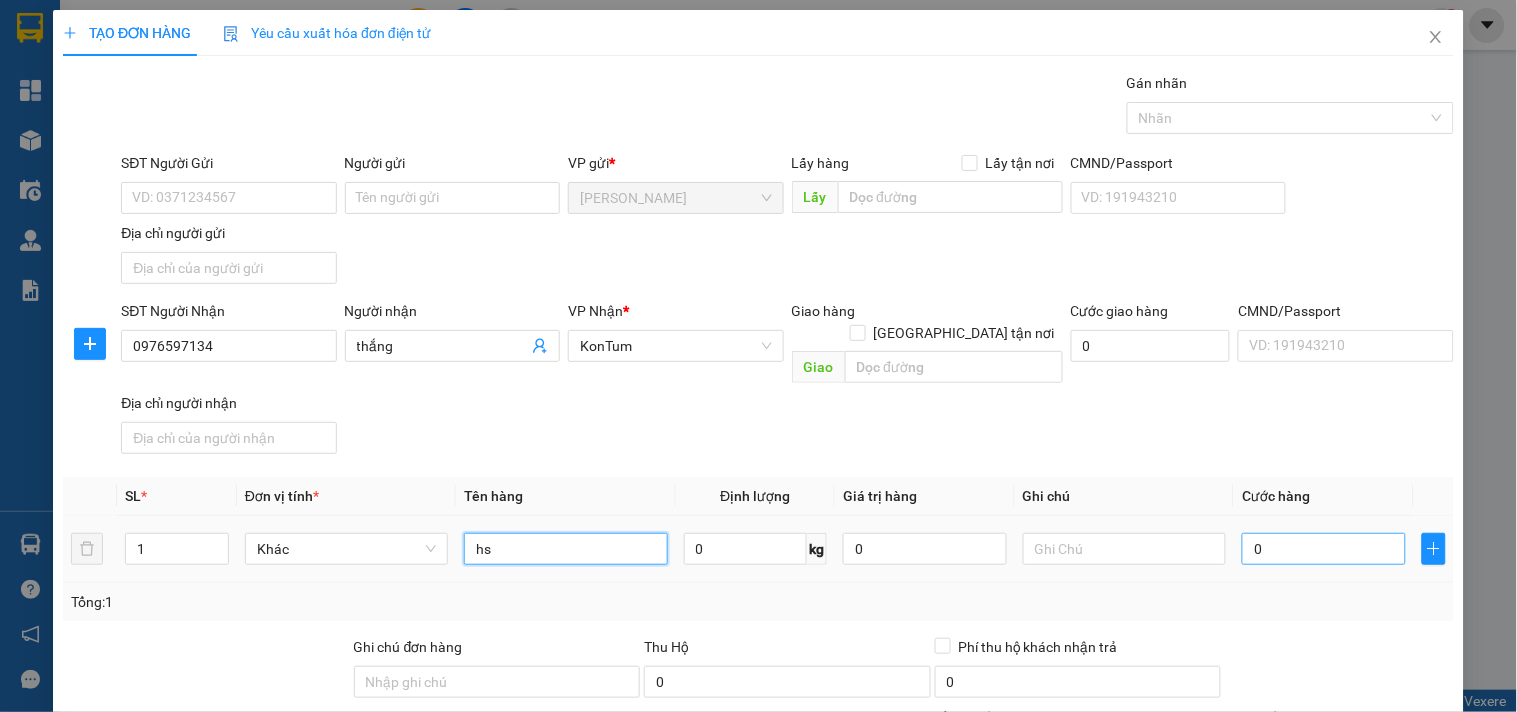 type on "hs" 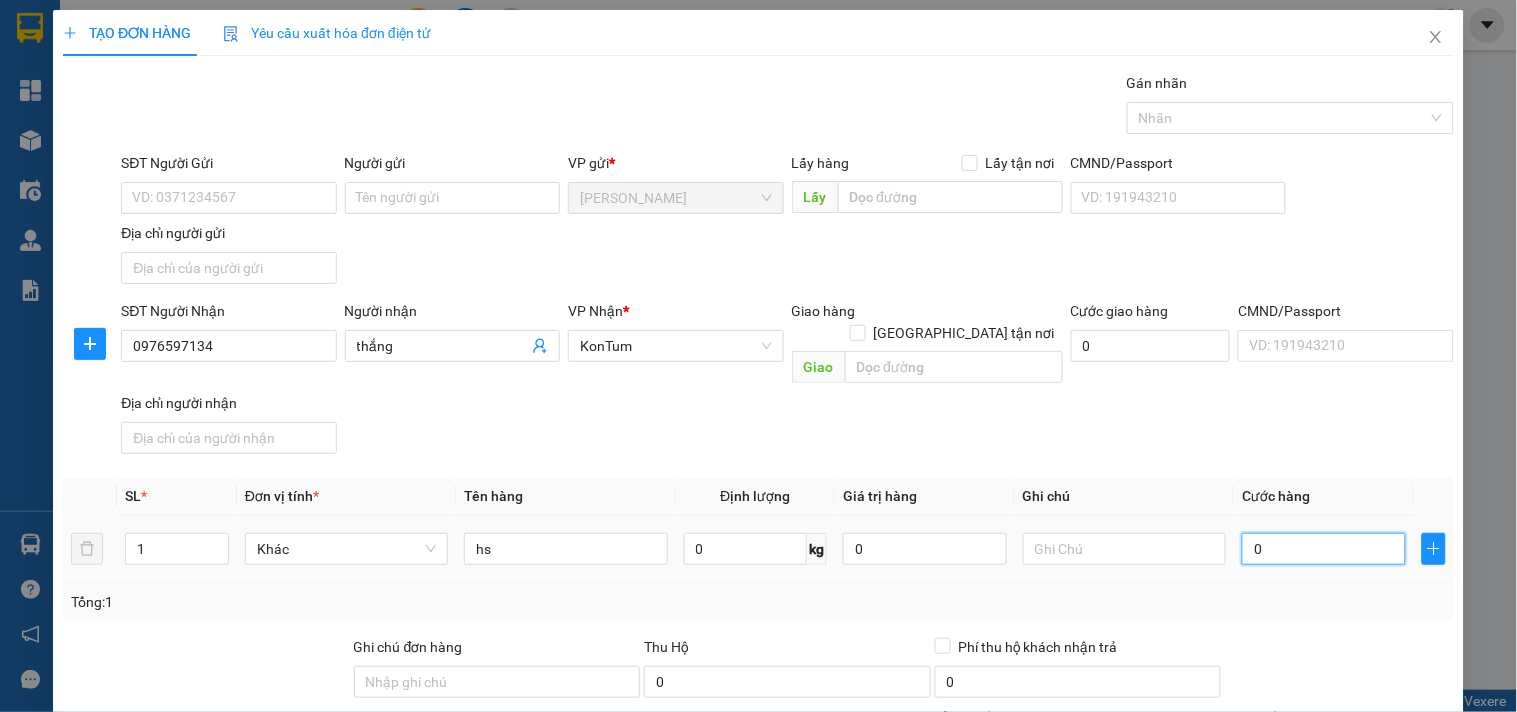click on "0" at bounding box center (1324, 549) 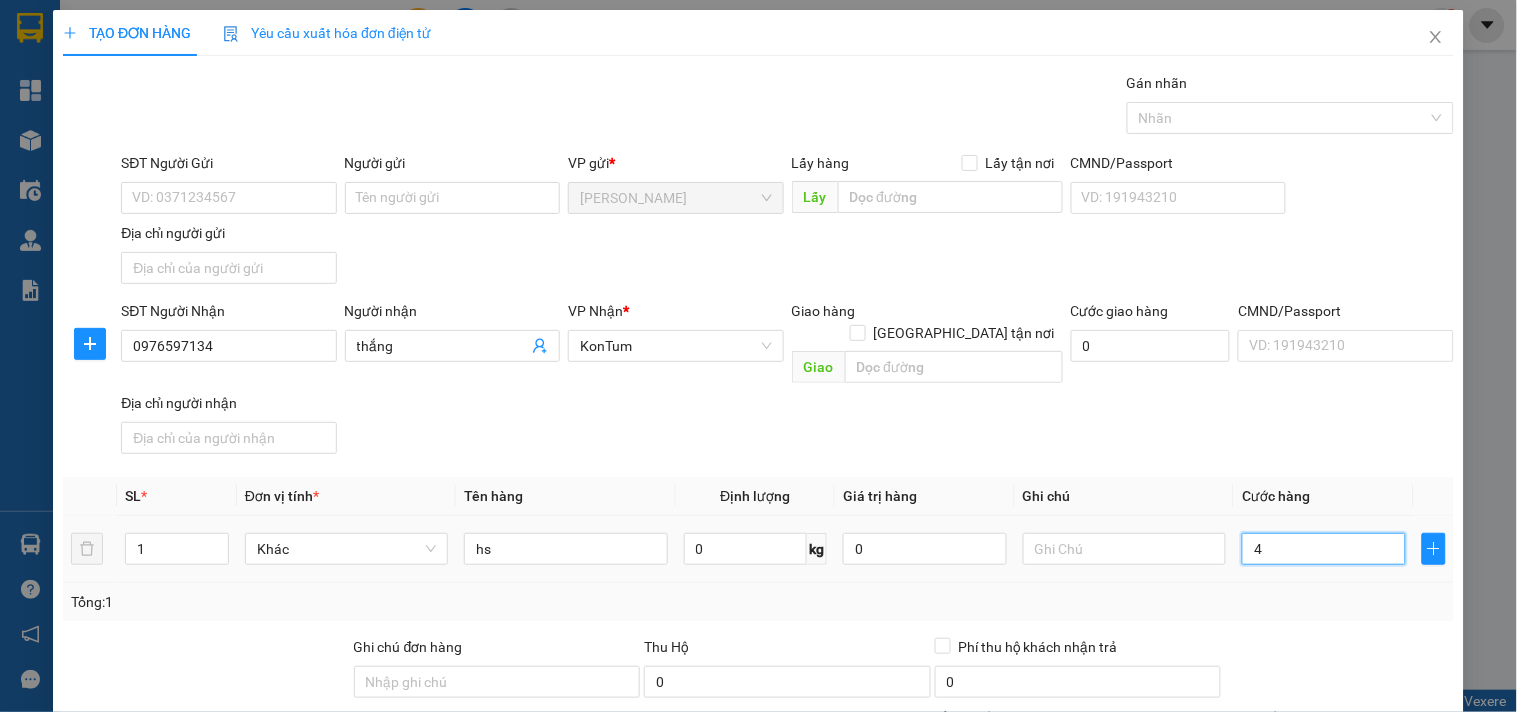 type on "40" 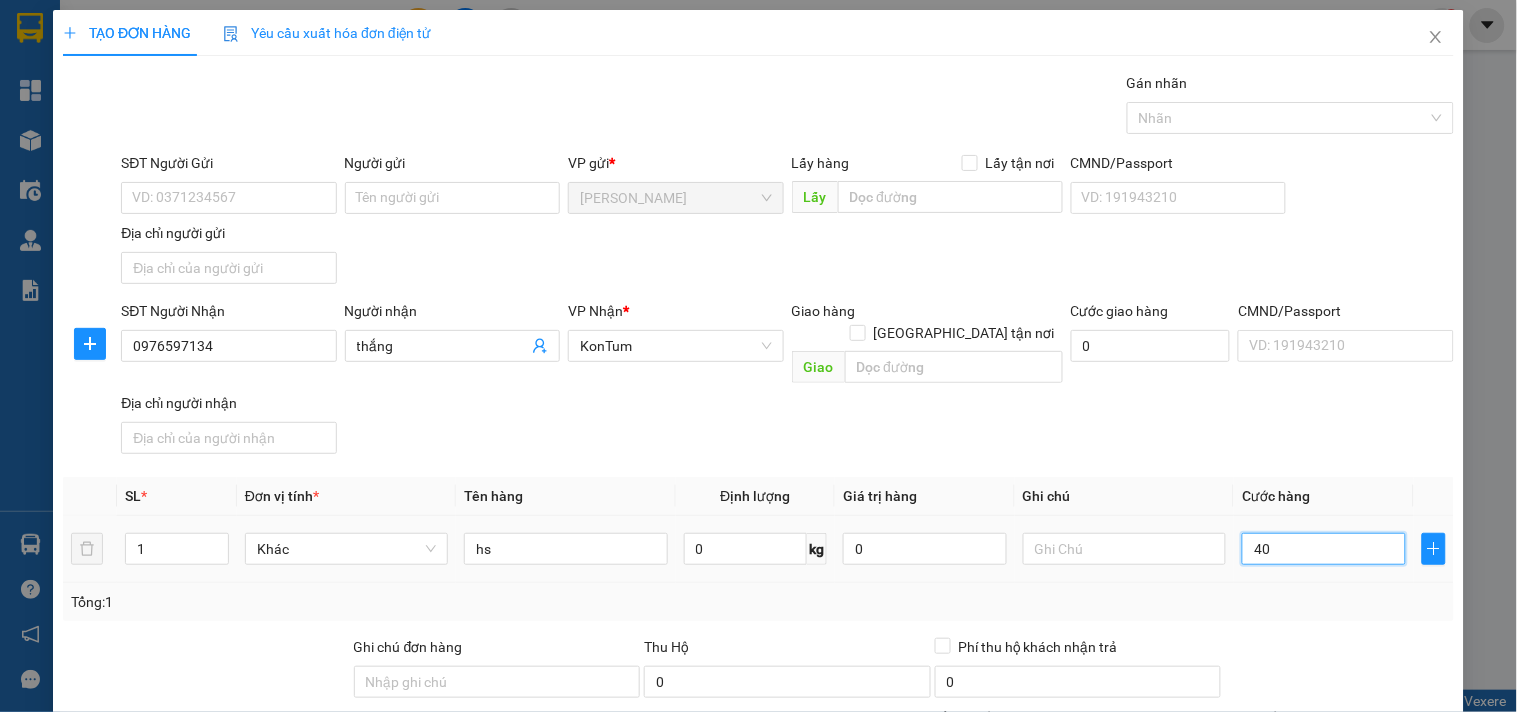 type on "40" 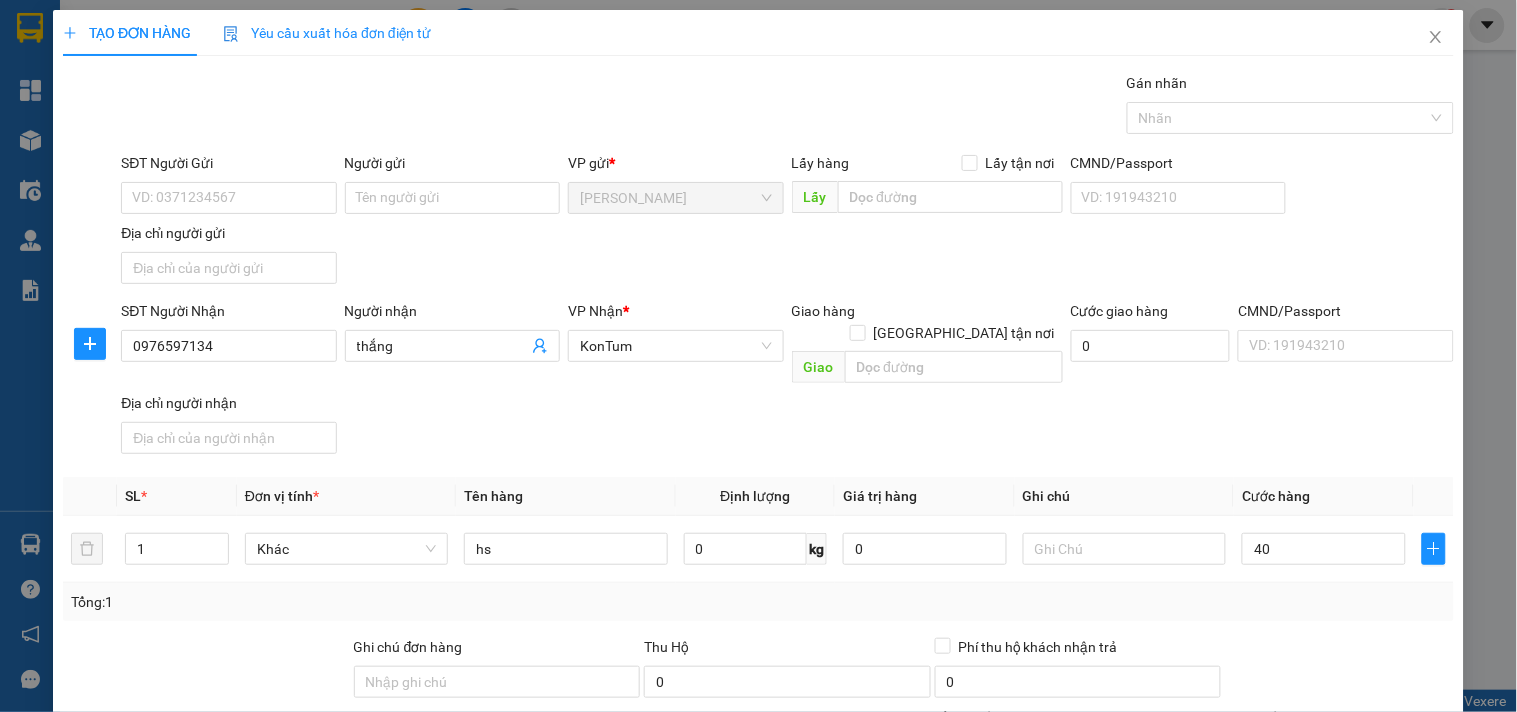 type on "40.000" 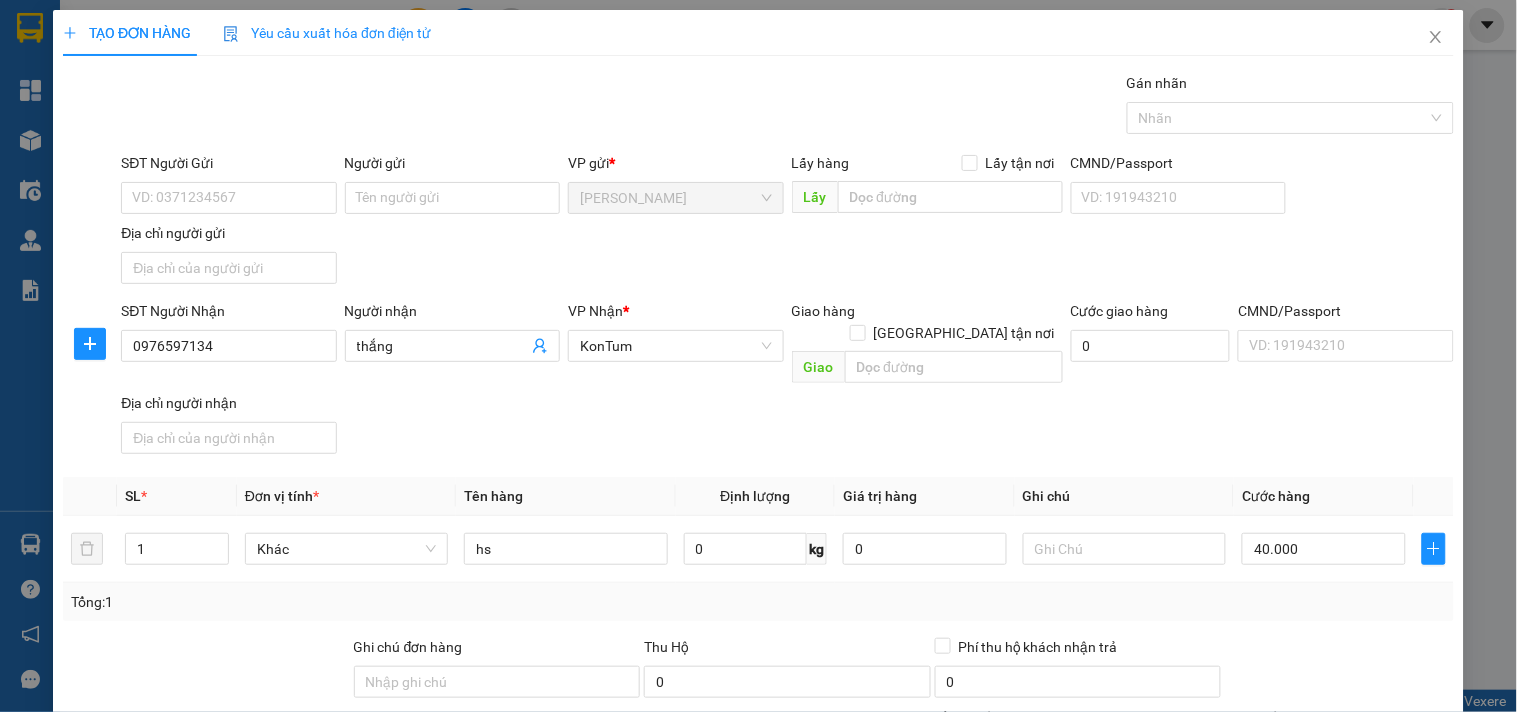 click on "Transit Pickup Surcharge Ids Transit Deliver Surcharge Ids Transit Deliver Surcharge Transit Deliver Surcharge Gán nhãn   Nhãn SĐT Người Gửi VD: 0371234567 Người gửi Tên người gửi VP gửi  * Phổ Quang Lấy hàng Lấy tận nơi Lấy CMND/Passport VD: 191943210 Địa chỉ người gửi SĐT Người Nhận 0976597134 Người nhận thắng VP Nhận  * KonTum Giao hàng Giao tận nơi Giao Cước giao hàng 0 CMND/Passport VD: 191943210 Địa chỉ người nhận SL  * Đơn vị tính  * Tên hàng  Định lượng Giá trị hàng Ghi chú Cước hàng                   1 Khác hs 0 kg 0 40.000 Tổng:  1 Ghi chú đơn hàng Thu Hộ 0 Phí thu hộ khách nhận trả 0 Tổng cước 40.000 Hình thức thanh toán Chọn HT Thanh Toán Số tiền thu trước 0 Chưa thanh toán 40.000 Chọn HT Thanh Toán Lưu nháp Xóa Thông tin Lưu Lưu và In" at bounding box center (758, 467) 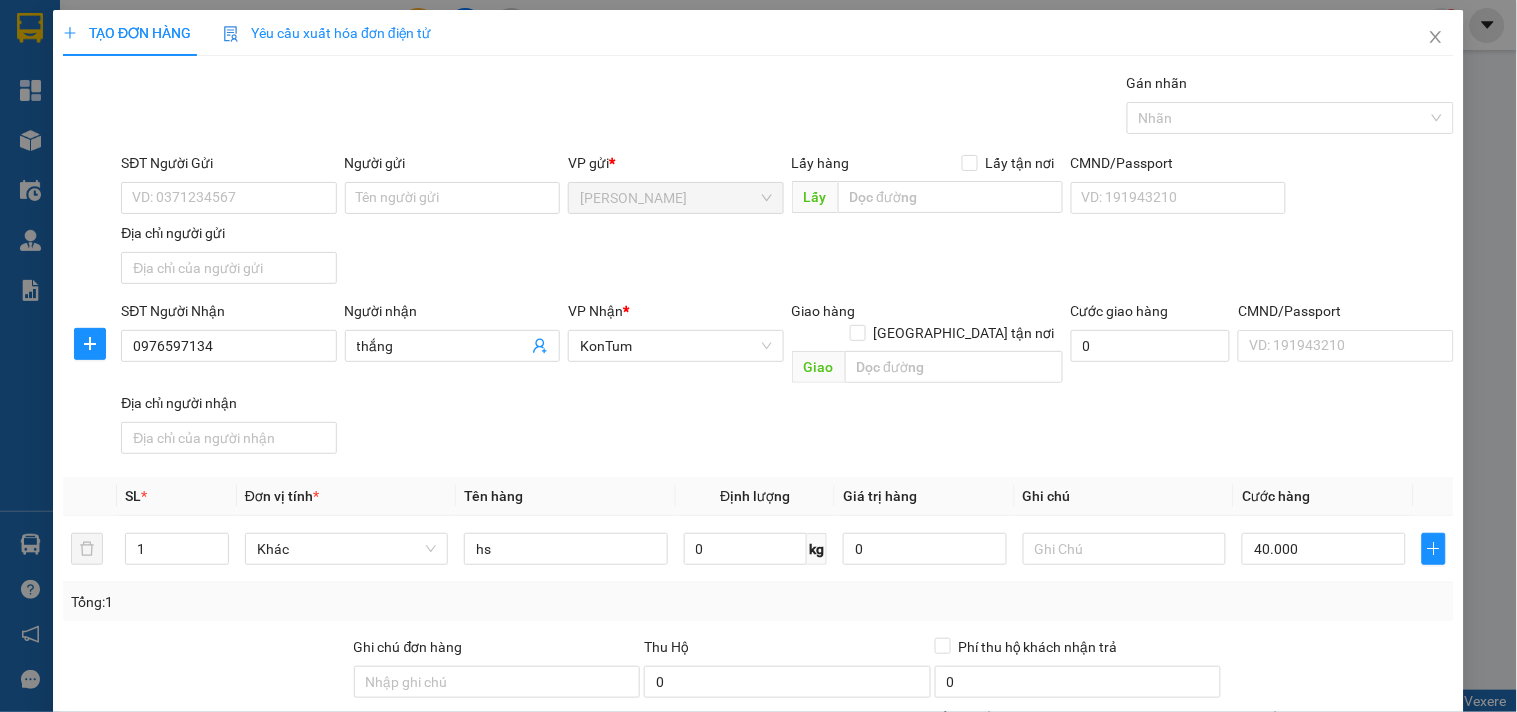 scroll, scrollTop: 167, scrollLeft: 0, axis: vertical 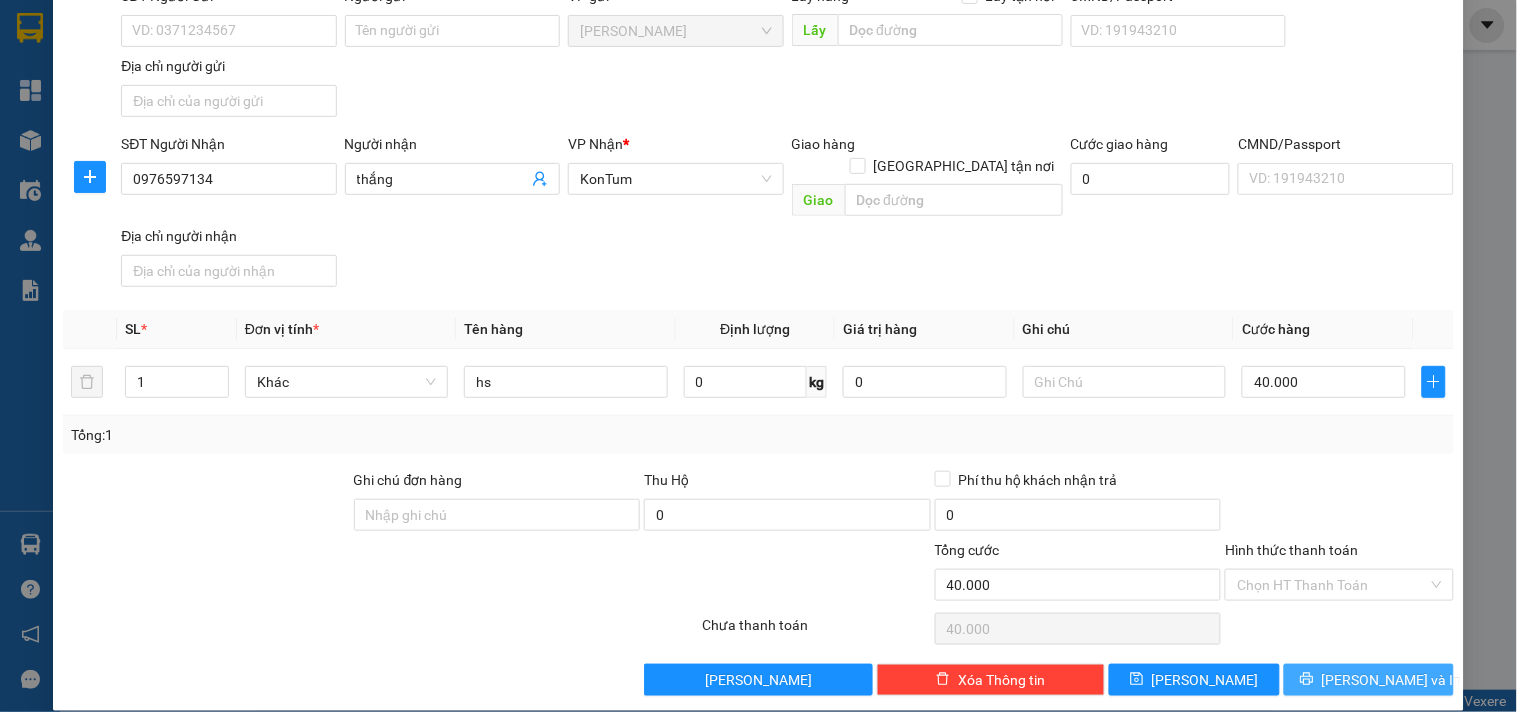 click on "[PERSON_NAME] và In" at bounding box center (1392, 680) 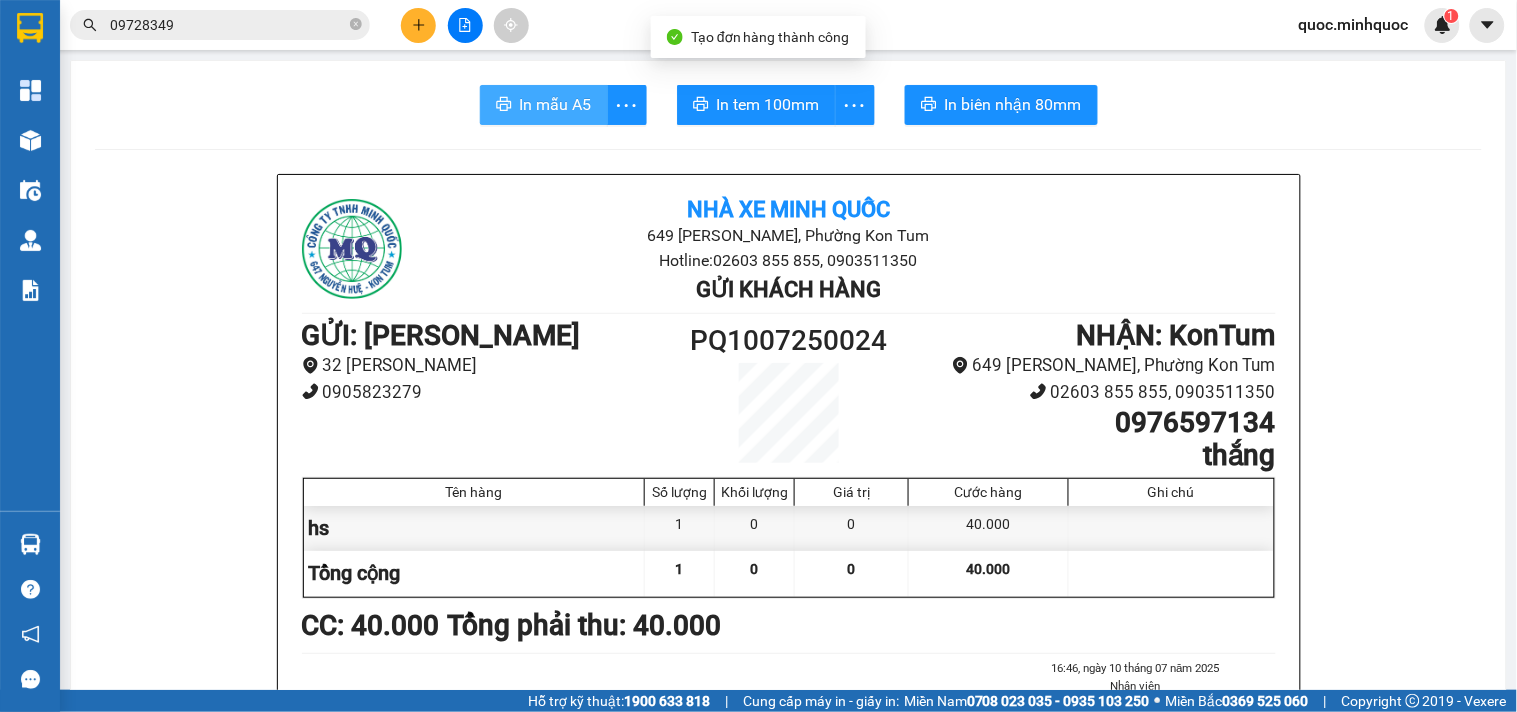 click on "In mẫu A5" at bounding box center [556, 104] 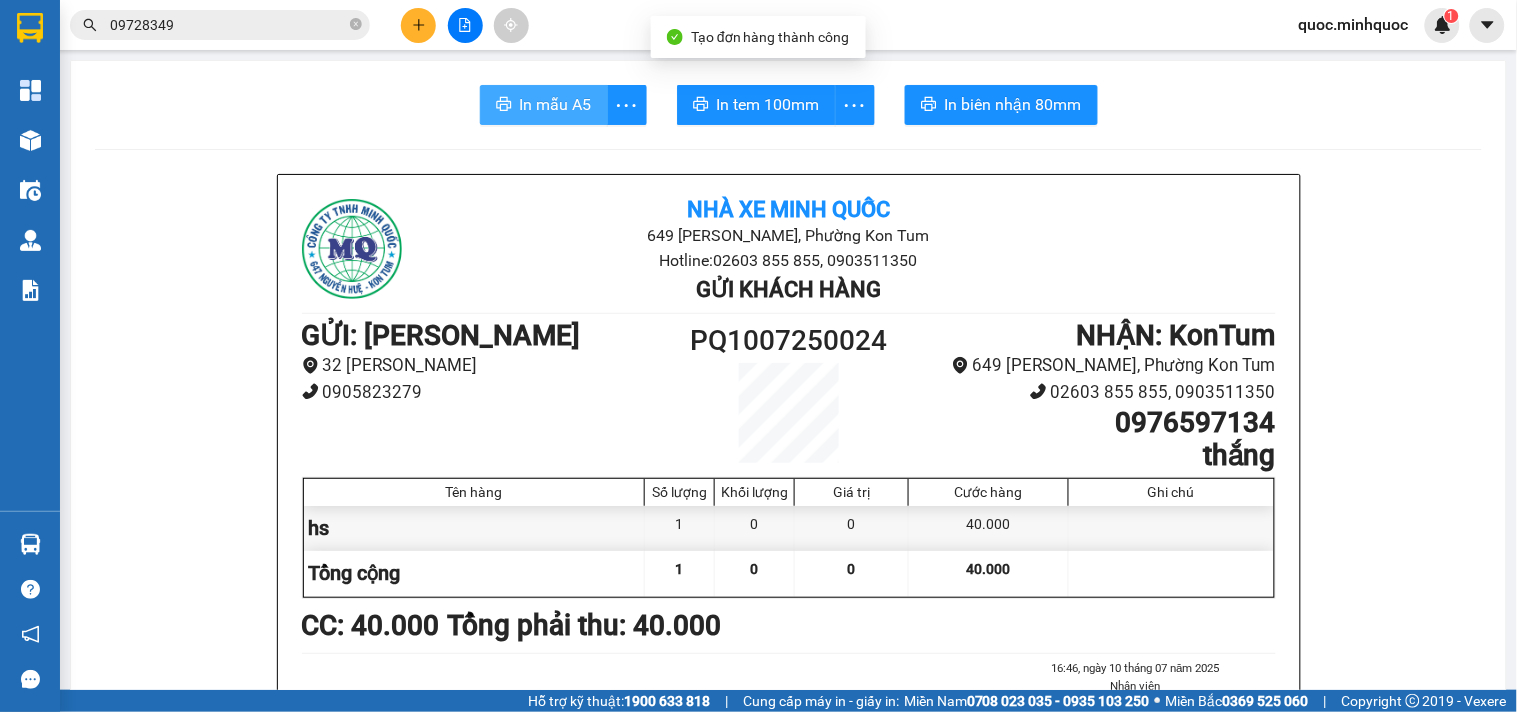 scroll, scrollTop: 0, scrollLeft: 0, axis: both 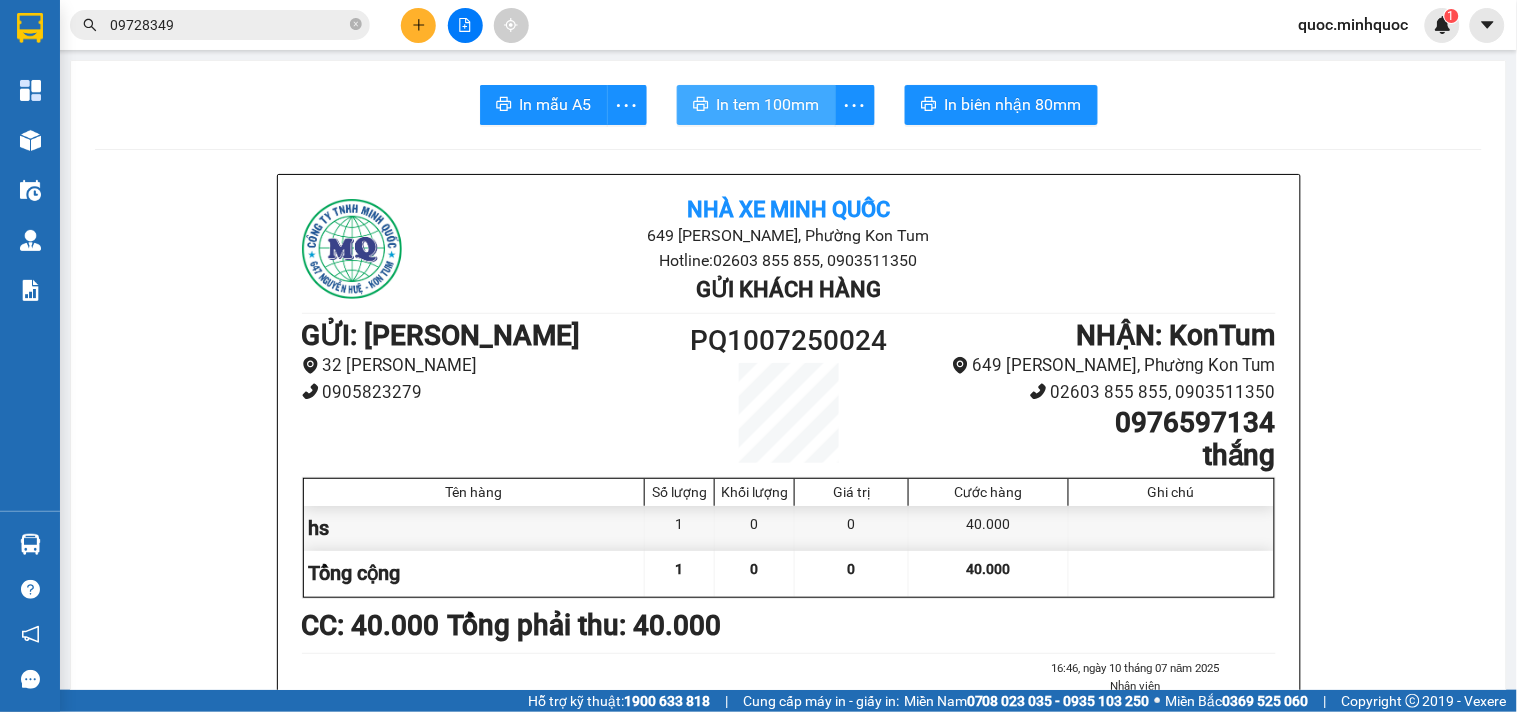 click on "In tem 100mm" at bounding box center [768, 104] 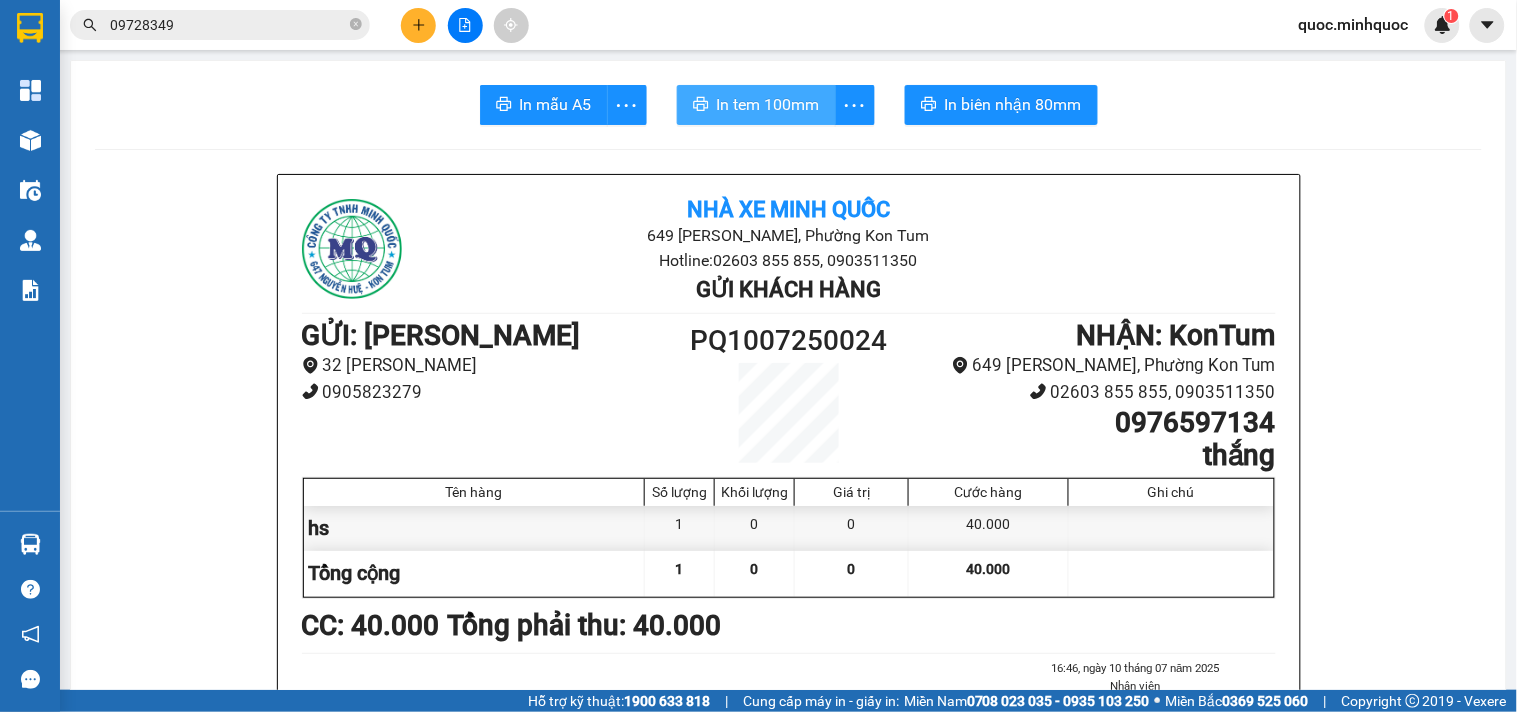 scroll, scrollTop: 0, scrollLeft: 0, axis: both 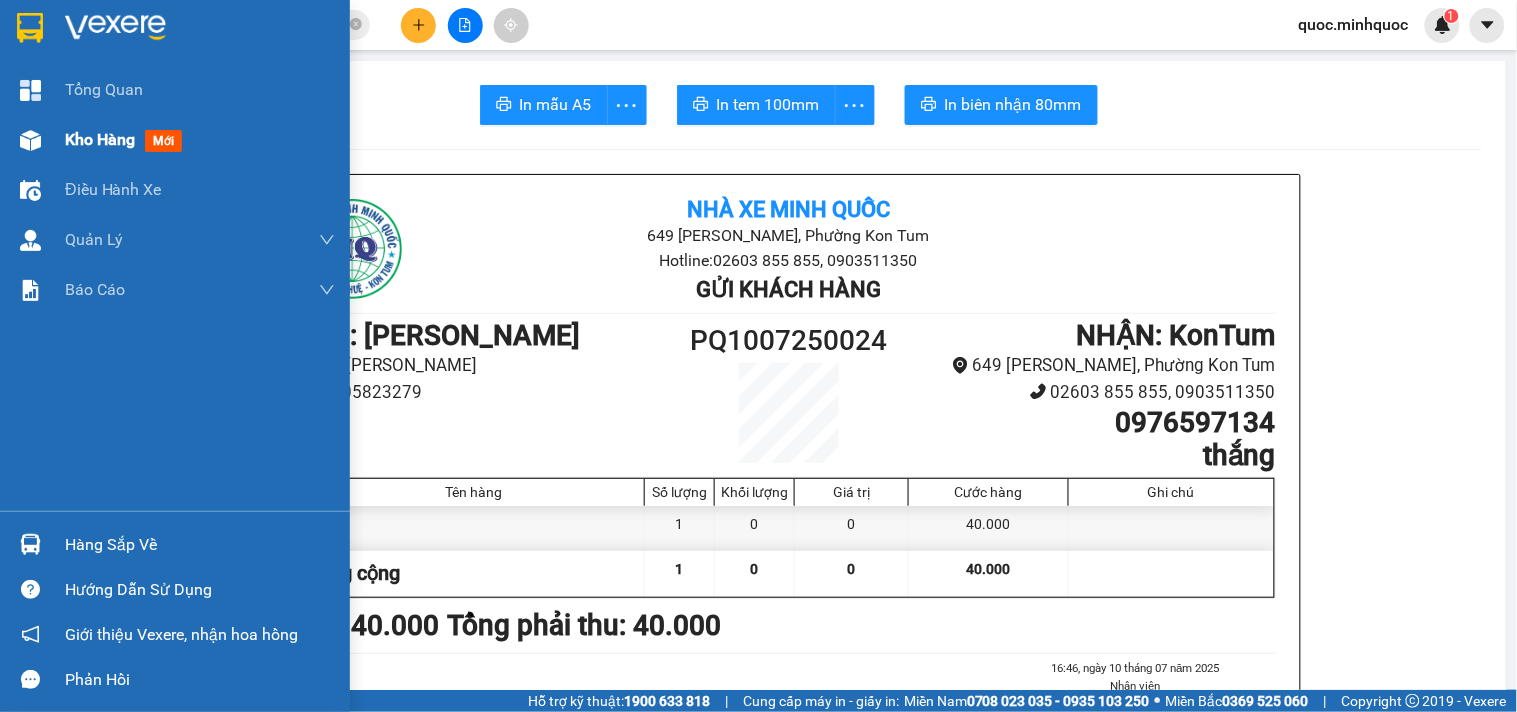 click on "Kho hàng" at bounding box center (100, 139) 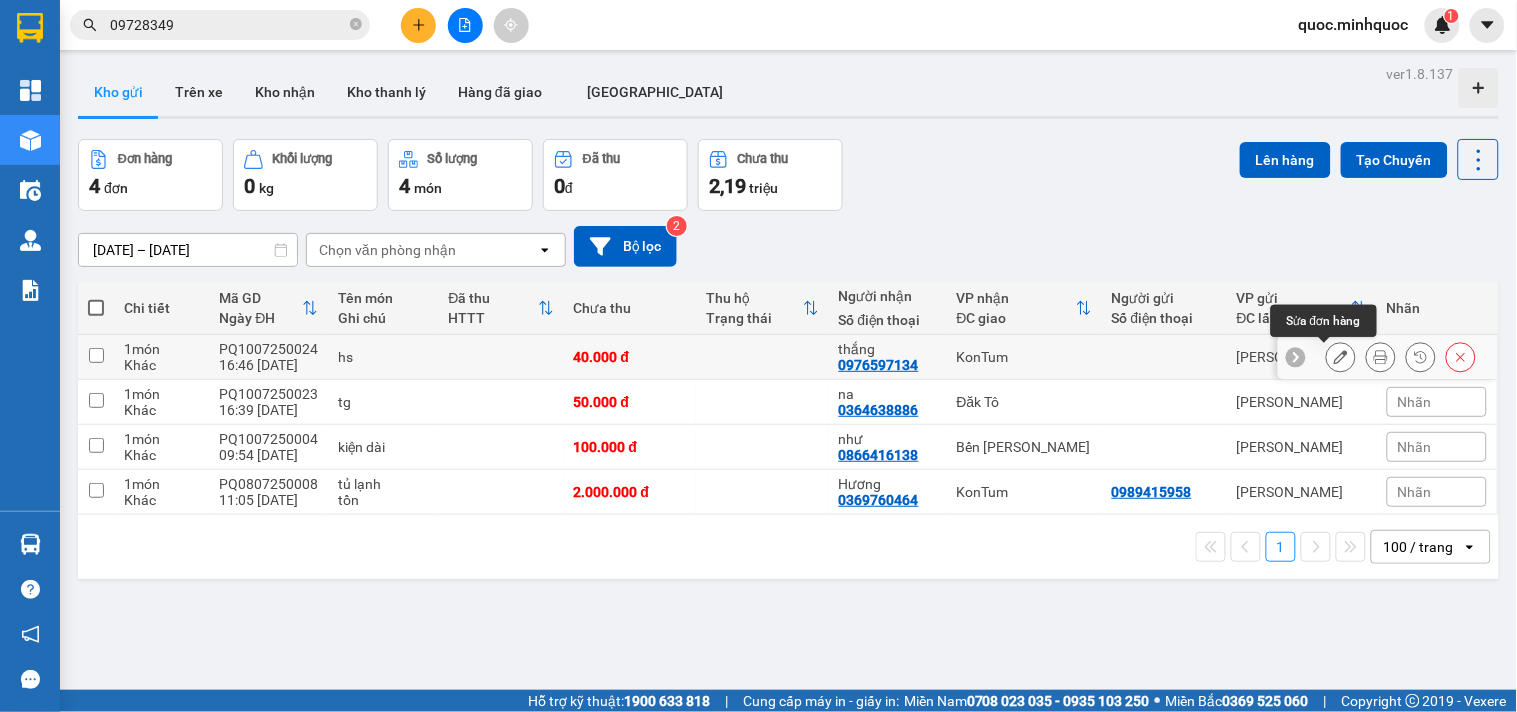 click at bounding box center (1341, 357) 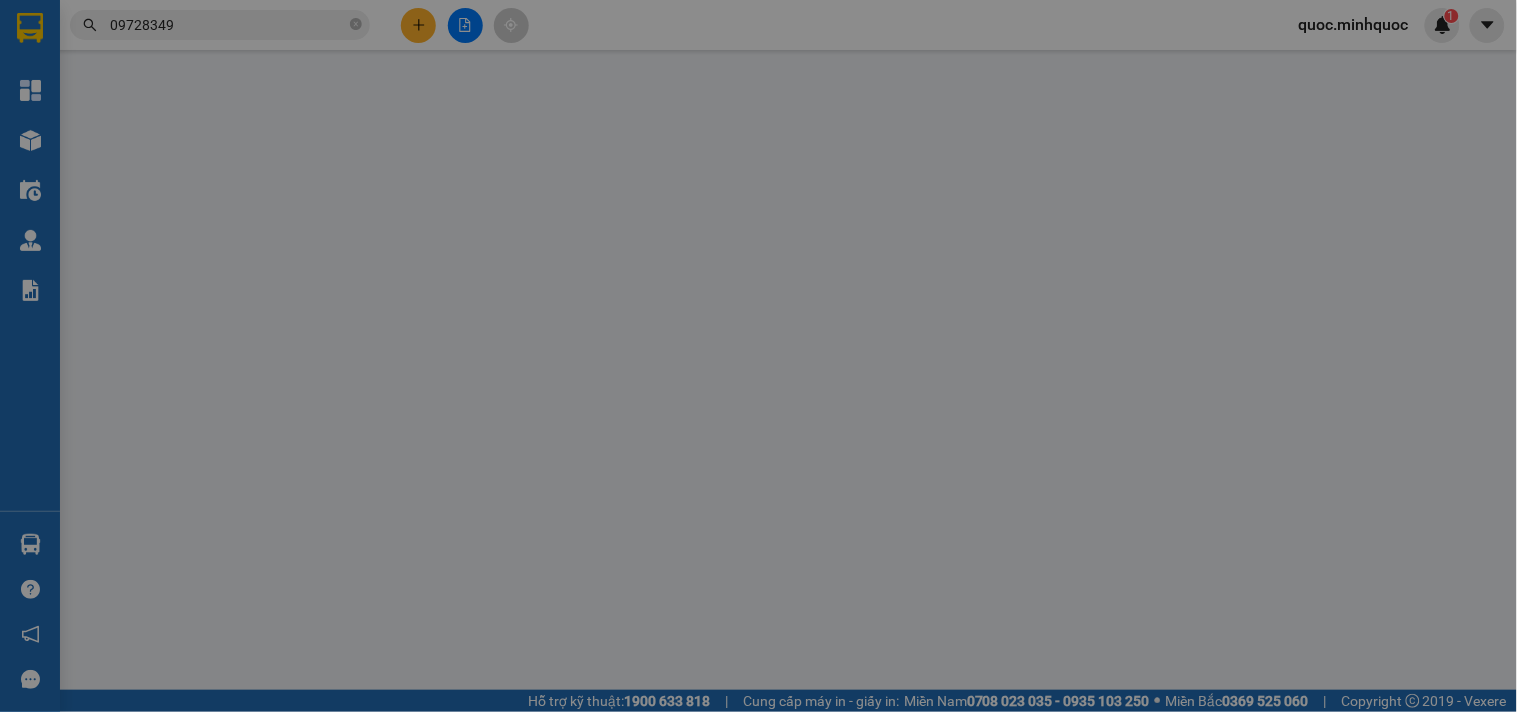 type on "0976597134" 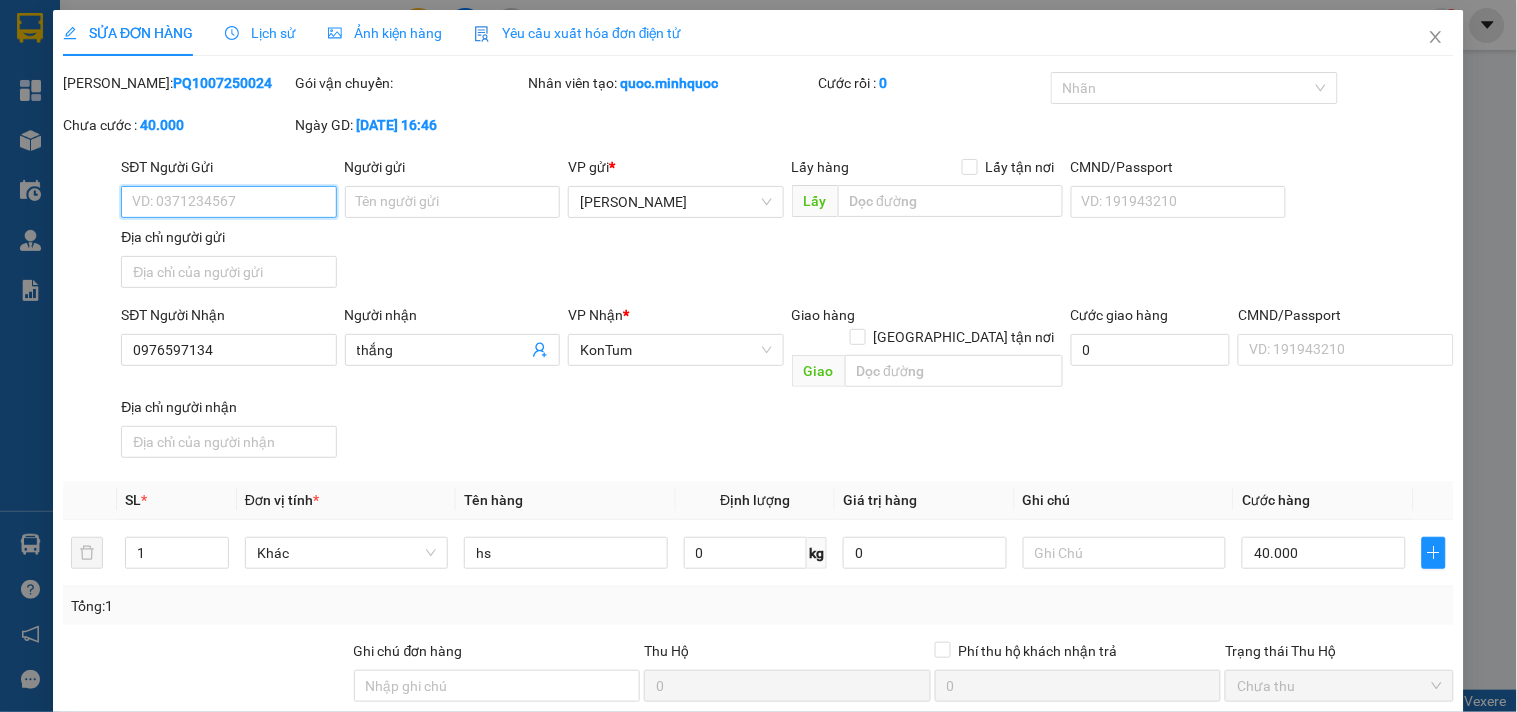 scroll, scrollTop: 172, scrollLeft: 0, axis: vertical 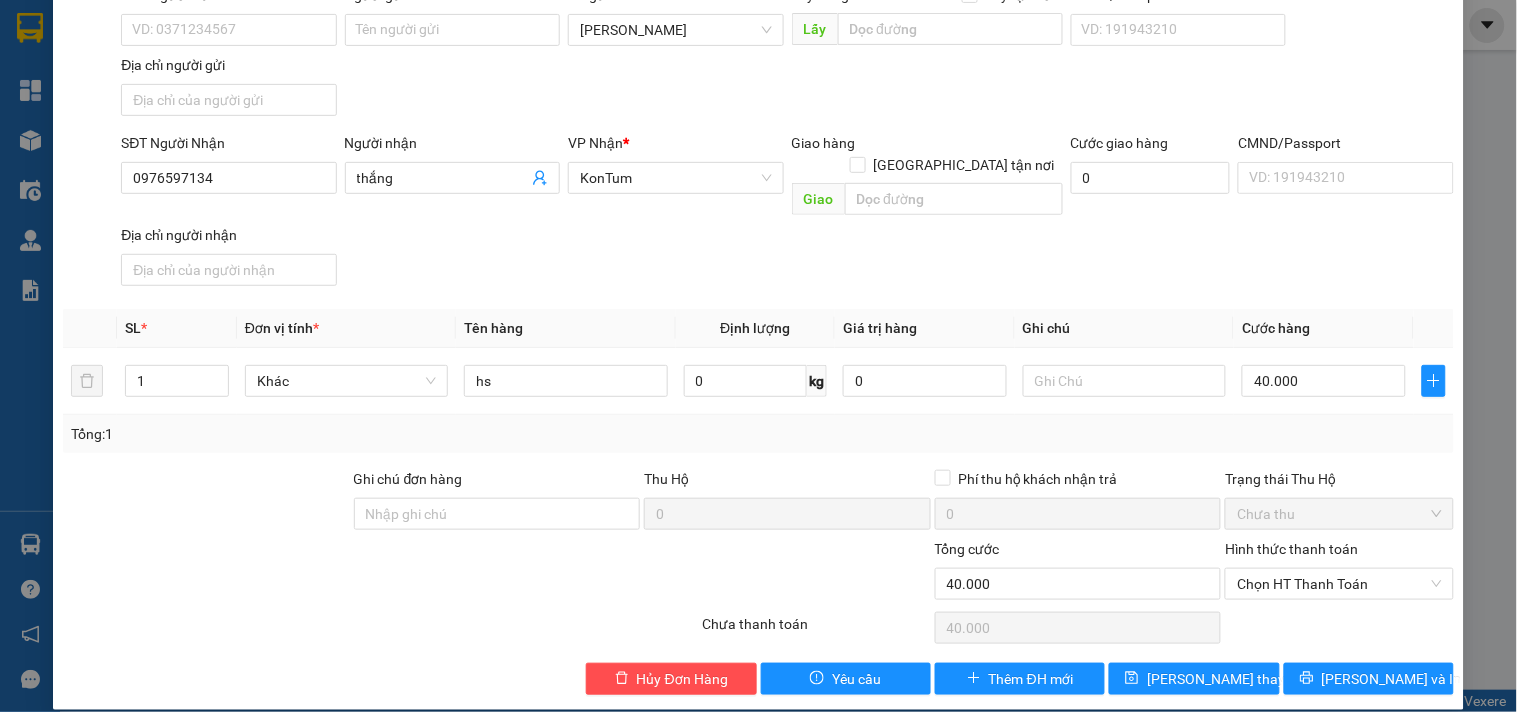 click on "Hình thức thanh toán Chọn HT Thanh Toán" at bounding box center (1339, 573) 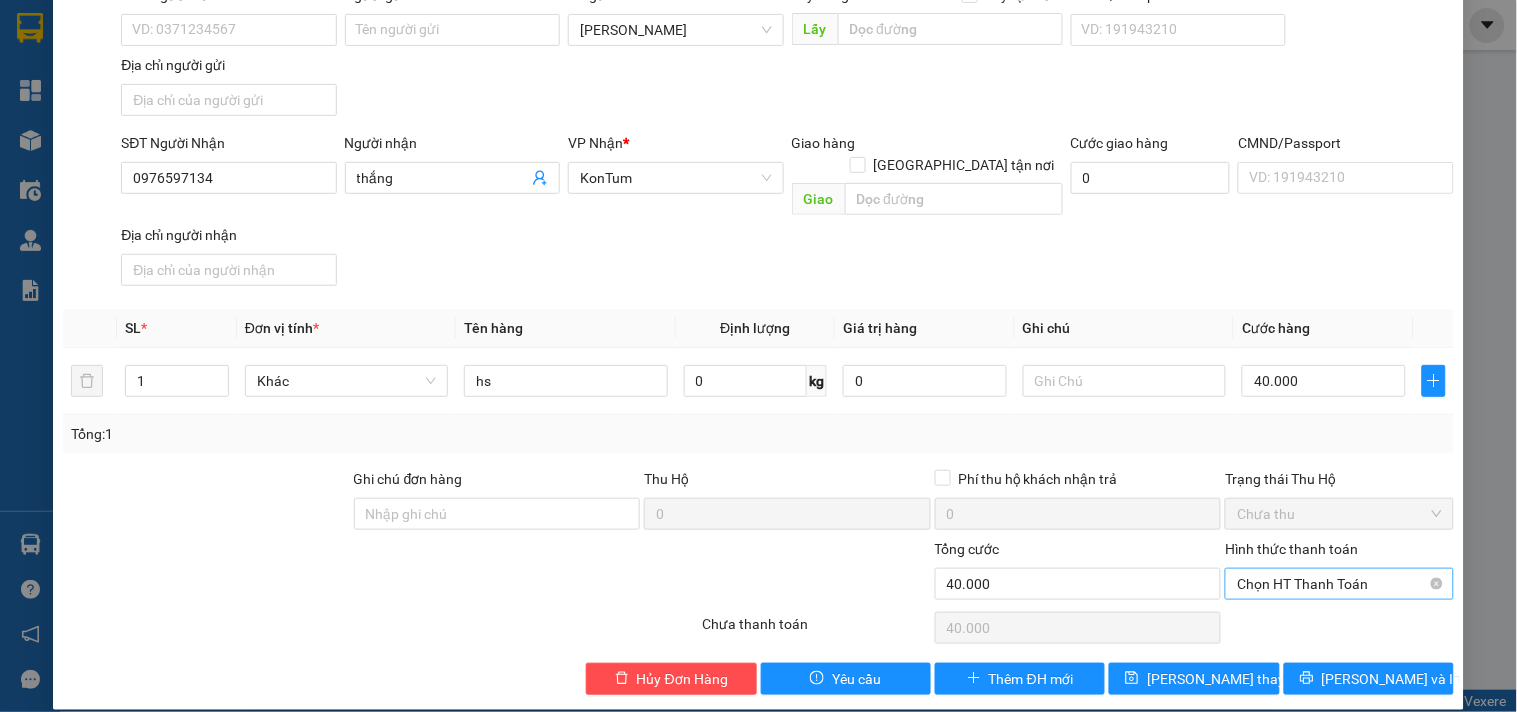 click on "Chọn HT Thanh Toán" at bounding box center (1339, 584) 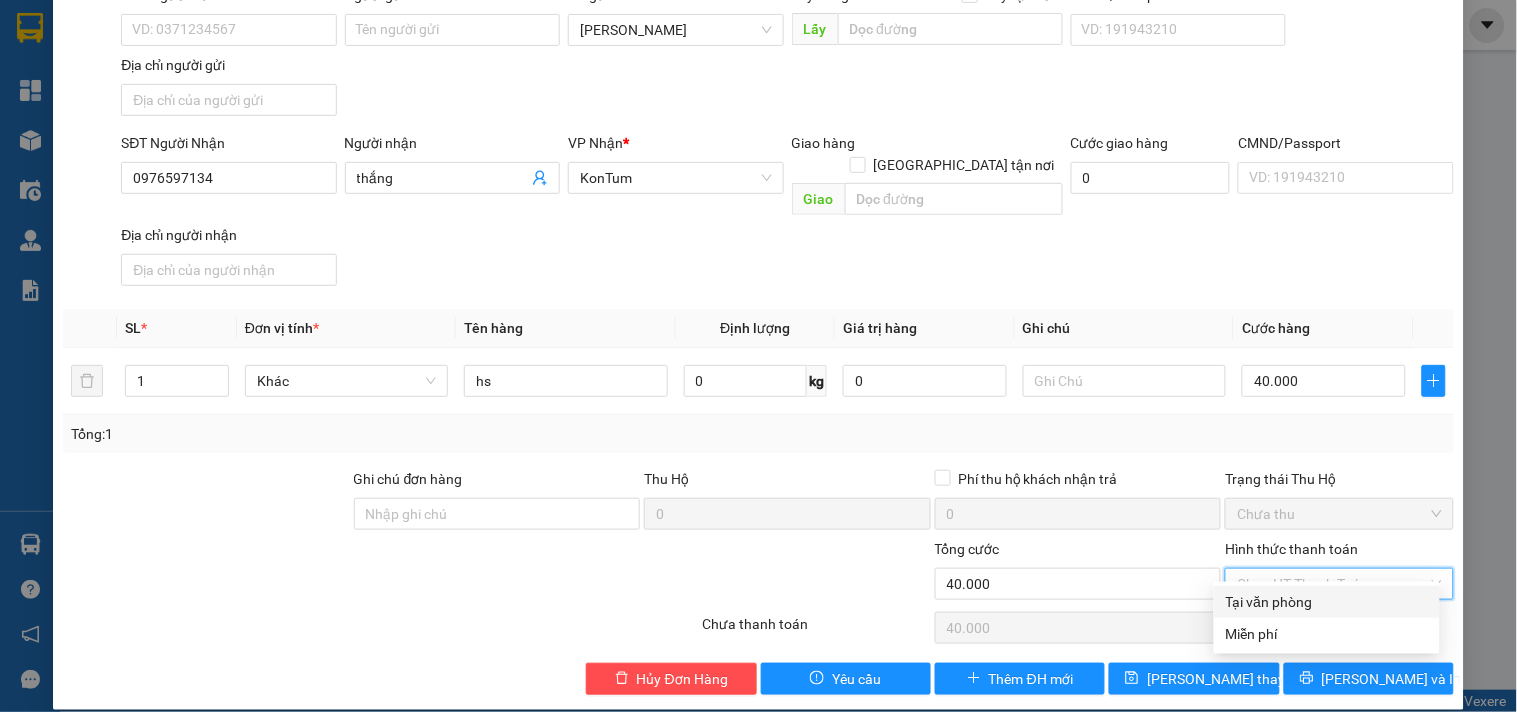 click on "Tại văn phòng" at bounding box center [1327, 602] 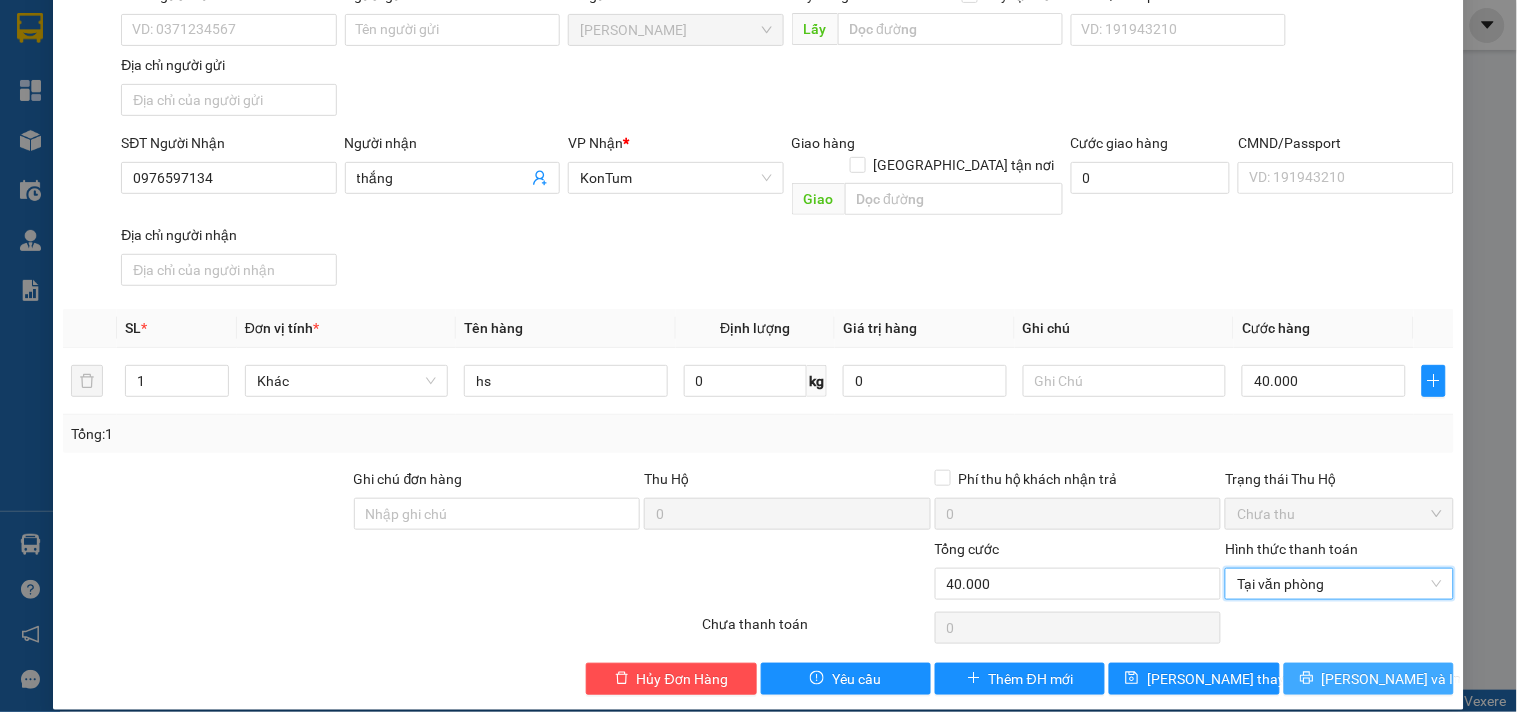 click on "[PERSON_NAME] và In" at bounding box center (1369, 679) 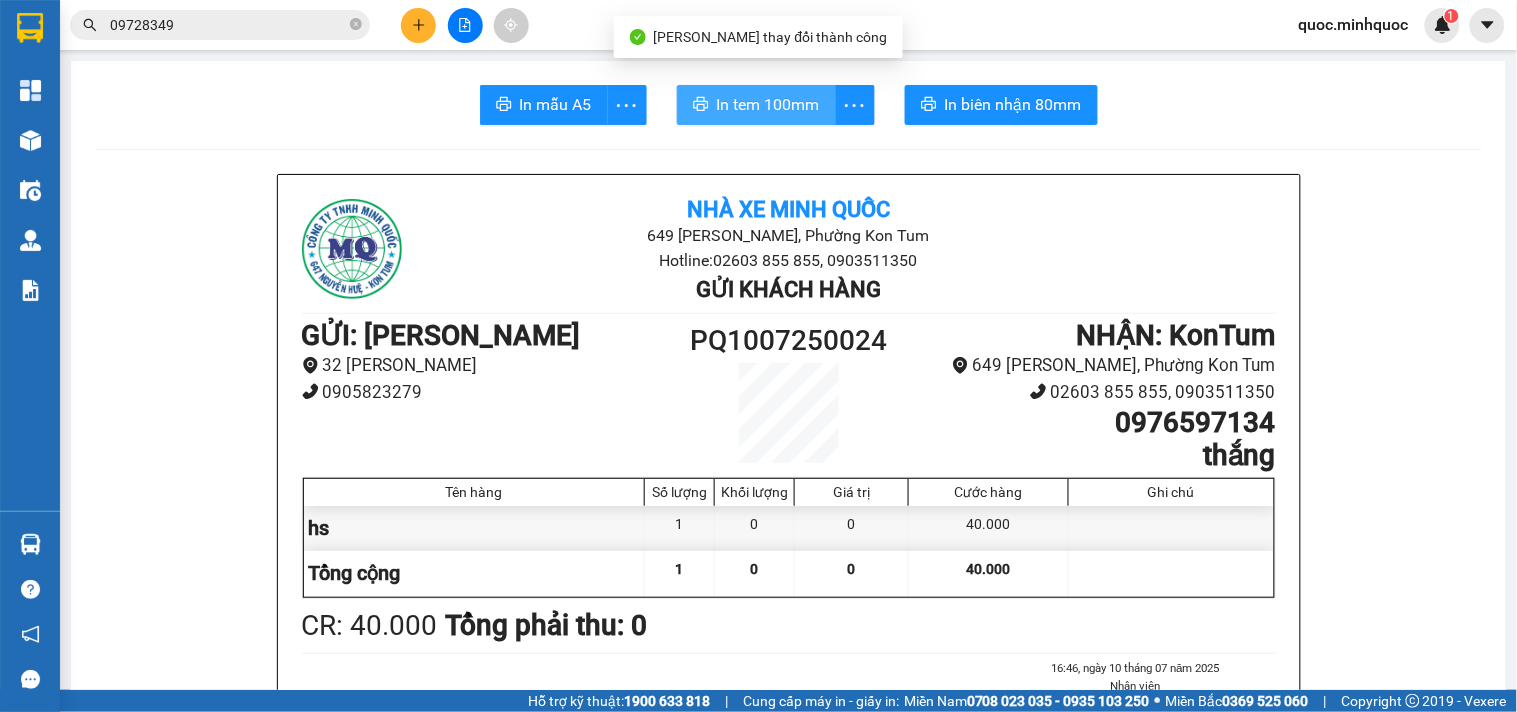 click on "In tem 100mm" at bounding box center [756, 105] 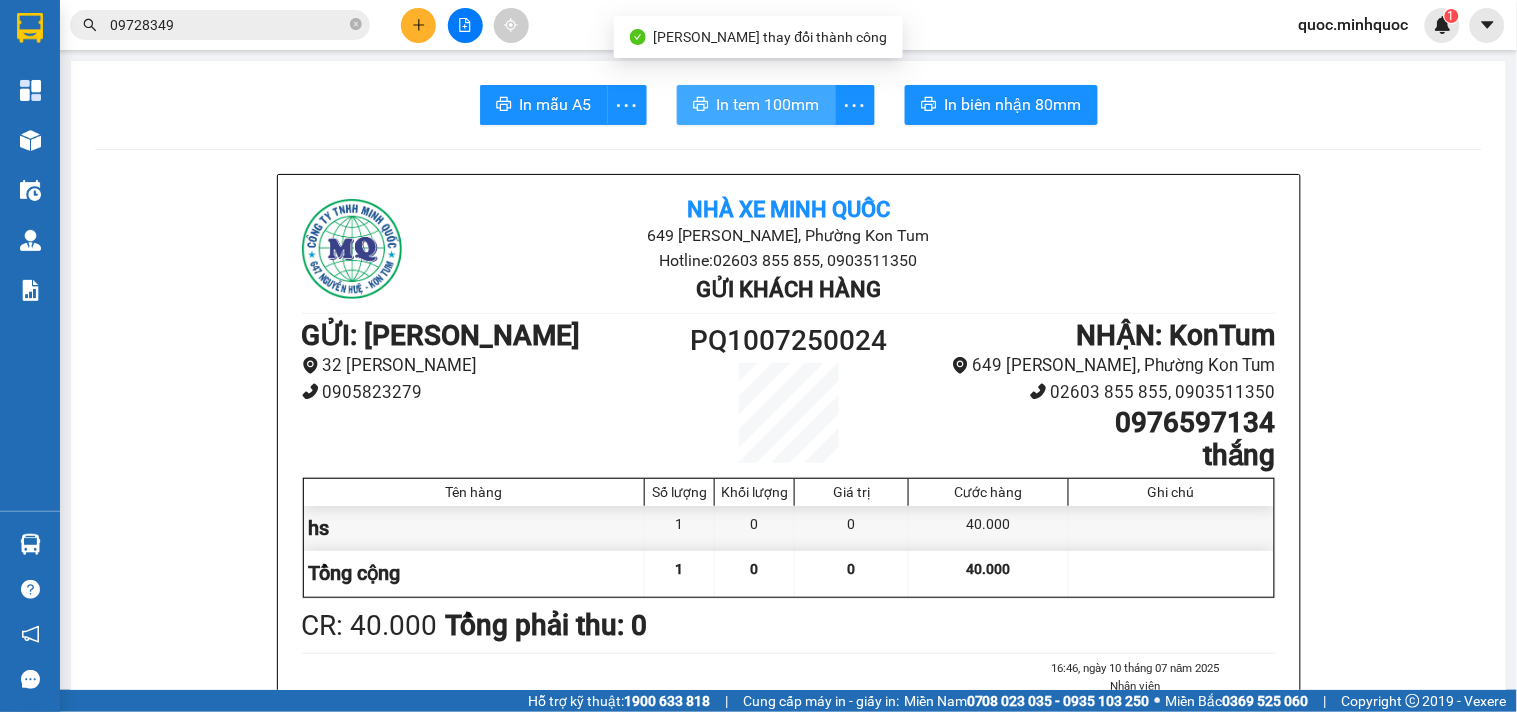 scroll, scrollTop: 0, scrollLeft: 0, axis: both 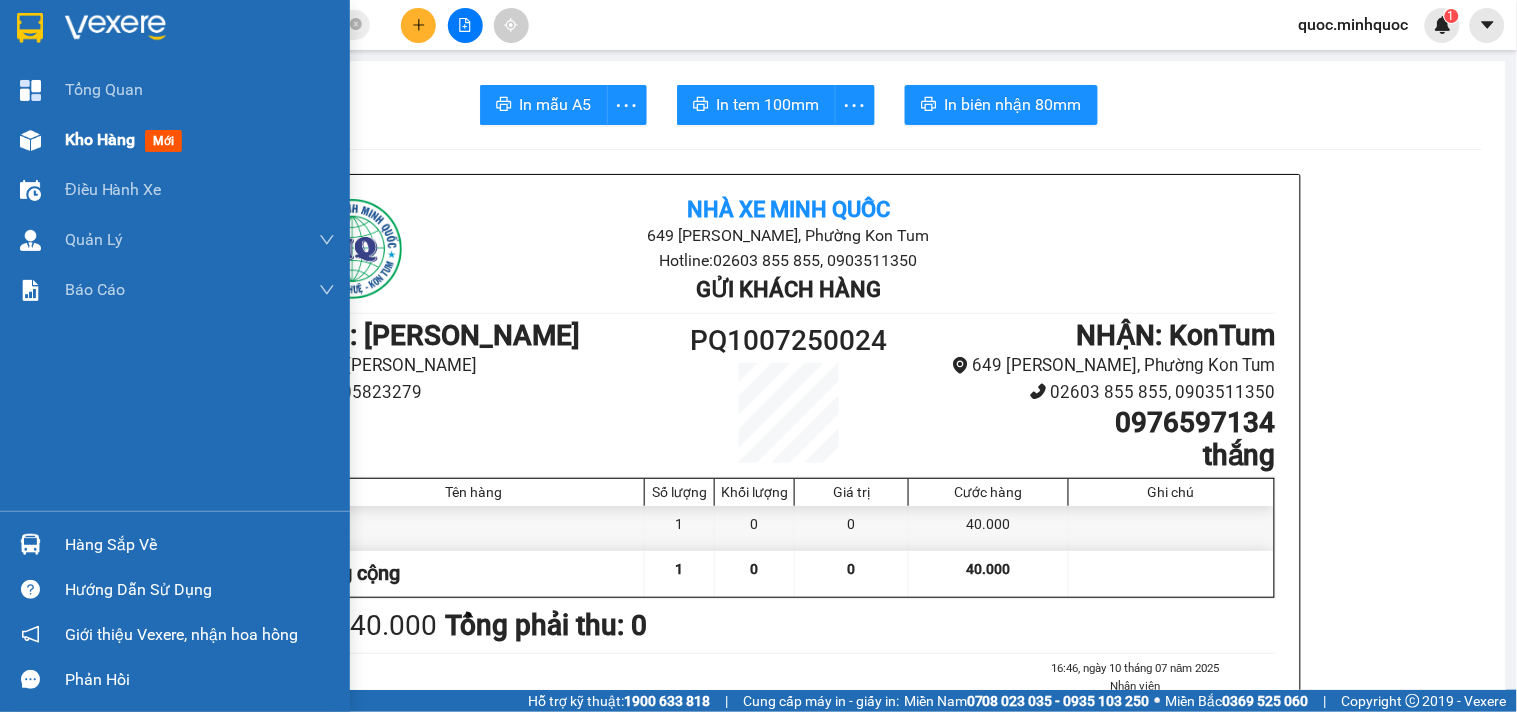 click on "Kho hàng" at bounding box center [100, 139] 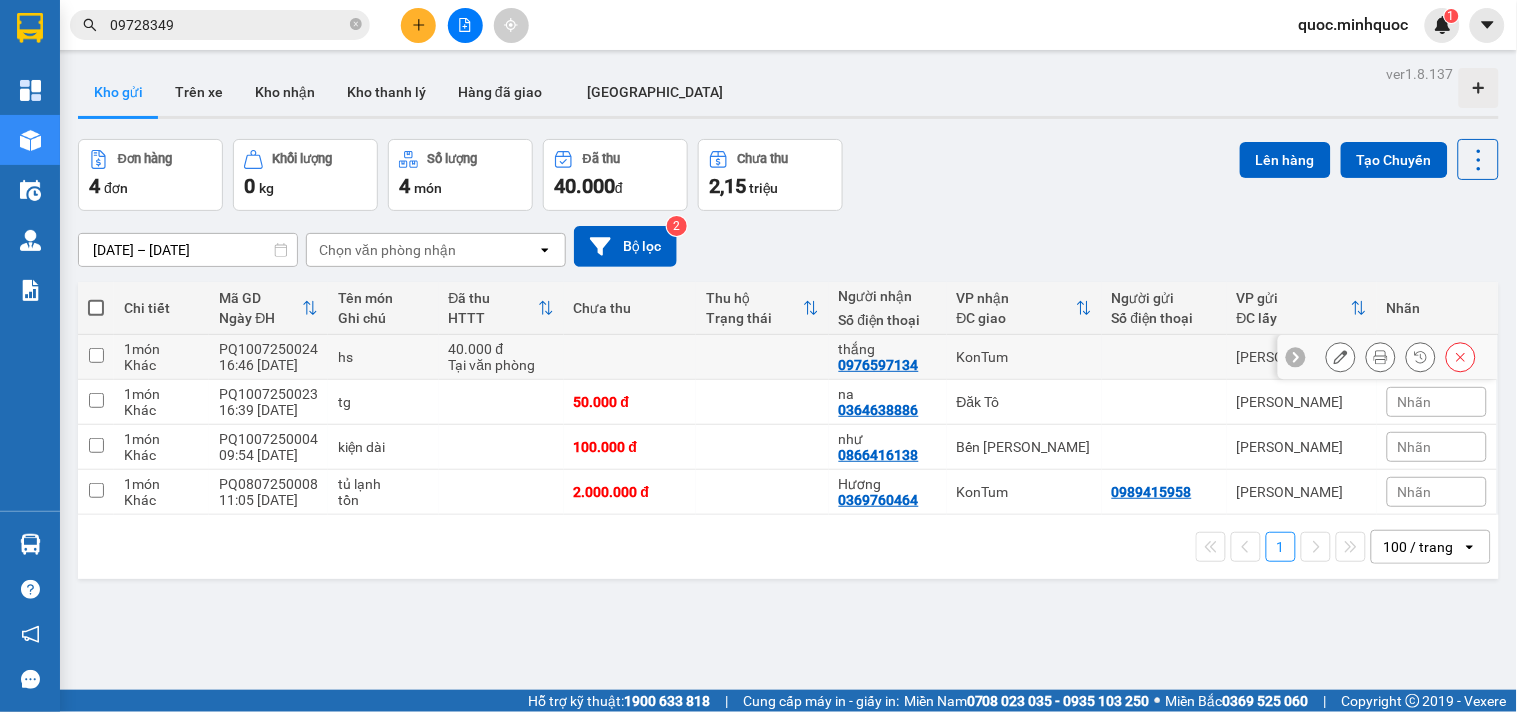 click at bounding box center (630, 357) 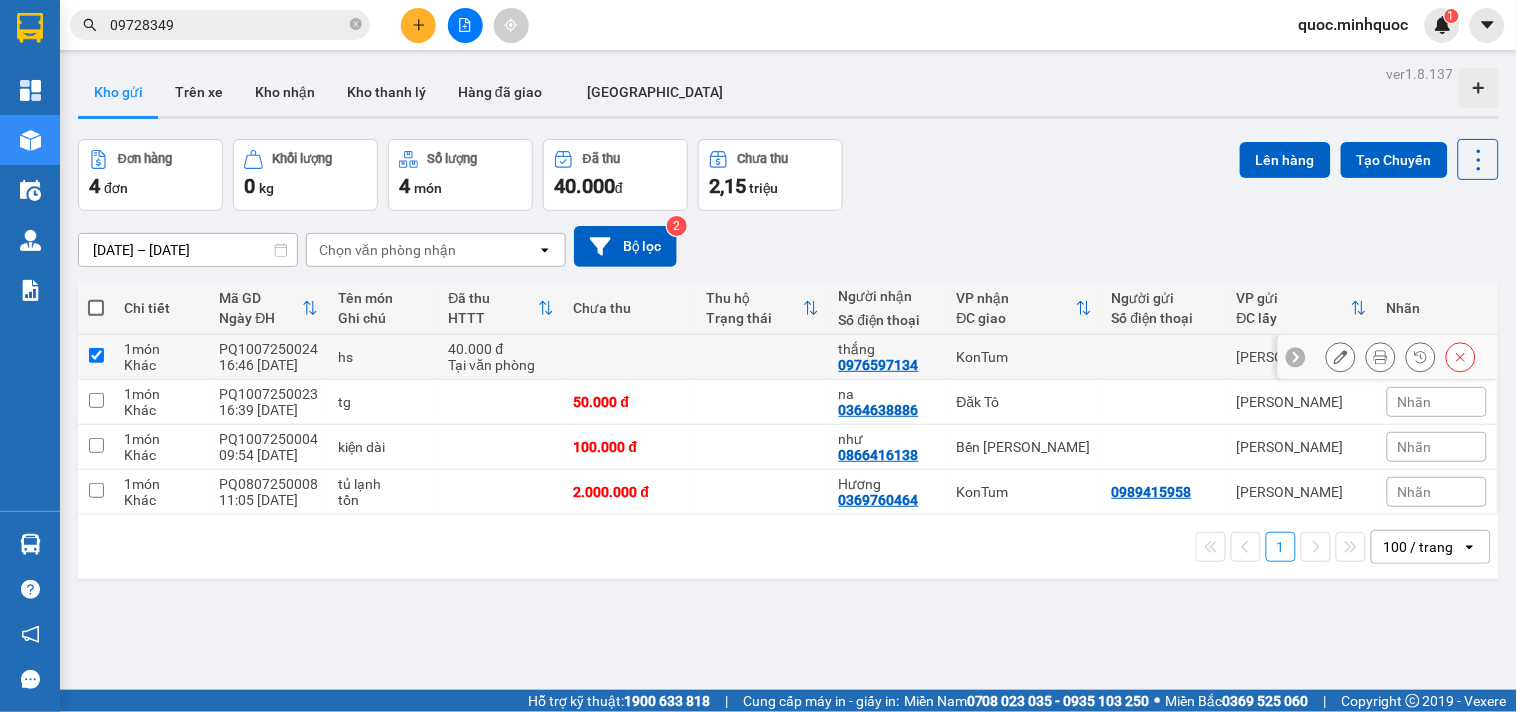 checkbox on "true" 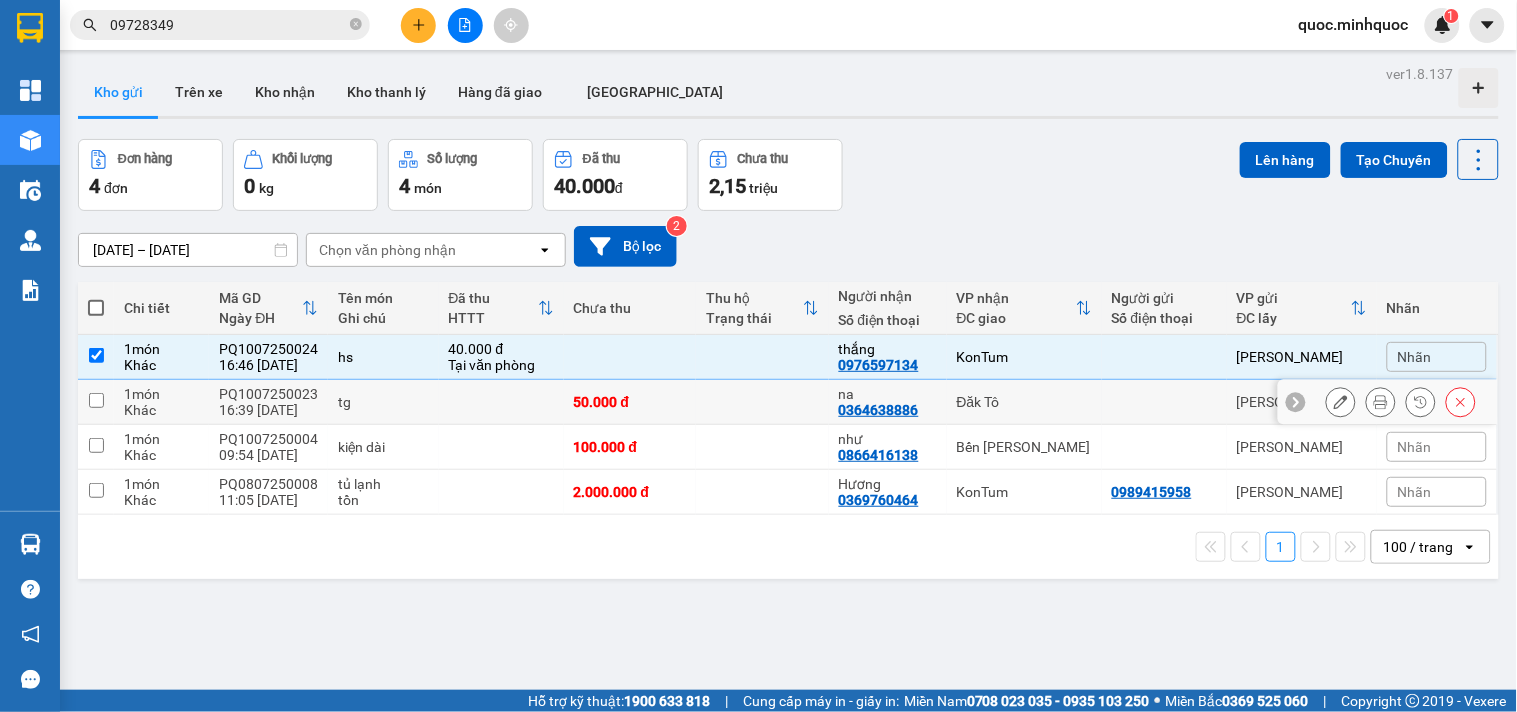 click on "50.000 đ" at bounding box center (630, 402) 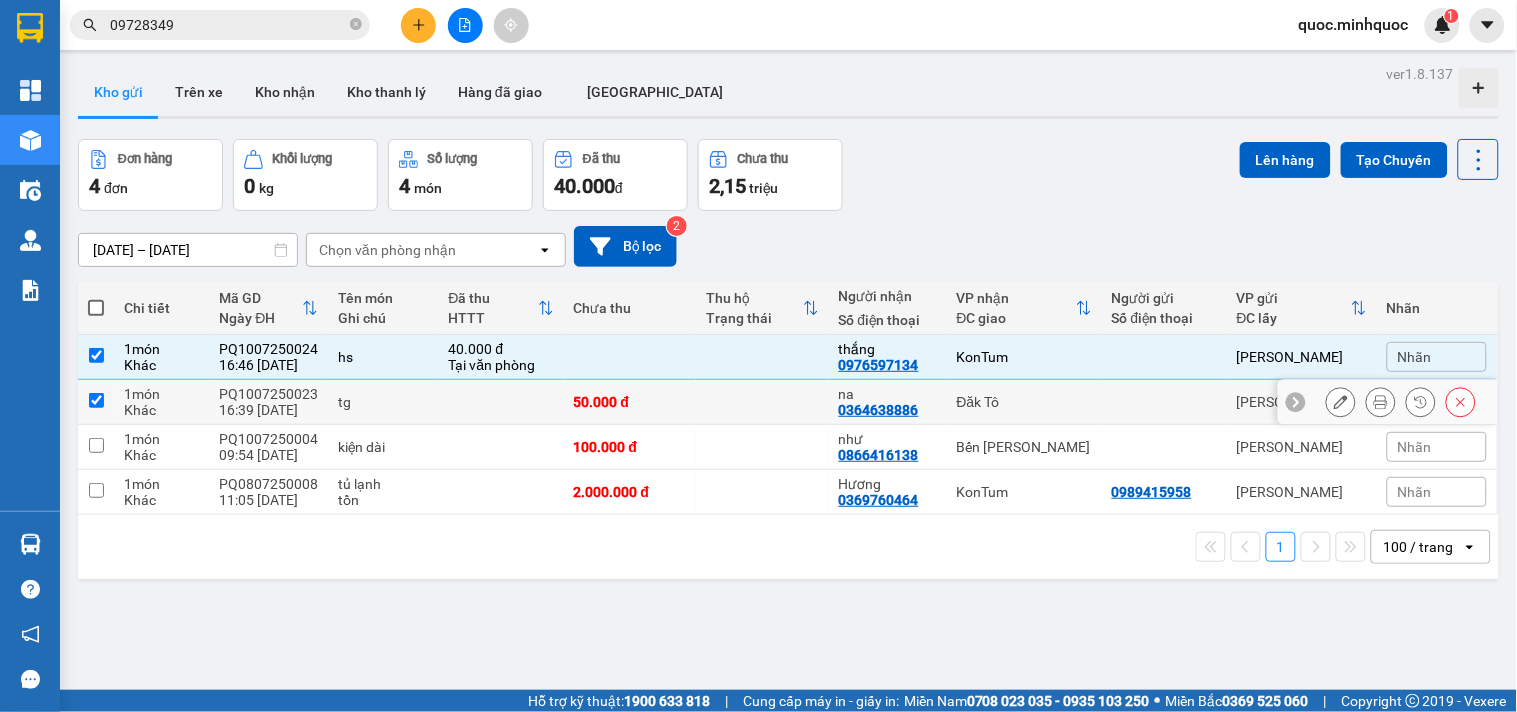checkbox on "true" 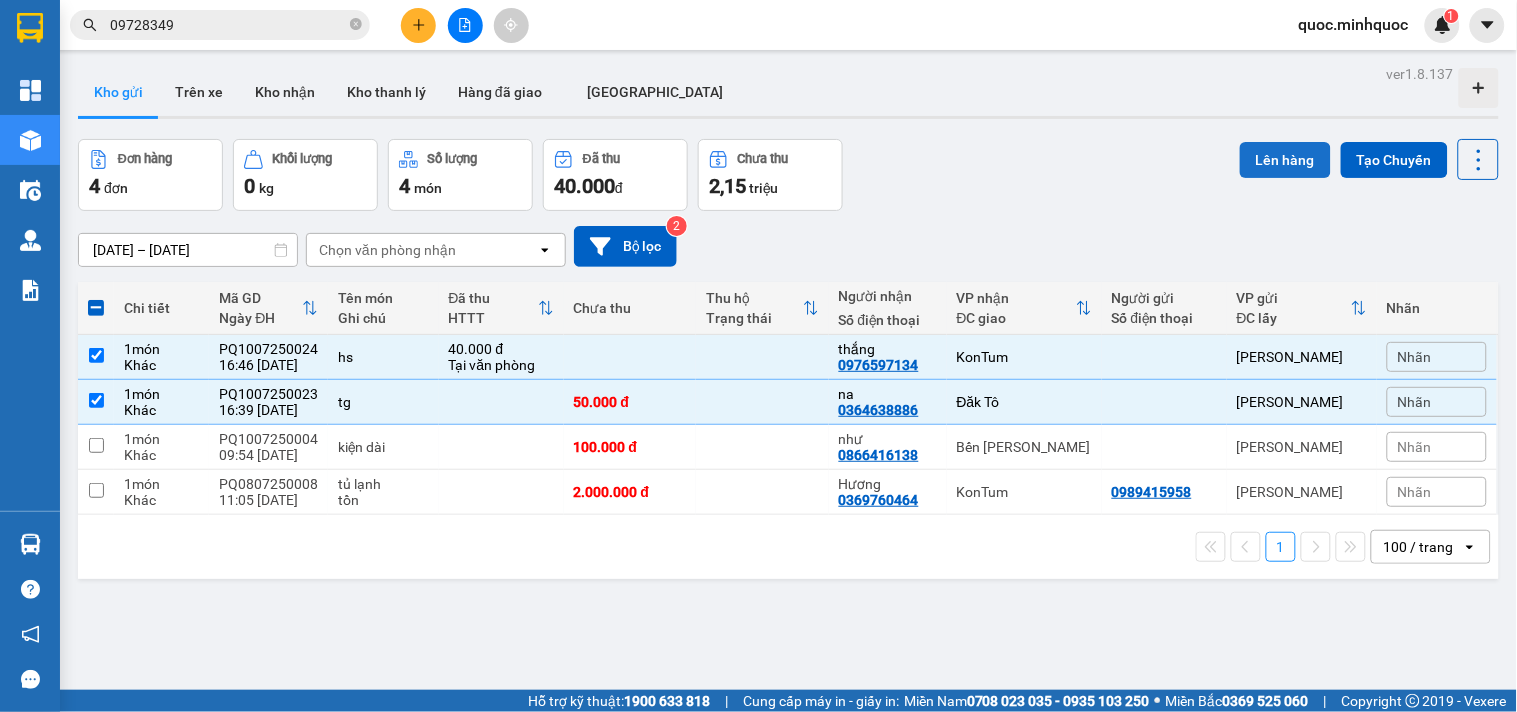 click on "Lên hàng" at bounding box center [1285, 160] 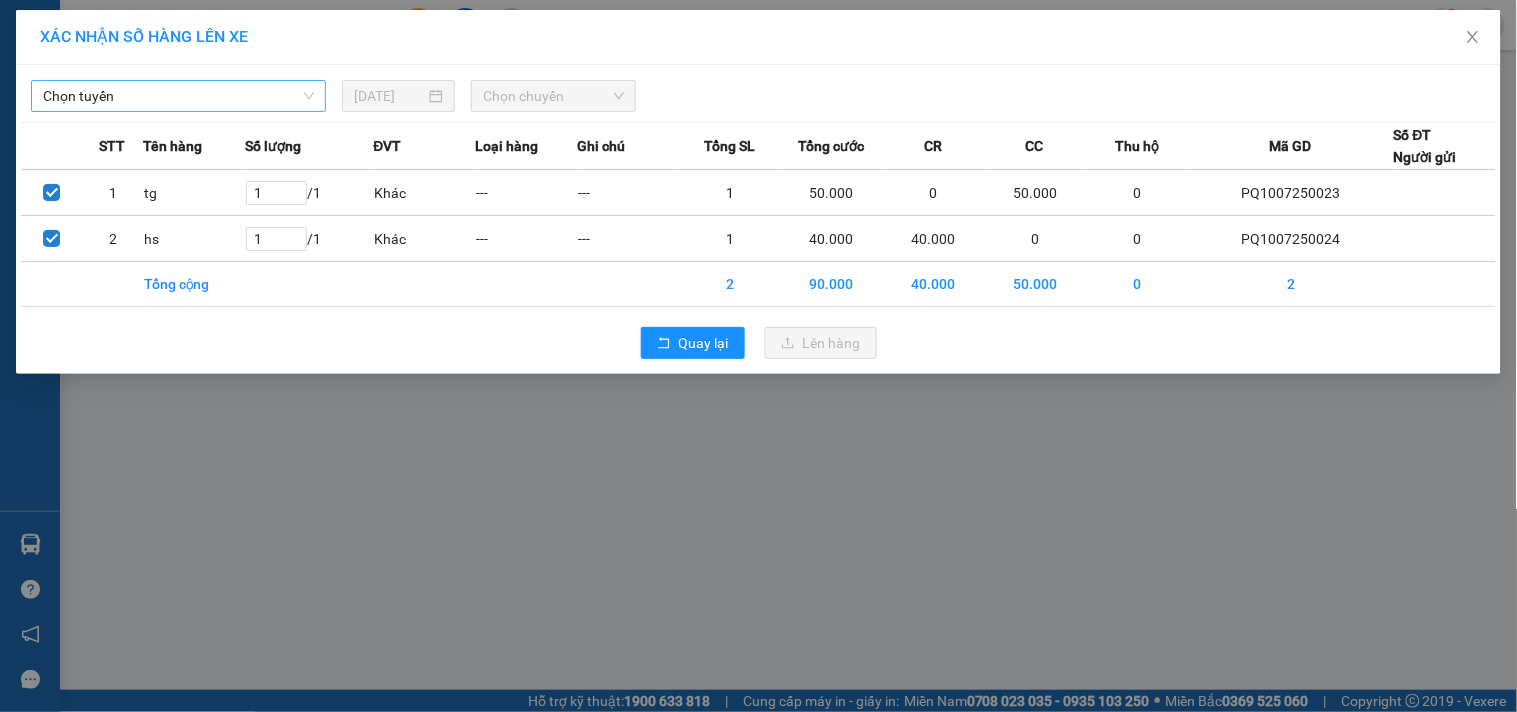 click on "Chọn tuyến" at bounding box center [178, 96] 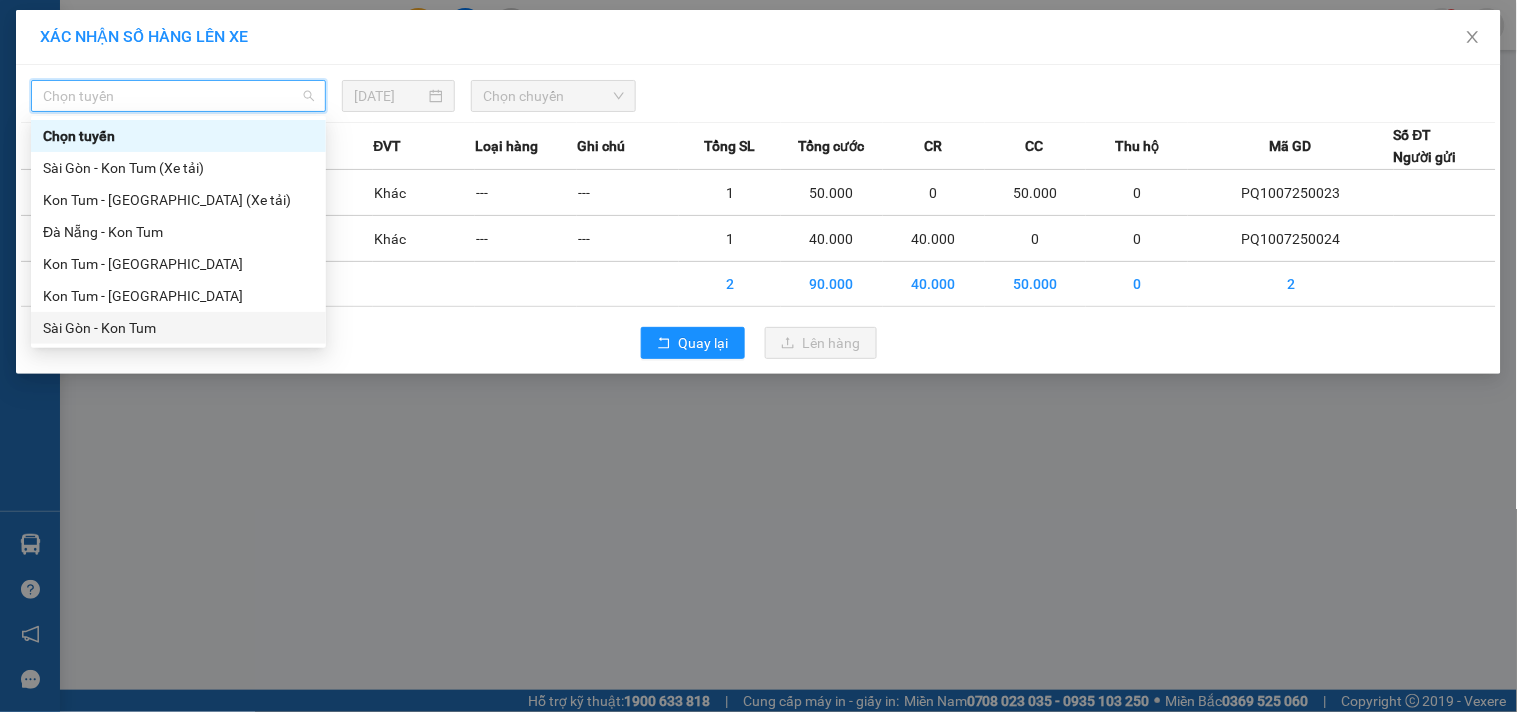 click on "Sài Gòn - Kon Tum" at bounding box center [178, 328] 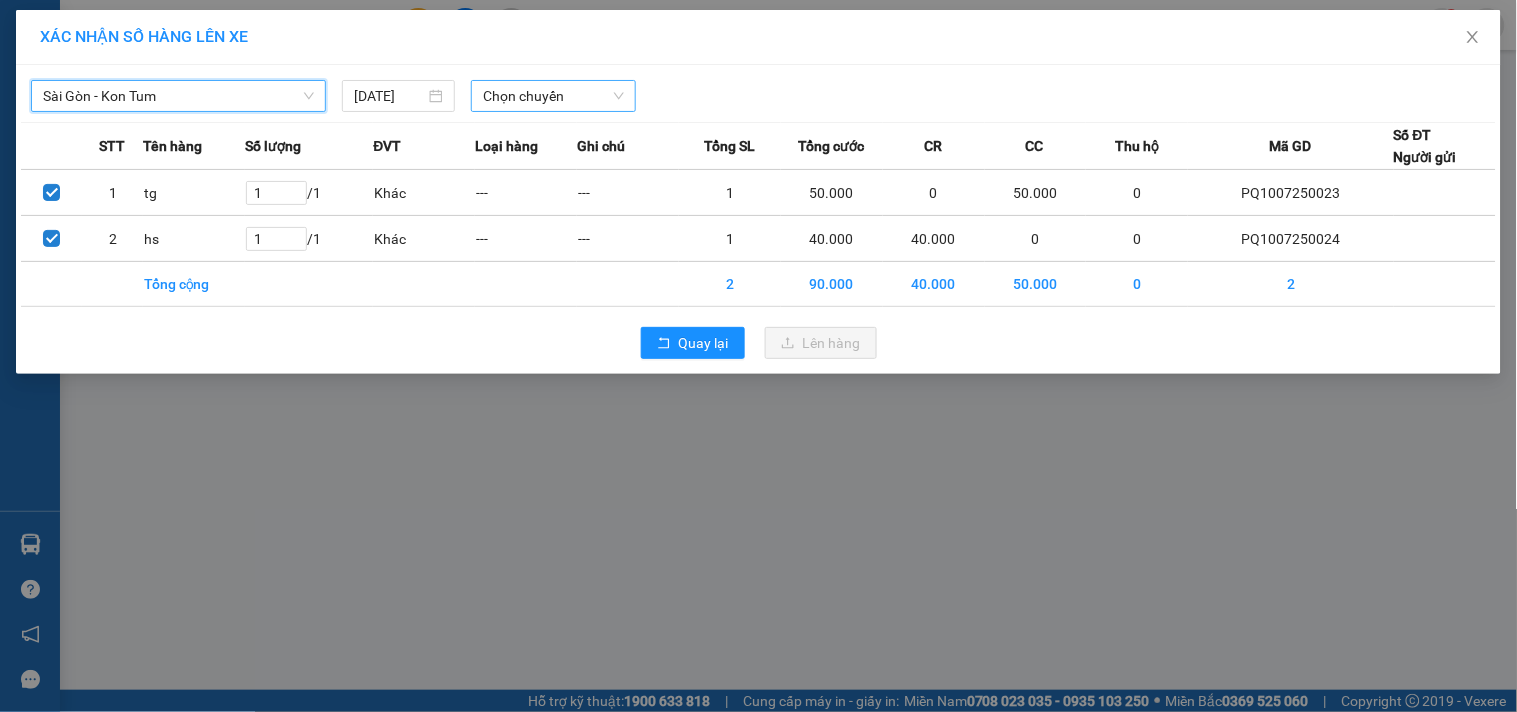 click on "Chọn chuyến" at bounding box center (553, 96) 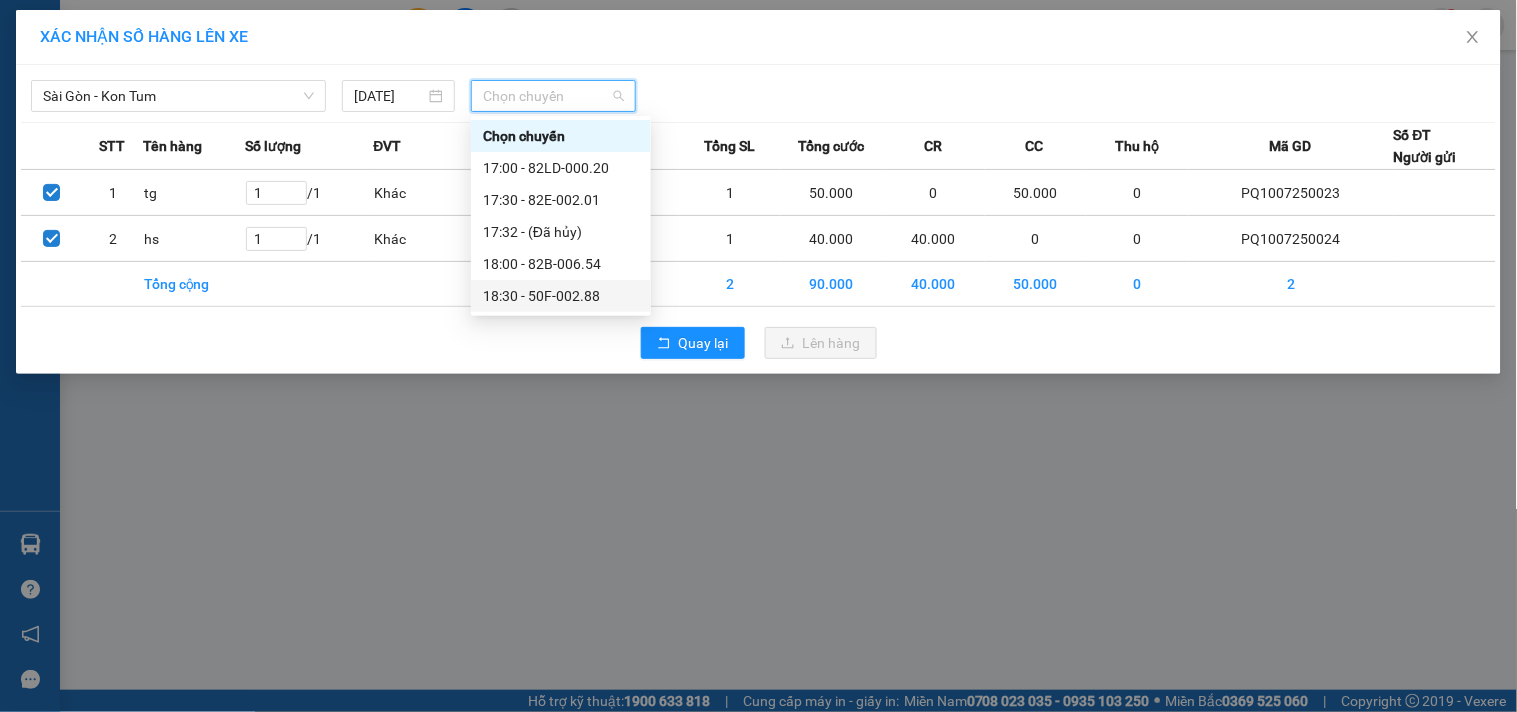 click on "18:30     - 50F-002.88" at bounding box center (561, 296) 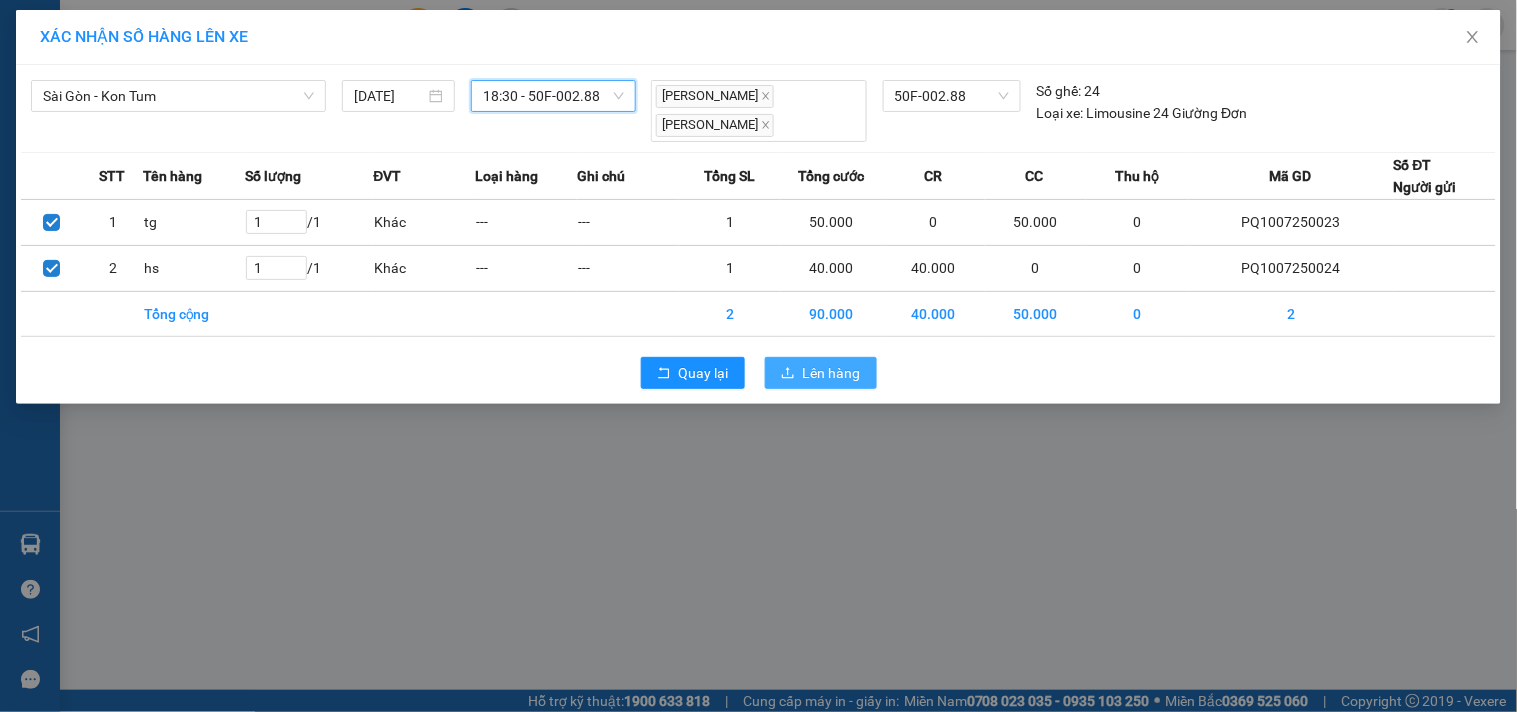 click 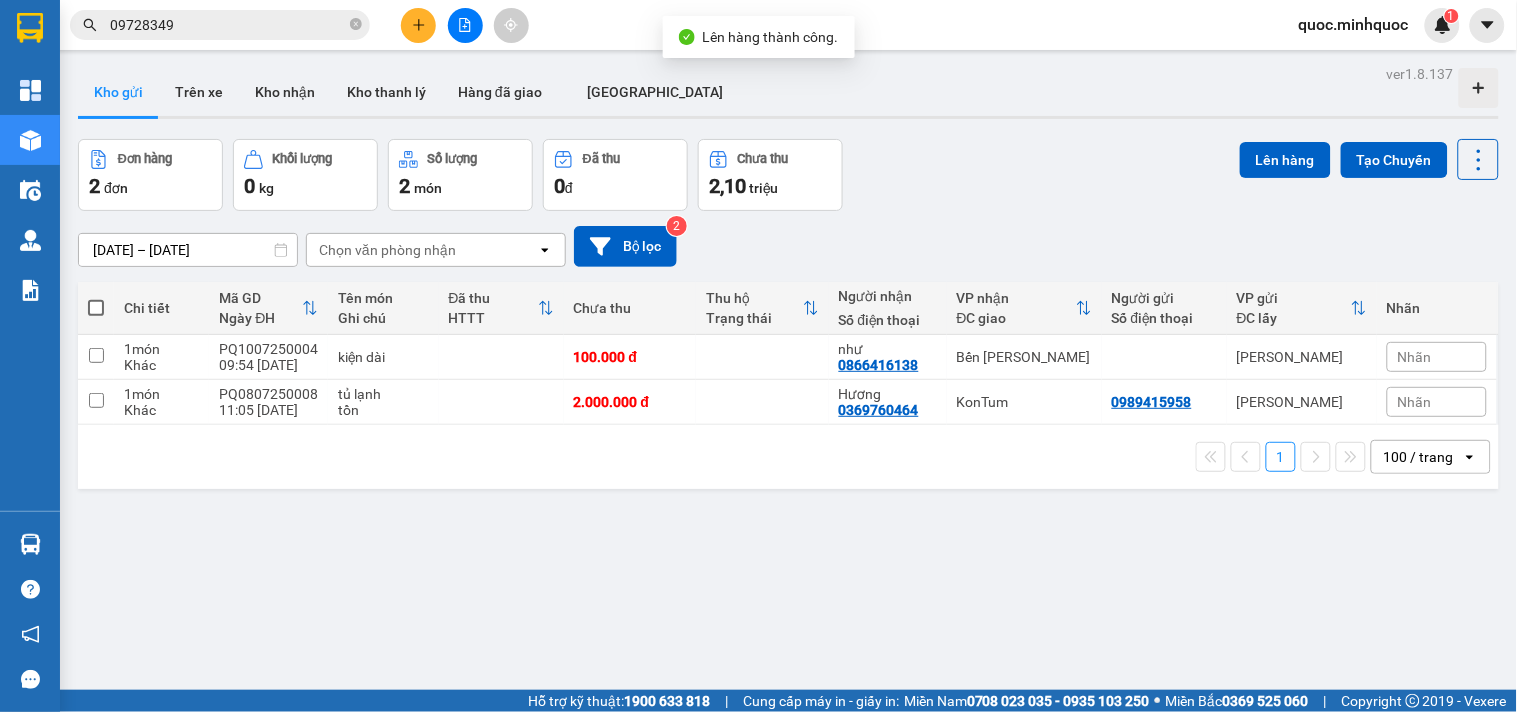 click at bounding box center (465, 25) 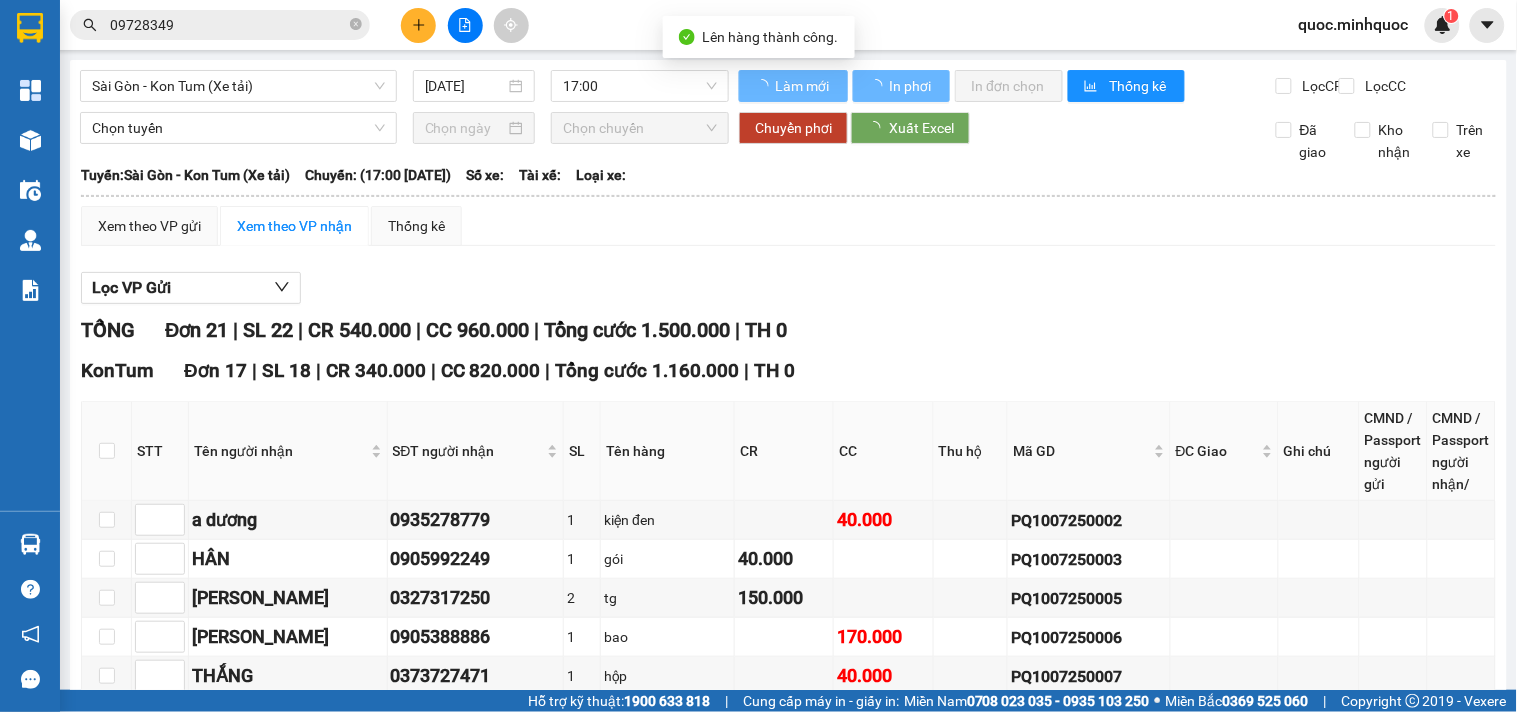 click on "Sài Gòn - Kon Tum (Xe tải) 10/07/2025 17:00     Làm mới In phơi In đơn chọn Thống kê Lọc  CR Lọc  CC Chọn tuyến Chọn chuyến Chuyển phơi Xuất Excel Đã giao Kho nhận Trên xe Minh Quốc   02603 855 855, 0903511350   649 Nguyễn Huệ, Phường Kon Tum PHƠI HÀNG 16:53 - 10/07/2025 Tuyến:  Sài Gòn - Kon Tum (Xe tải) Chuyến:   (17:00 - 10/07/2025) Tuyến:  Sài Gòn - Kon Tum (Xe tải) Chuyến:   (17:00 - 10/07/2025) Số xe:  Tài xế:  Loại xe:  Xem theo VP gửi Xem theo VP nhận Thống kê Lọc VP Gửi TỔNG Đơn   21 | SL   22 | CR   540.000 | CC   960.000 | Tổng cước   1.500.000 | TH   0 KonTum Đơn   17 | SL   18 | CR   340.000 | CC   820.000 | Tổng cước   1.160.000 | TH   0 STT Tên người nhận SĐT người nhận SL Tên hàng CR CC Thu hộ Mã GD ĐC Giao Ghi chú CMND / Passport người gửi CMND / Passport người nhận/ Ký nhận                               a dương 0935278779 1 kiện đen 40.000 1 2" at bounding box center [788, 1062] 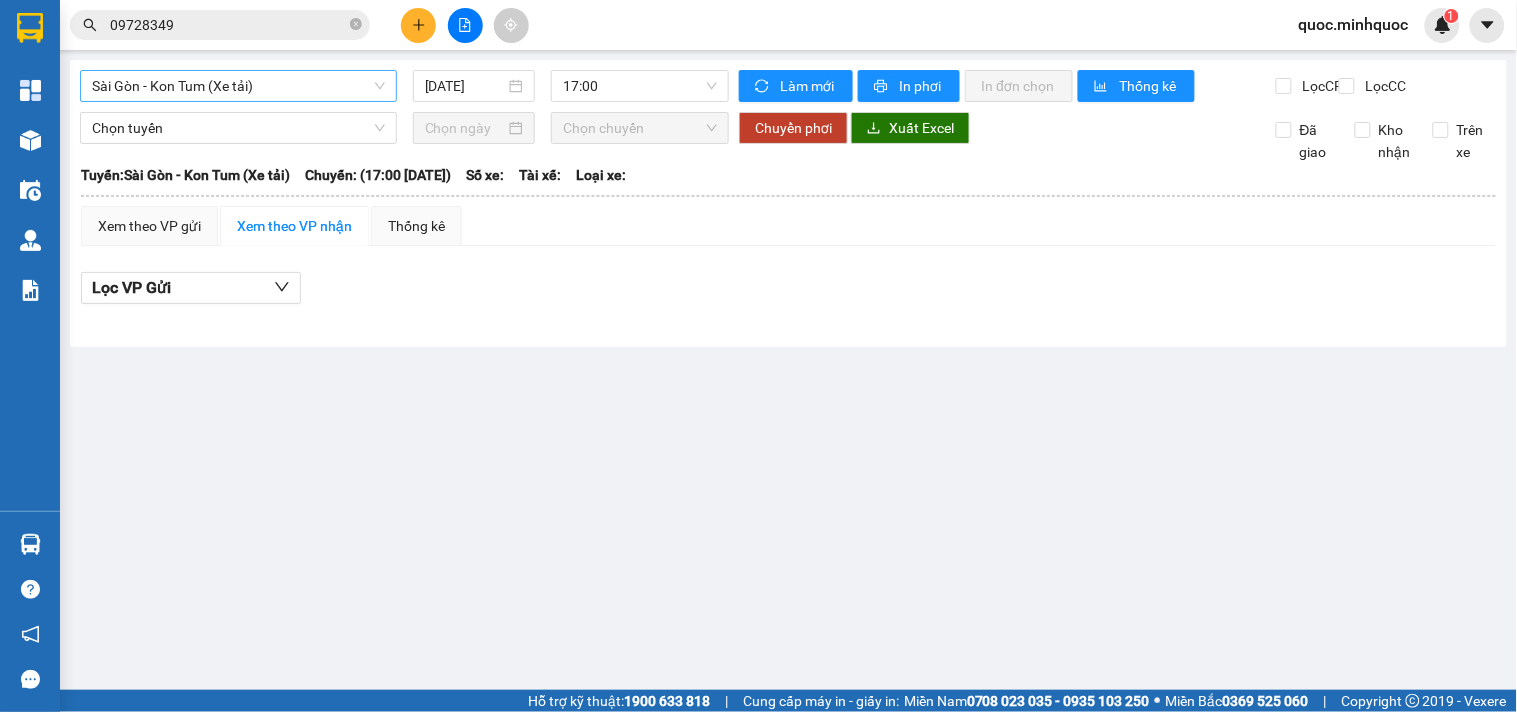 click on "Sài Gòn - Kon Tum (Xe tải)" at bounding box center [238, 86] 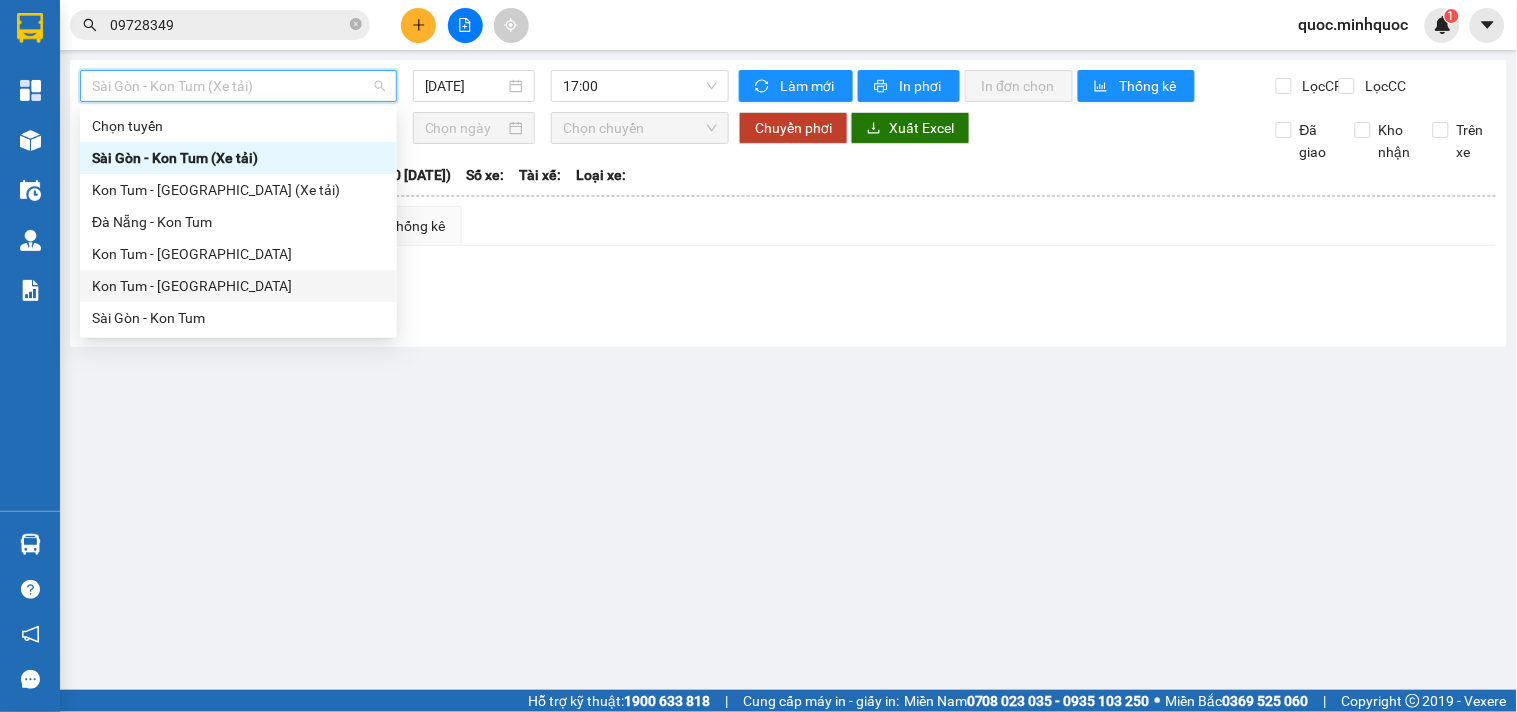 click on "Kon Tum - [GEOGRAPHIC_DATA]" at bounding box center (238, 286) 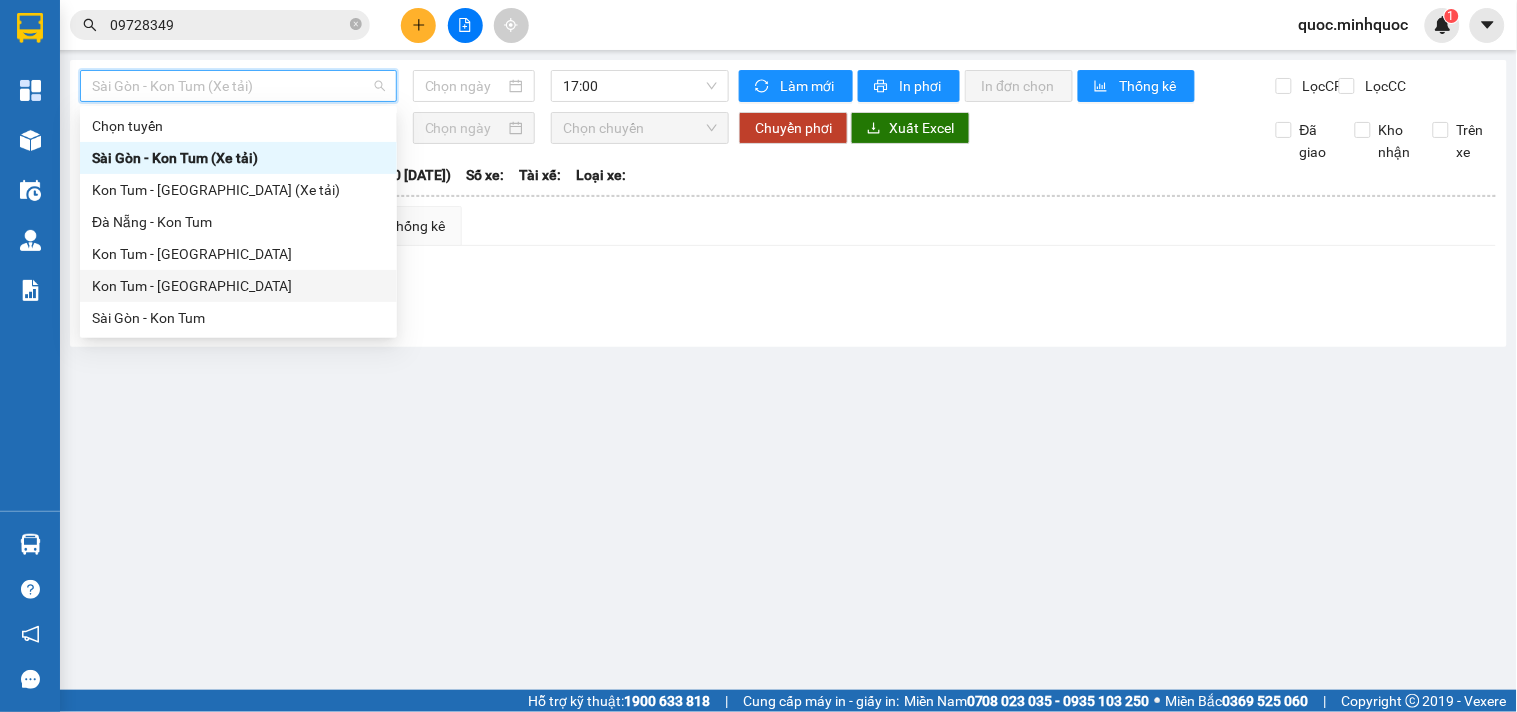 type on "[DATE]" 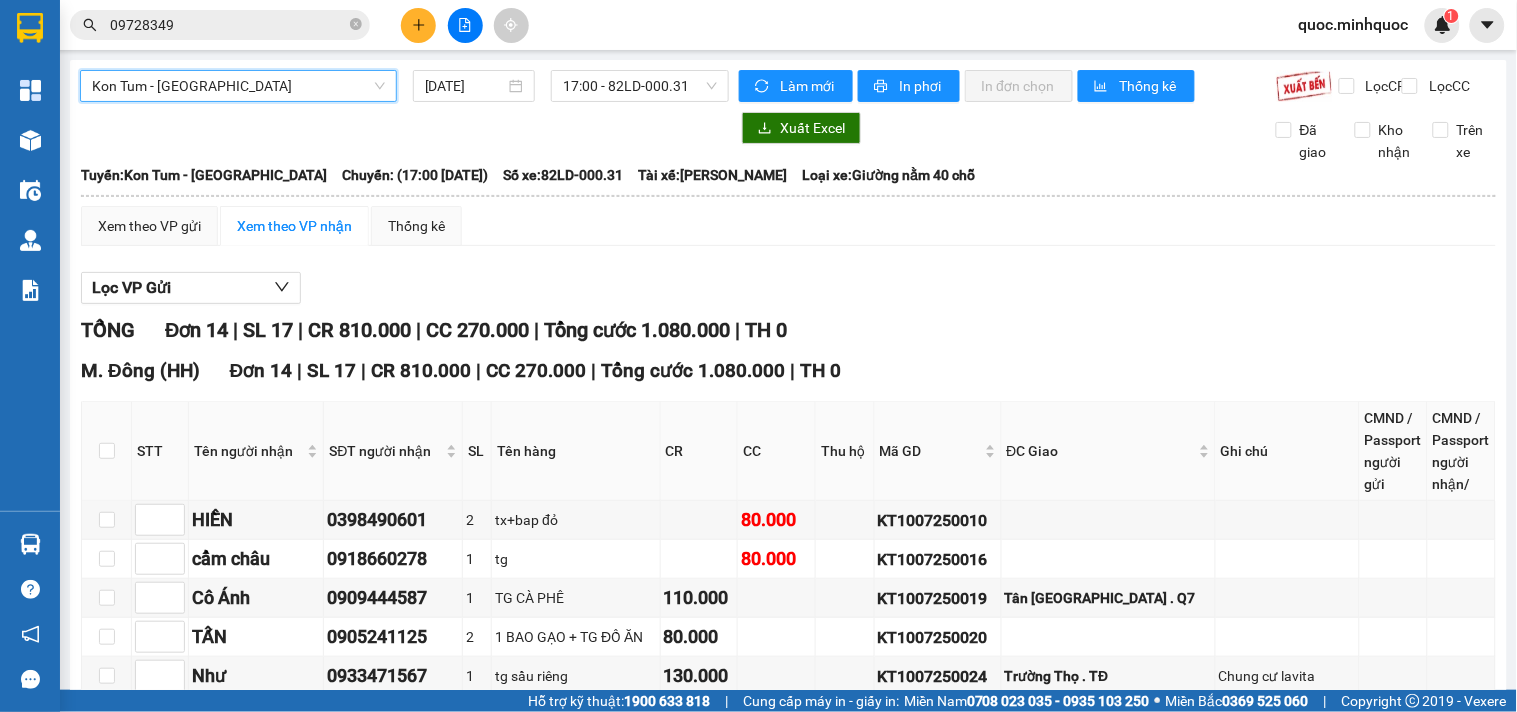 click on "Kon Tum - [GEOGRAPHIC_DATA]" at bounding box center (238, 86) 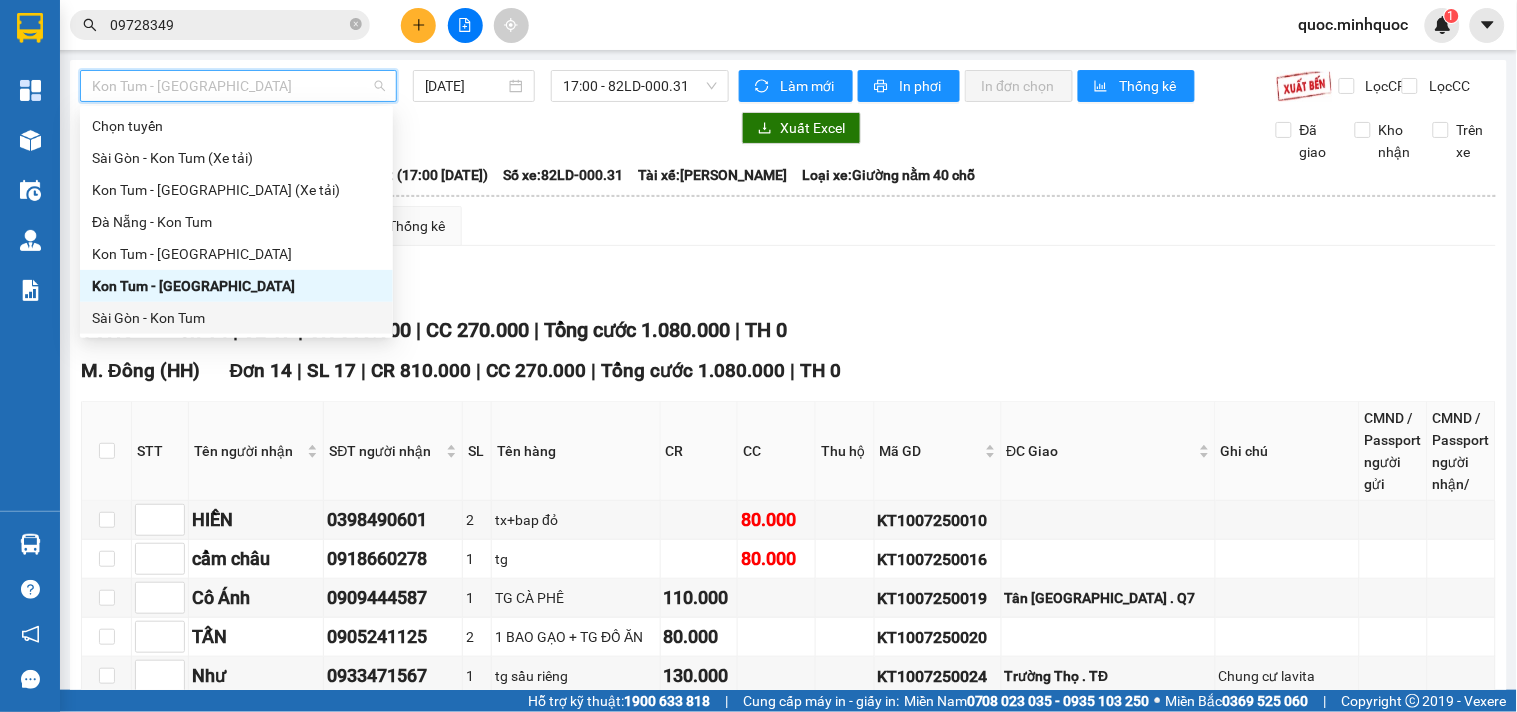 click on "Sài Gòn - Kon Tum" at bounding box center [236, 318] 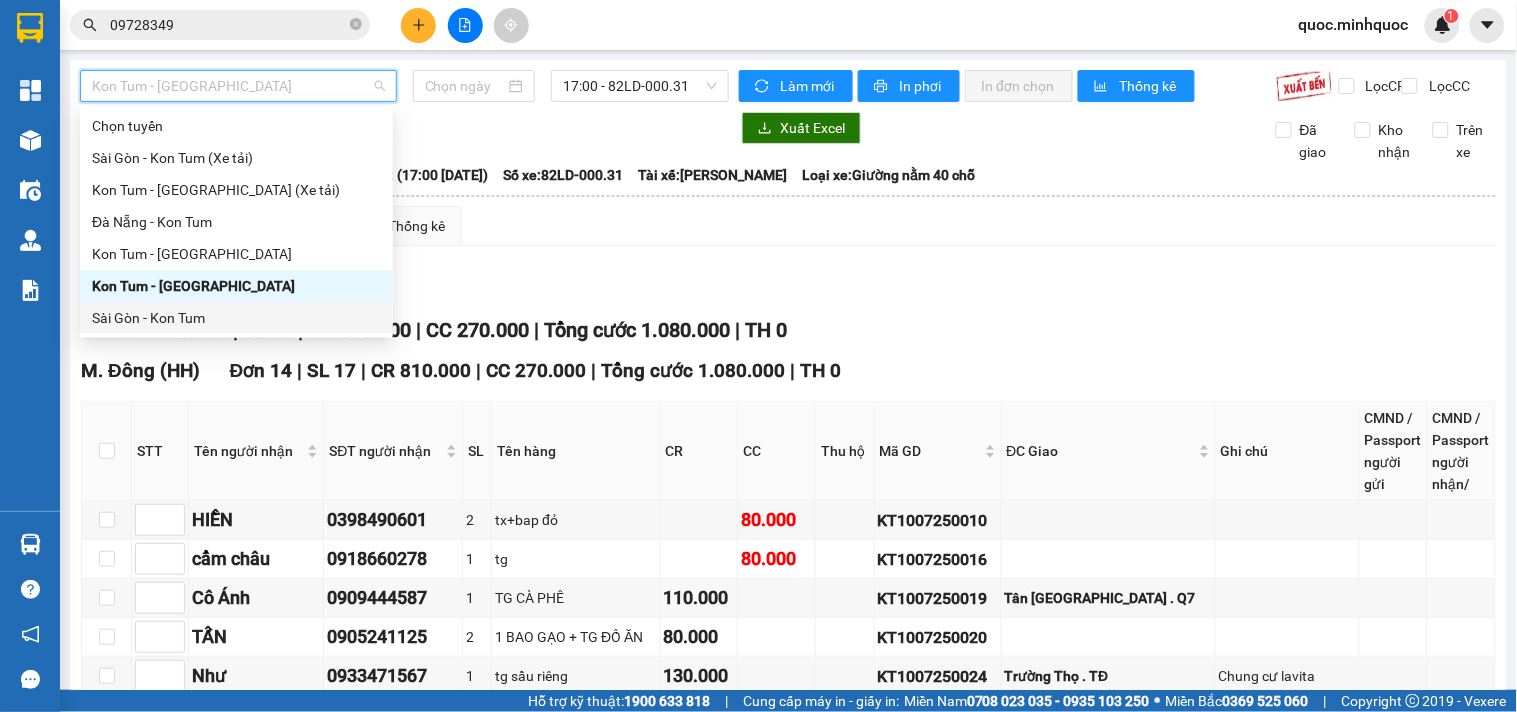 type on "[DATE]" 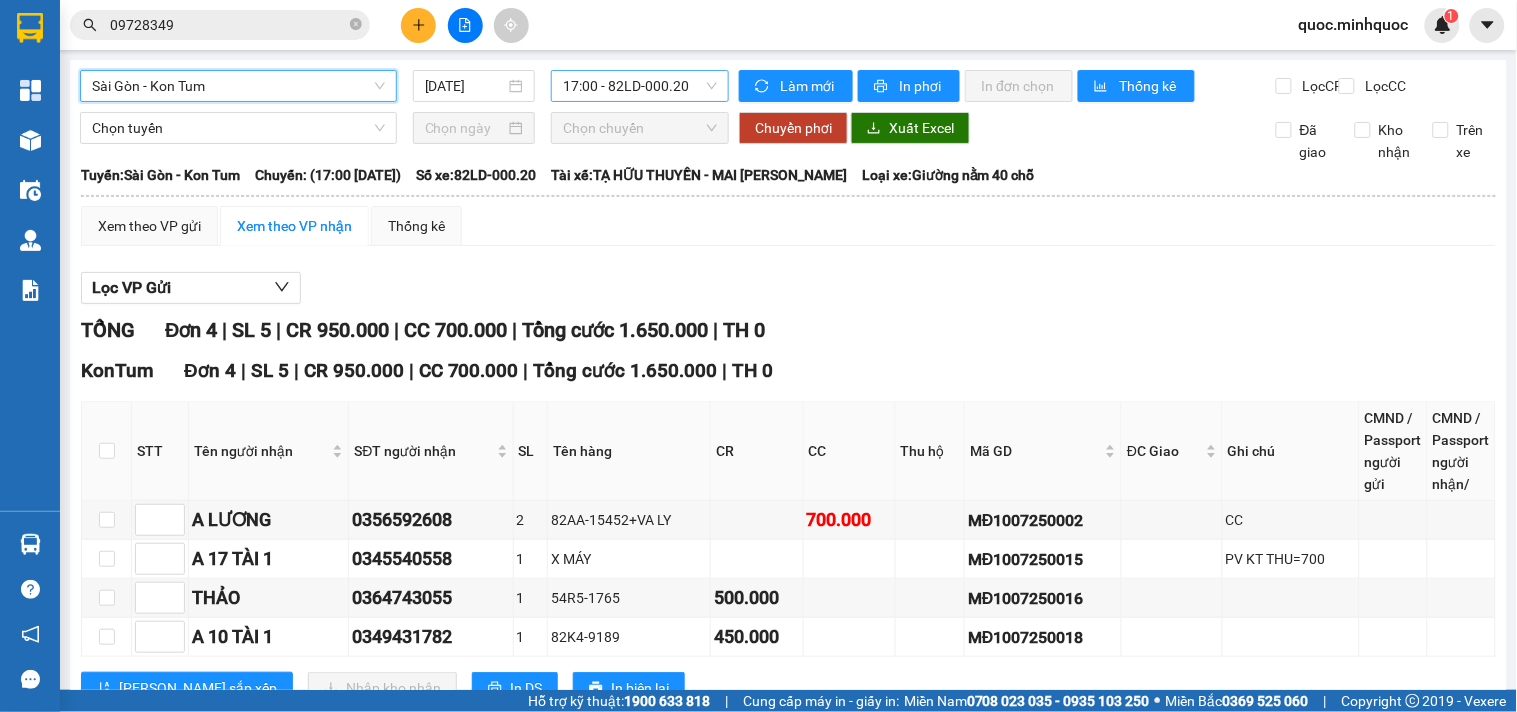 click on "17:00     - 82LD-000.20" at bounding box center (640, 86) 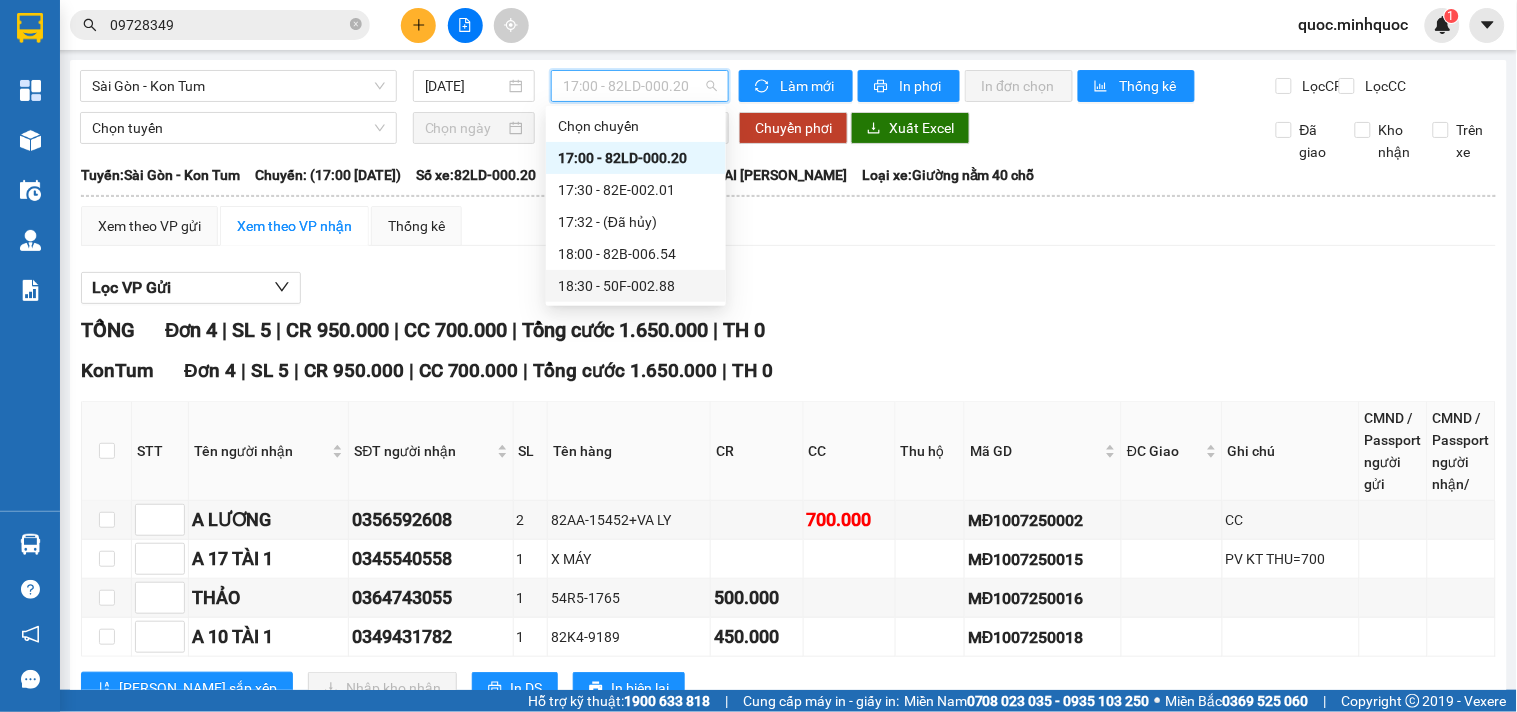 click on "18:30     - 50F-002.88" at bounding box center (636, 286) 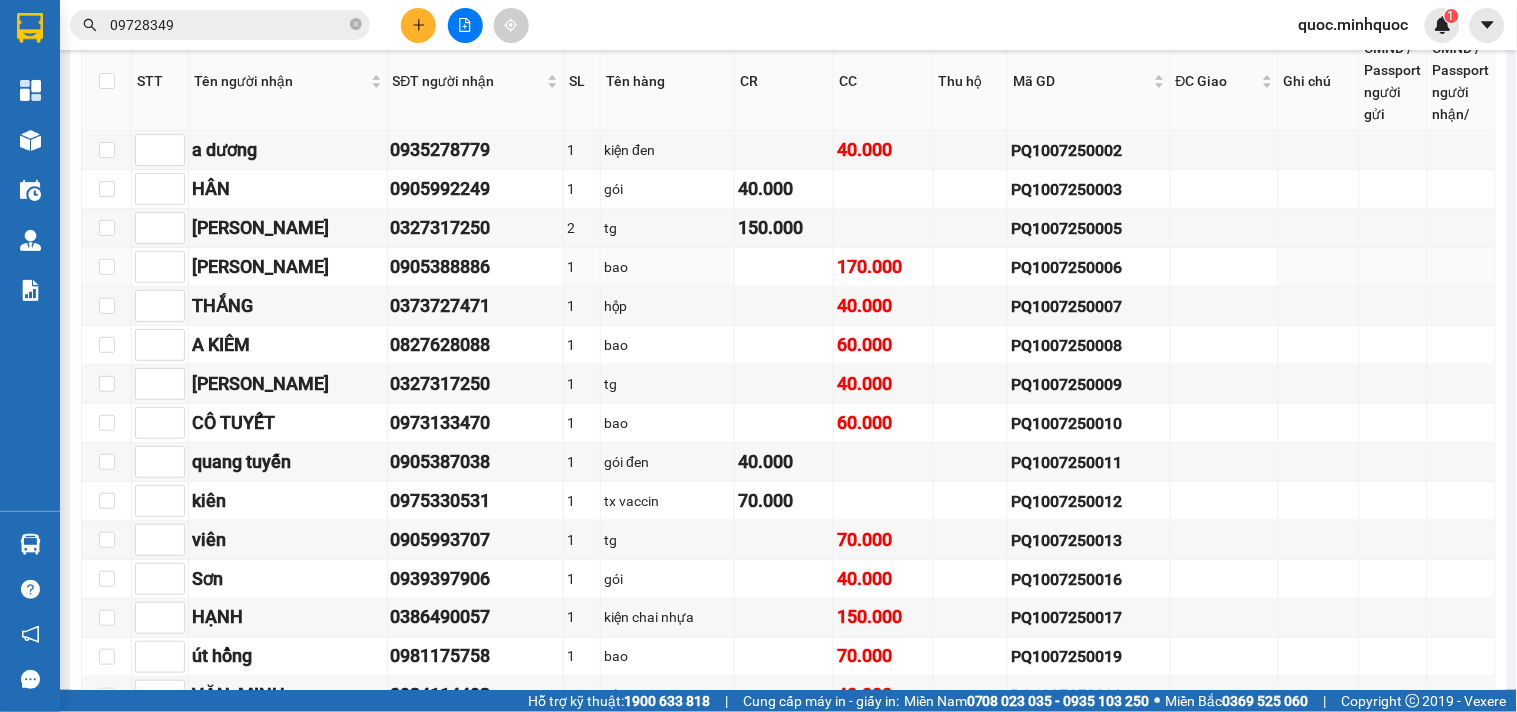 scroll, scrollTop: 0, scrollLeft: 0, axis: both 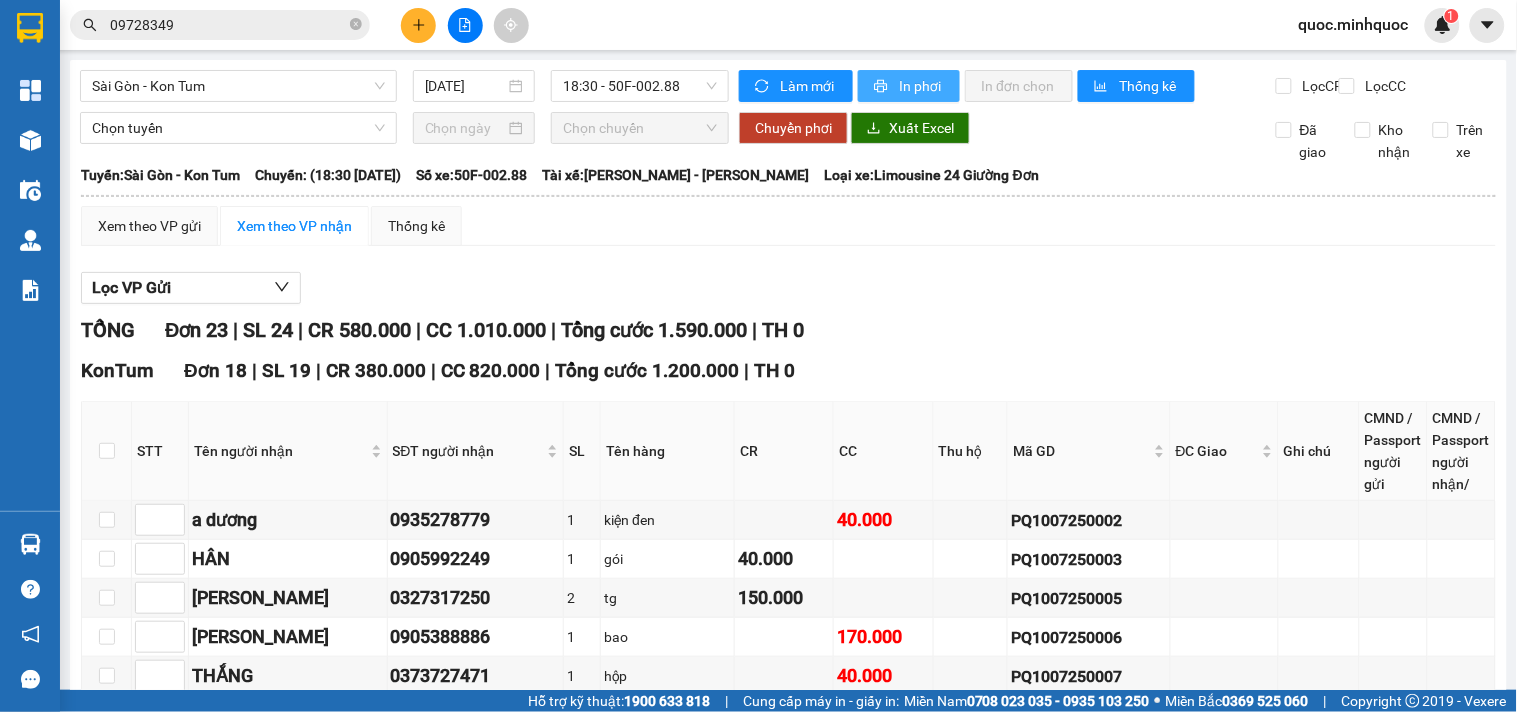 click on "In phơi" at bounding box center (909, 86) 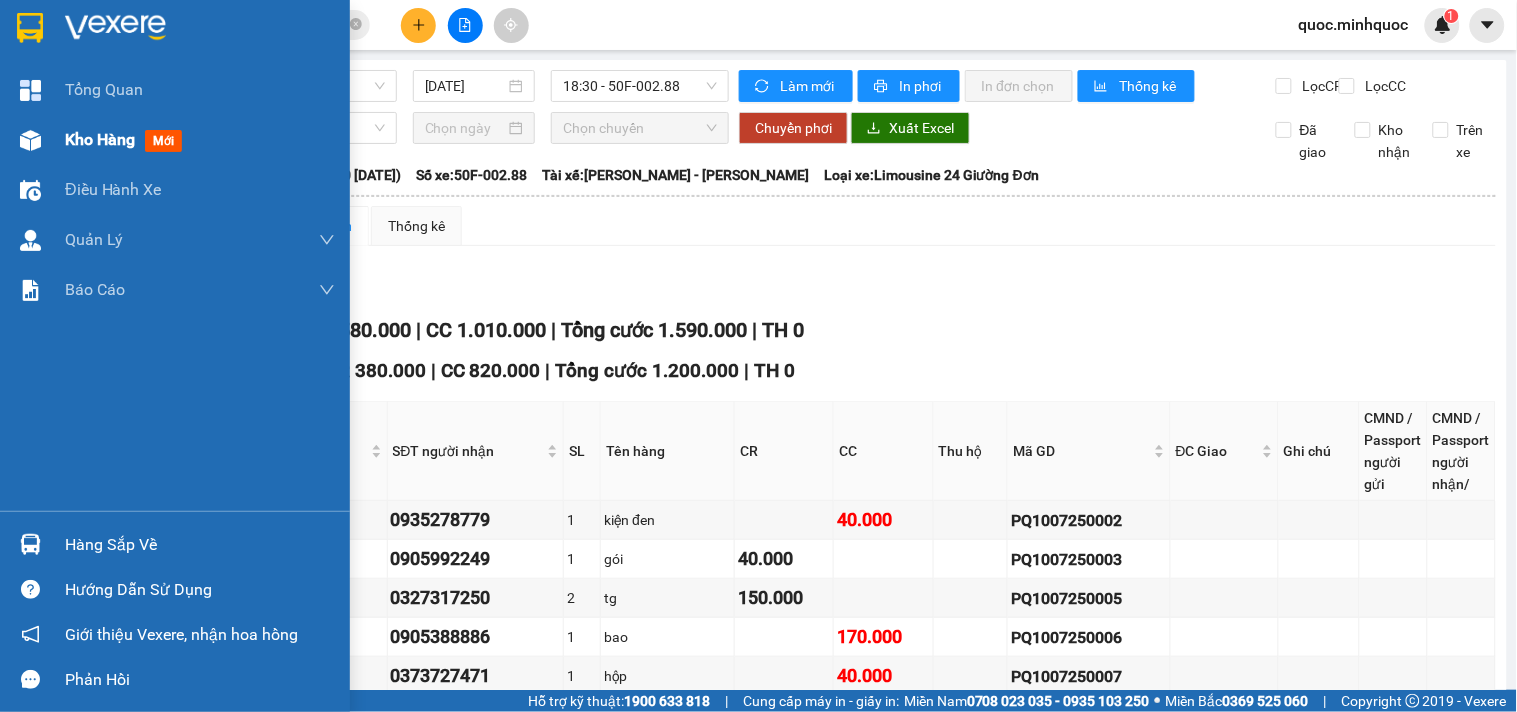 click on "Kho hàng mới" at bounding box center [127, 139] 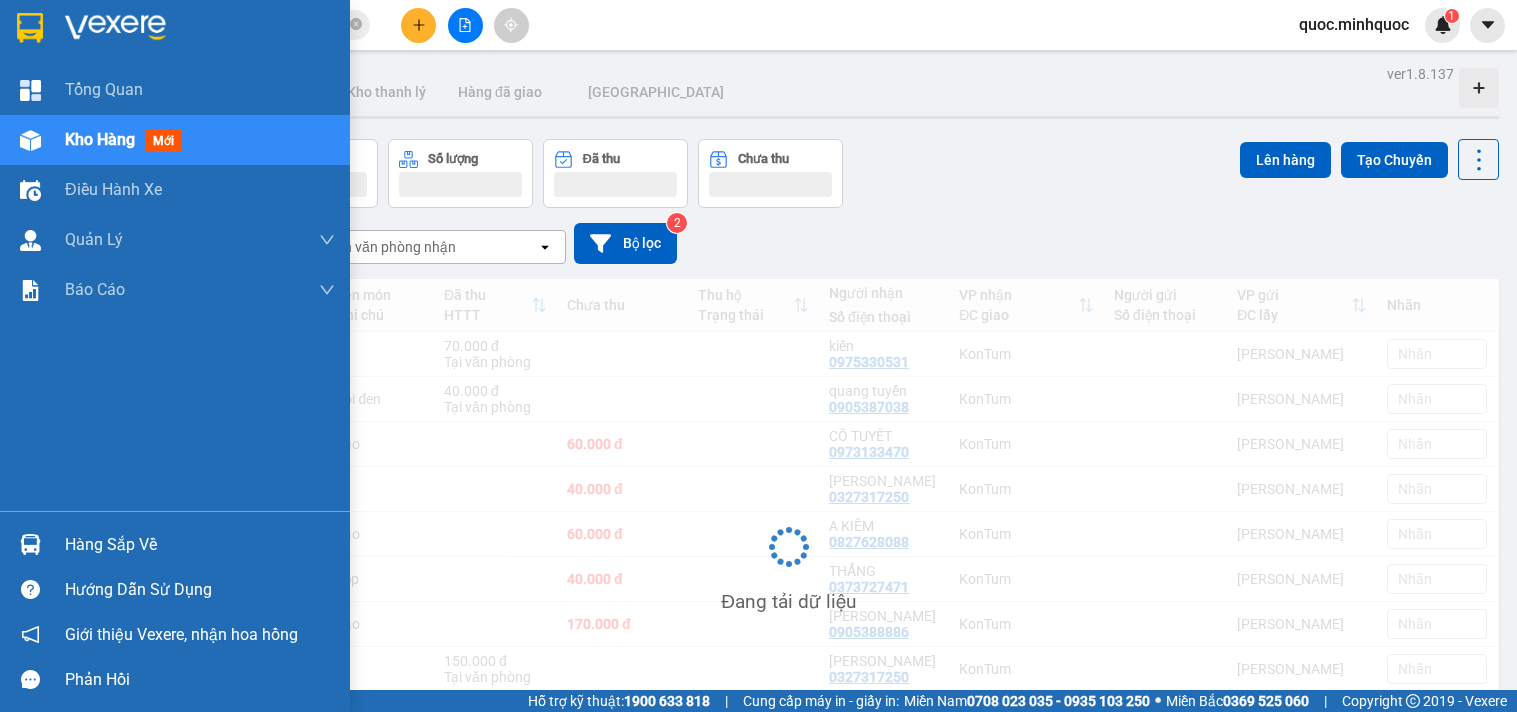 scroll, scrollTop: 0, scrollLeft: 0, axis: both 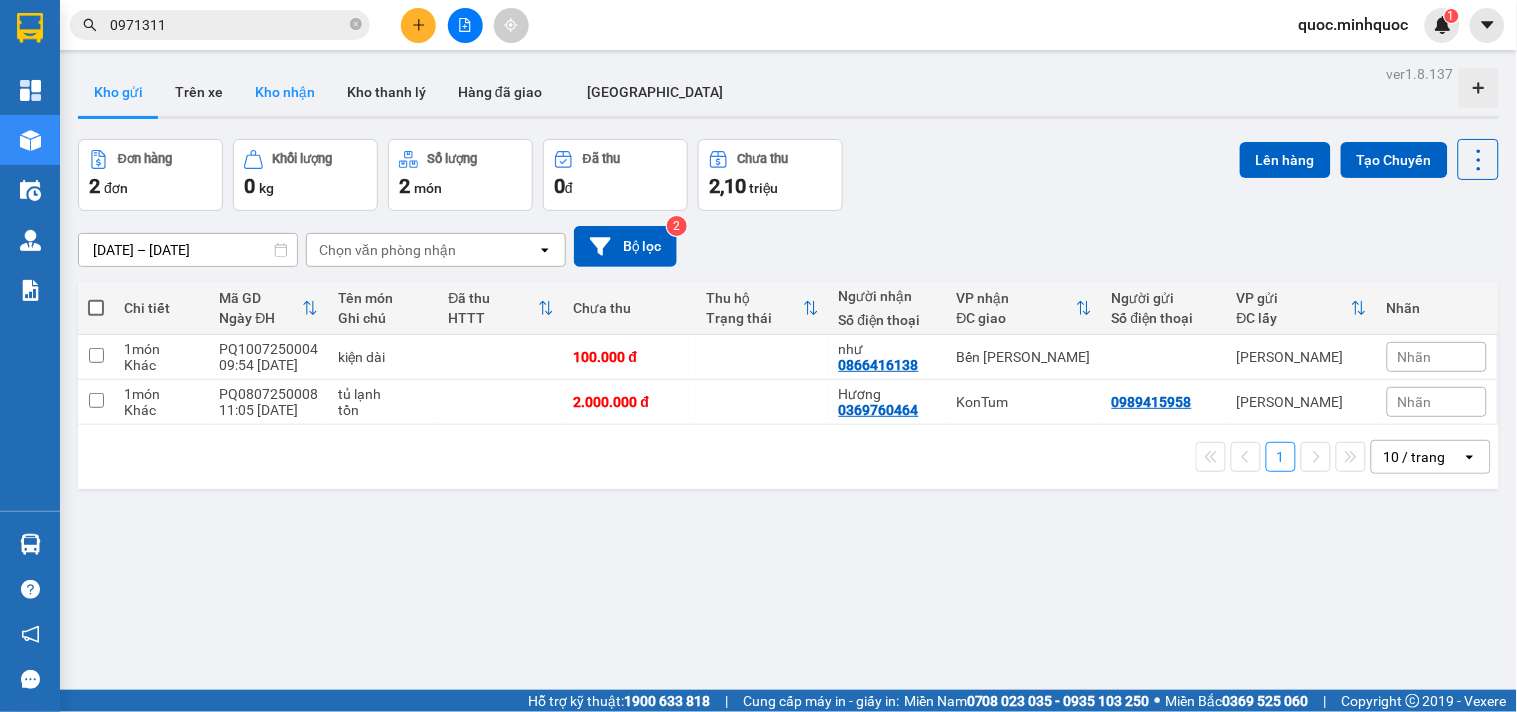click on "Kho nhận" at bounding box center [285, 92] 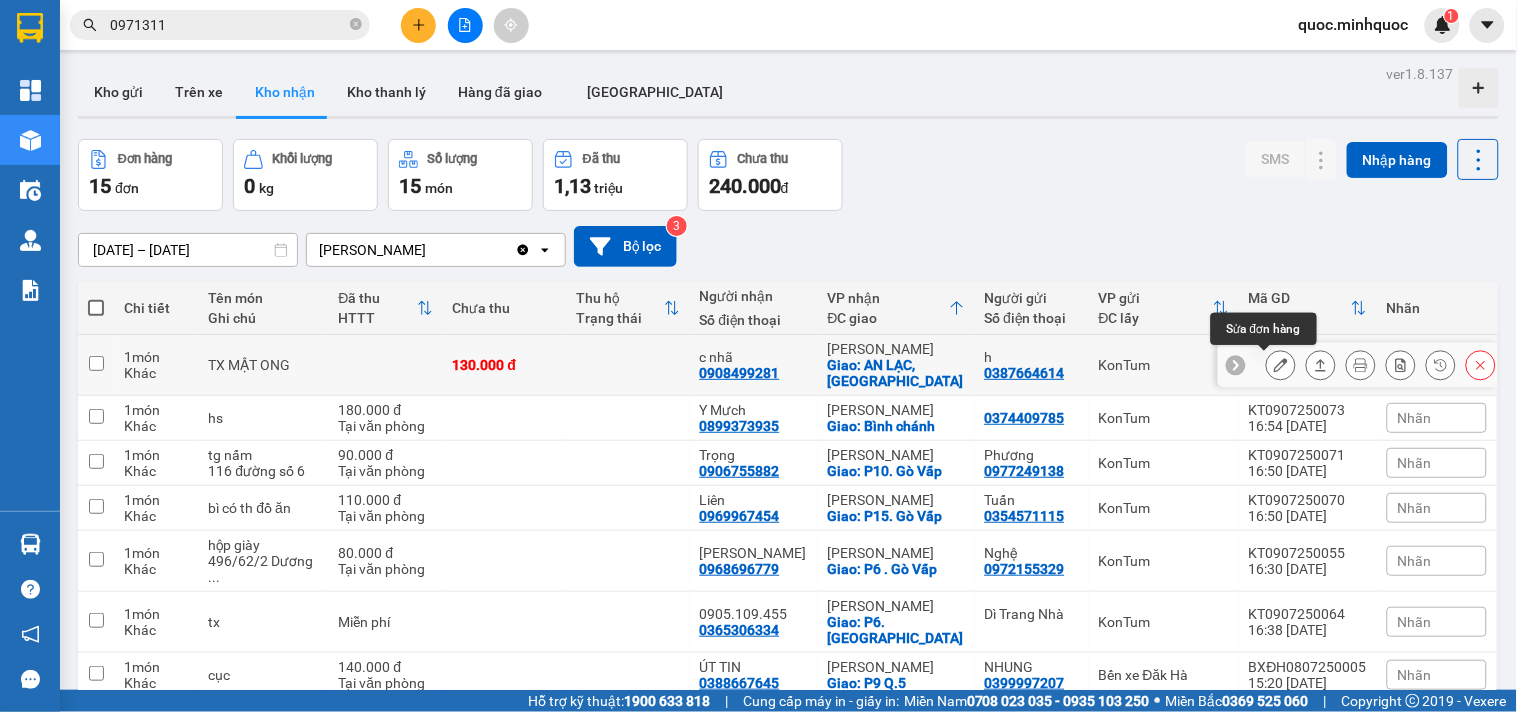 click 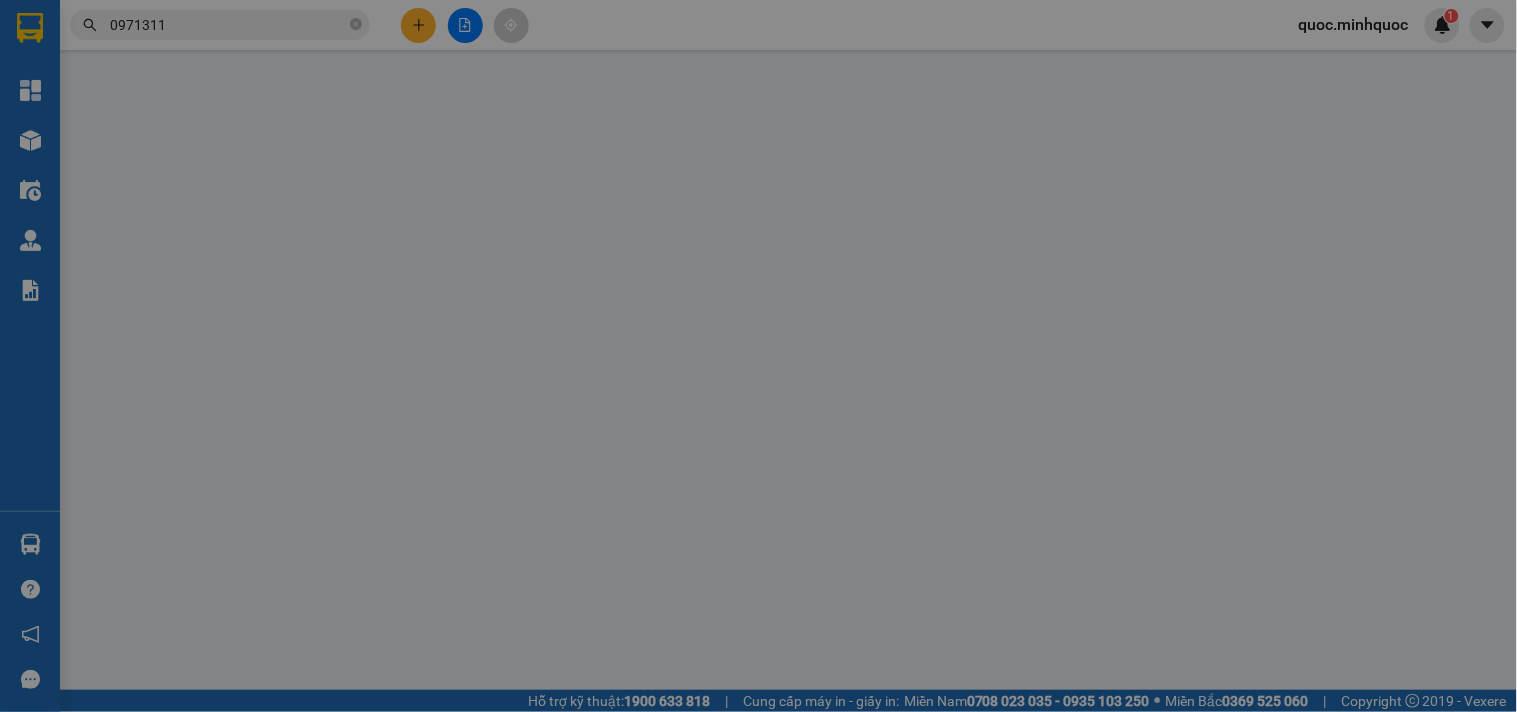 type on "0387664614" 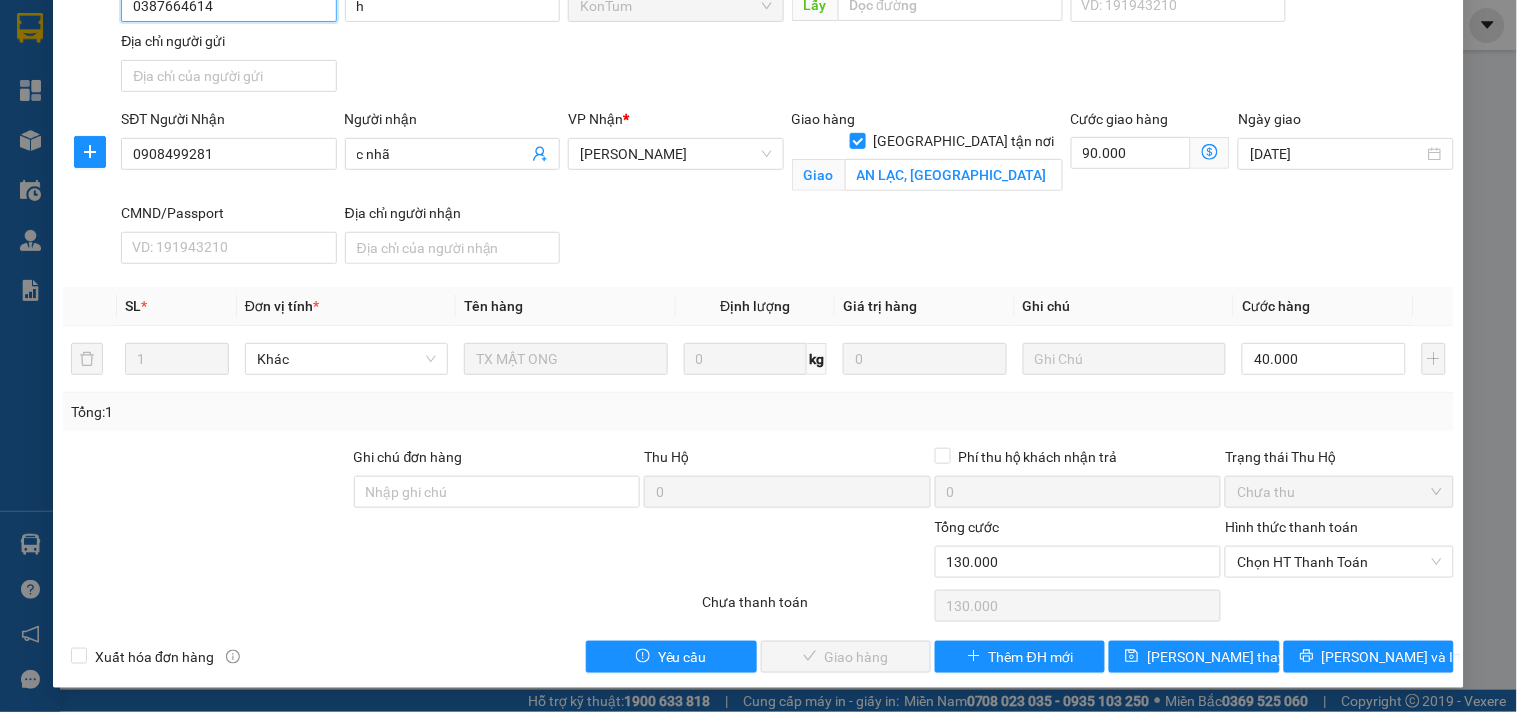 scroll, scrollTop: 0, scrollLeft: 0, axis: both 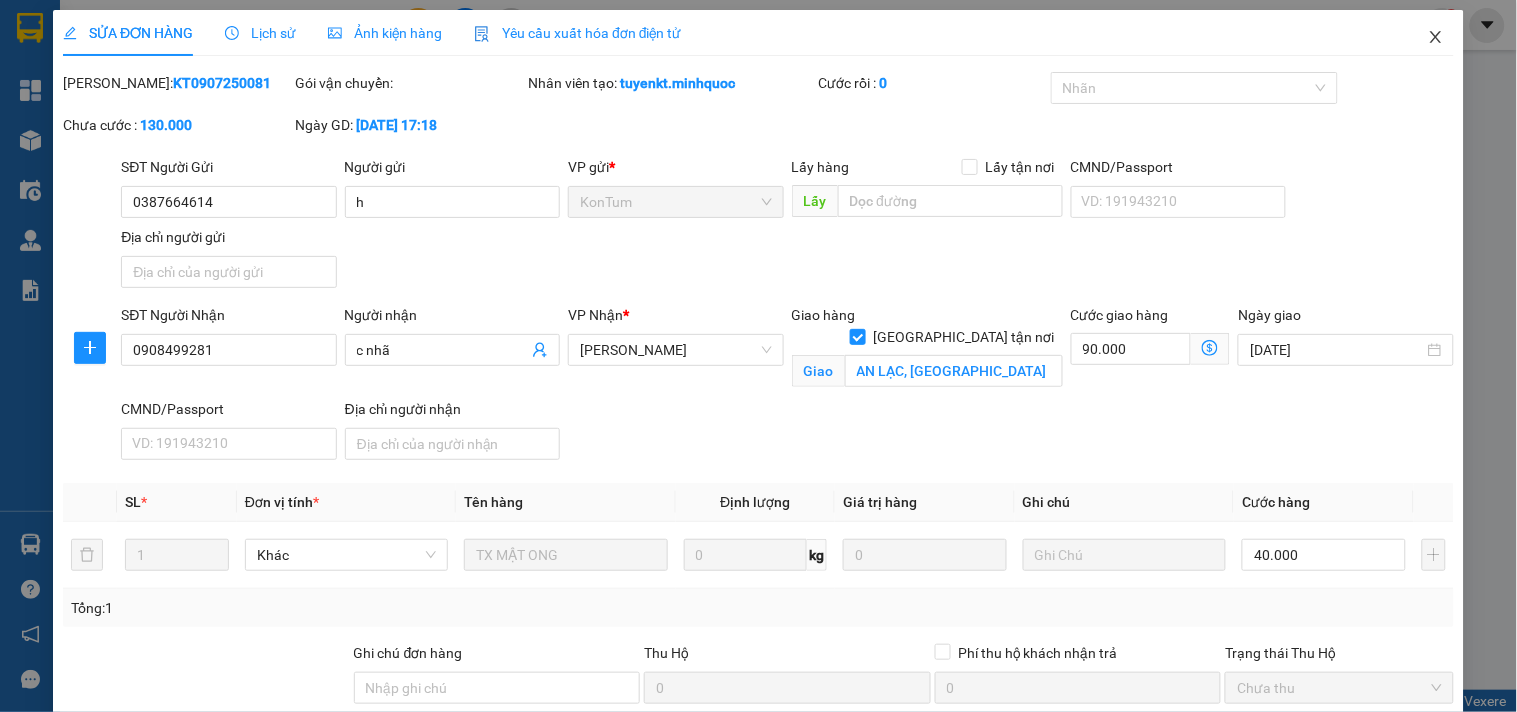 click at bounding box center [1436, 38] 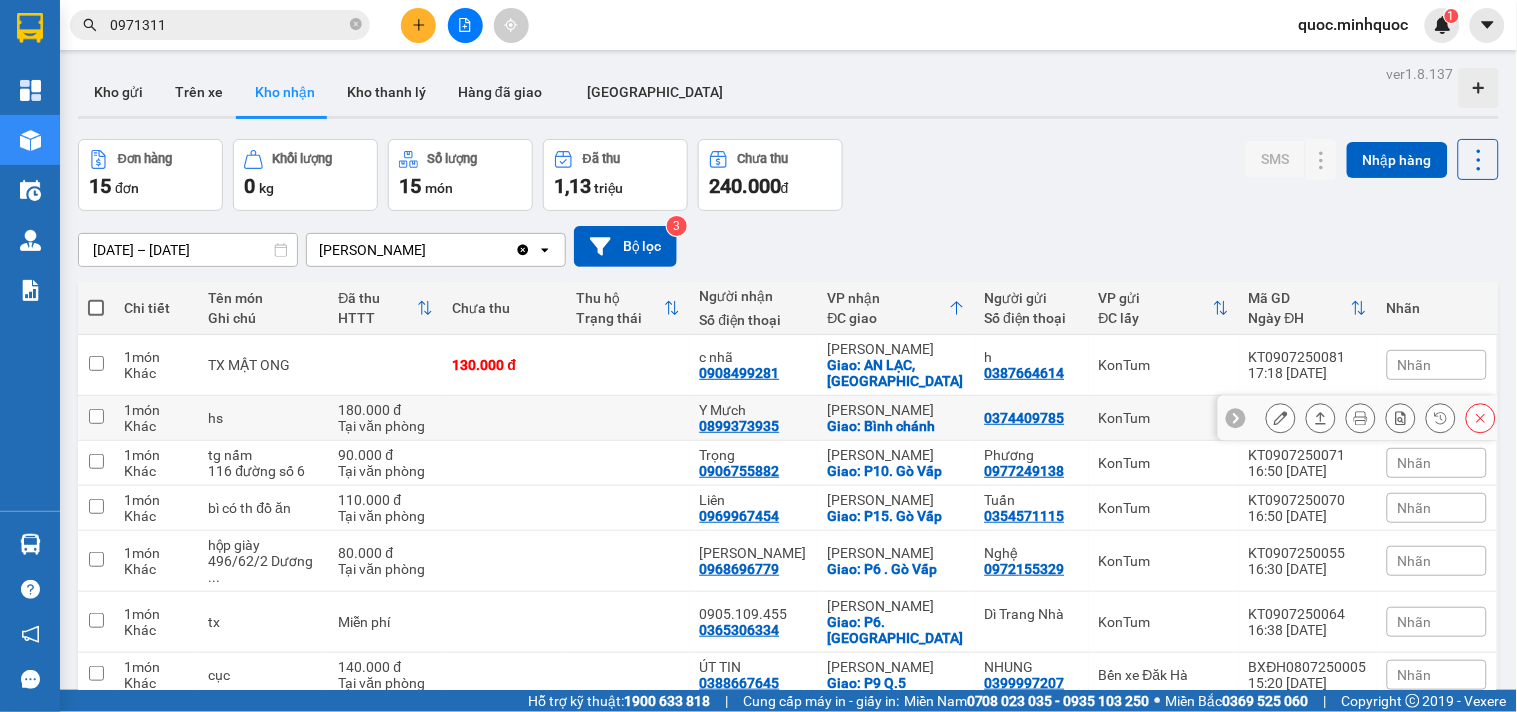 click on "Giao: Bình chánh" at bounding box center [896, 426] 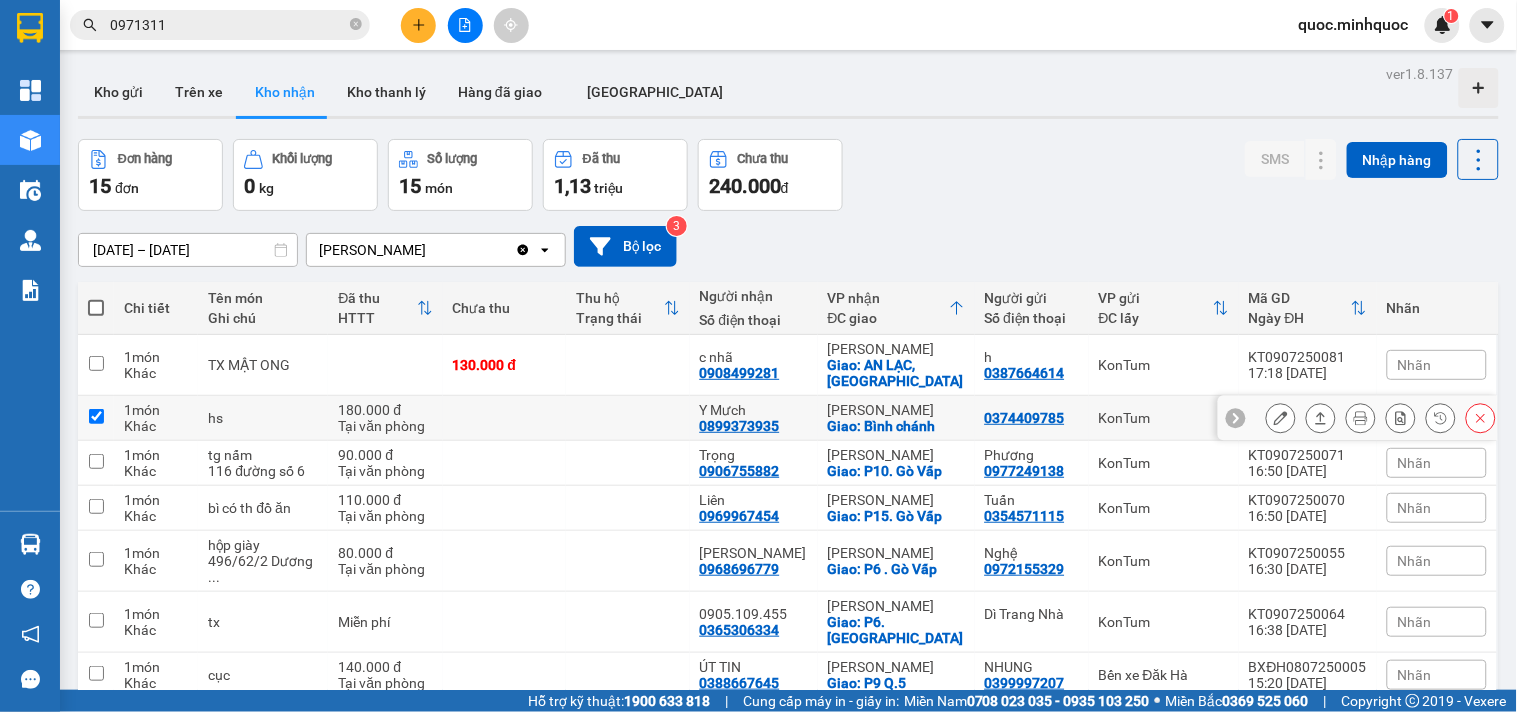 checkbox on "true" 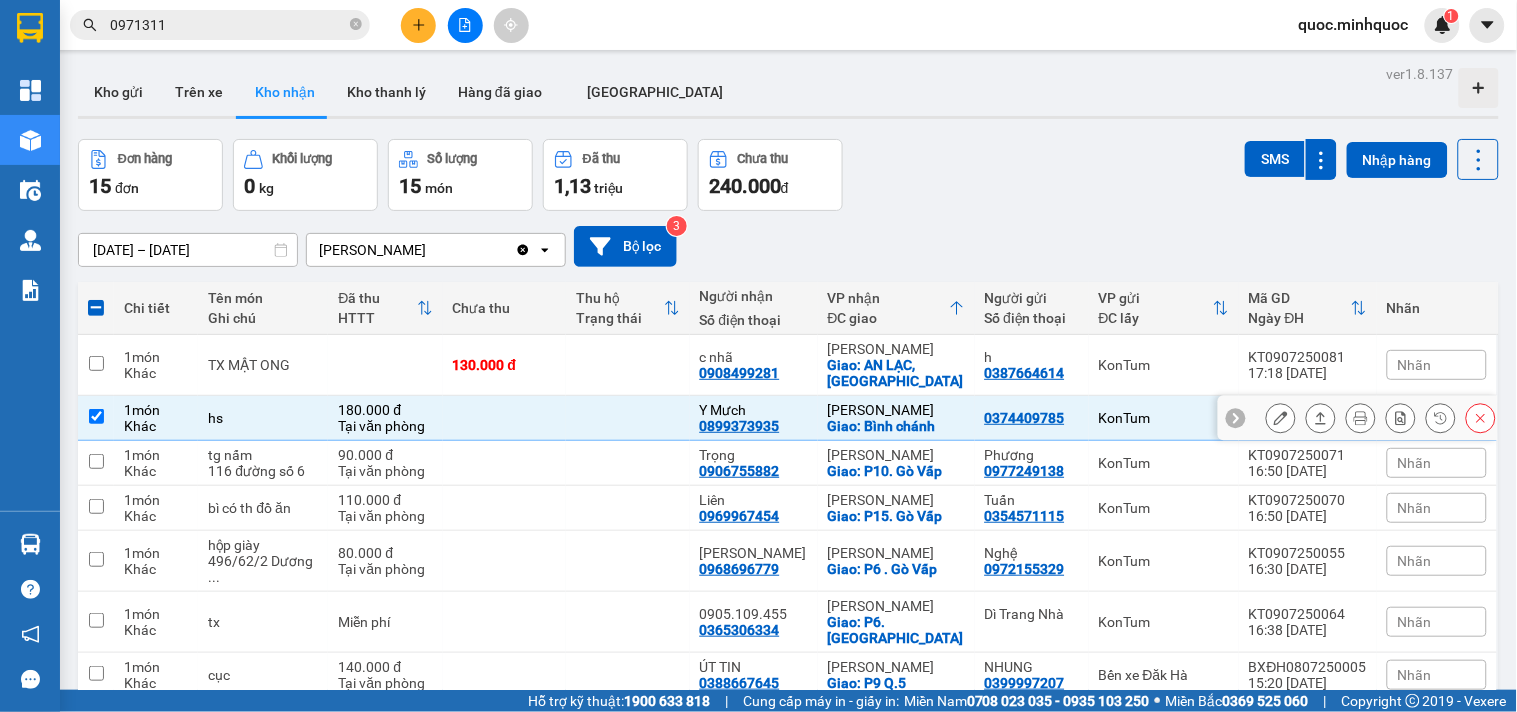 click at bounding box center (1281, 418) 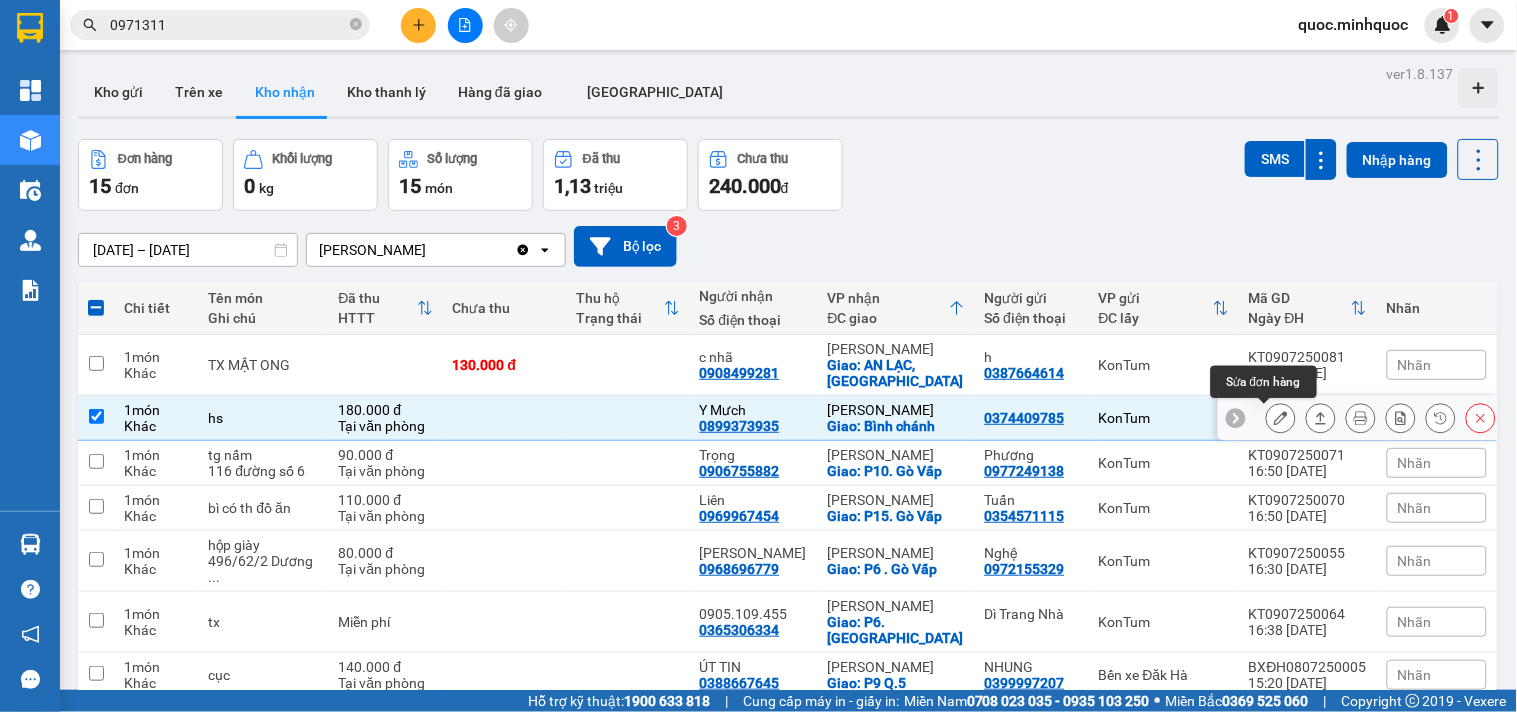 click at bounding box center [1281, 418] 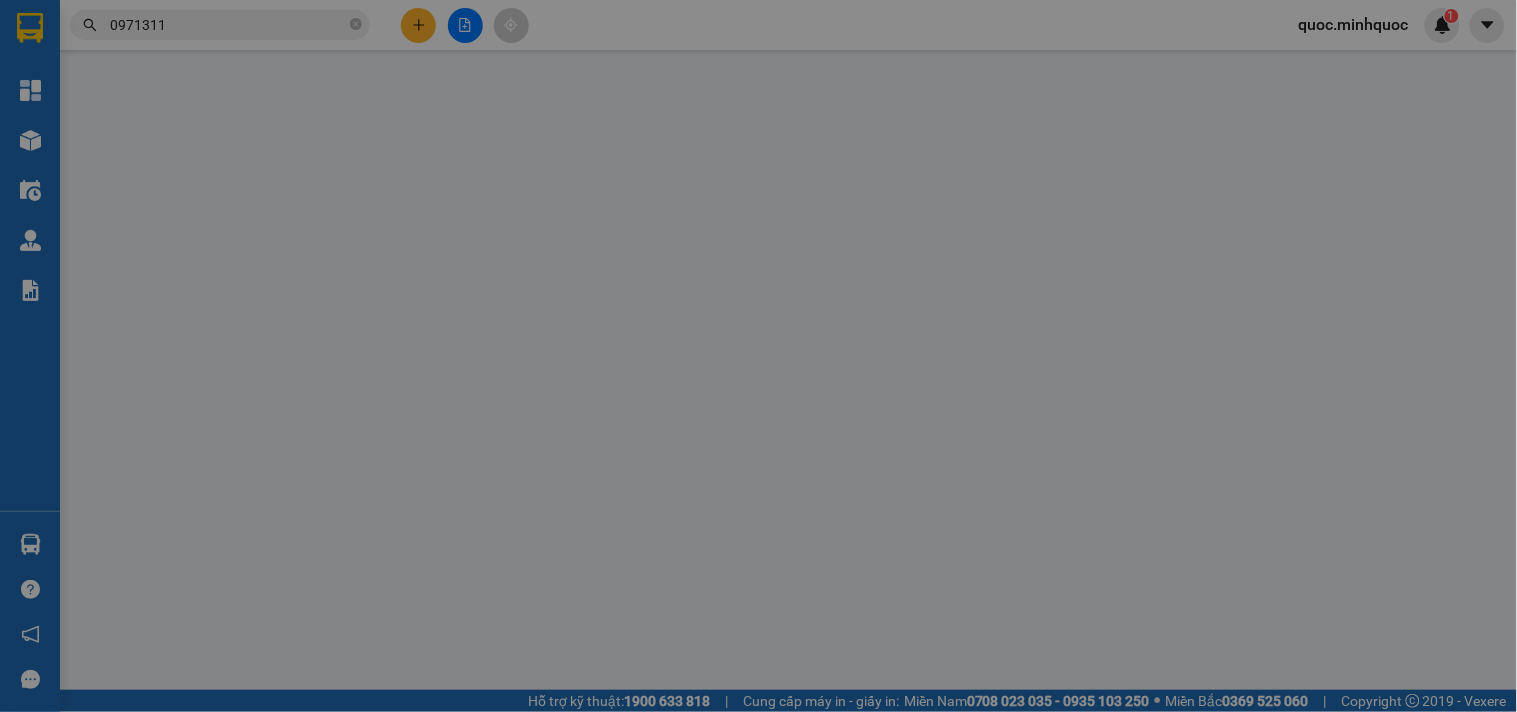 type on "0374409785" 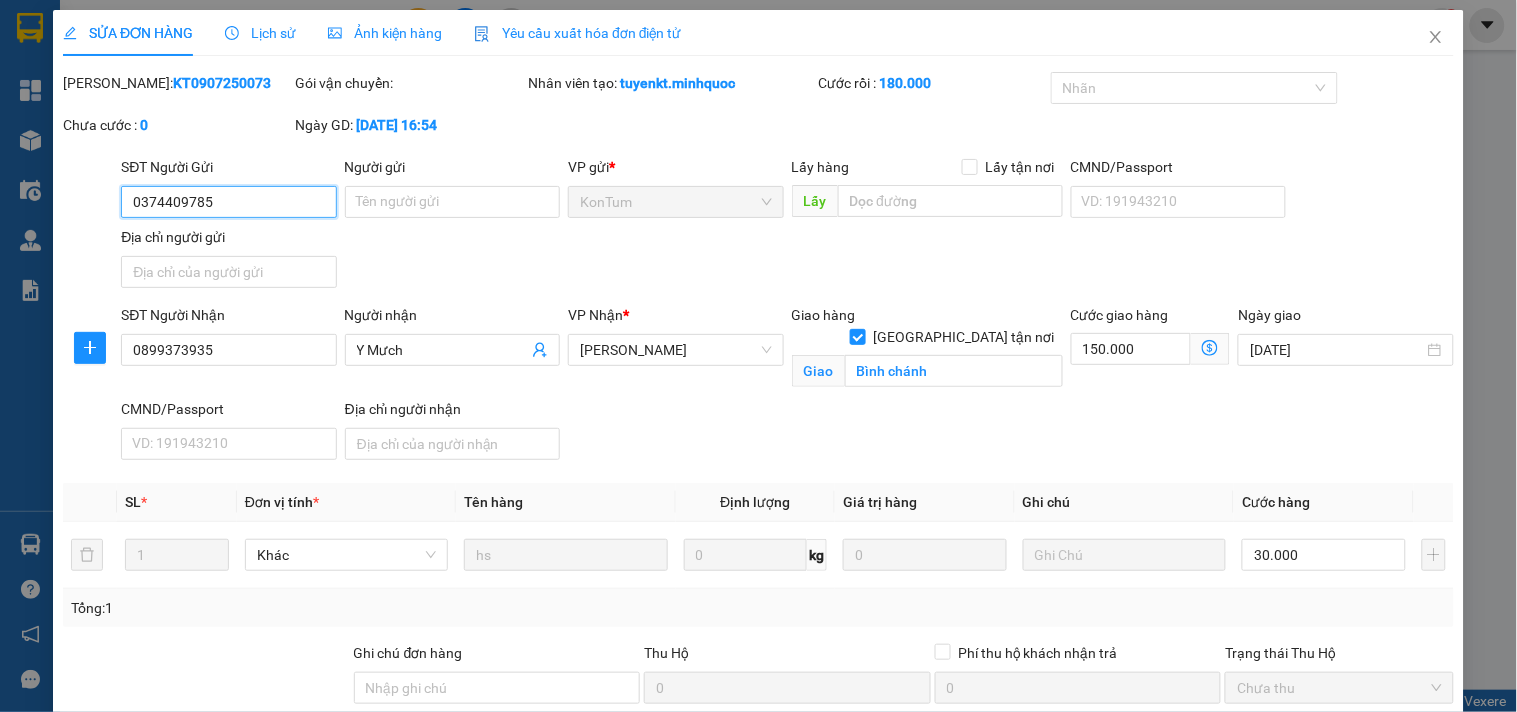 scroll, scrollTop: 196, scrollLeft: 0, axis: vertical 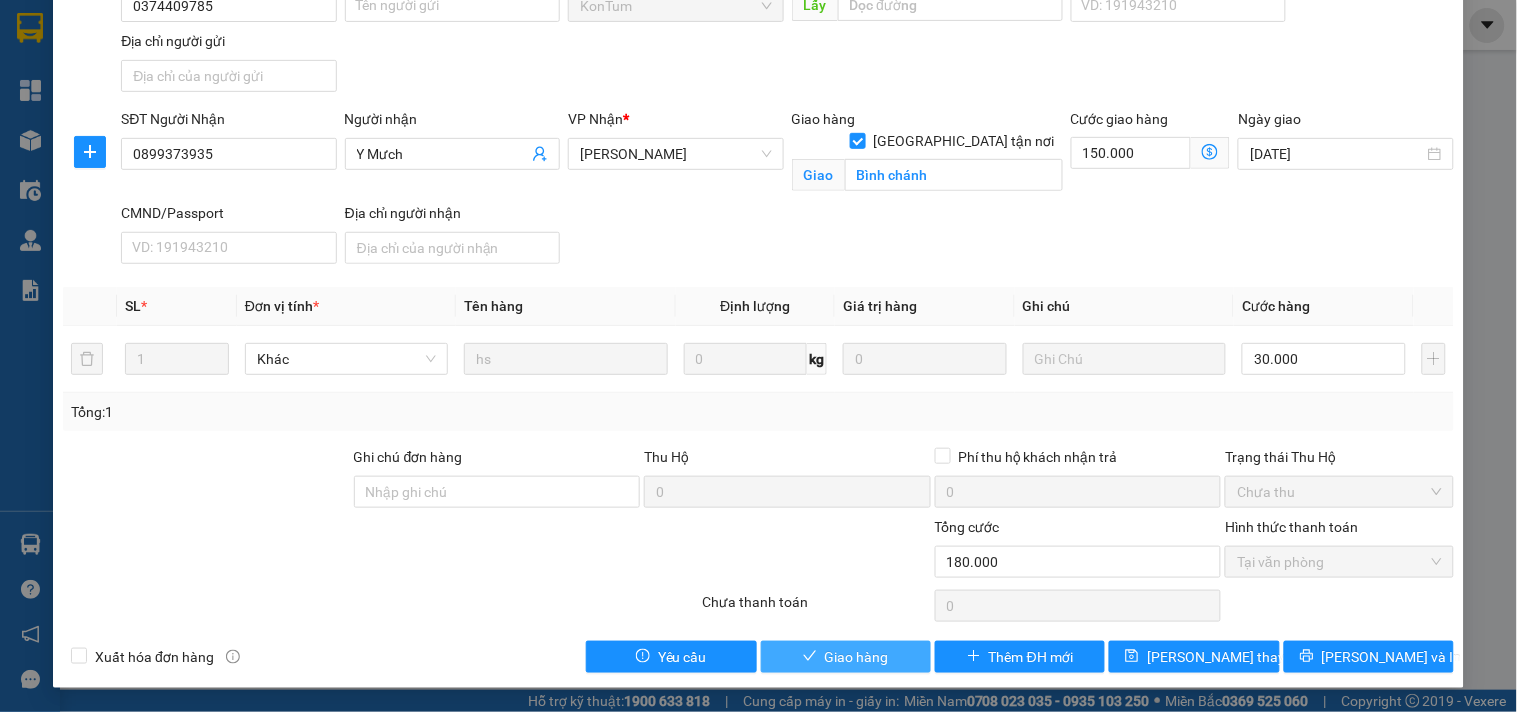 click on "Giao hàng" at bounding box center (857, 657) 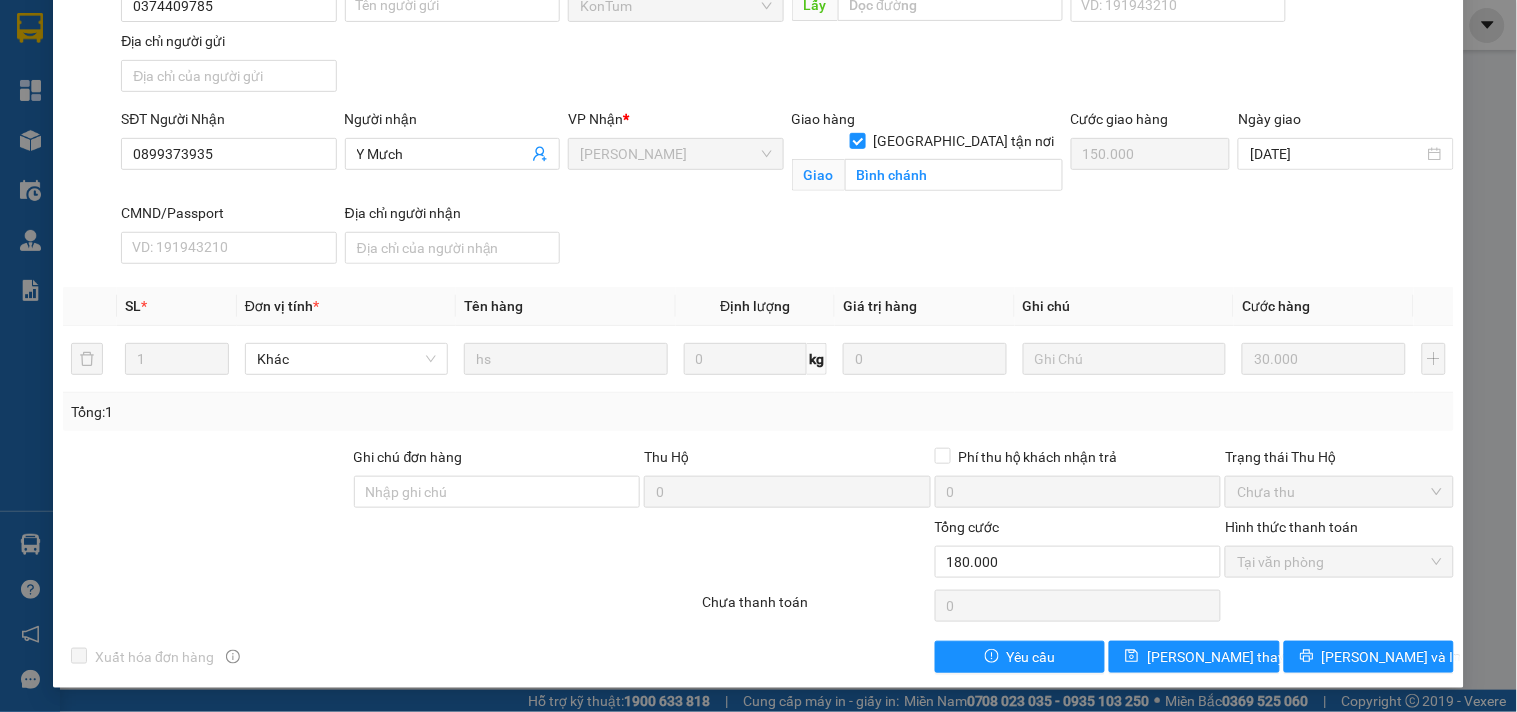 scroll, scrollTop: 0, scrollLeft: 0, axis: both 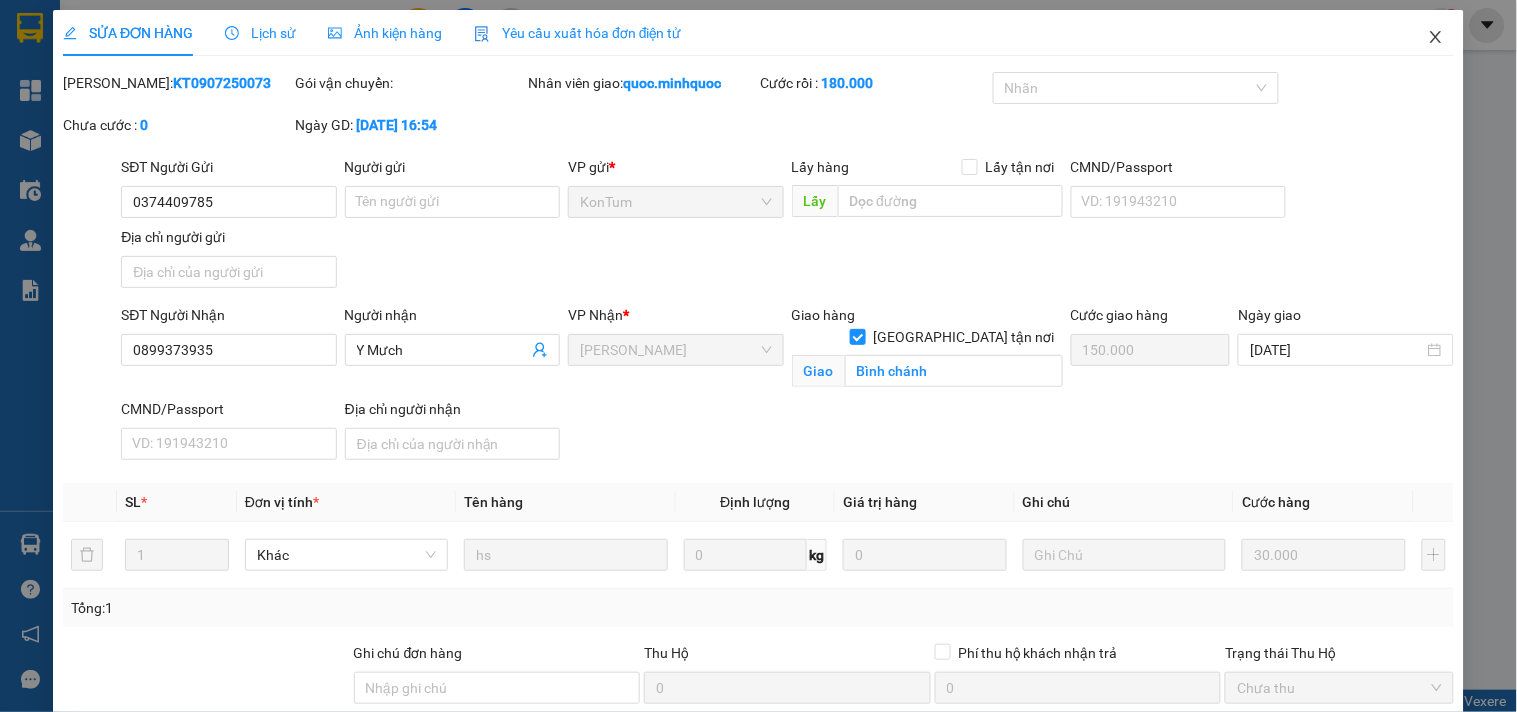 click 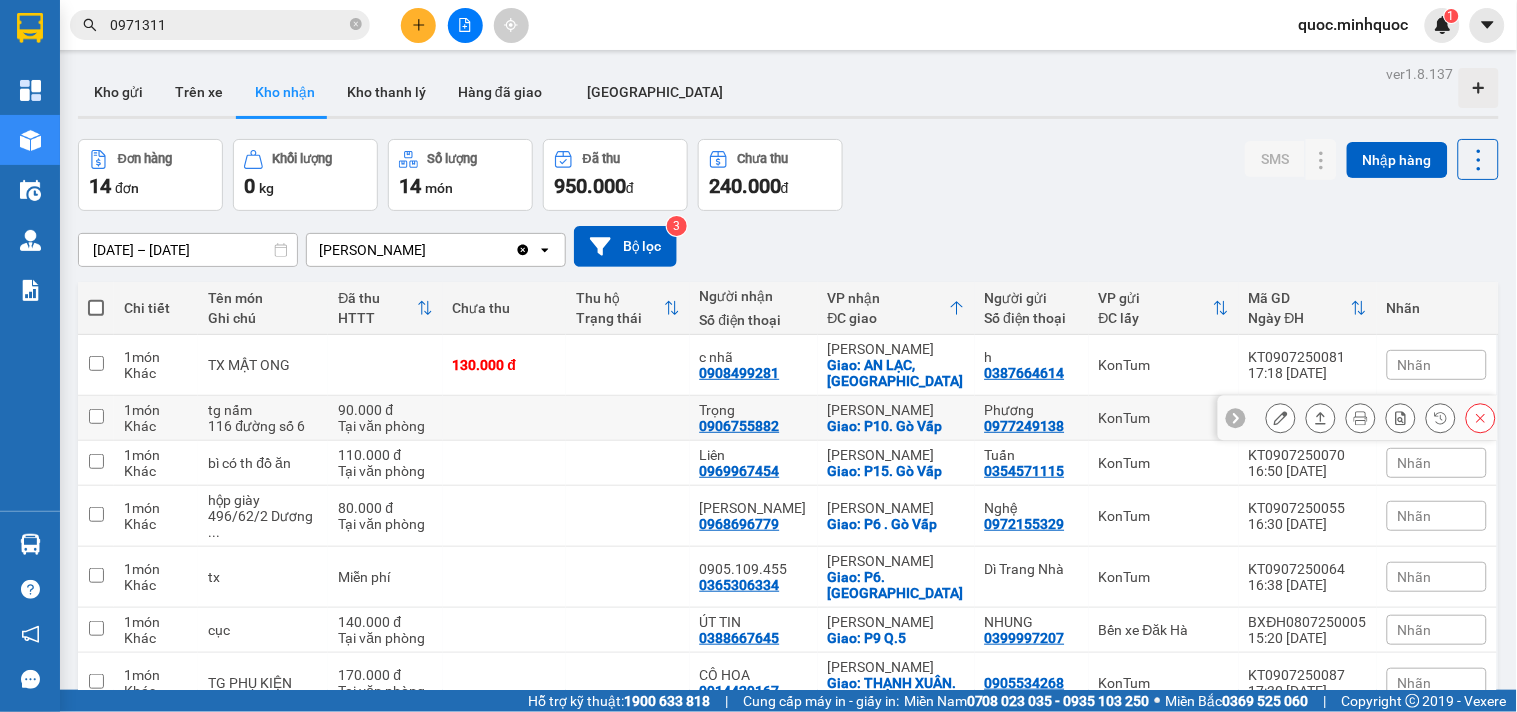click at bounding box center [1281, 418] 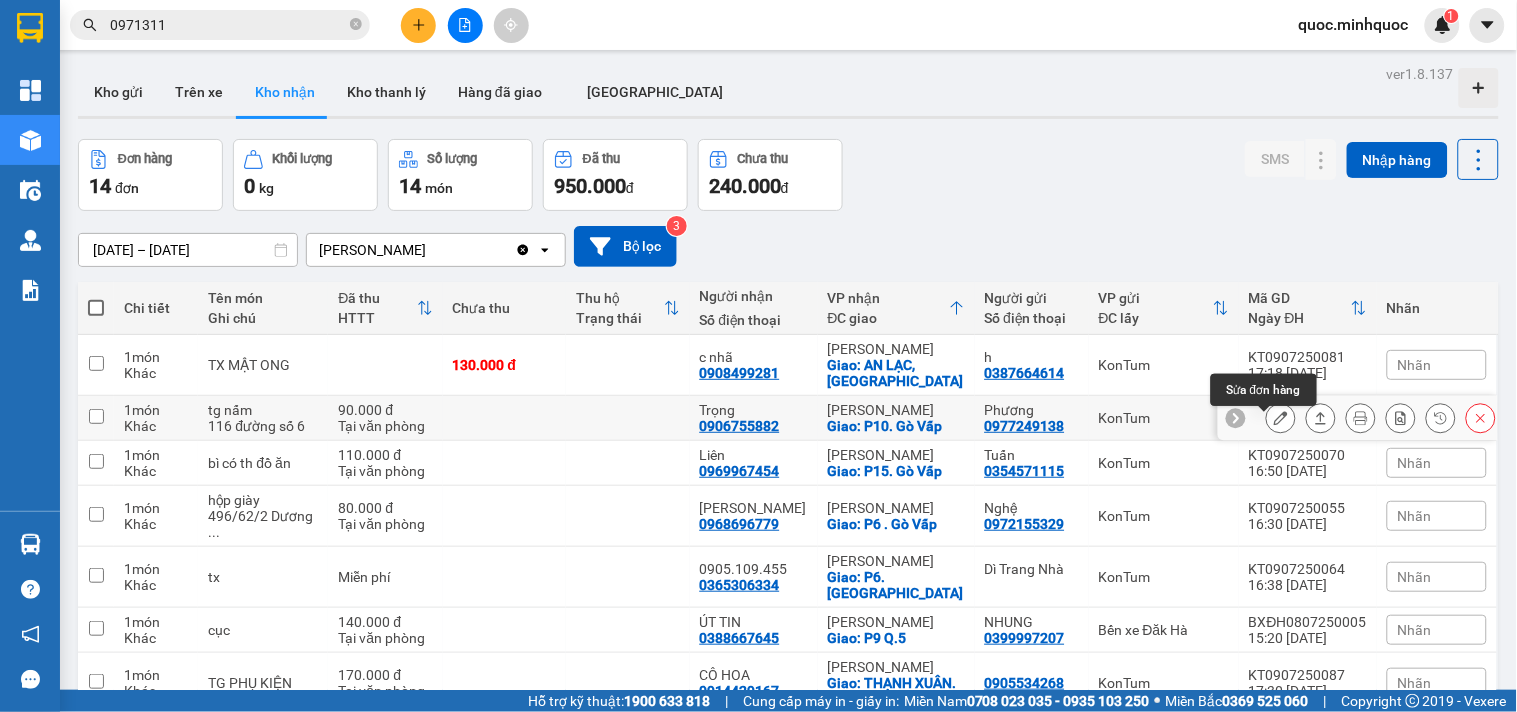 click 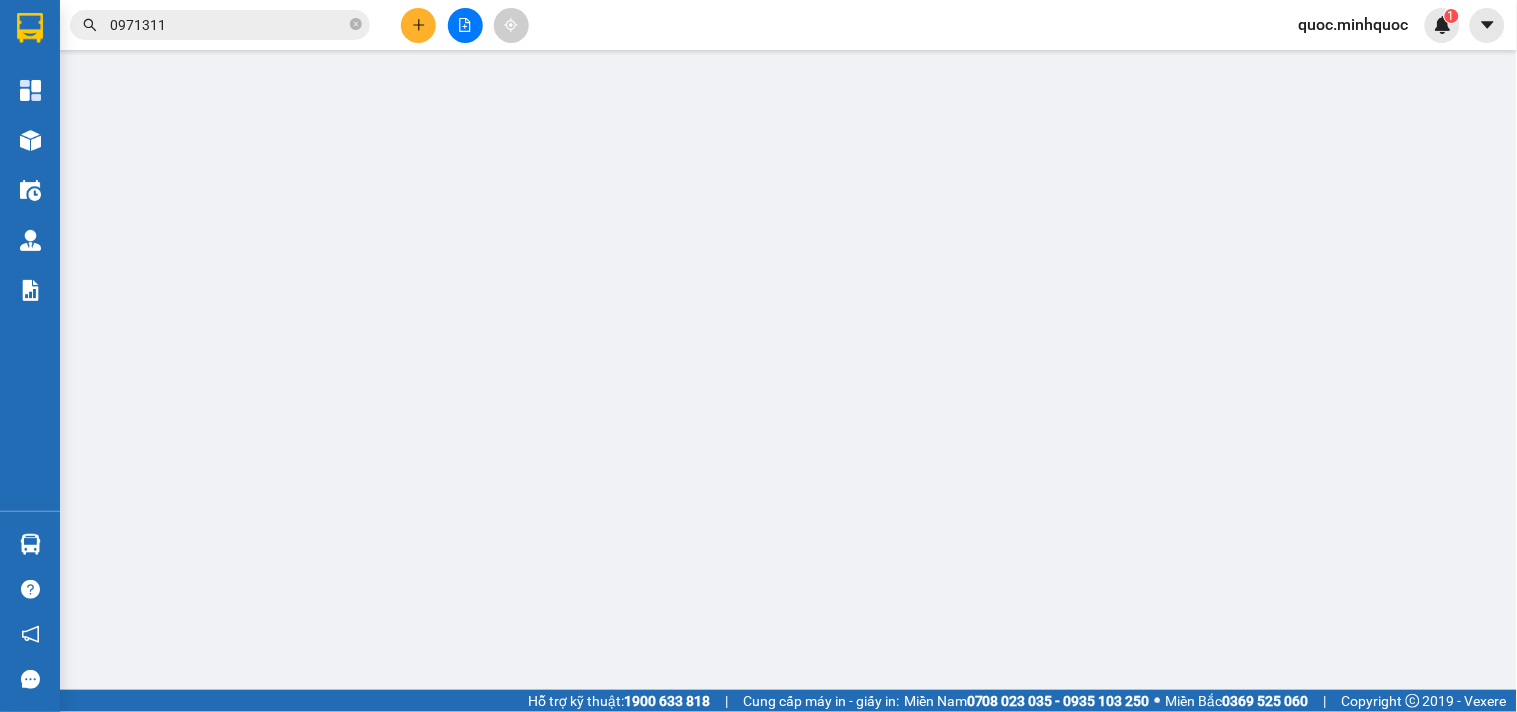 type on "0977249138" 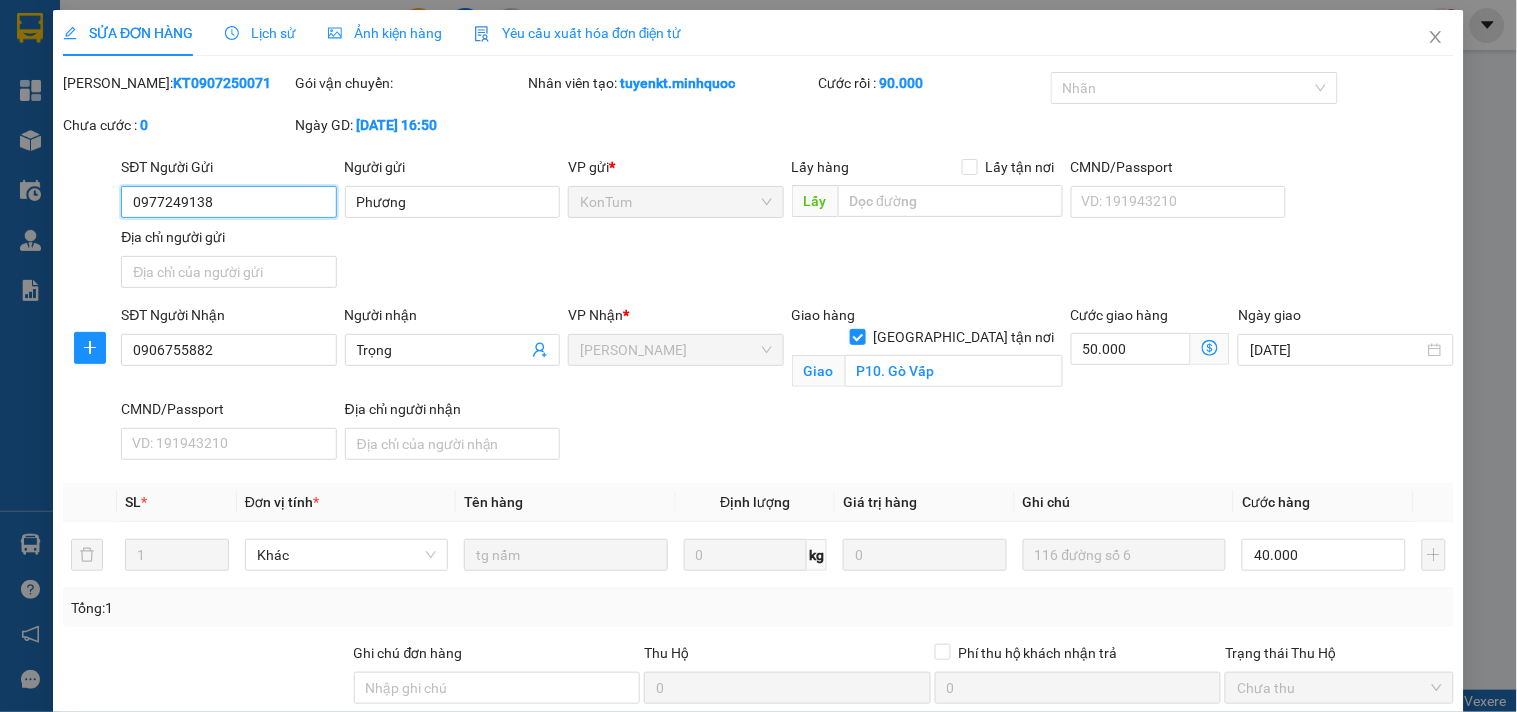 scroll, scrollTop: 196, scrollLeft: 0, axis: vertical 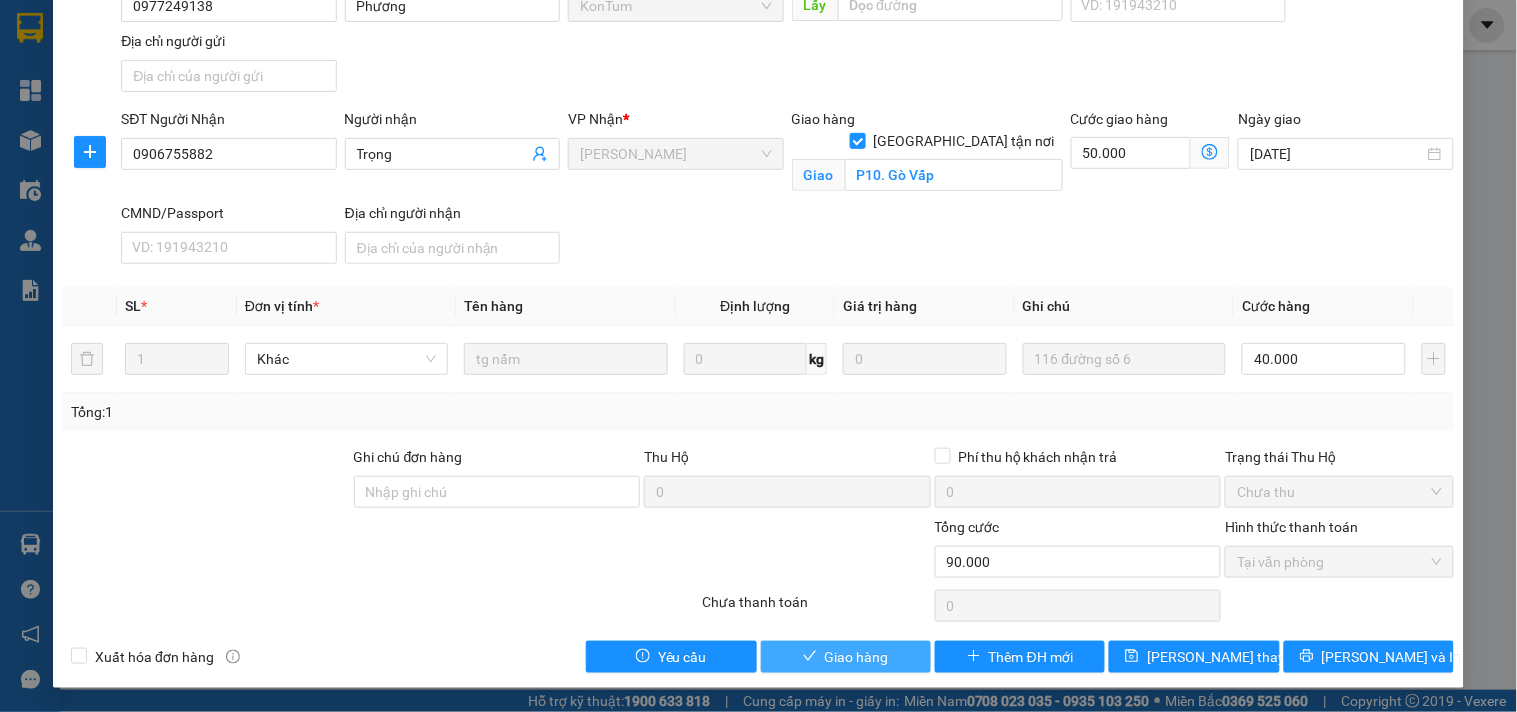 click on "Giao hàng" at bounding box center [857, 657] 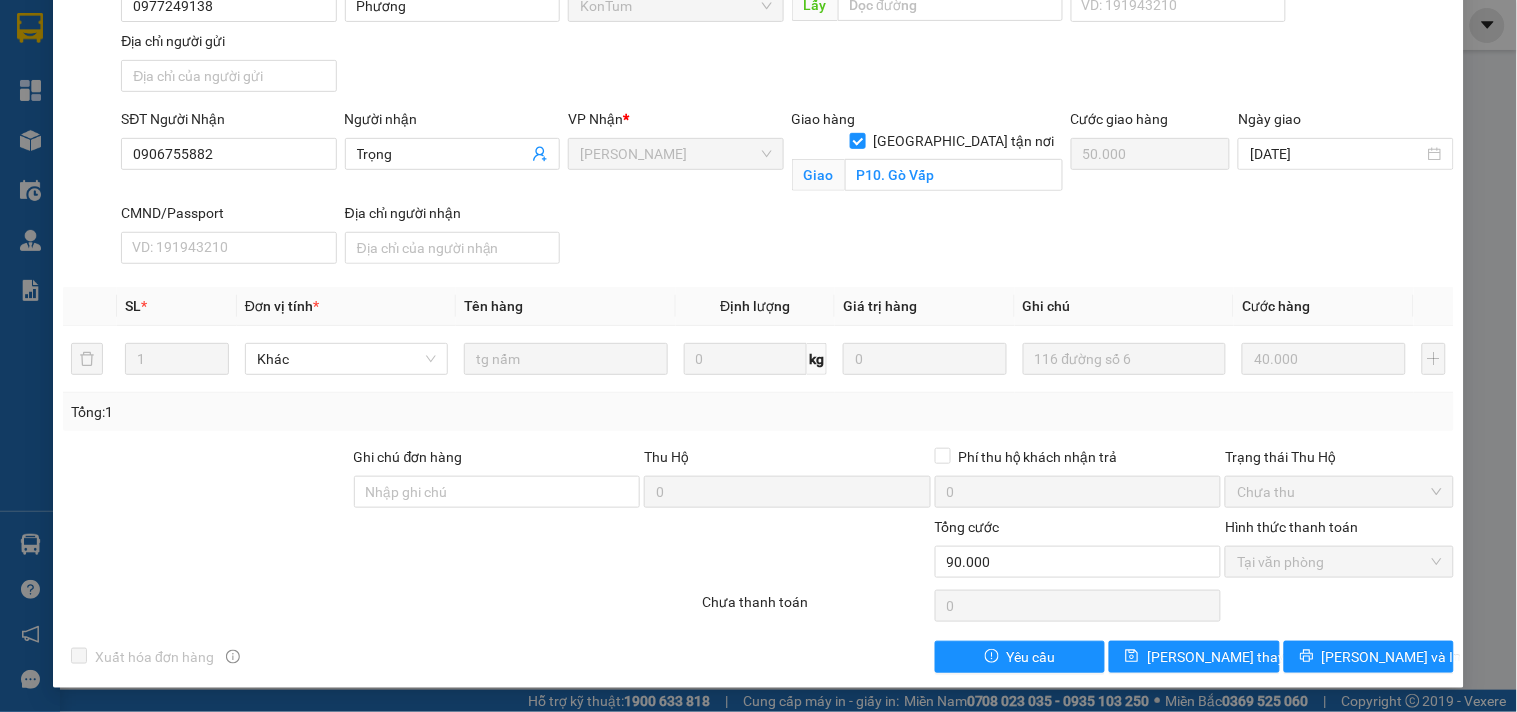 scroll, scrollTop: 0, scrollLeft: 0, axis: both 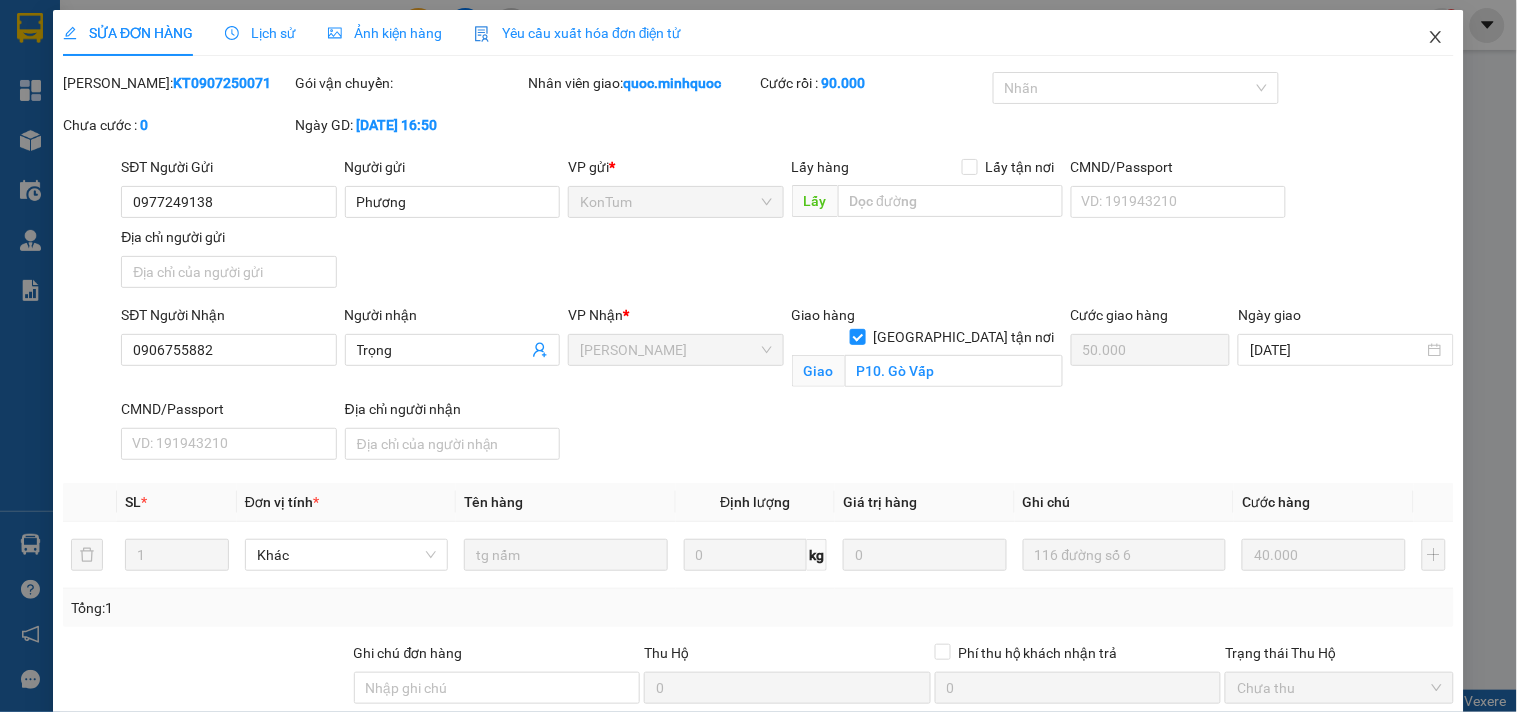 click at bounding box center [1436, 38] 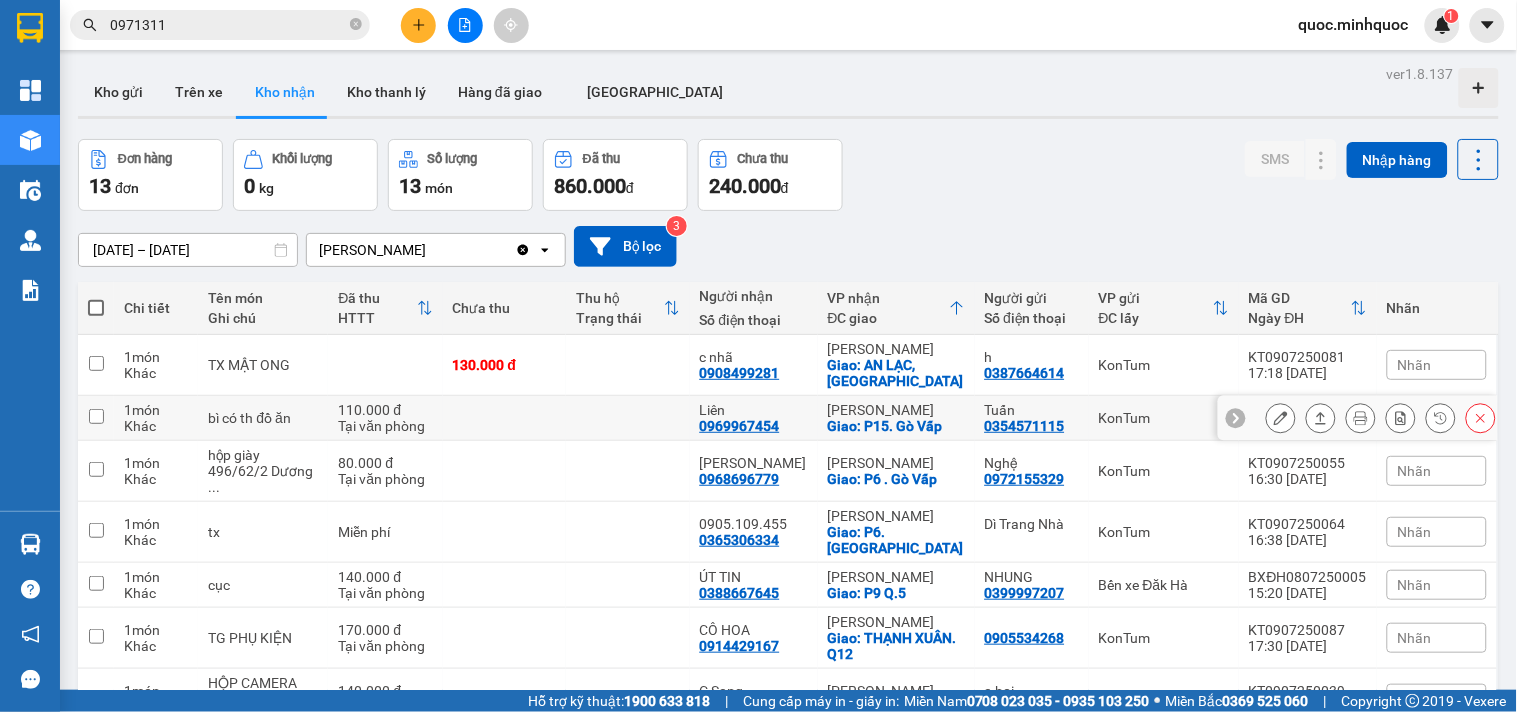 click at bounding box center (1281, 418) 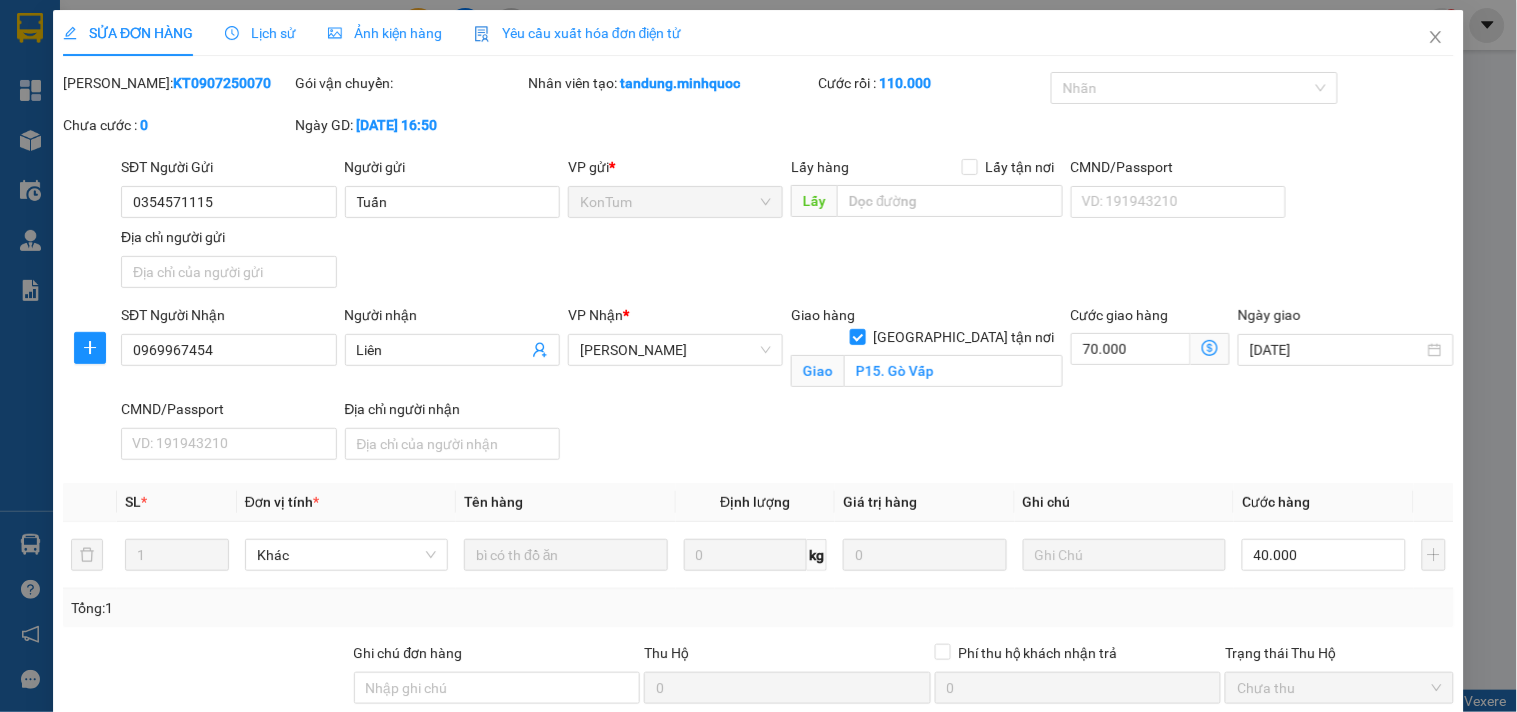 type on "0354571115" 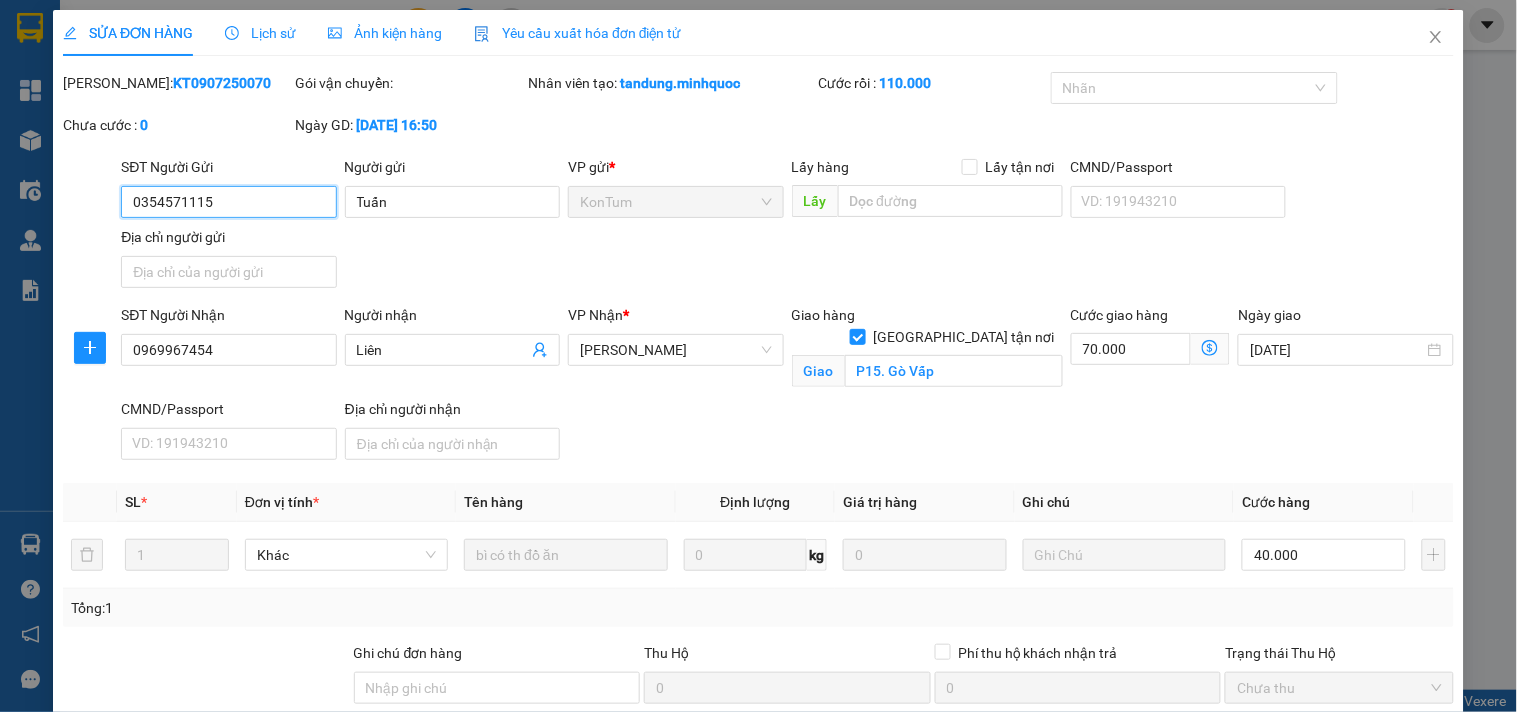 scroll, scrollTop: 196, scrollLeft: 0, axis: vertical 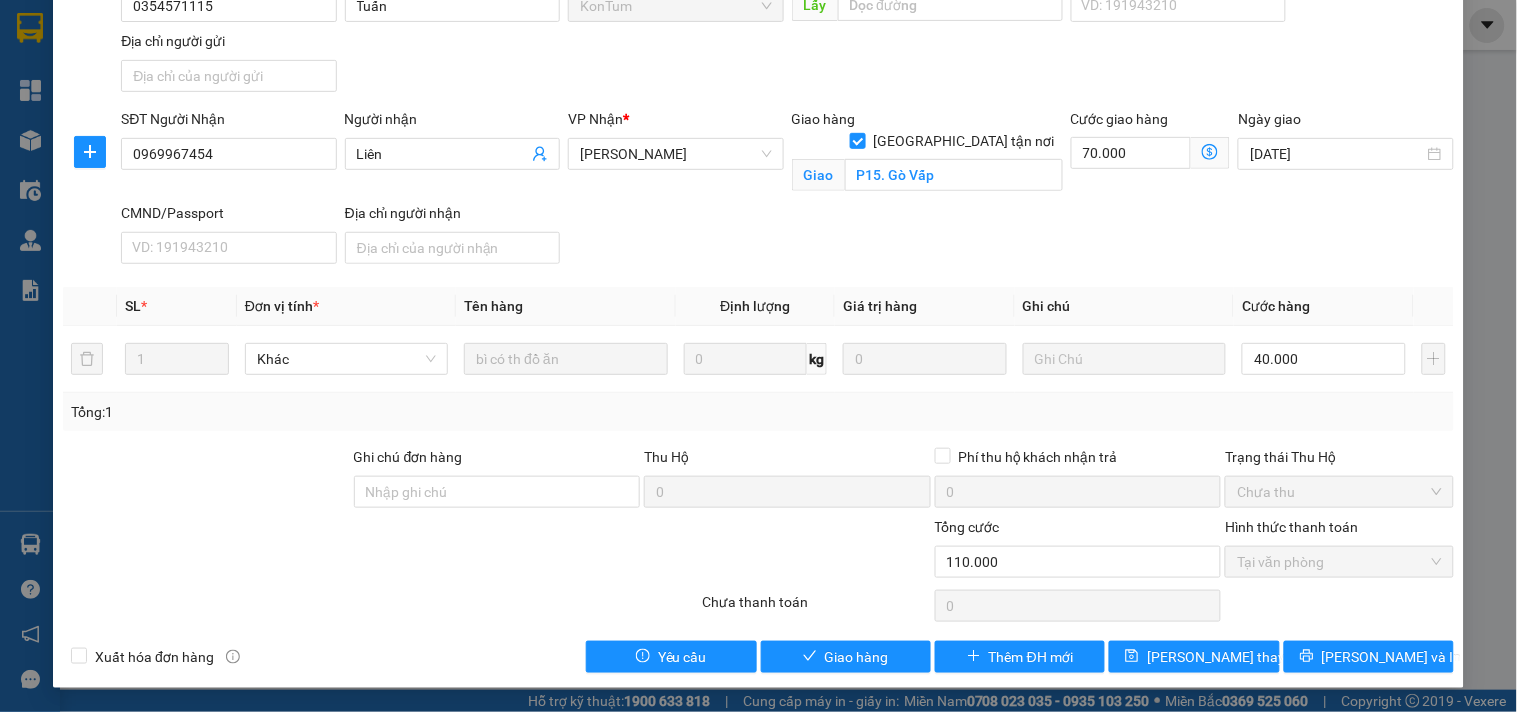 click on "Total Paid Fee 110.000 Total UnPaid Fee 0 Cash Collection Total Fee Mã ĐH:  KT0907250070 Gói vận chuyển:   Nhân viên tạo:   tandung.minhquoc Cước rồi :   110.000   Nhãn Chưa cước :   0 Ngày GD:   [DATE] 16:50 SĐT Người Gửi 0354571115 Người gửi Tuấn VP gửi  * KonTum Lấy hàng Lấy tận nơi Lấy CMND/Passport VD: [PASSPORT] Địa chỉ người gửi SĐT Người Nhận 0969967454 Người nhận Liên VP Nhận  * [PERSON_NAME] hàng [GEOGRAPHIC_DATA] tận nơi Giao P15. Gò Vấp Cước giao hàng 70.000 Ngày giao [DATE] CMND/Passport VD: [PASSPORT] Địa chỉ người nhận SL  * Đơn vị tính  * Tên hàng  Định lượng Giá trị hàng Ghi chú Cước hàng                   1 Khác bì có th đồ ăn 0 kg 0 40.000 Tổng:  1 Ghi chú đơn hàng Thu Hộ 0 Phí thu hộ khách nhận trả 0 Trạng thái Thu Hộ   Chưa thu Tổng cước 110.000 Hình thức thanh toán Tại văn phòng Số tiền thu trước 110.000 0" at bounding box center [758, 274] 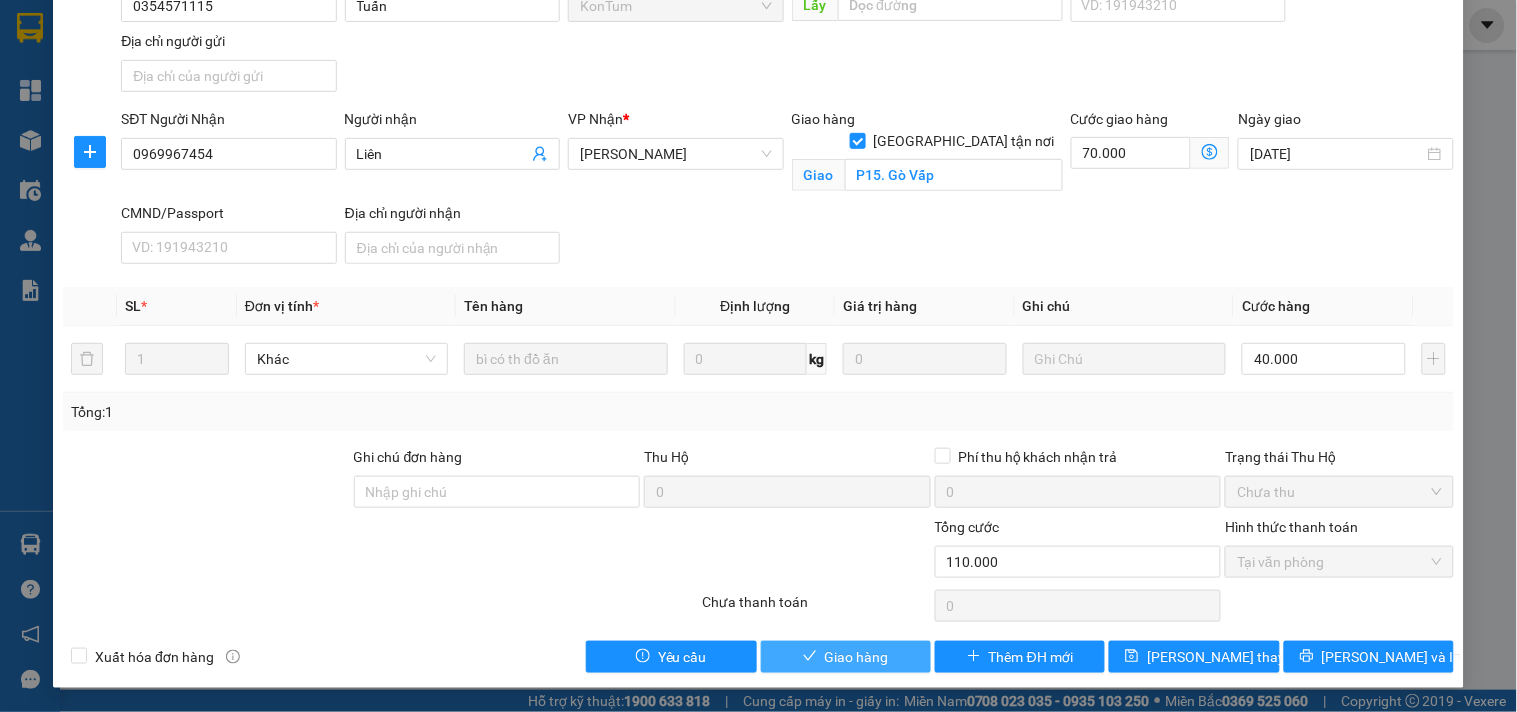 click on "Giao hàng" at bounding box center (846, 657) 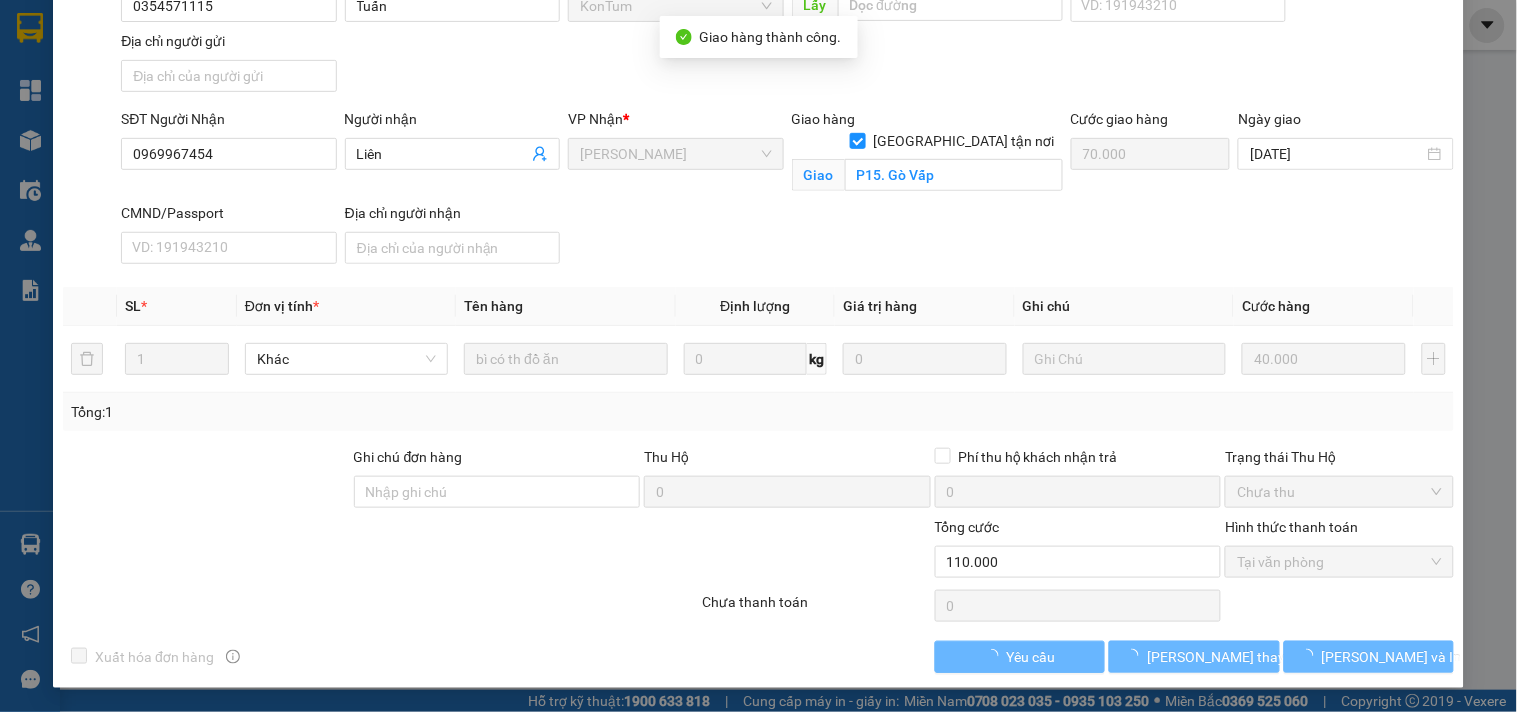 scroll, scrollTop: 0, scrollLeft: 0, axis: both 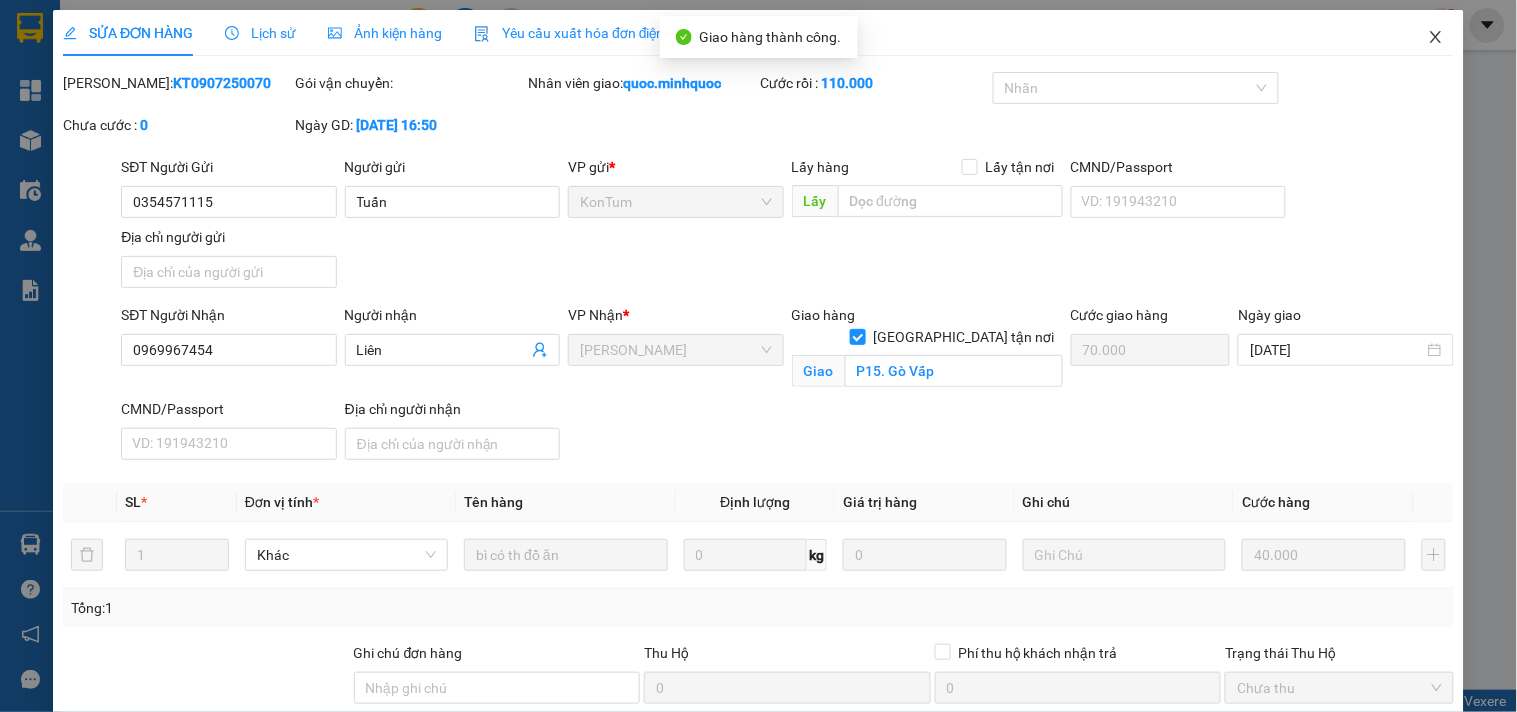 click at bounding box center [1436, 38] 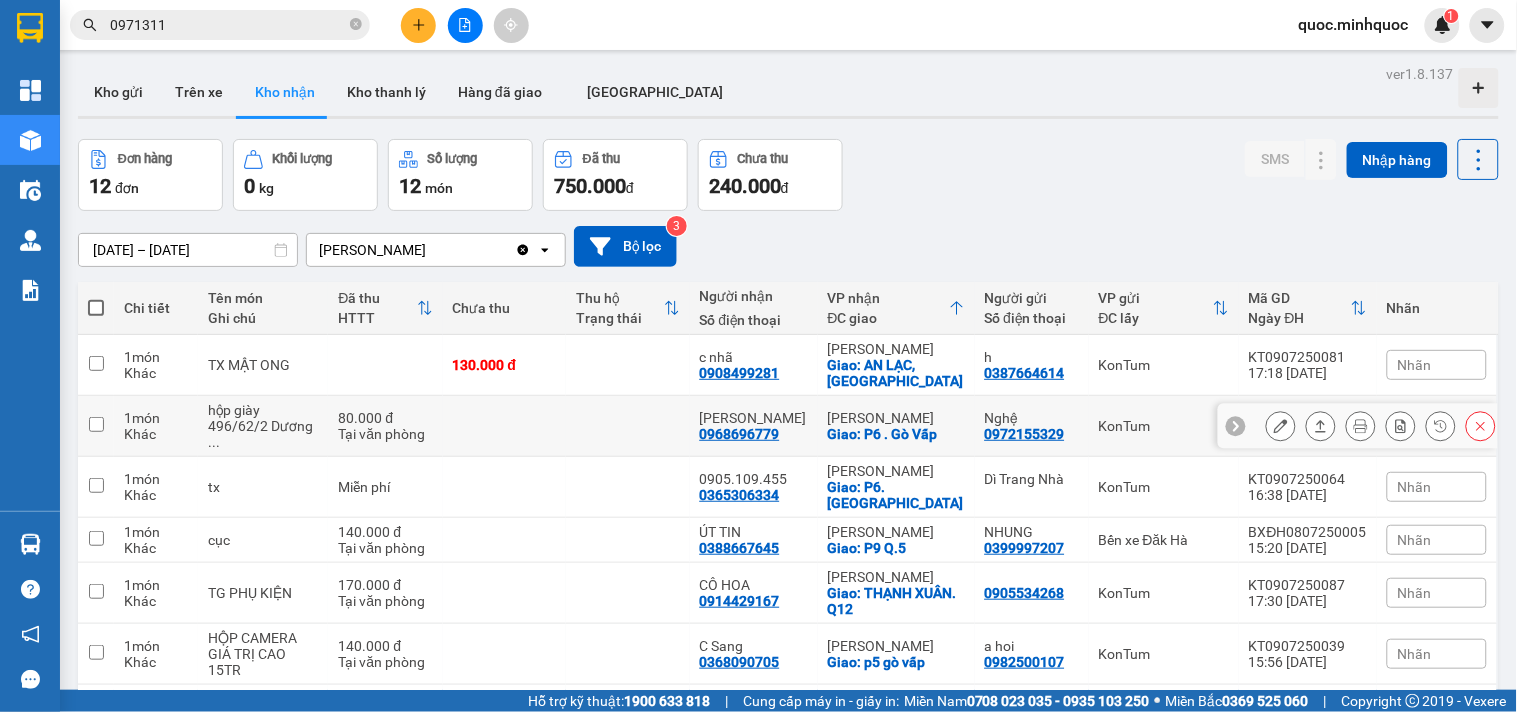 click at bounding box center [1281, 426] 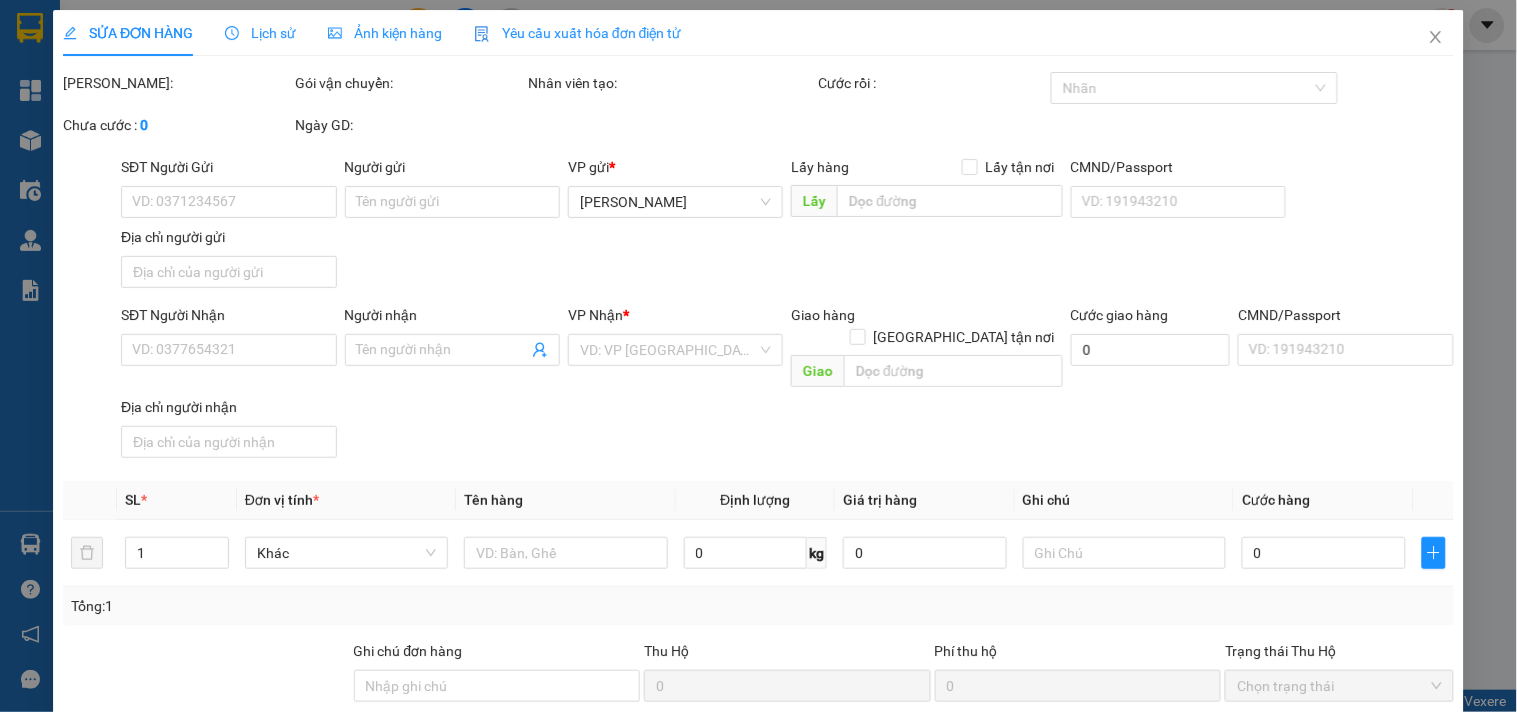 type on "0972155329" 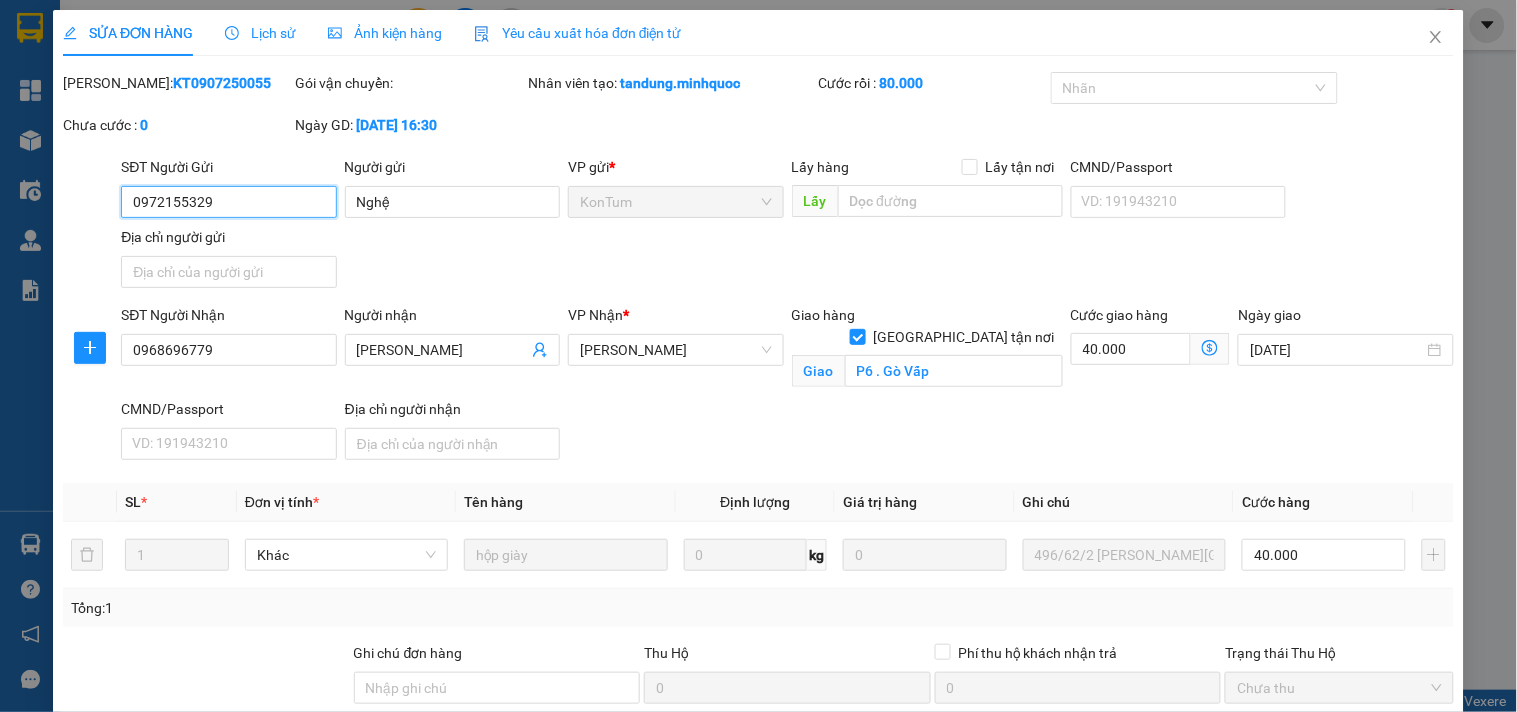 scroll, scrollTop: 196, scrollLeft: 0, axis: vertical 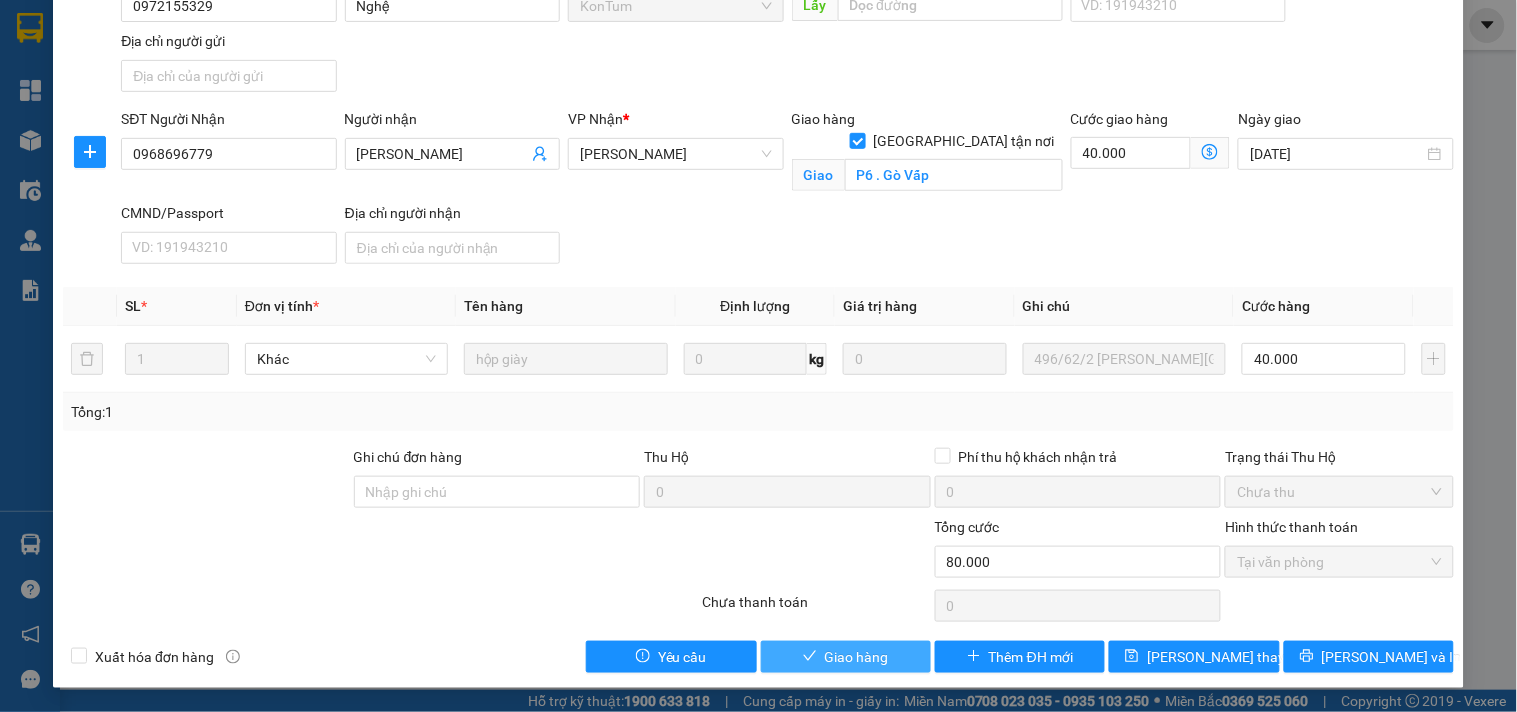 click on "Giao hàng" at bounding box center (846, 657) 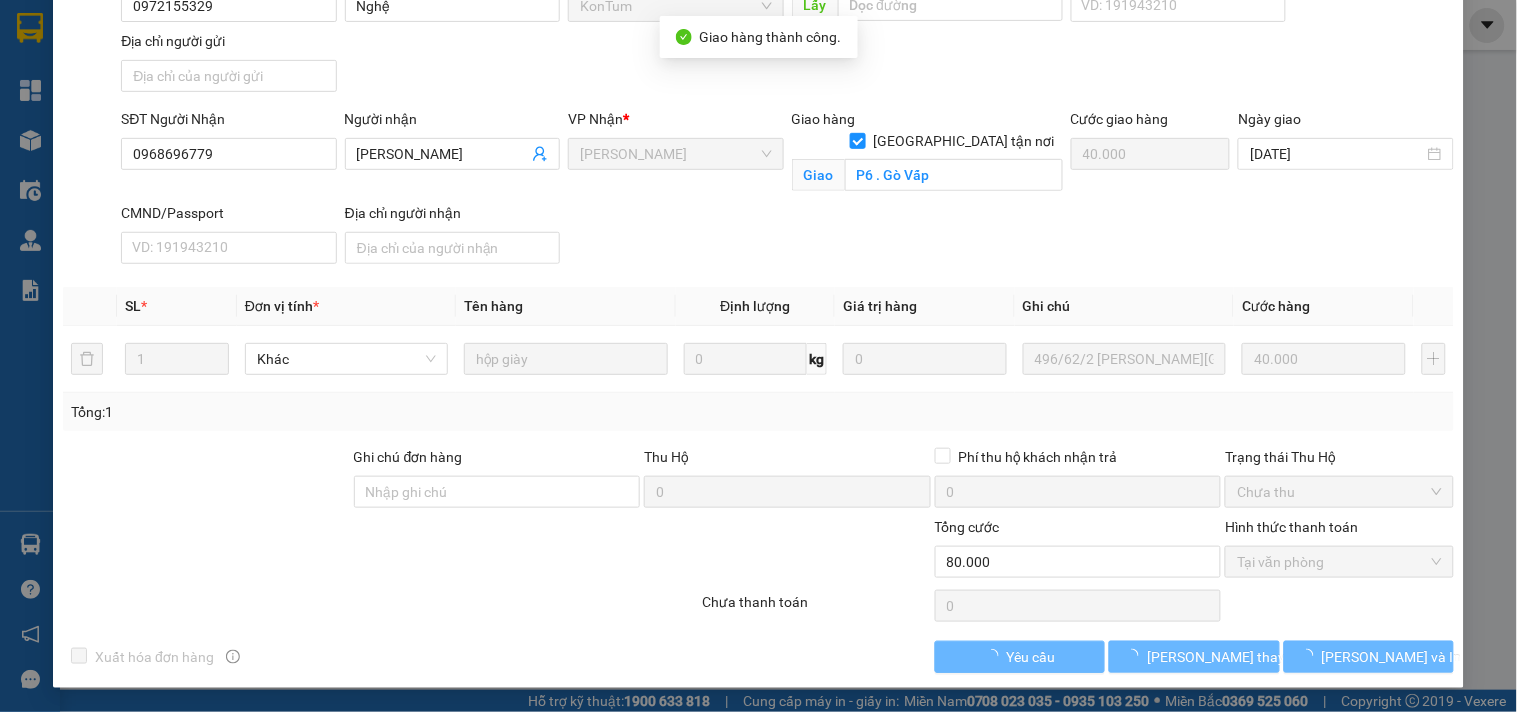 scroll, scrollTop: 0, scrollLeft: 0, axis: both 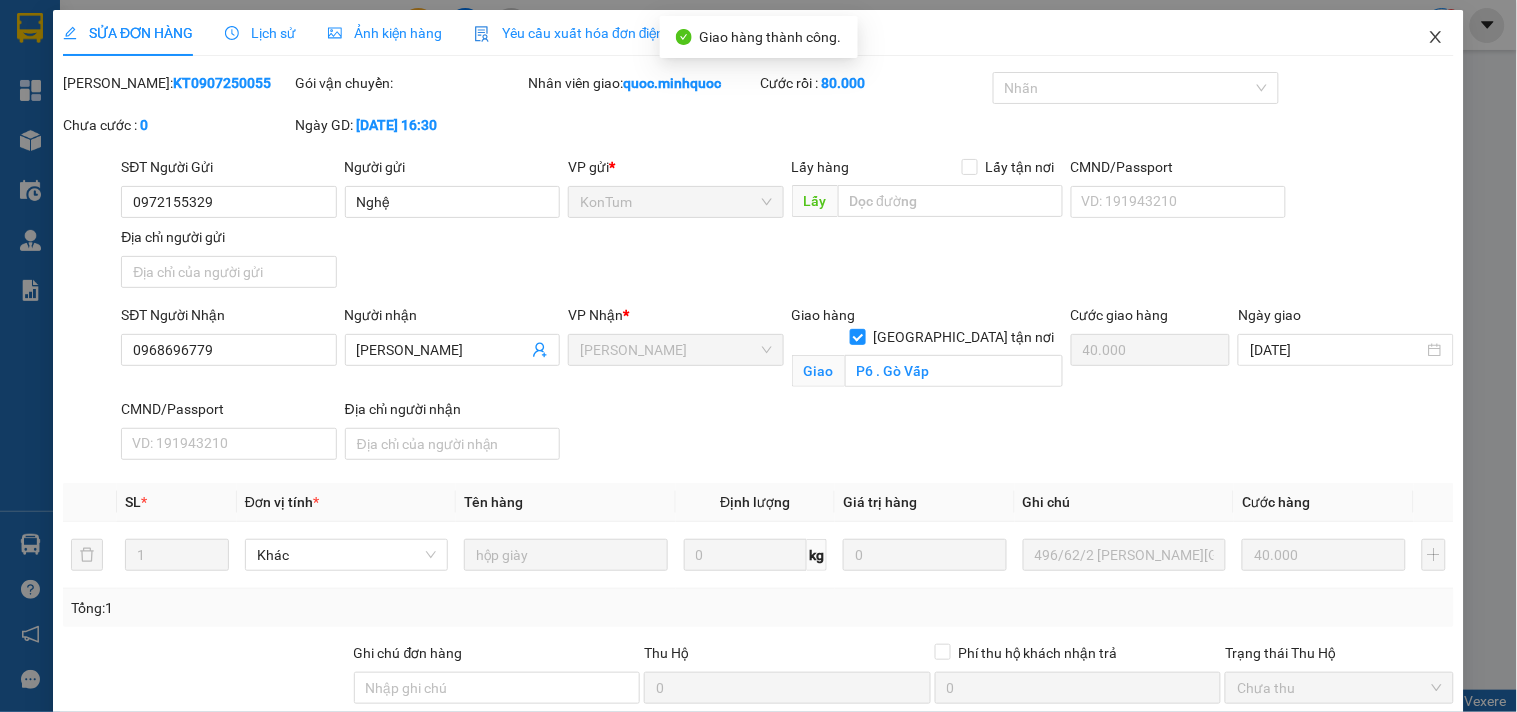 click at bounding box center (1436, 38) 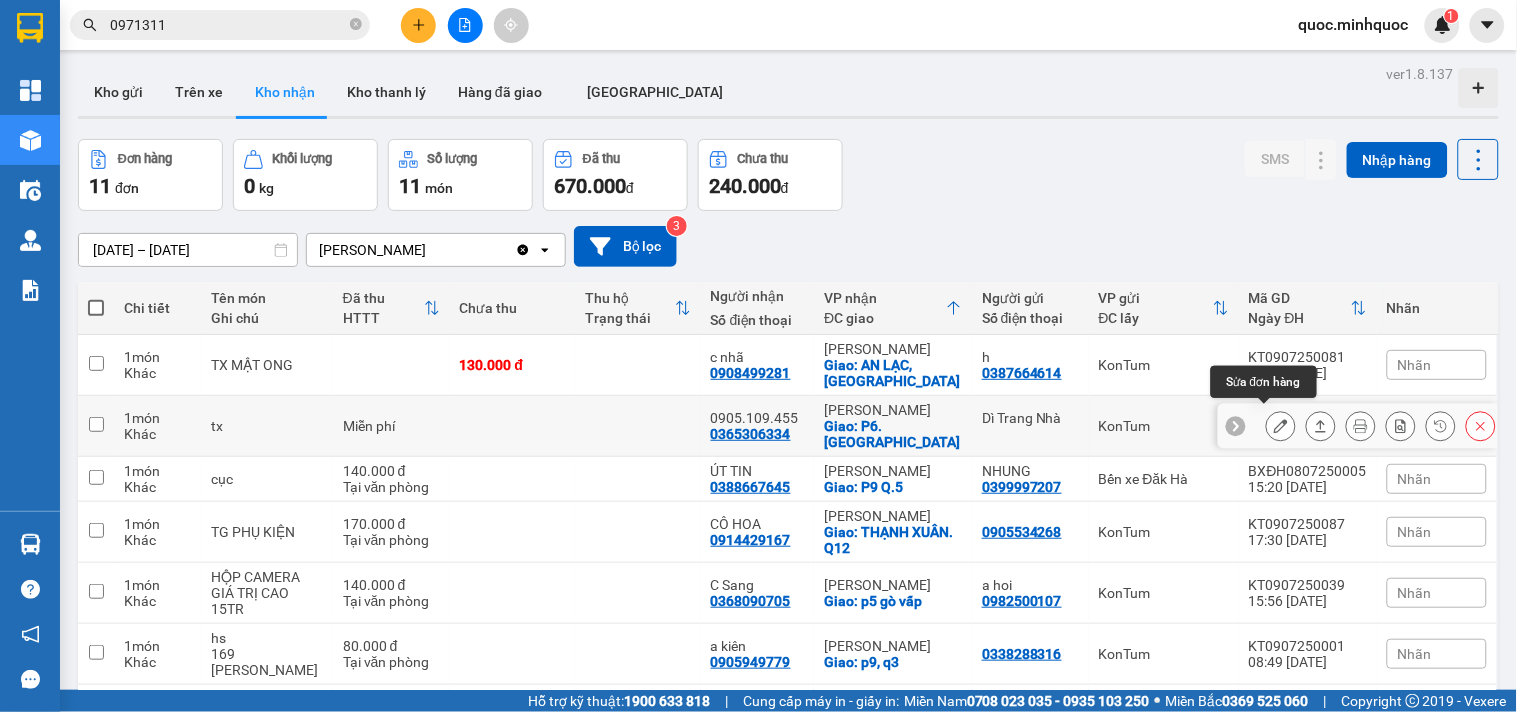 click at bounding box center (1281, 426) 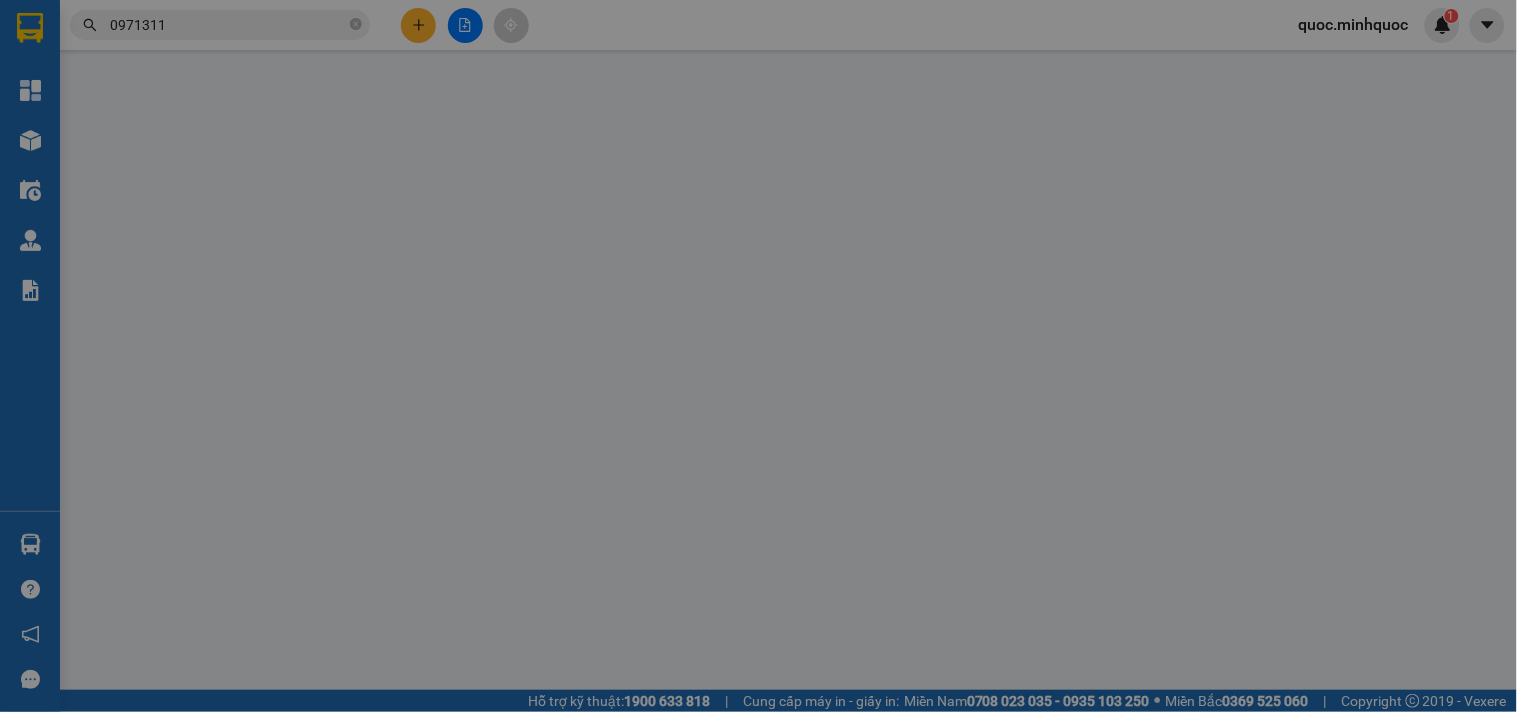 type on "Dì Trang Nhà" 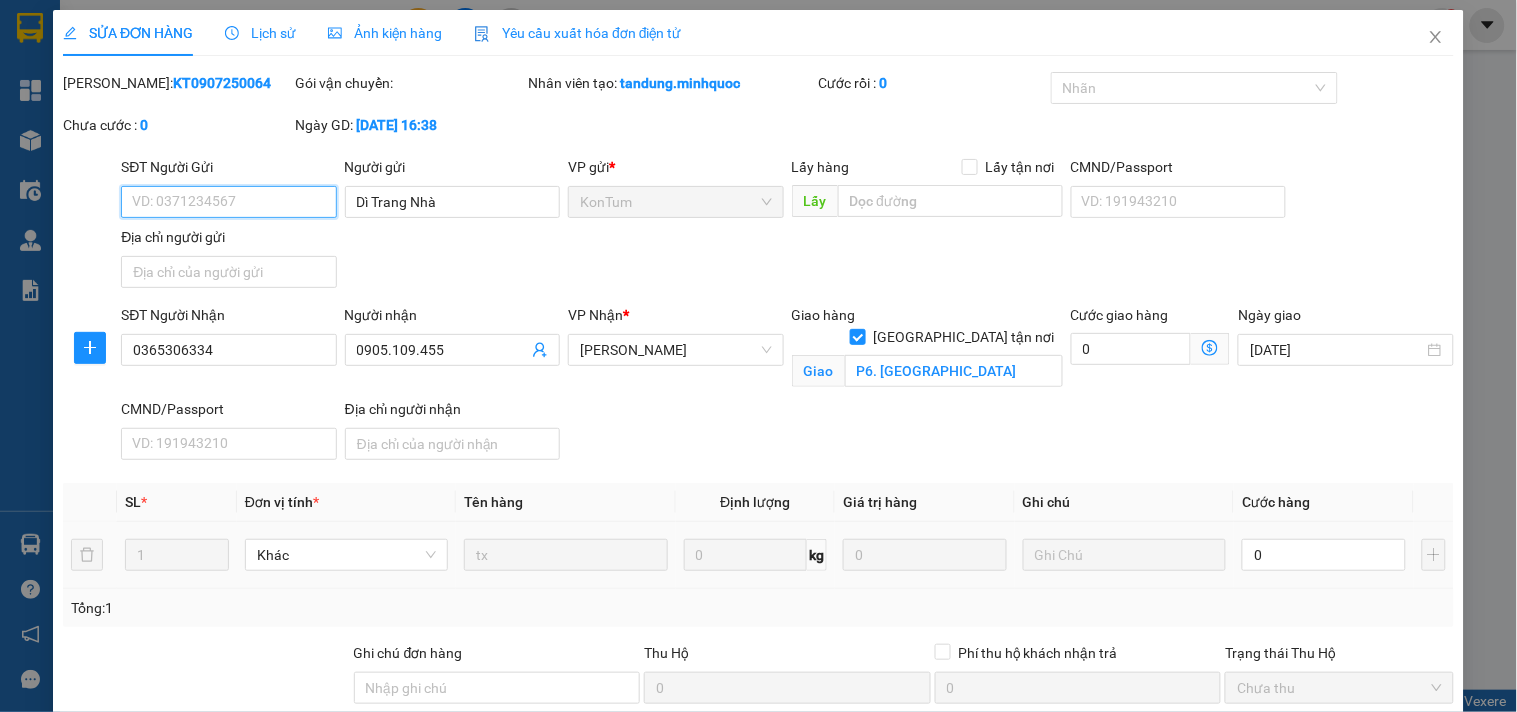 scroll, scrollTop: 196, scrollLeft: 0, axis: vertical 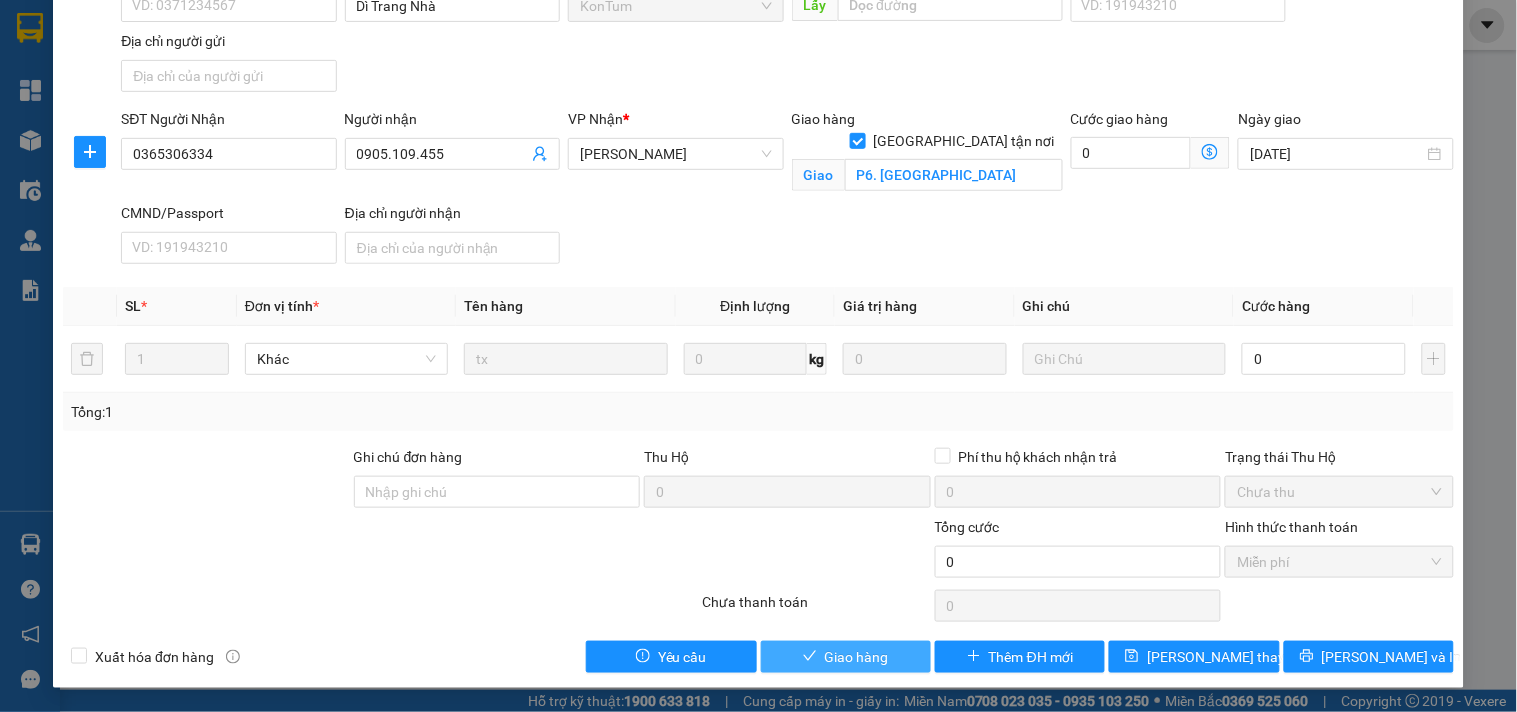 click 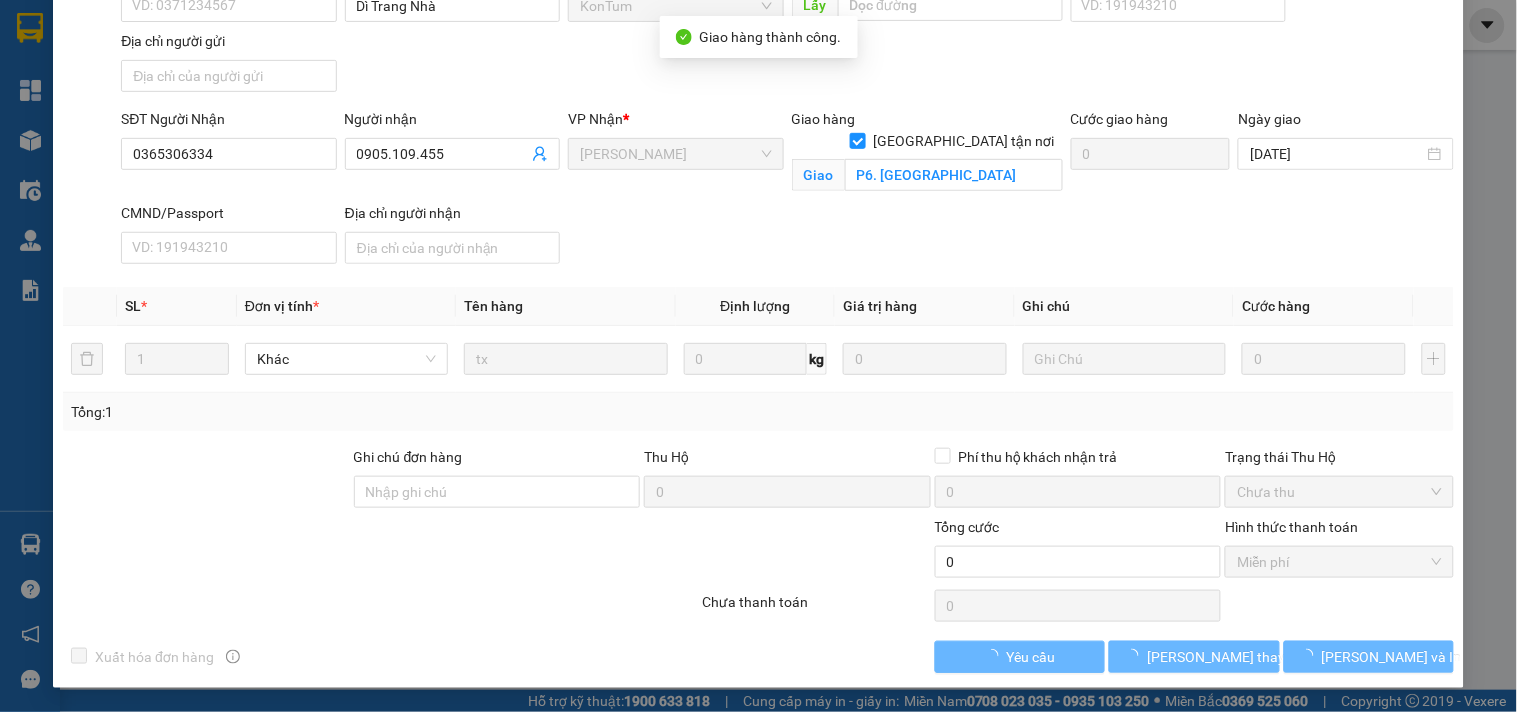 scroll, scrollTop: 0, scrollLeft: 0, axis: both 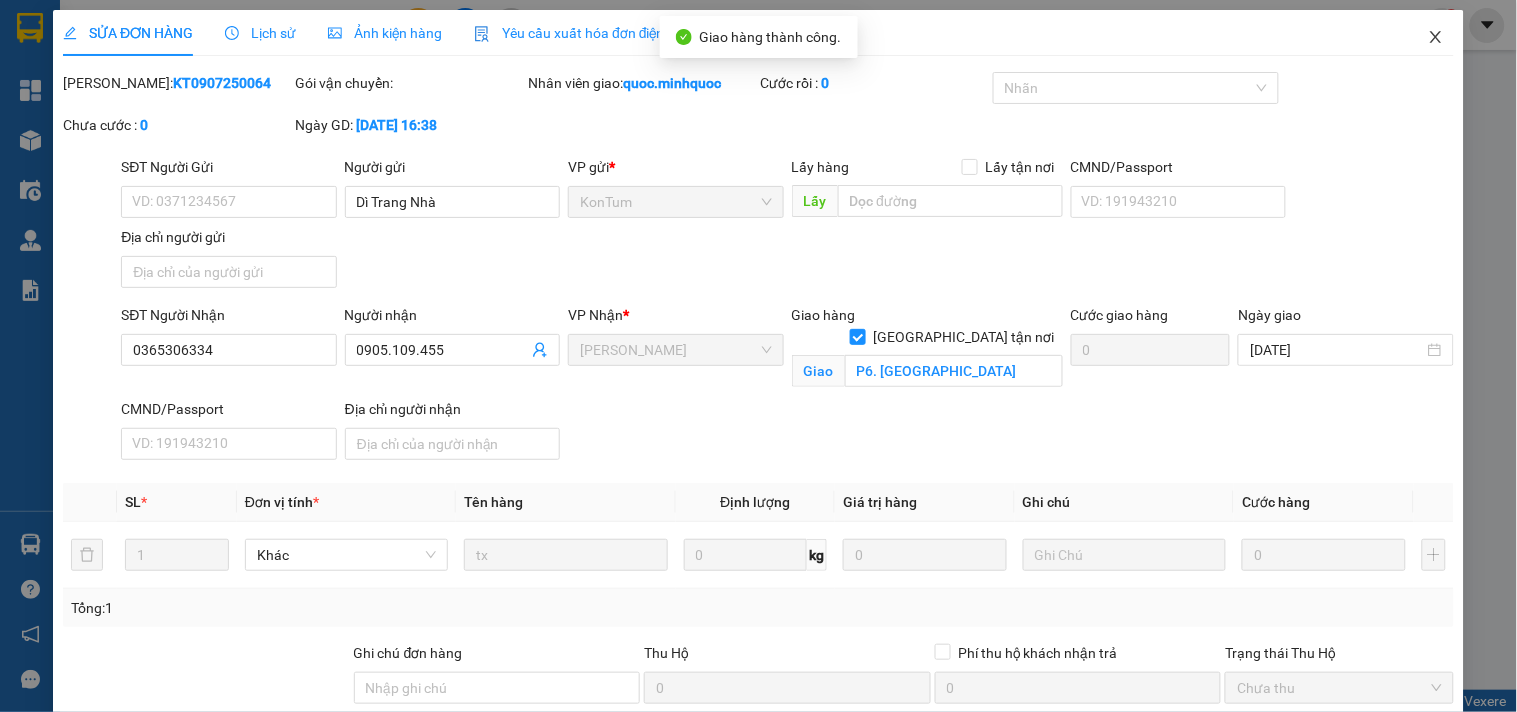 click at bounding box center [1436, 38] 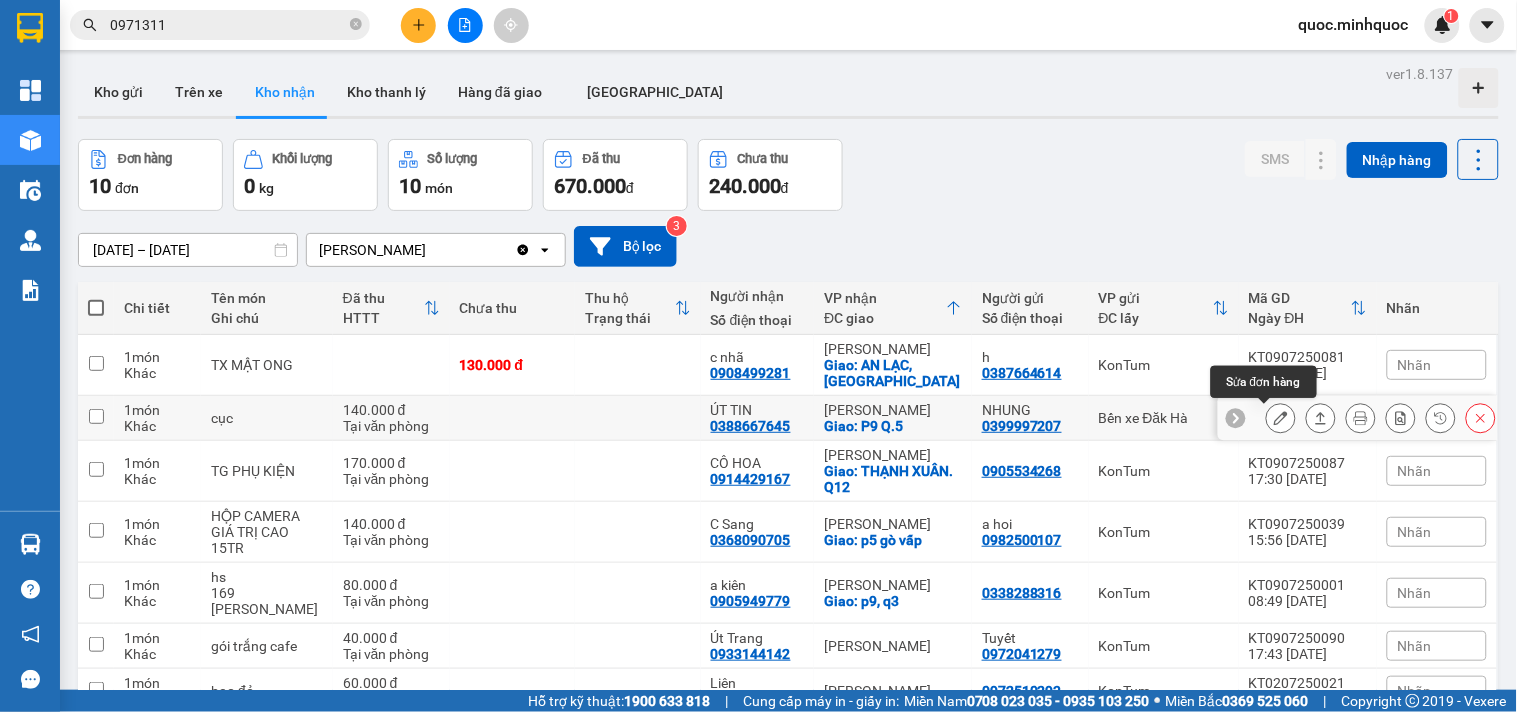 click 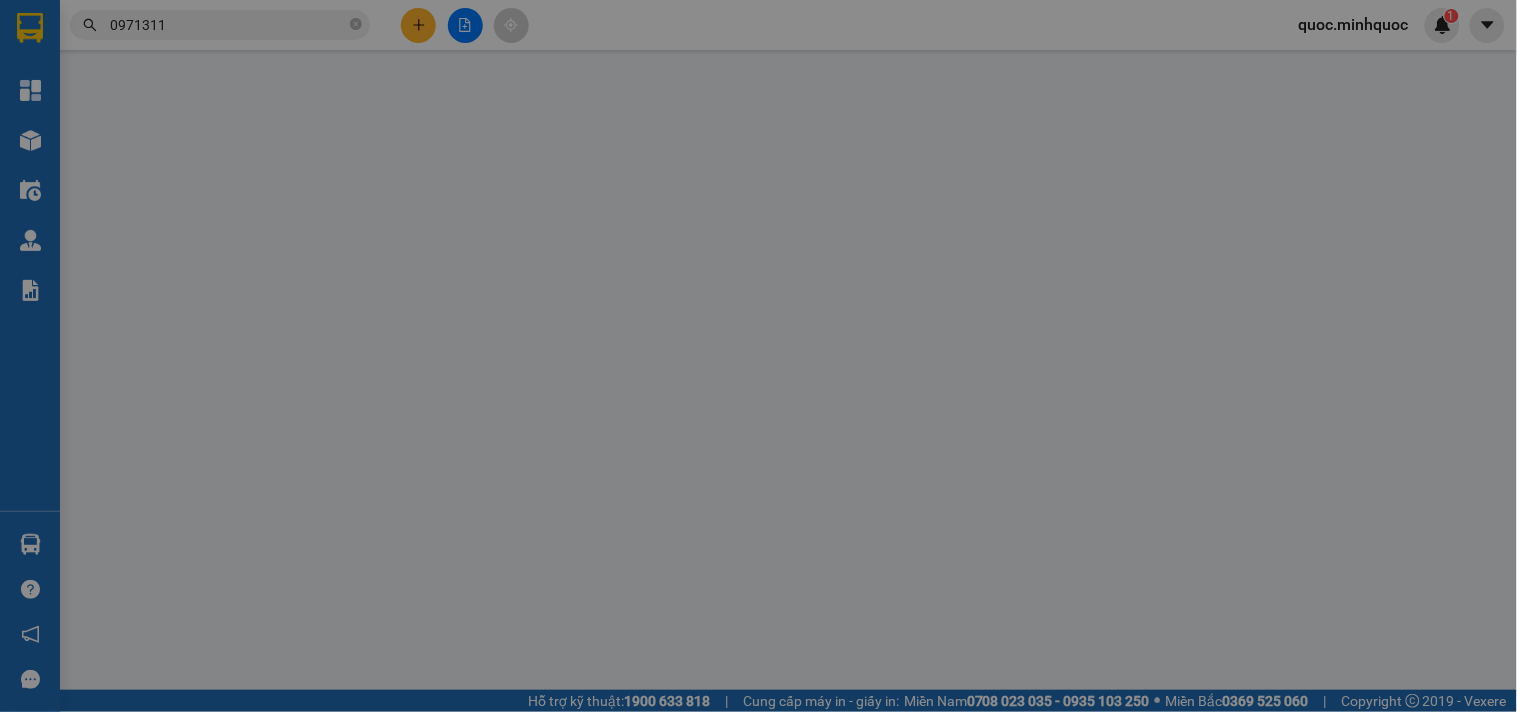 type on "0399997207" 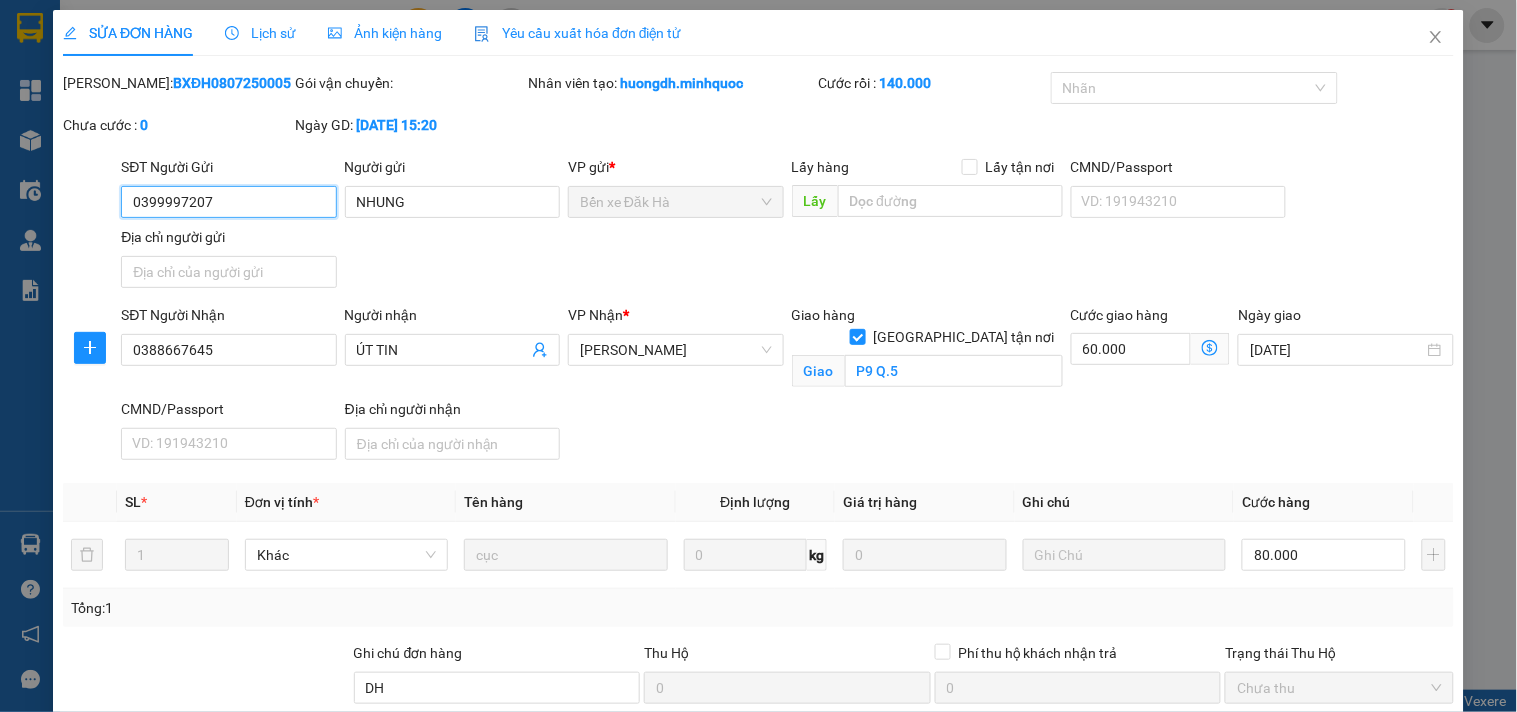 scroll, scrollTop: 196, scrollLeft: 0, axis: vertical 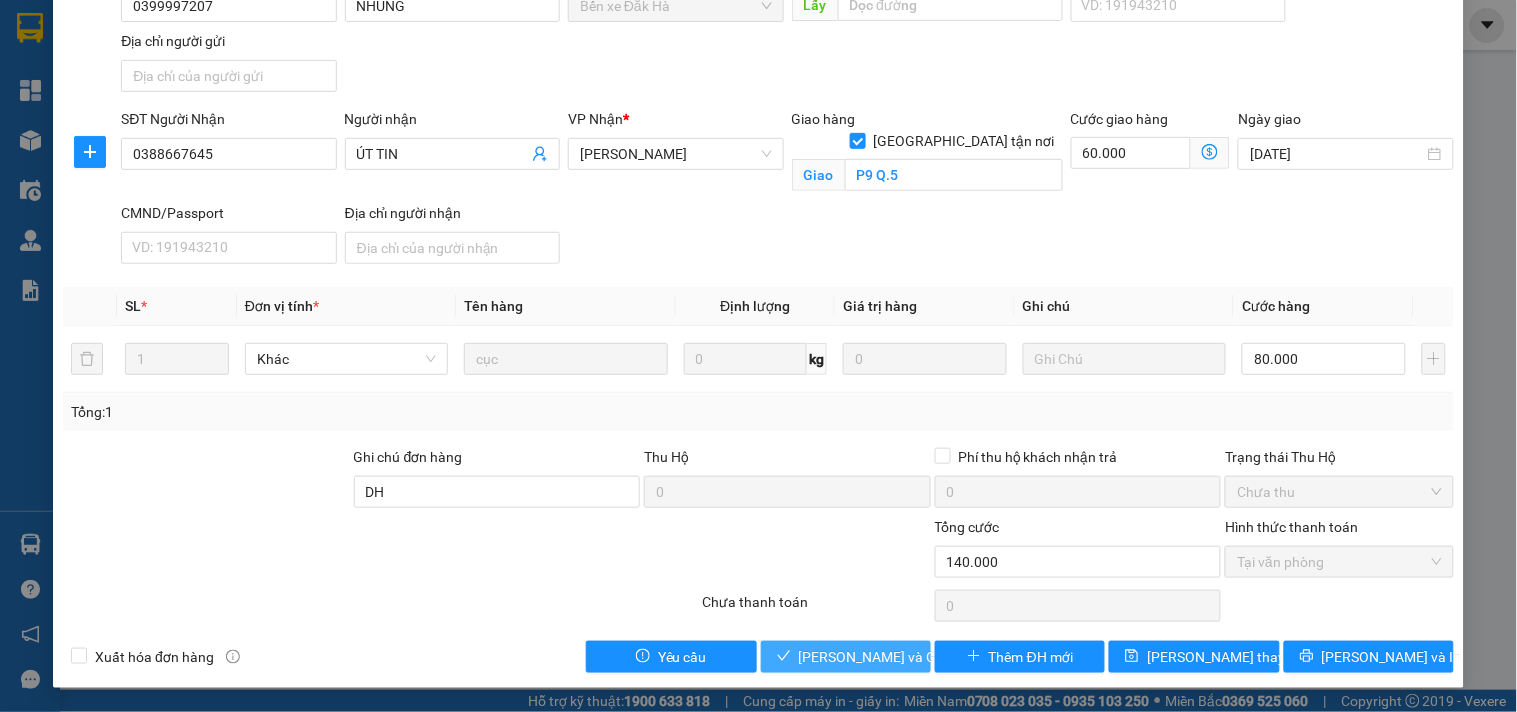 click 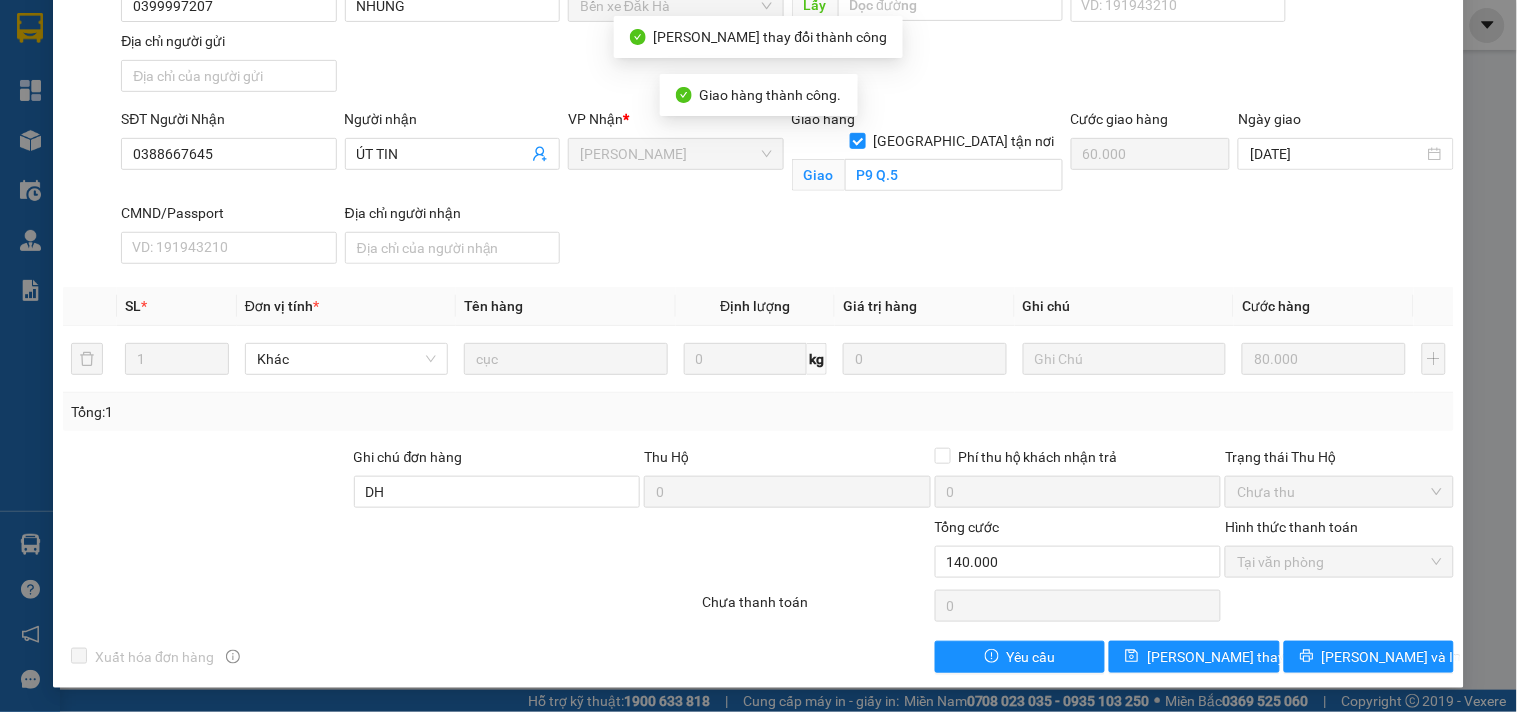 scroll, scrollTop: 0, scrollLeft: 0, axis: both 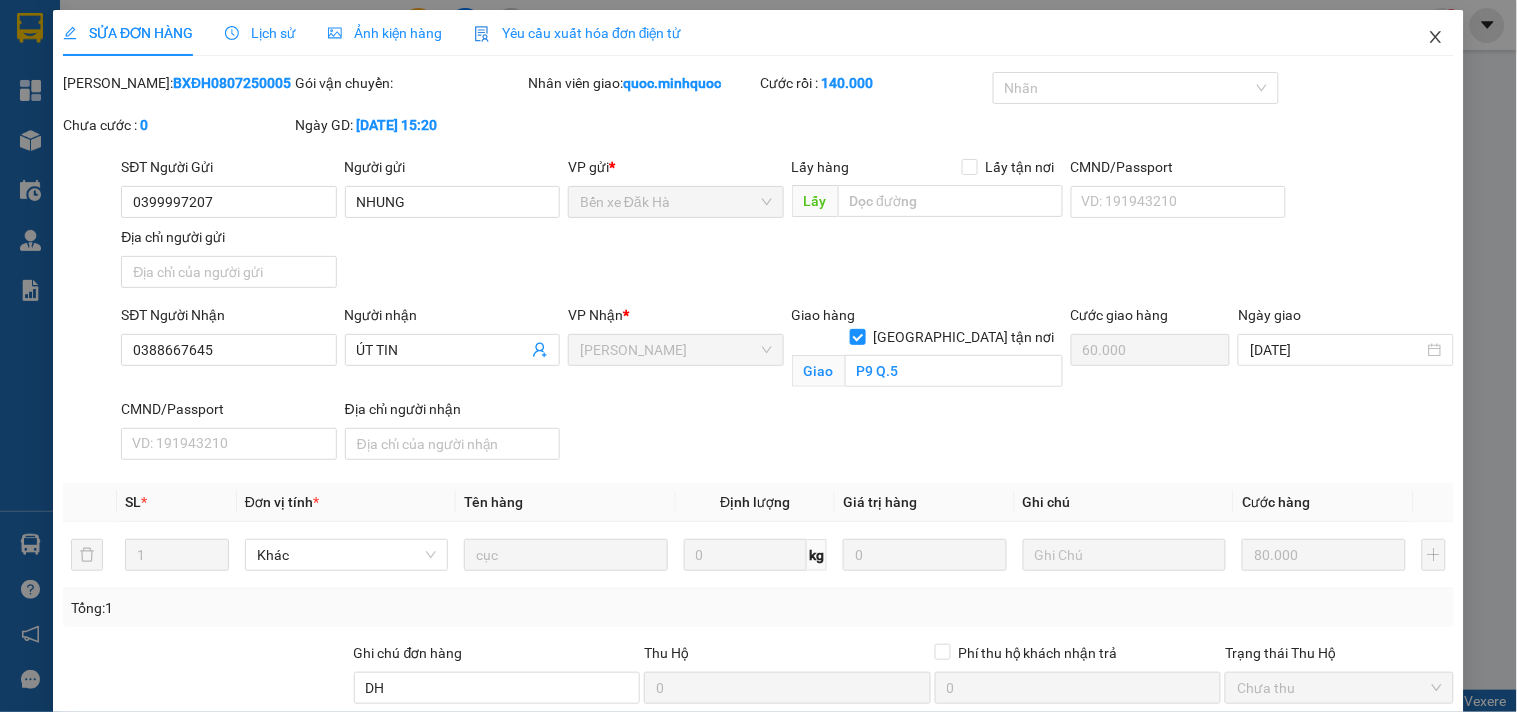 drag, startPoint x: 1405, startPoint y: 15, endPoint x: 1406, endPoint y: 48, distance: 33.01515 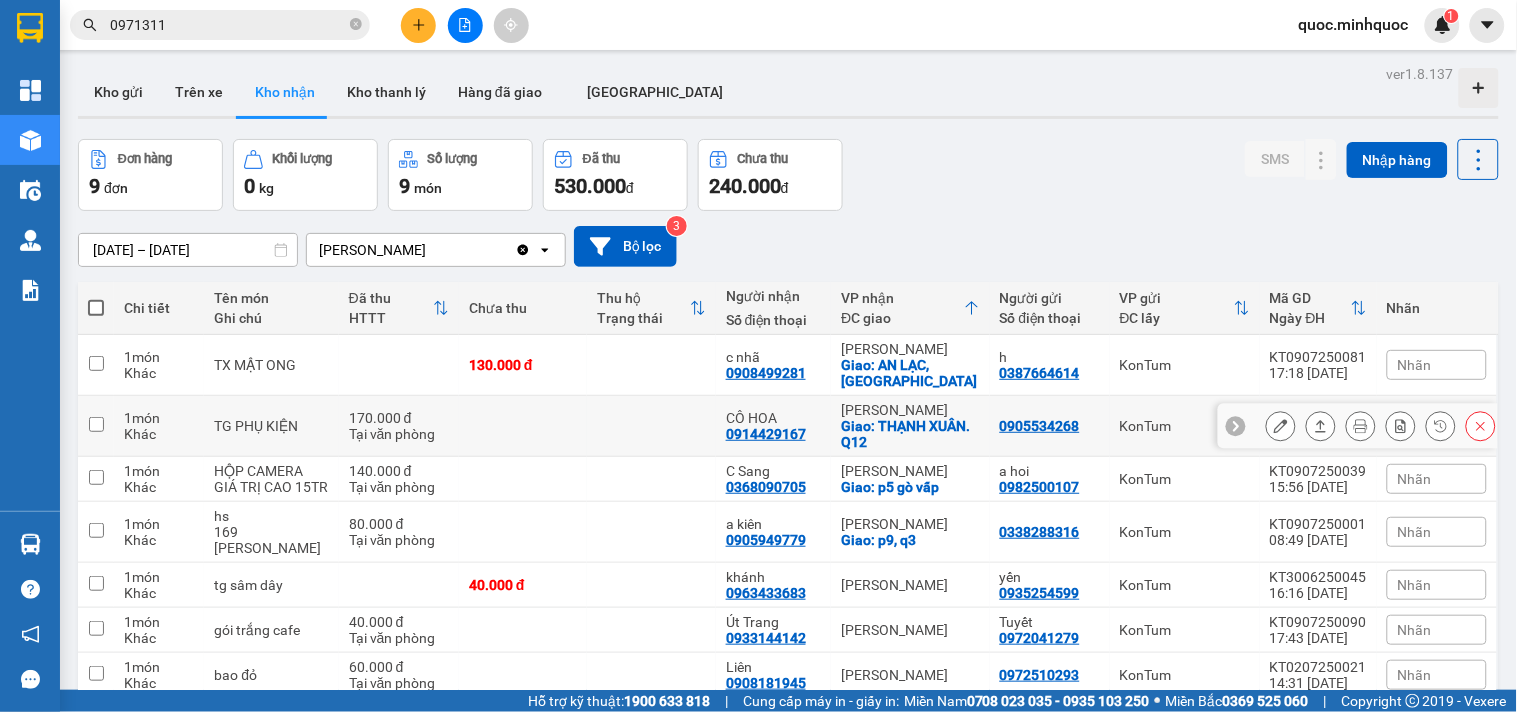 click at bounding box center [1281, 426] 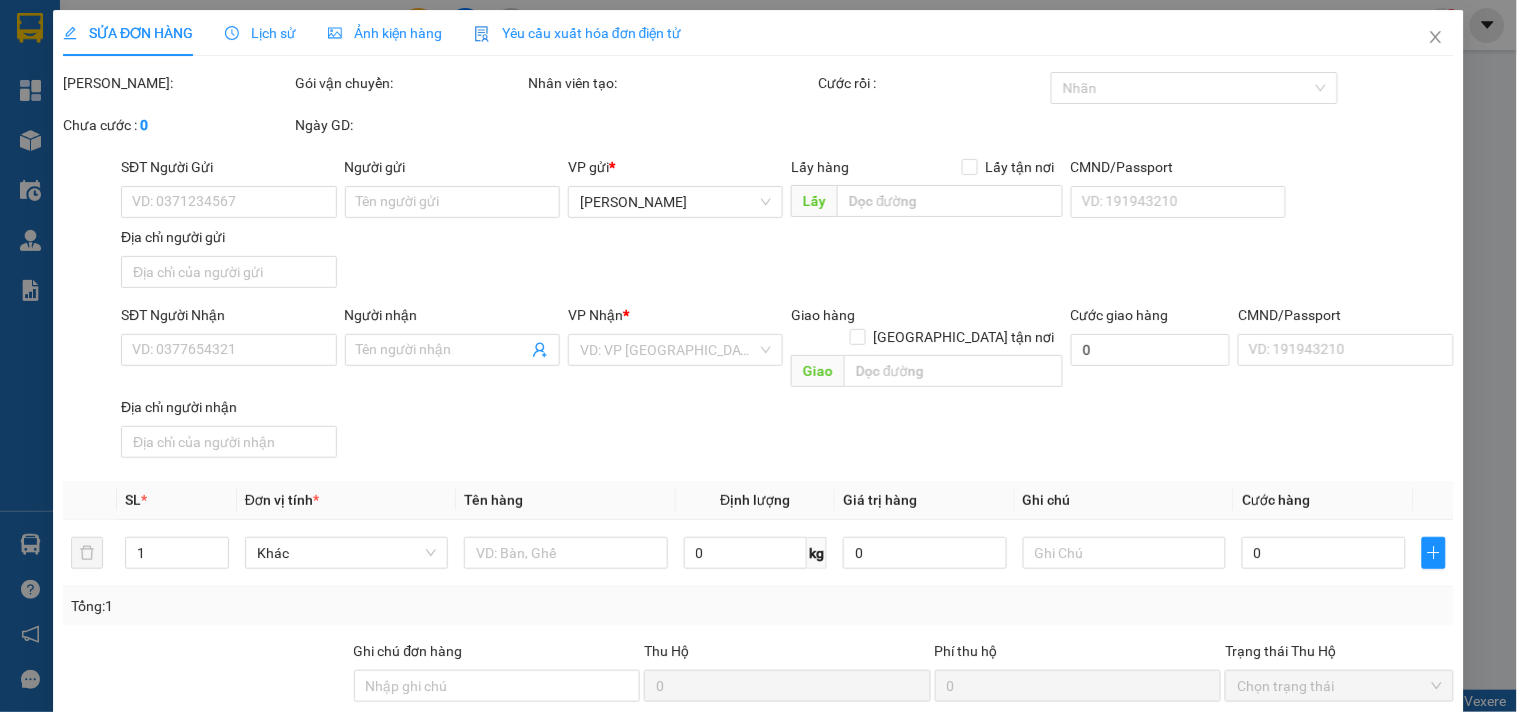 type on "0905534268" 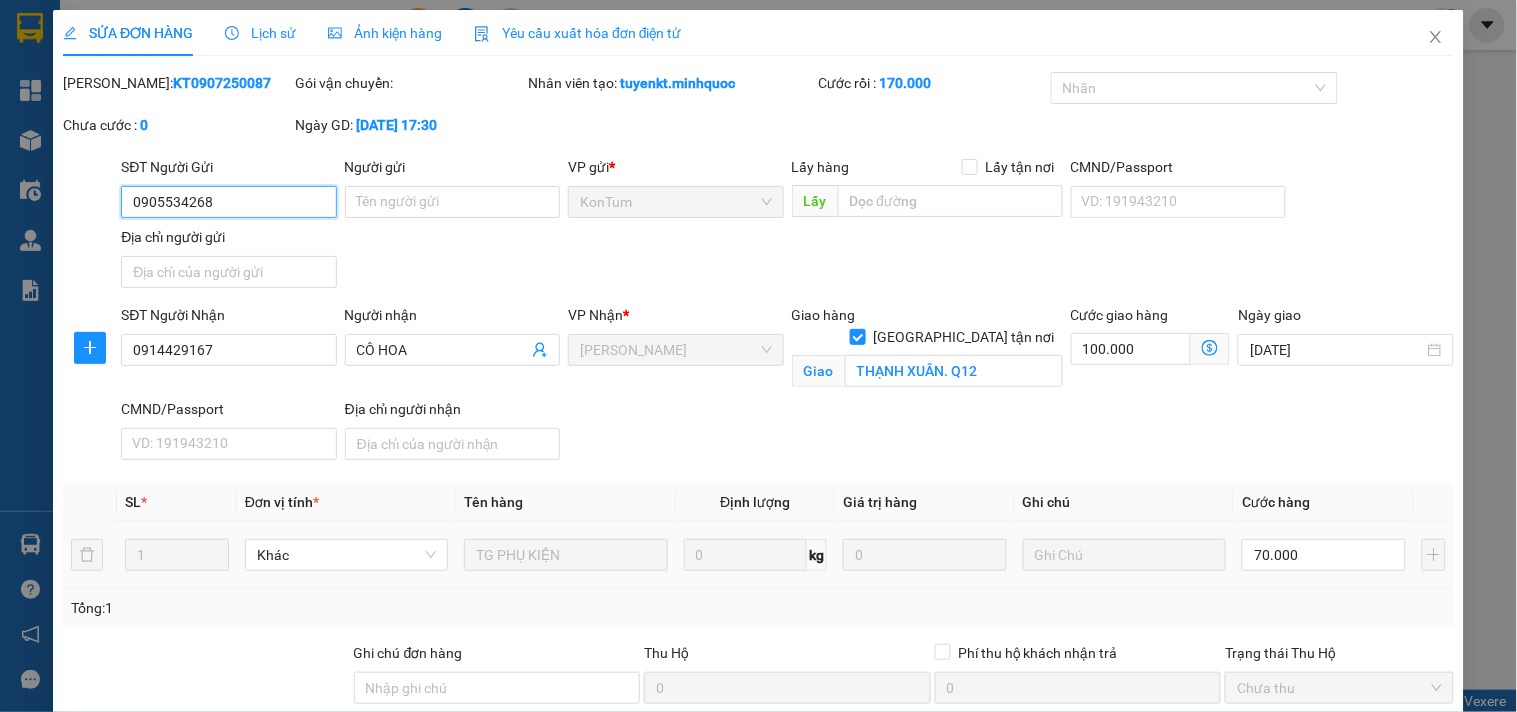 scroll, scrollTop: 196, scrollLeft: 0, axis: vertical 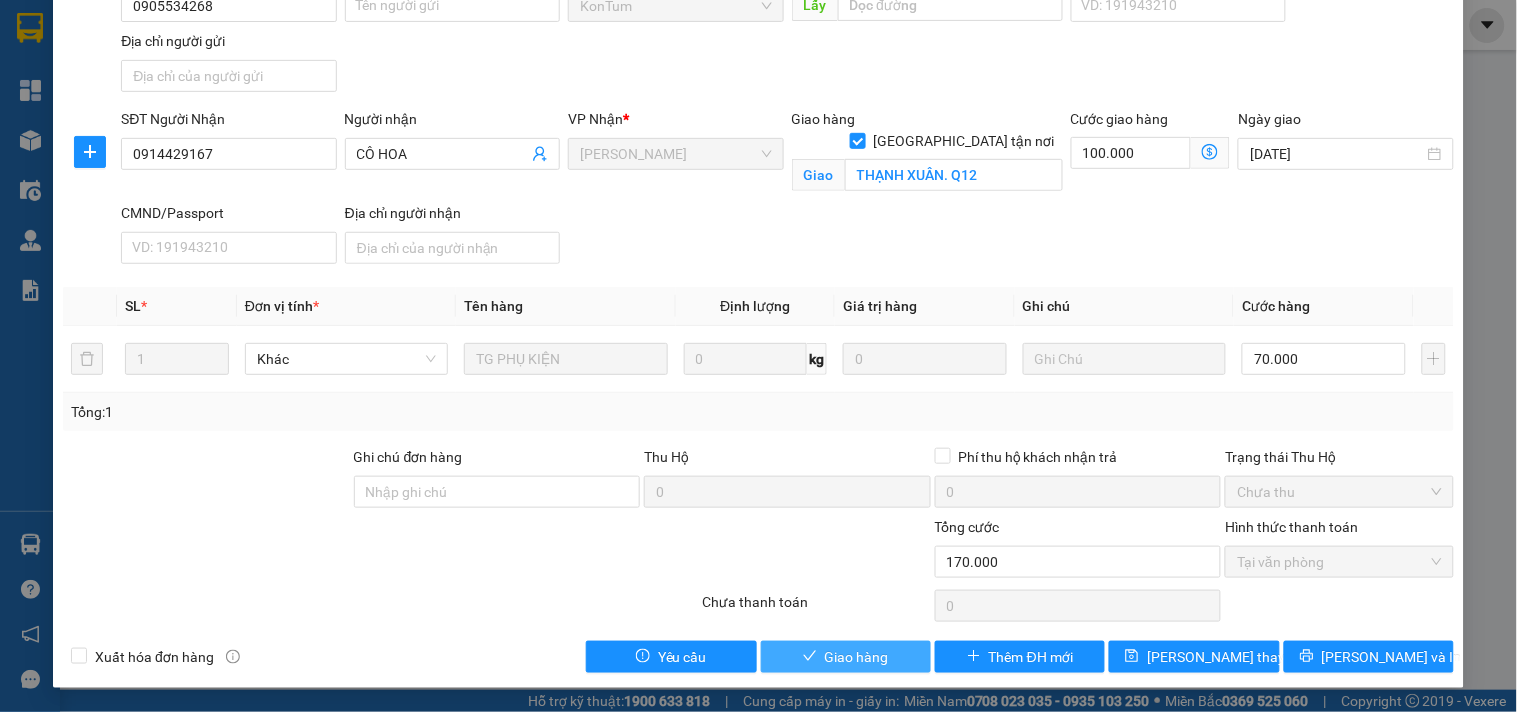 click 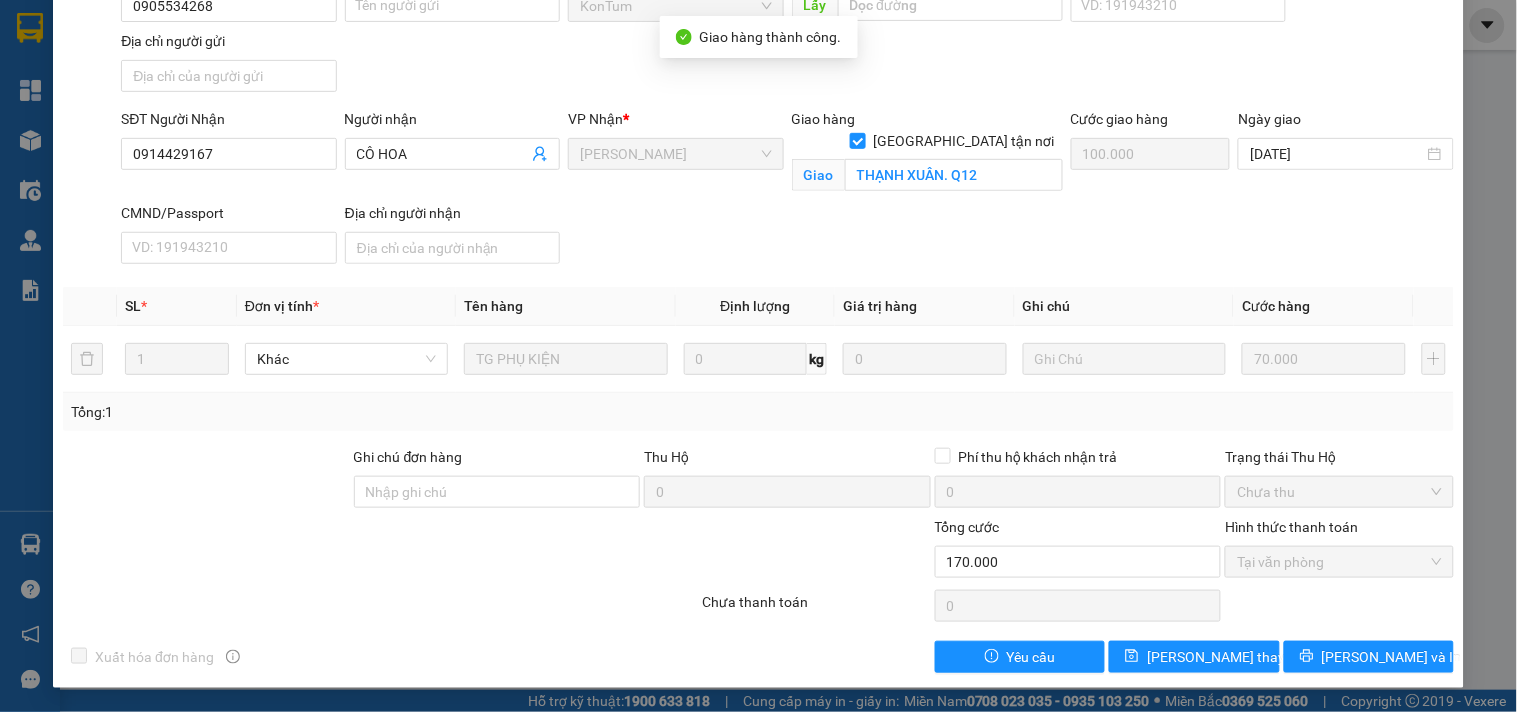 scroll, scrollTop: 0, scrollLeft: 0, axis: both 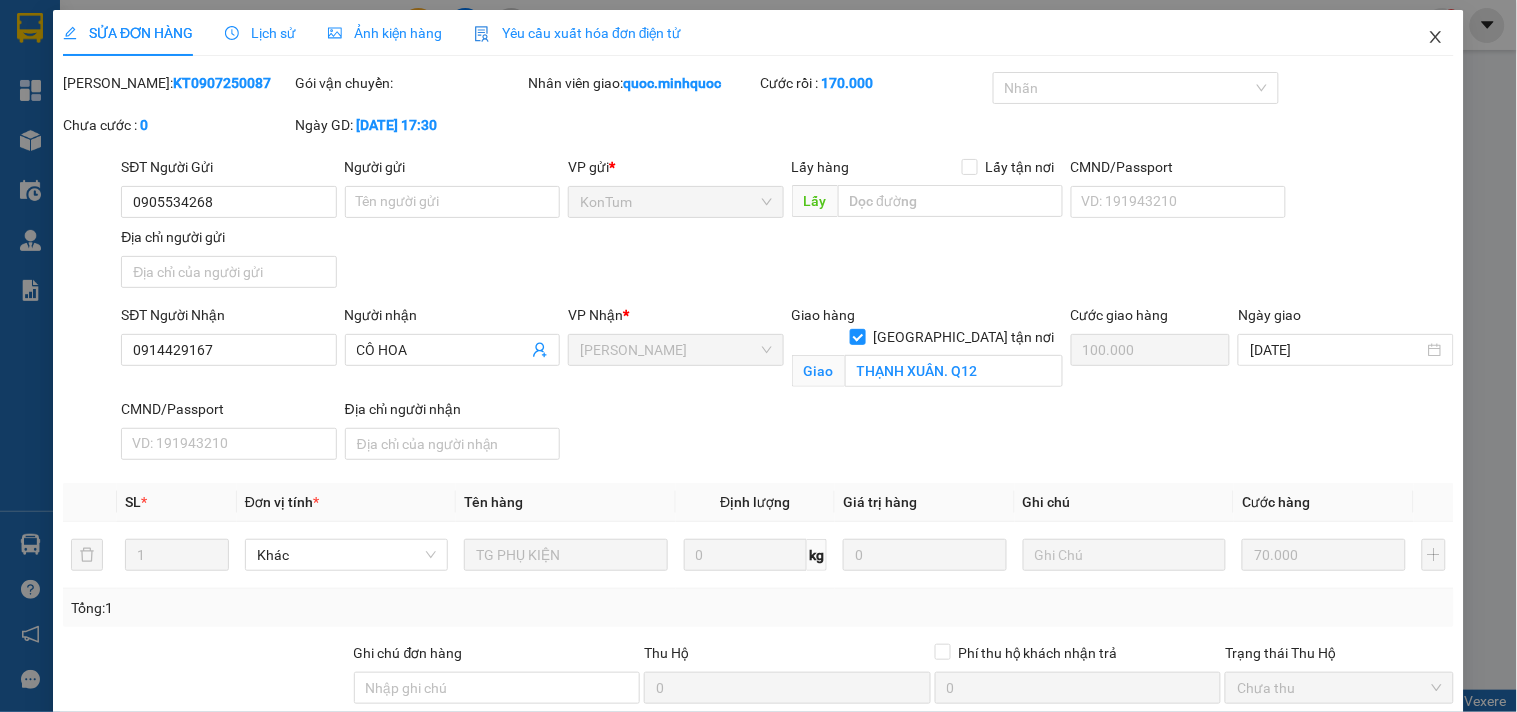 click 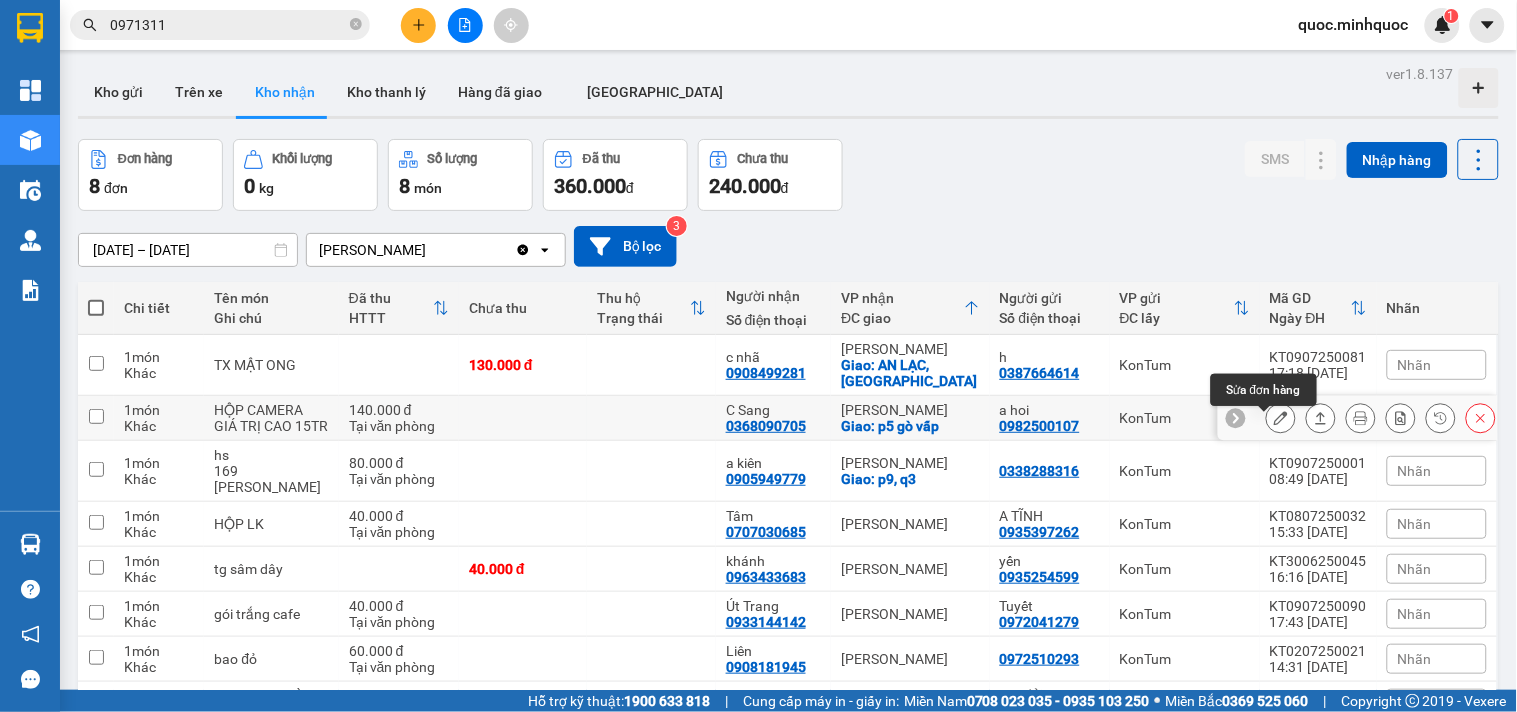click at bounding box center (1281, 418) 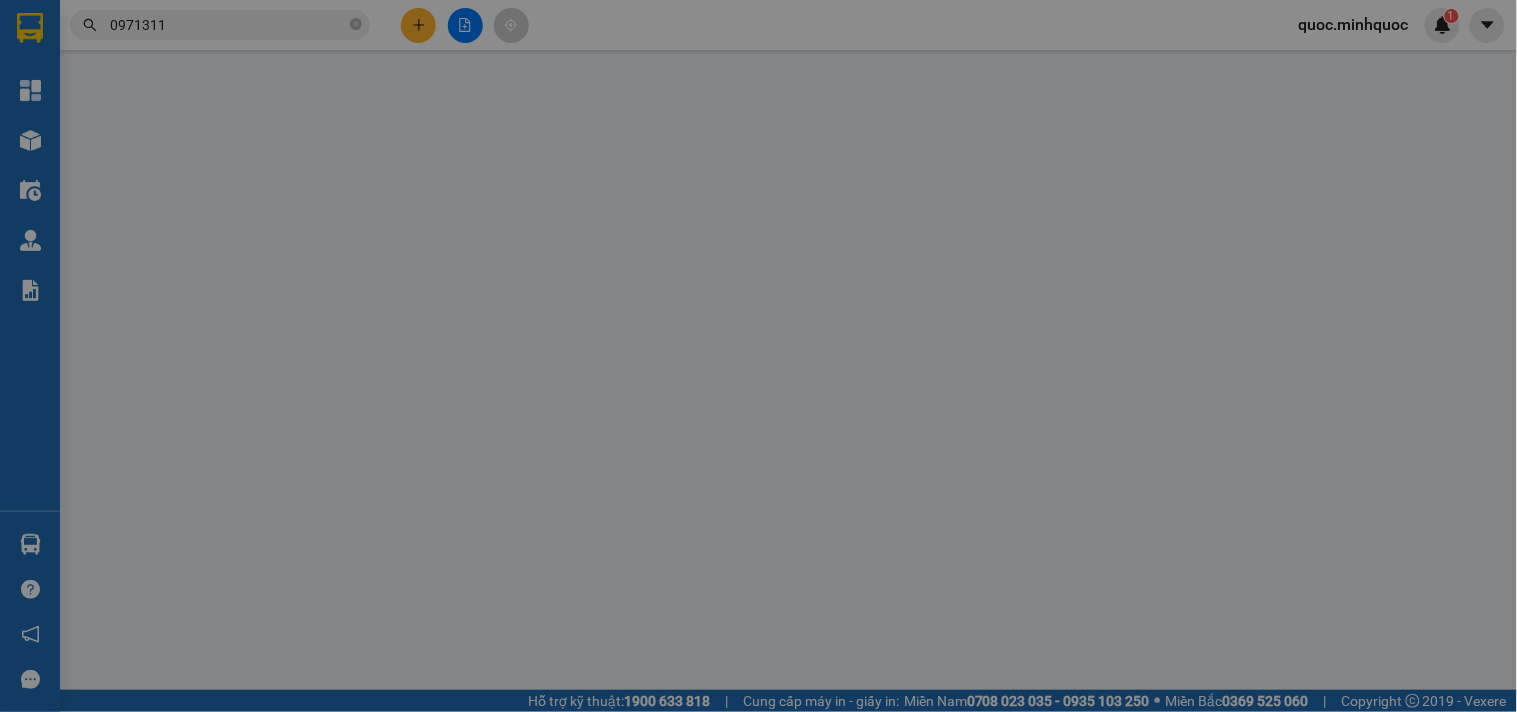 type on "0982500107" 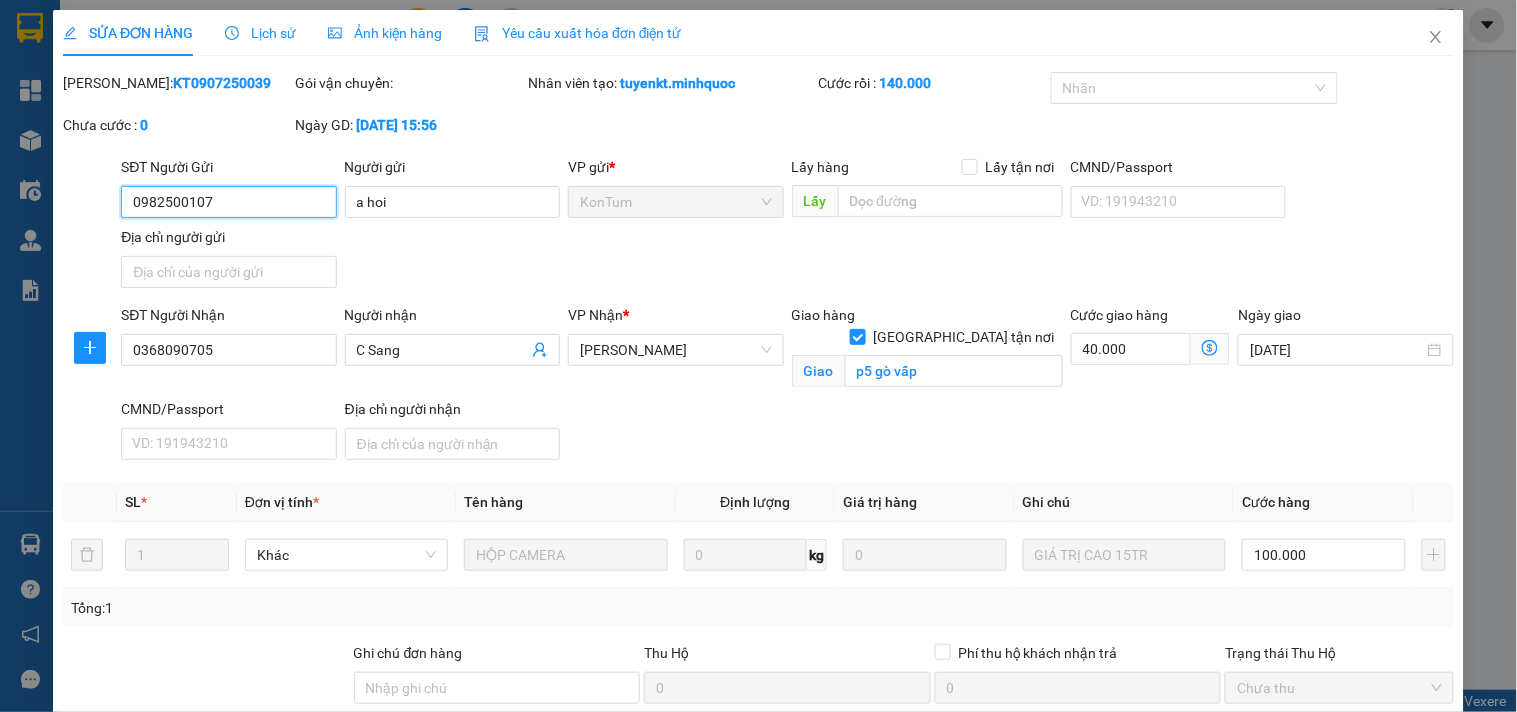 scroll, scrollTop: 196, scrollLeft: 0, axis: vertical 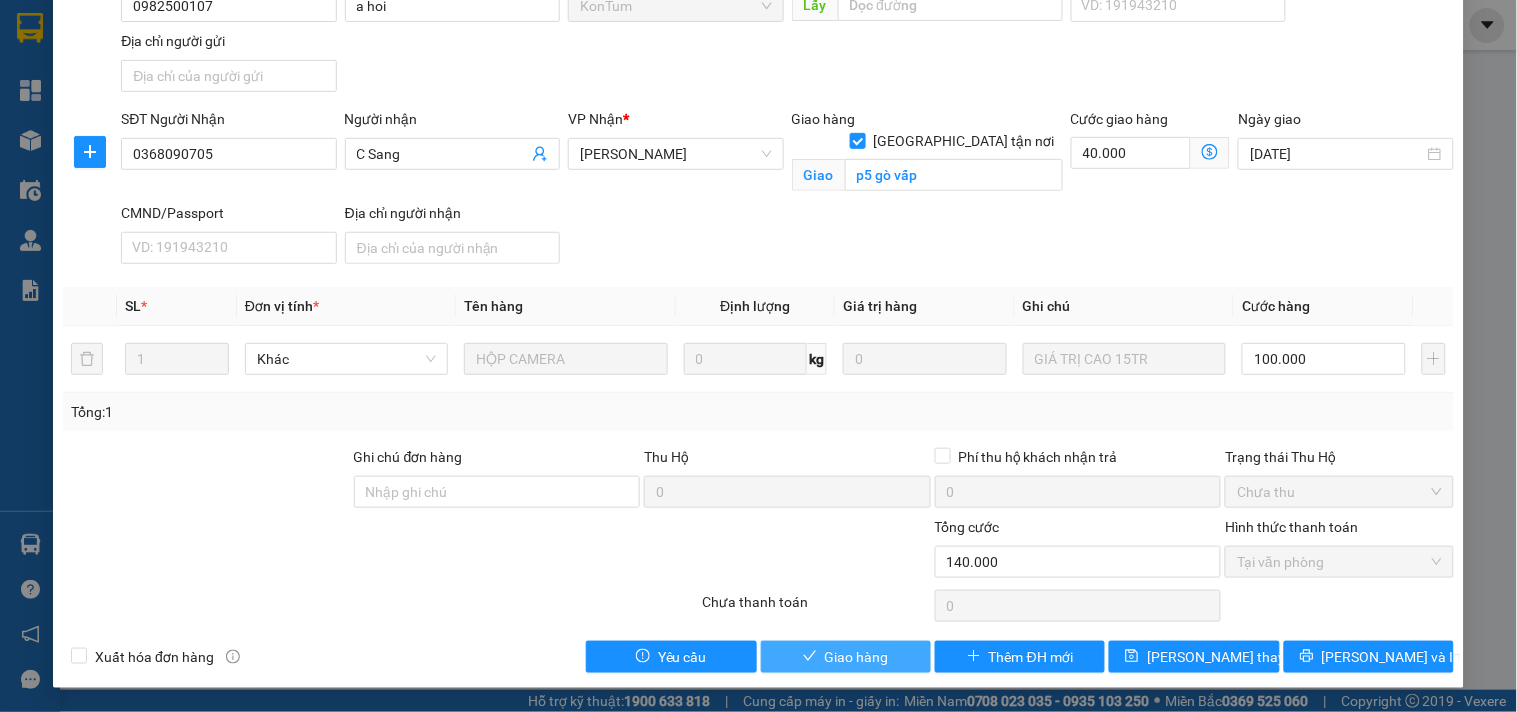 click on "Giao hàng" at bounding box center (857, 657) 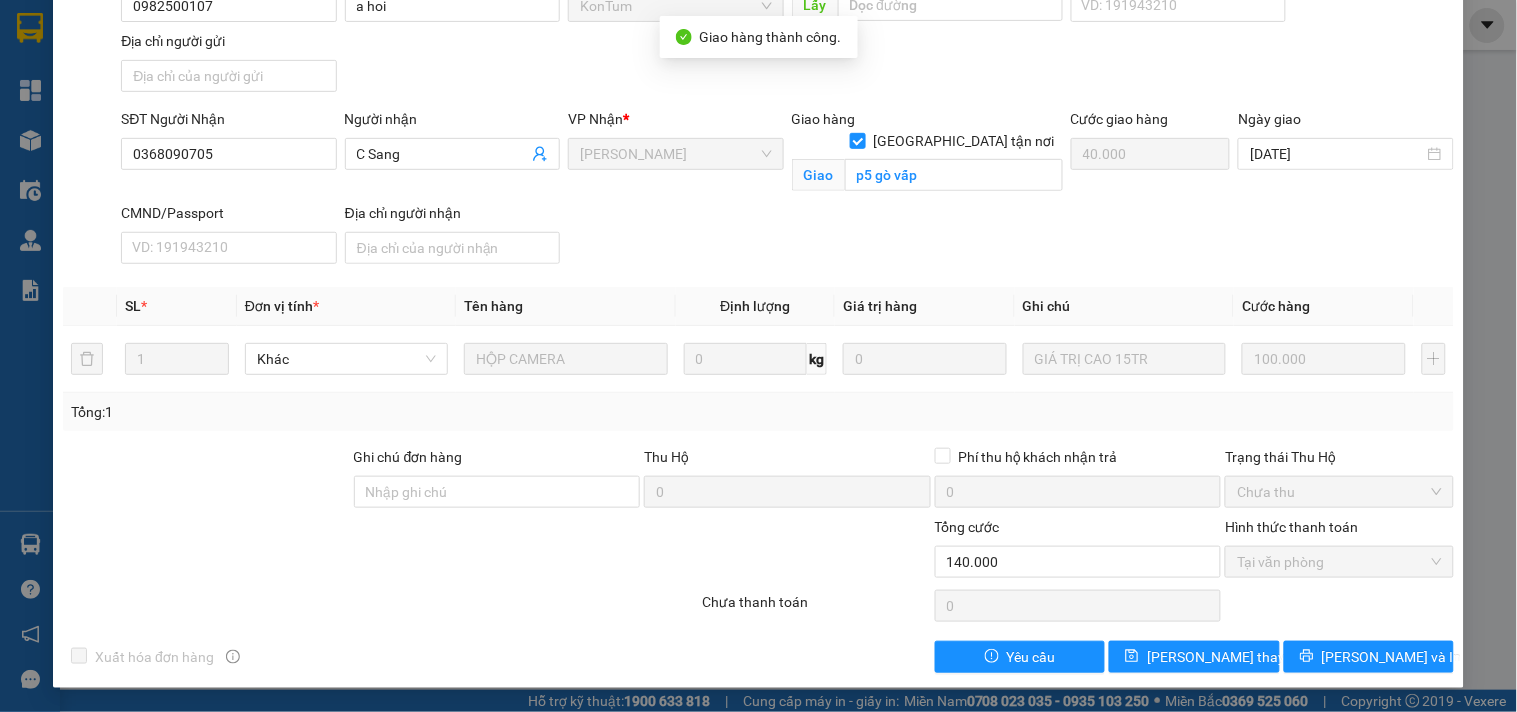 scroll, scrollTop: 0, scrollLeft: 0, axis: both 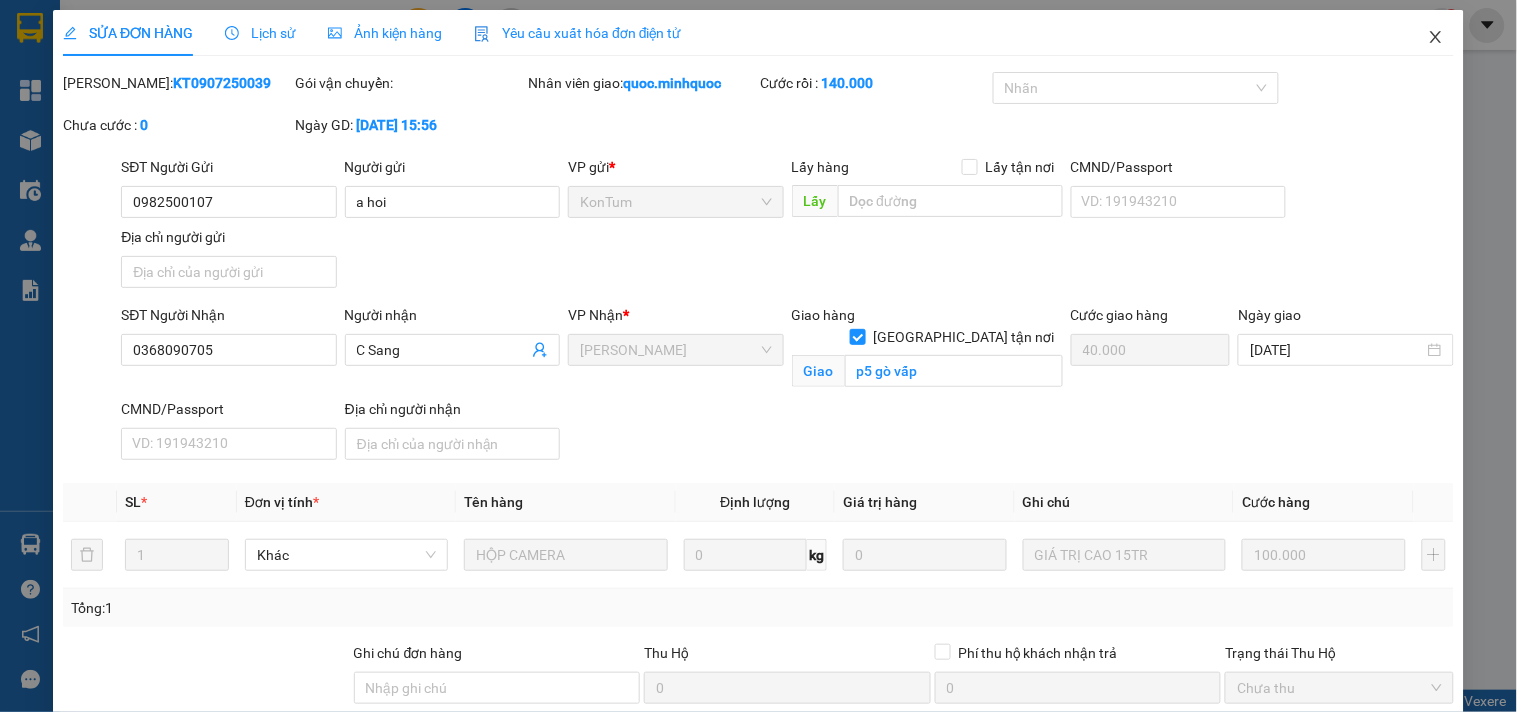 click at bounding box center [1436, 38] 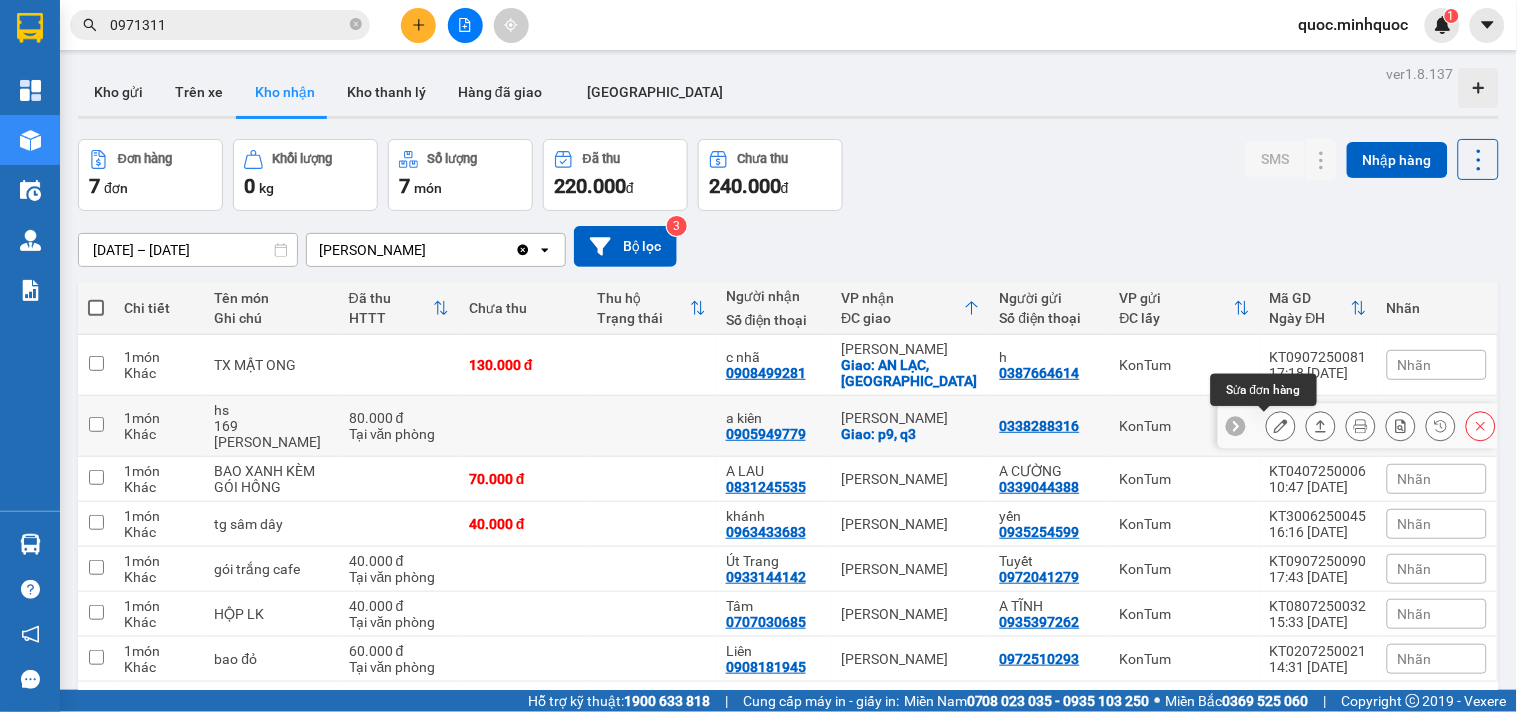 click 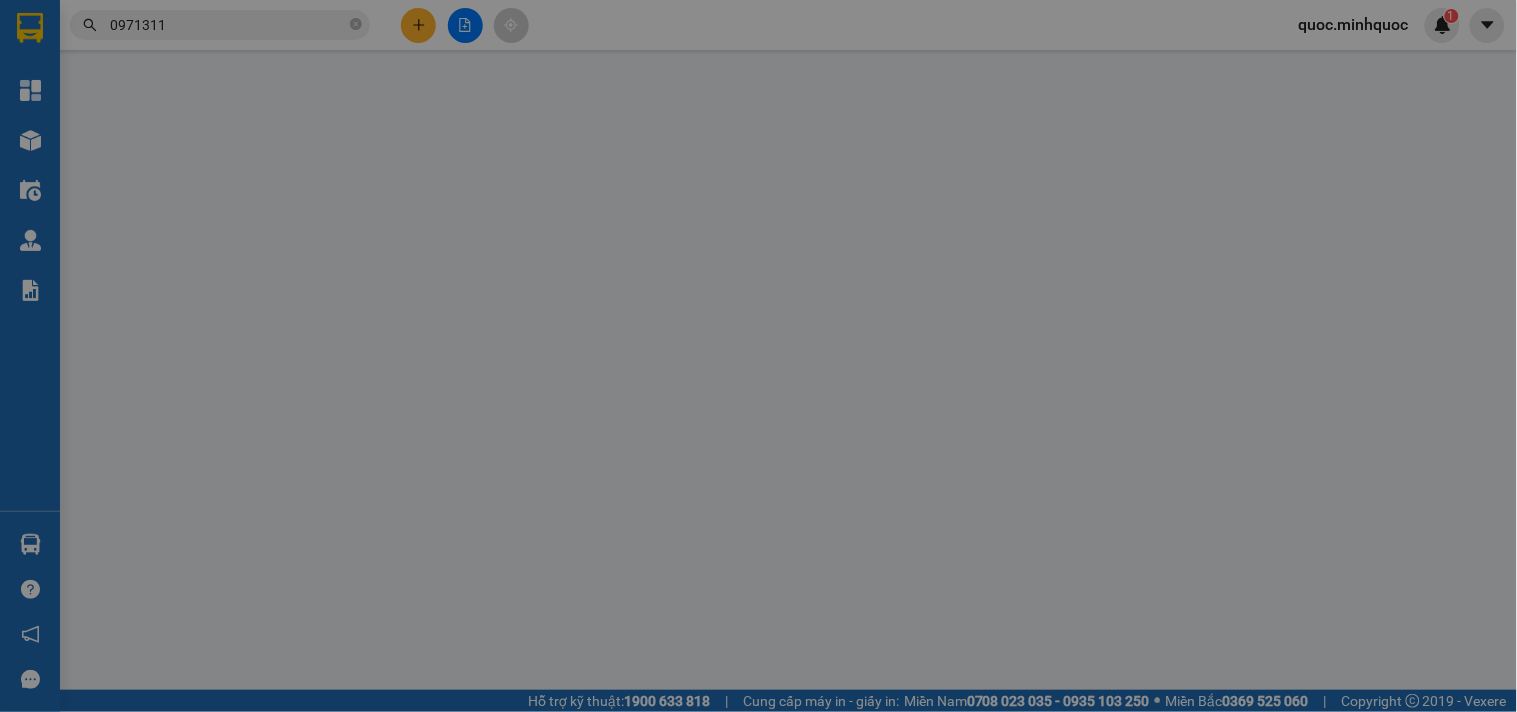 type on "0338288316" 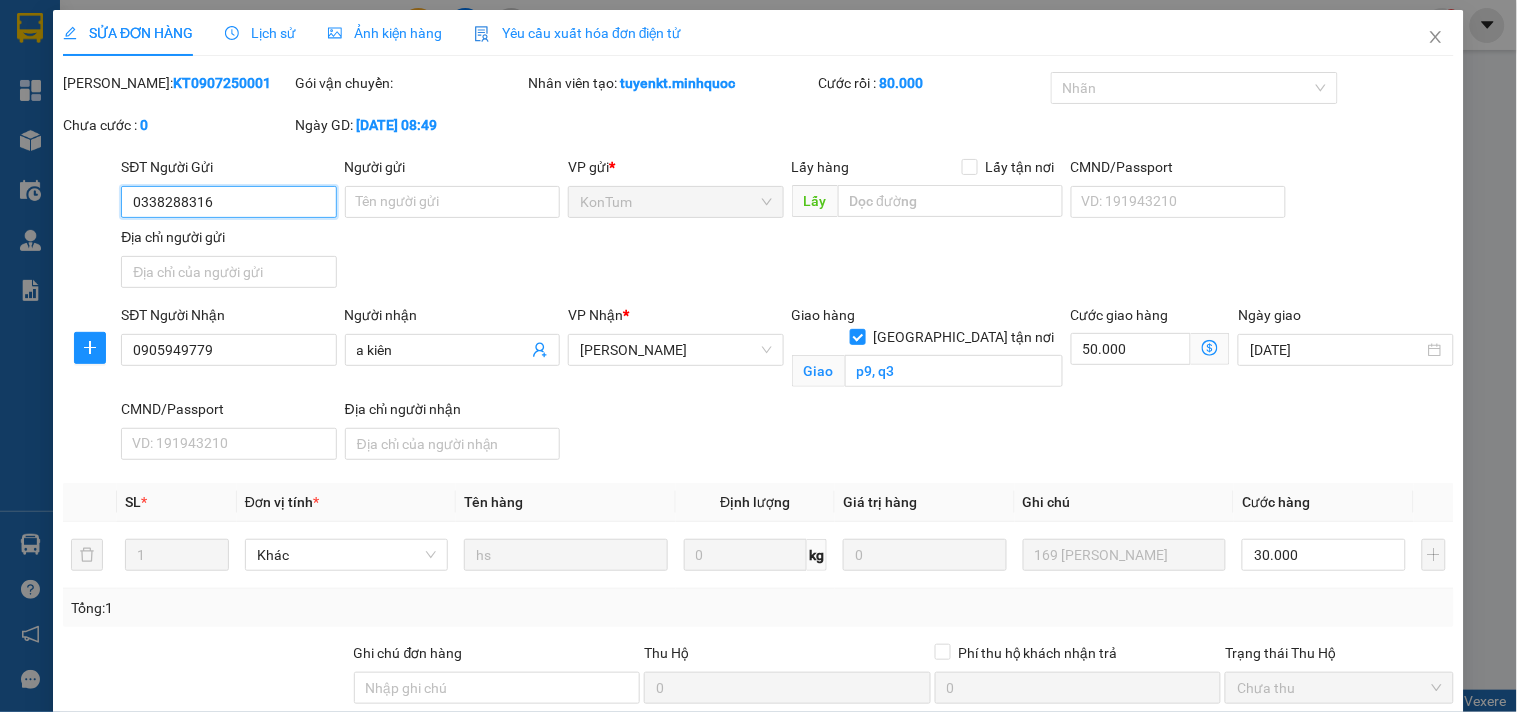 scroll, scrollTop: 196, scrollLeft: 0, axis: vertical 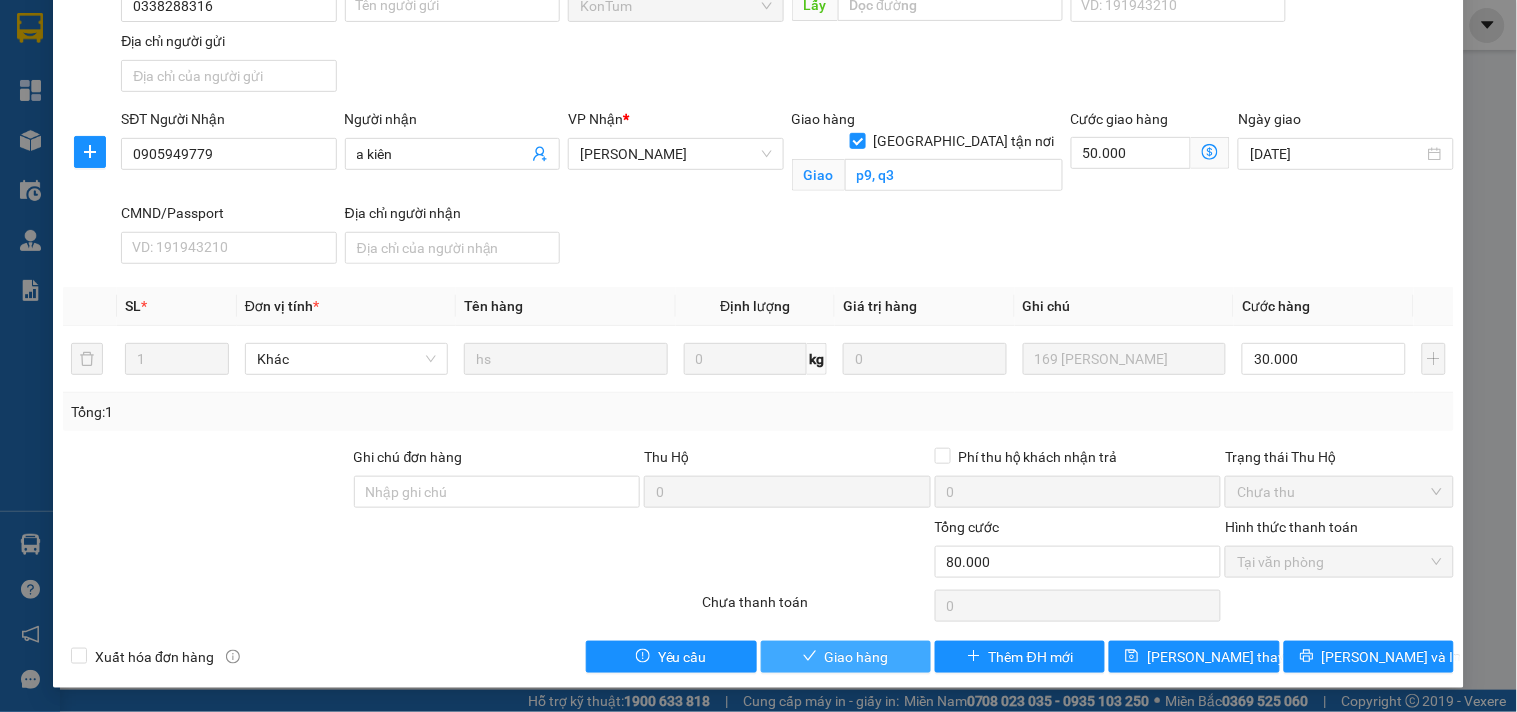 click on "Giao hàng" at bounding box center [846, 657] 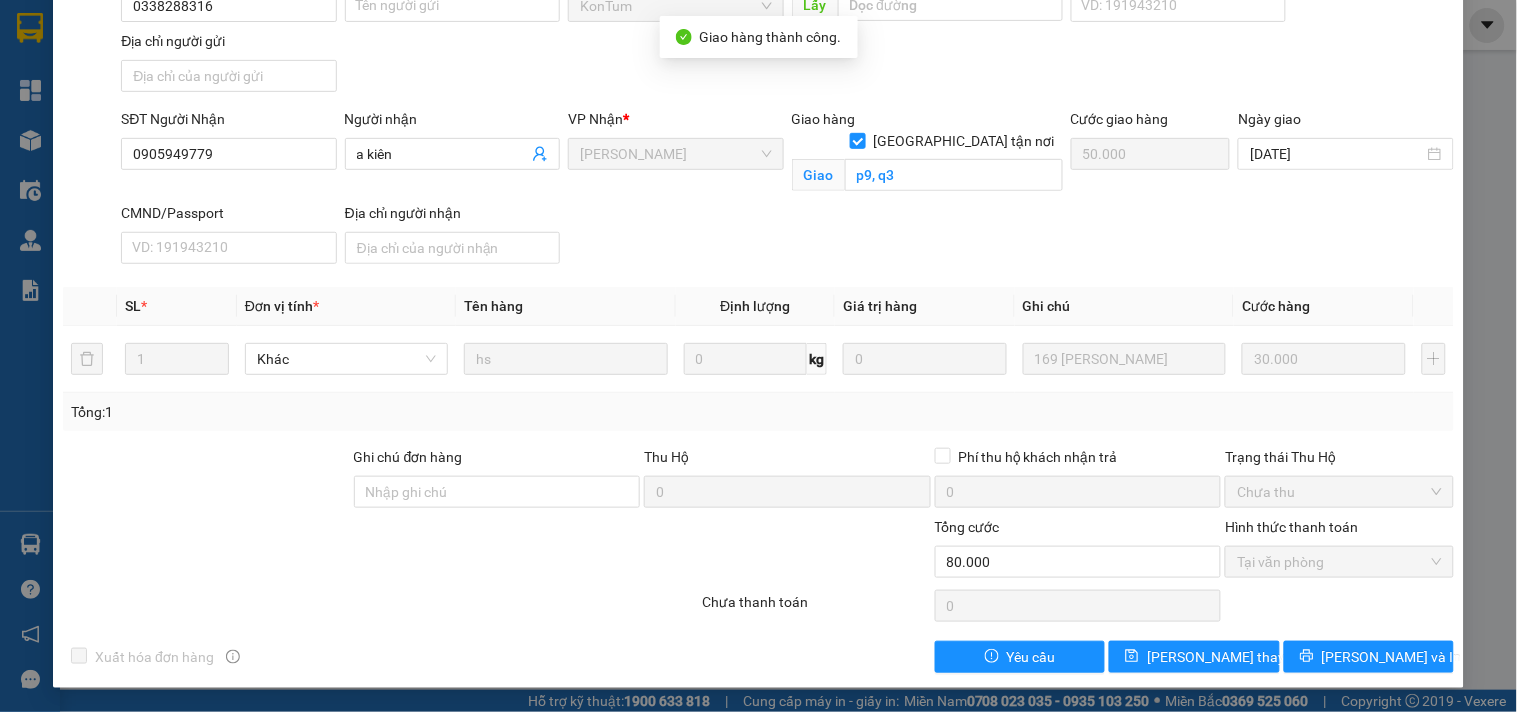 scroll, scrollTop: 0, scrollLeft: 0, axis: both 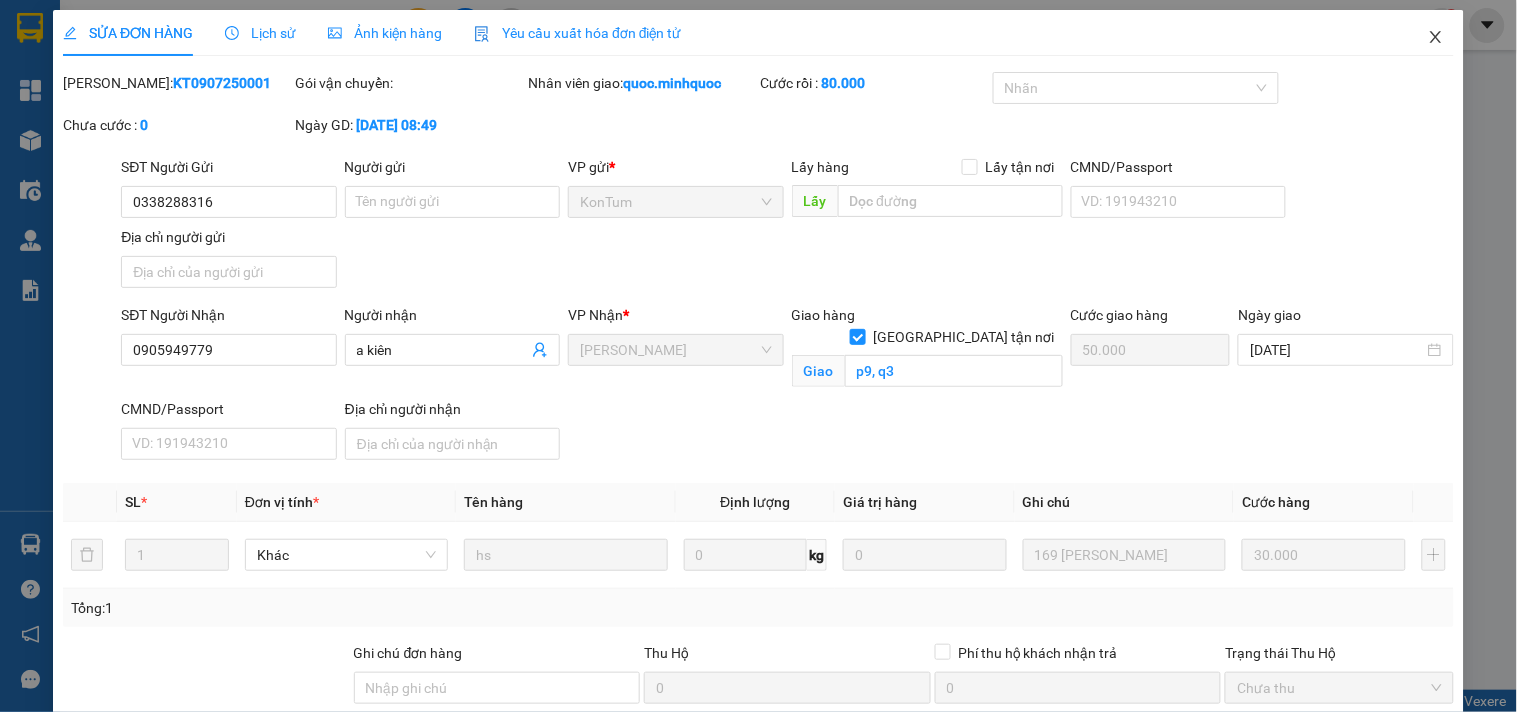 click at bounding box center (1436, 38) 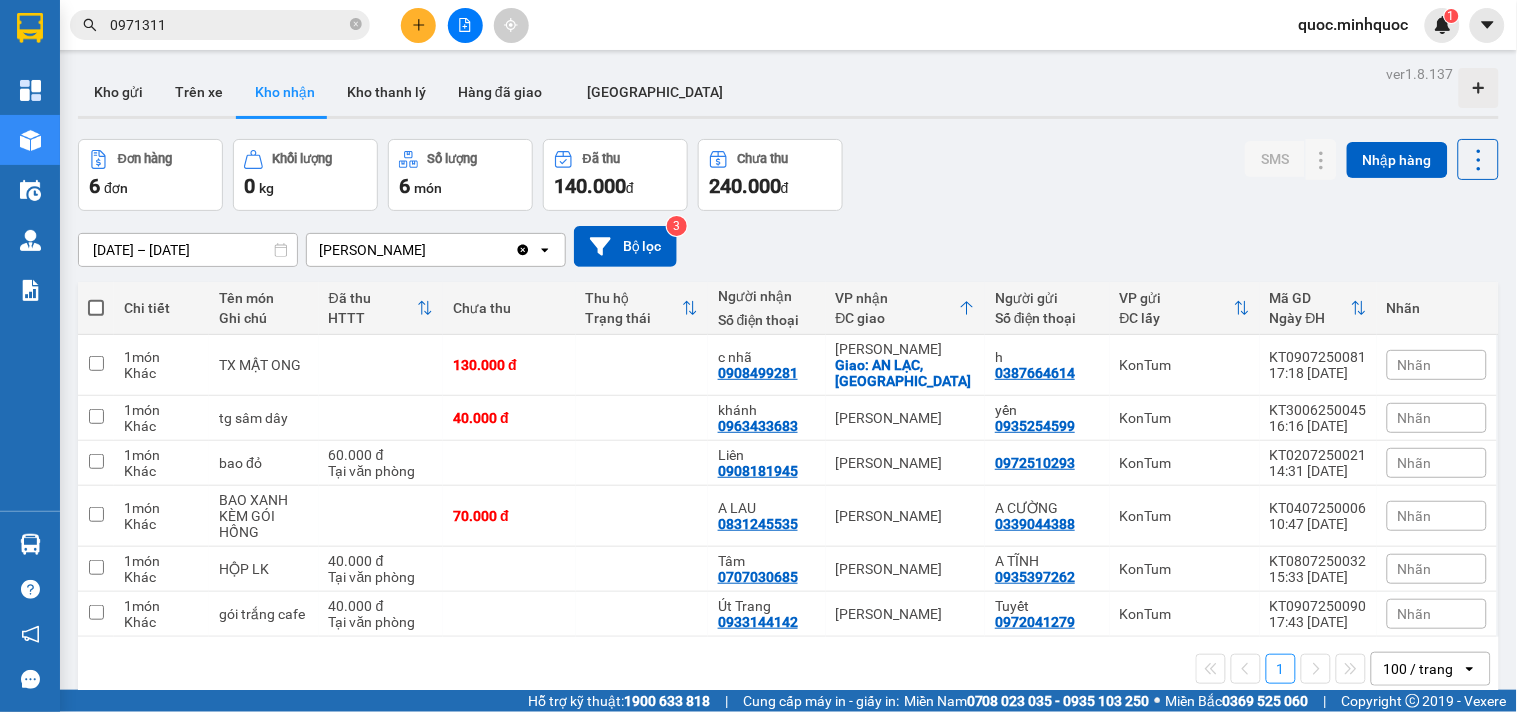 click 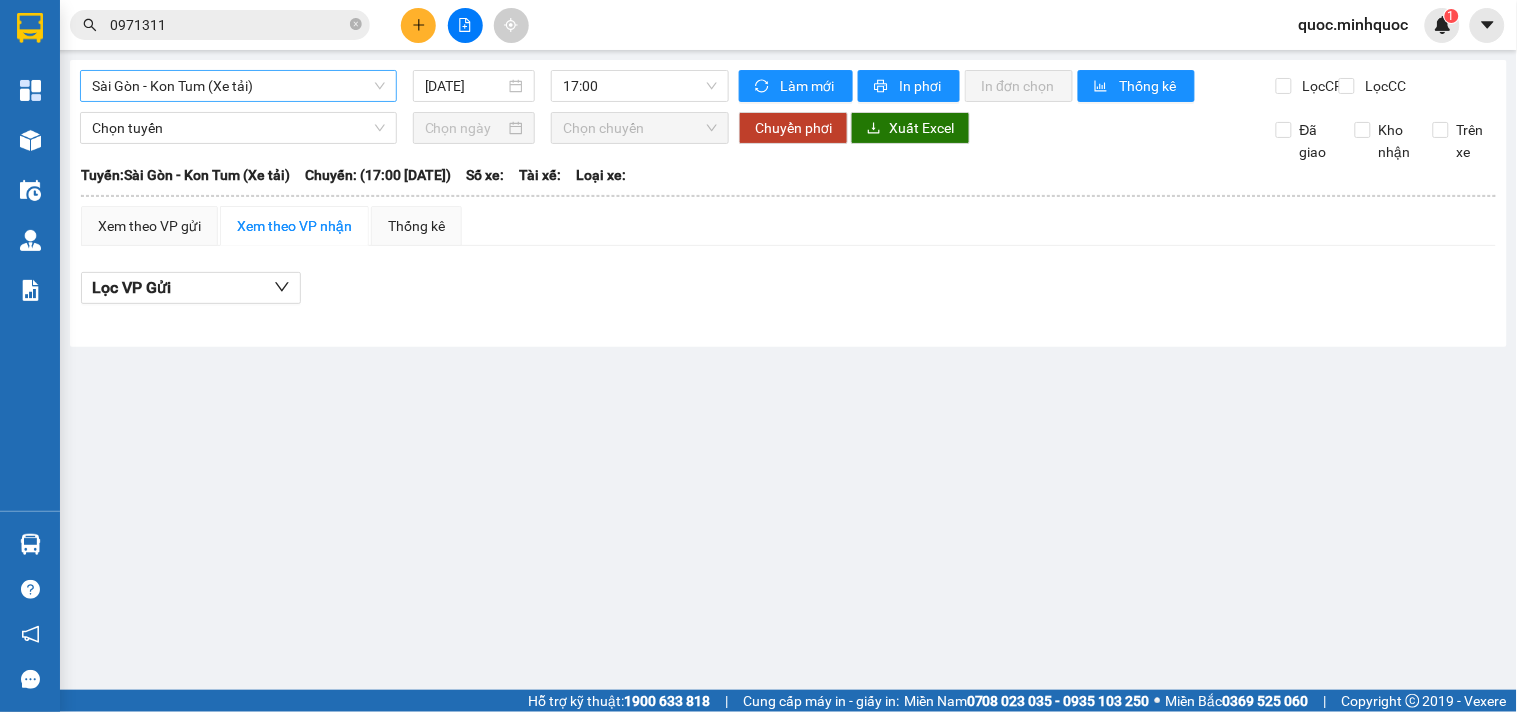 click on "Sài Gòn - Kon Tum (Xe tải)" at bounding box center [238, 86] 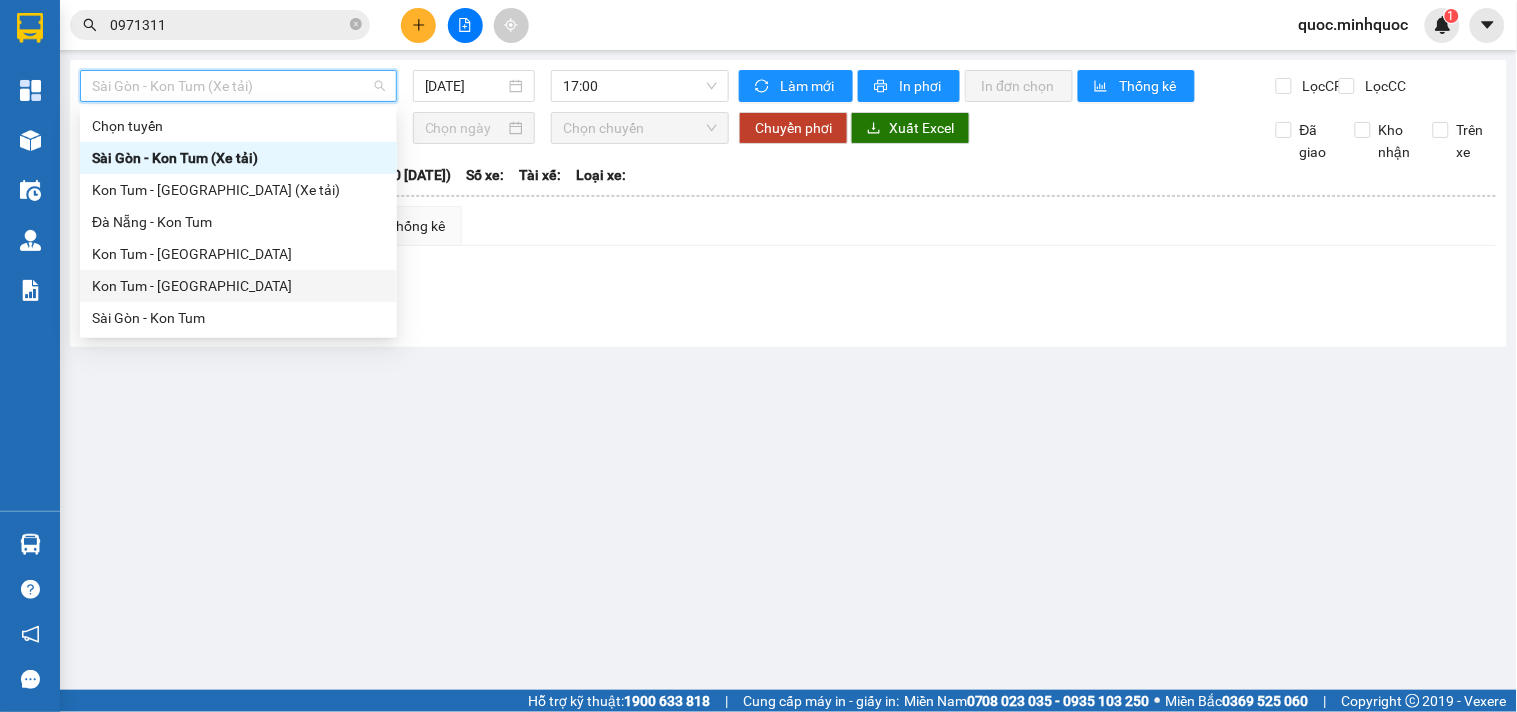 click on "Kon Tum - [GEOGRAPHIC_DATA]" at bounding box center (238, 286) 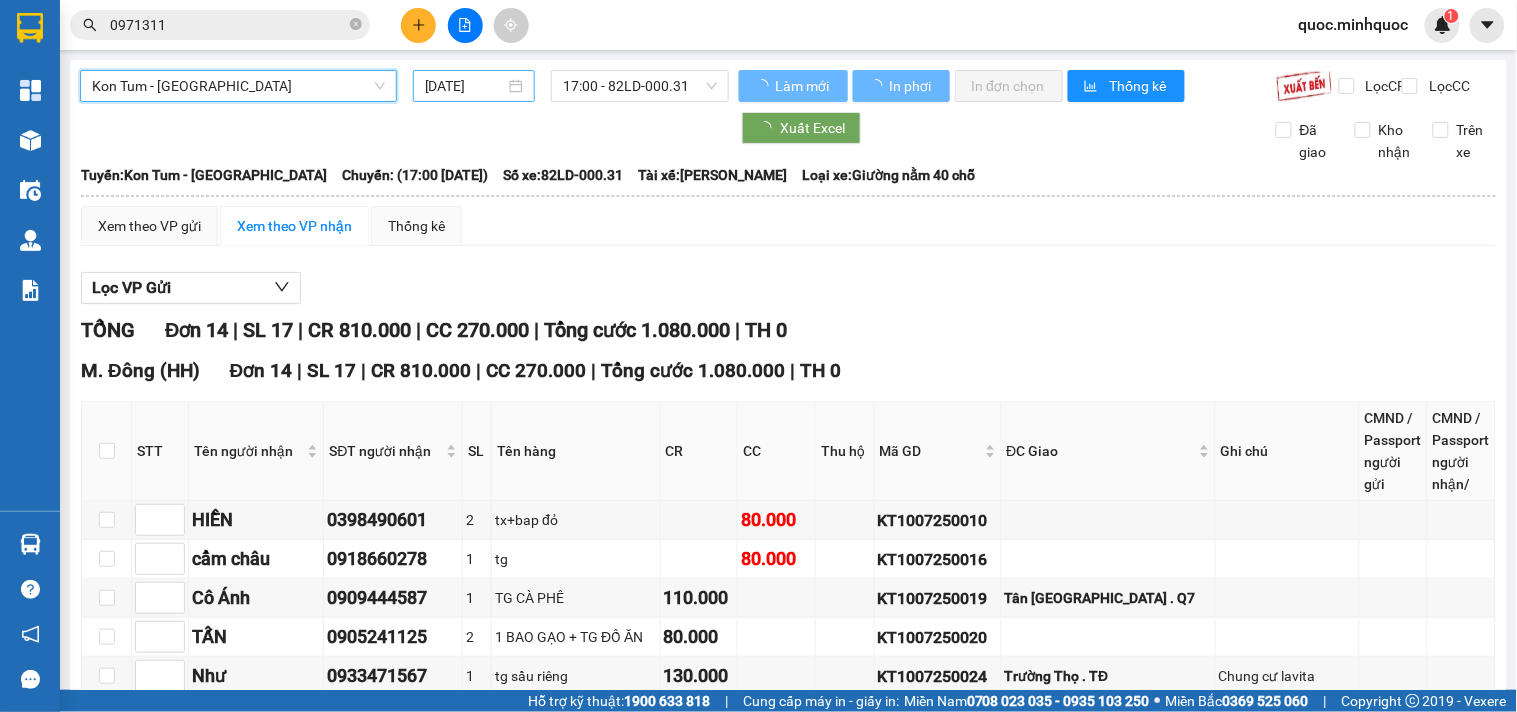 click on "[DATE]" at bounding box center [465, 86] 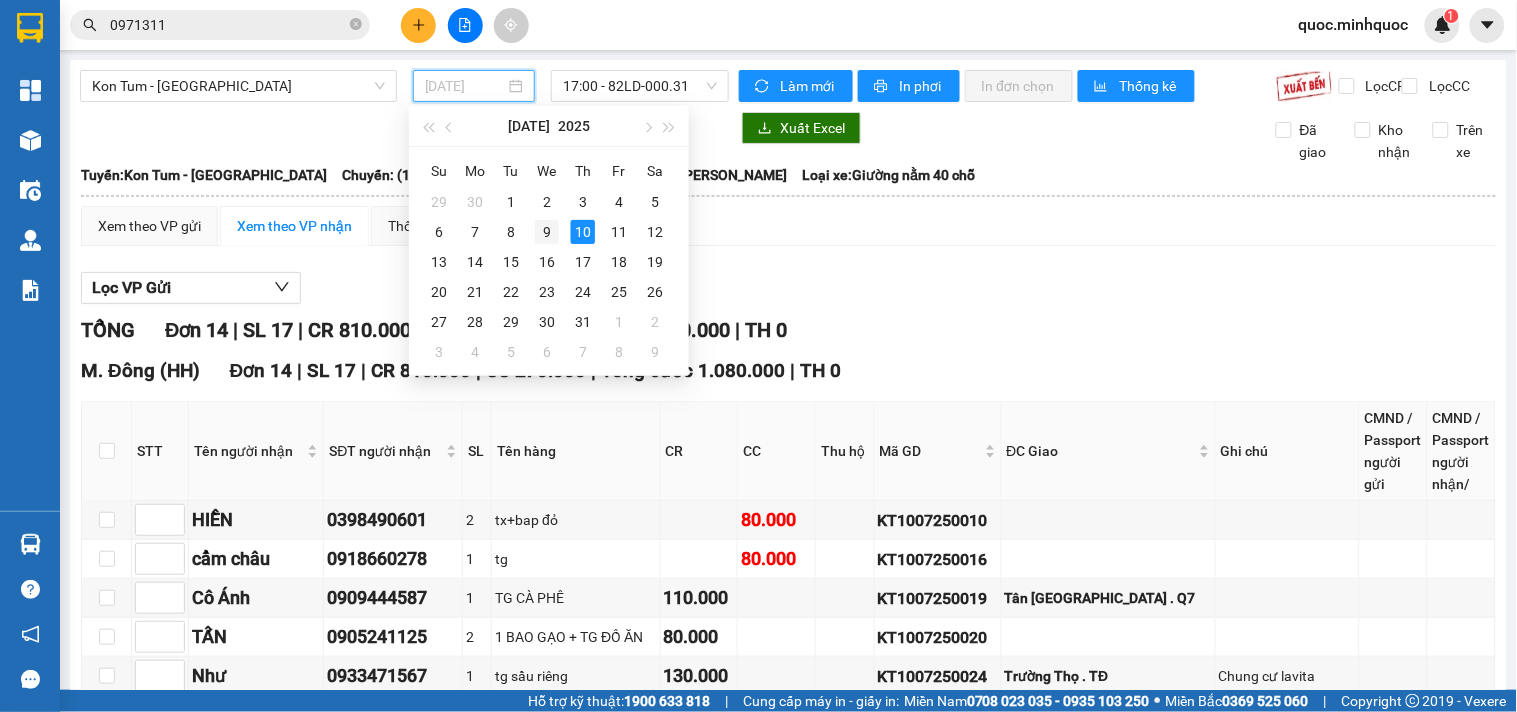 click on "9" at bounding box center [547, 232] 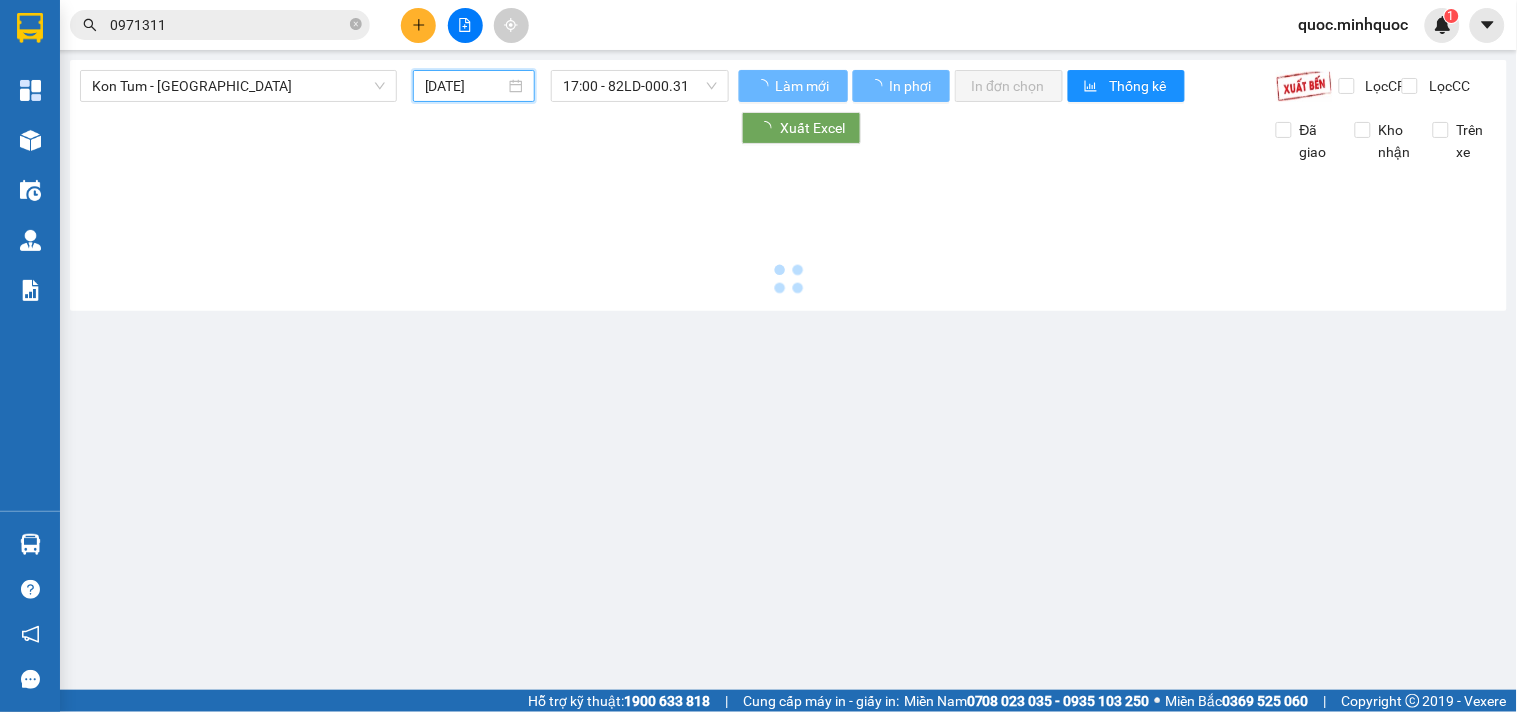 type on "[DATE]" 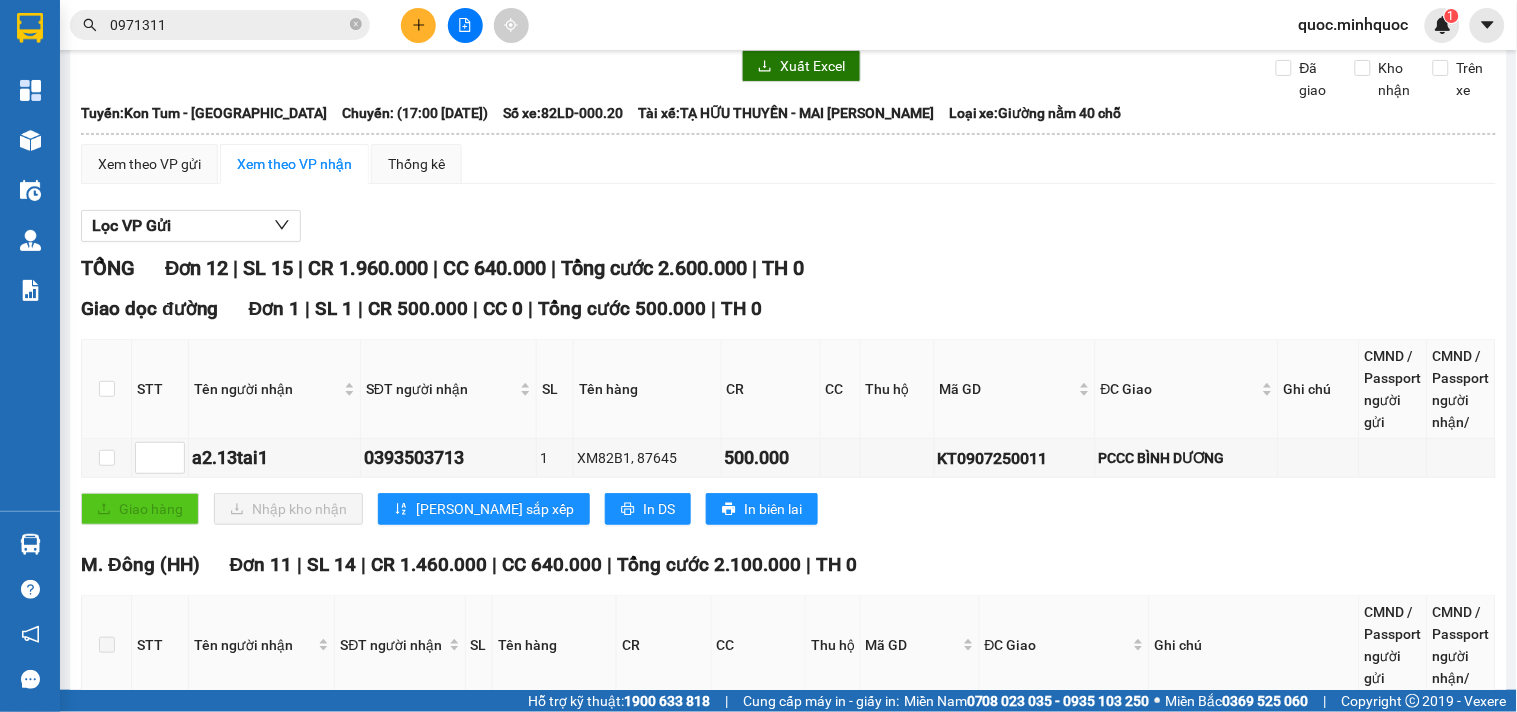 scroll, scrollTop: 0, scrollLeft: 0, axis: both 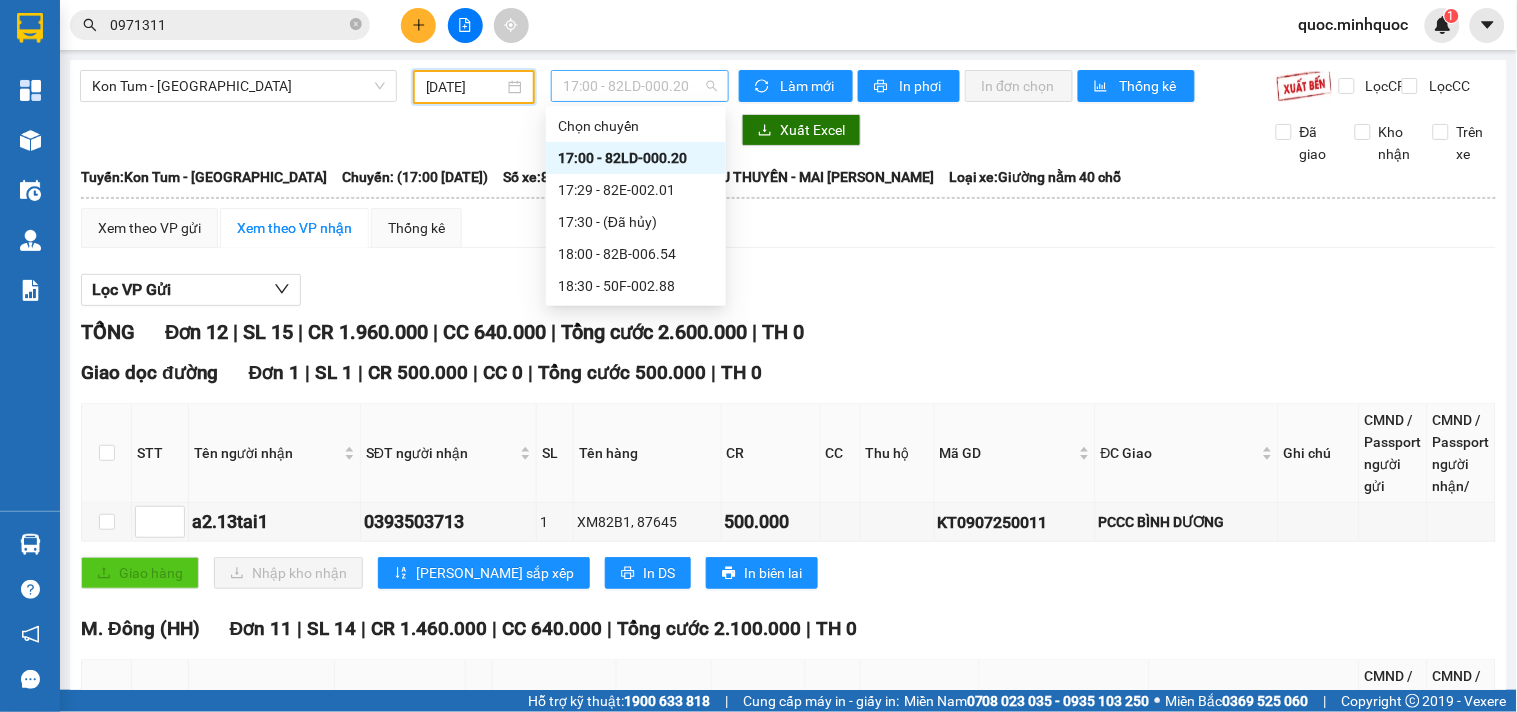 click on "17:00     - 82LD-000.20" at bounding box center [640, 86] 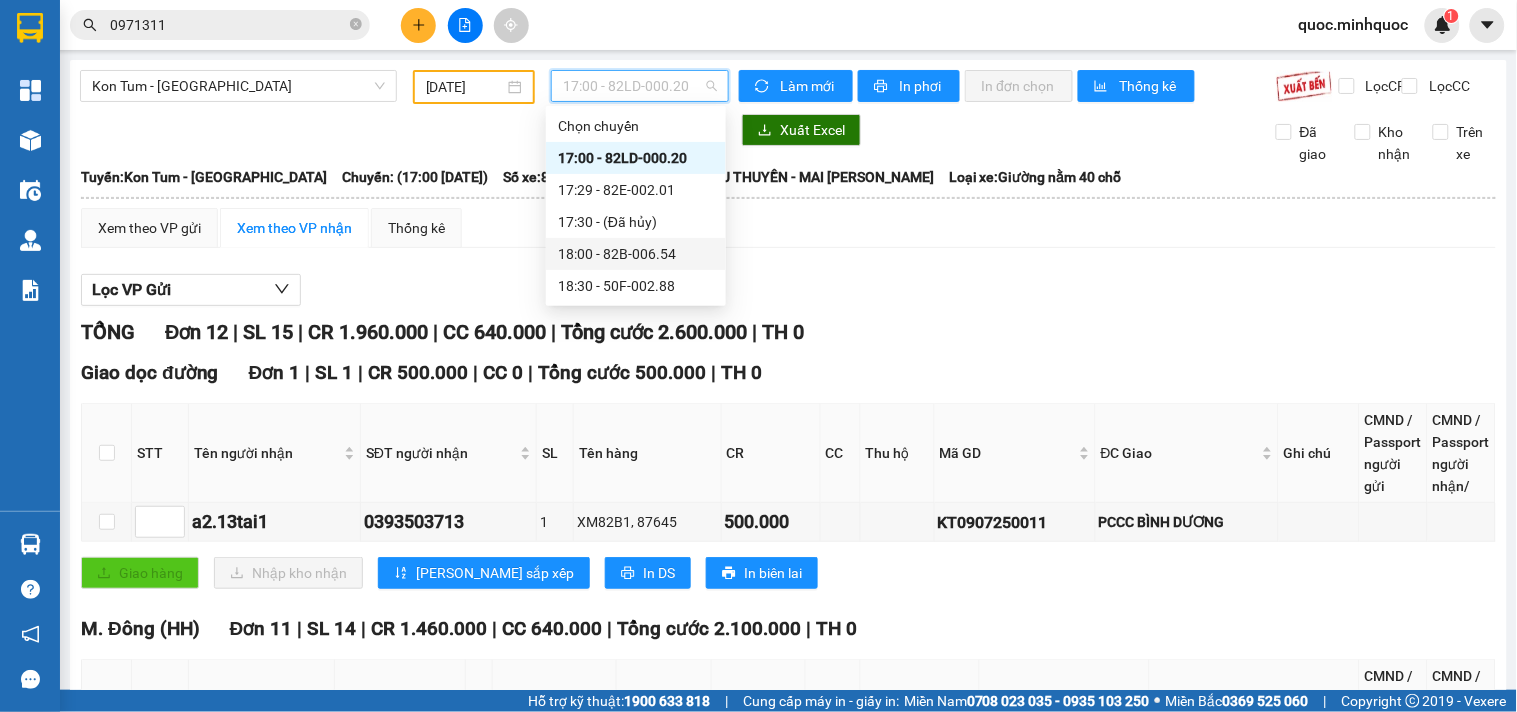 click on "18:00     - 82B-006.54" at bounding box center (636, 254) 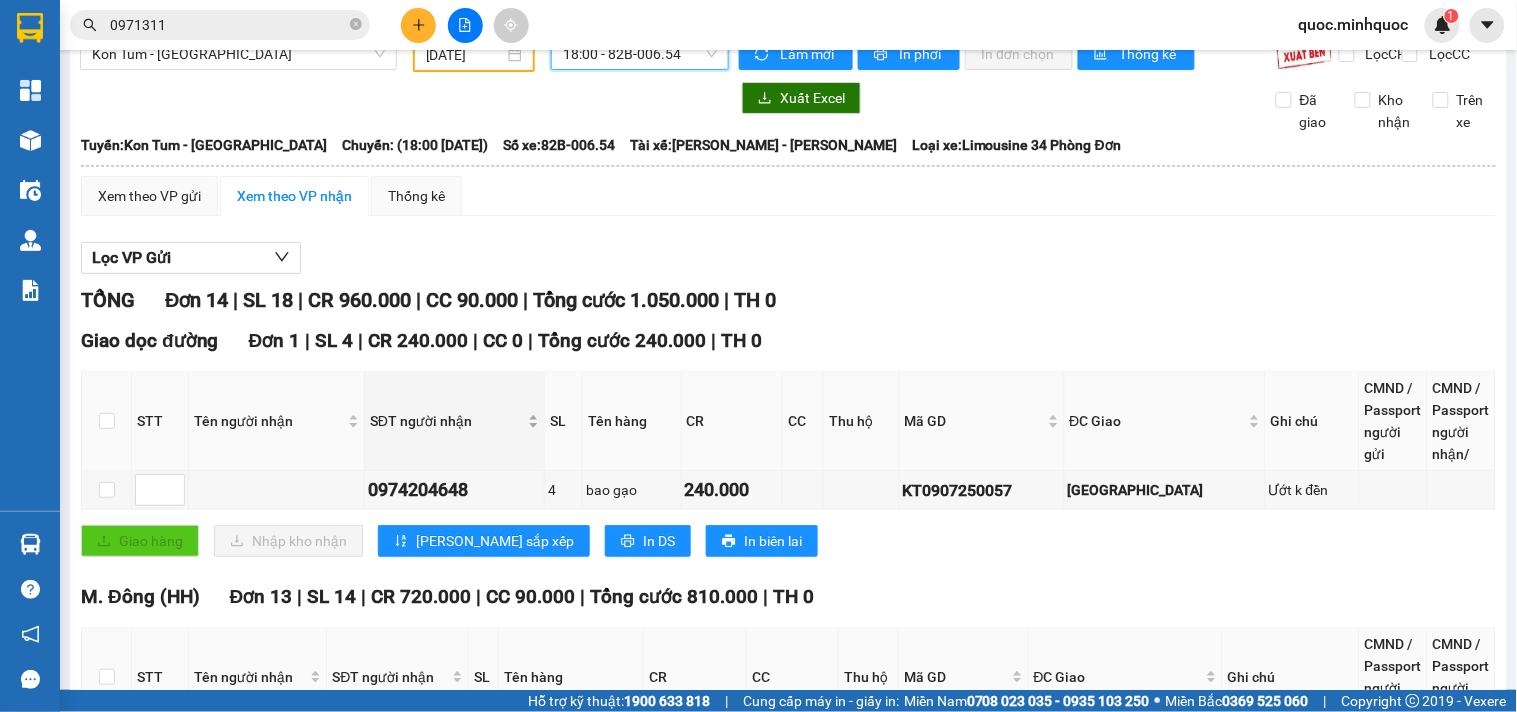 scroll, scrollTop: 0, scrollLeft: 0, axis: both 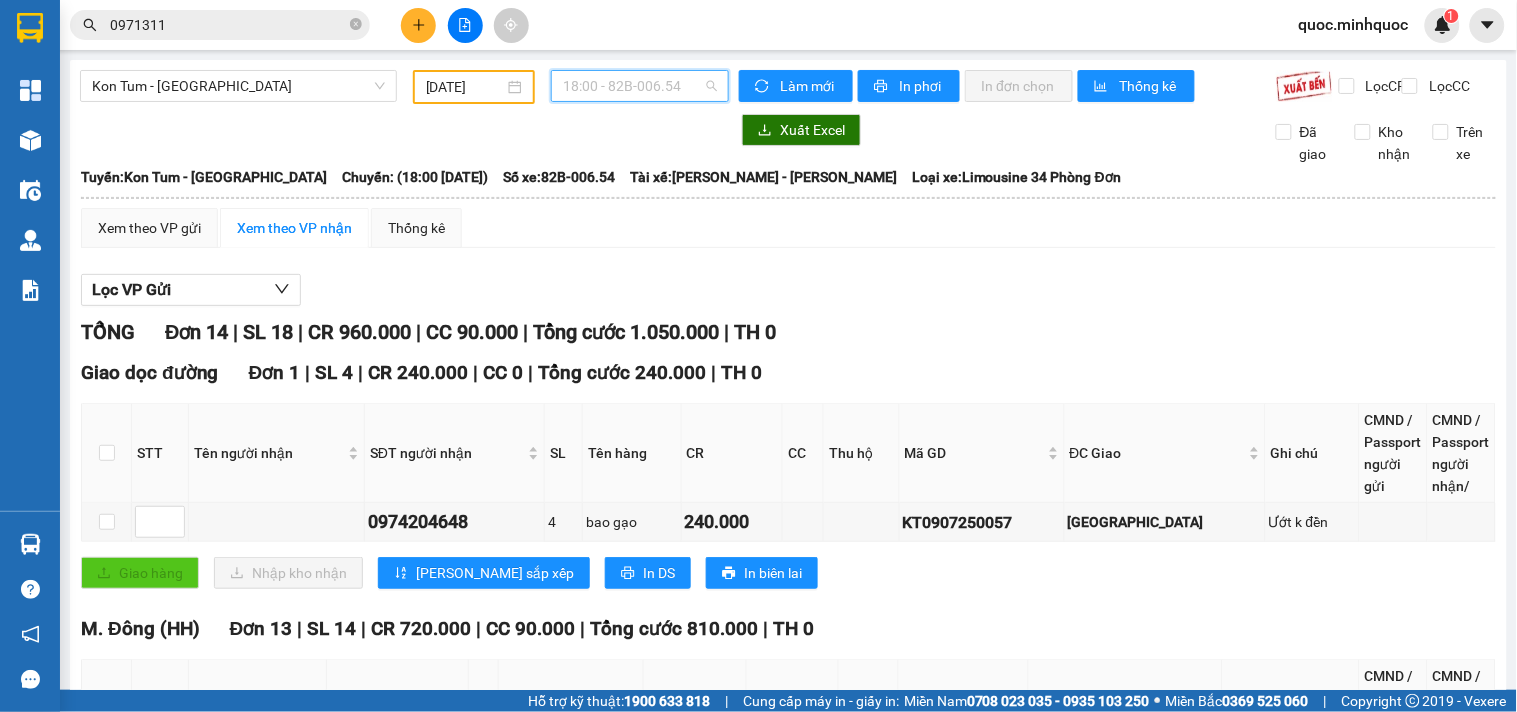 click on "18:00     - 82B-006.54" at bounding box center [640, 86] 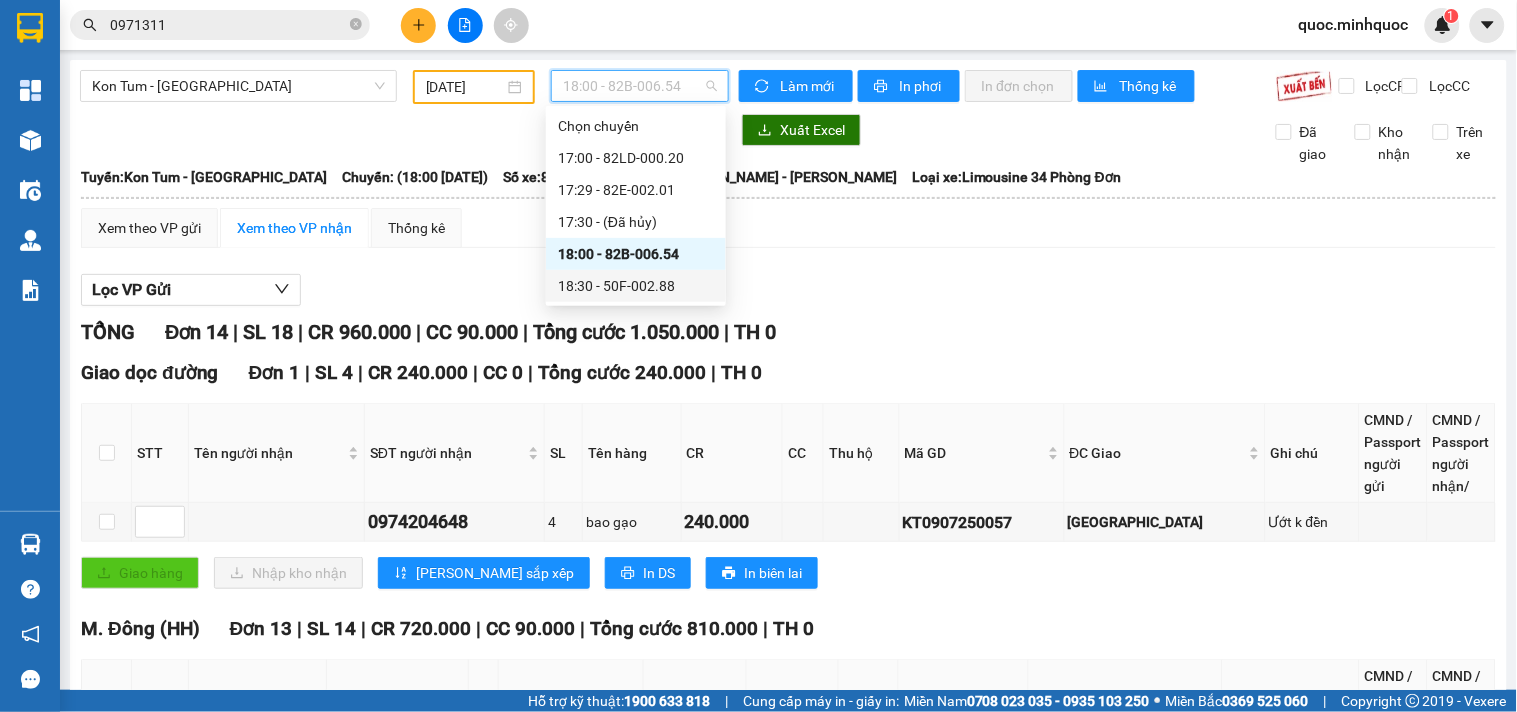 click on "18:30     - 50F-002.88" at bounding box center [636, 286] 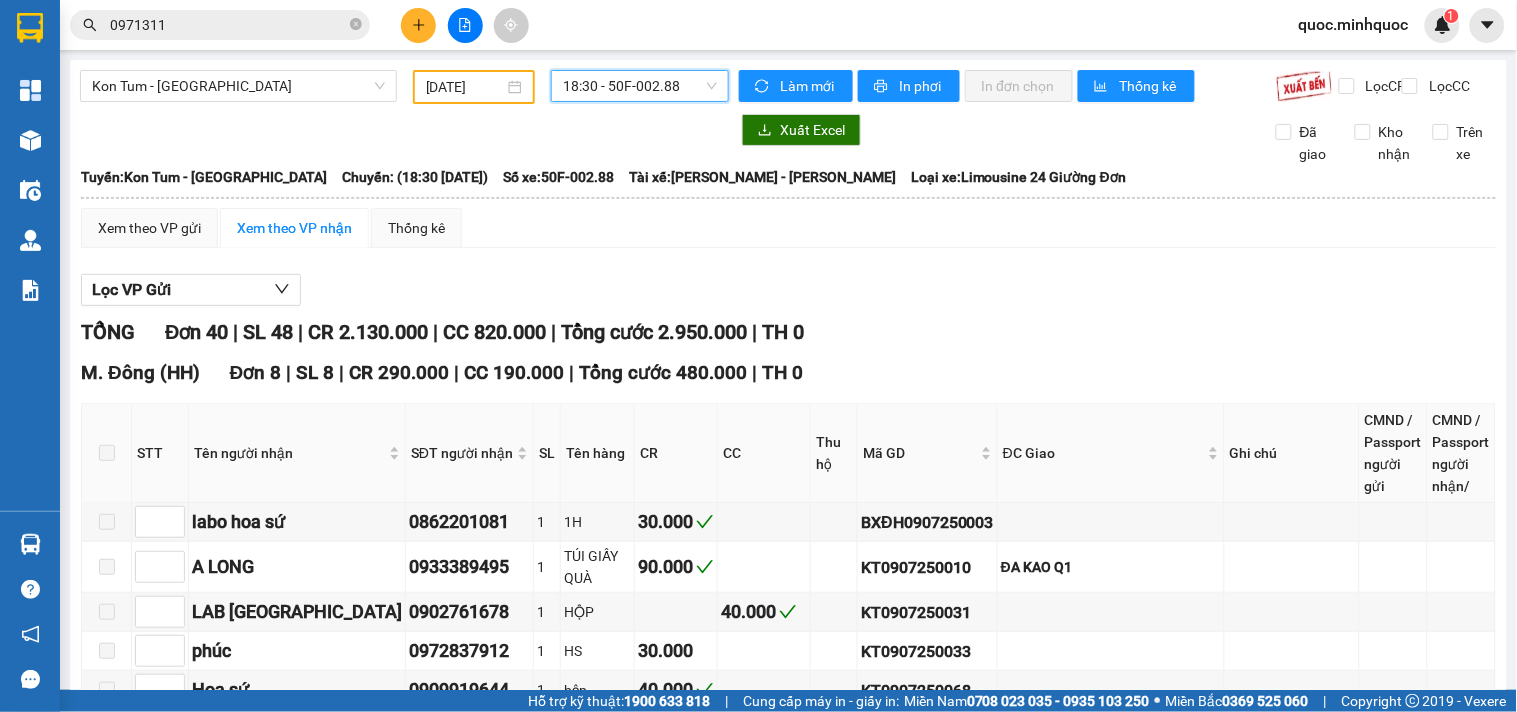 scroll, scrollTop: 444, scrollLeft: 0, axis: vertical 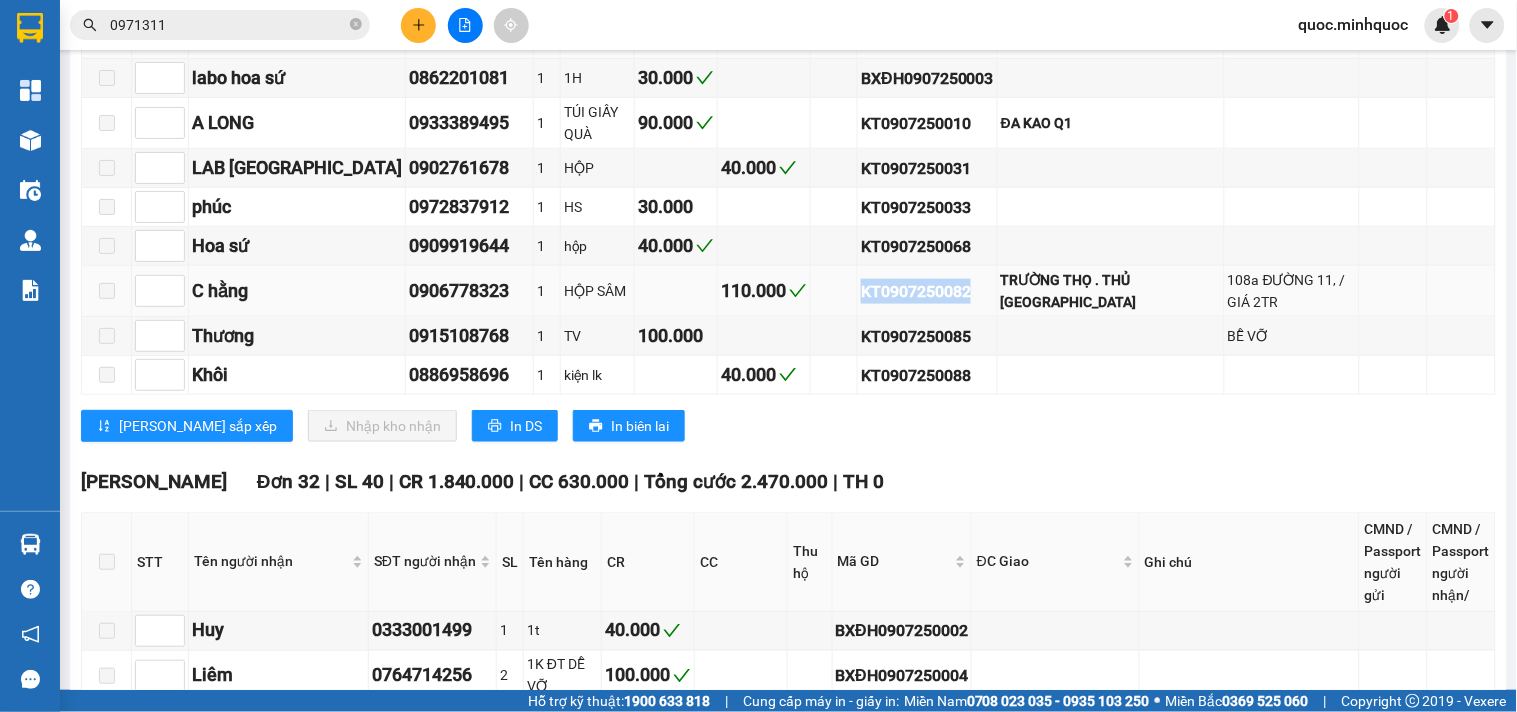 drag, startPoint x: 961, startPoint y: 294, endPoint x: 848, endPoint y: 291, distance: 113.03982 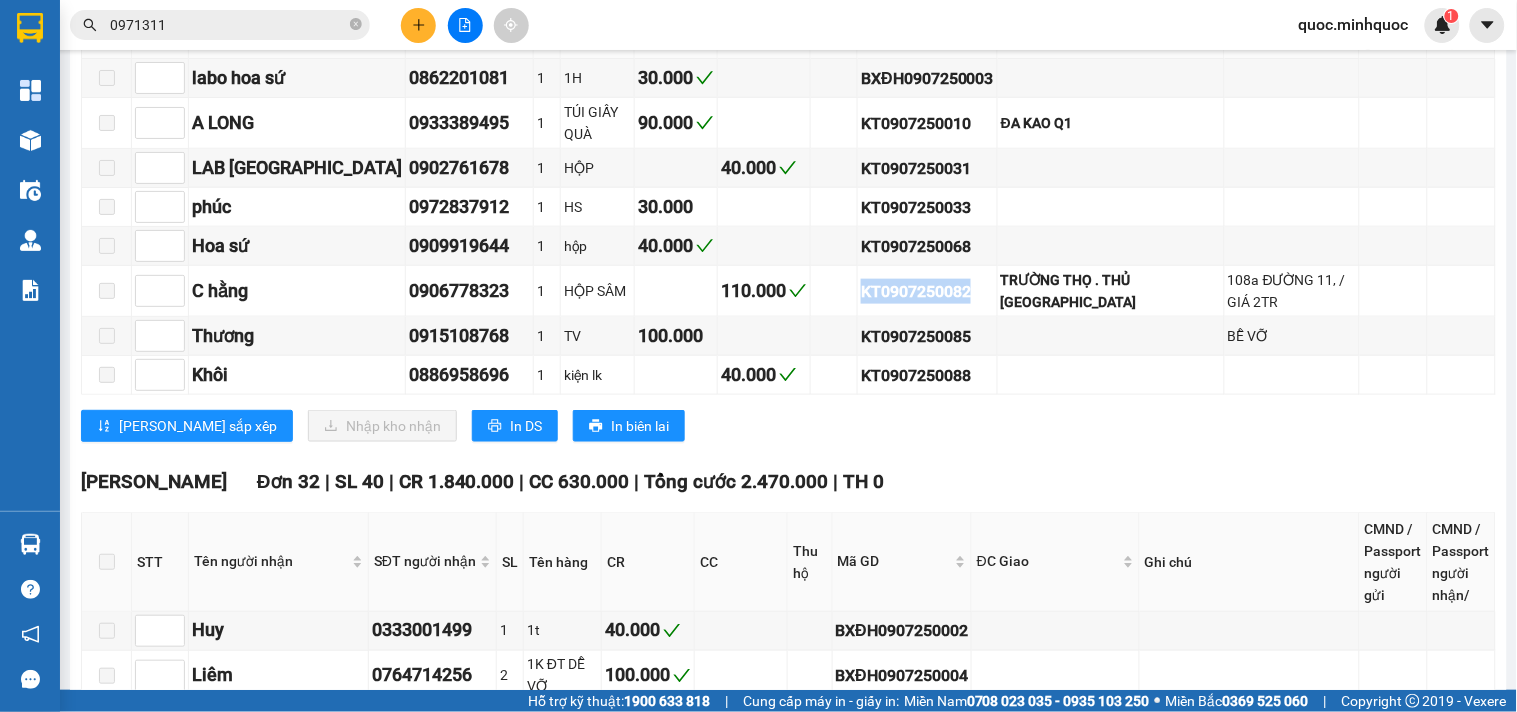 copy on "KT0907250082" 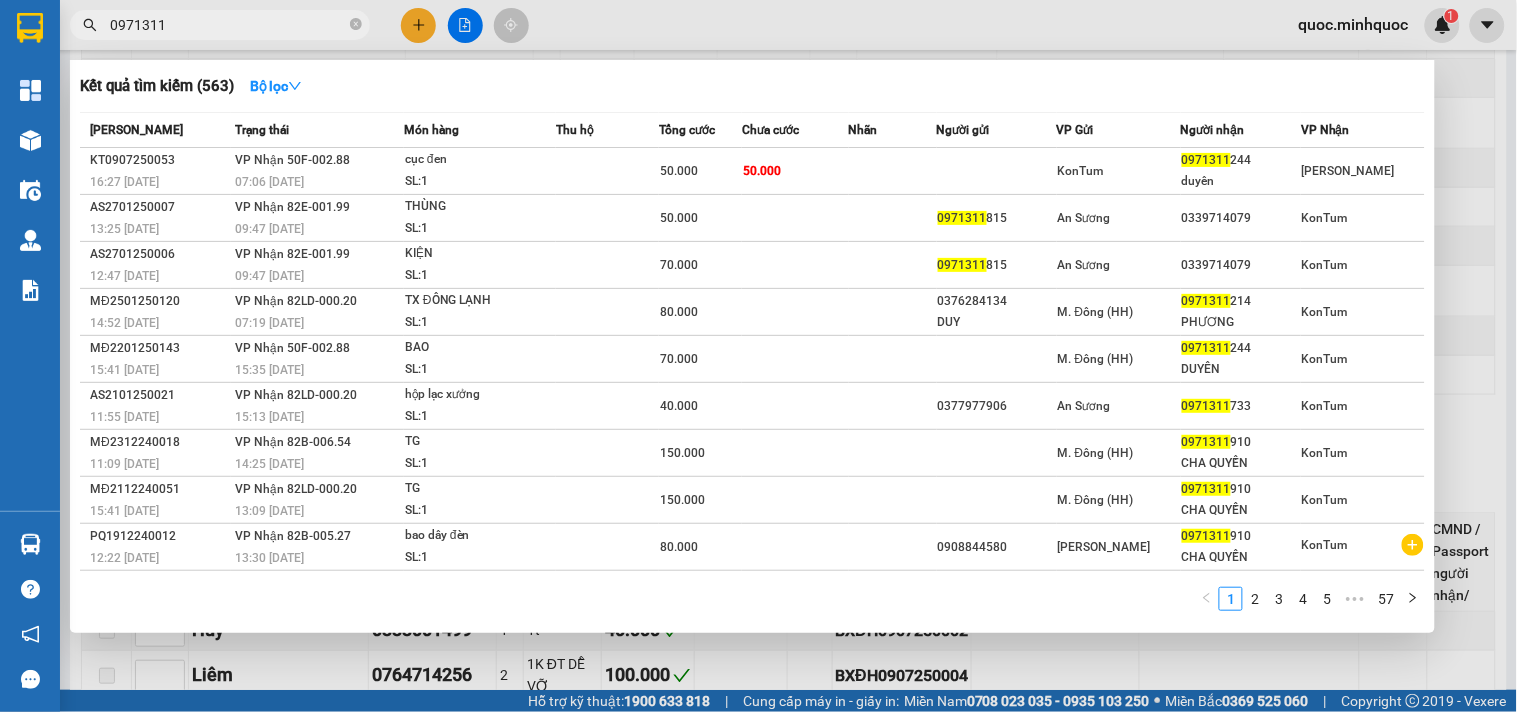 click on "0971311" at bounding box center [228, 25] 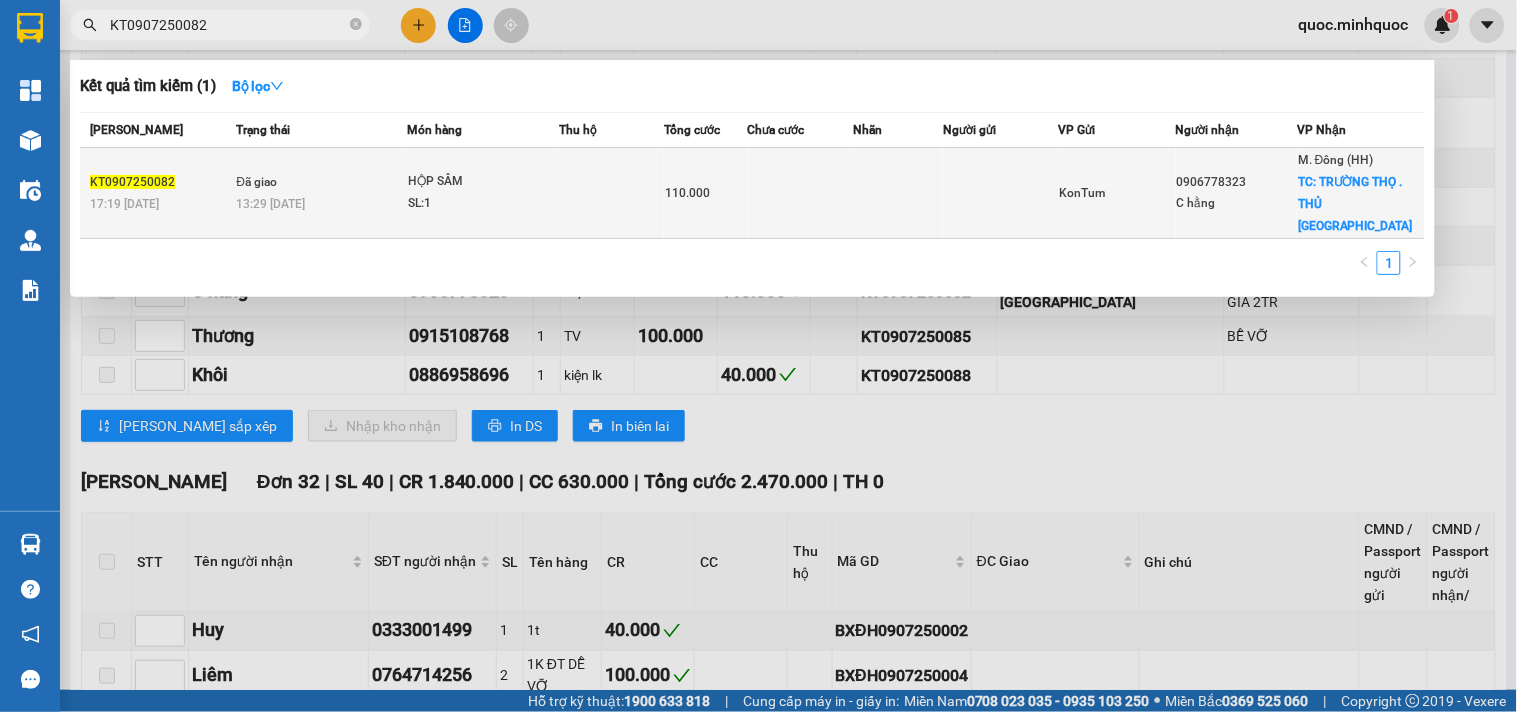 type on "KT0907250082" 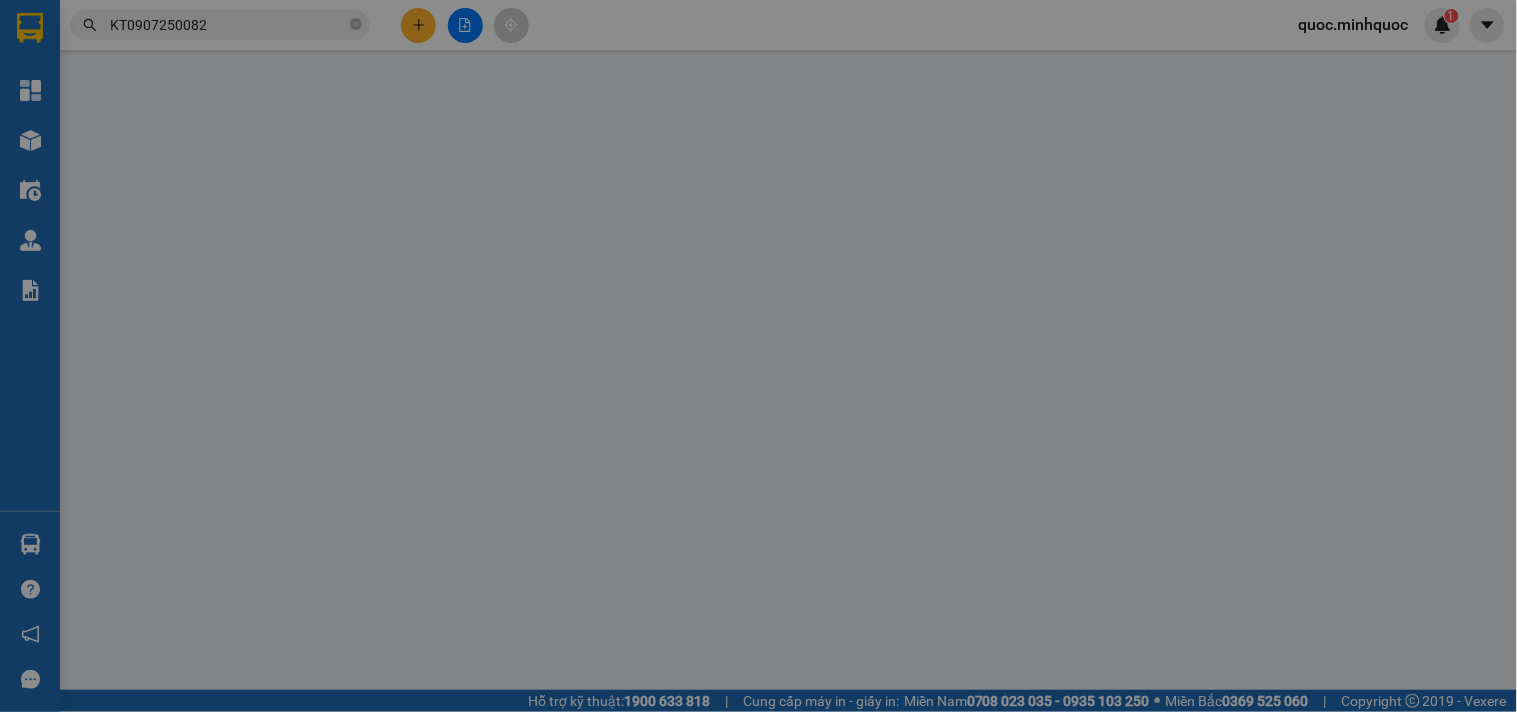 scroll, scrollTop: 0, scrollLeft: 0, axis: both 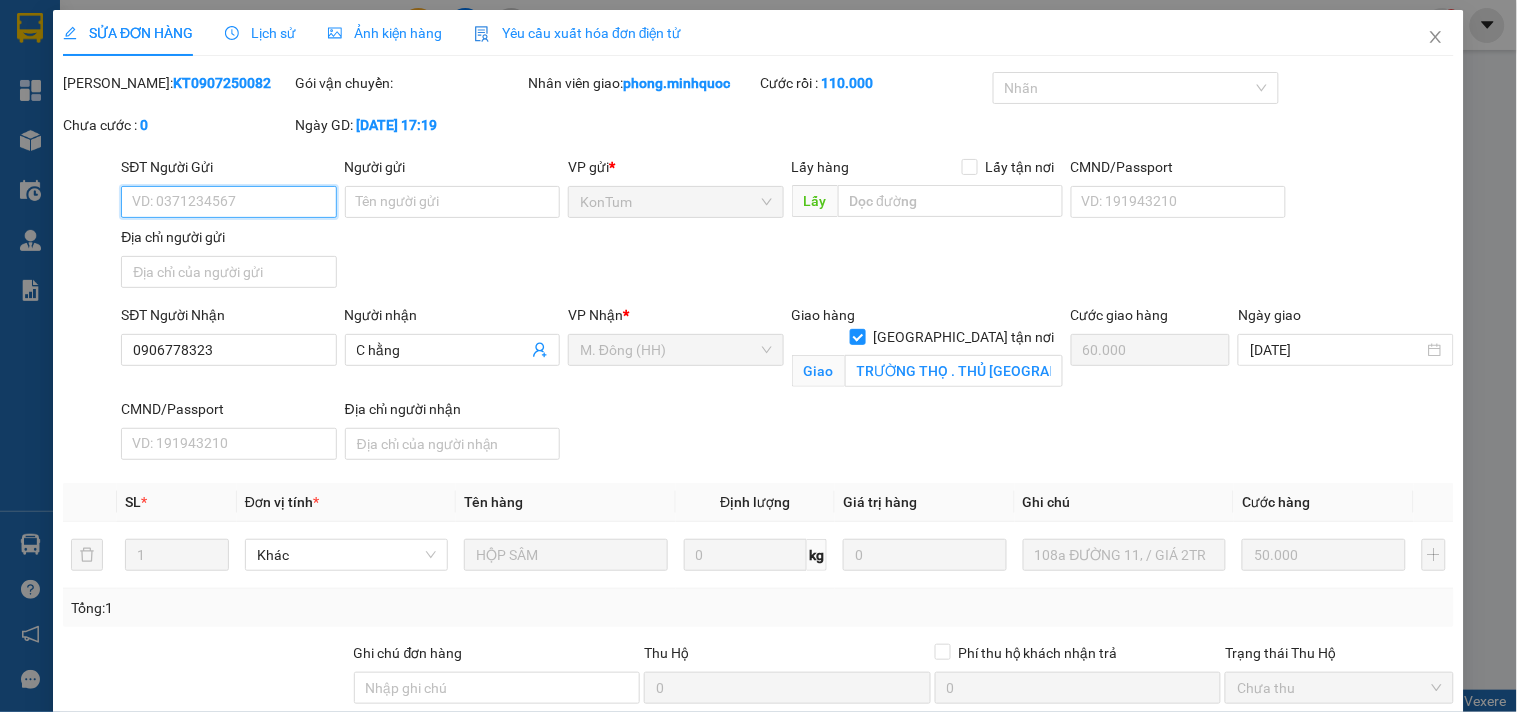 type on "0906778323" 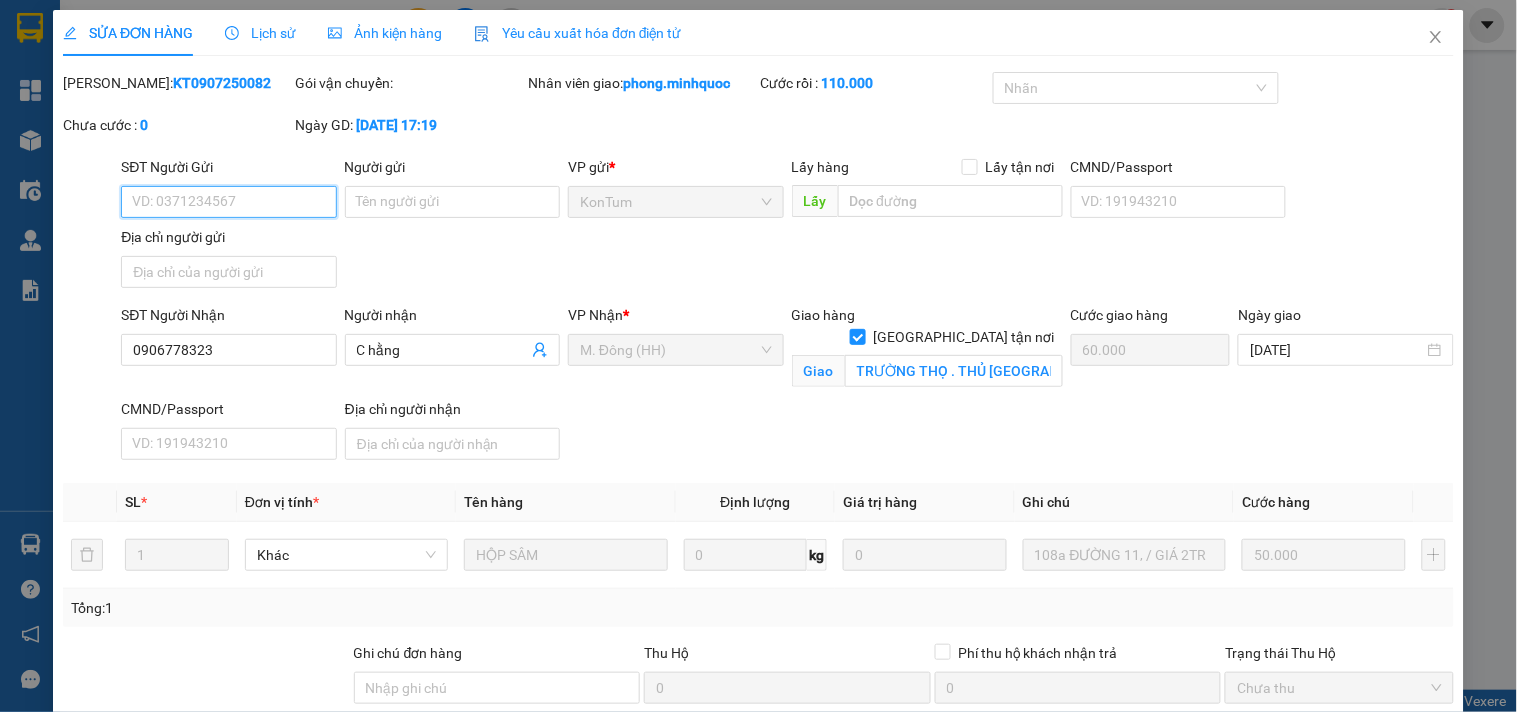 type on "C hằng" 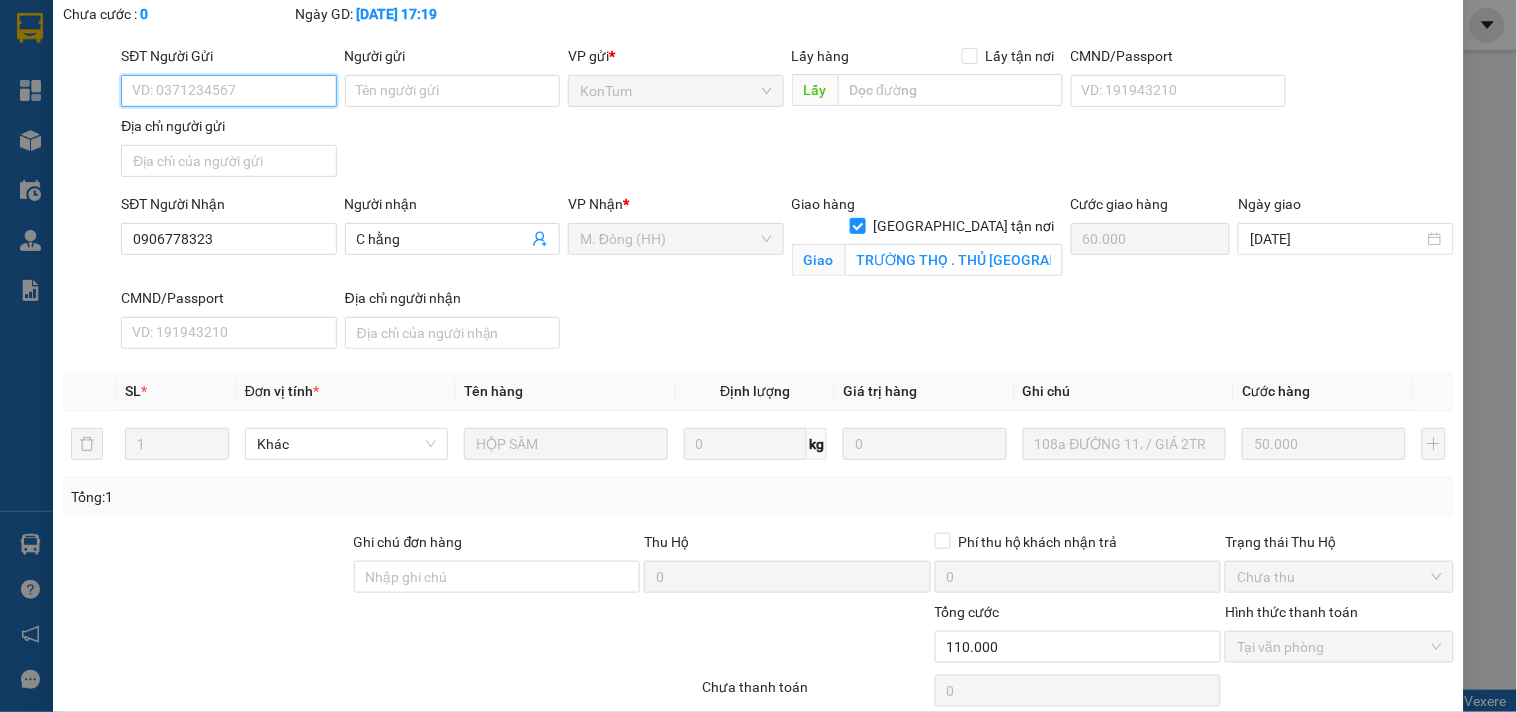 scroll, scrollTop: 0, scrollLeft: 0, axis: both 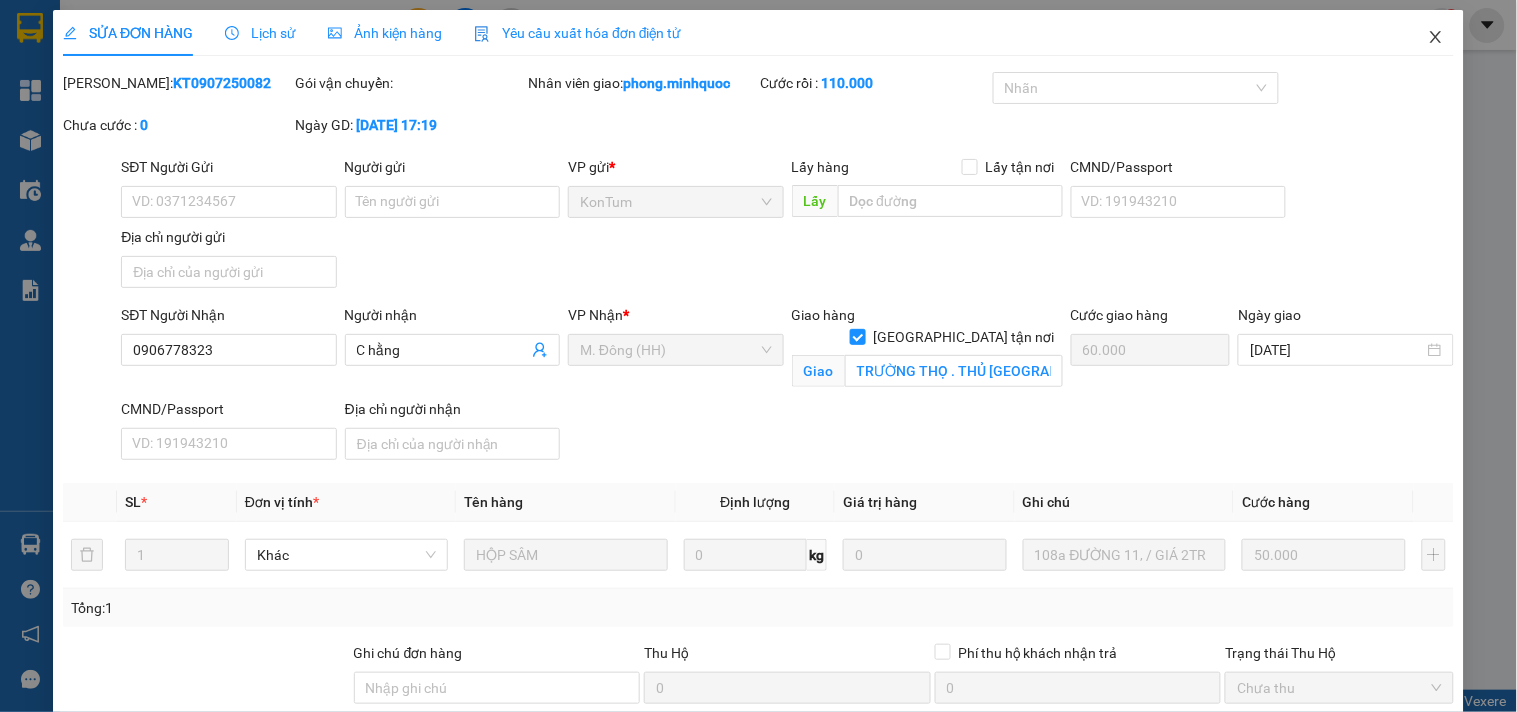click at bounding box center [1436, 38] 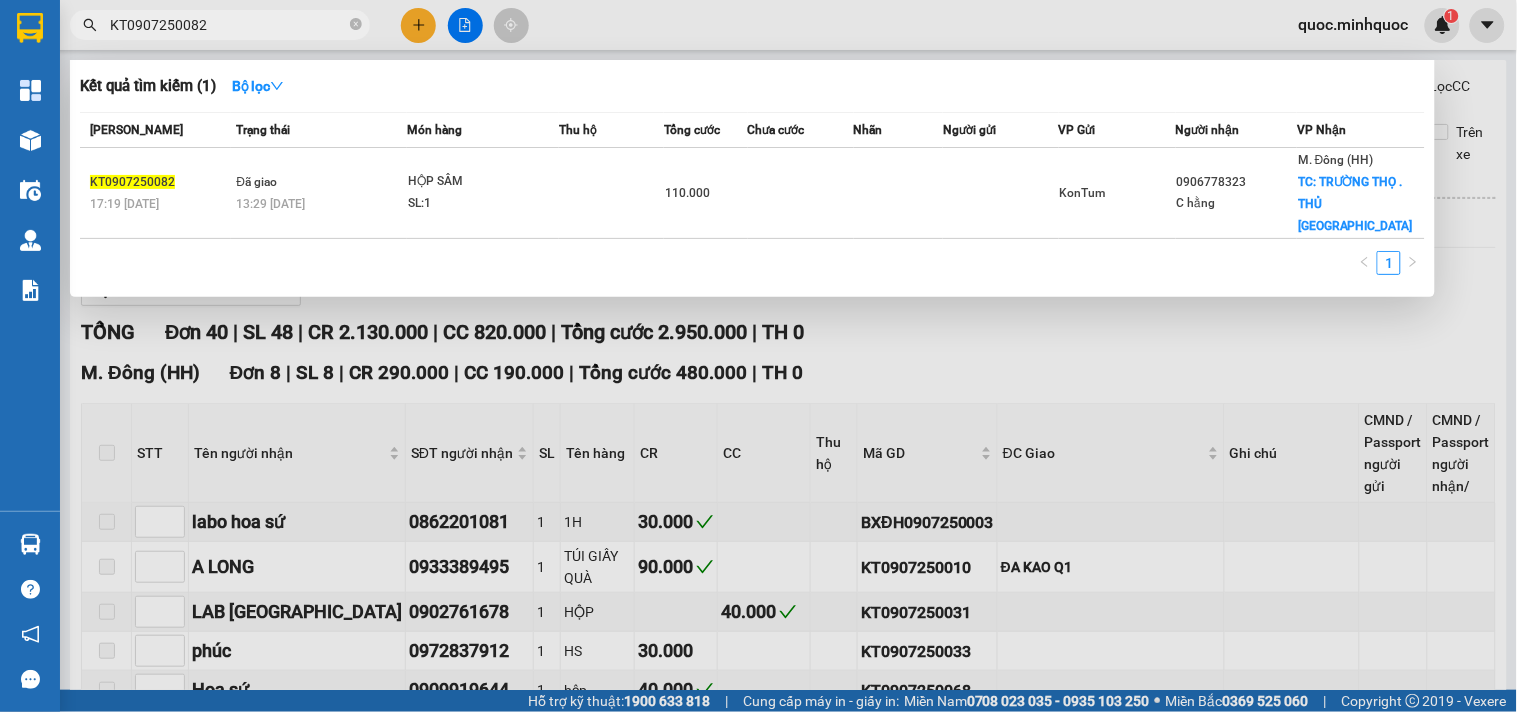 drag, startPoint x: 187, startPoint y: 24, endPoint x: 227, endPoint y: 24, distance: 40 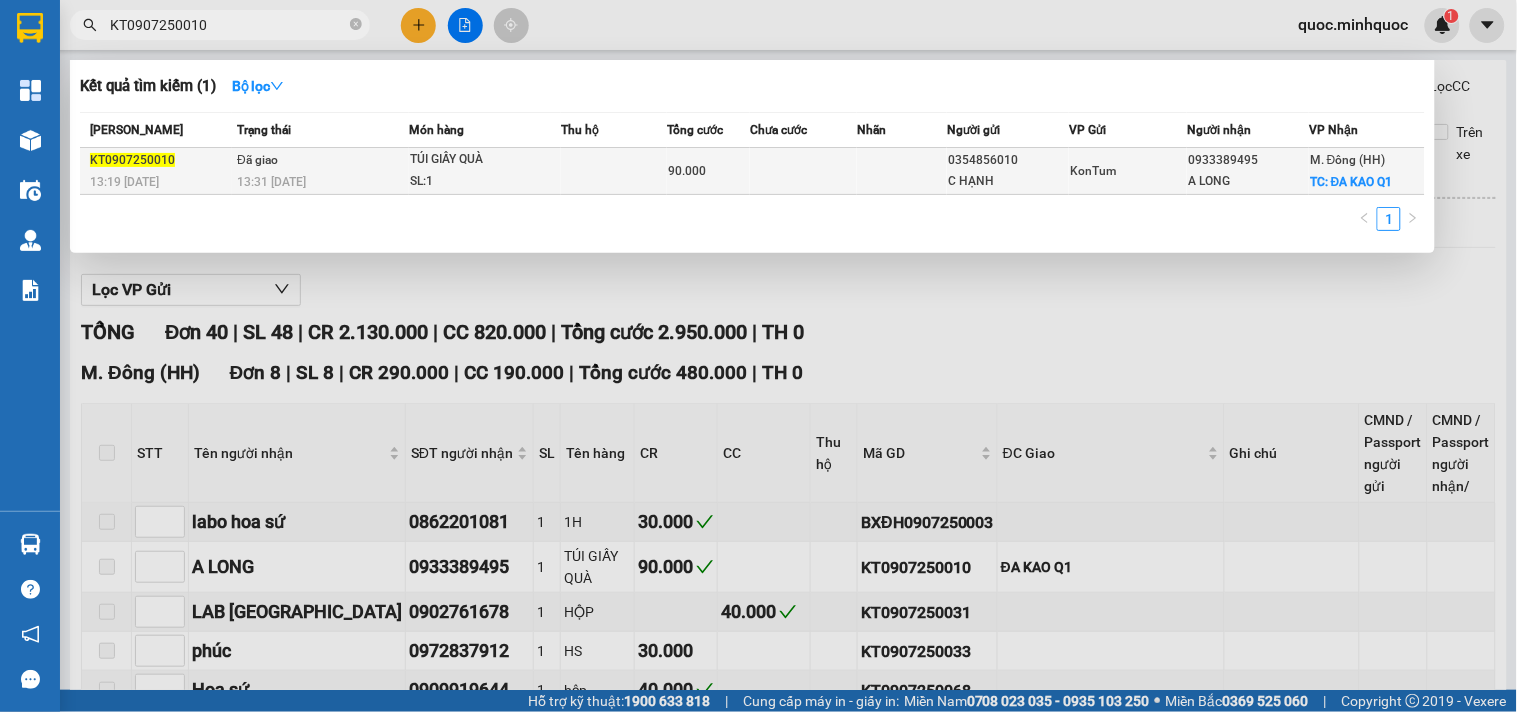type on "KT0907250010" 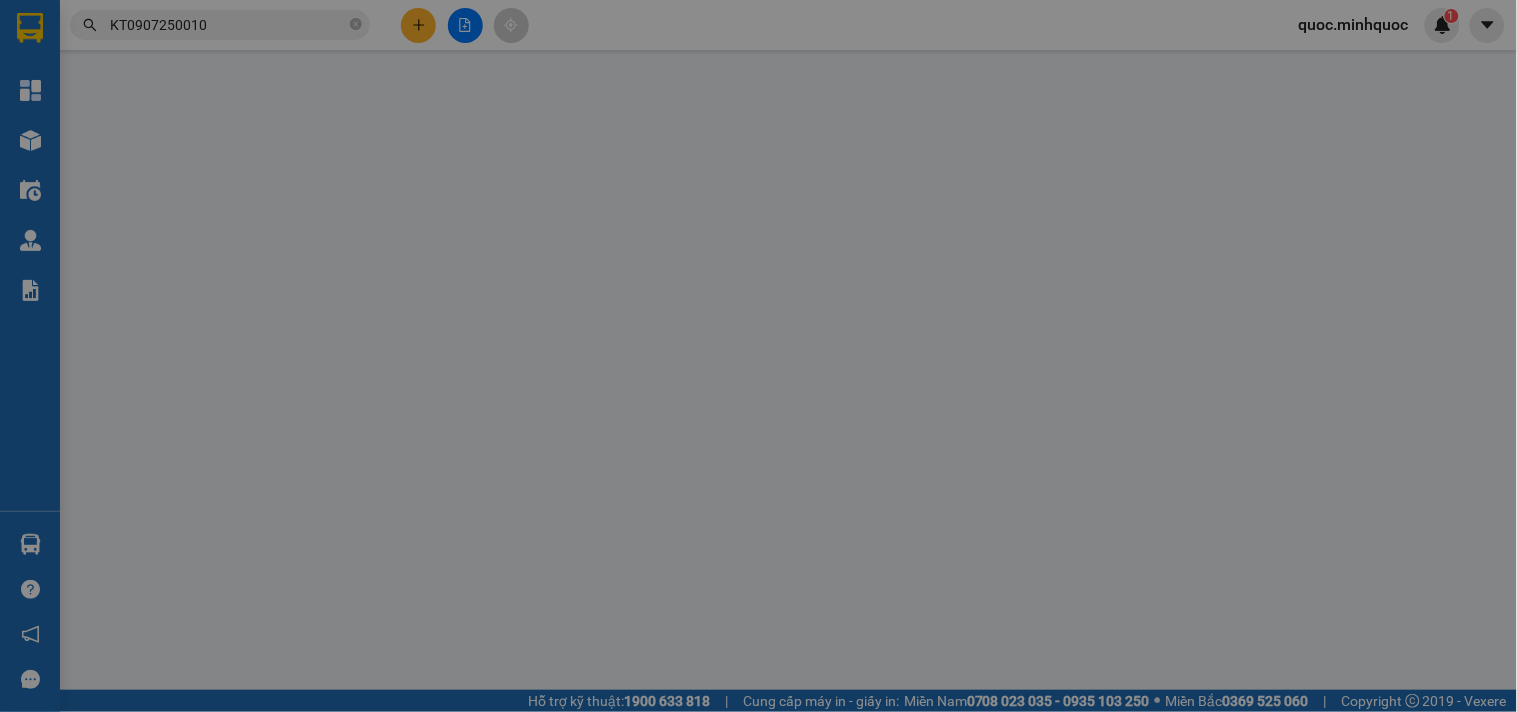 type on "0354856010" 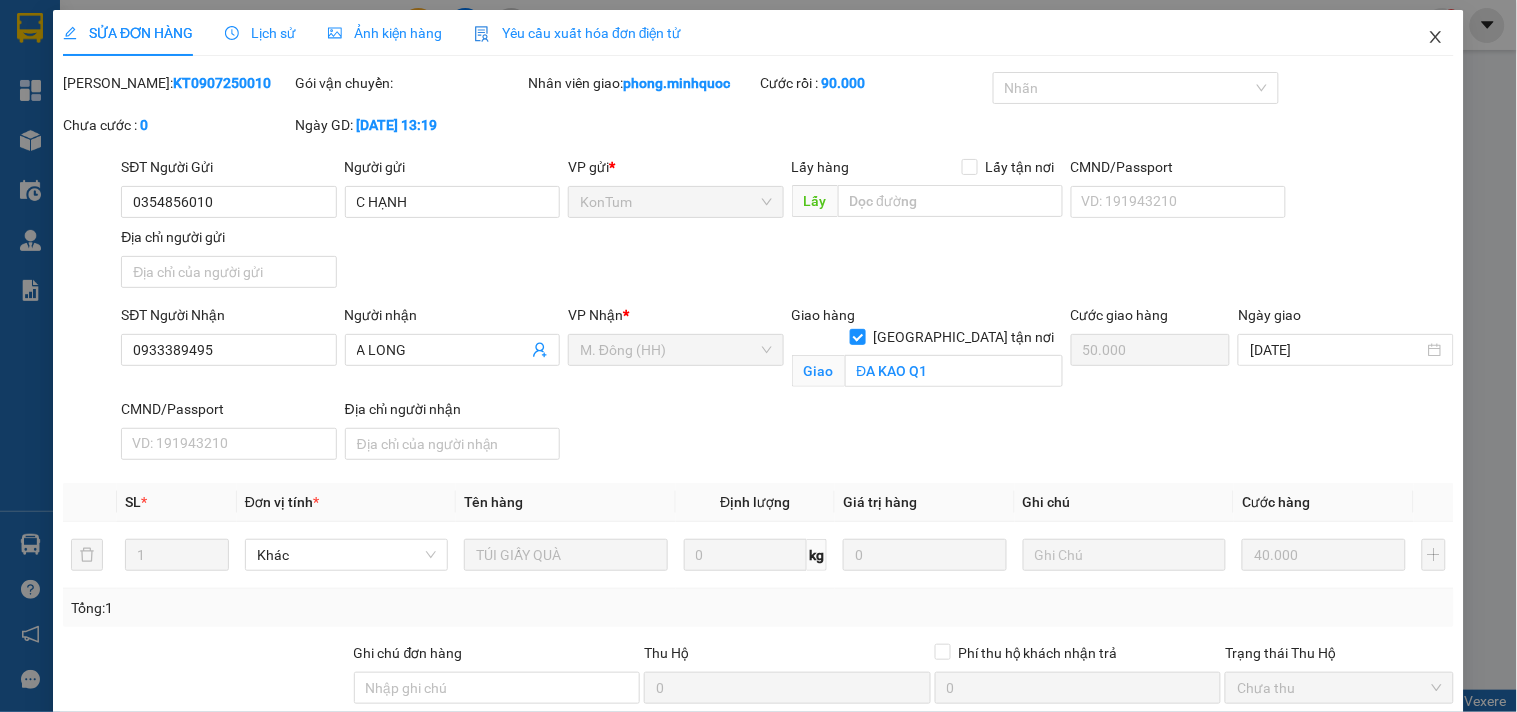 click at bounding box center [1436, 38] 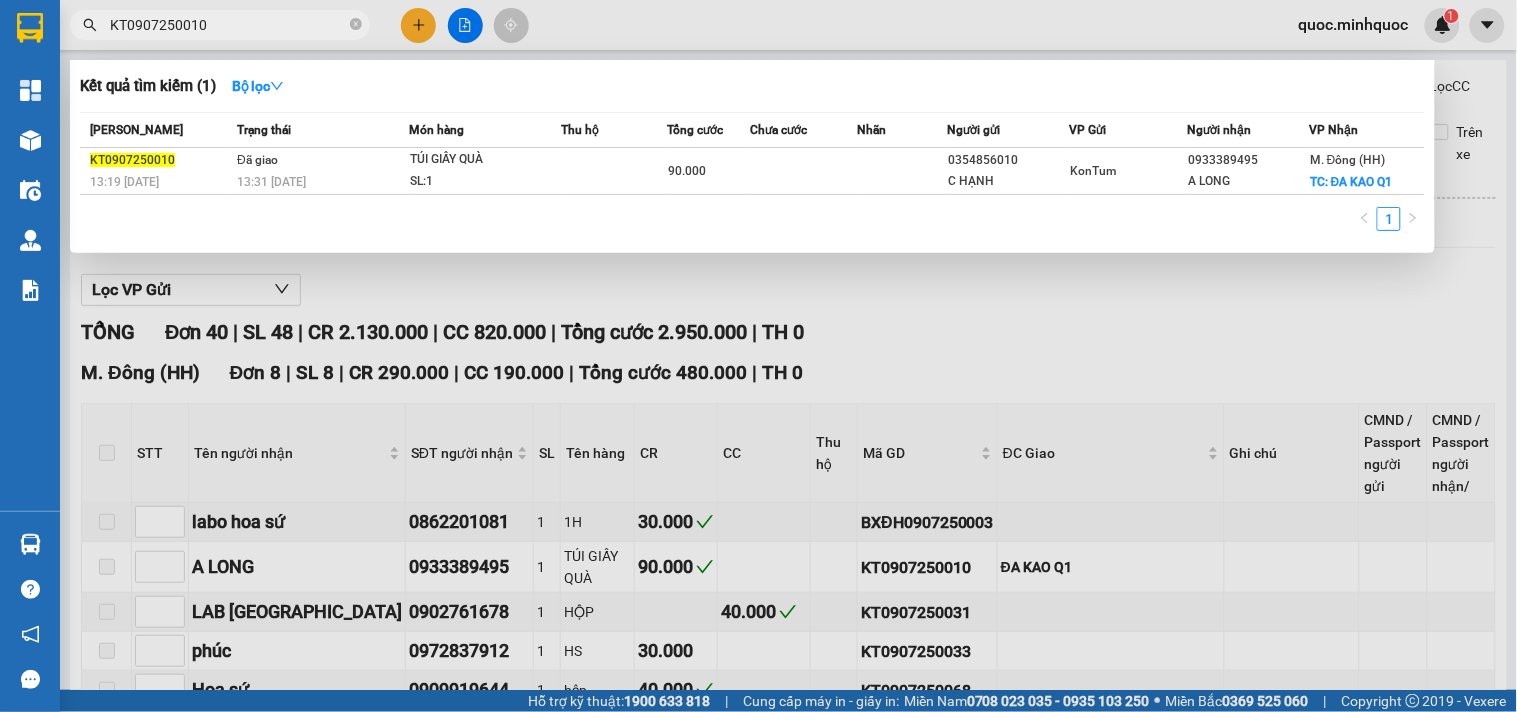 drag, startPoint x: 188, startPoint y: 34, endPoint x: 228, endPoint y: 36, distance: 40.04997 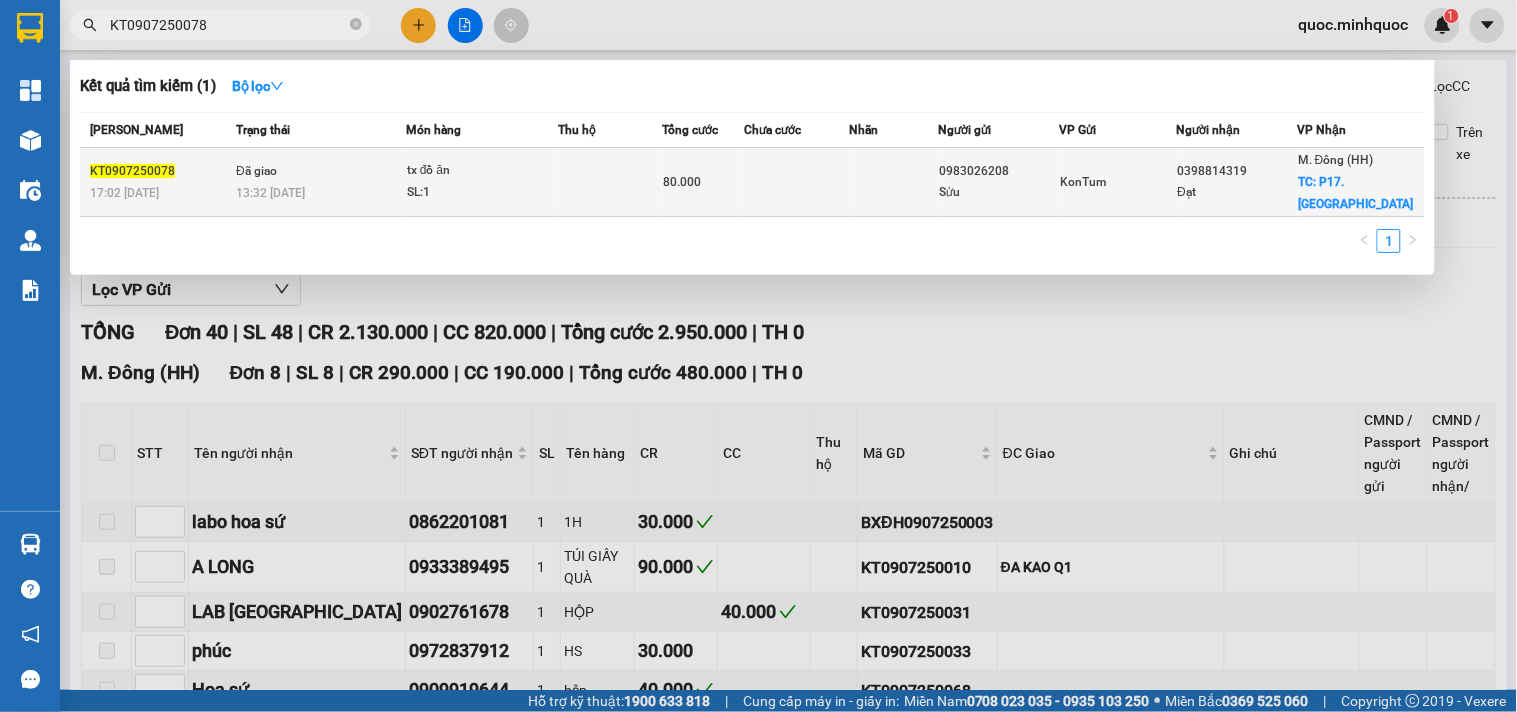 type on "KT0907250078" 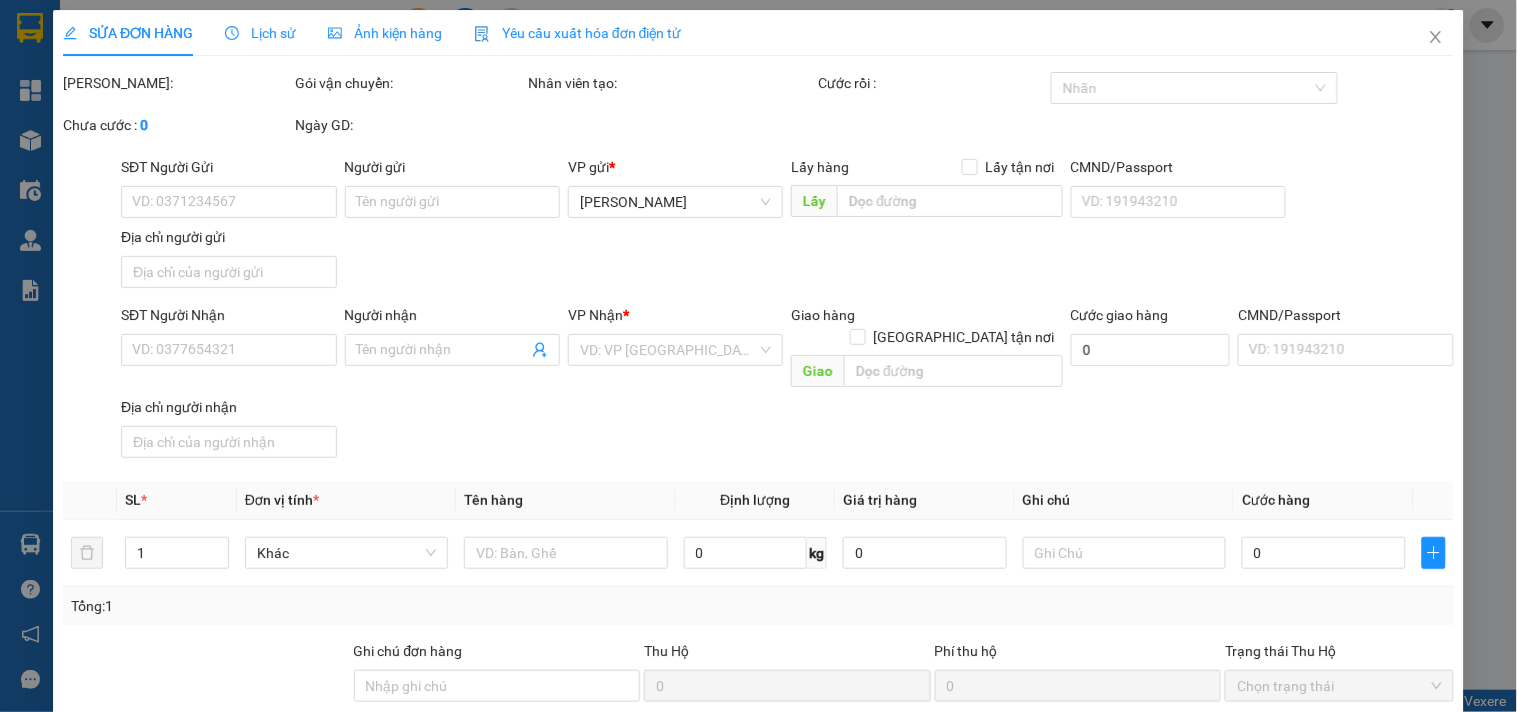 type on "0983026208" 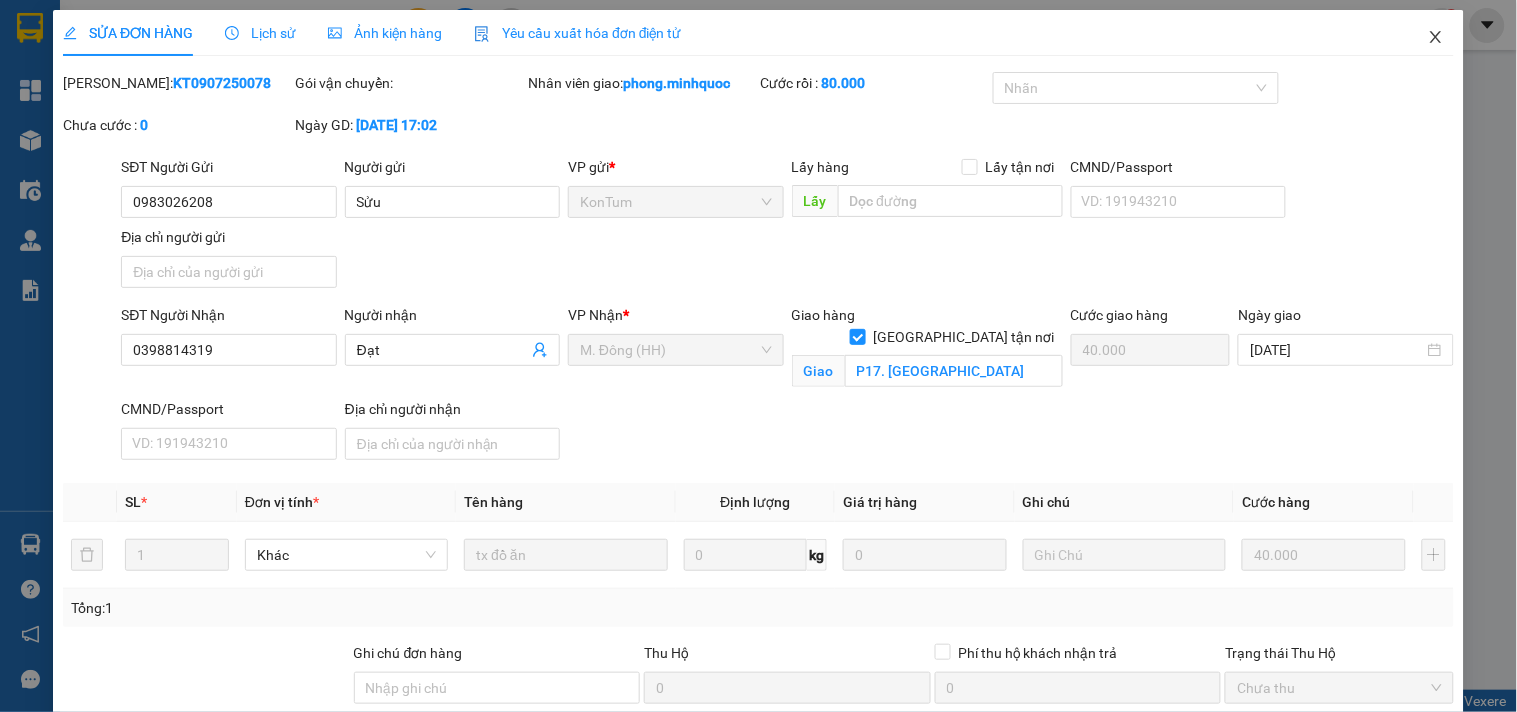 click at bounding box center (1436, 38) 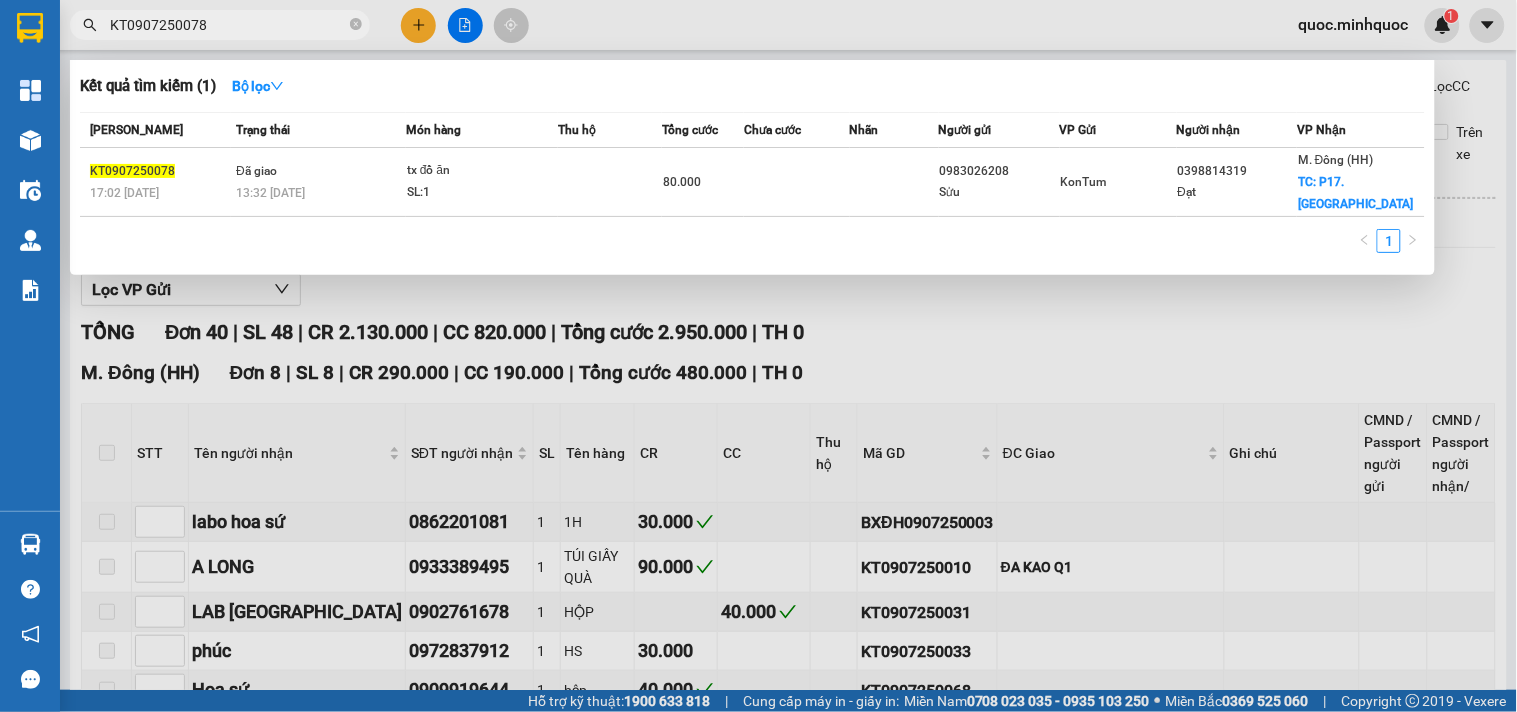 drag, startPoint x: 187, startPoint y: 24, endPoint x: 211, endPoint y: 24, distance: 24 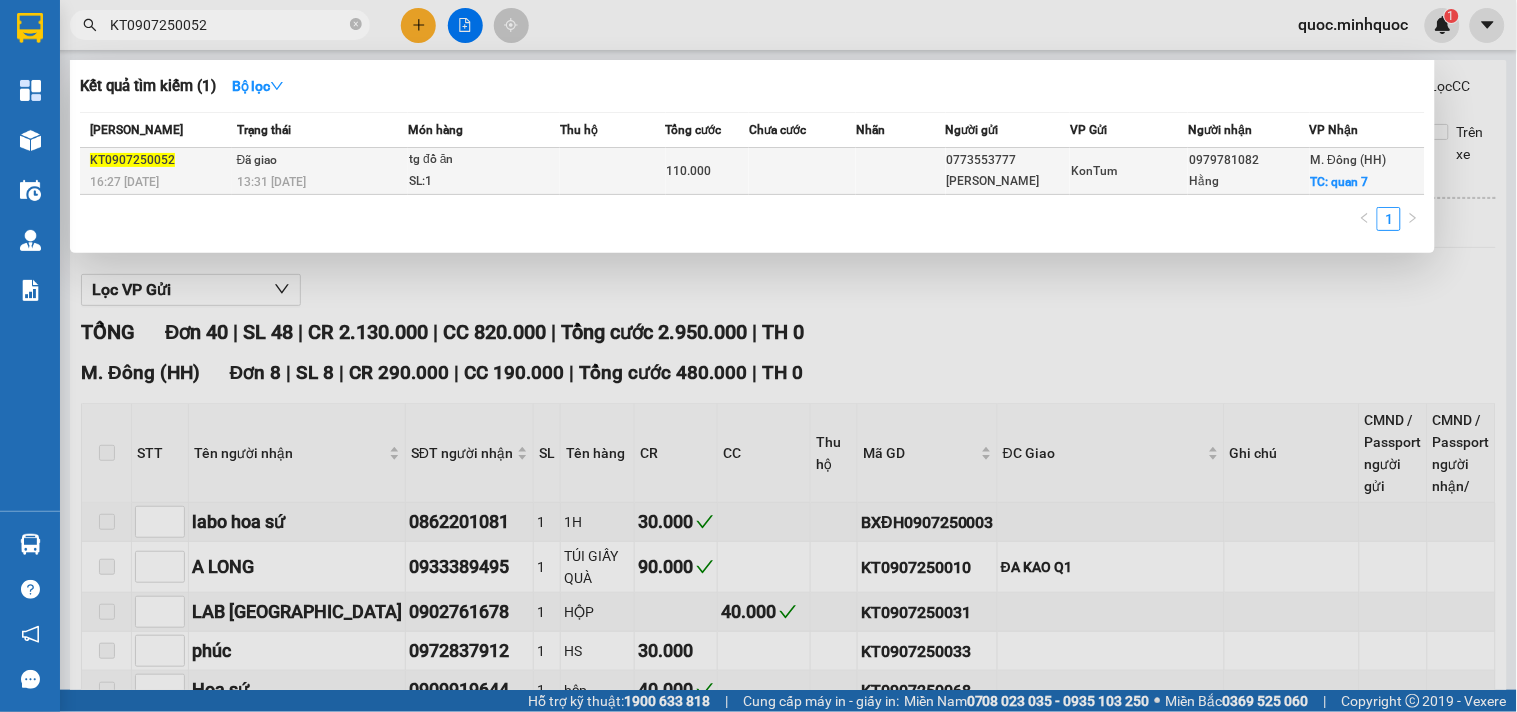 type on "KT0907250052" 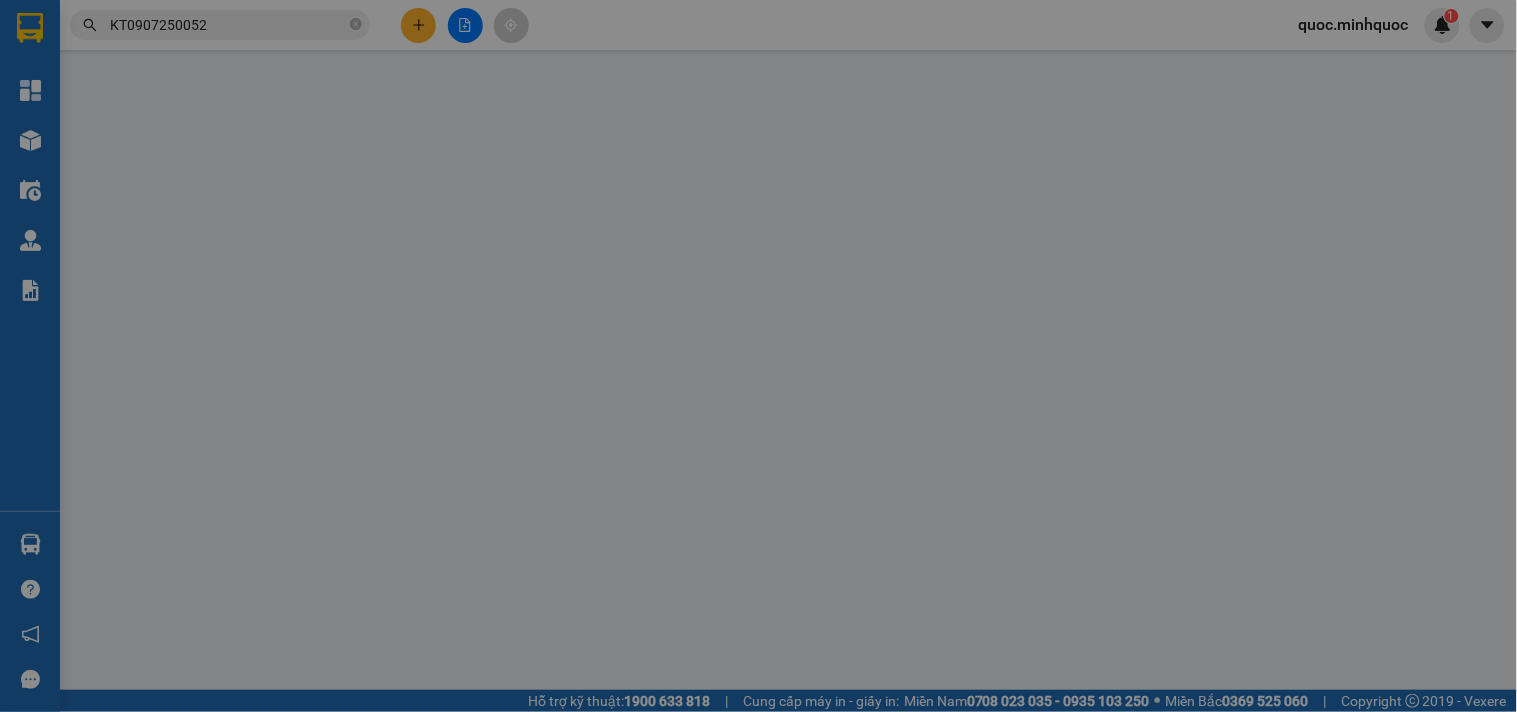 type on "0773553777" 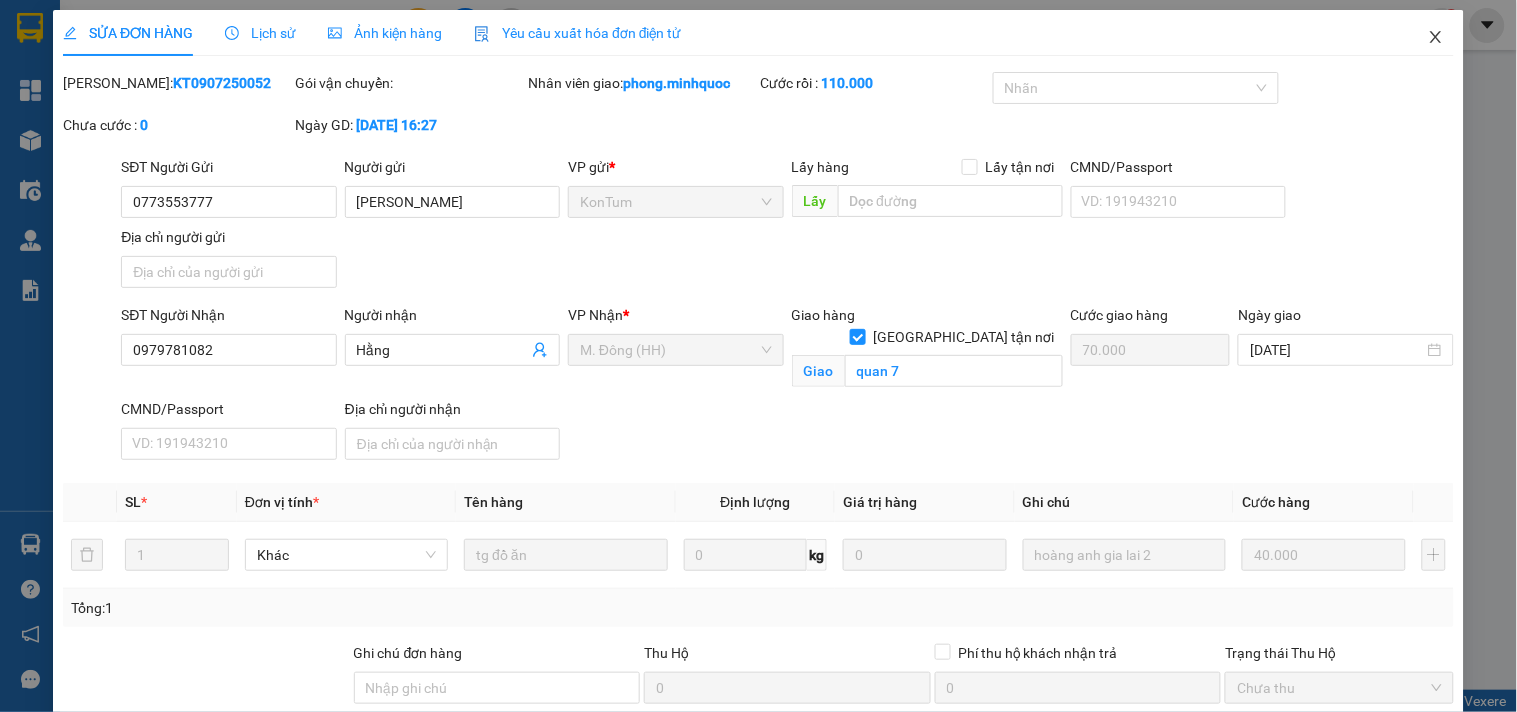 click at bounding box center (1436, 38) 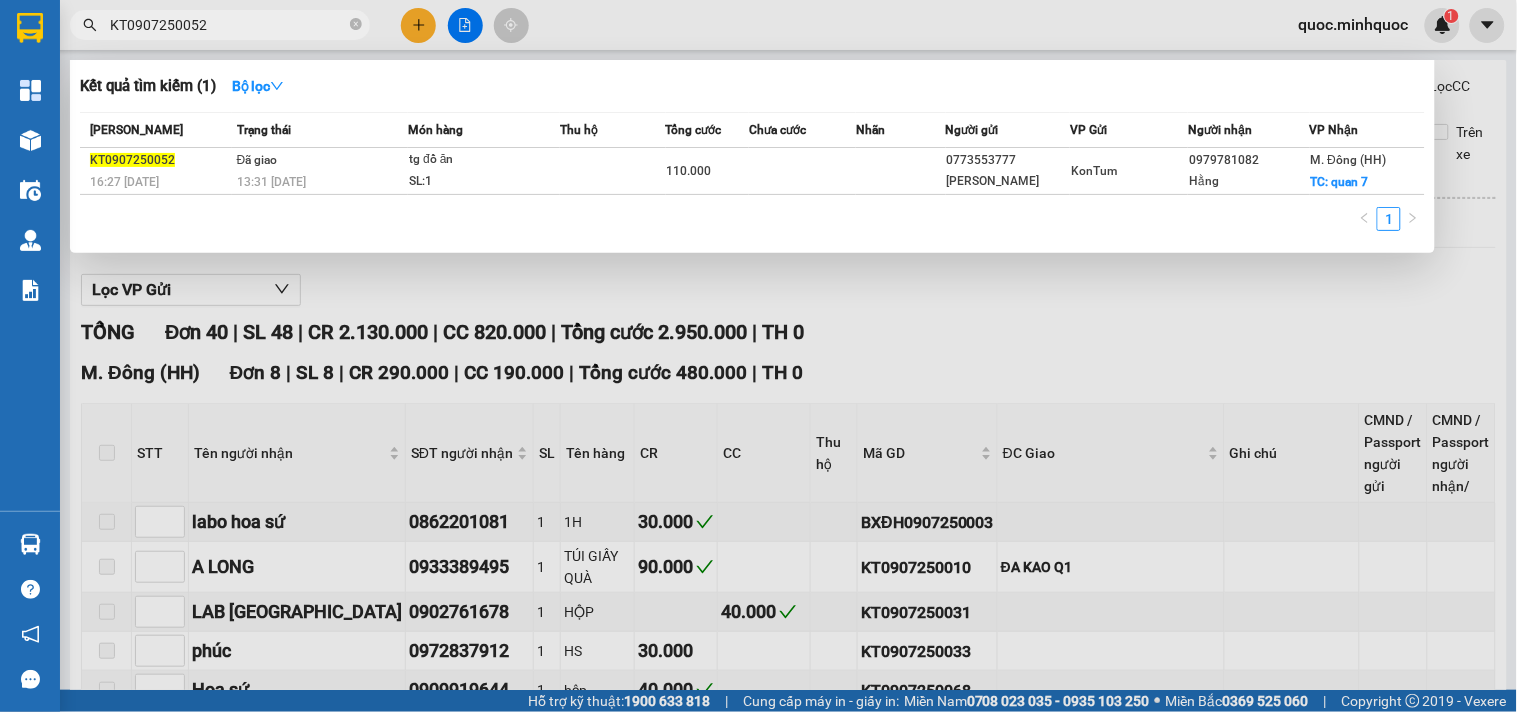 drag, startPoint x: 185, startPoint y: 27, endPoint x: 213, endPoint y: 31, distance: 28.284271 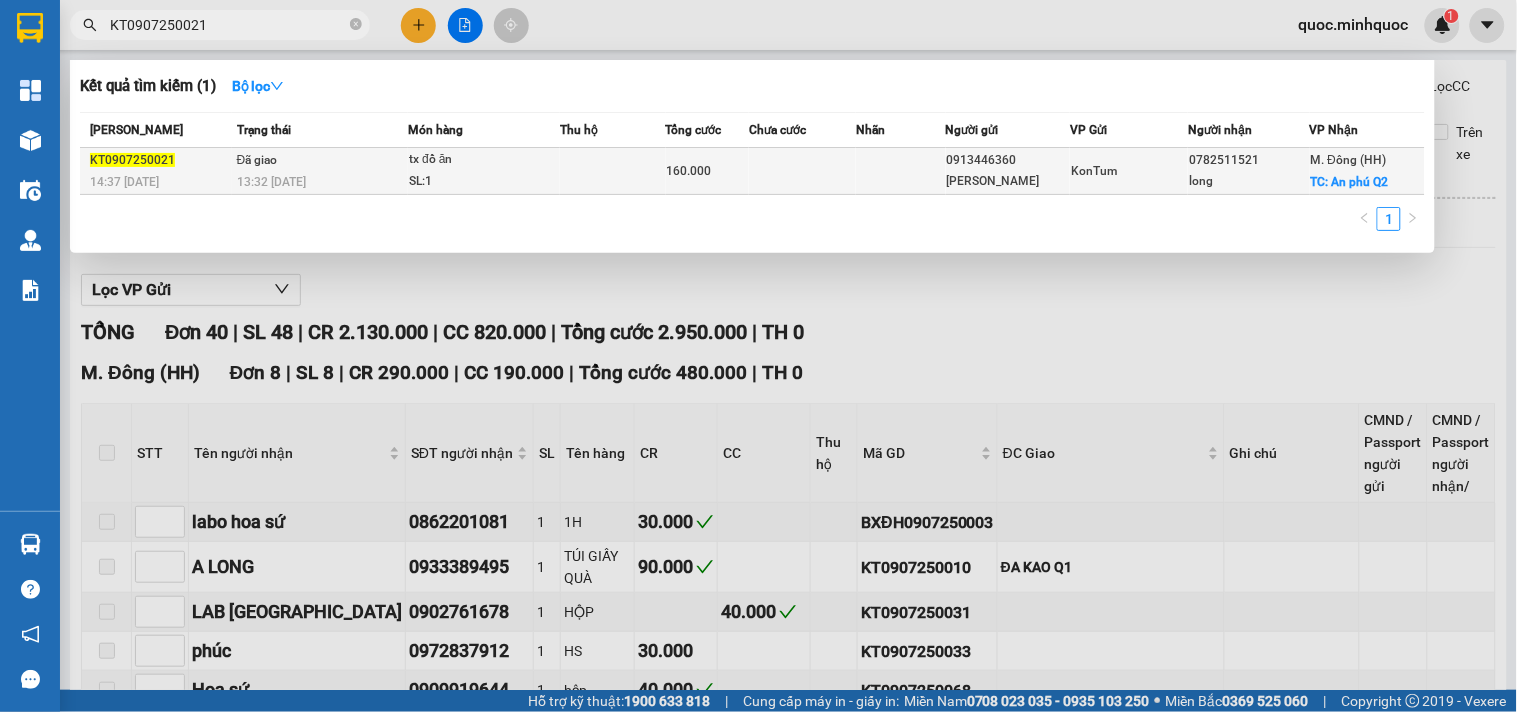type on "KT0907250021" 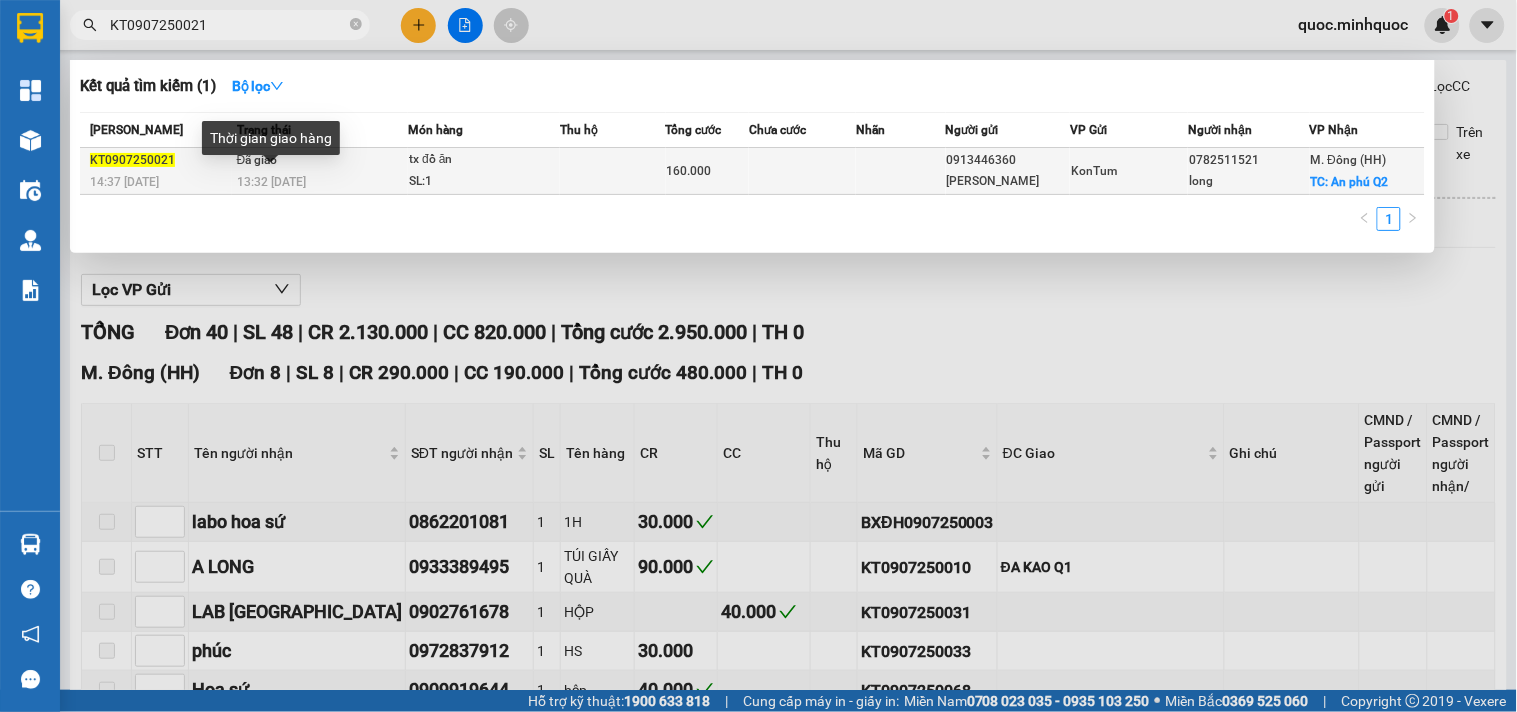 click on "13:32 [DATE]" at bounding box center (271, 182) 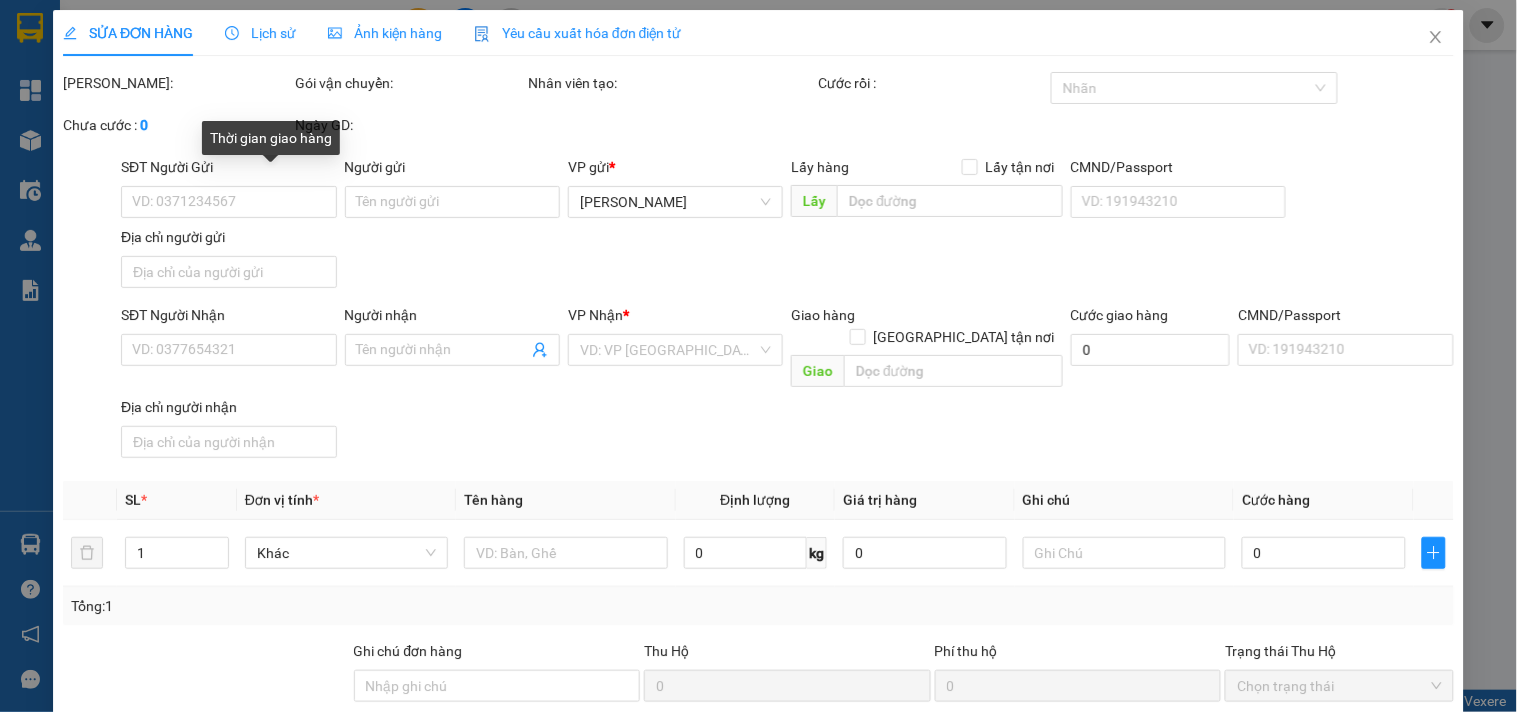 type on "0913446360" 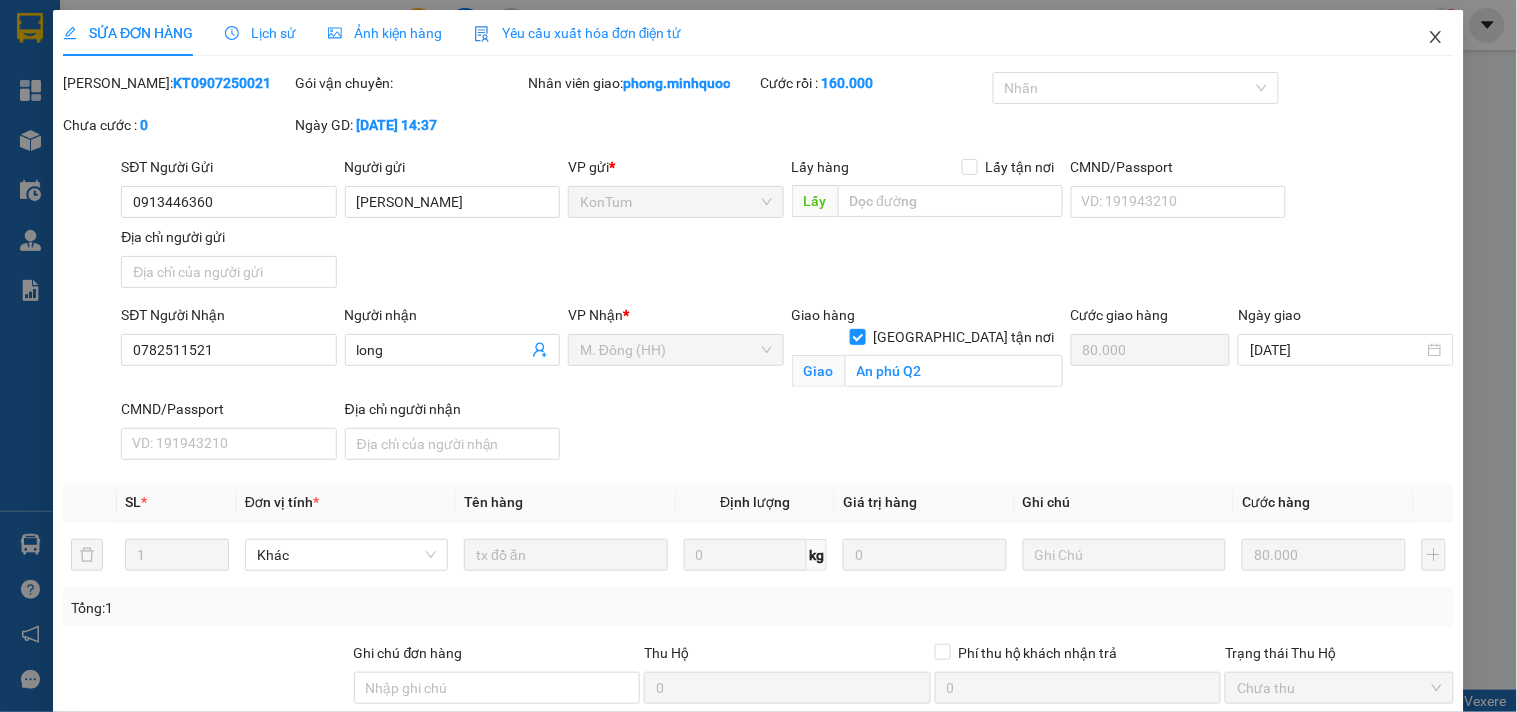click at bounding box center [1436, 38] 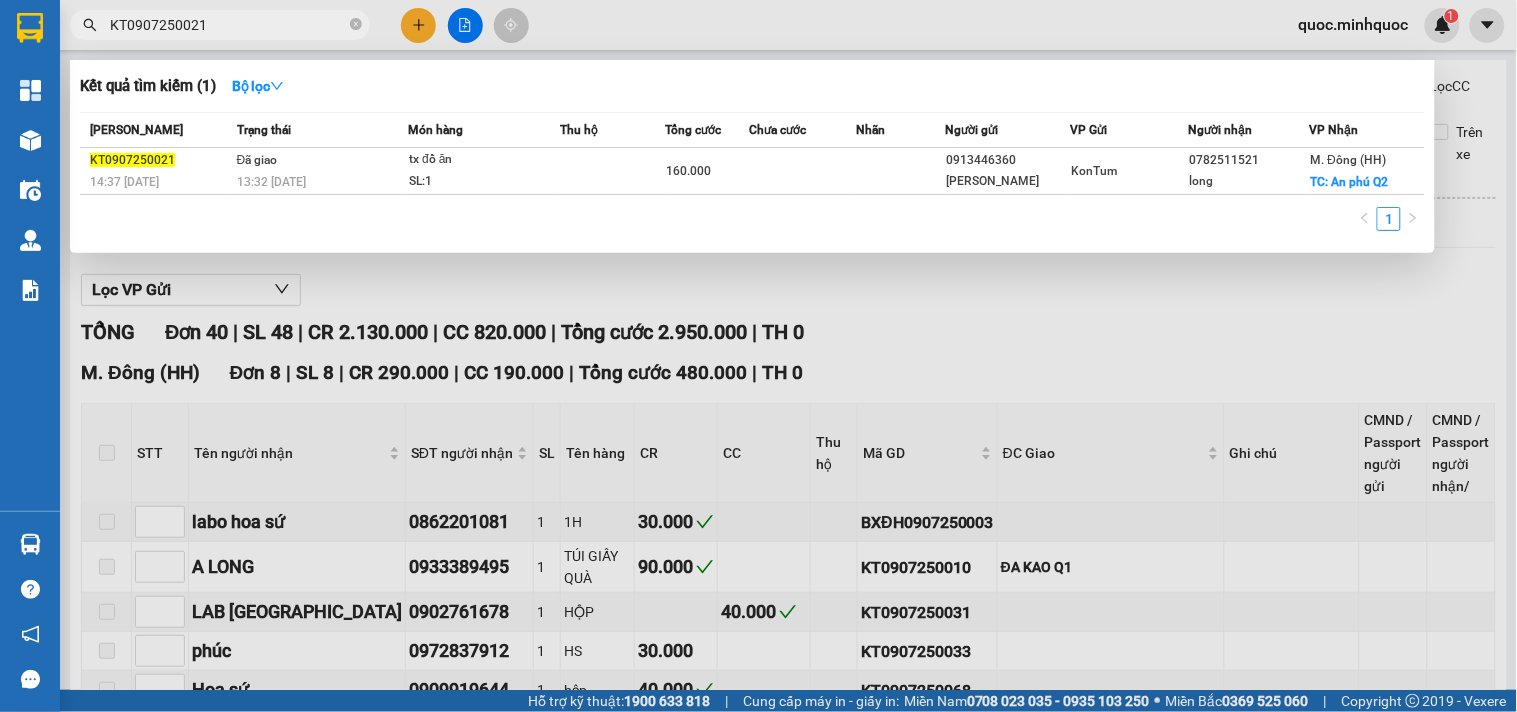 drag, startPoint x: 187, startPoint y: 26, endPoint x: 233, endPoint y: 22, distance: 46.173584 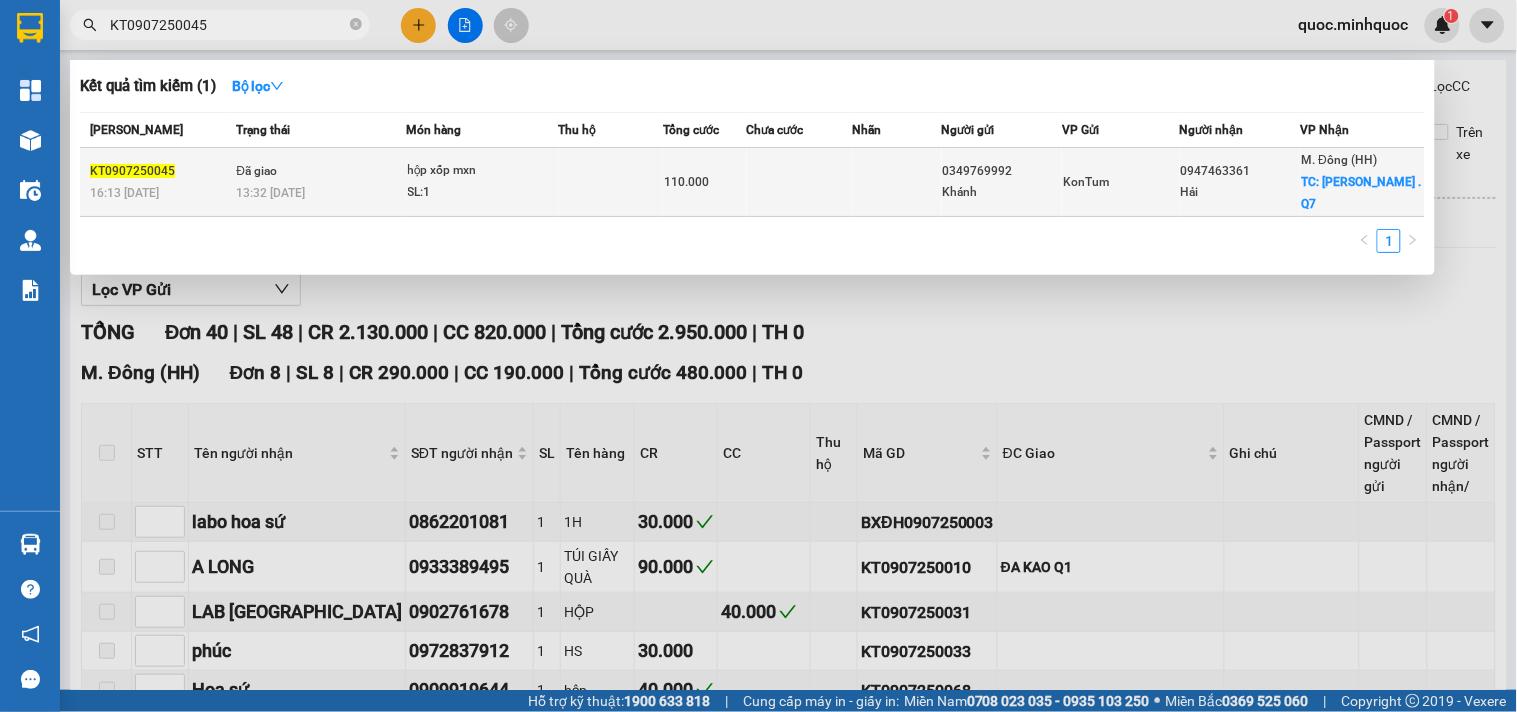 type on "KT0907250045" 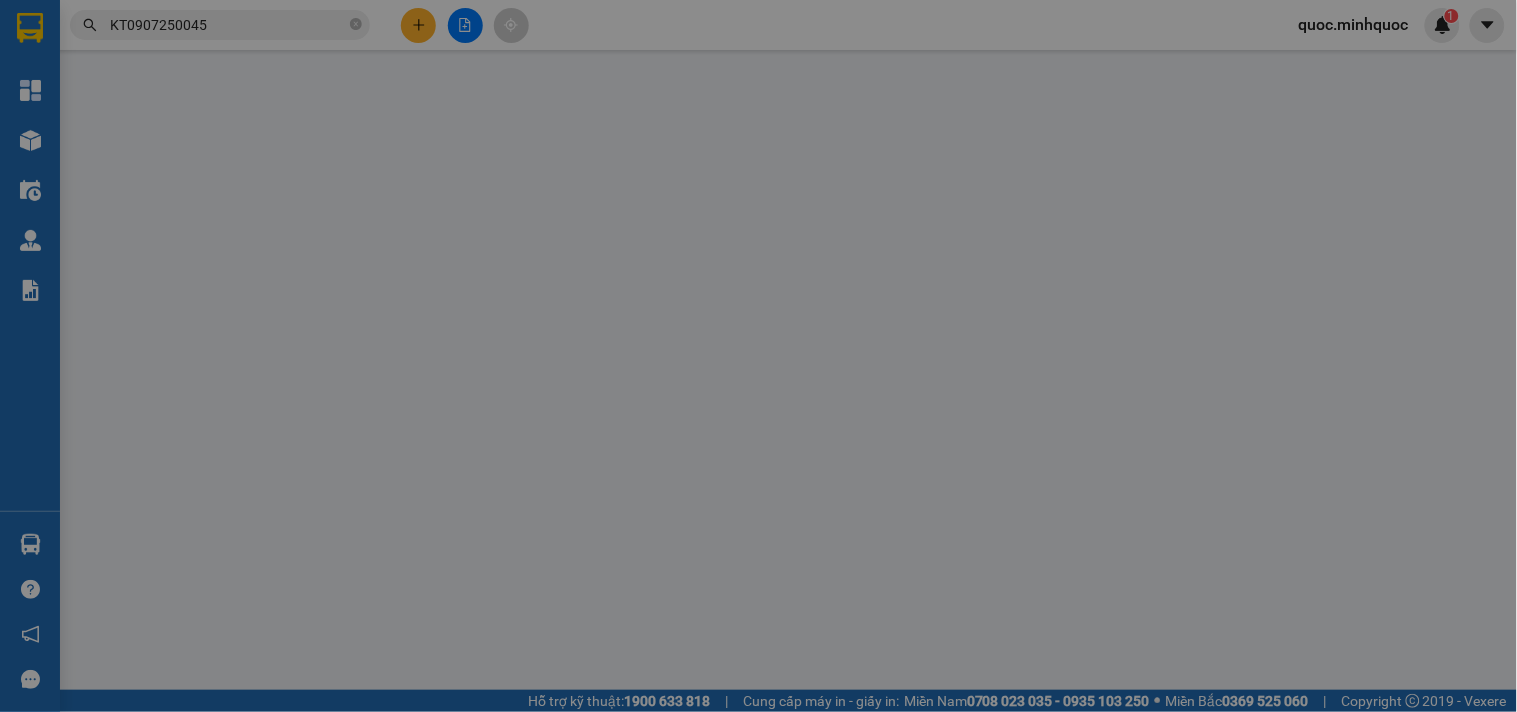 type on "0349769992" 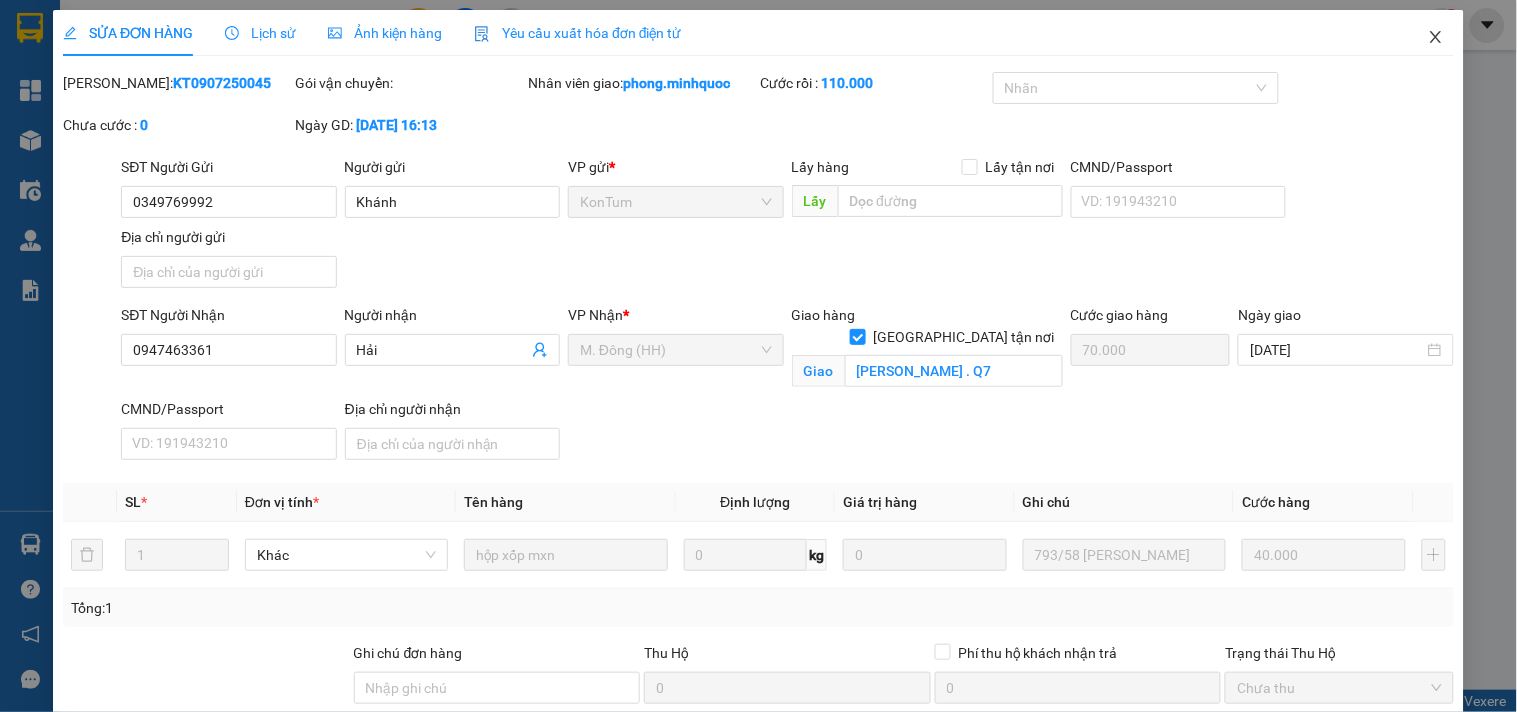 click at bounding box center [1436, 38] 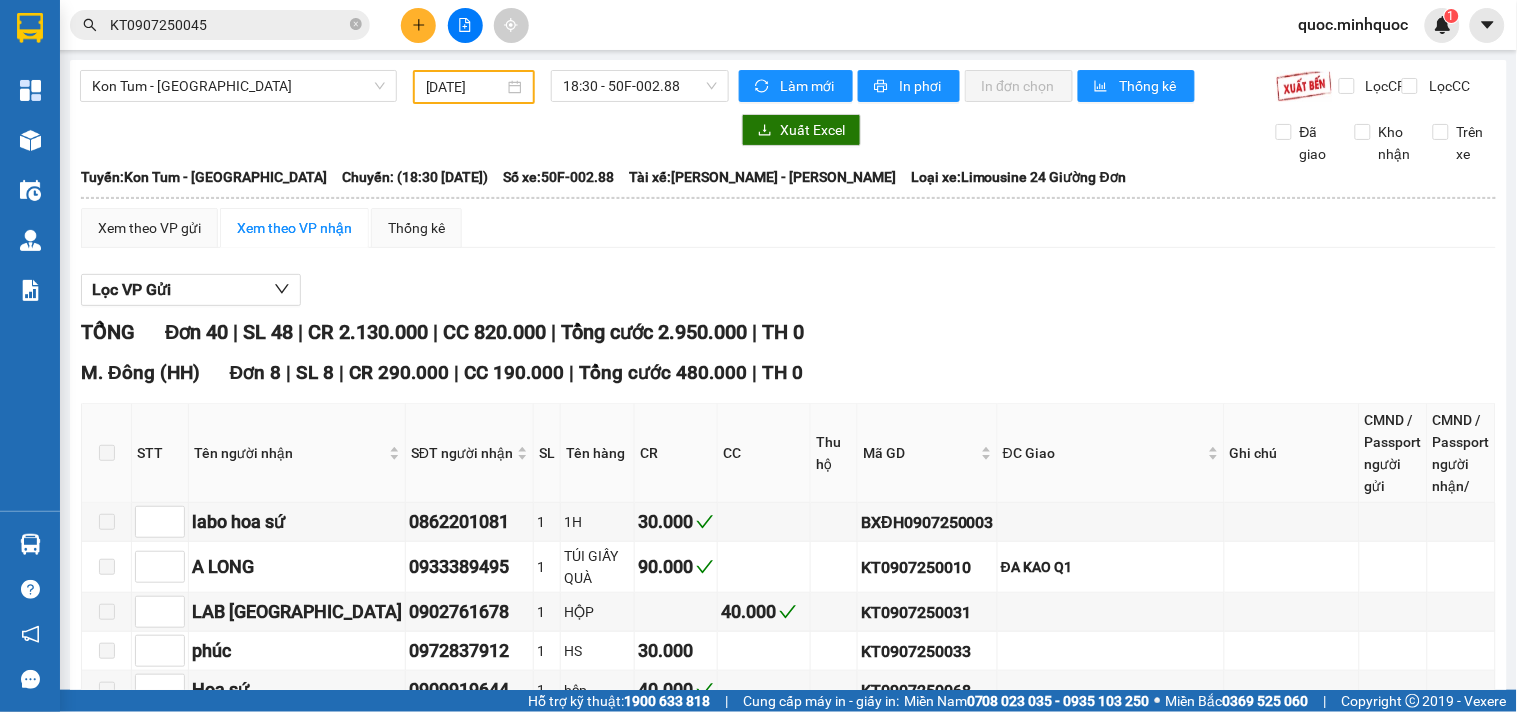 click on "KT0907250045" at bounding box center (228, 25) 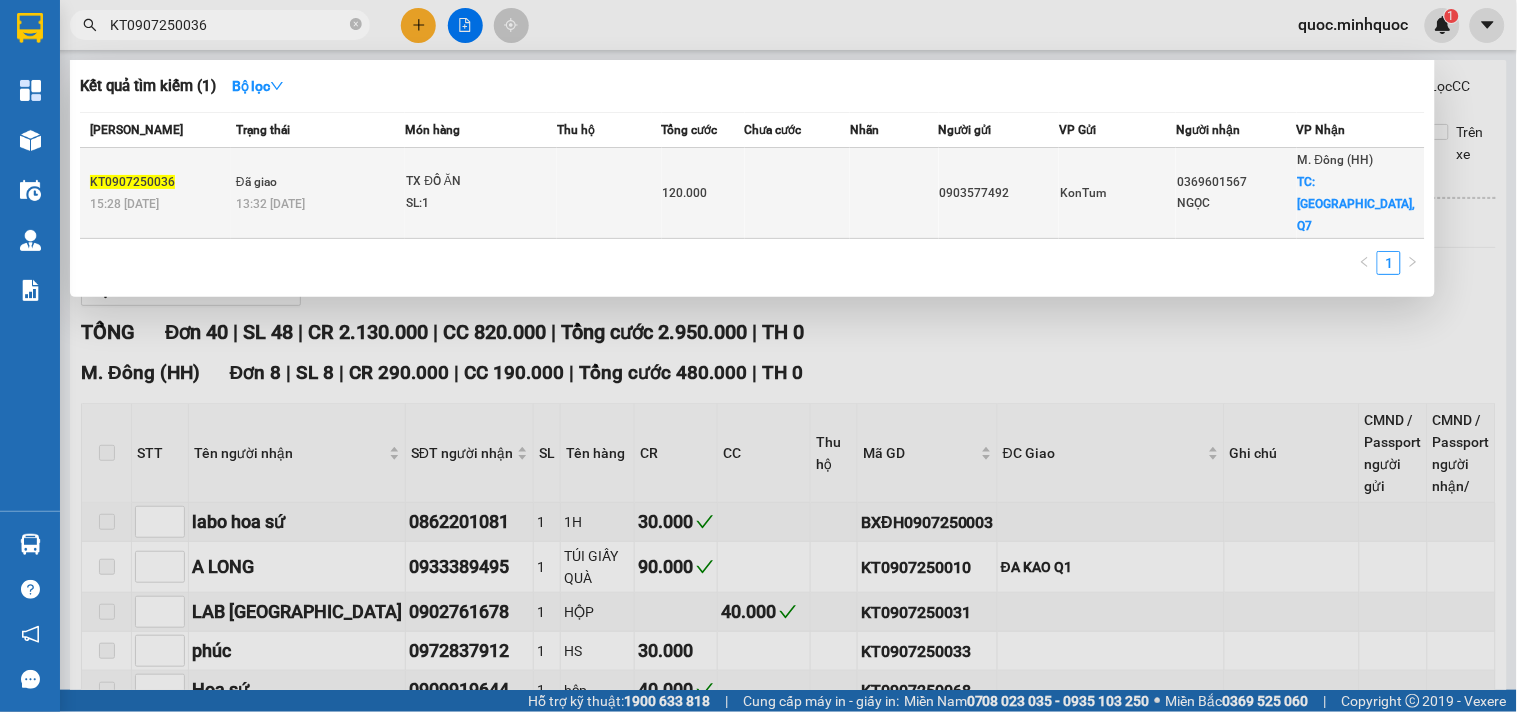 type on "KT0907250036" 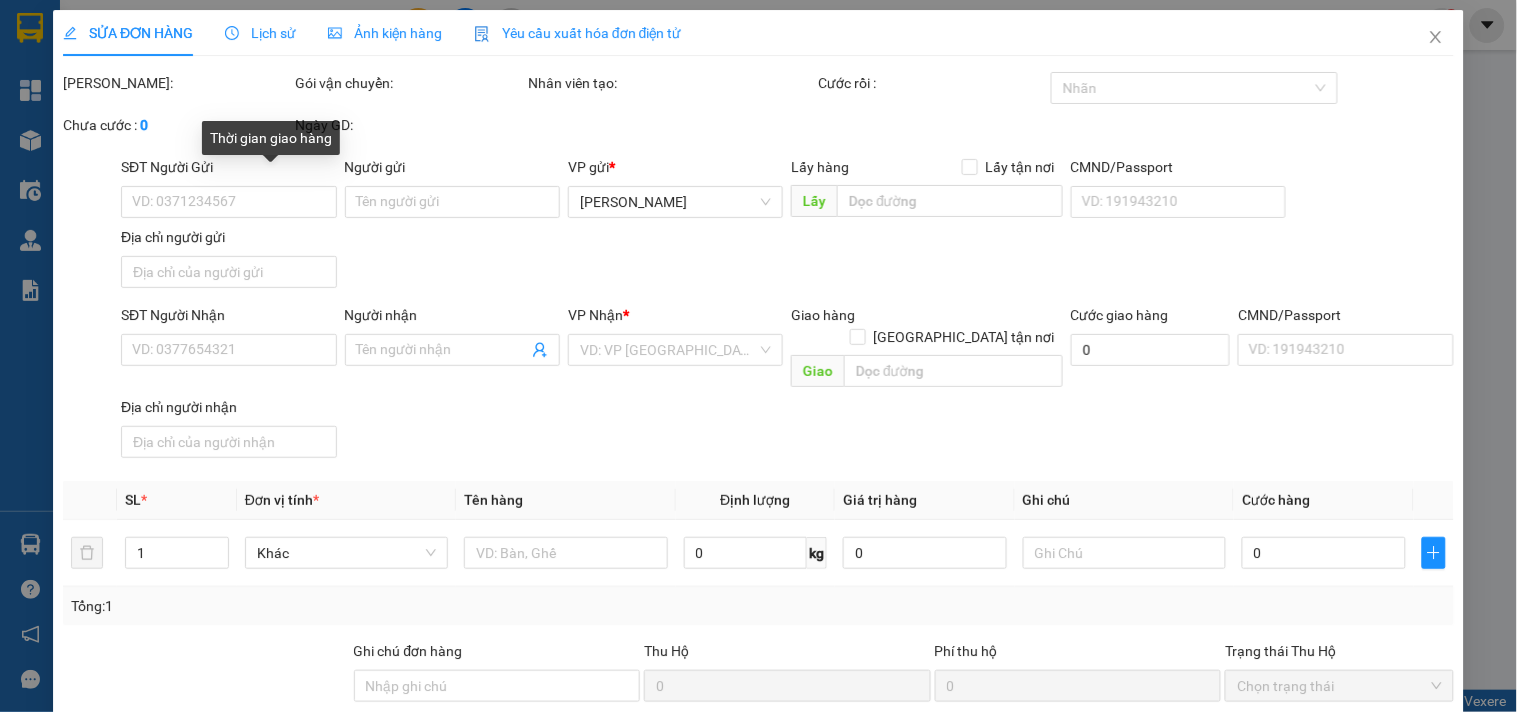 type on "0903577492" 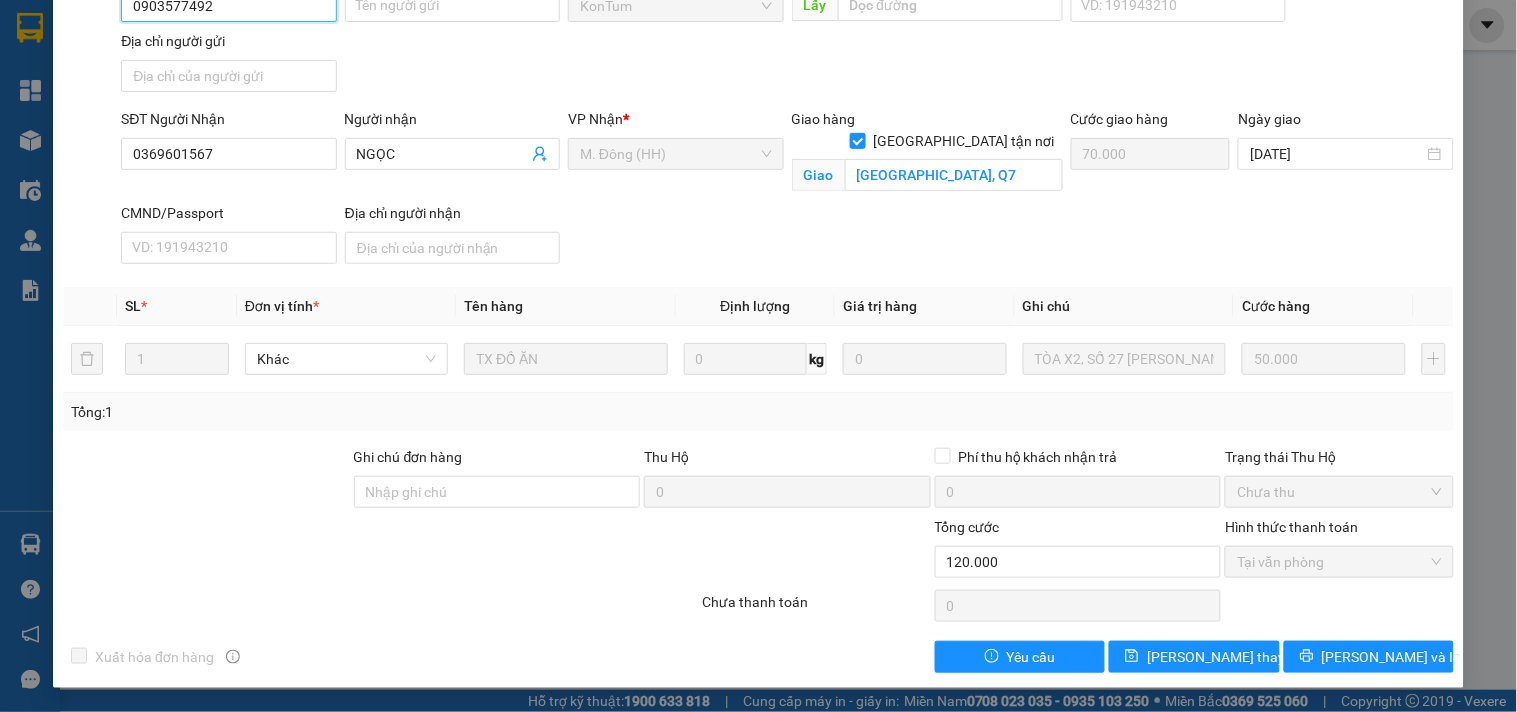 scroll, scrollTop: 0, scrollLeft: 0, axis: both 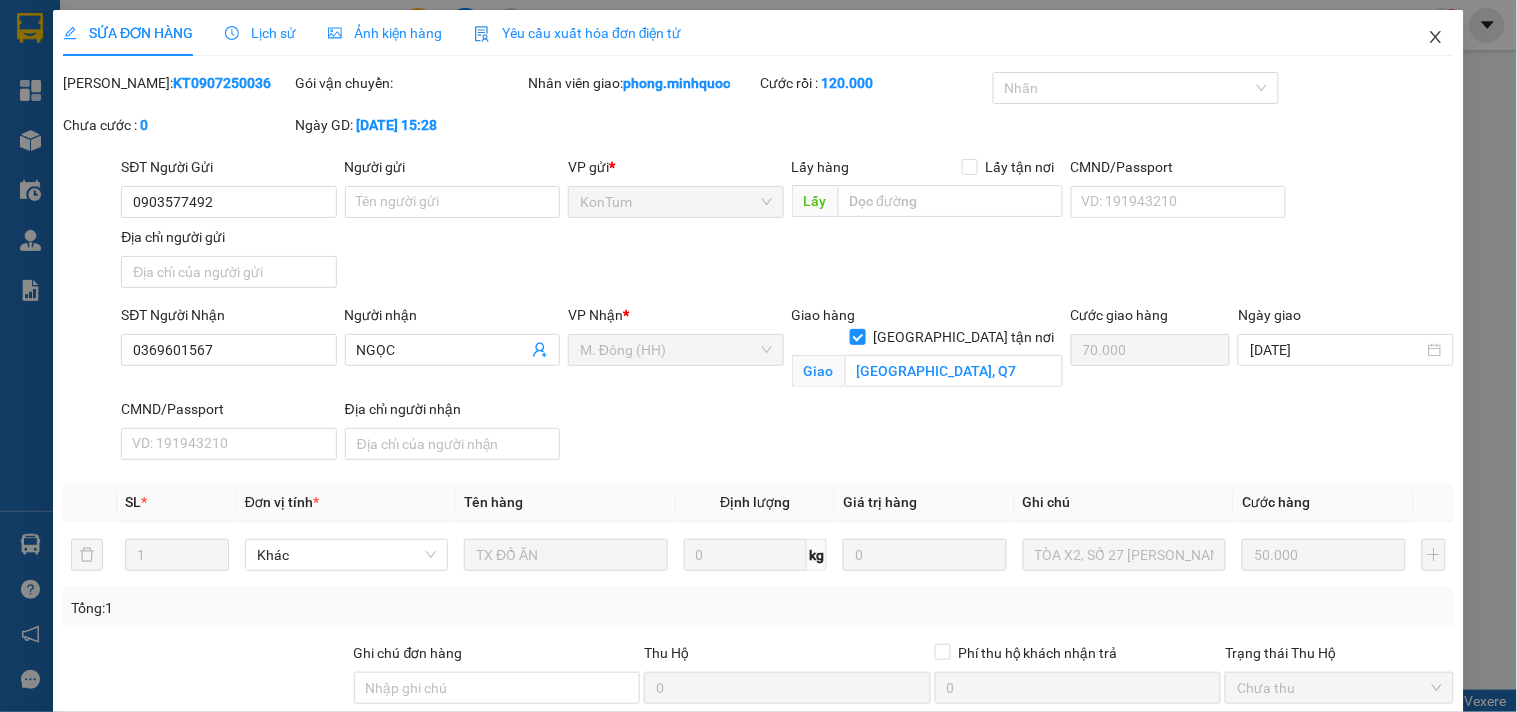 click 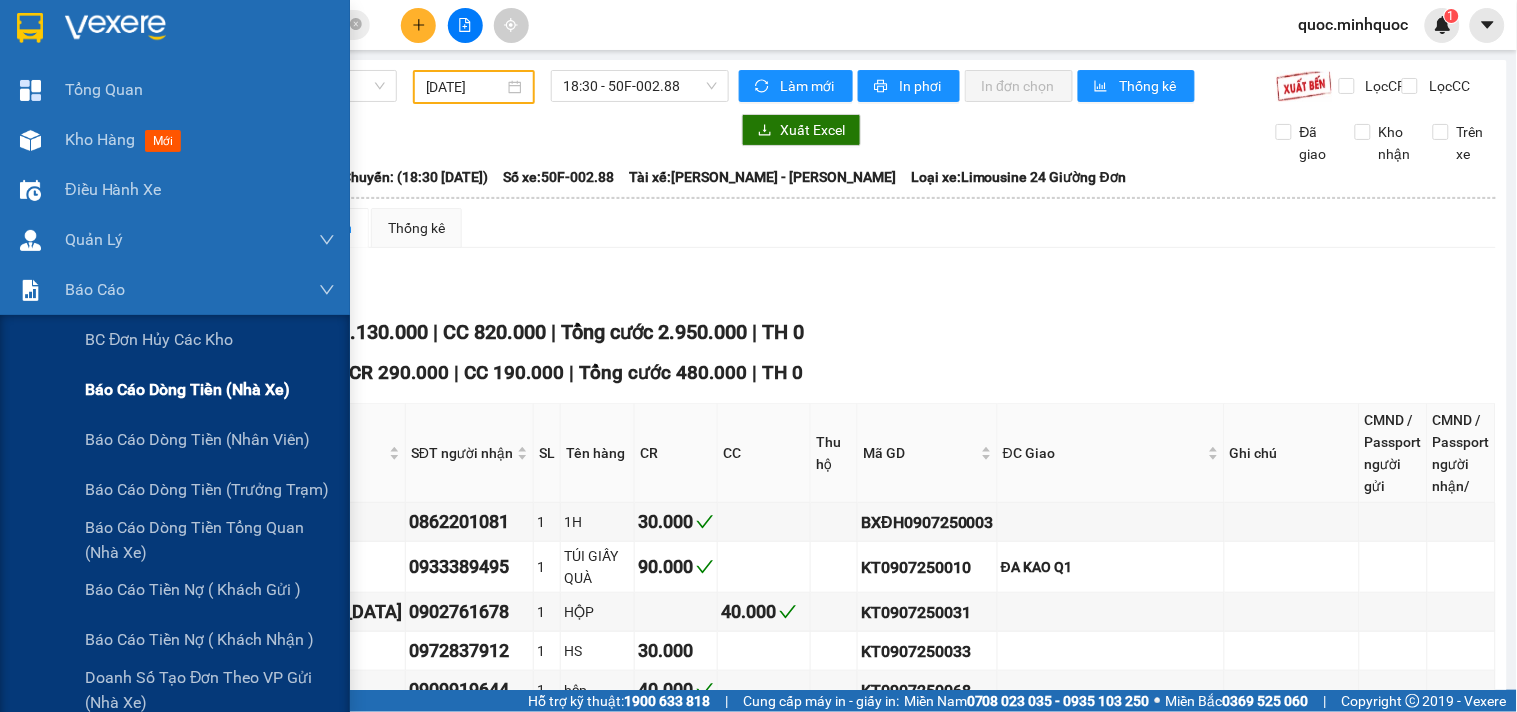 click on "Báo cáo dòng tiền (nhà xe)" at bounding box center [187, 389] 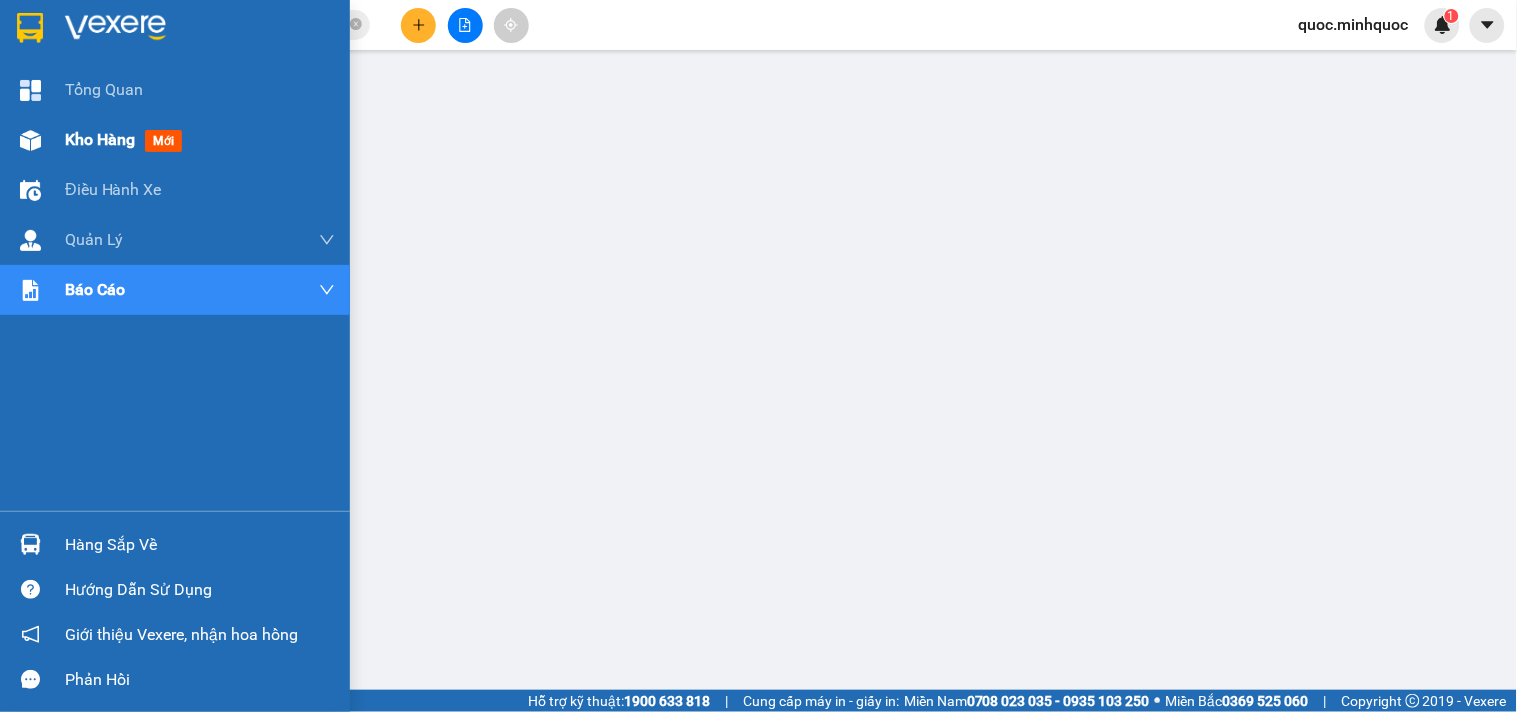 click on "Kho hàng mới" at bounding box center [175, 140] 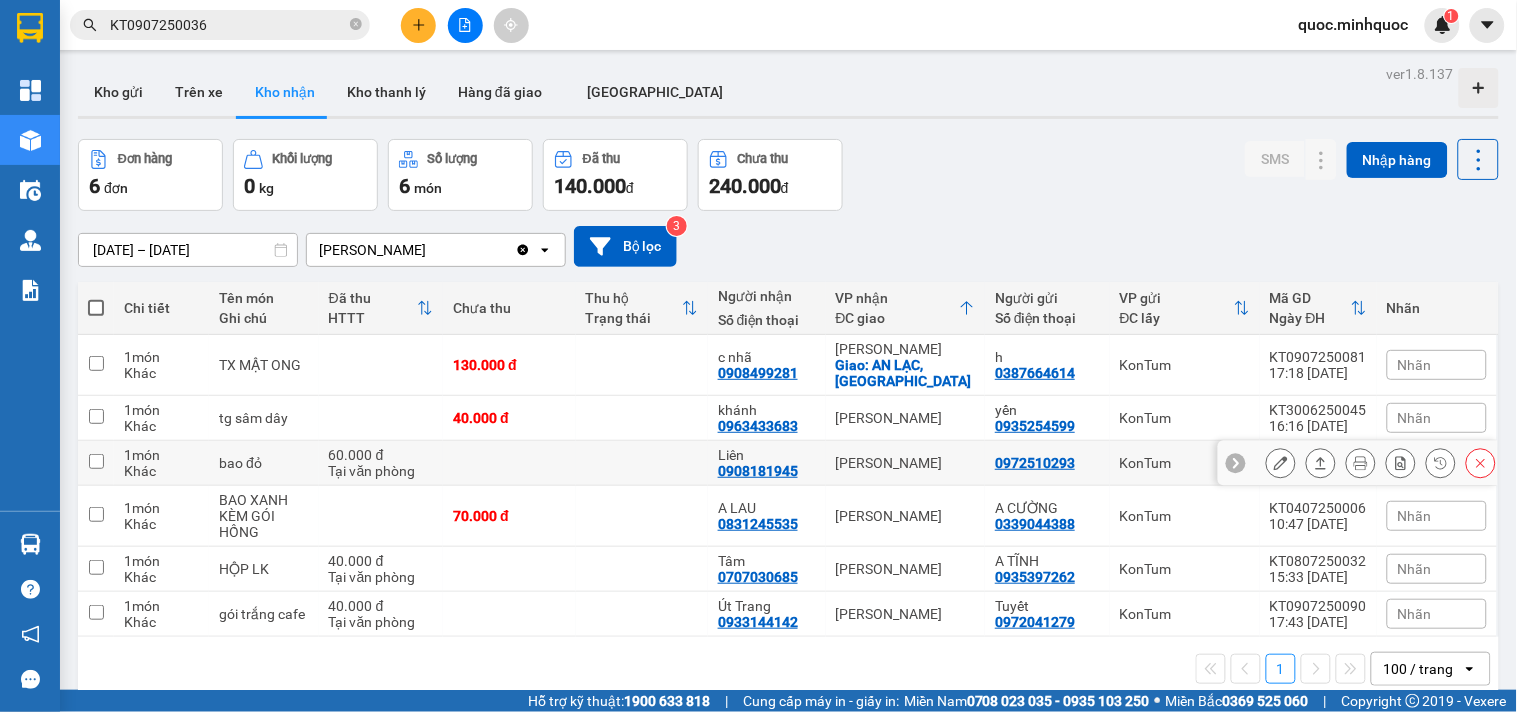 scroll, scrollTop: 92, scrollLeft: 0, axis: vertical 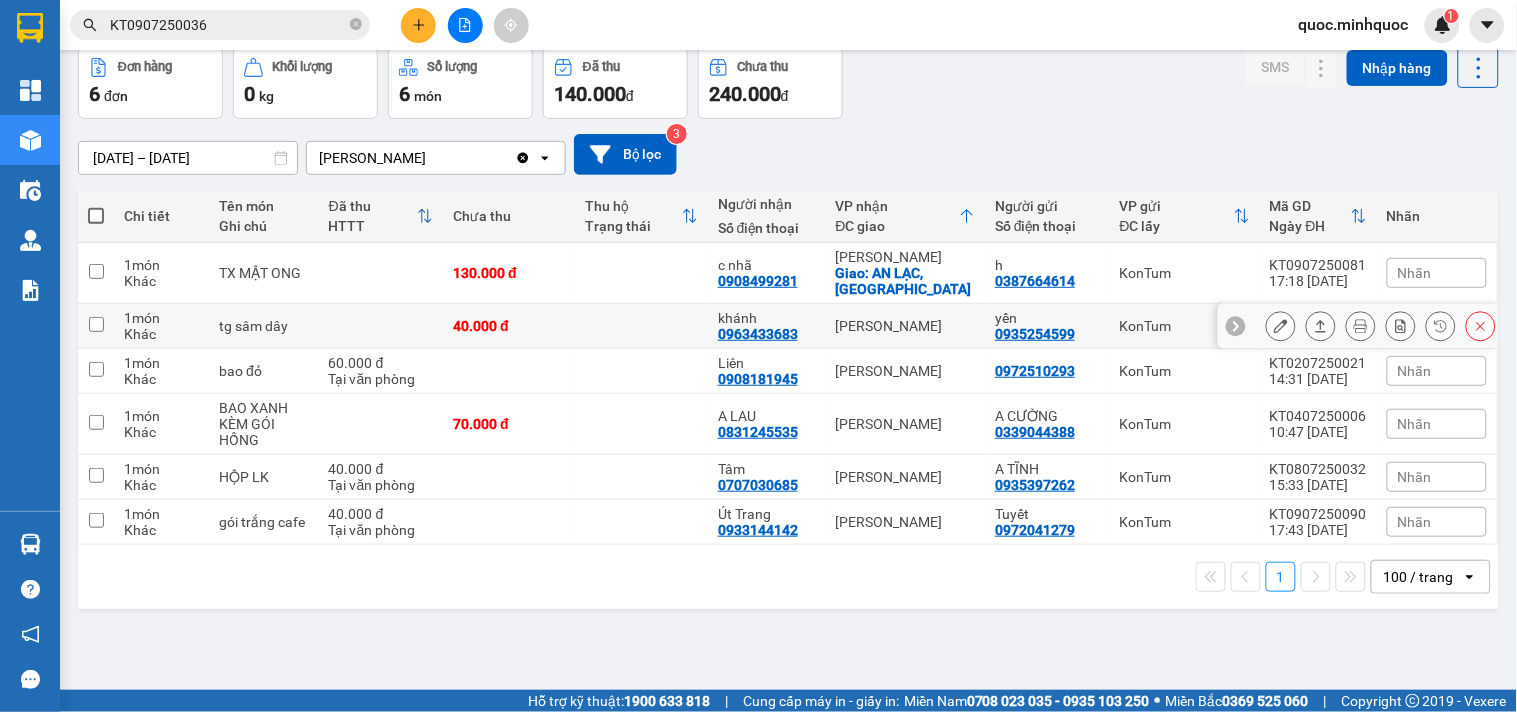 click 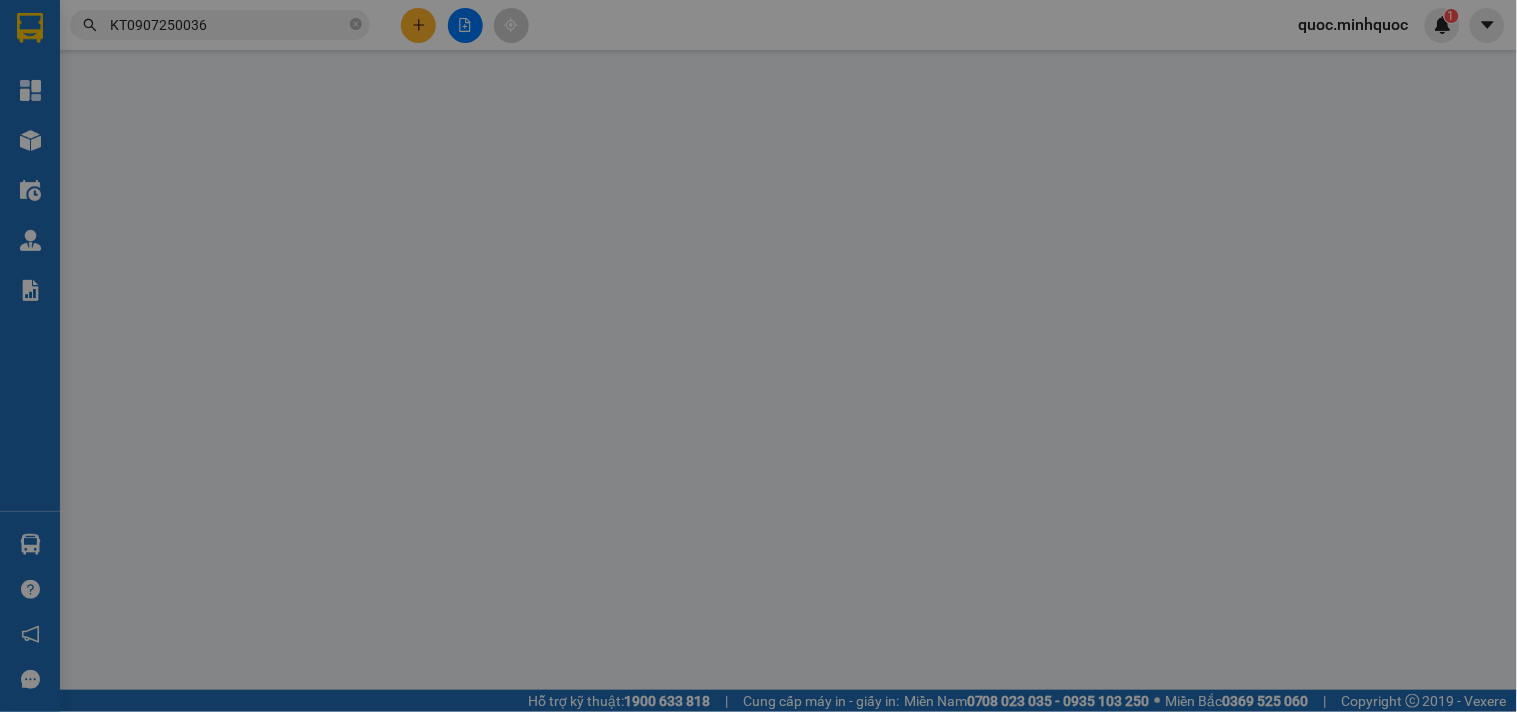 type on "0935254599" 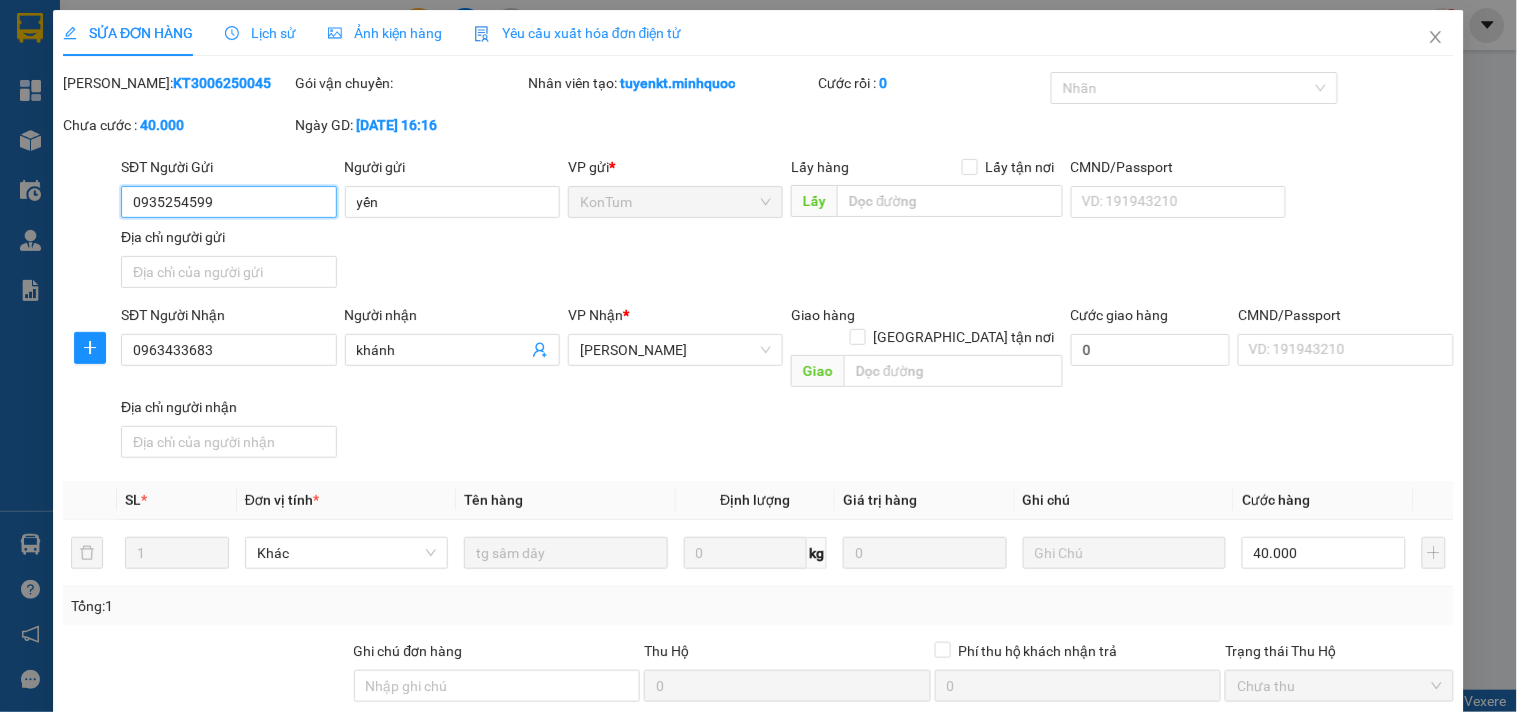 scroll, scrollTop: 0, scrollLeft: 0, axis: both 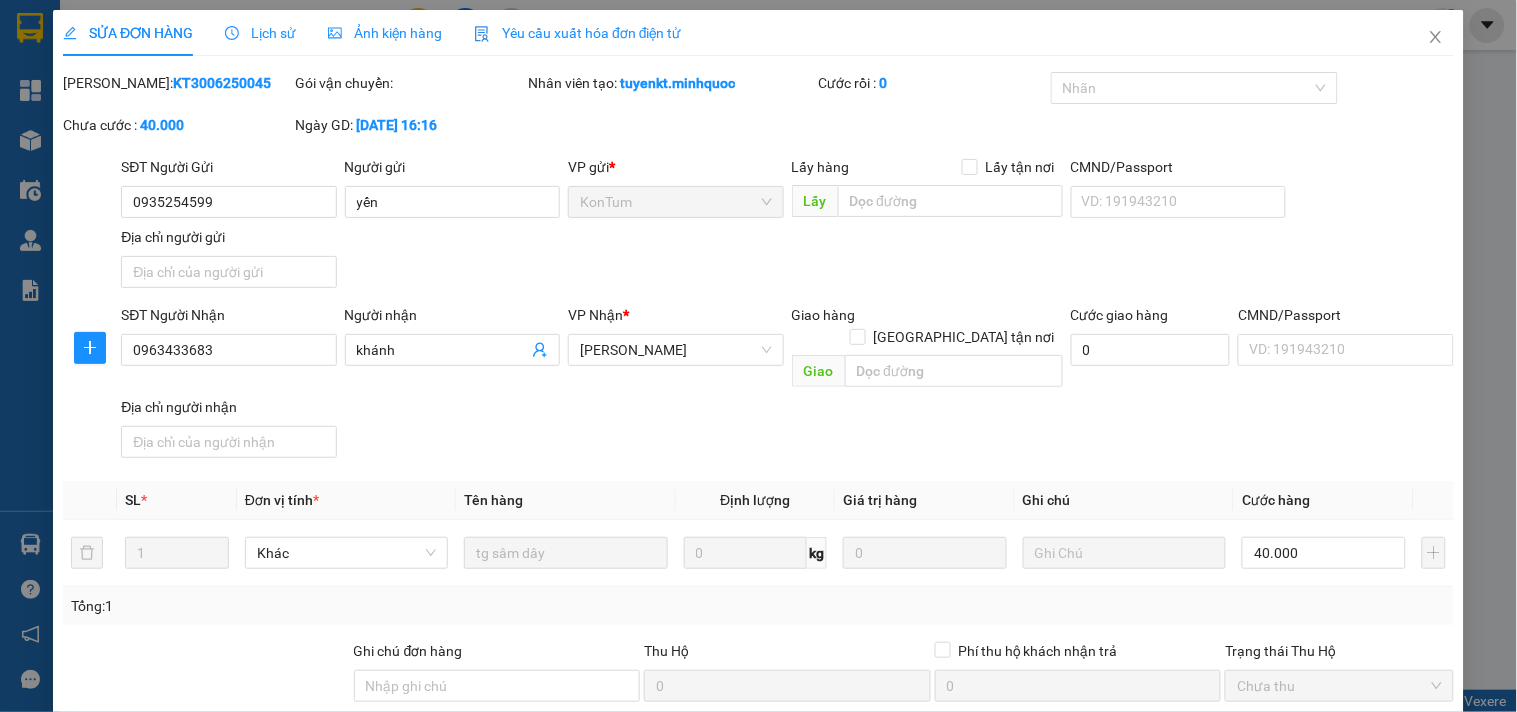 click on "Lịch sử" at bounding box center [260, 33] 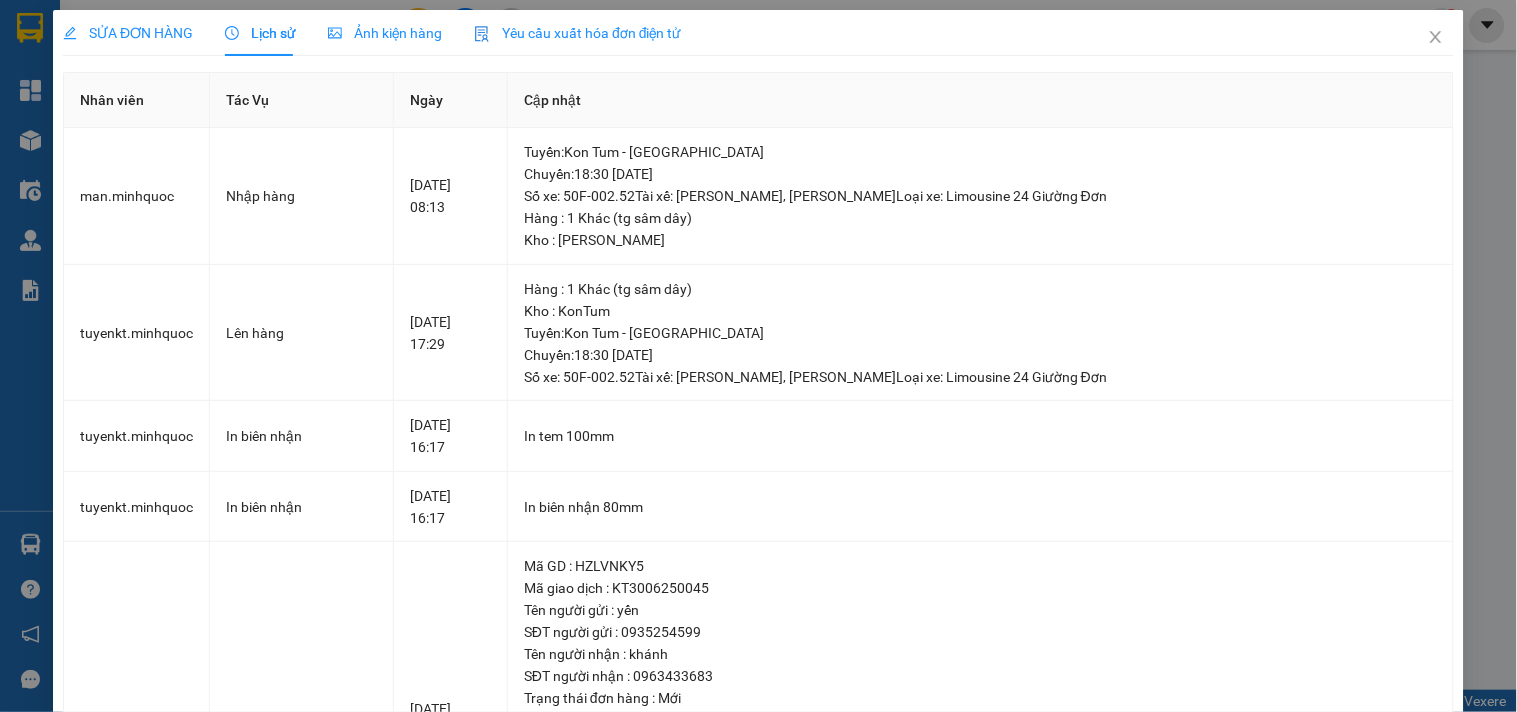 click on "SỬA ĐƠN HÀNG" at bounding box center [128, 33] 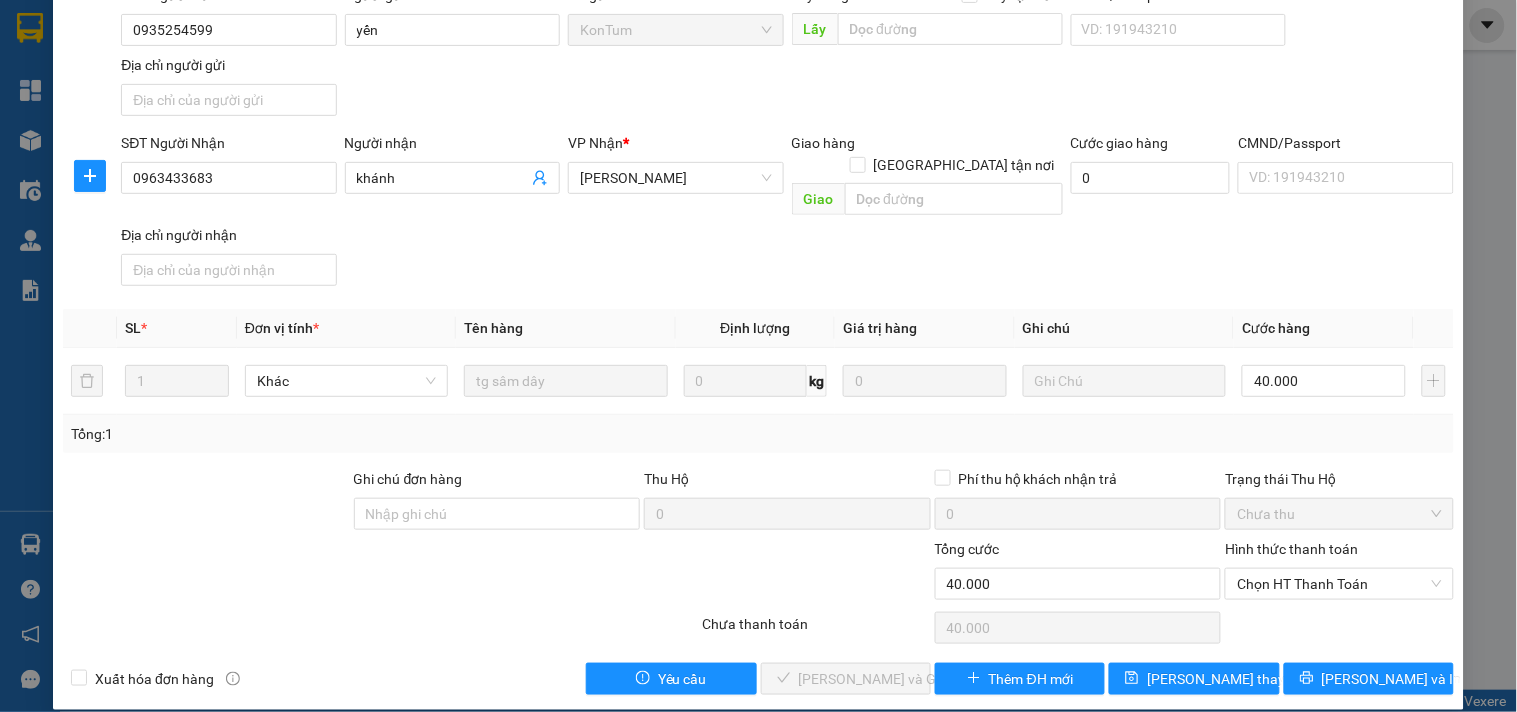 scroll, scrollTop: 0, scrollLeft: 0, axis: both 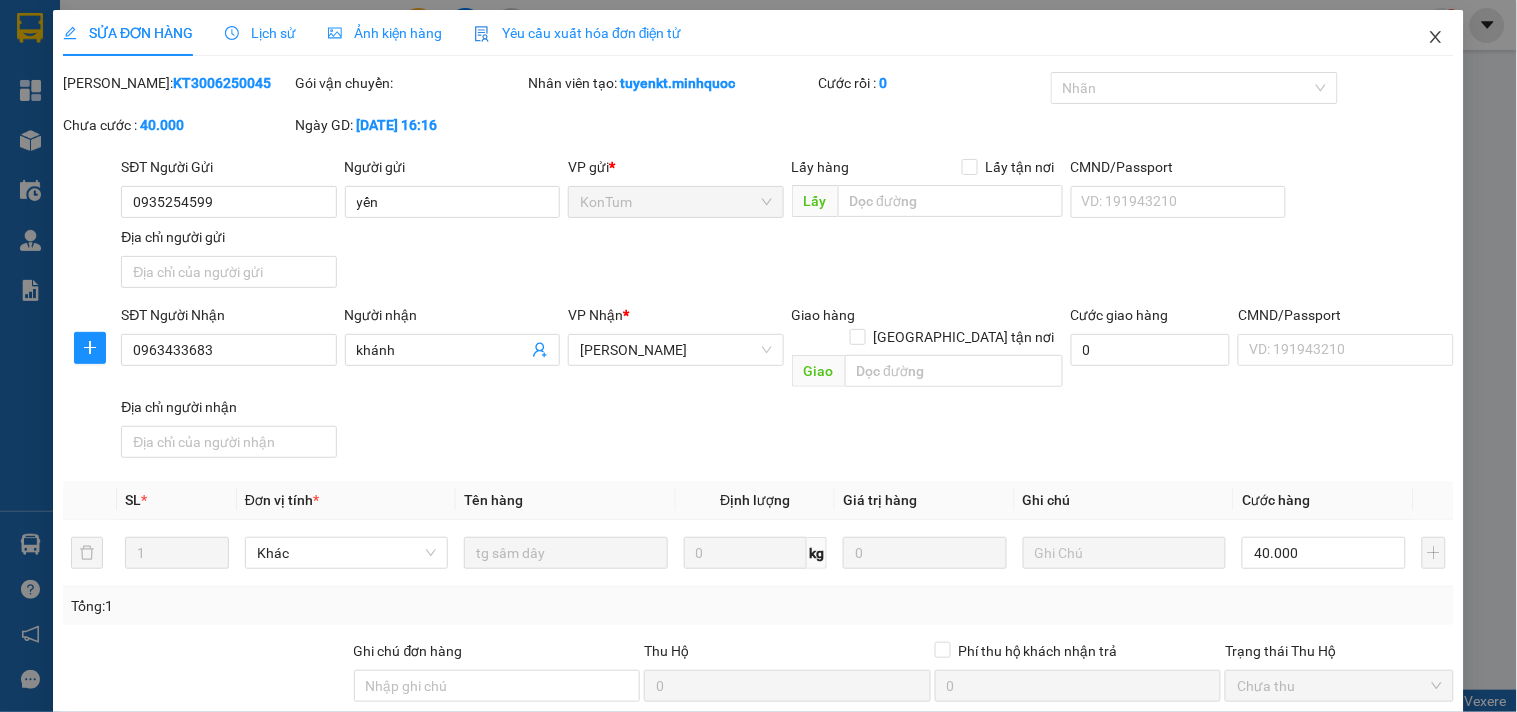 click at bounding box center [1436, 38] 